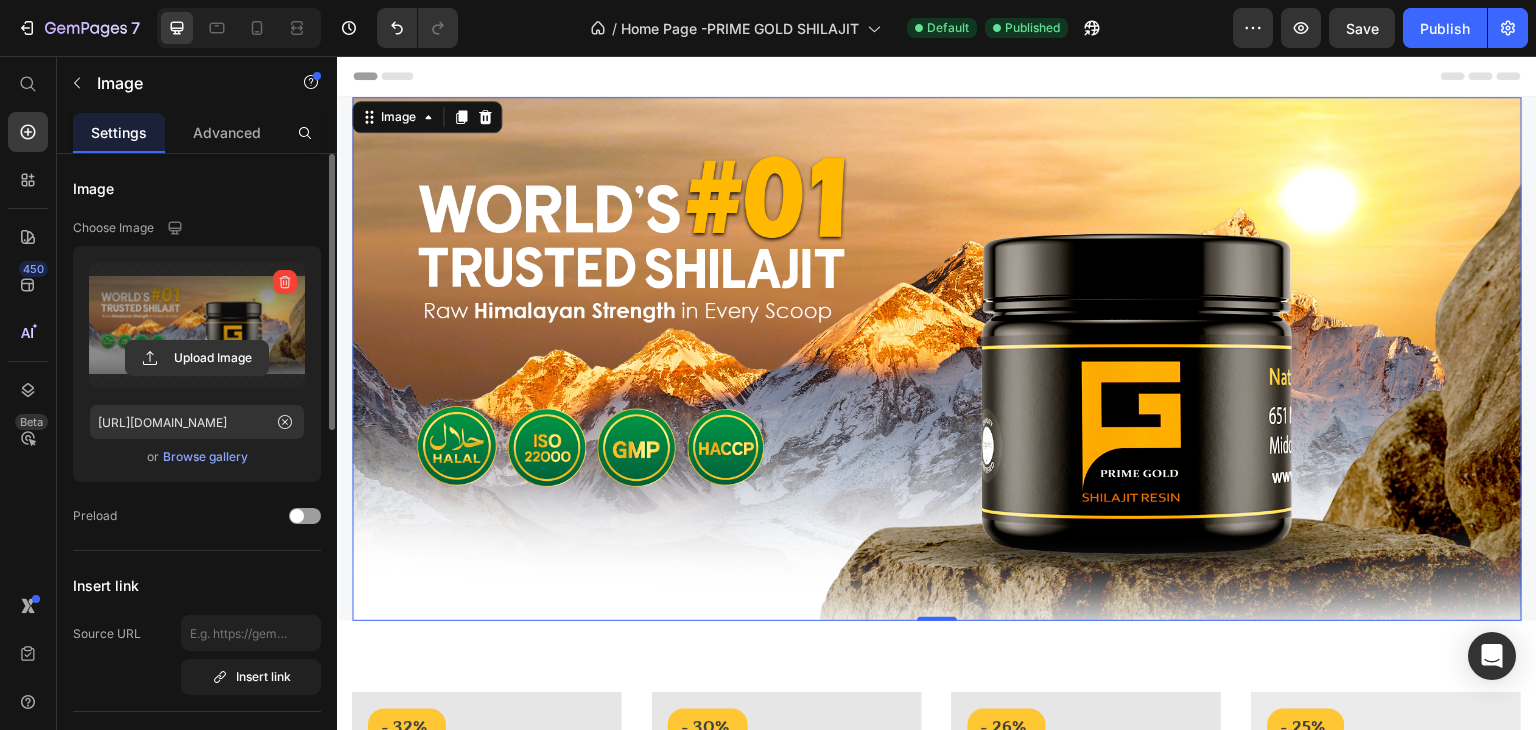 scroll, scrollTop: 0, scrollLeft: 0, axis: both 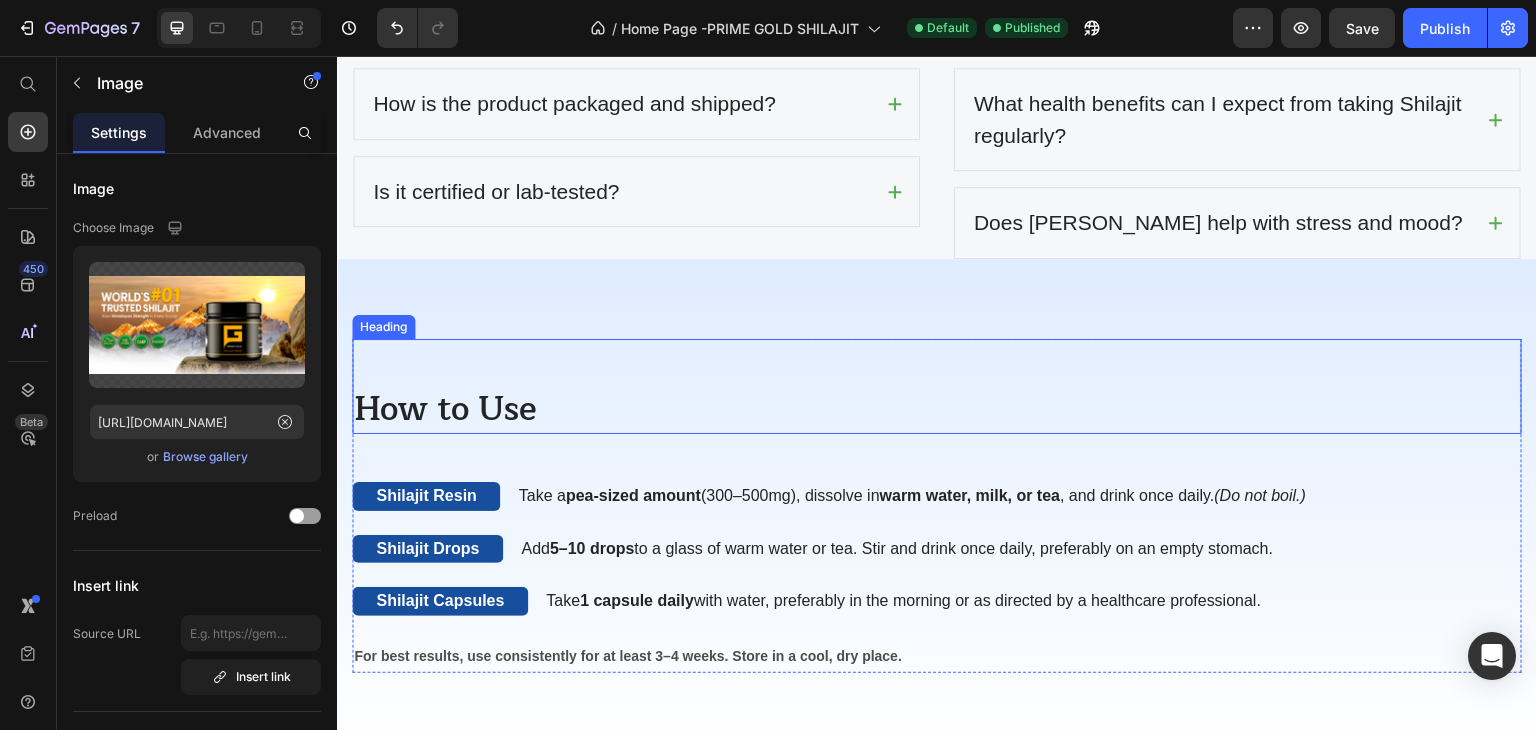 click on "How to Use" at bounding box center [937, 410] 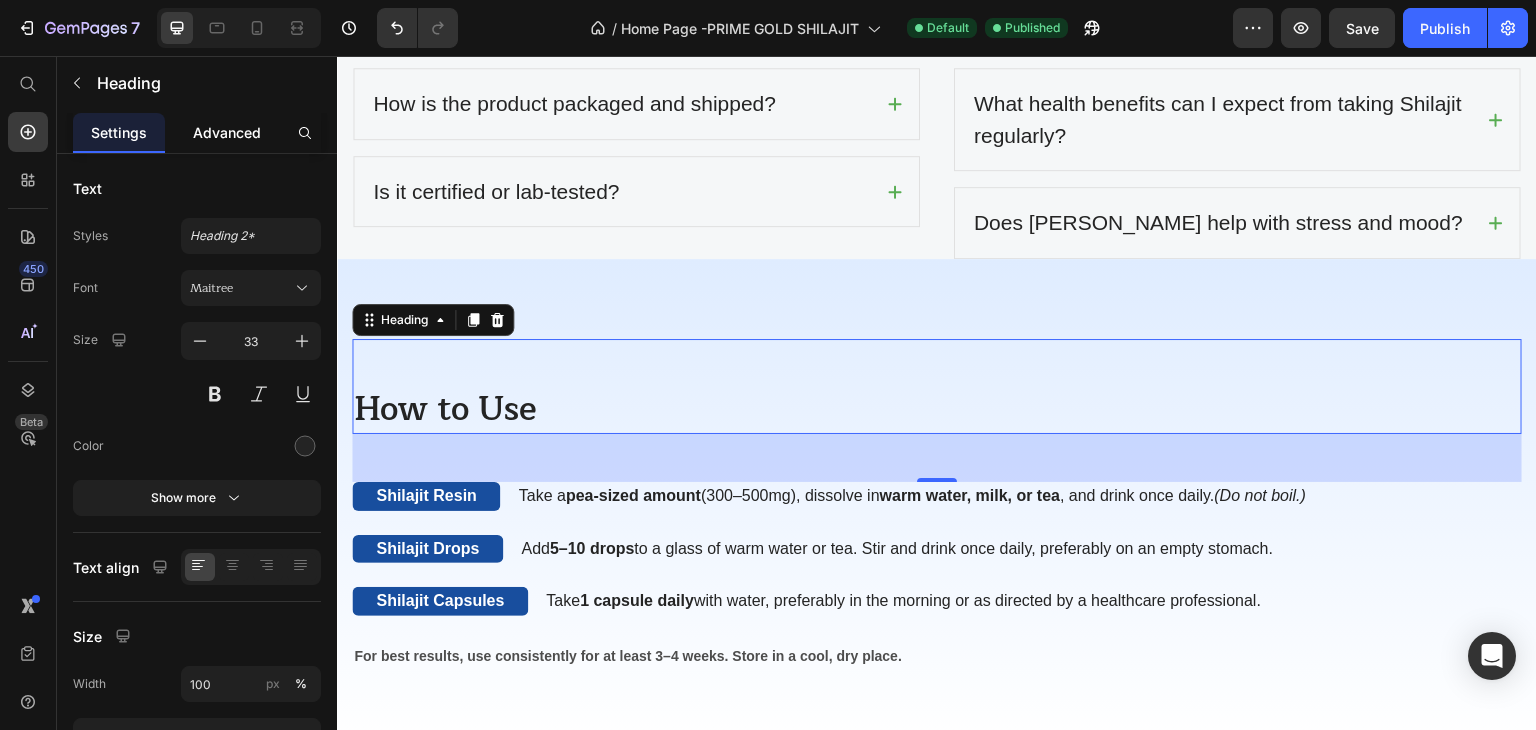 click on "Advanced" at bounding box center (227, 132) 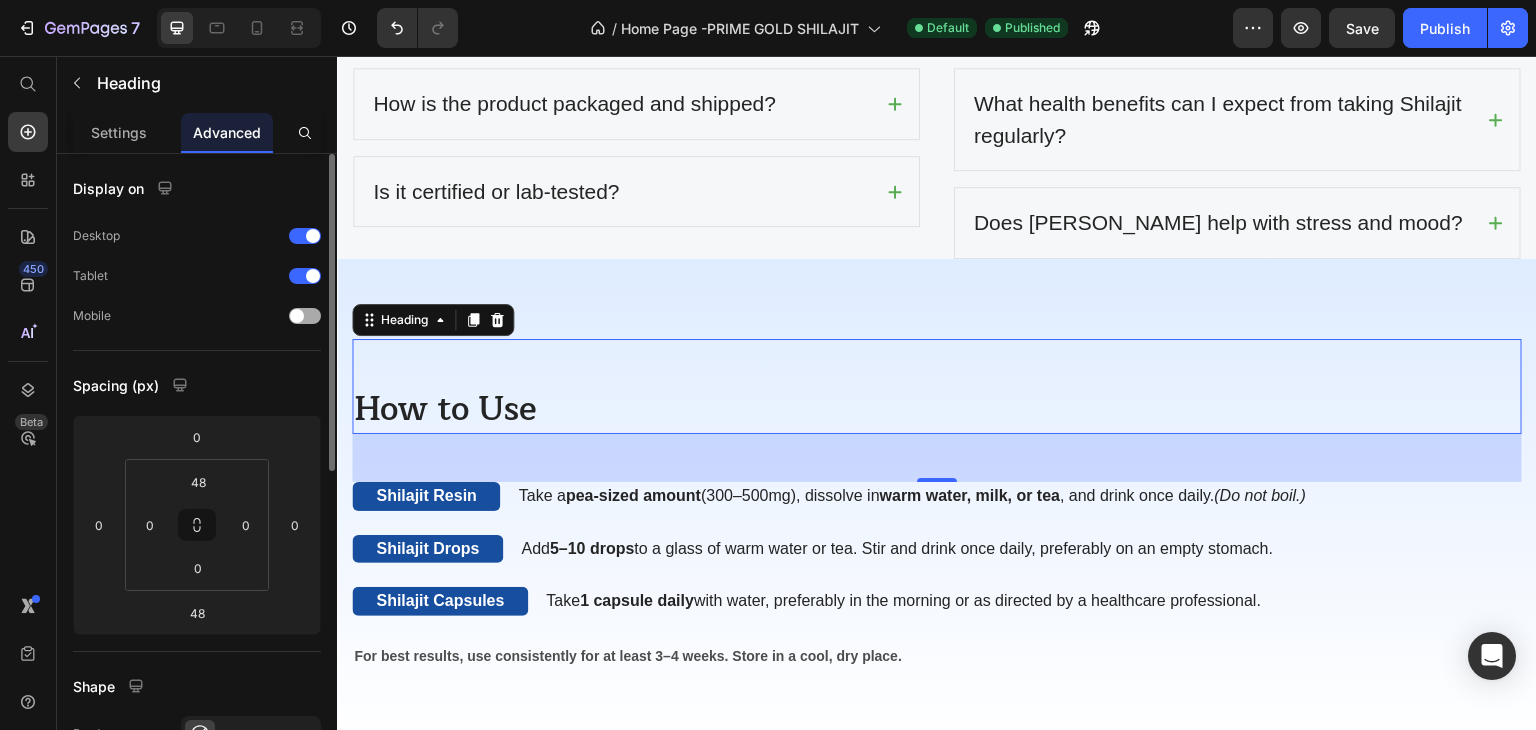click at bounding box center (297, 316) 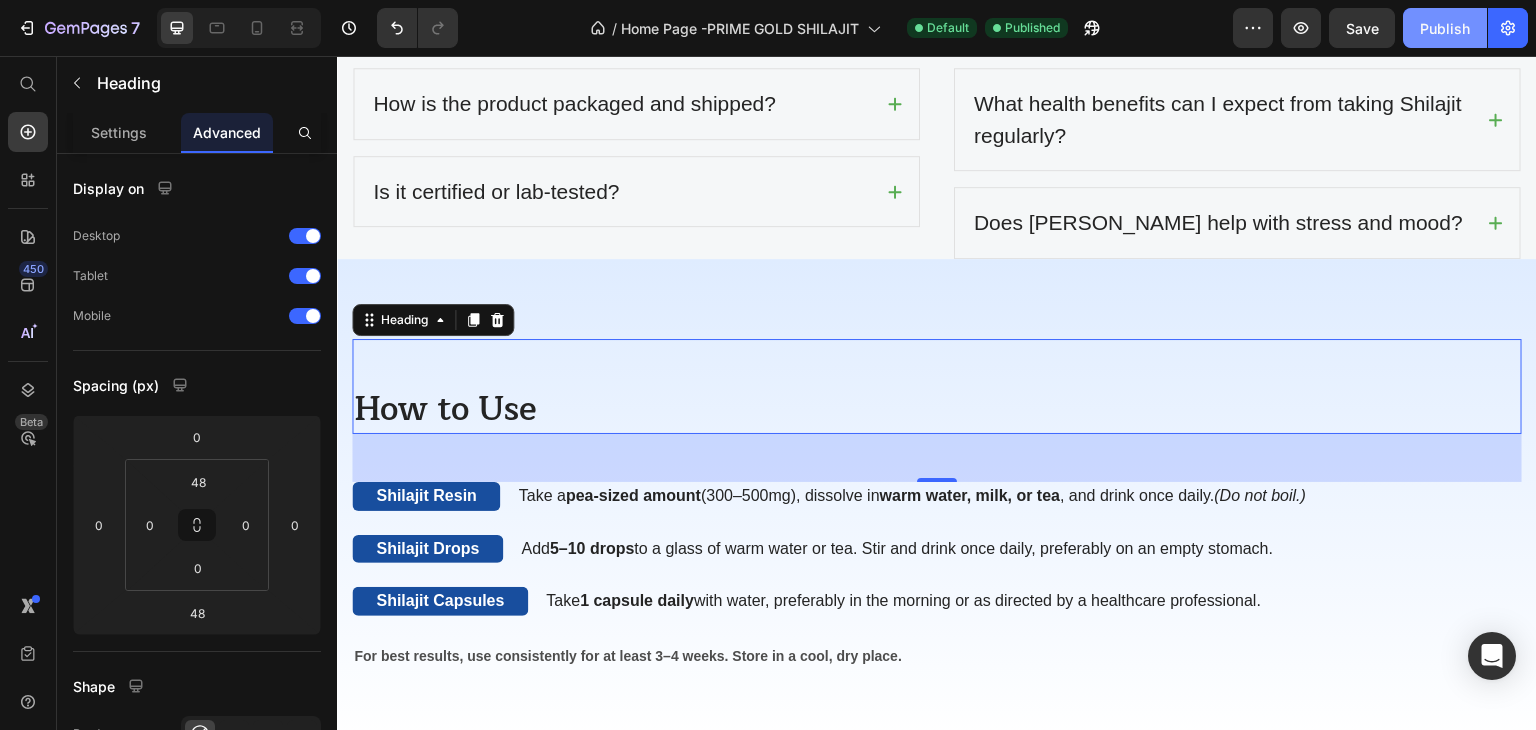 click on "Publish" at bounding box center (1445, 28) 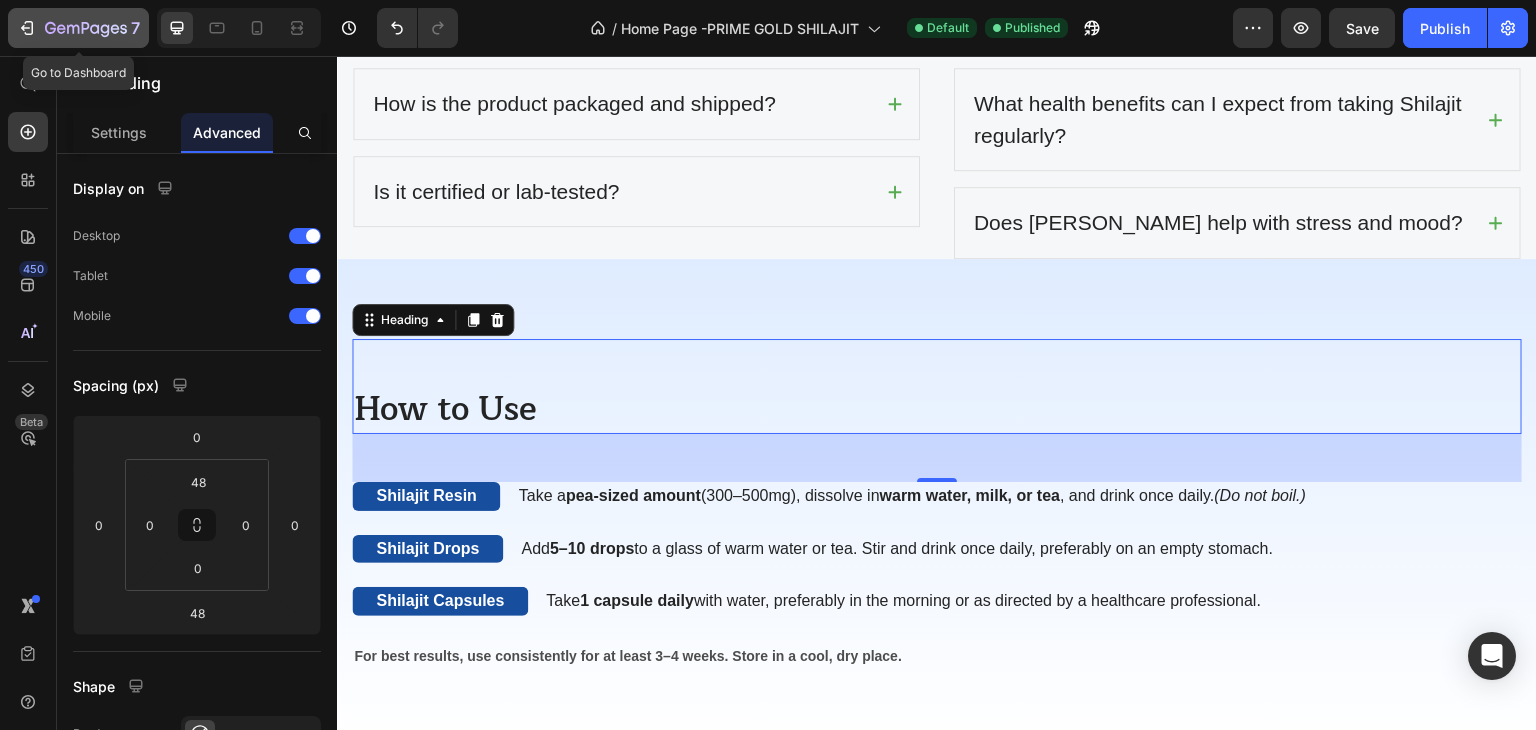 click 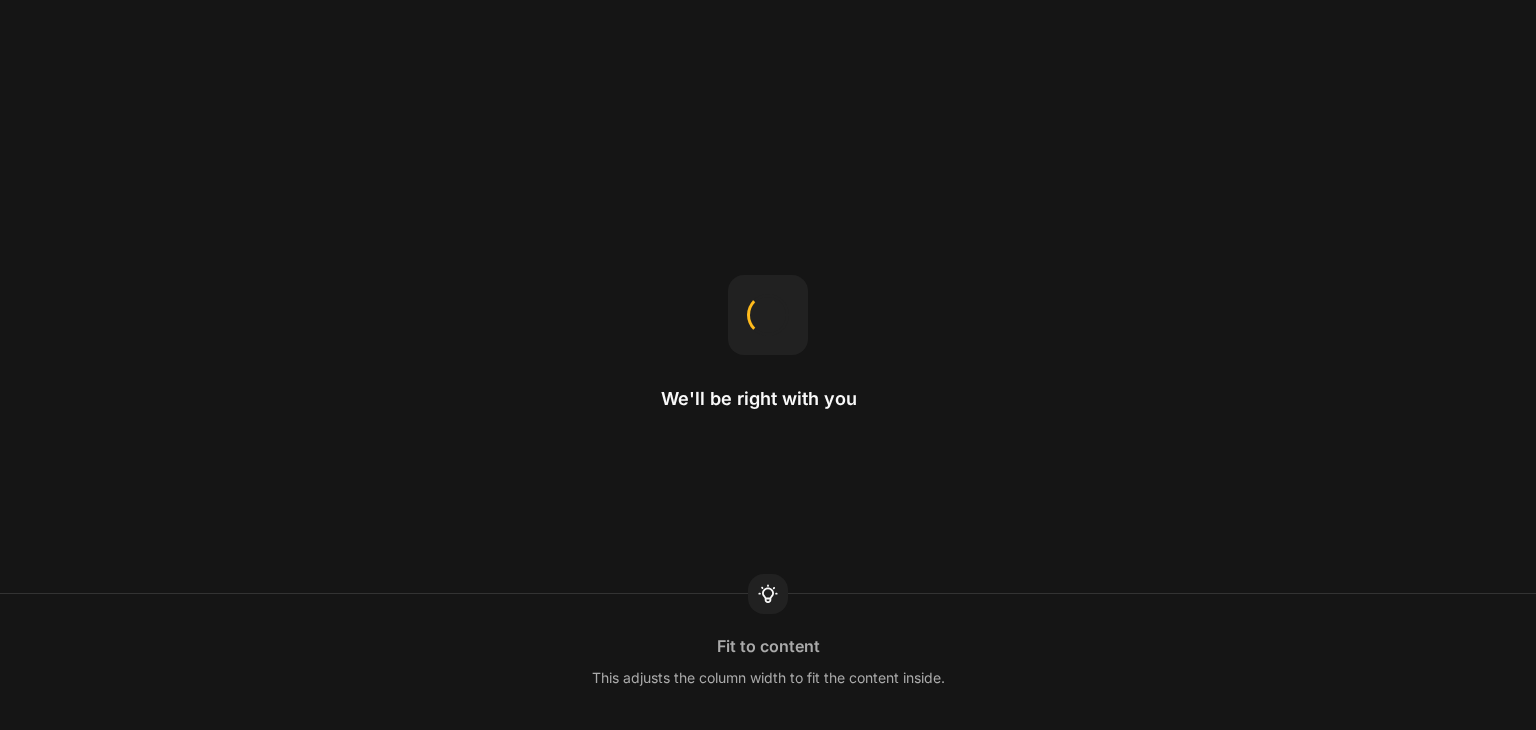scroll, scrollTop: 0, scrollLeft: 0, axis: both 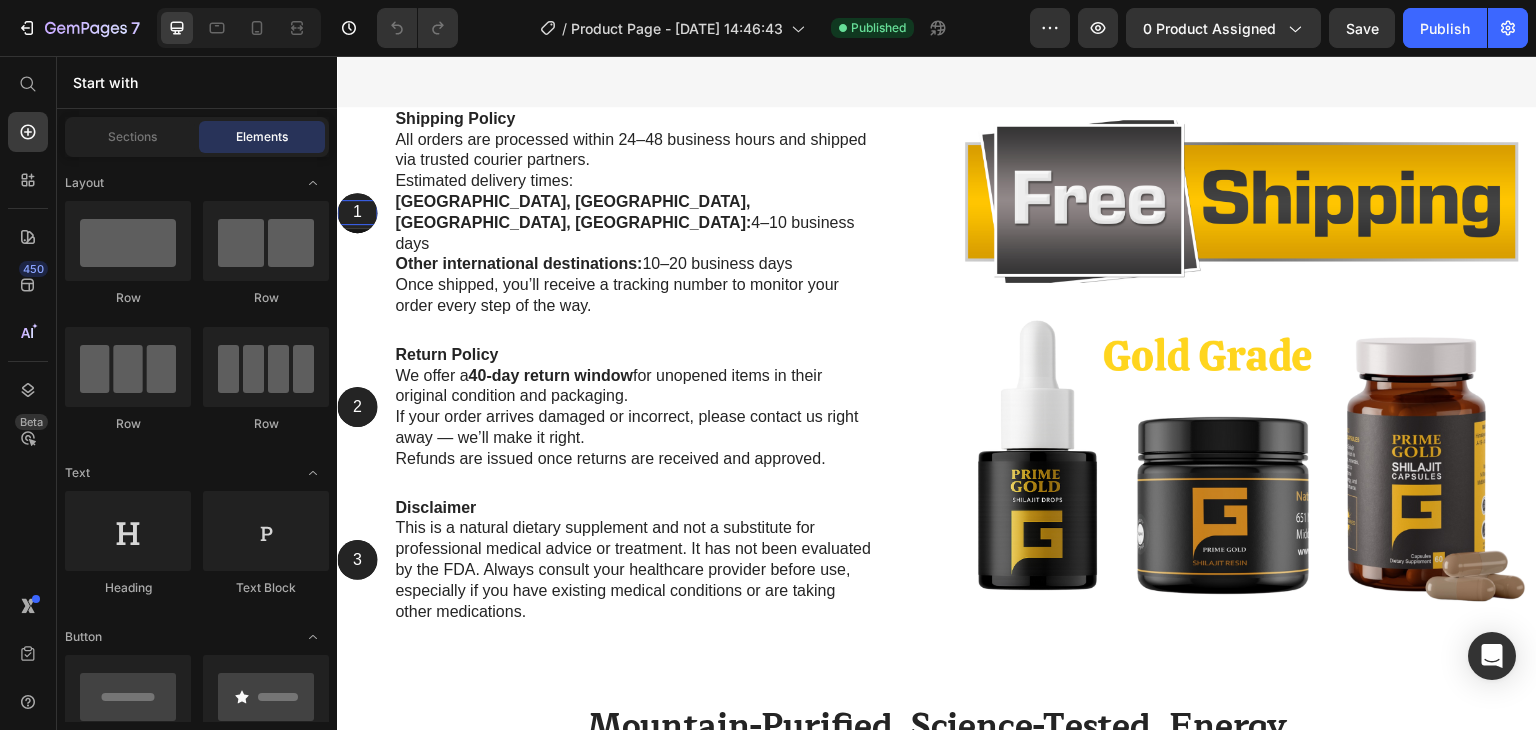 click on "1" at bounding box center (357, 212) 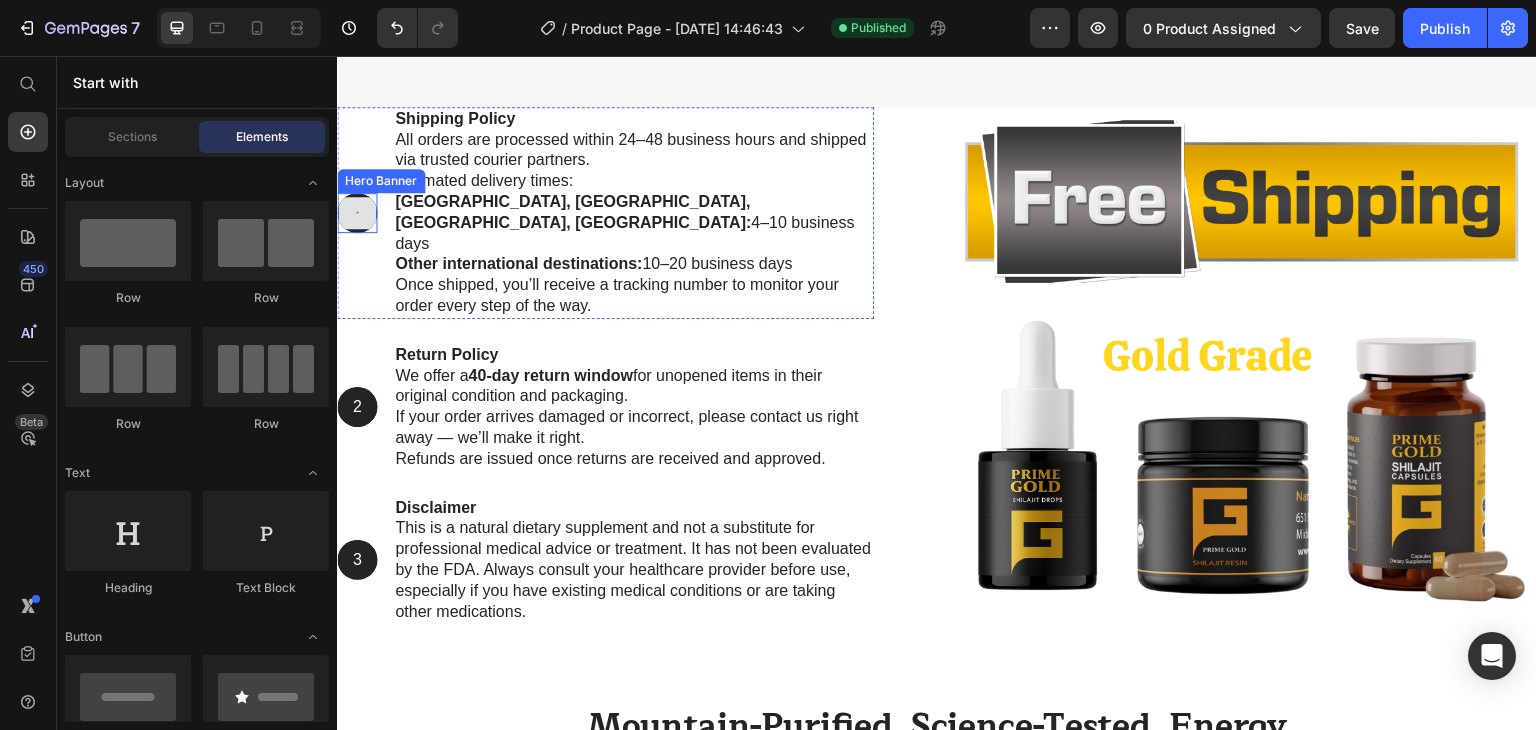 click at bounding box center [357, 213] 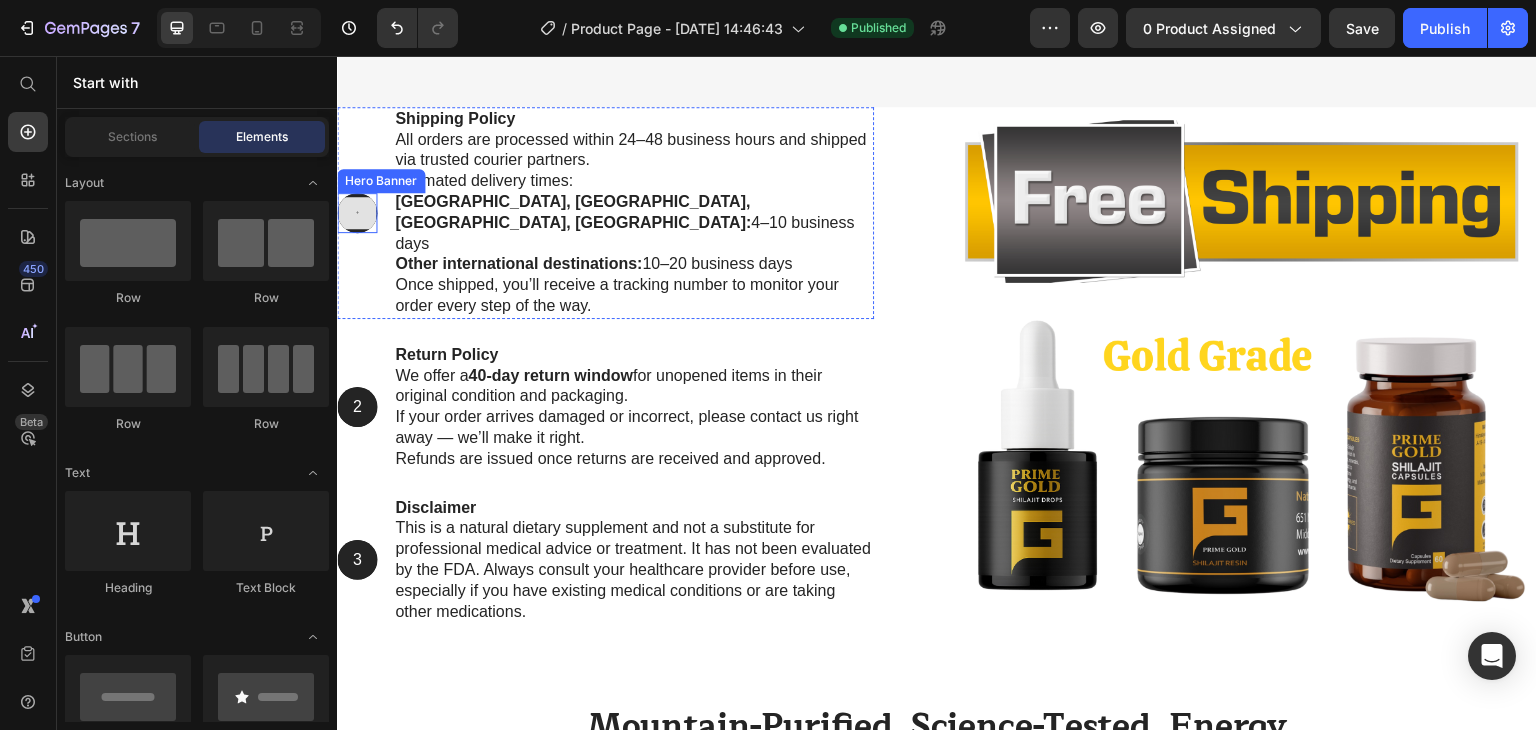click at bounding box center (357, 213) 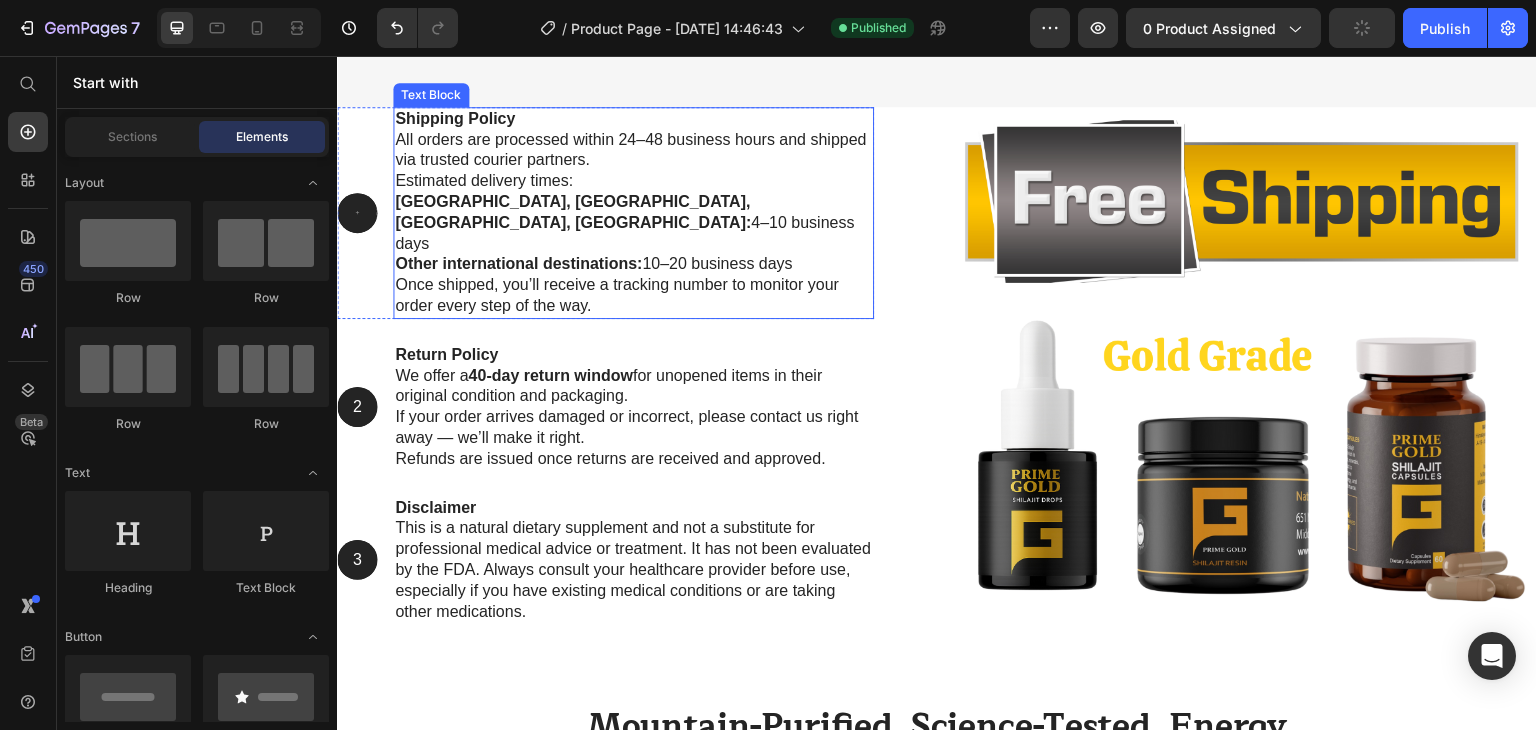 click on "Once shipped, you’ll receive a tracking number to monitor your order every step of the way." at bounding box center (633, 296) 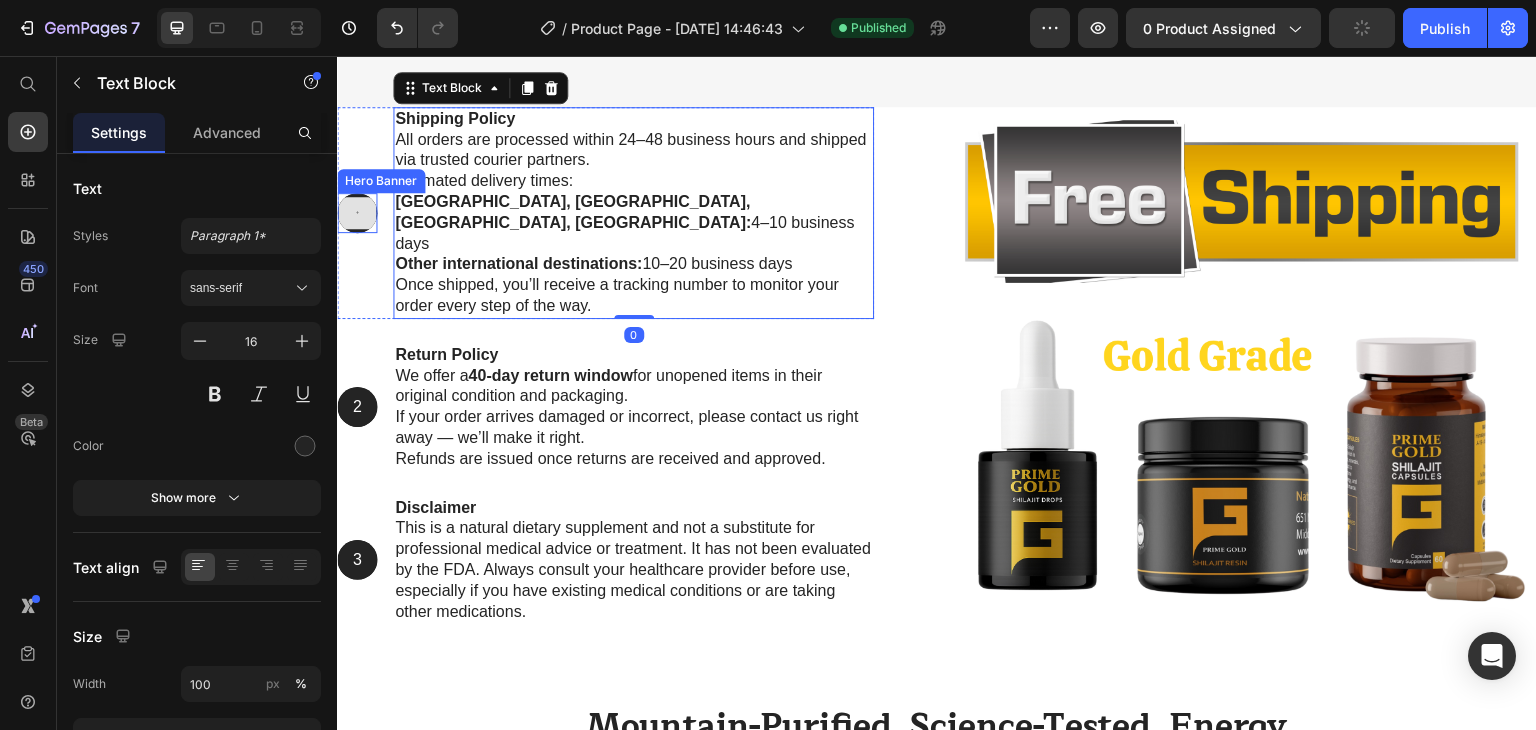 click at bounding box center (357, 213) 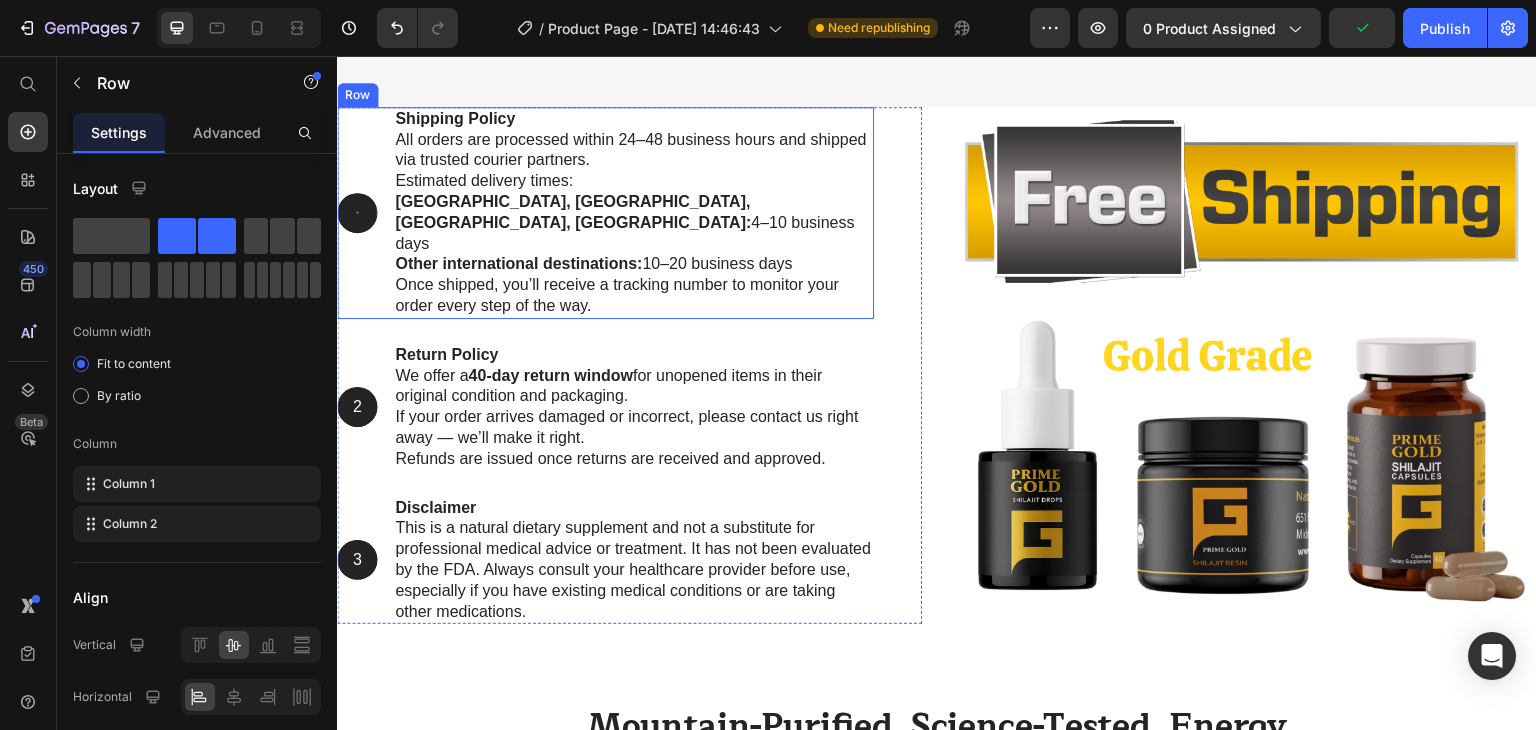 click on "Hero Banner" at bounding box center (357, 213) 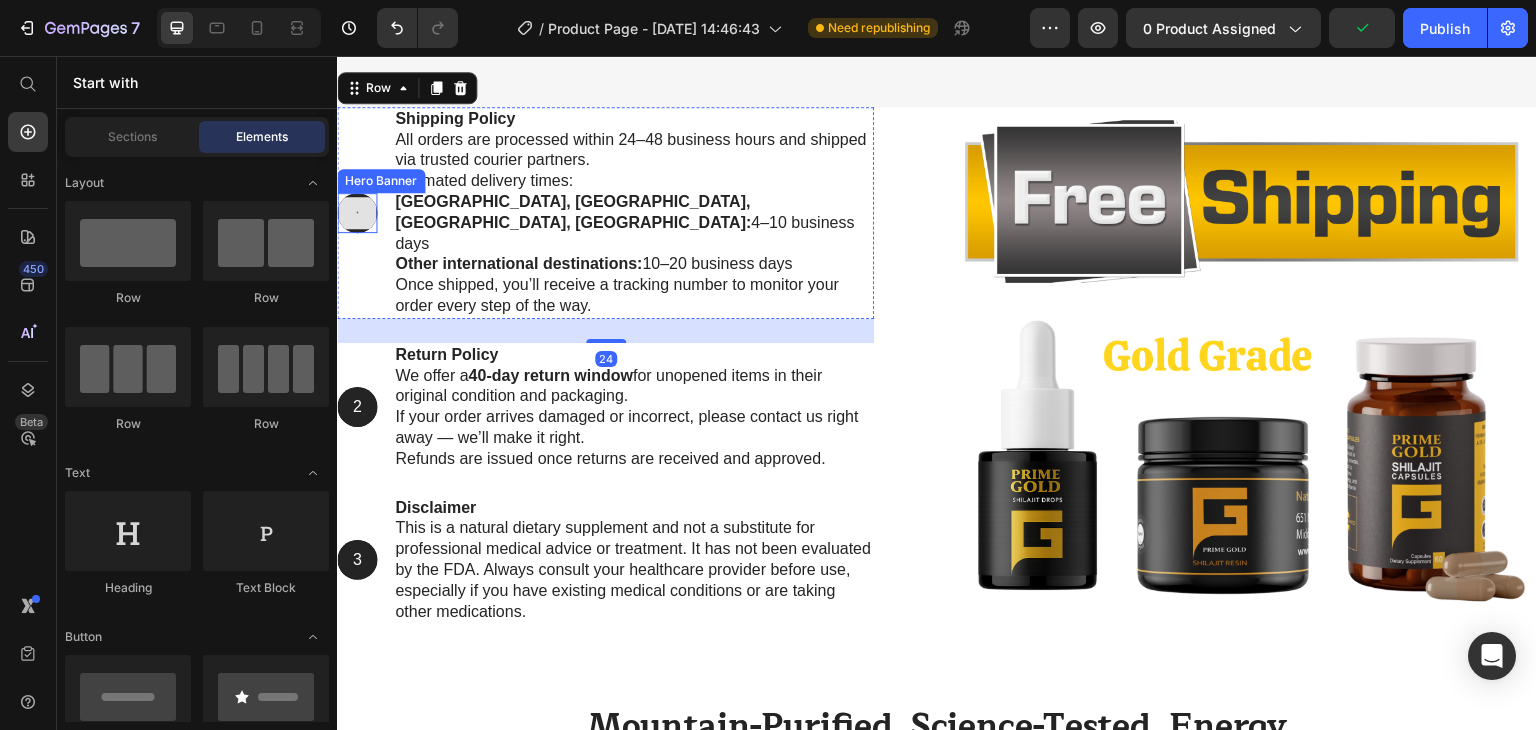 click at bounding box center [357, 213] 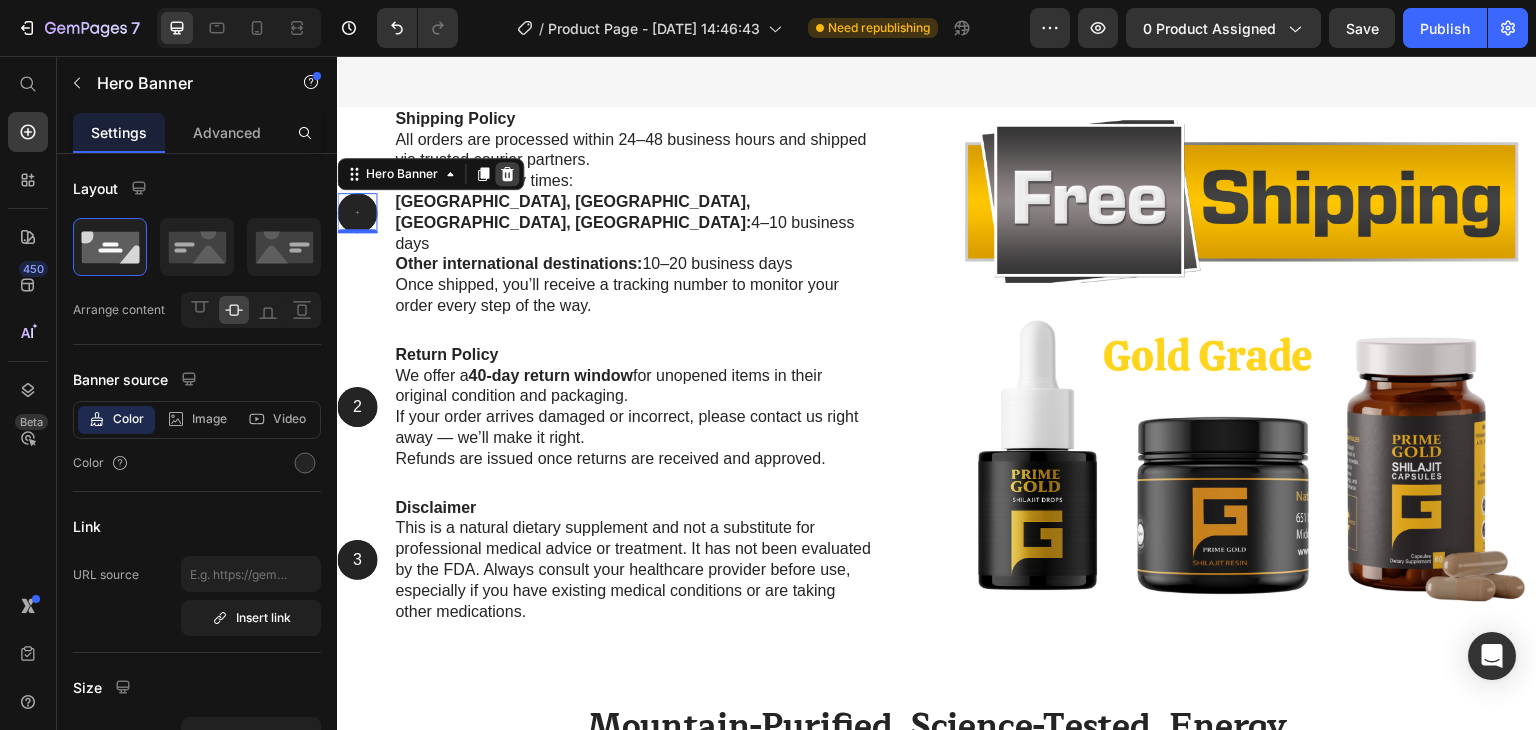 click 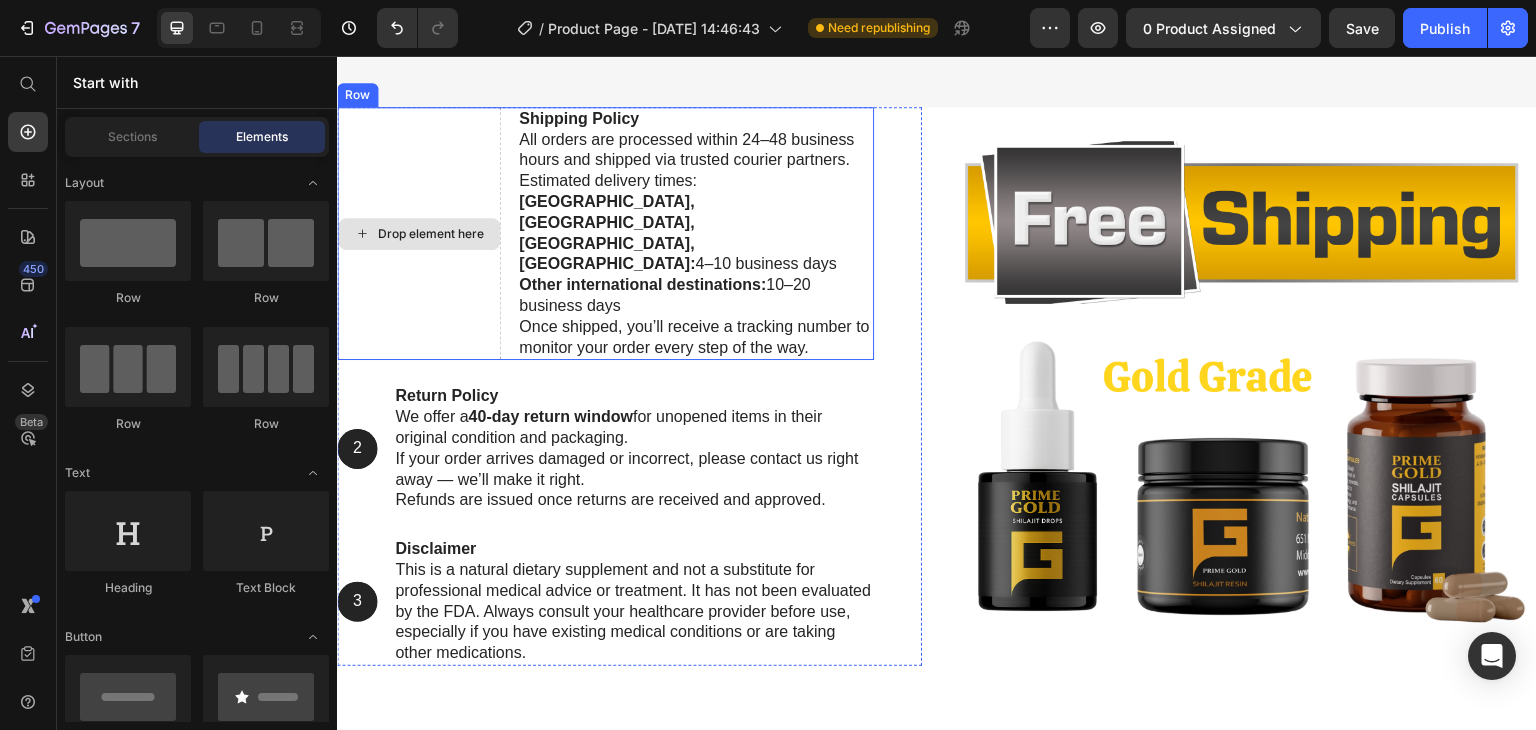 click on "Drop element here" at bounding box center [419, 234] 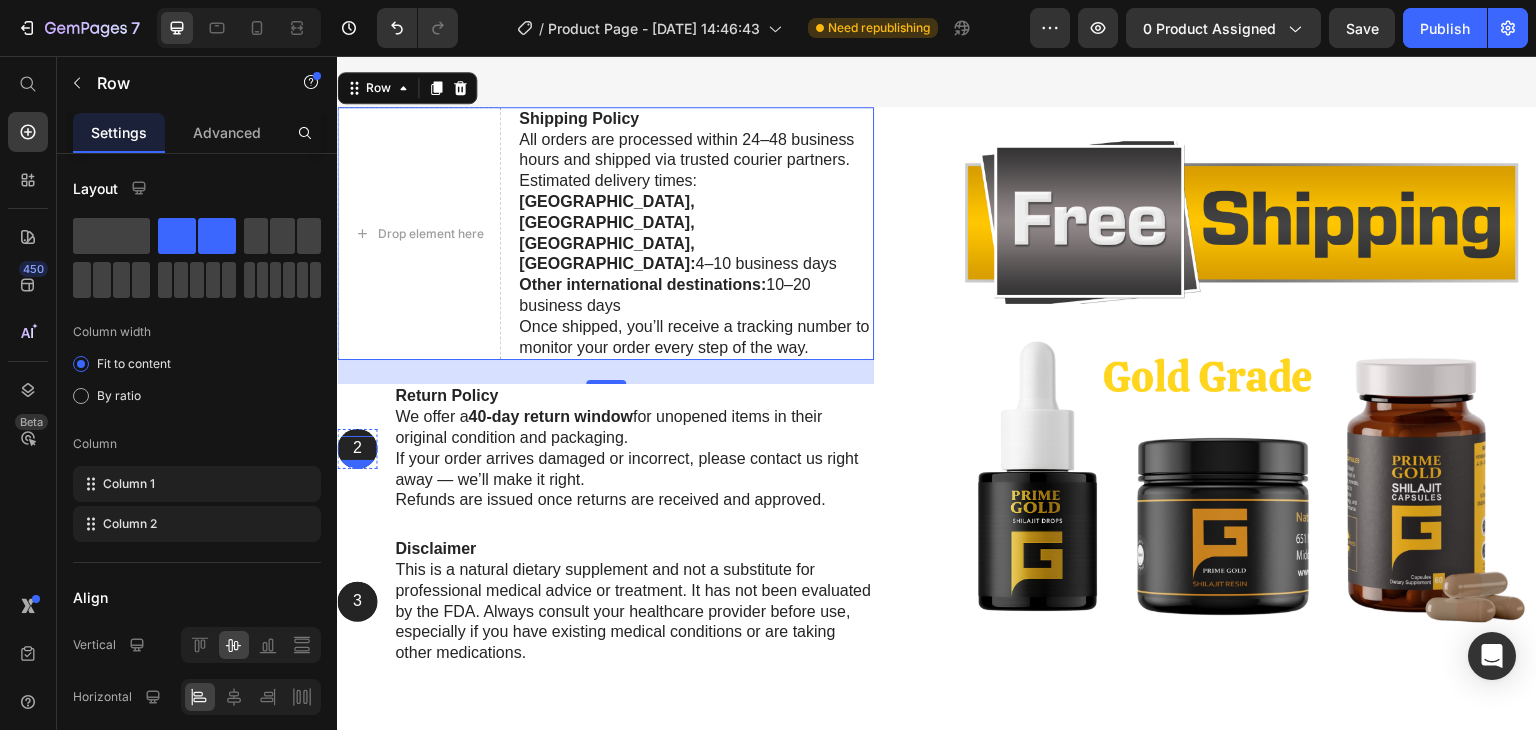 click on "2" at bounding box center (357, 448) 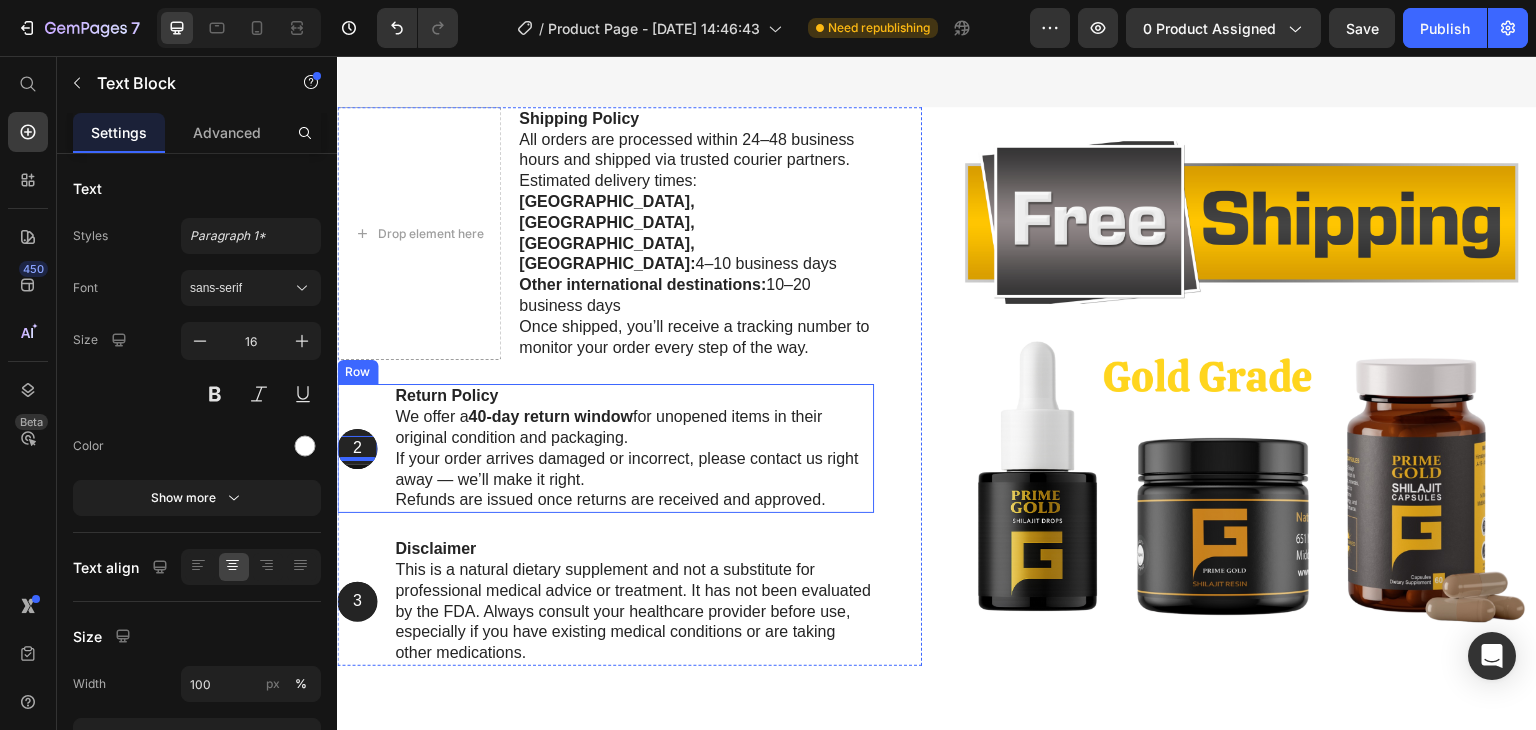click on "2 Text Block   0 Hero Banner" at bounding box center [357, 448] 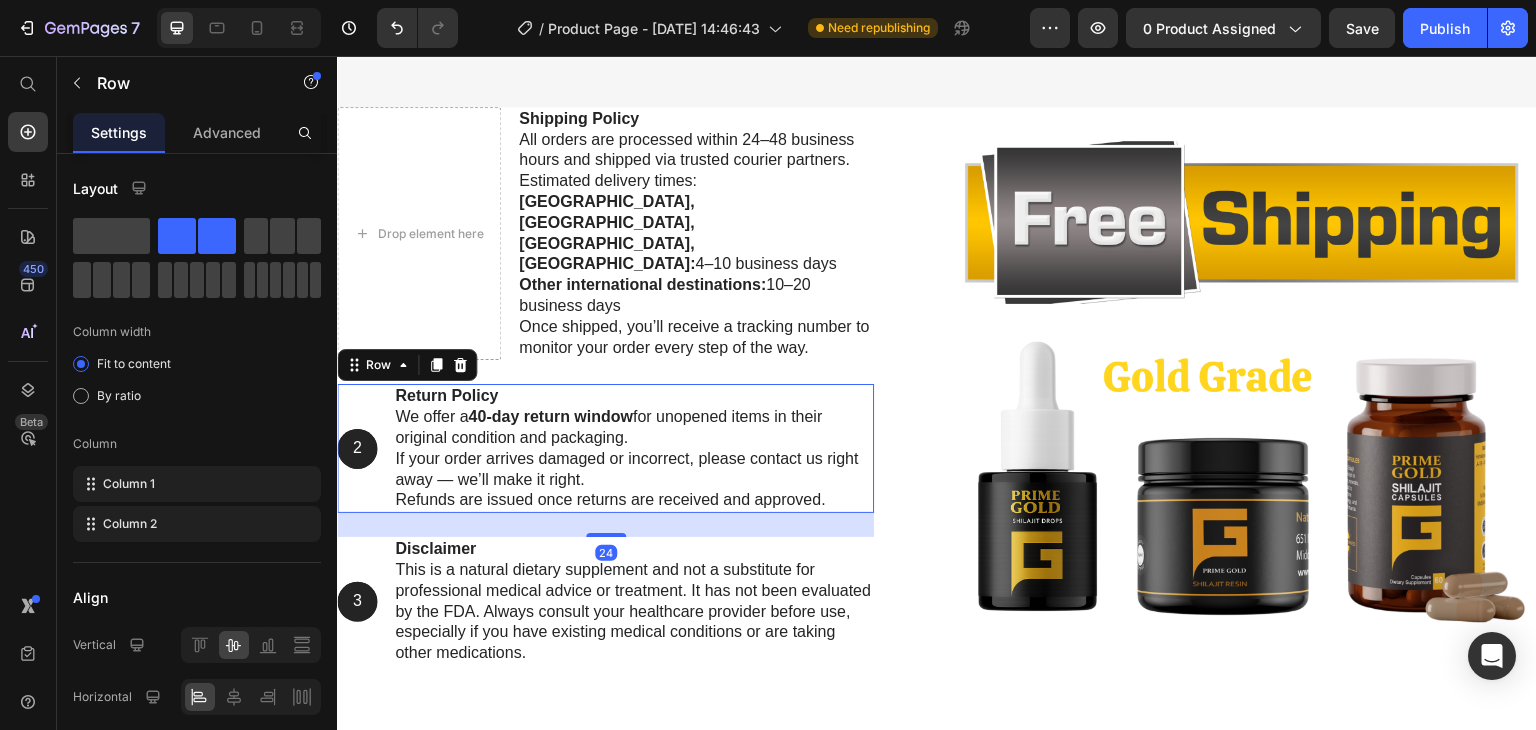 click on "2 Text Block Hero Banner" at bounding box center (357, 448) 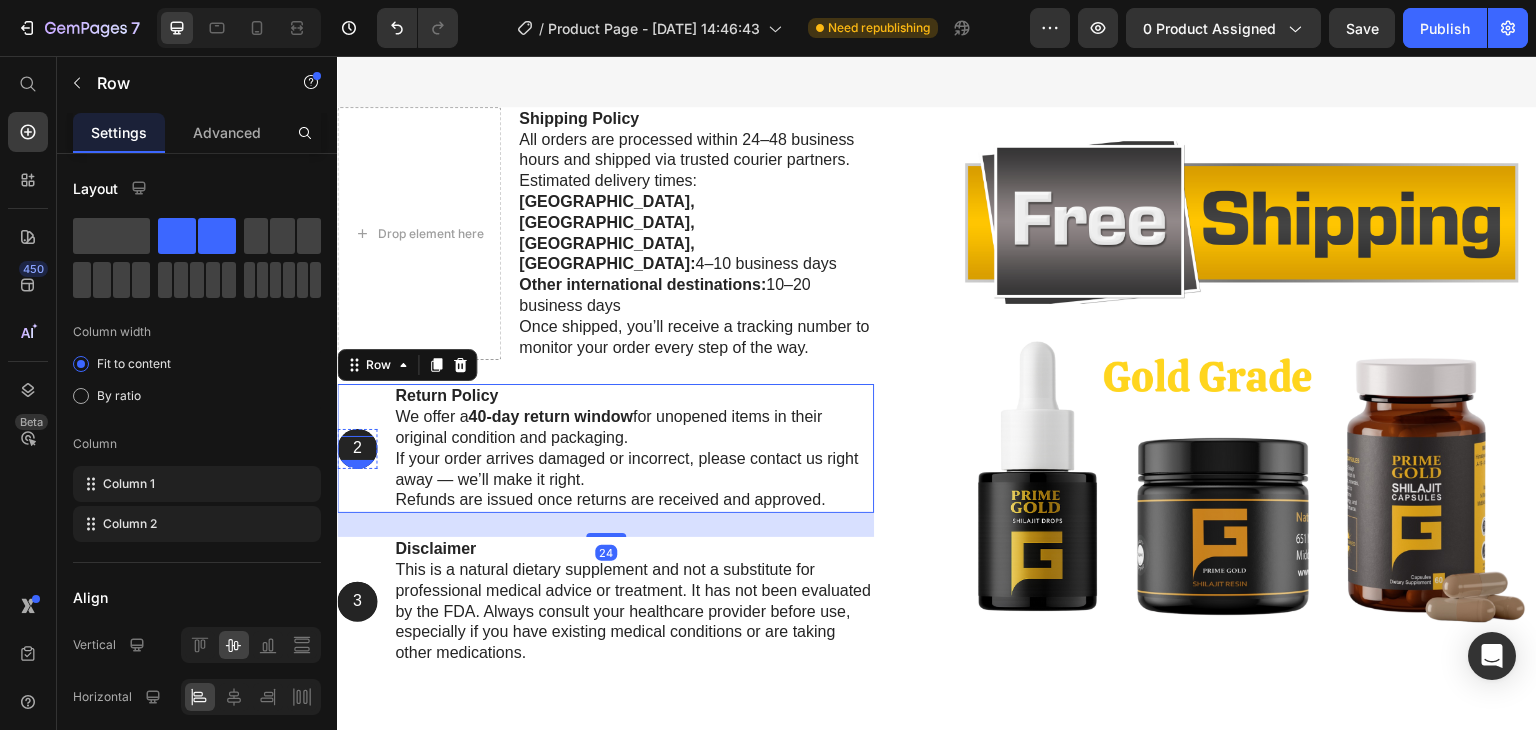 click on "2" at bounding box center [357, 448] 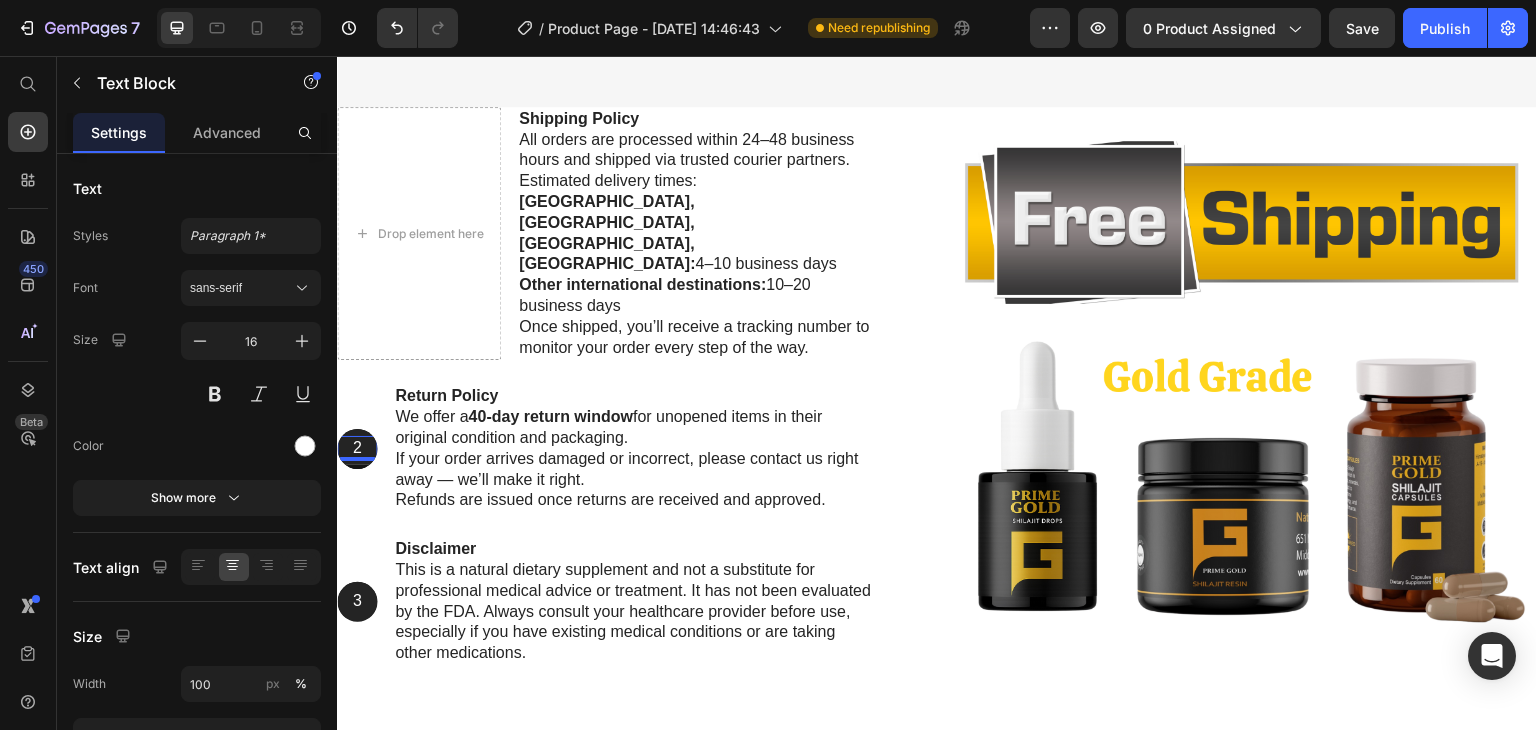 click at bounding box center (357, 459) 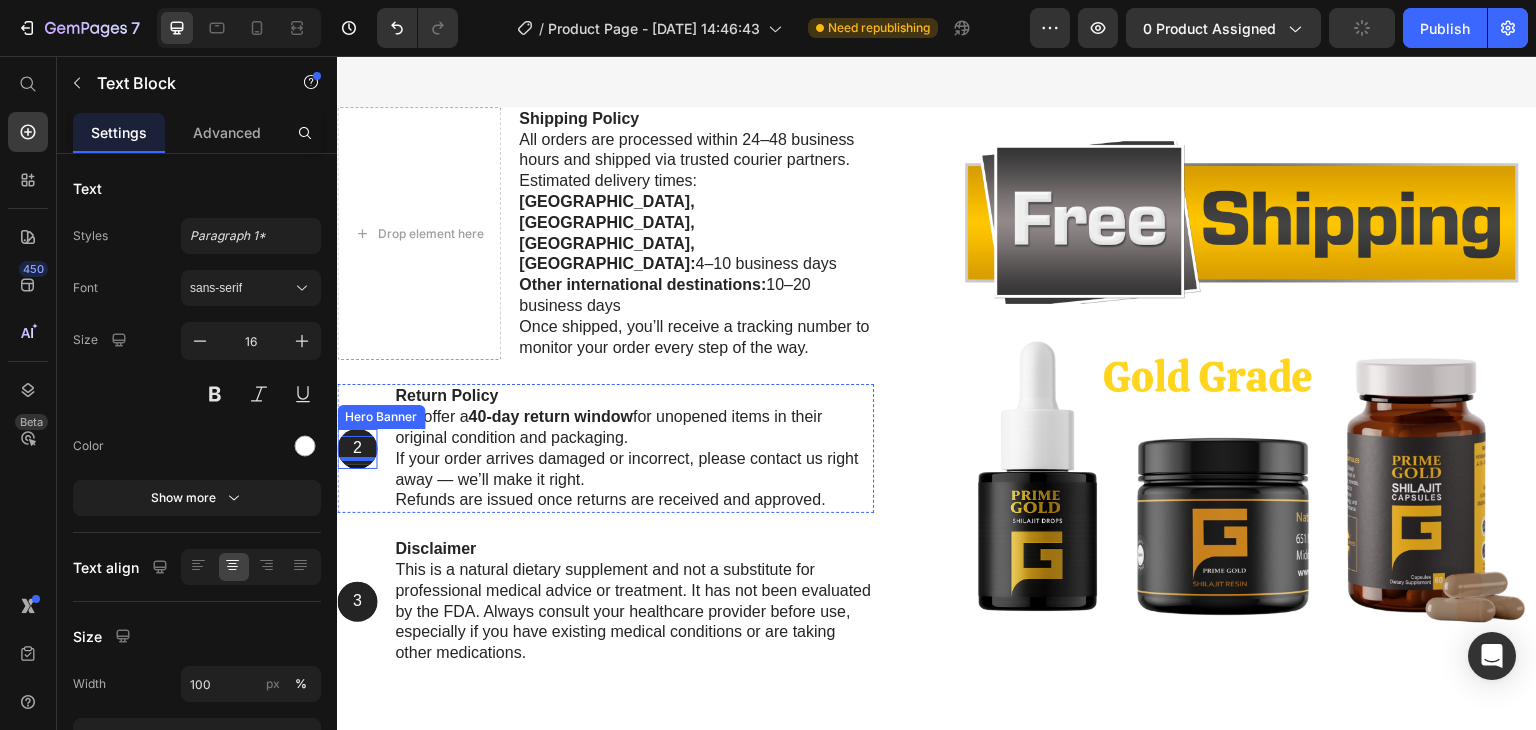click at bounding box center (357, 449) 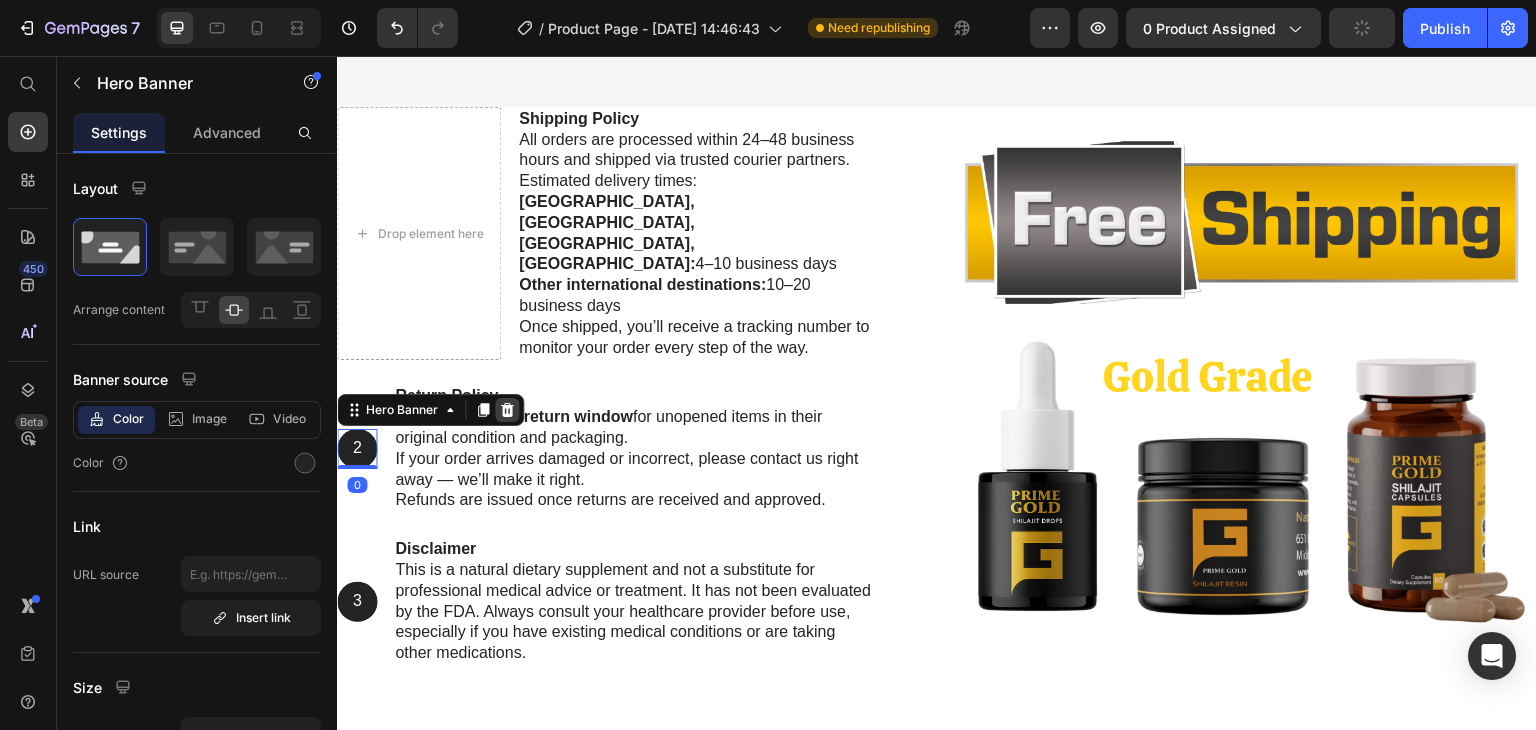 click 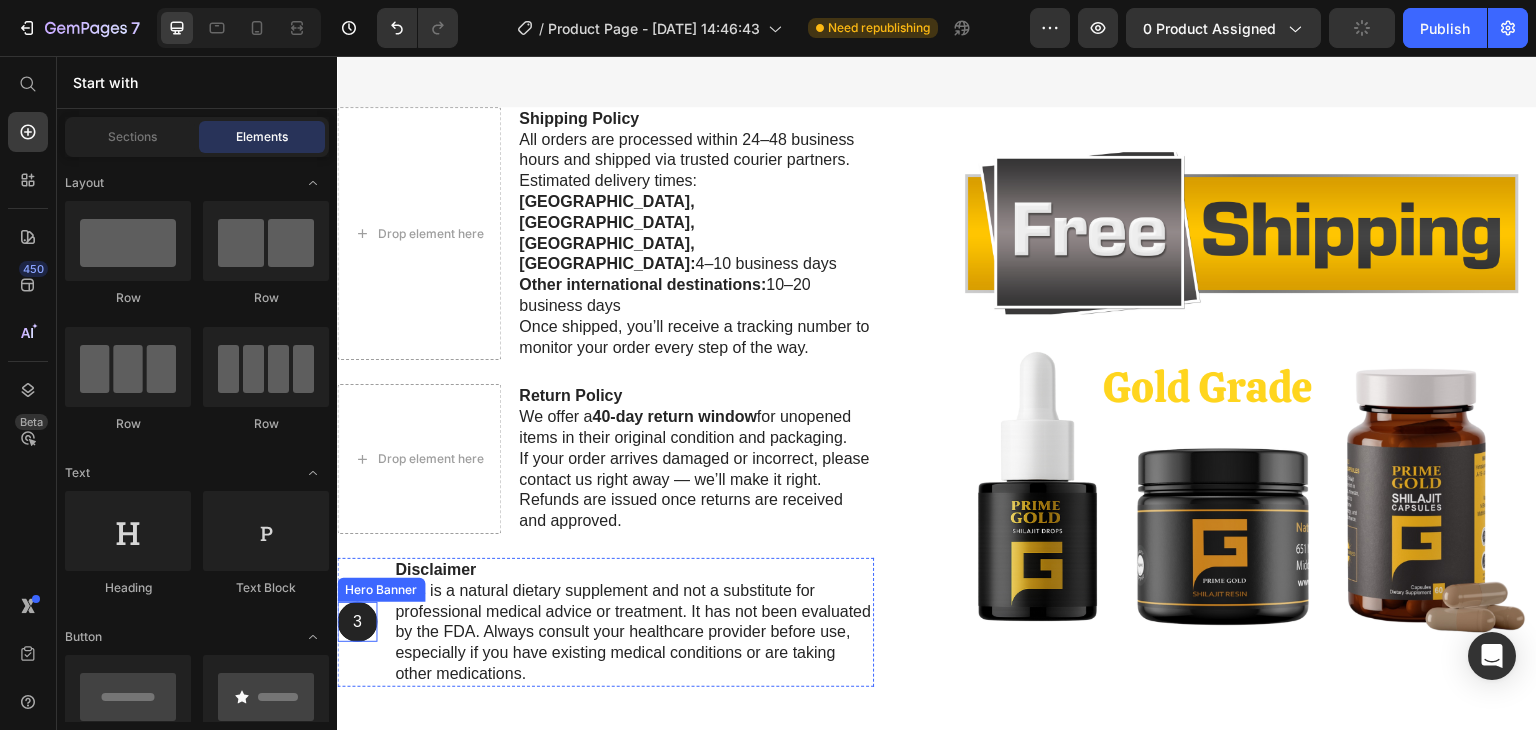 click at bounding box center (357, 622) 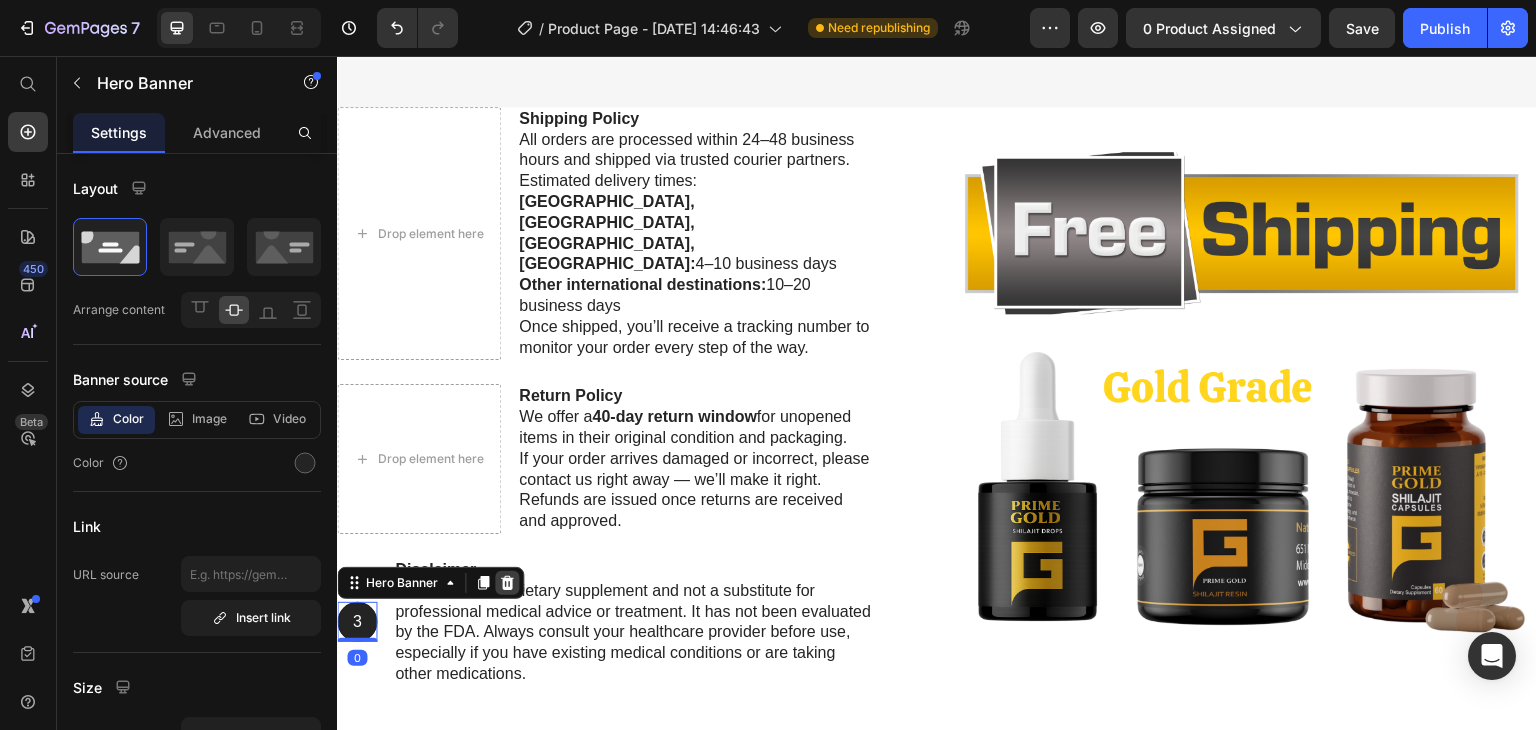 click 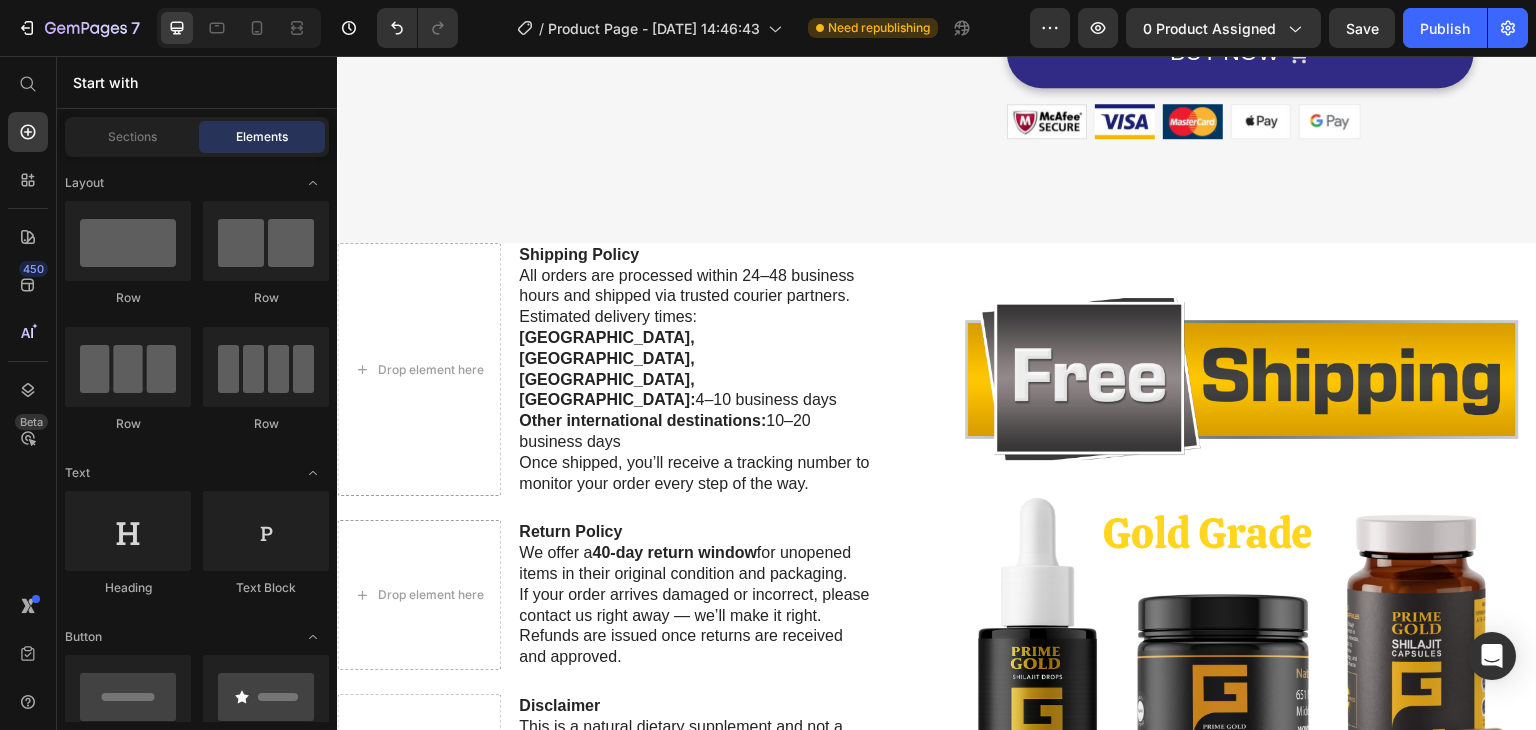 scroll, scrollTop: 1333, scrollLeft: 0, axis: vertical 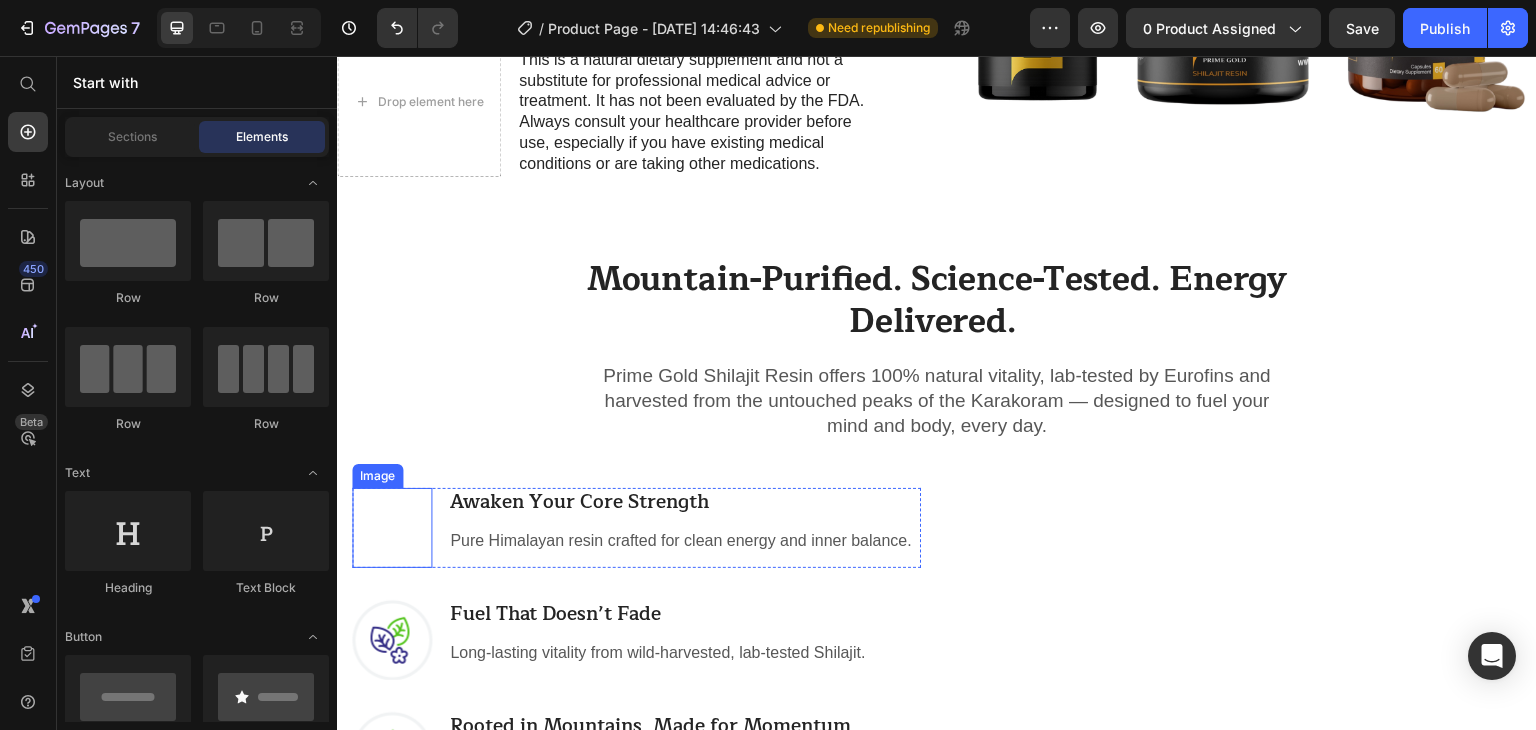 click at bounding box center [392, 530] 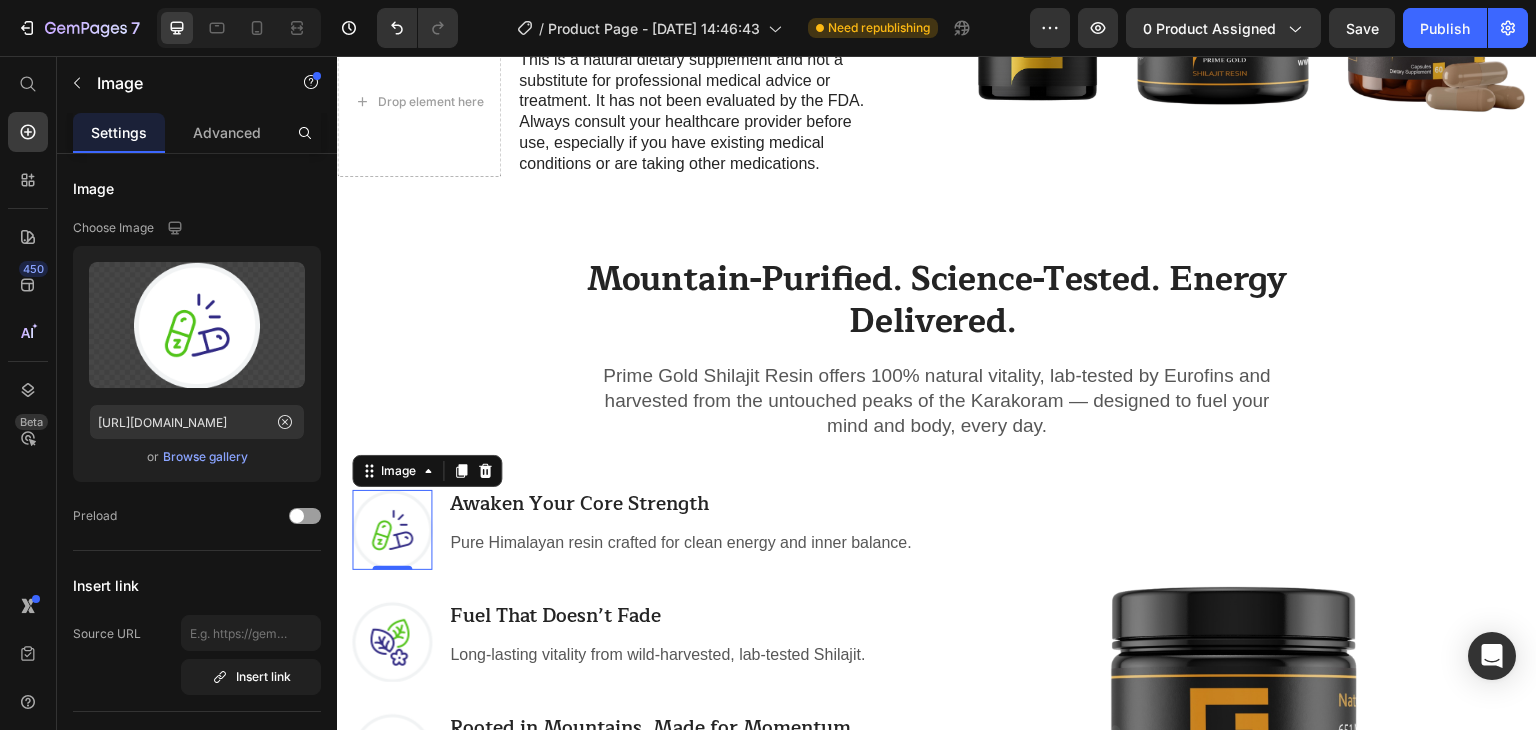 click at bounding box center (392, 530) 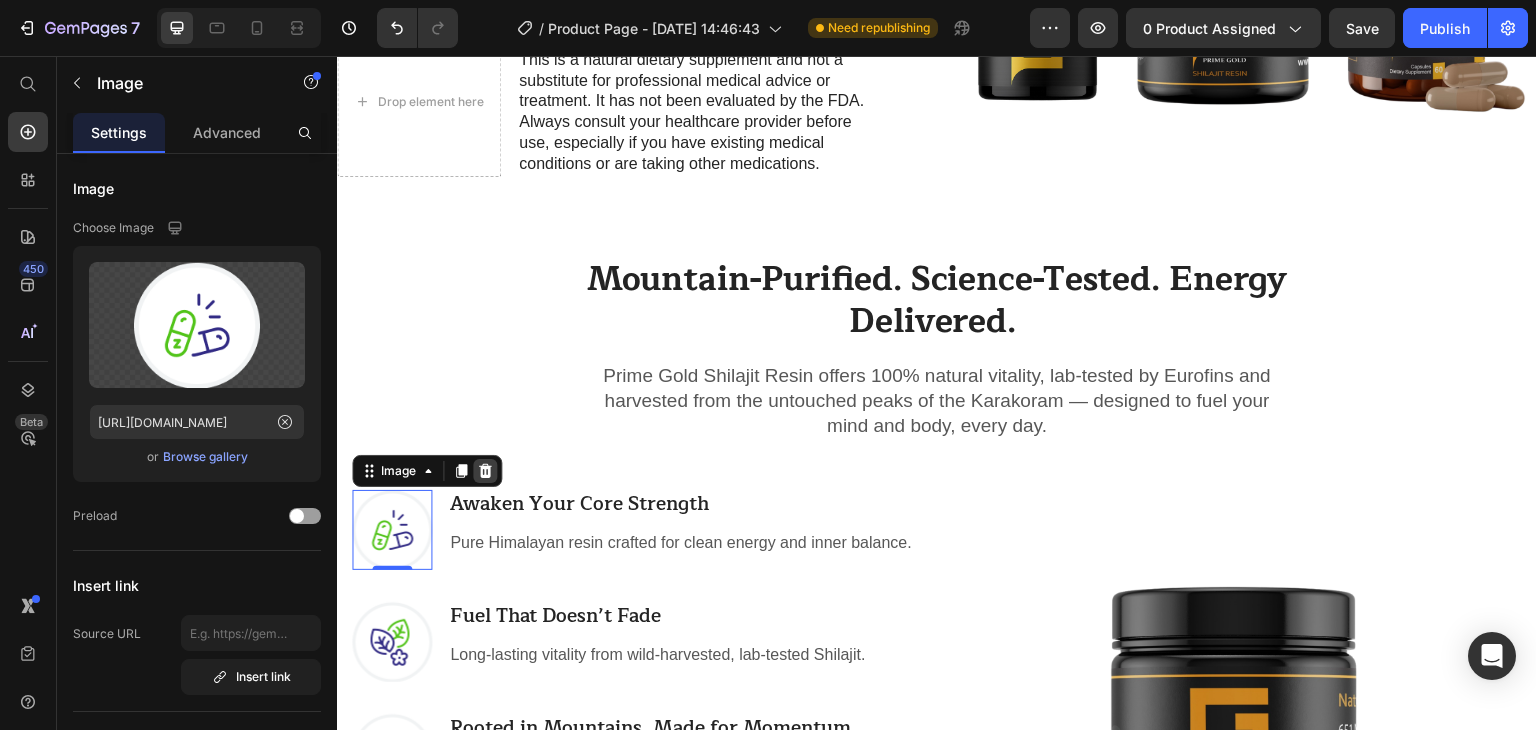 click 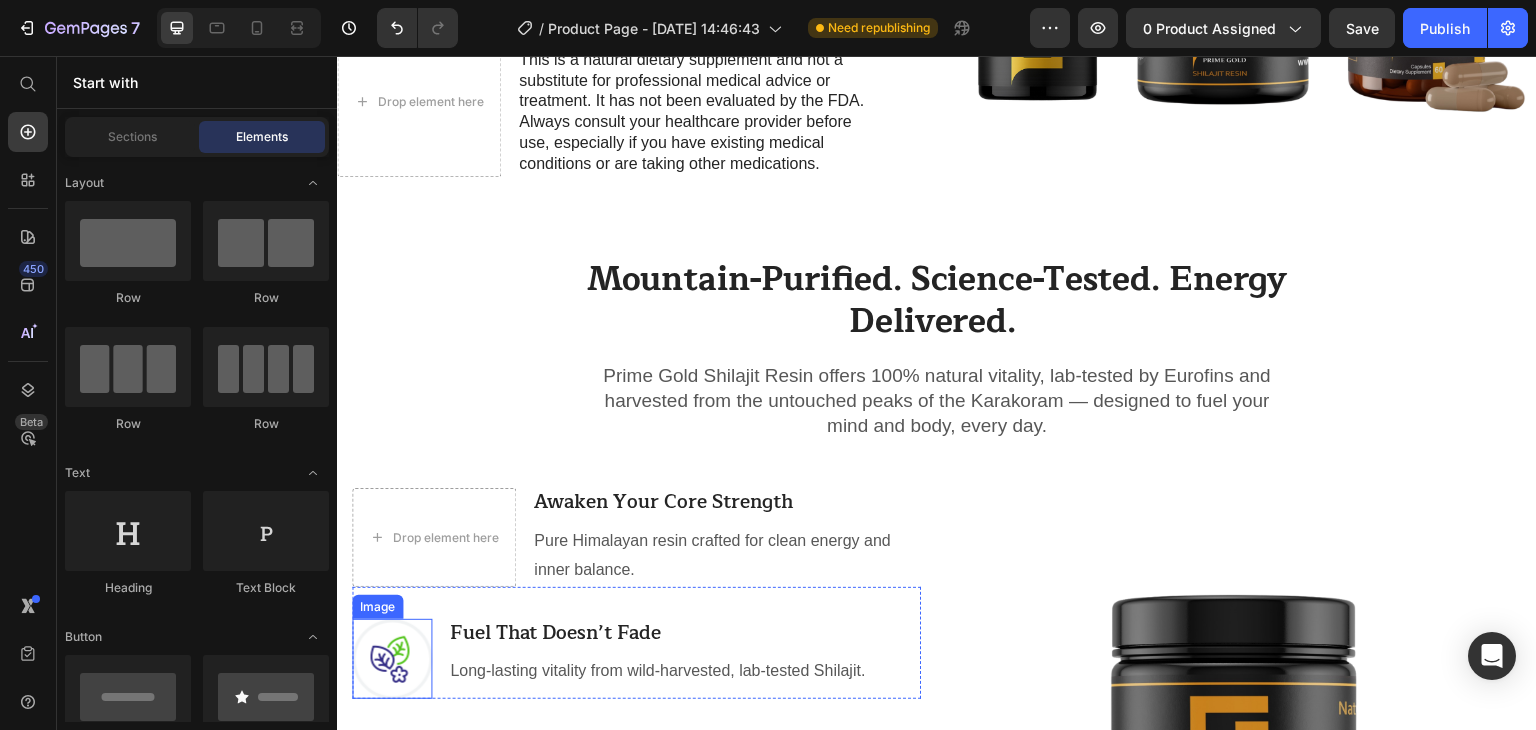 click at bounding box center [392, 659] 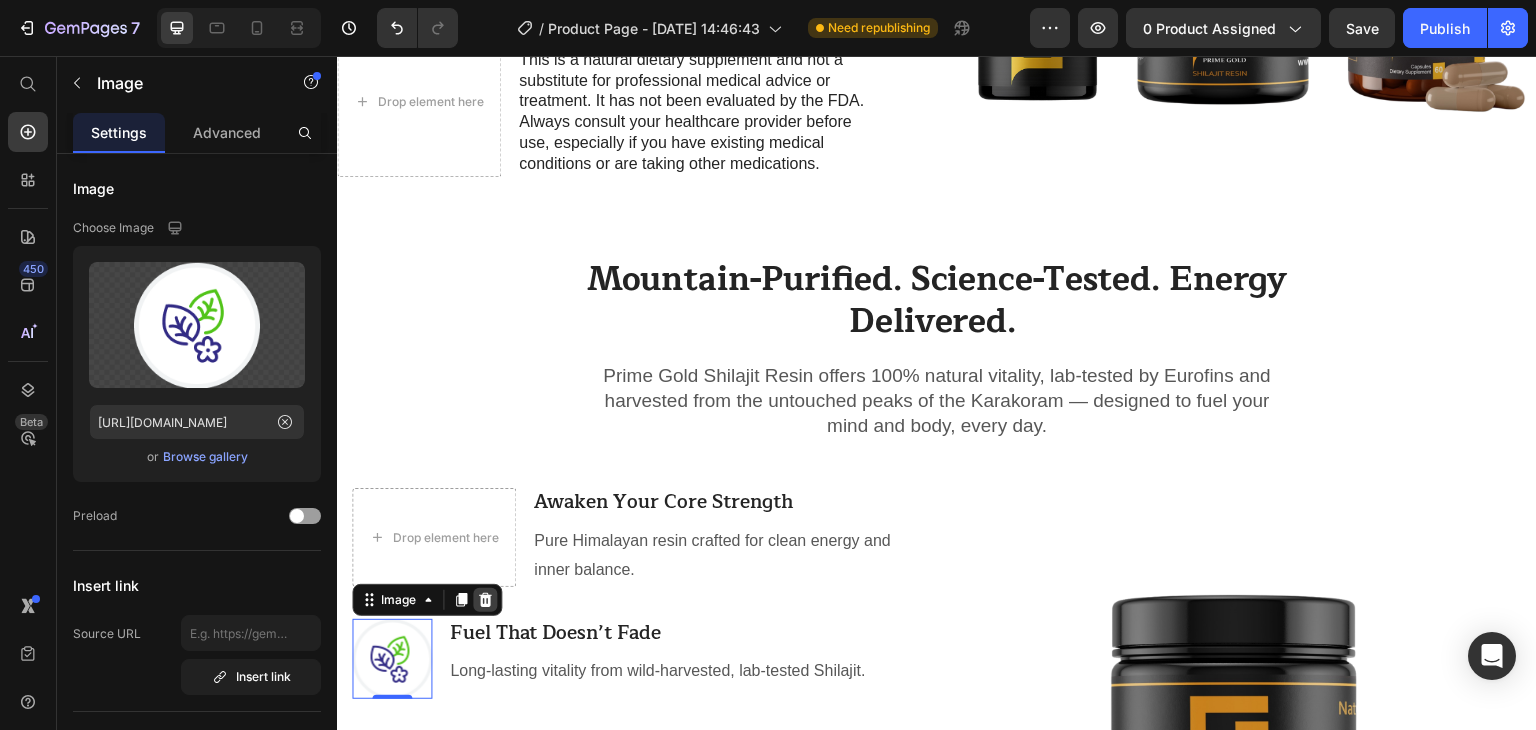 click 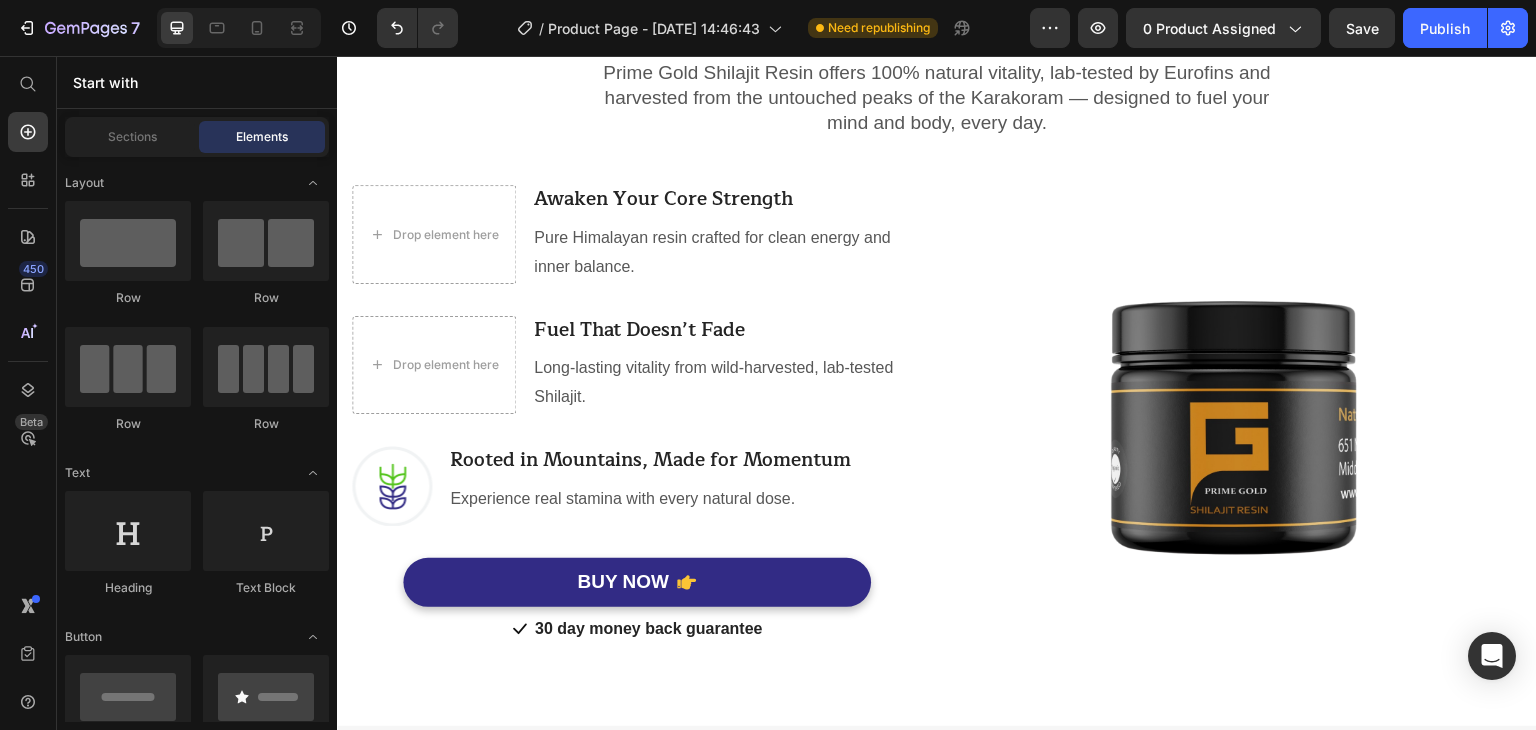 scroll, scrollTop: 1756, scrollLeft: 0, axis: vertical 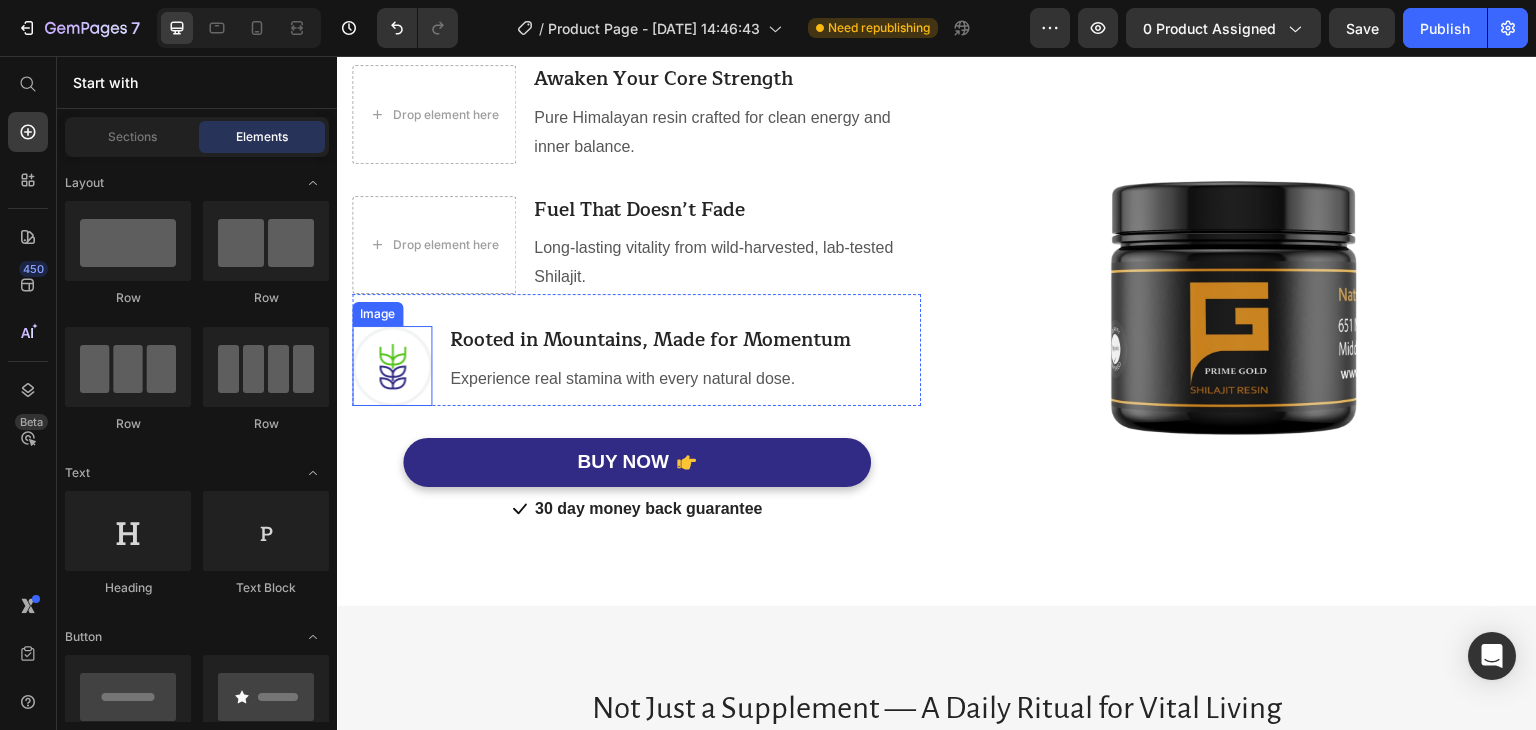 click at bounding box center [392, 366] 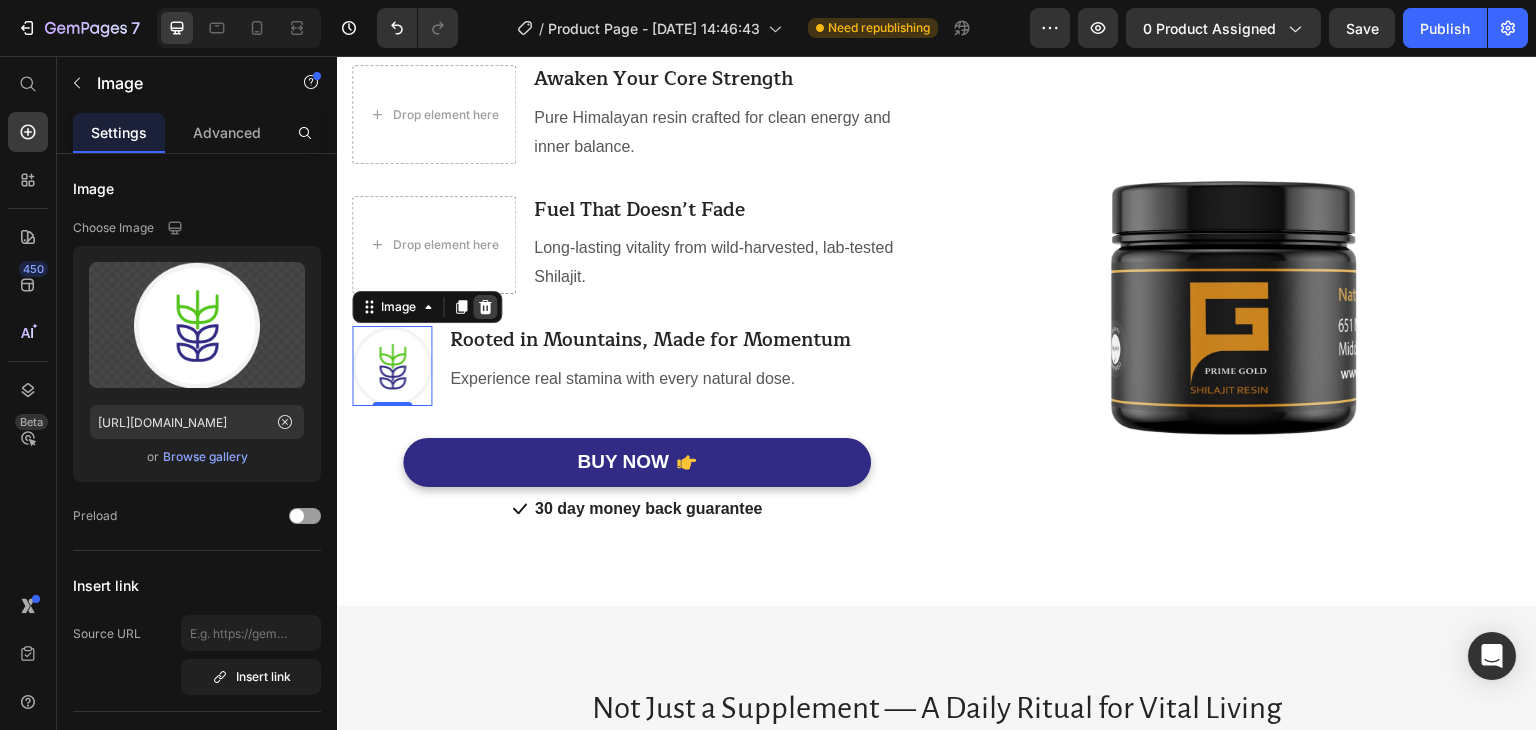 click 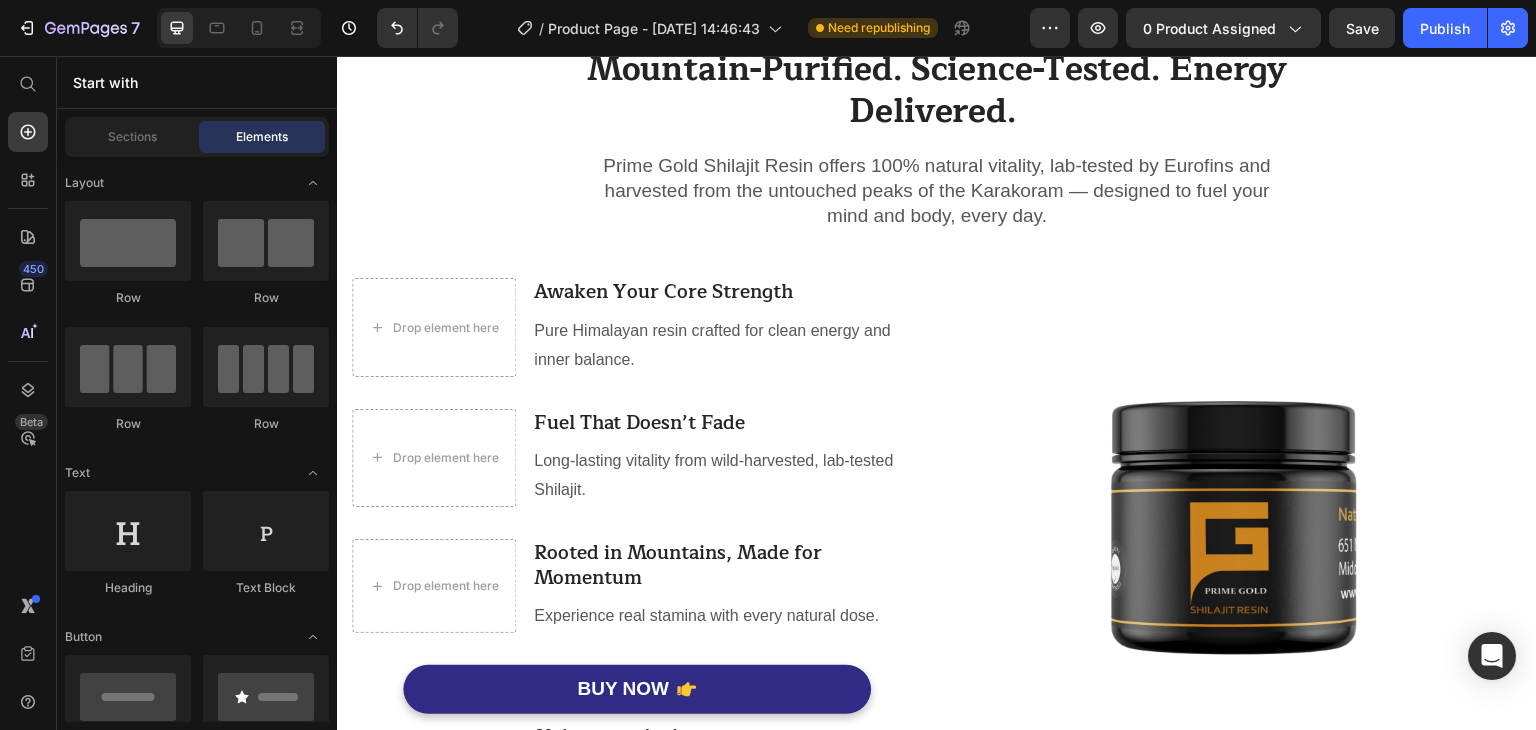 scroll, scrollTop: 1532, scrollLeft: 0, axis: vertical 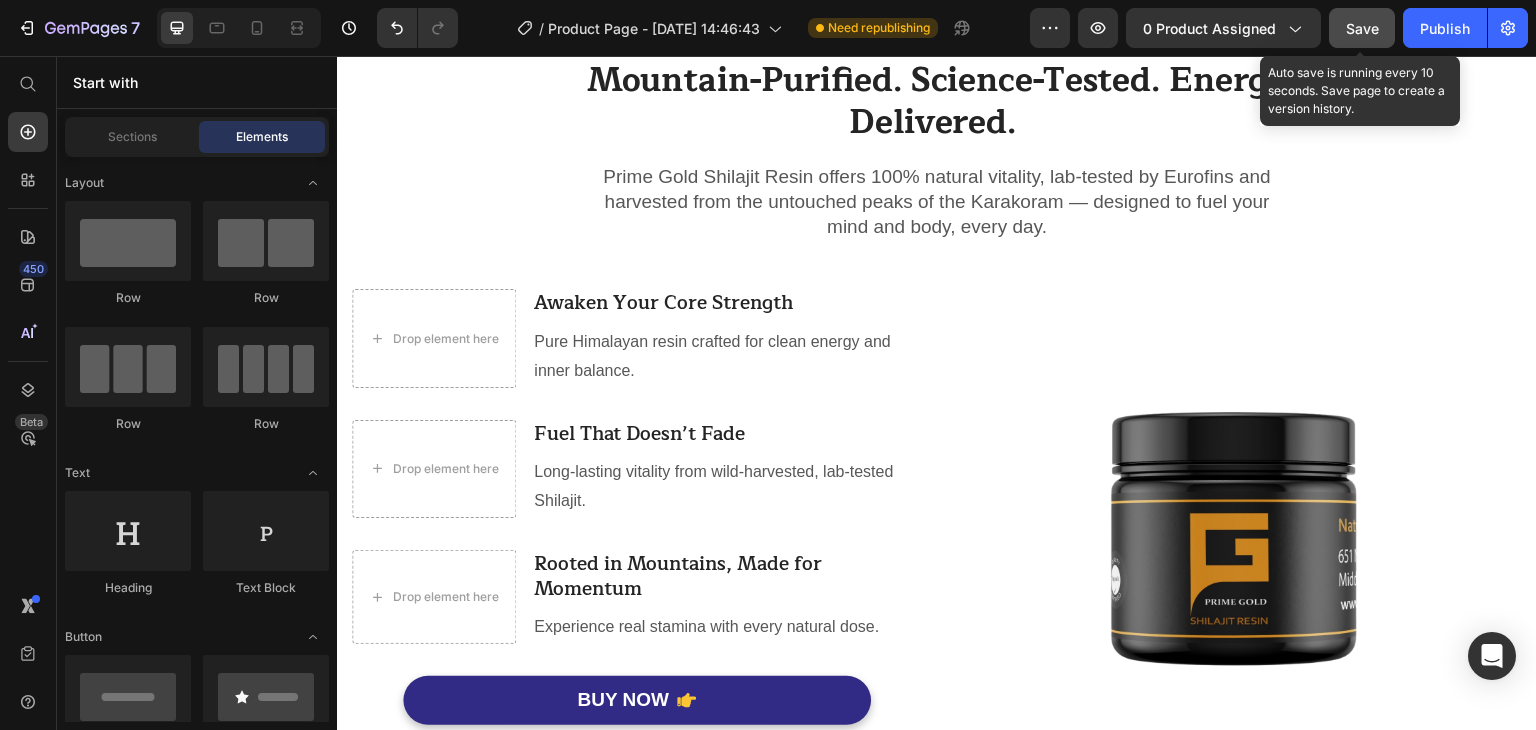 click on "Save" at bounding box center (1362, 28) 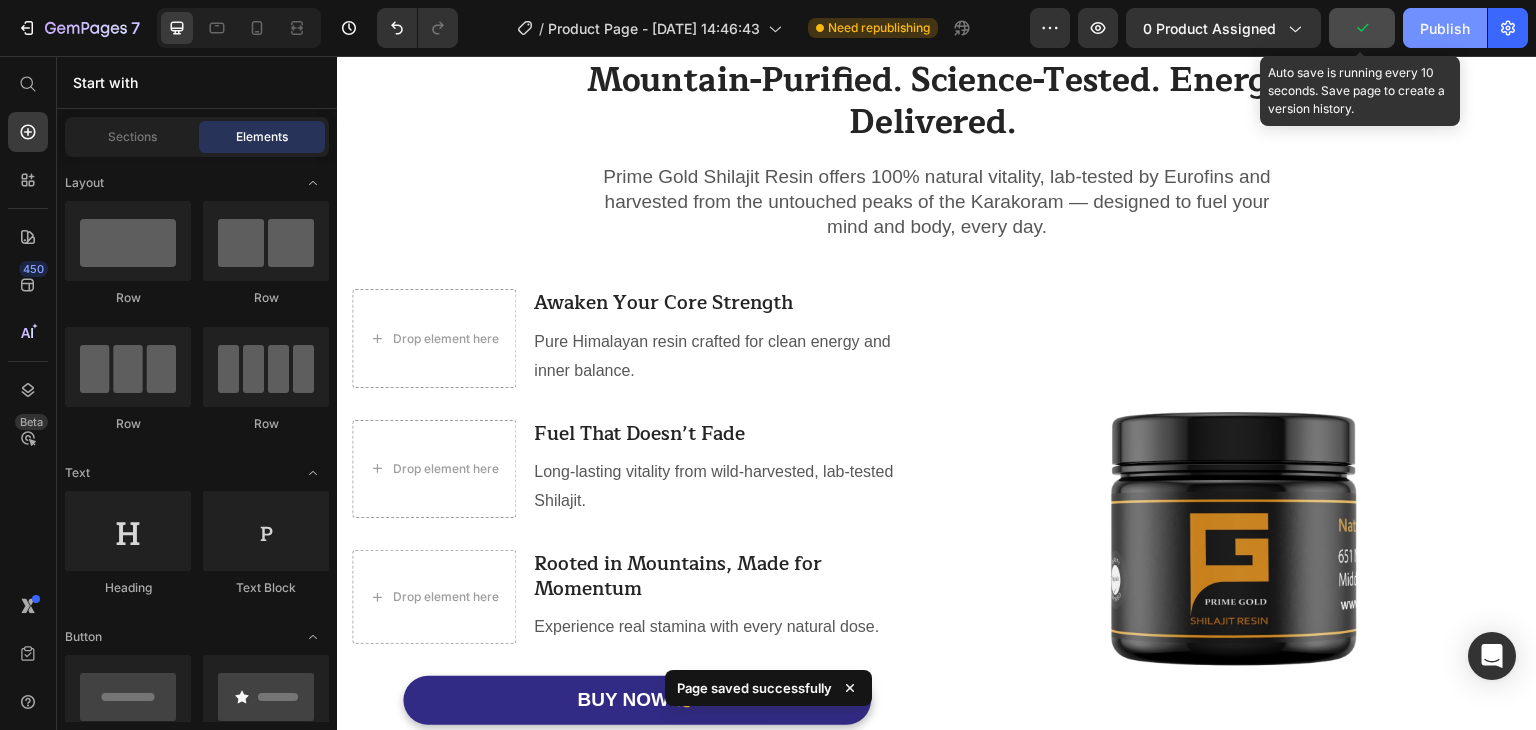 click on "Publish" at bounding box center [1445, 28] 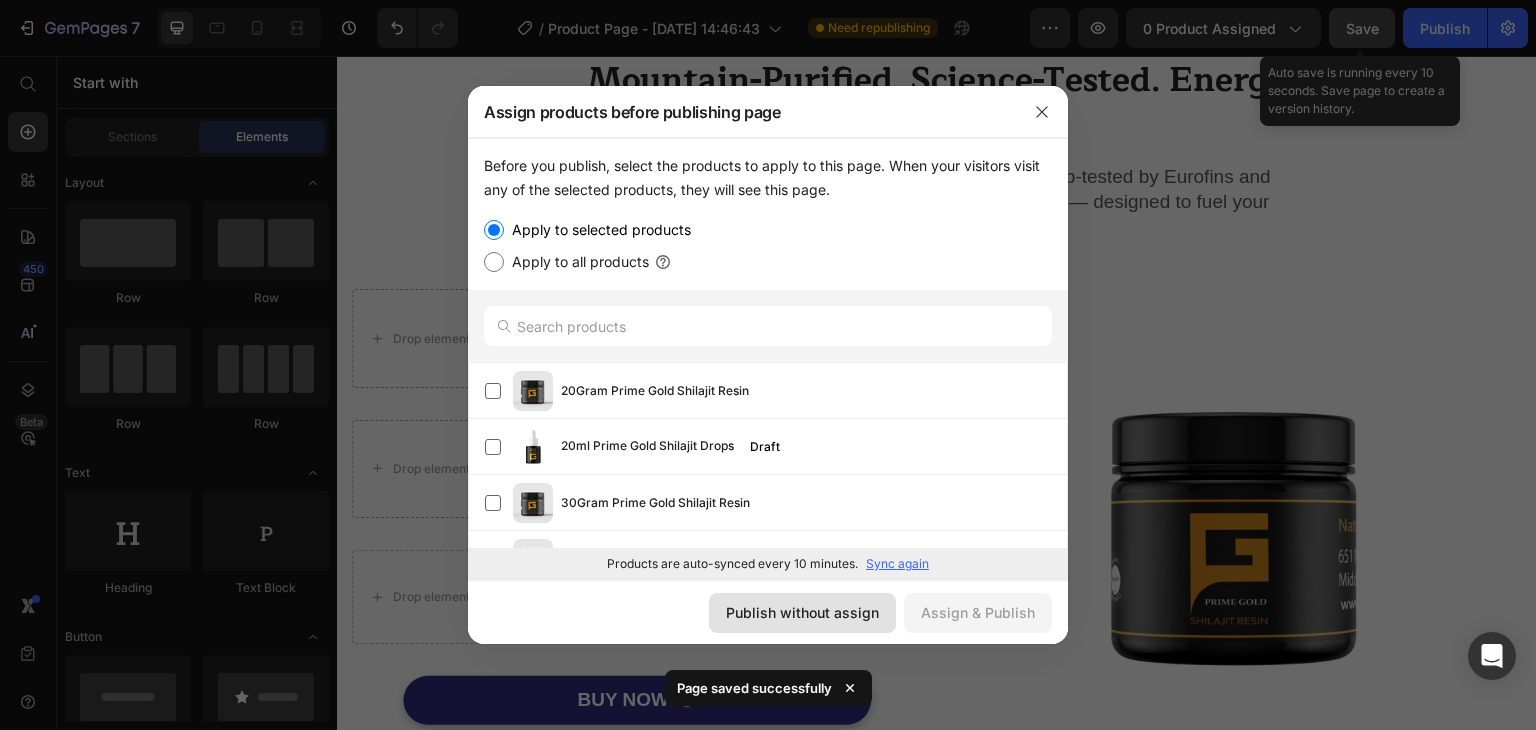 click on "Publish without assign" at bounding box center [802, 612] 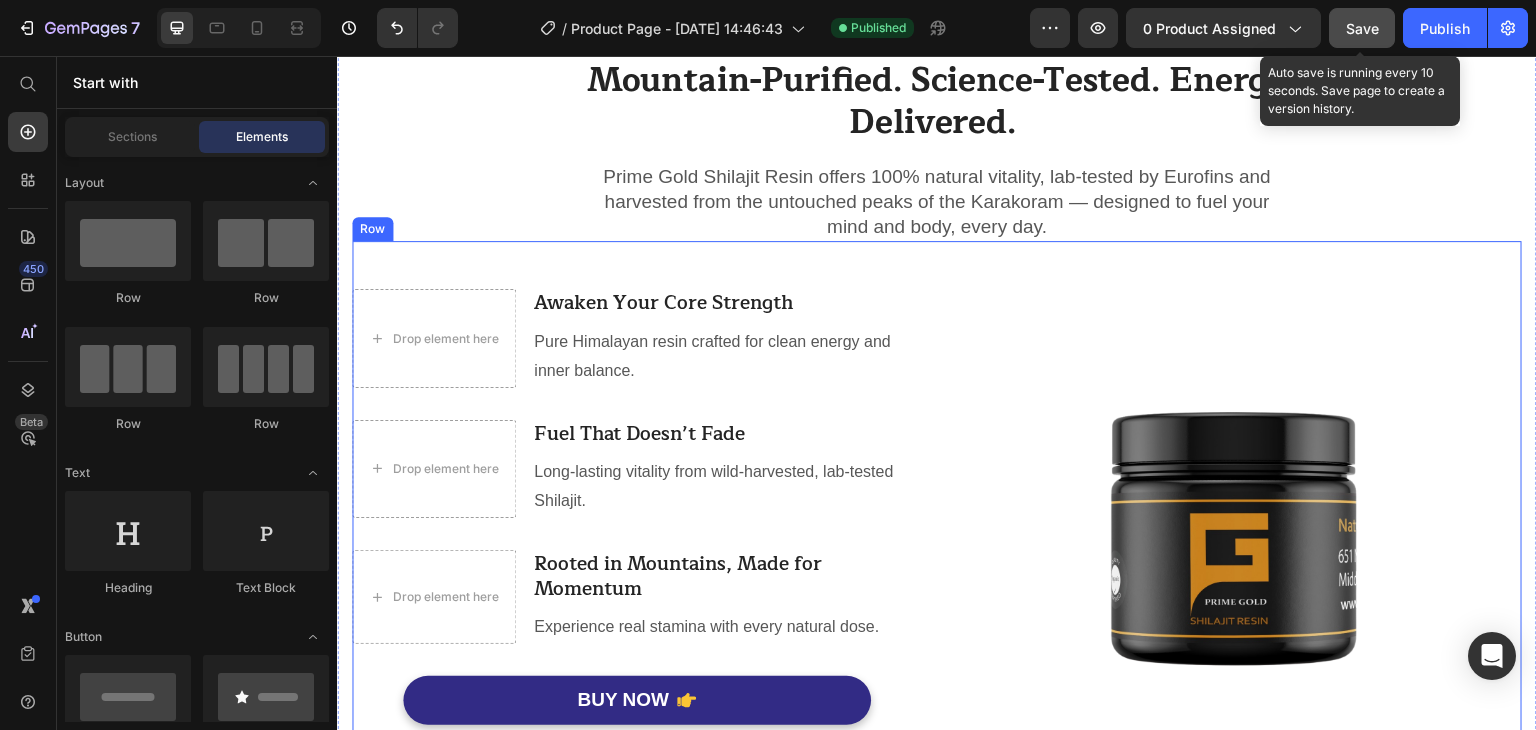 click on "Drop element here Awaken Your Core Strength Heading Pure Himalayan resin crafted for clean energy and inner balance. Text block Row
Drop element here Fuel That Doesn’t Fade Heading Long-lasting vitality from wild-harvested, lab-tested Shilajit. Text block Row
Drop element here Rooted in Mountains, Made for Momentum Heading Experience real stamina with every natural dose. Text block Row  	   BUY NOW Button                Icon 30 day money back guarantee Text block Icon List Row Image Row" at bounding box center (937, 502) 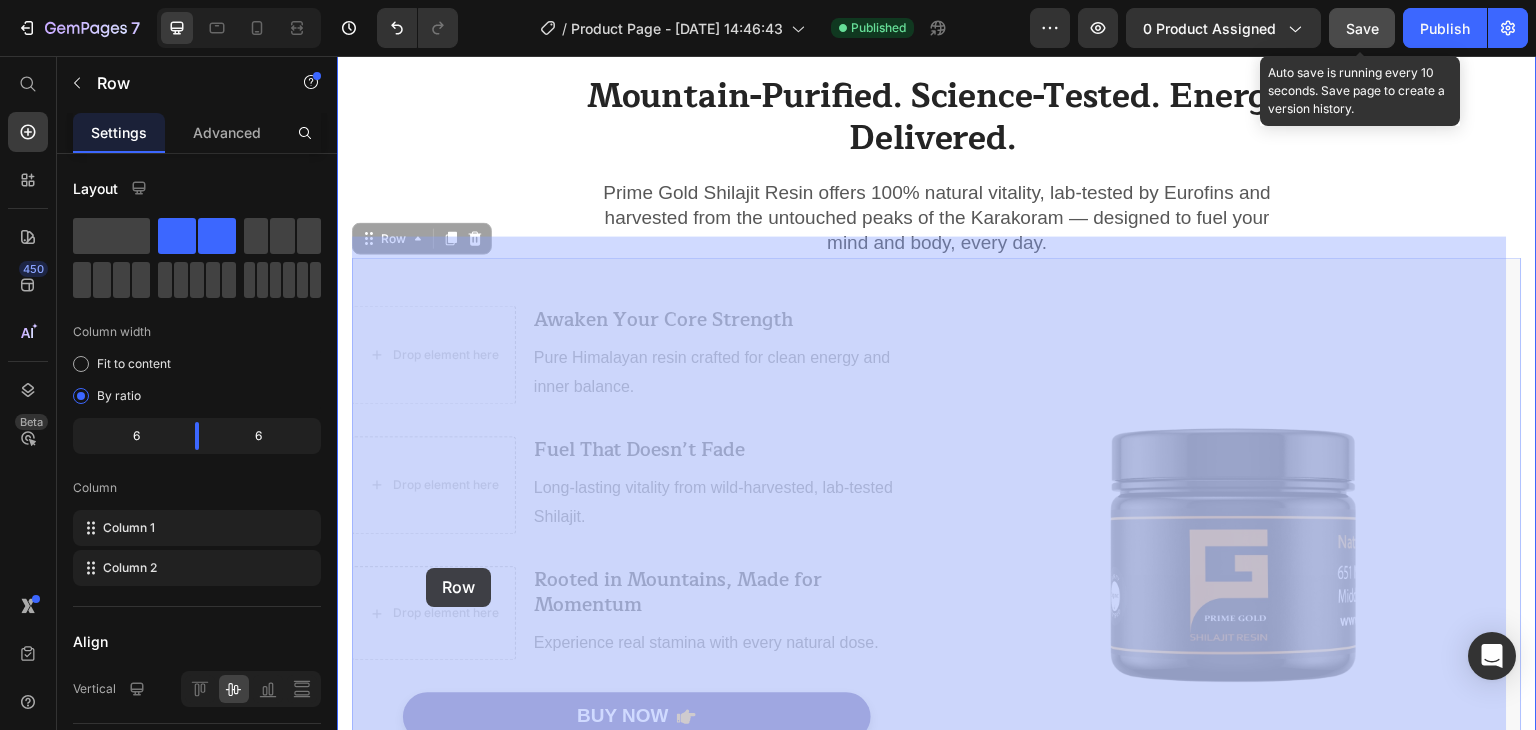 scroll, scrollTop: 1534, scrollLeft: 0, axis: vertical 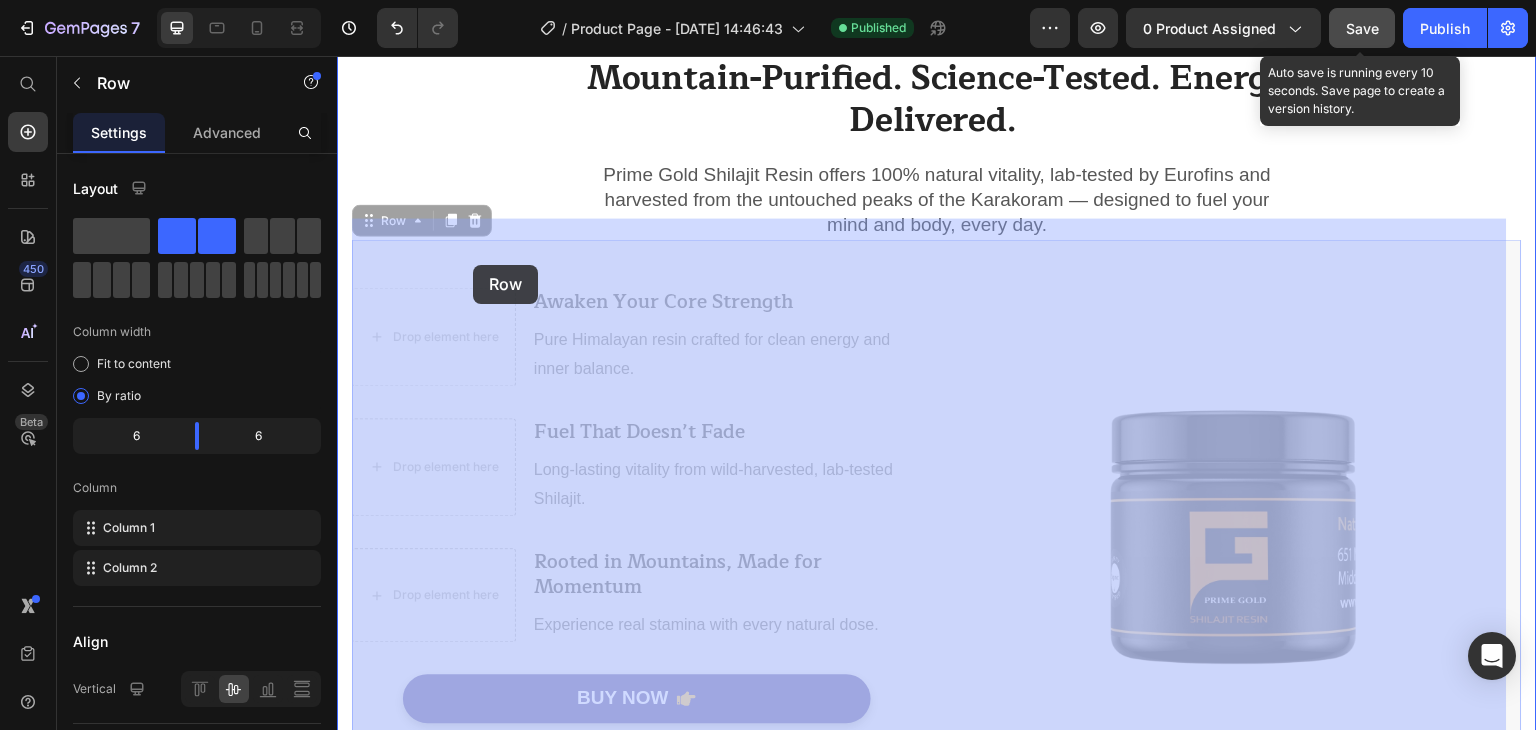 drag, startPoint x: 369, startPoint y: 205, endPoint x: 474, endPoint y: 259, distance: 118.072014 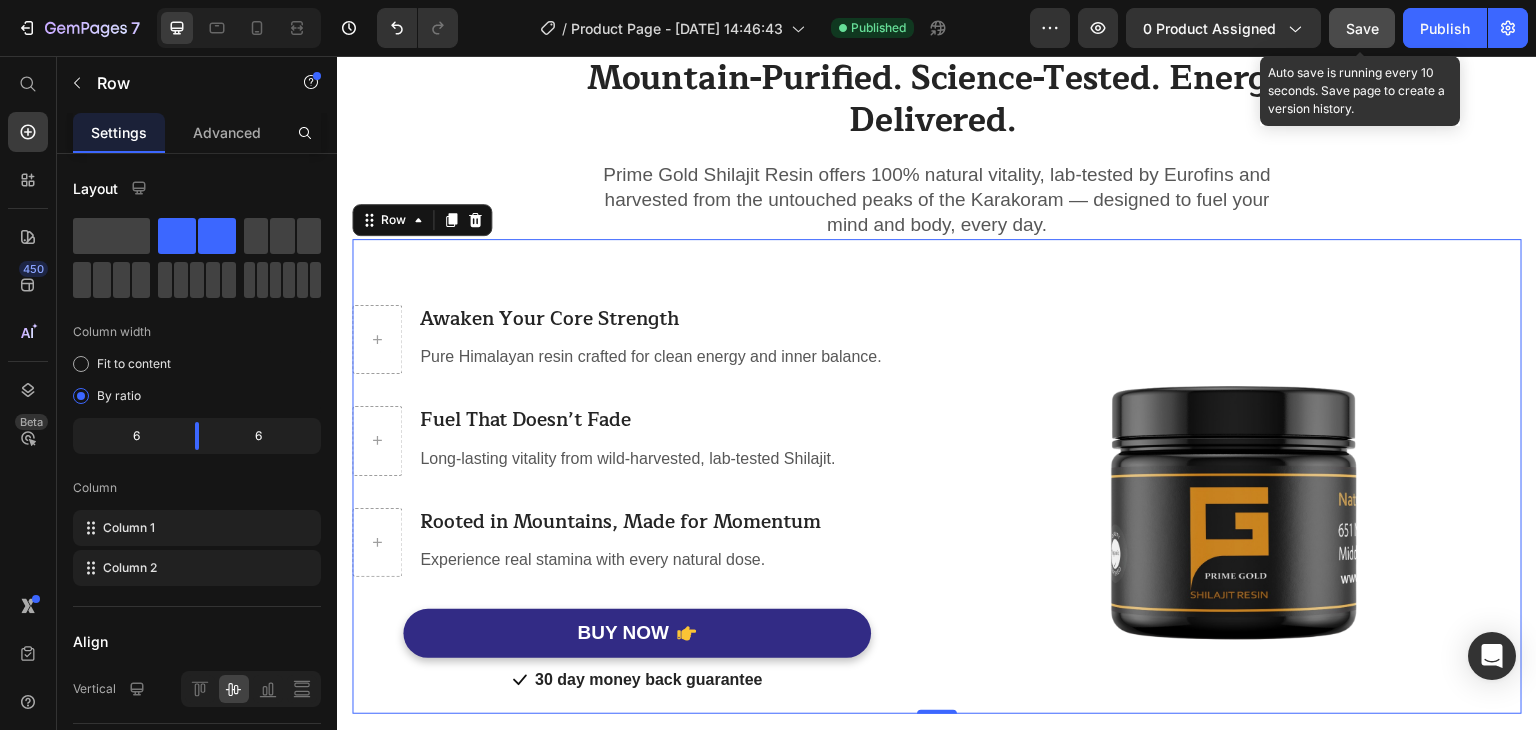 scroll, scrollTop: 868, scrollLeft: 0, axis: vertical 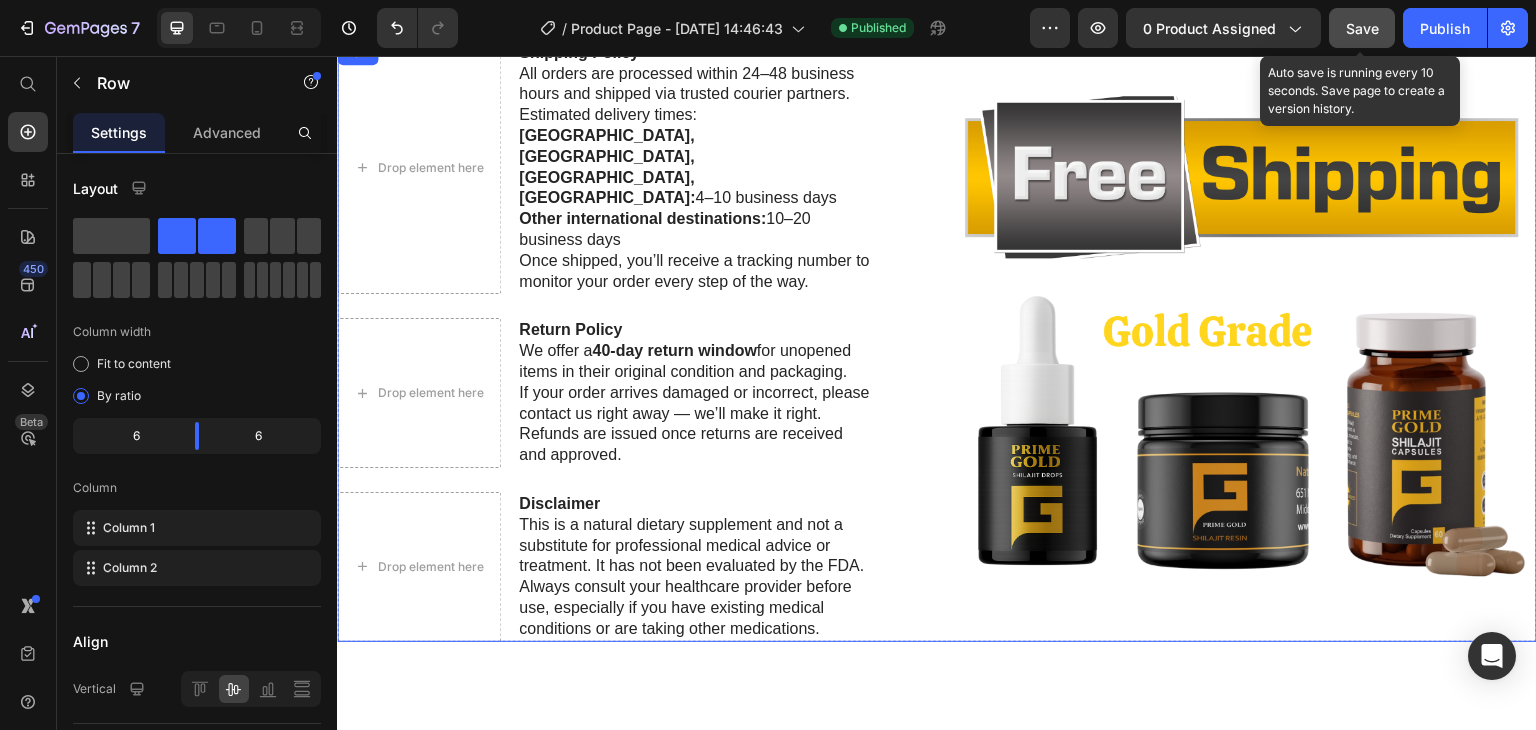 click on "Drop element here Shipping Policy All orders are processed within 24–48 business hours and shipped via trusted courier partners. Estimated delivery times: USA, UK, Canada, Australia:  4–10 business days Other international destinations:  10–20 business days Once shipped, you’ll receive a tracking number to monitor your order every step of the way. Text Block Row
Drop element here Return Policy We offer a  40-day return window  for unopened items in their original condition and packaging. If your order arrives damaged or incorrect, please contact us right away — we’ll make it right. Refunds are issued once returns are received and approved. Text Block Row
Drop element here Disclaimer Text Block Row Row Image Row" at bounding box center [937, 341] 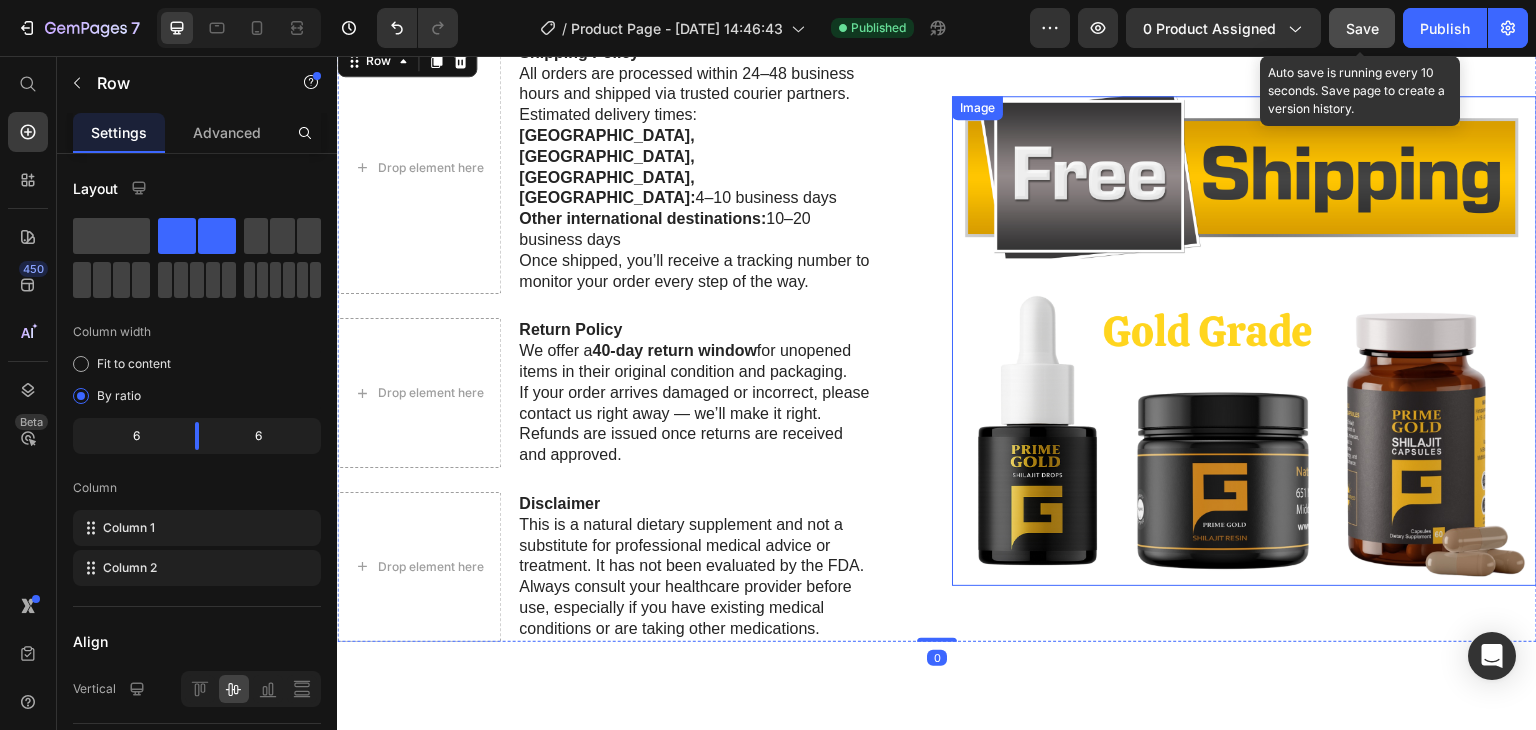 scroll, scrollTop: 200, scrollLeft: 0, axis: vertical 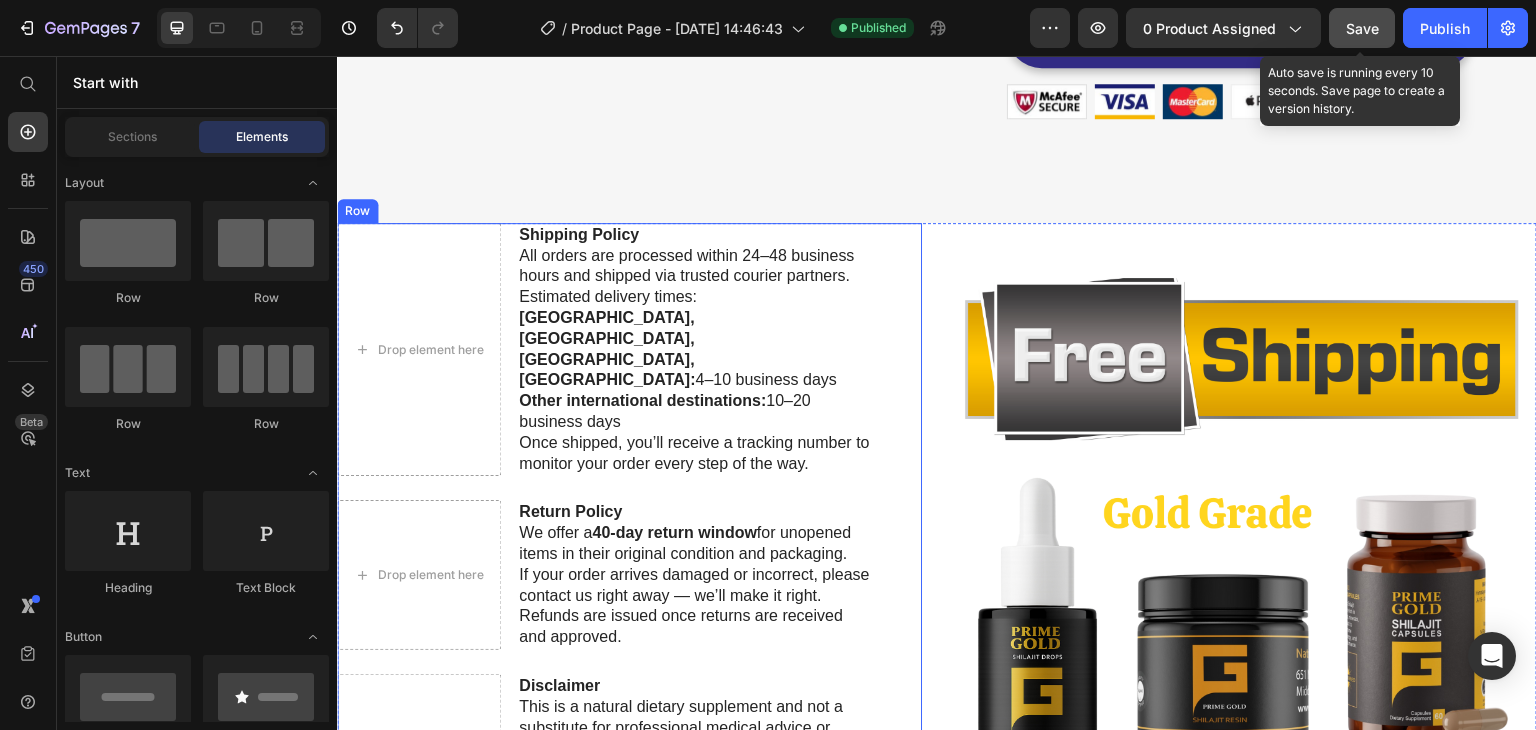 click on "Drop element here Shipping Policy All orders are processed within 24–48 business hours and shipped via trusted courier partners. Estimated delivery times: USA, UK, Canada, Australia:  4–10 business days Other international destinations:  10–20 business days Once shipped, you’ll receive a tracking number to monitor your order every step of the way. Text Block Row
Drop element here Return Policy We offer a  40-day return window  for unopened items in their original condition and packaging. If your order arrives damaged or incorrect, please contact us right away — we’ll make it right. Refunds are issued once returns are received and approved. Text Block Row
Drop element here Disclaimer Text Block Row Row" at bounding box center [629, 523] 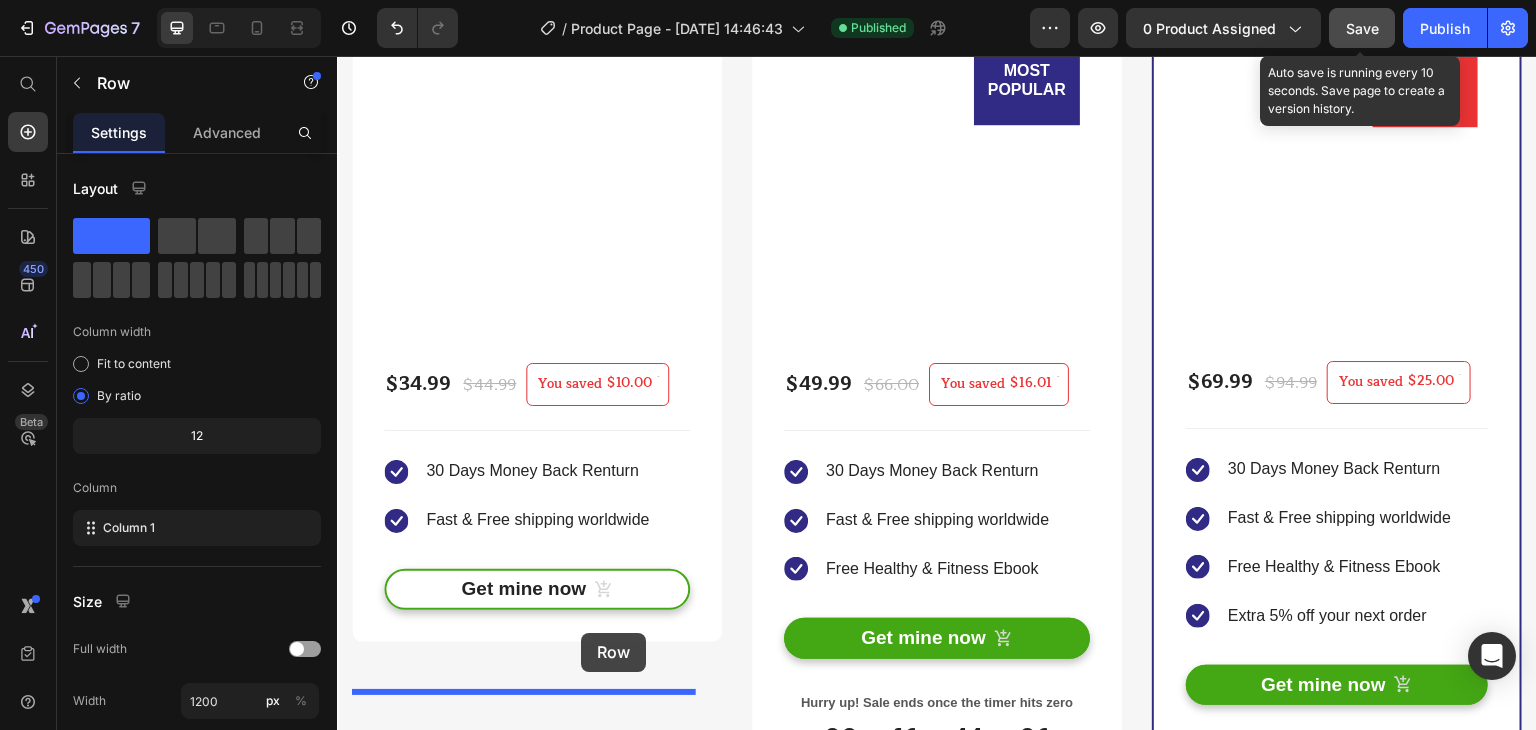 scroll, scrollTop: 4300, scrollLeft: 0, axis: vertical 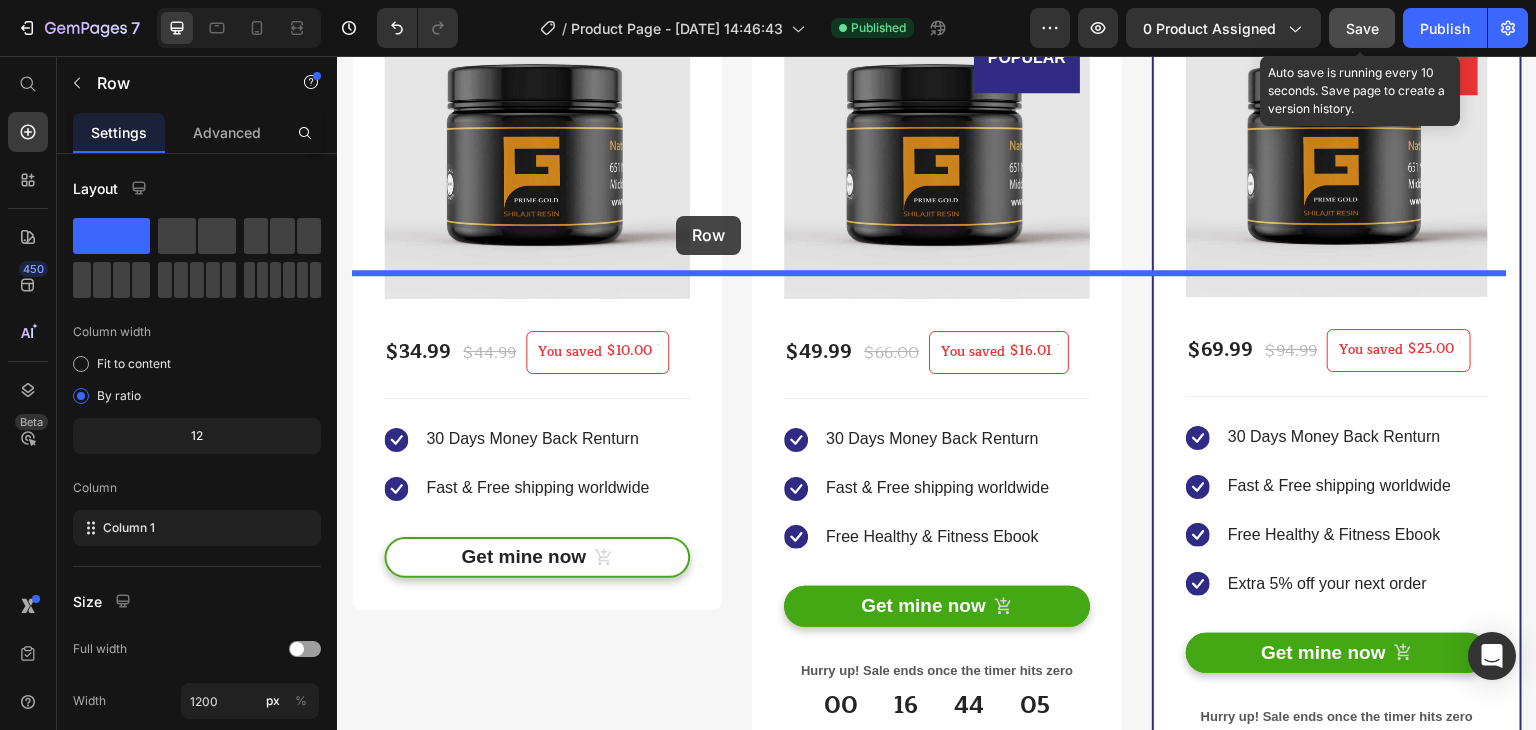 drag, startPoint x: 347, startPoint y: 207, endPoint x: 676, endPoint y: 216, distance: 329.12308 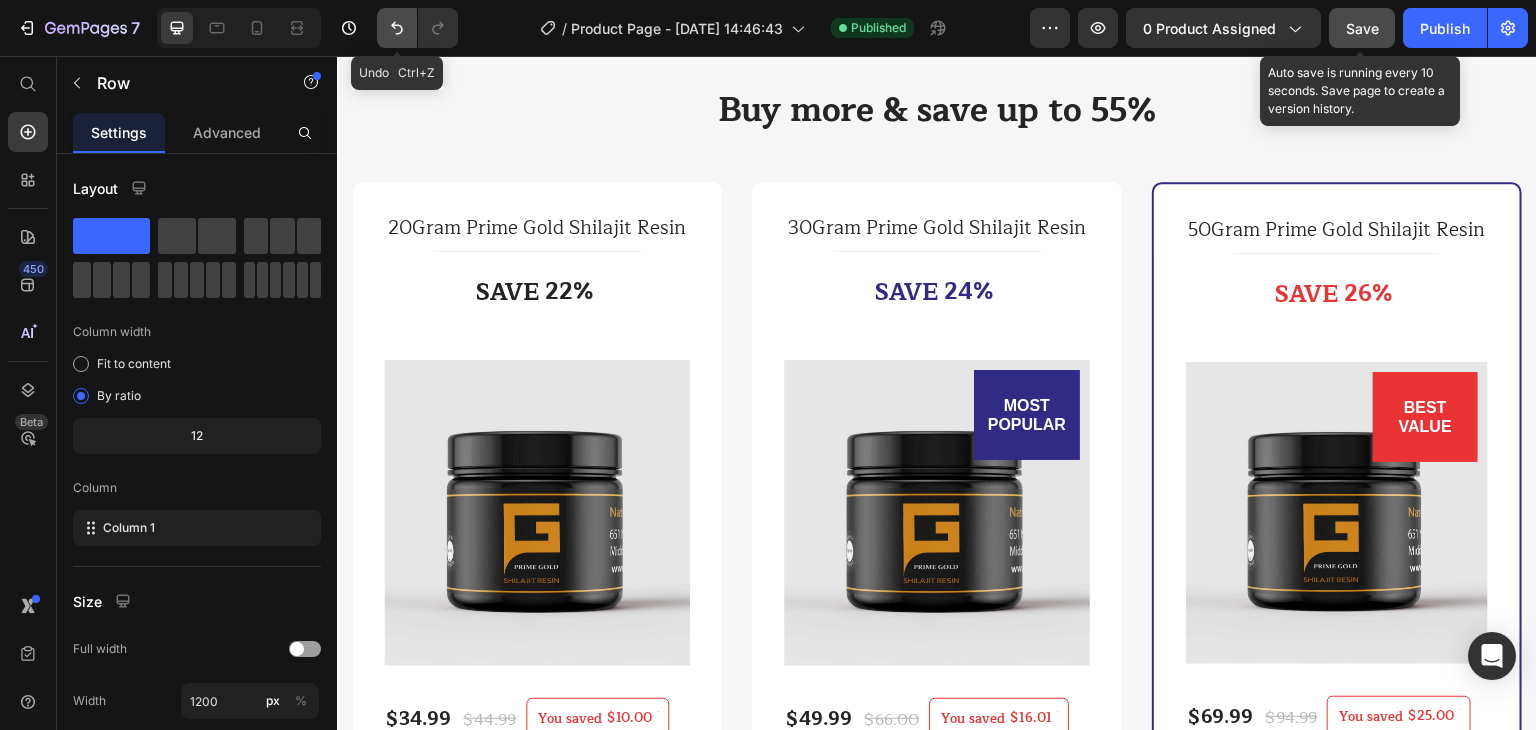 click 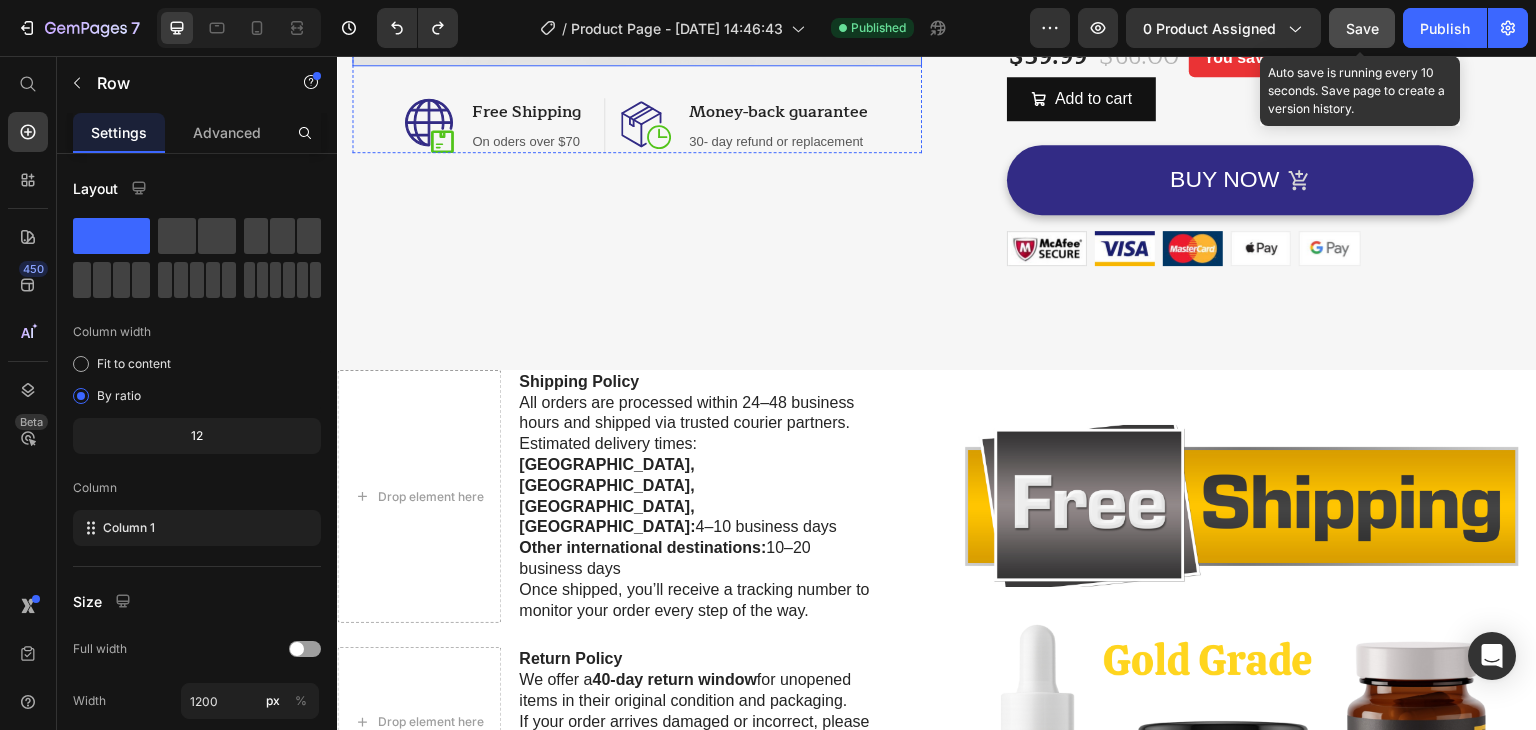 scroll, scrollTop: 666, scrollLeft: 0, axis: vertical 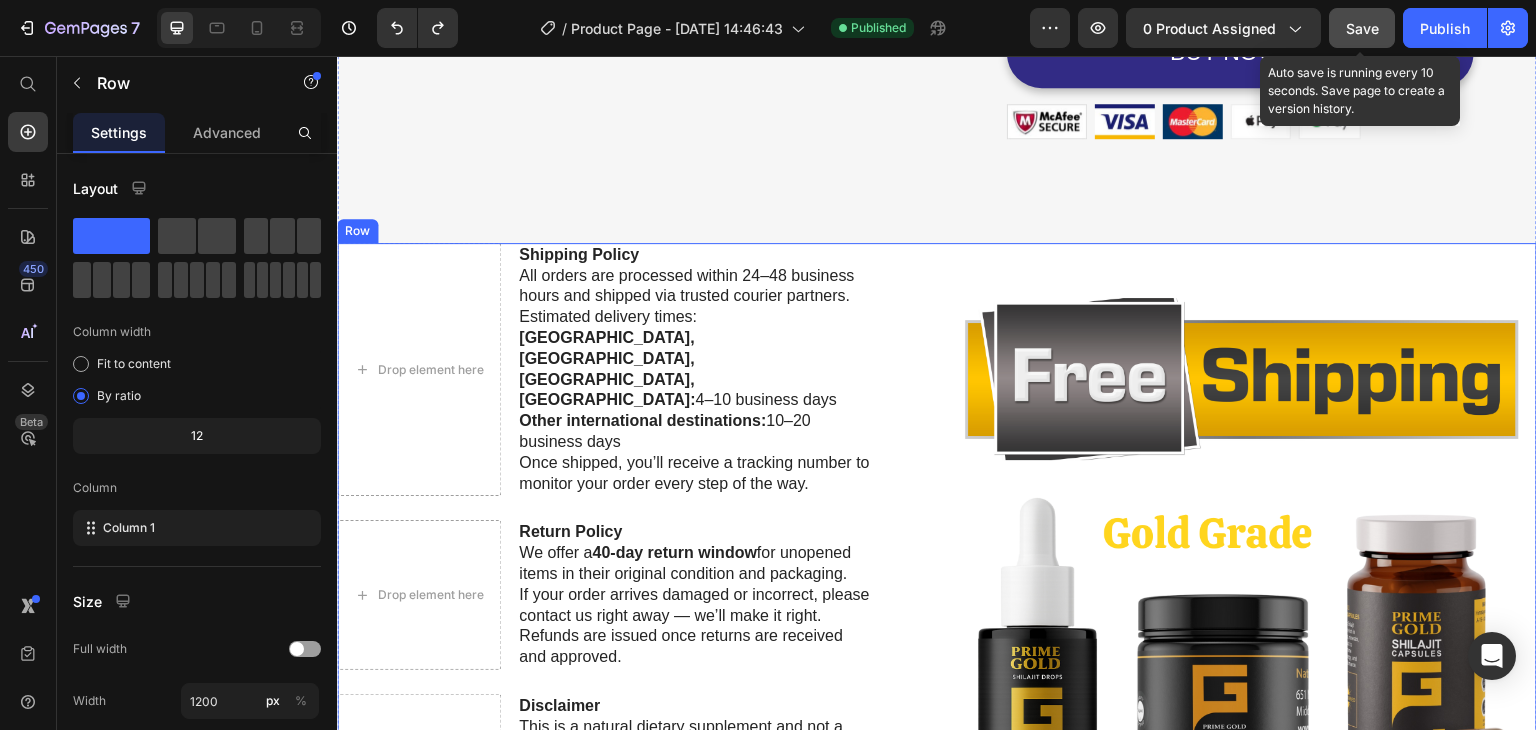 click on "Image" at bounding box center [1244, 543] 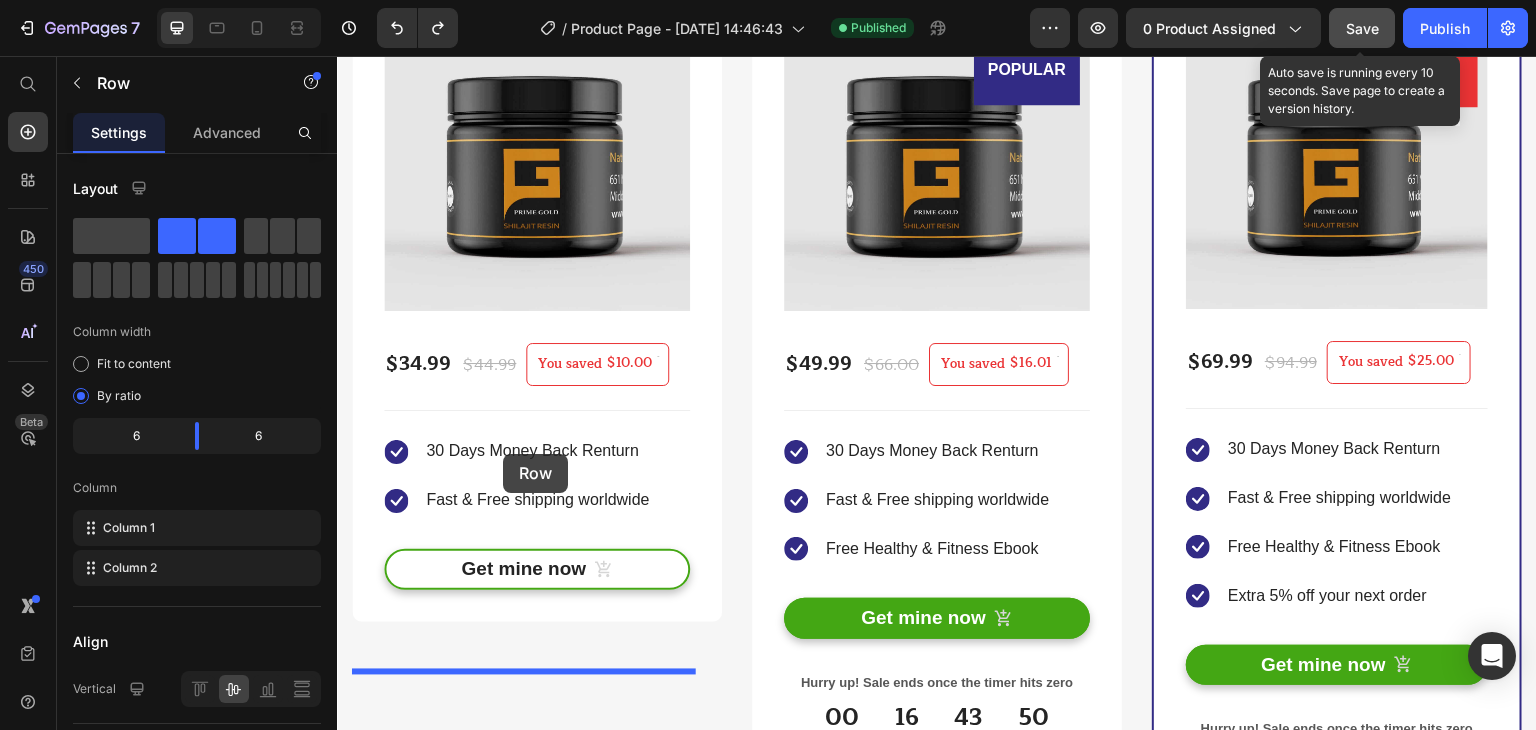scroll, scrollTop: 4893, scrollLeft: 0, axis: vertical 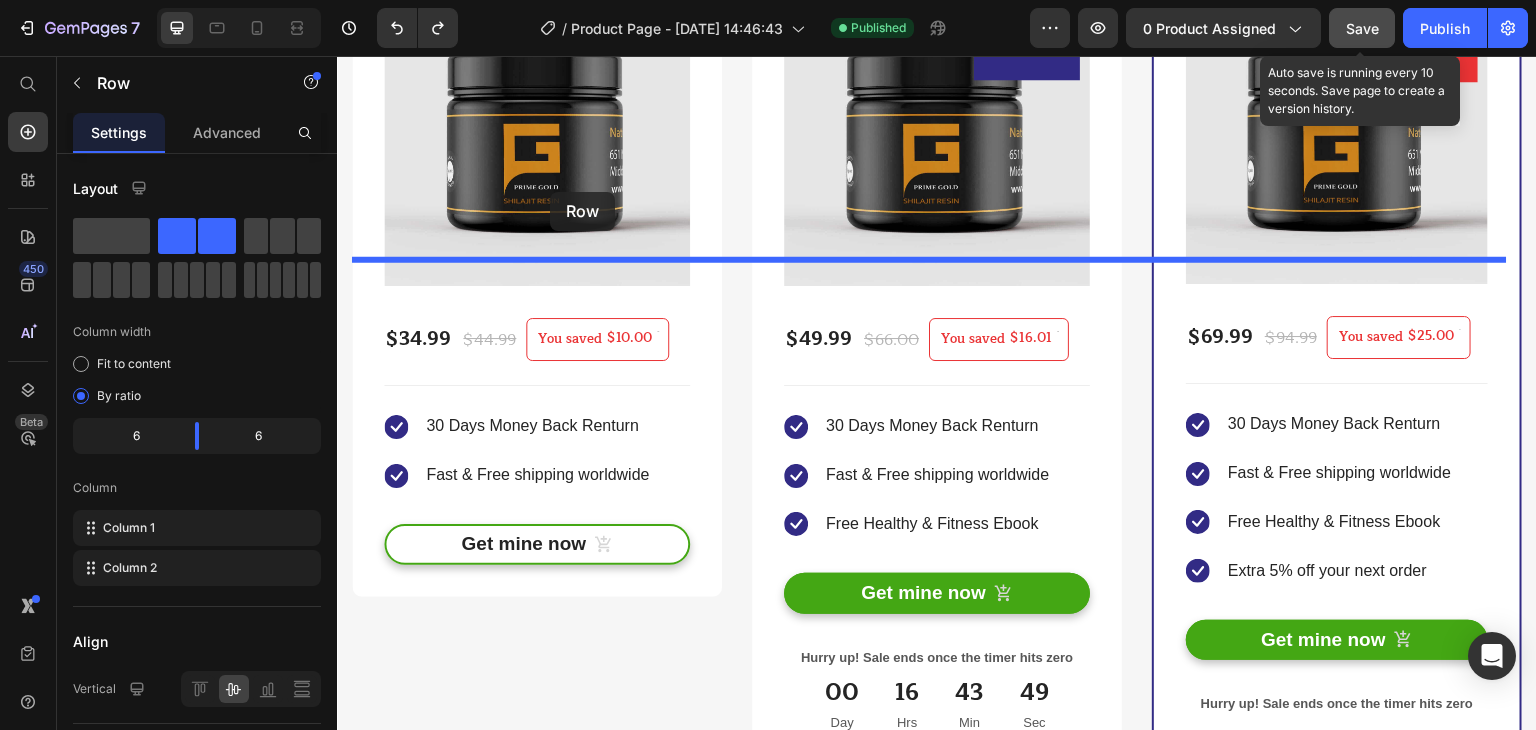 drag, startPoint x: 356, startPoint y: 225, endPoint x: 550, endPoint y: 192, distance: 196.78668 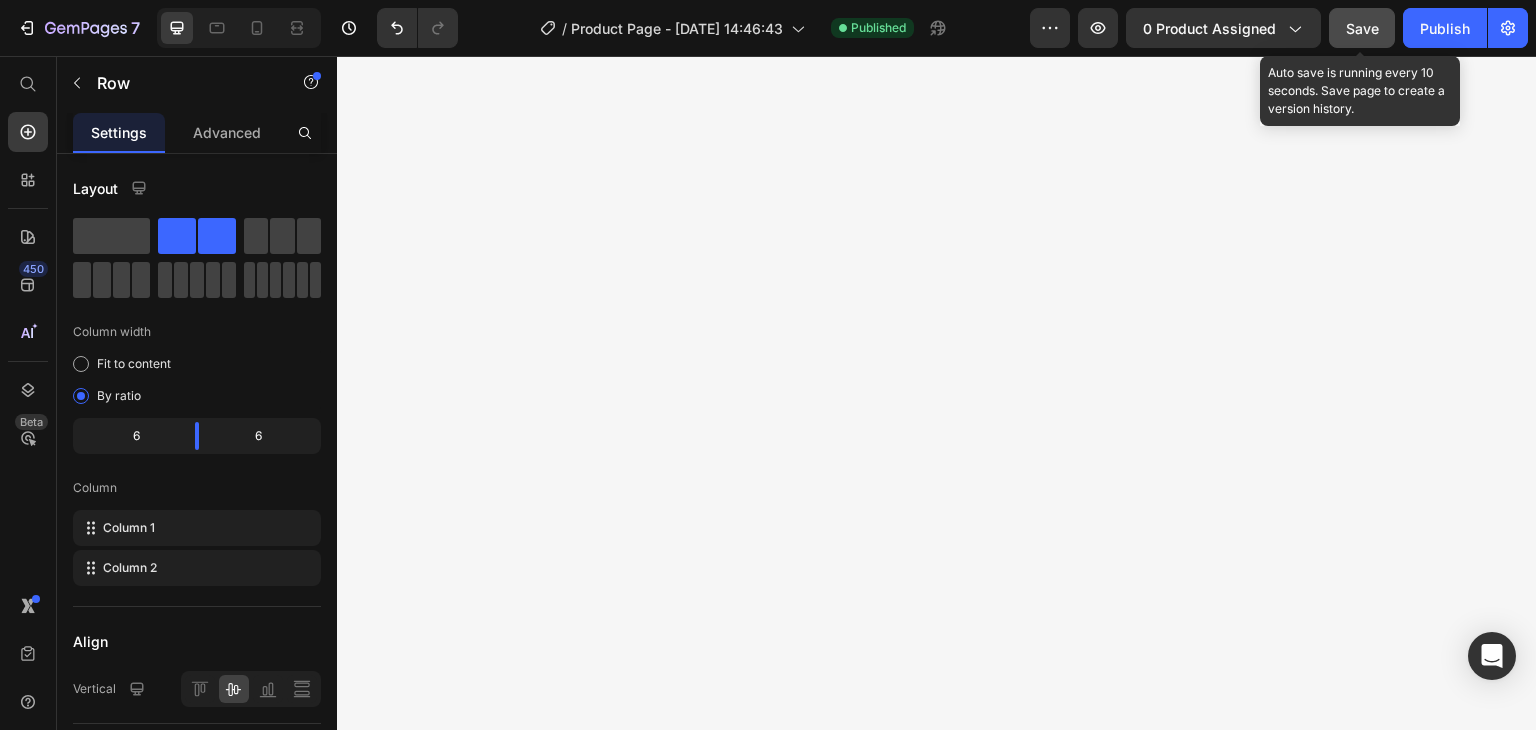 scroll, scrollTop: 4313, scrollLeft: 0, axis: vertical 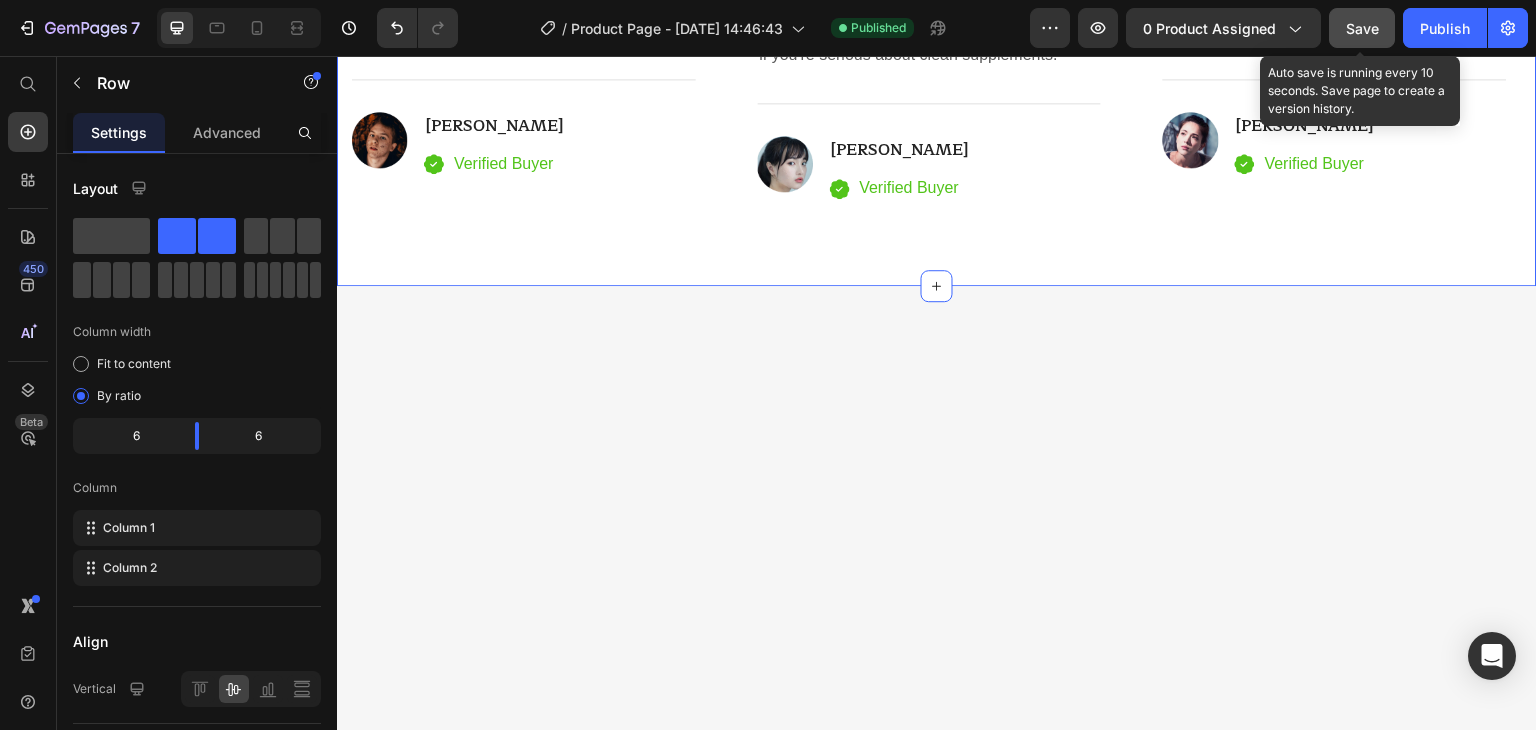 click on "Drop element here Shipping Policy All orders are processed within 24–48 business hours and shipped via trusted courier partners. Estimated delivery times: USA, UK, Canada, Australia:  4–10 business days Other international destinations:  10–20 business days Once shipped, you’ll receive a tracking number to monitor your order every step of the way. Text Block Row
Drop element here Return Policy We offer a  40-day return window  for unopened items in their original condition and packaging. If your order arrives damaged or incorrect, please contact us right away — we’ll make it right. Refunds are issued once returns are received and approved. Text Block Row
Drop element here Disclaimer Text Block Row Row Image Row   16 98% Customers Are Satisfied Text block Trusted By More Than  500,00 Customers Globally Heading                Icon                Icon                Icon                Icon                Icon Icon List Hoz Heading Text block Row" at bounding box center (937, -388) 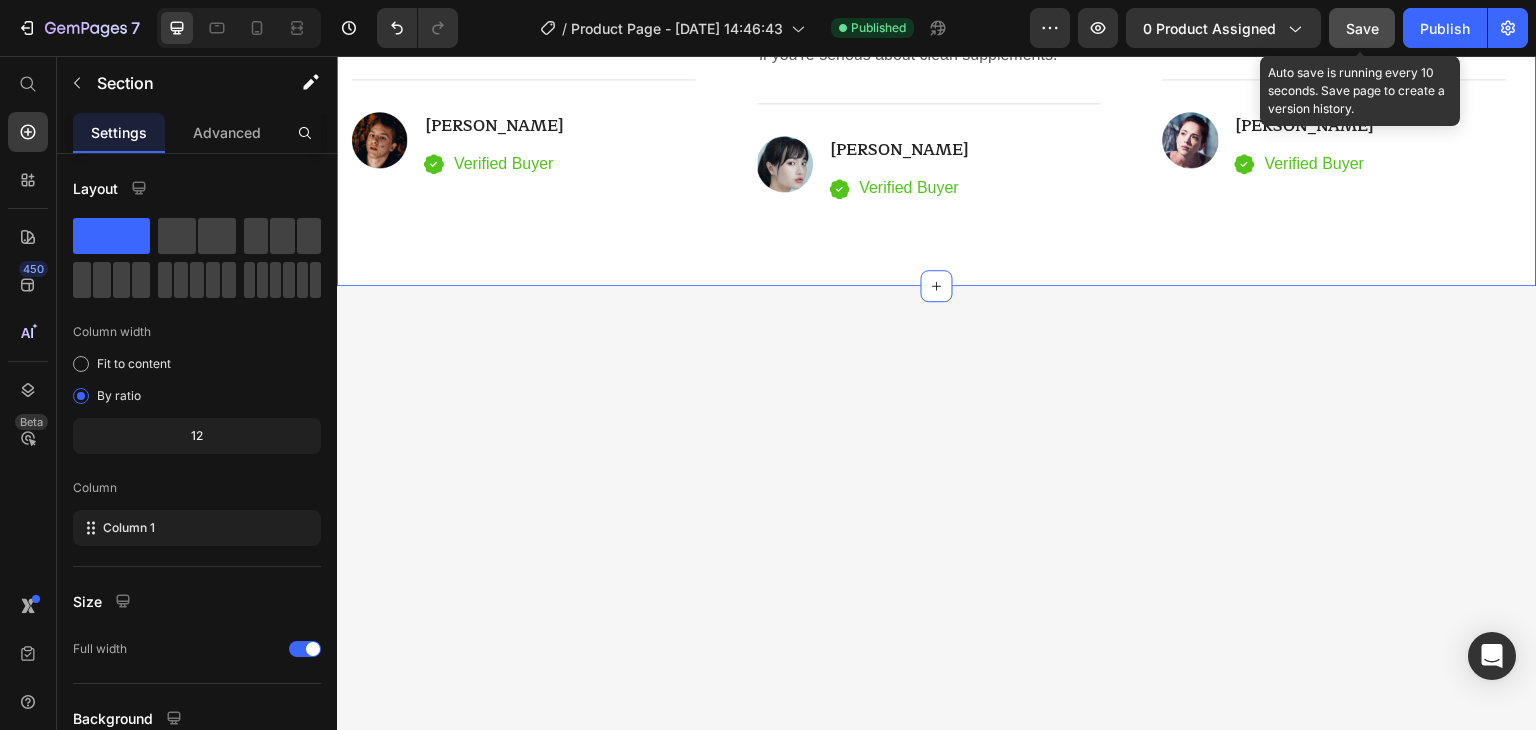 click on "Save" at bounding box center [1362, 28] 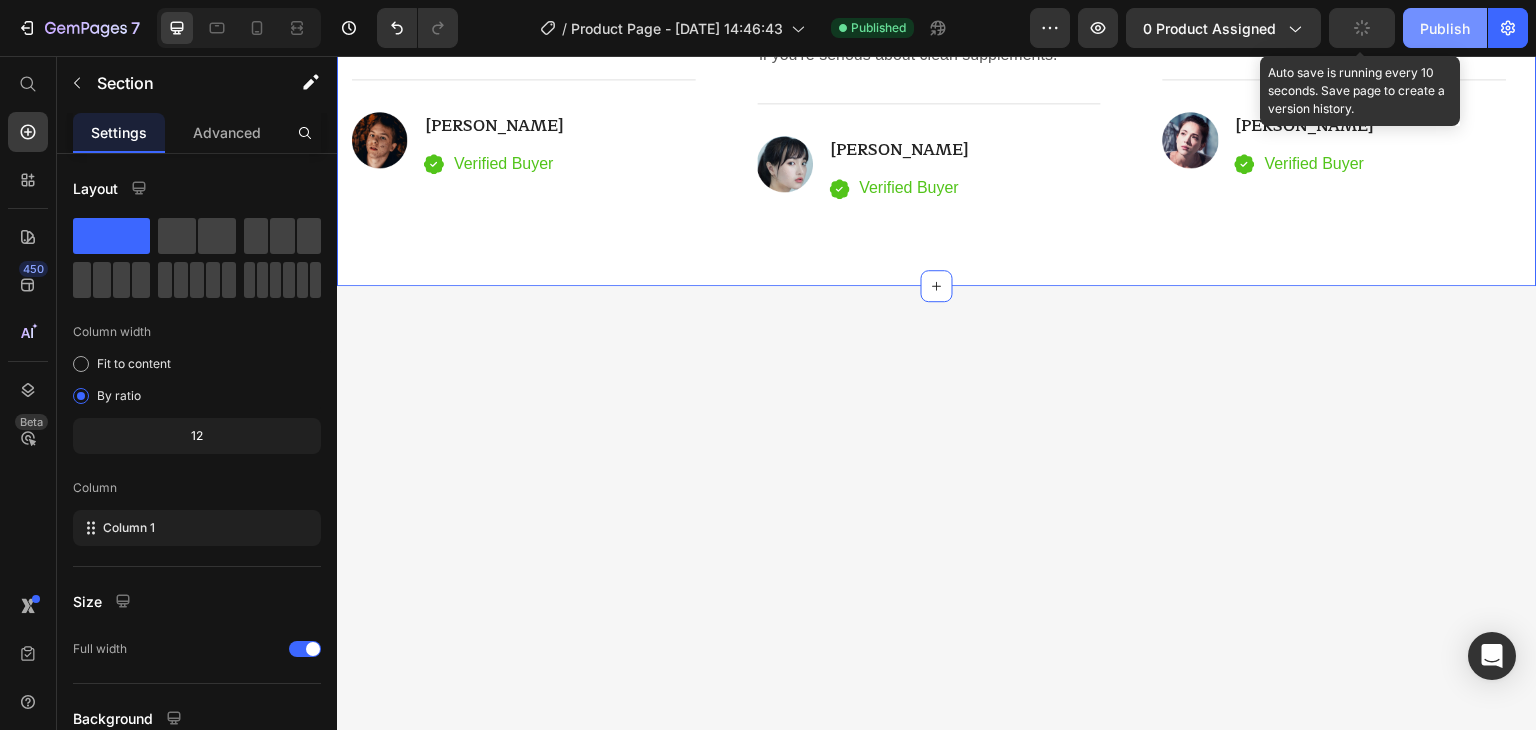 click on "Publish" at bounding box center [1445, 28] 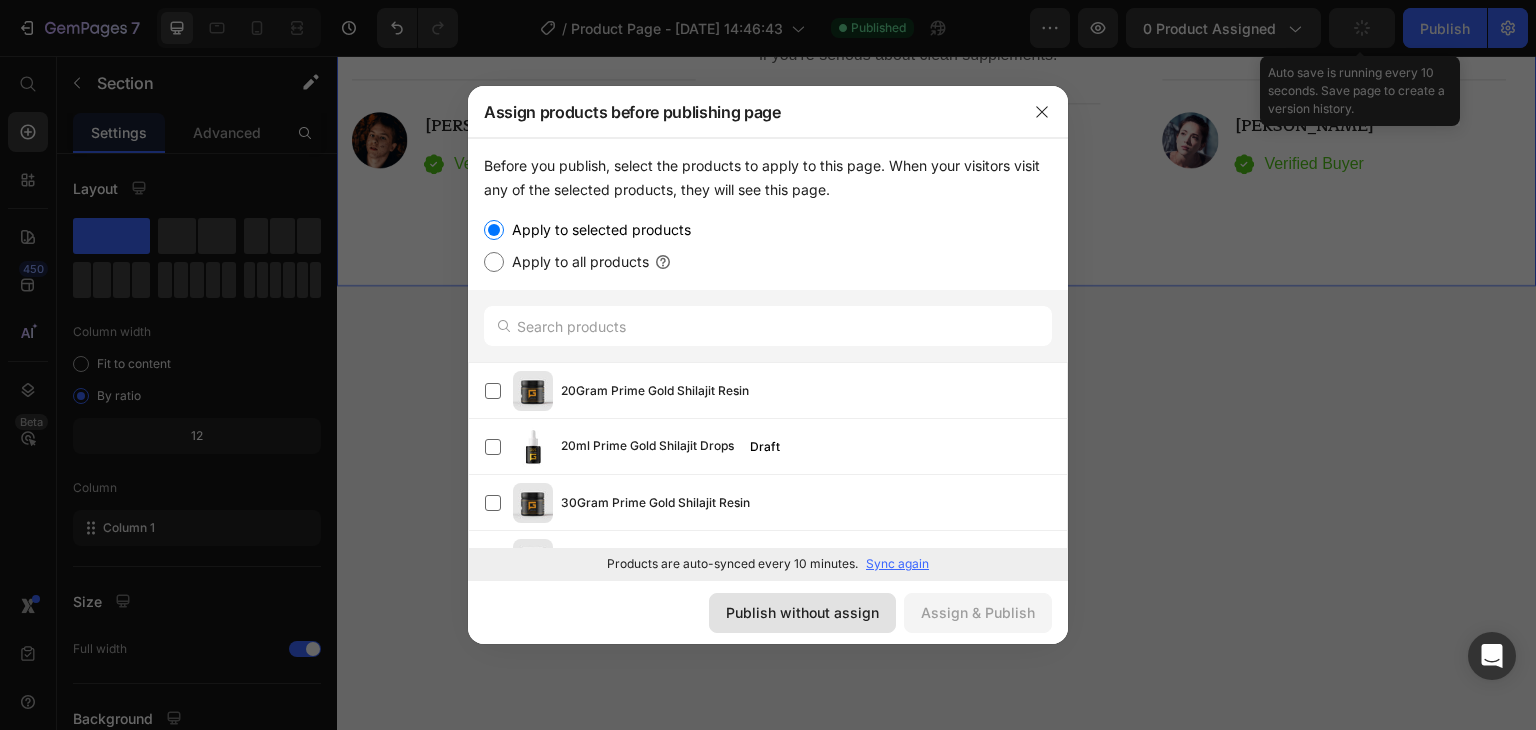 click on "Publish without assign" at bounding box center [802, 612] 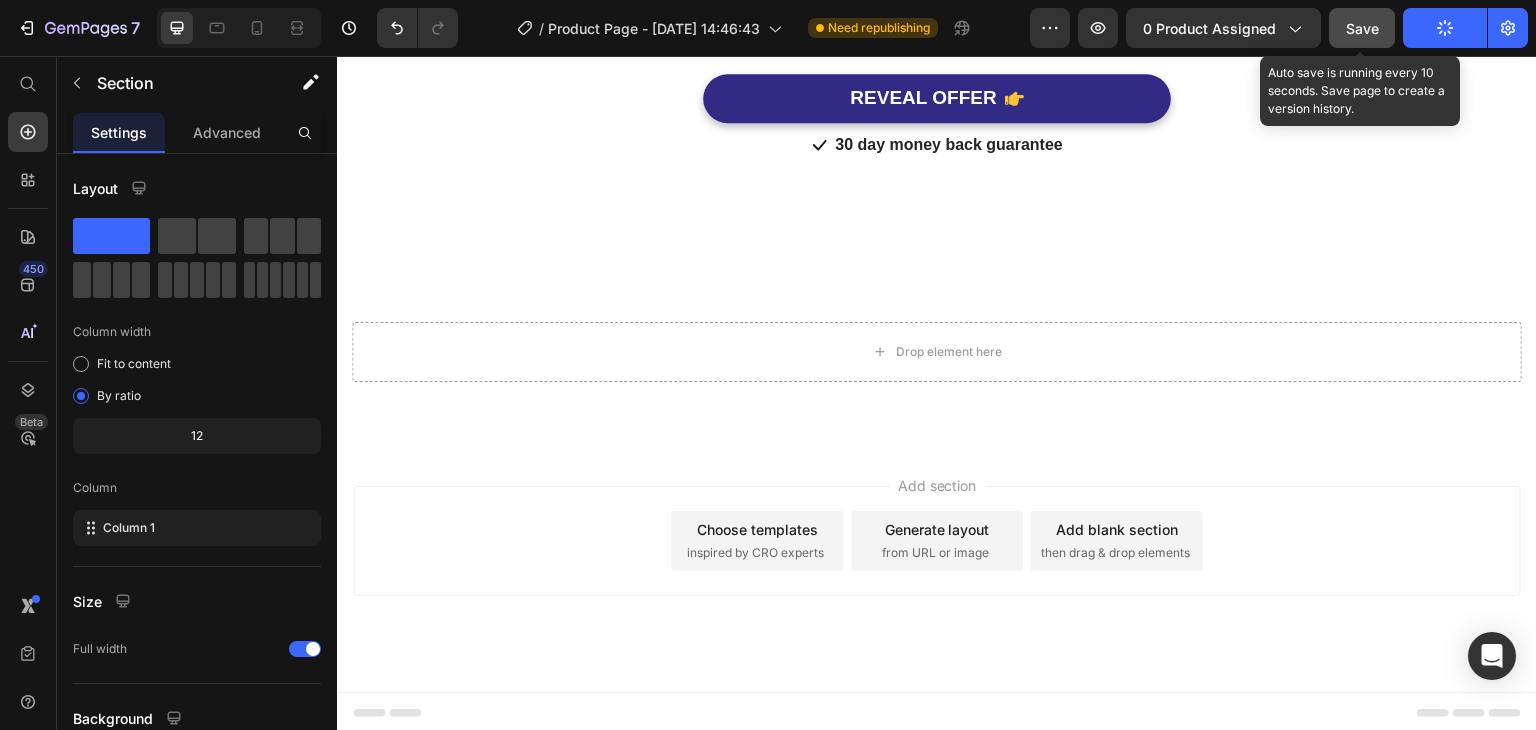 scroll, scrollTop: 8648, scrollLeft: 0, axis: vertical 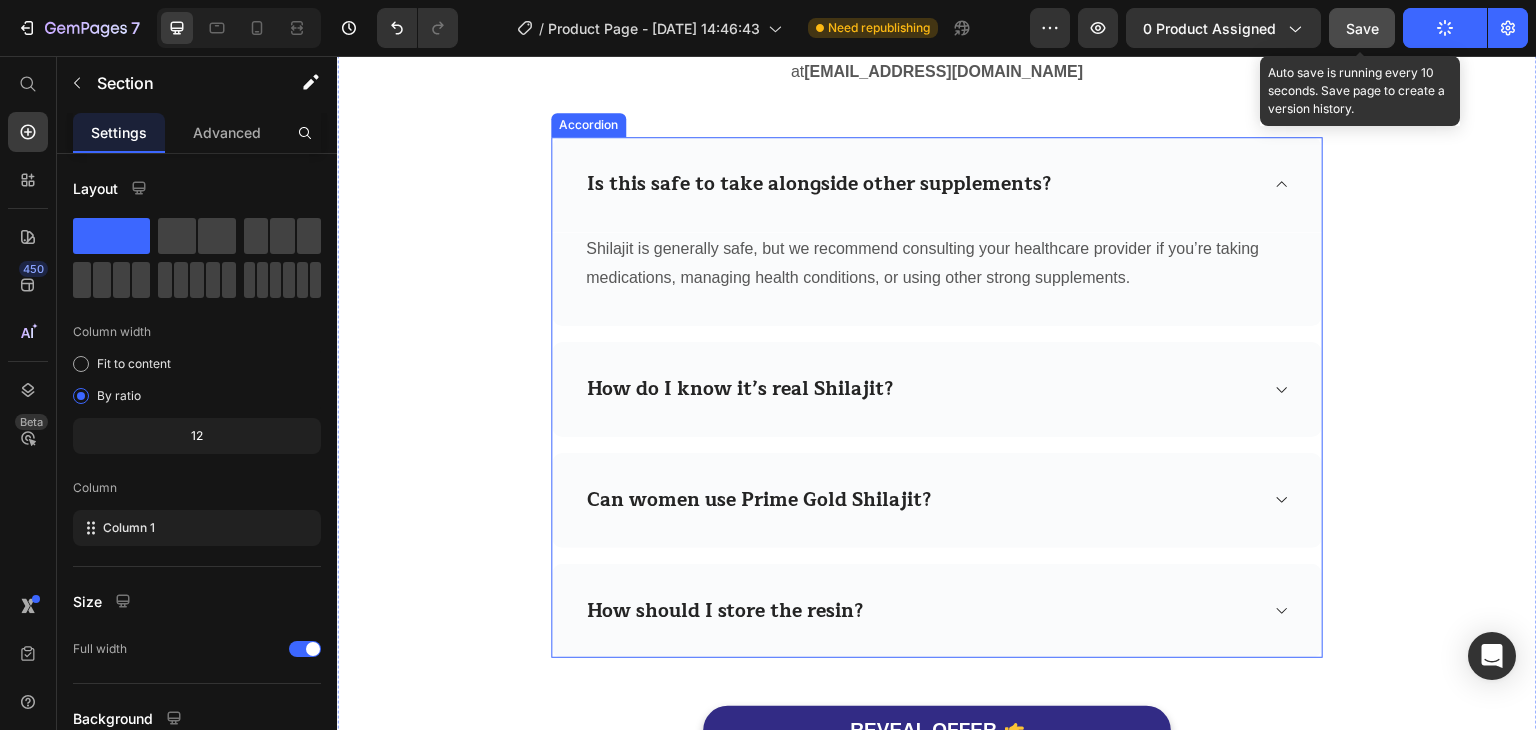 click on "Is this safe to take alongside other supplements?" at bounding box center [937, 184] 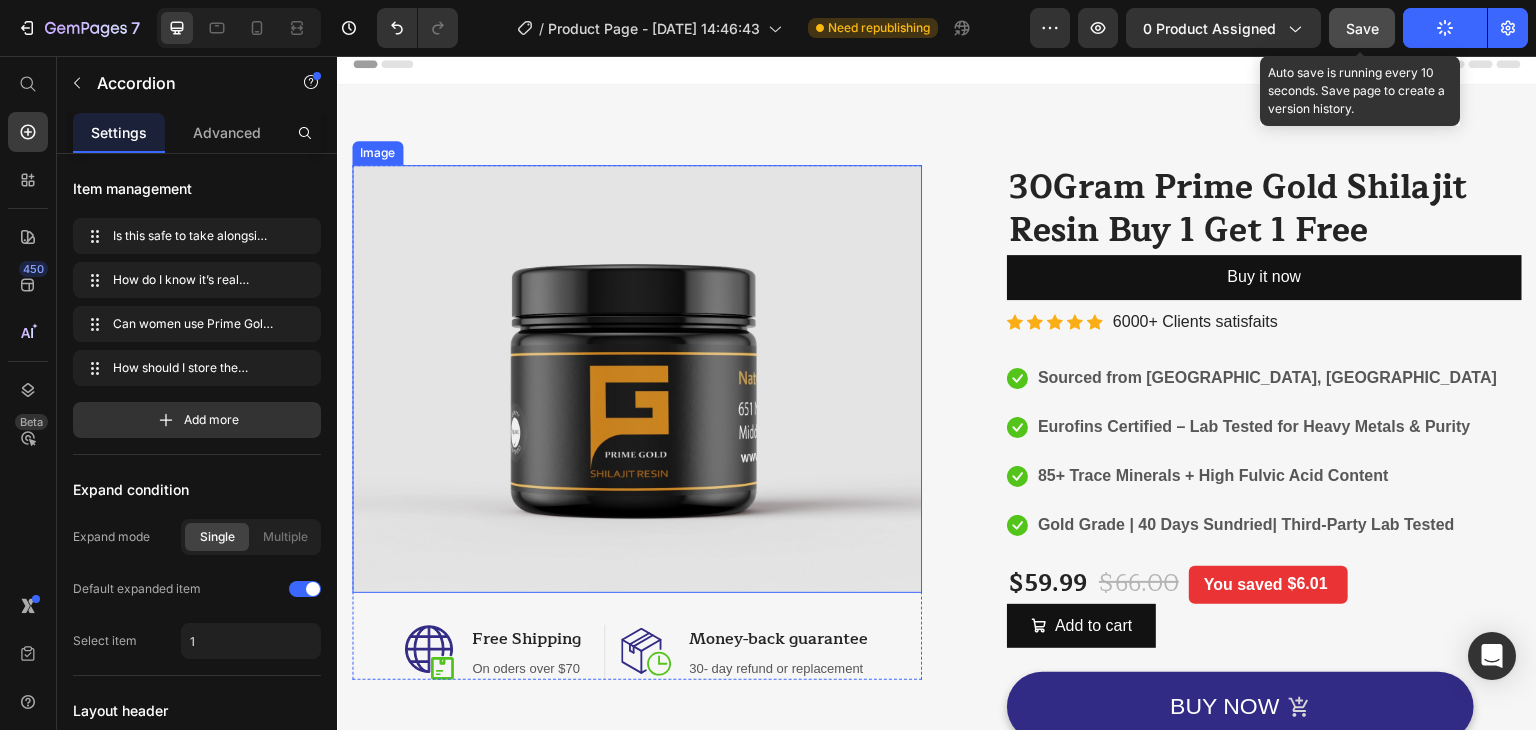 scroll, scrollTop: 0, scrollLeft: 0, axis: both 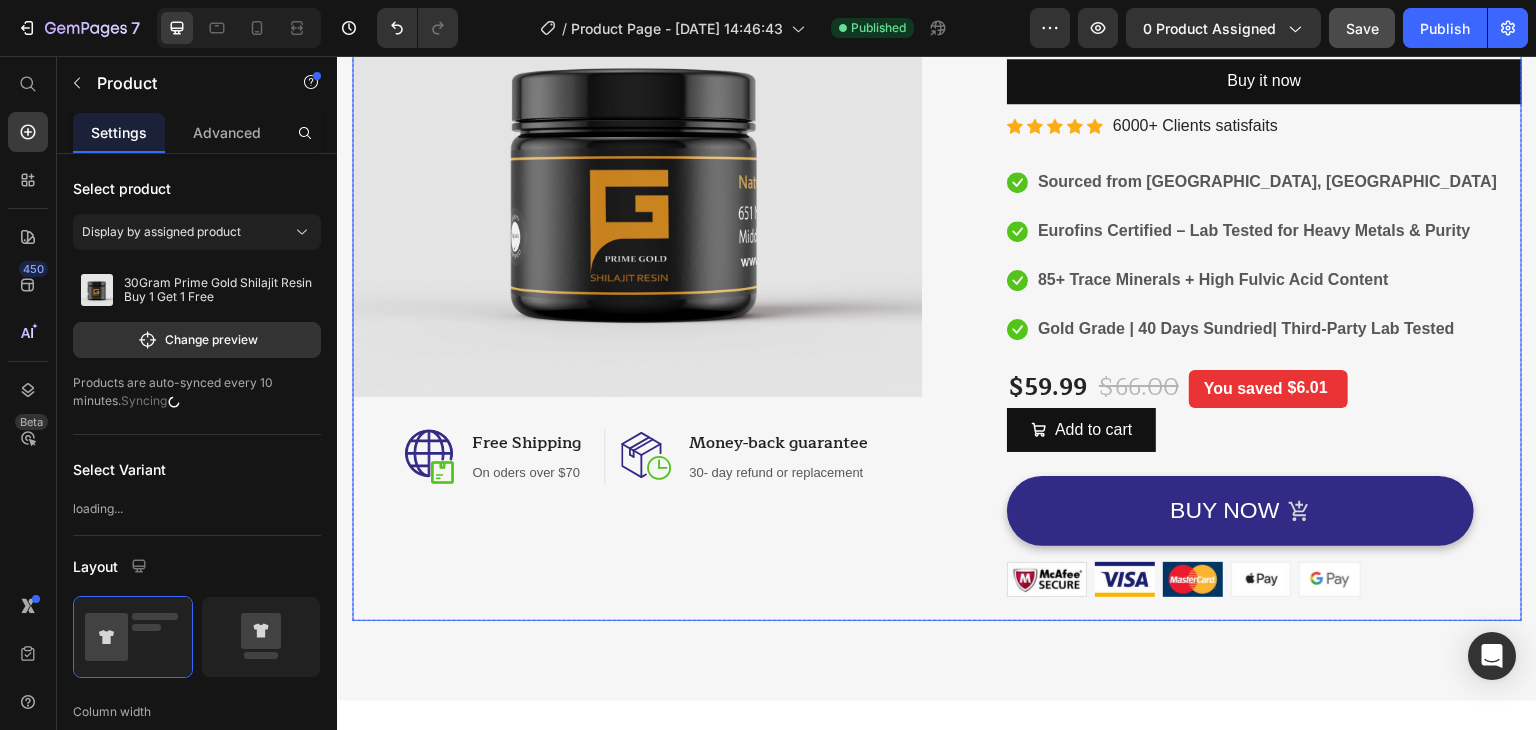 click on "Image Image Free Shipping Heading On oders over $70 Text block Row Image Money-back guarantee Heading 30- day refund or replacement Text block Row Row Row (P) Images & Gallery 30Gram Prime Gold Shilajit Resin Buy 1 Get 1 Free (P) Title Buy it now Dynamic Checkout                Icon                Icon                Icon                Icon                Icon Icon List Hoz 6000+ Clients satisfaits Text block Row
Icon Sourced from Himalayan Mountains, Pakistan Text block
Icon Eurofins Certified – Lab Tested for Heavy Metals & Purity Text block
Icon 85+ Trace Minerals + High Fulvic Acid Content Text block
Icon Gold Grade | 40 Days Sundried| Third-Party Lab Tested Text block Icon List $59.99 (P) Price $66.00 (P) Price You saved $6.01 Product Tag Row
Add to cart Add to Cart
Icon Sourced from Himalayan Mountains Text block
Icon Eurofins Certified Lab Tested for Heavy Metals Text block Icon Icon Row" at bounding box center (937, 295) 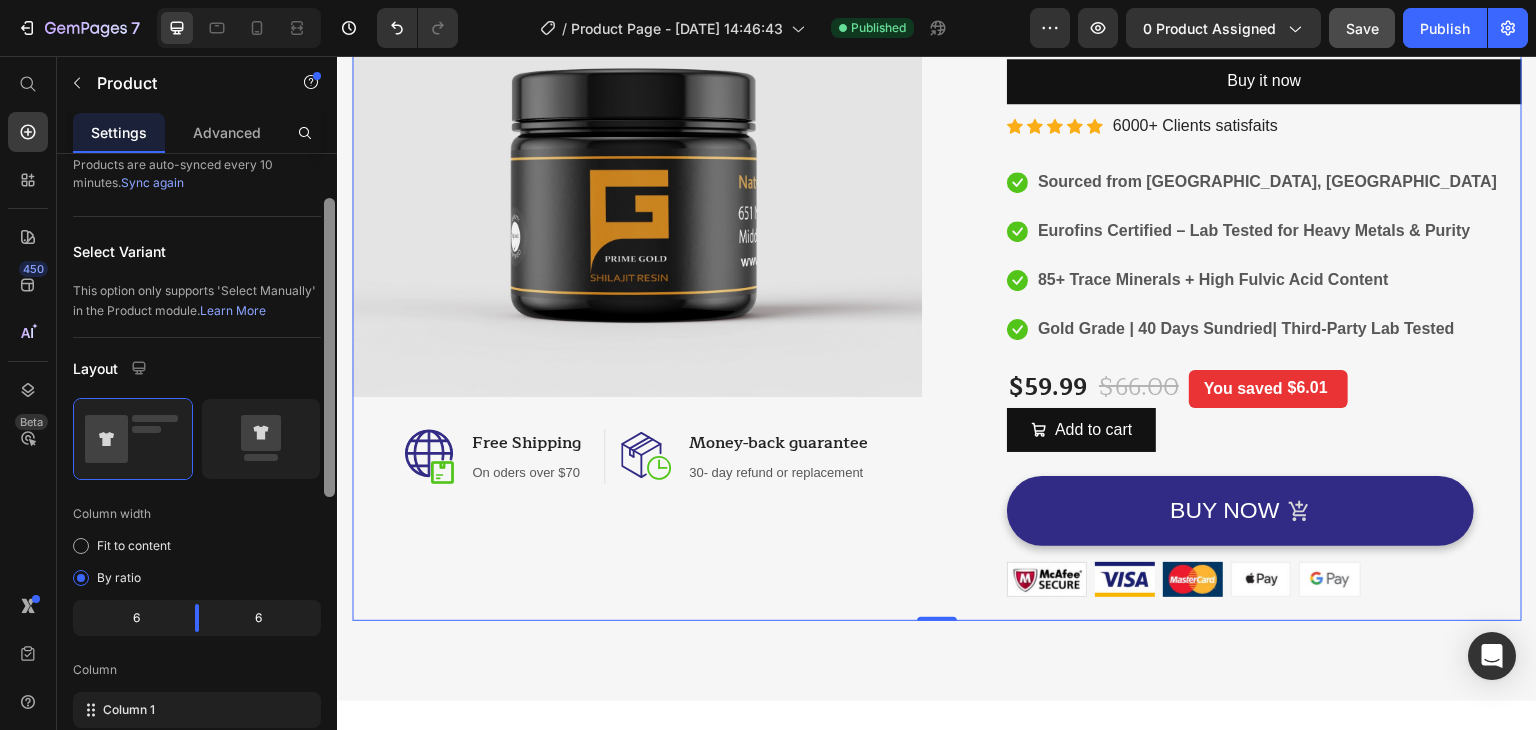 scroll, scrollTop: 220, scrollLeft: 0, axis: vertical 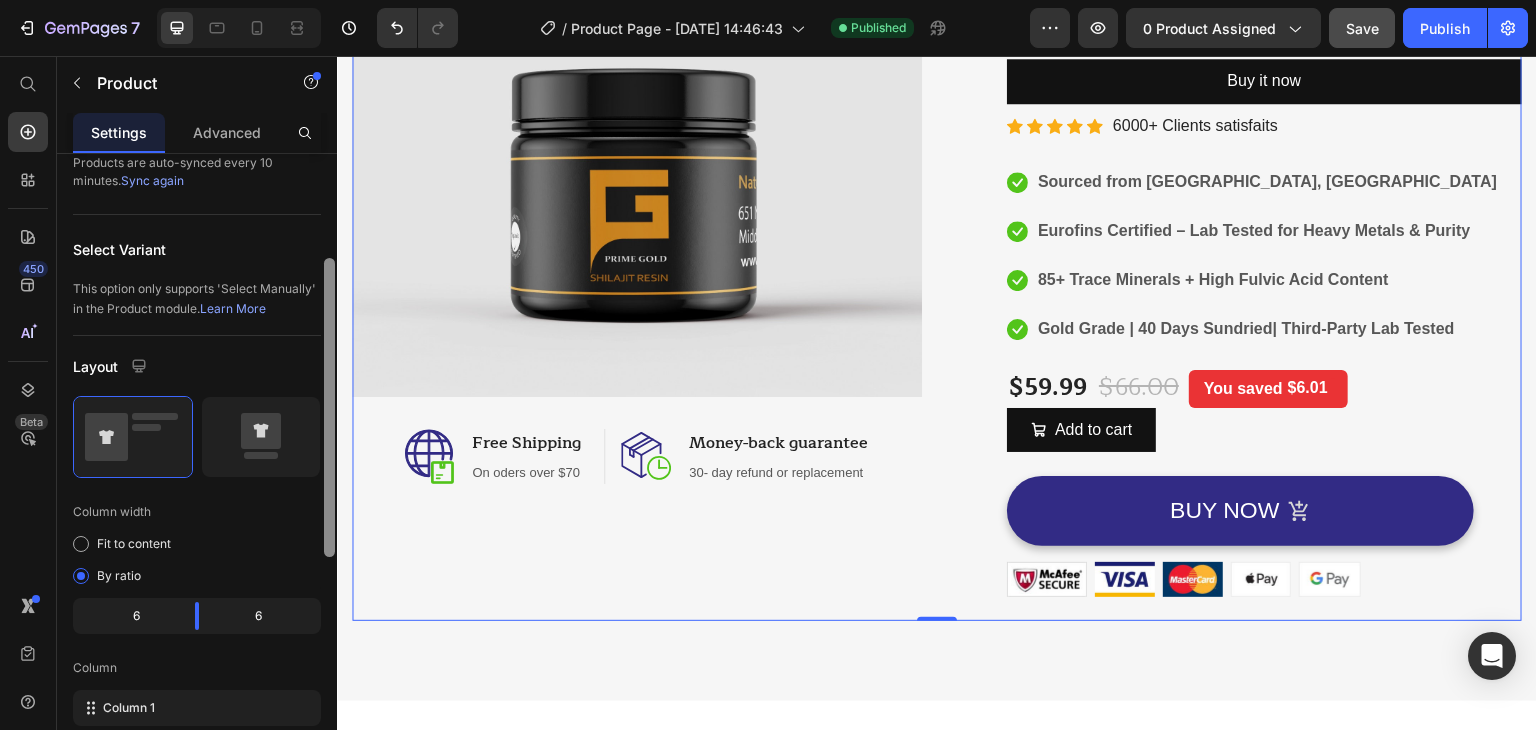 drag, startPoint x: 327, startPoint y: 387, endPoint x: 304, endPoint y: 493, distance: 108.46658 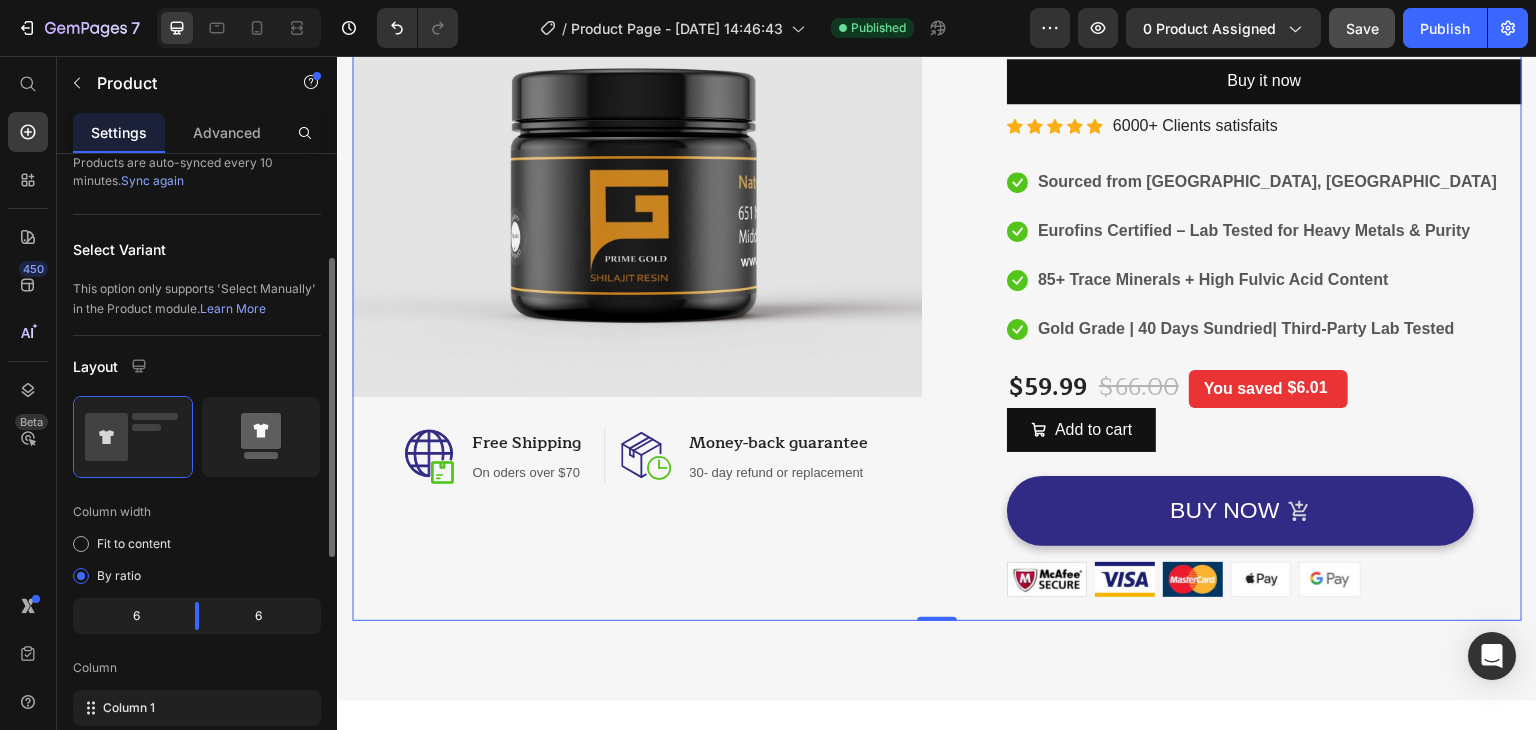 click 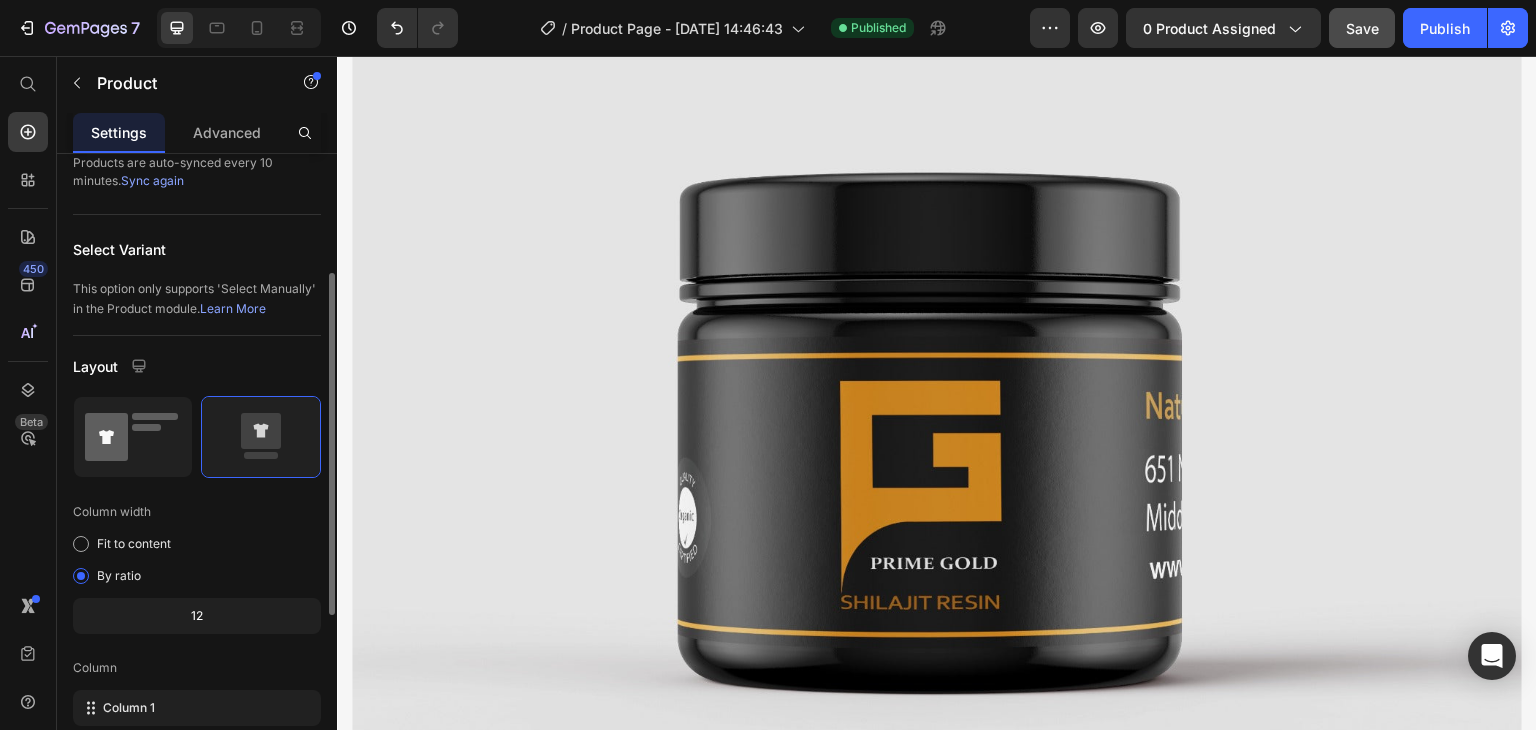 click 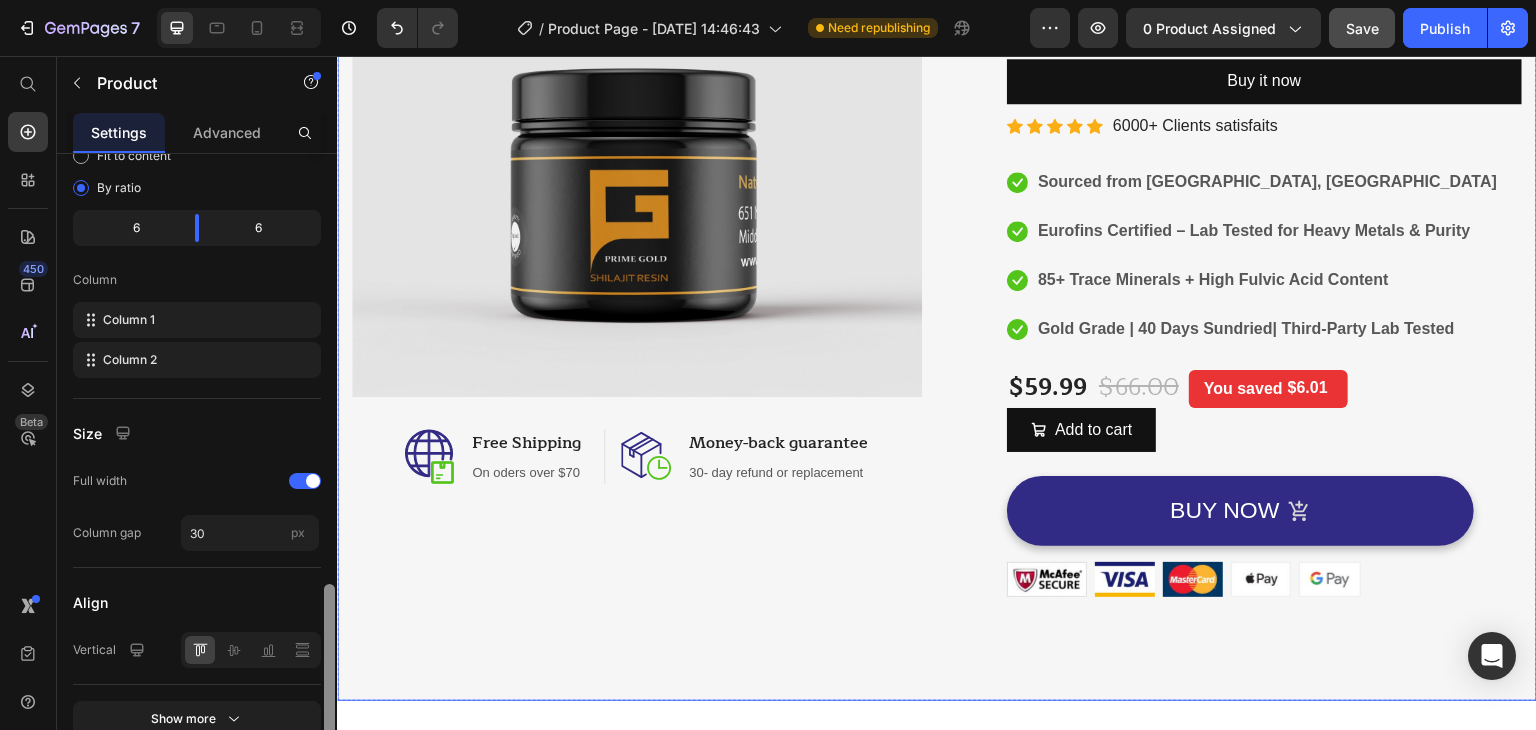 scroll, scrollTop: 704, scrollLeft: 0, axis: vertical 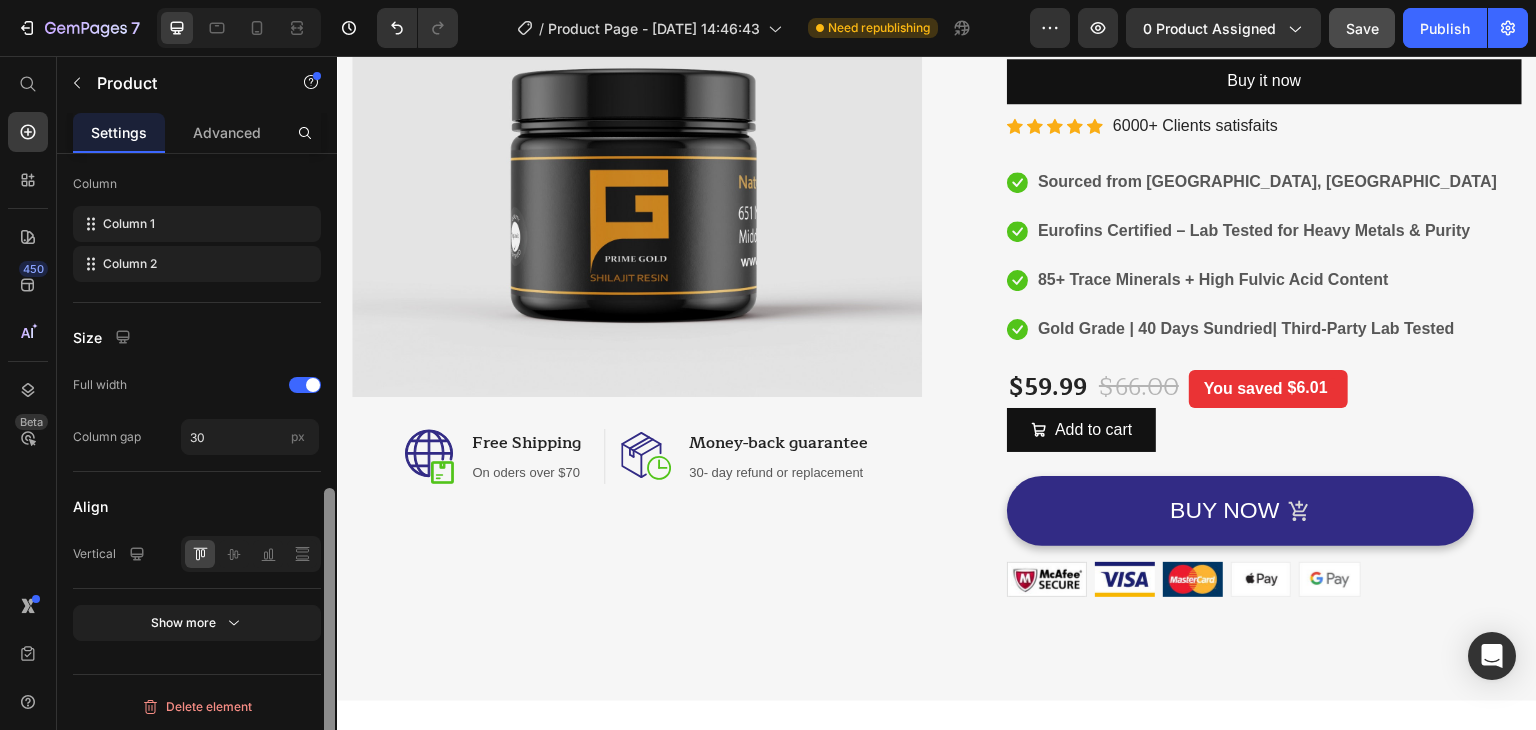 drag, startPoint x: 327, startPoint y: 395, endPoint x: 324, endPoint y: 636, distance: 241.01868 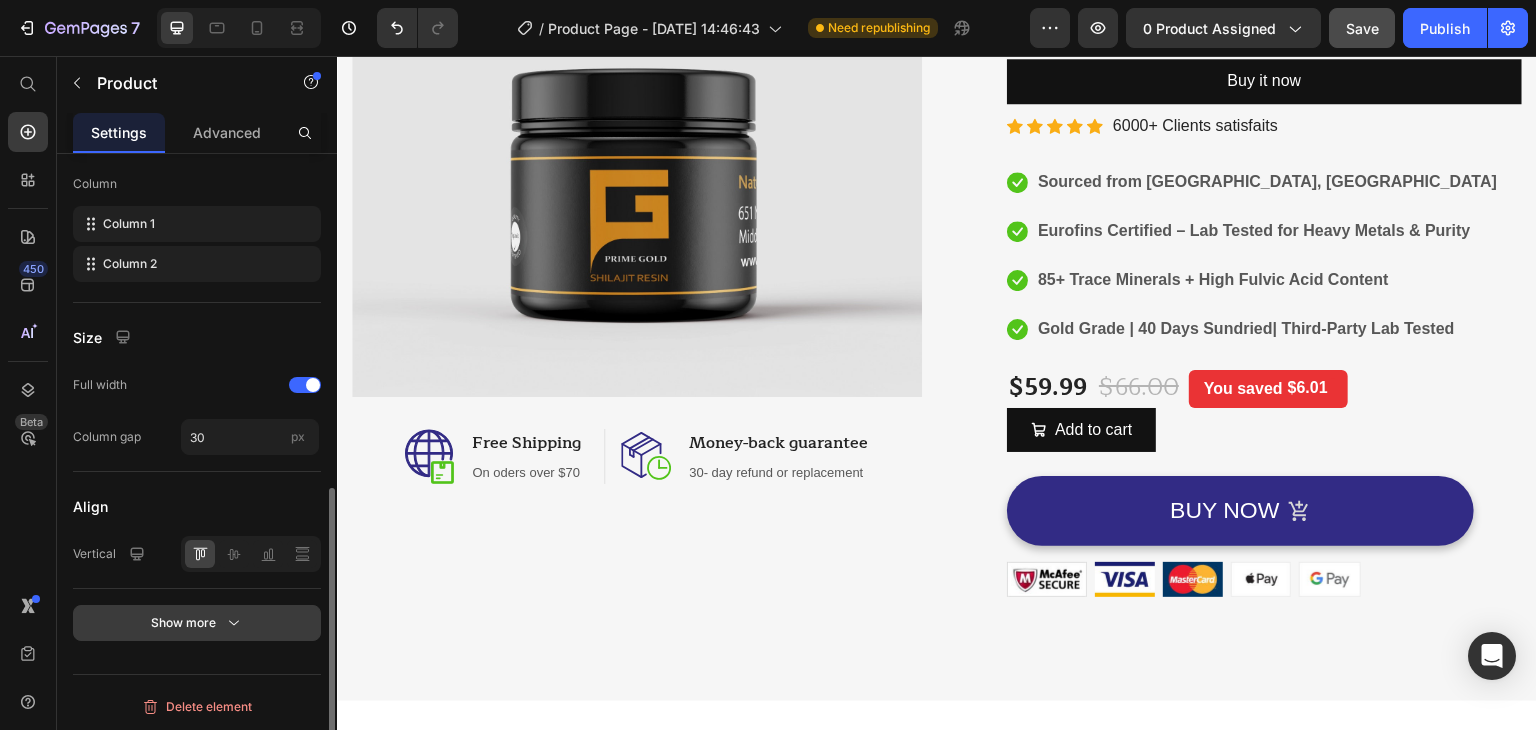 click 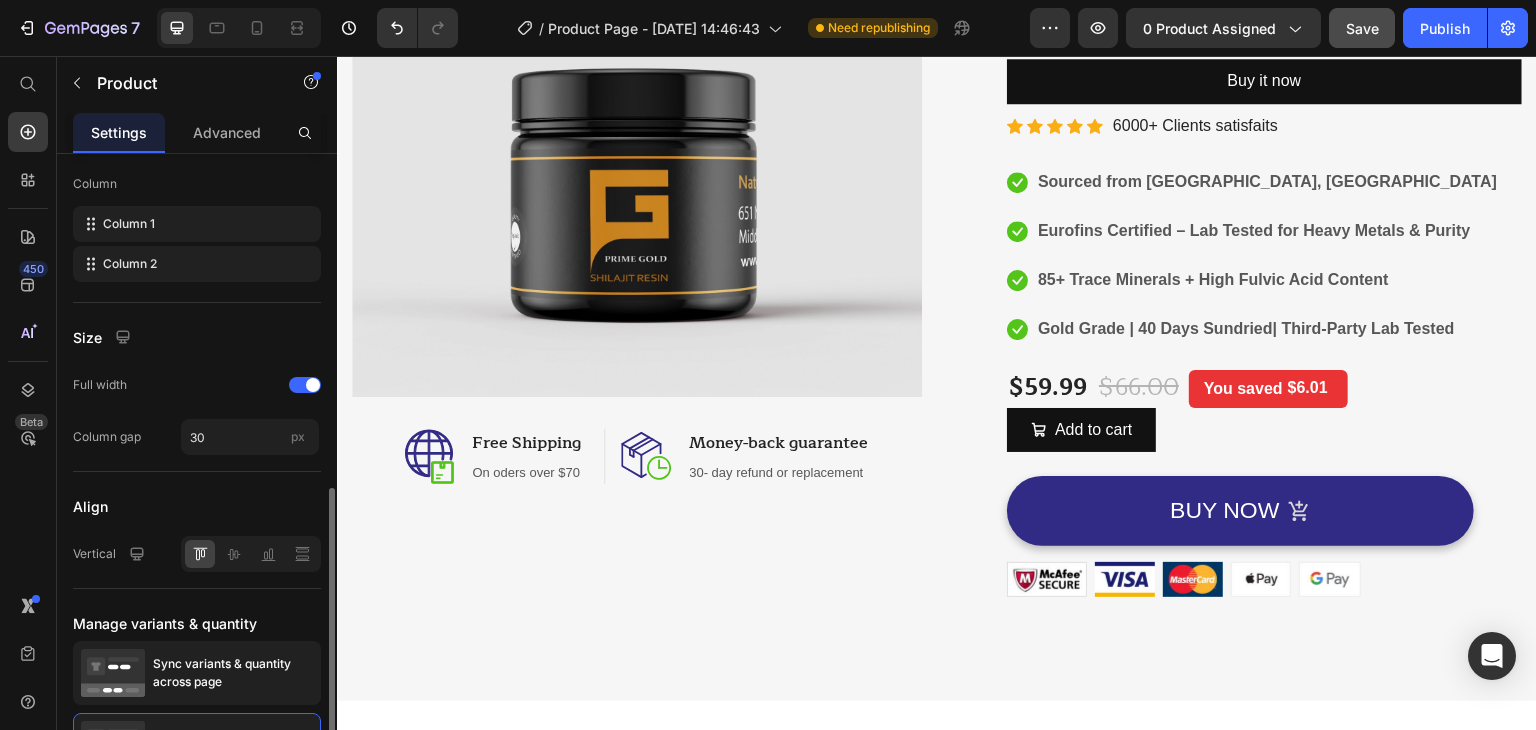 scroll, scrollTop: 888, scrollLeft: 0, axis: vertical 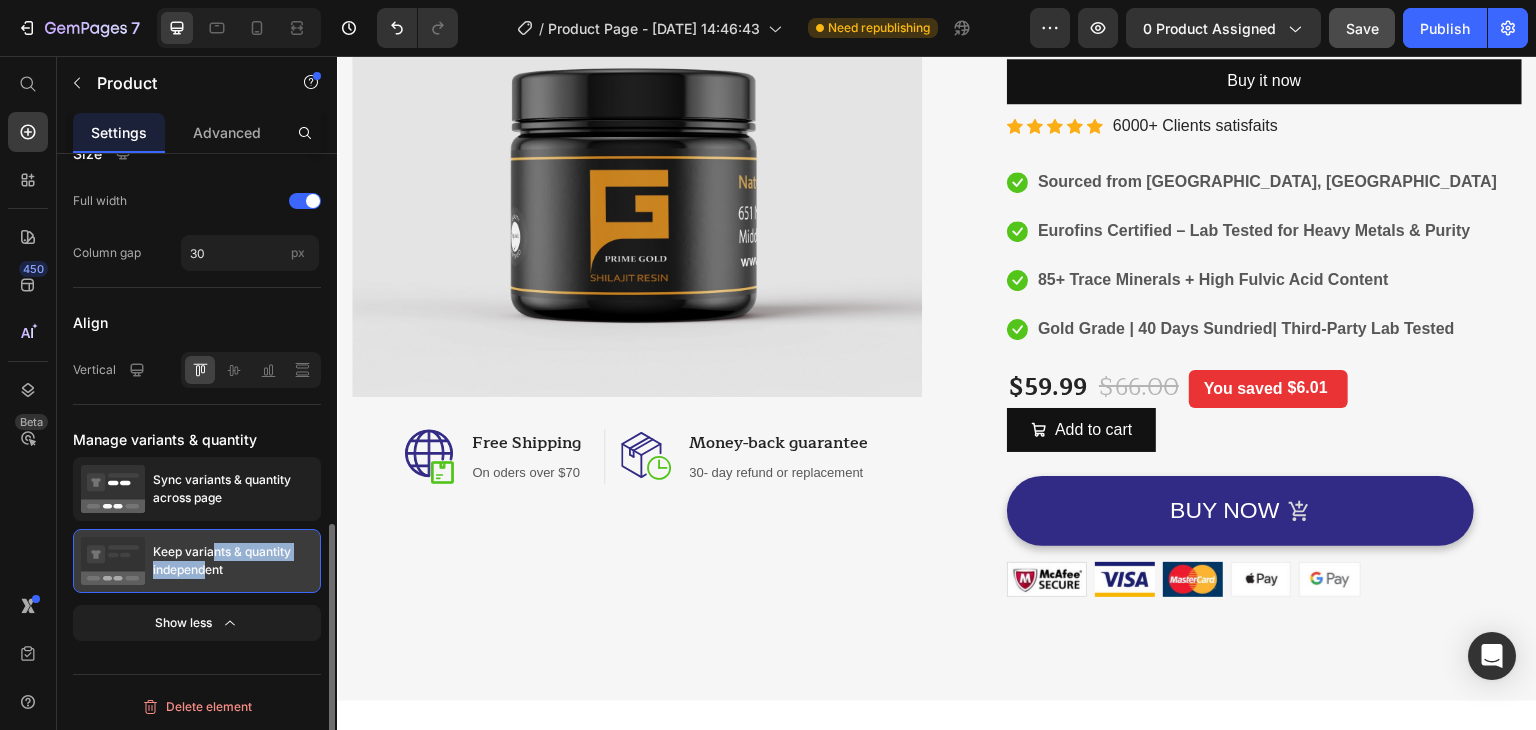 drag, startPoint x: 208, startPoint y: 543, endPoint x: 200, endPoint y: 564, distance: 22.472204 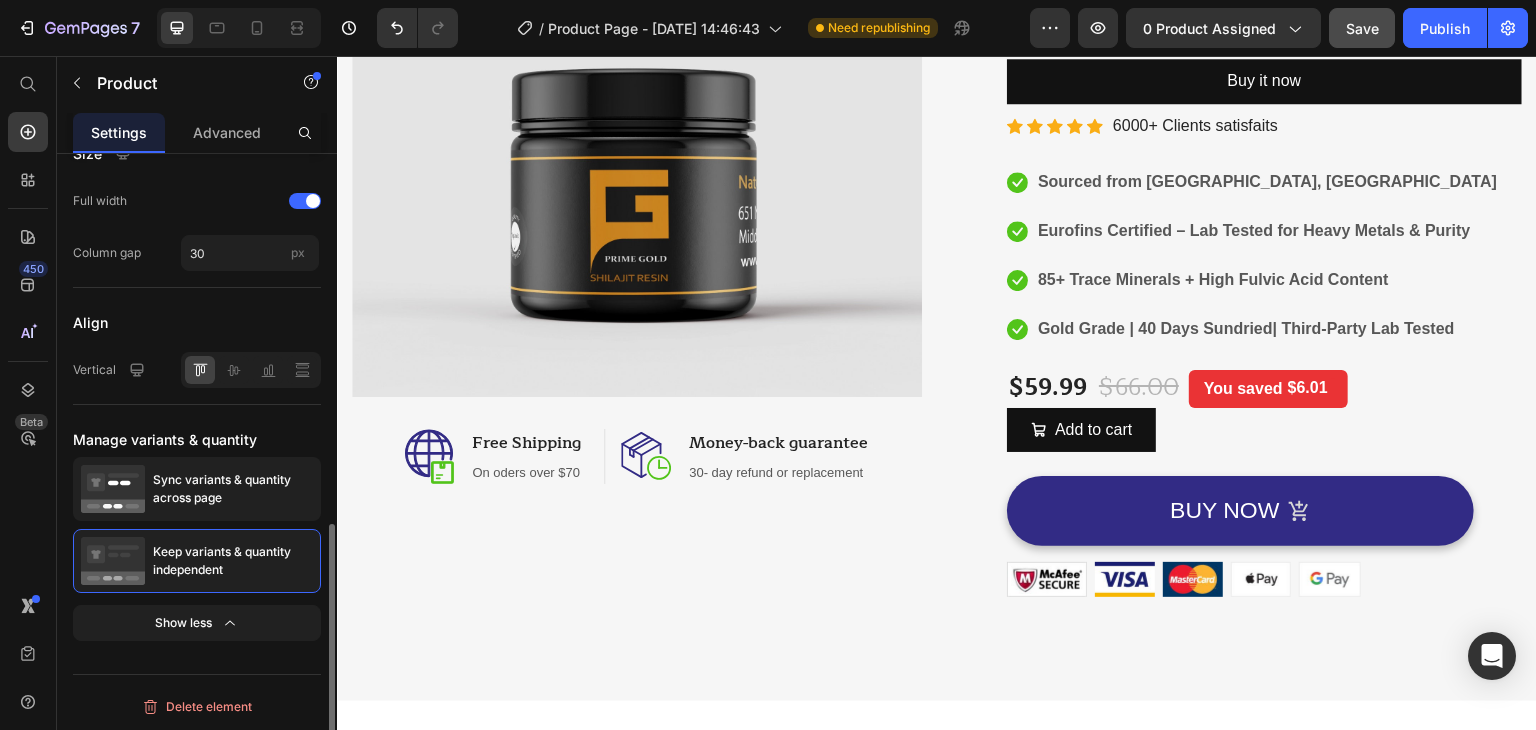 click on "Manage variants & quantity Sync variants & quantity across page Keep variants & quantity independent Show less" 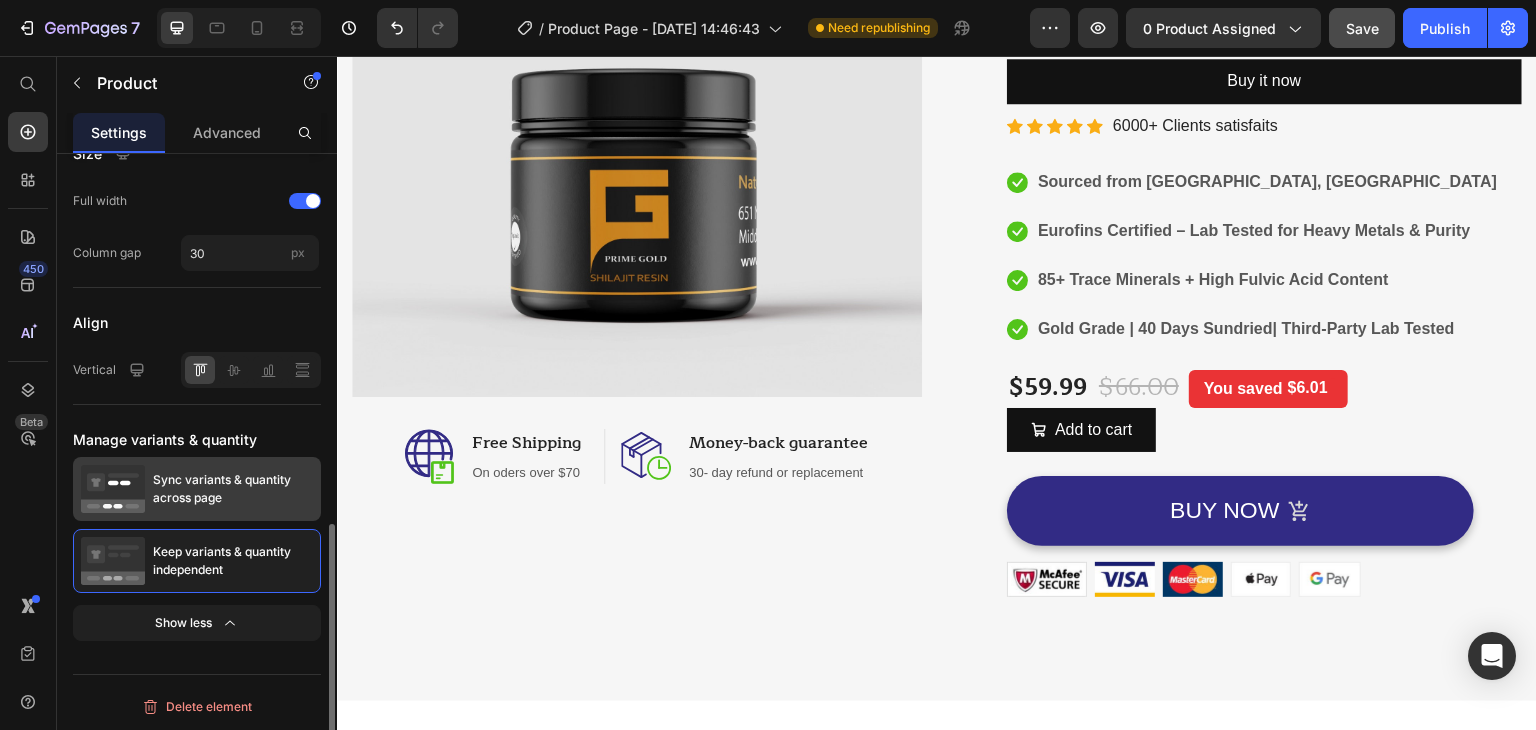 click on "Sync variants & quantity across page" at bounding box center [233, 489] 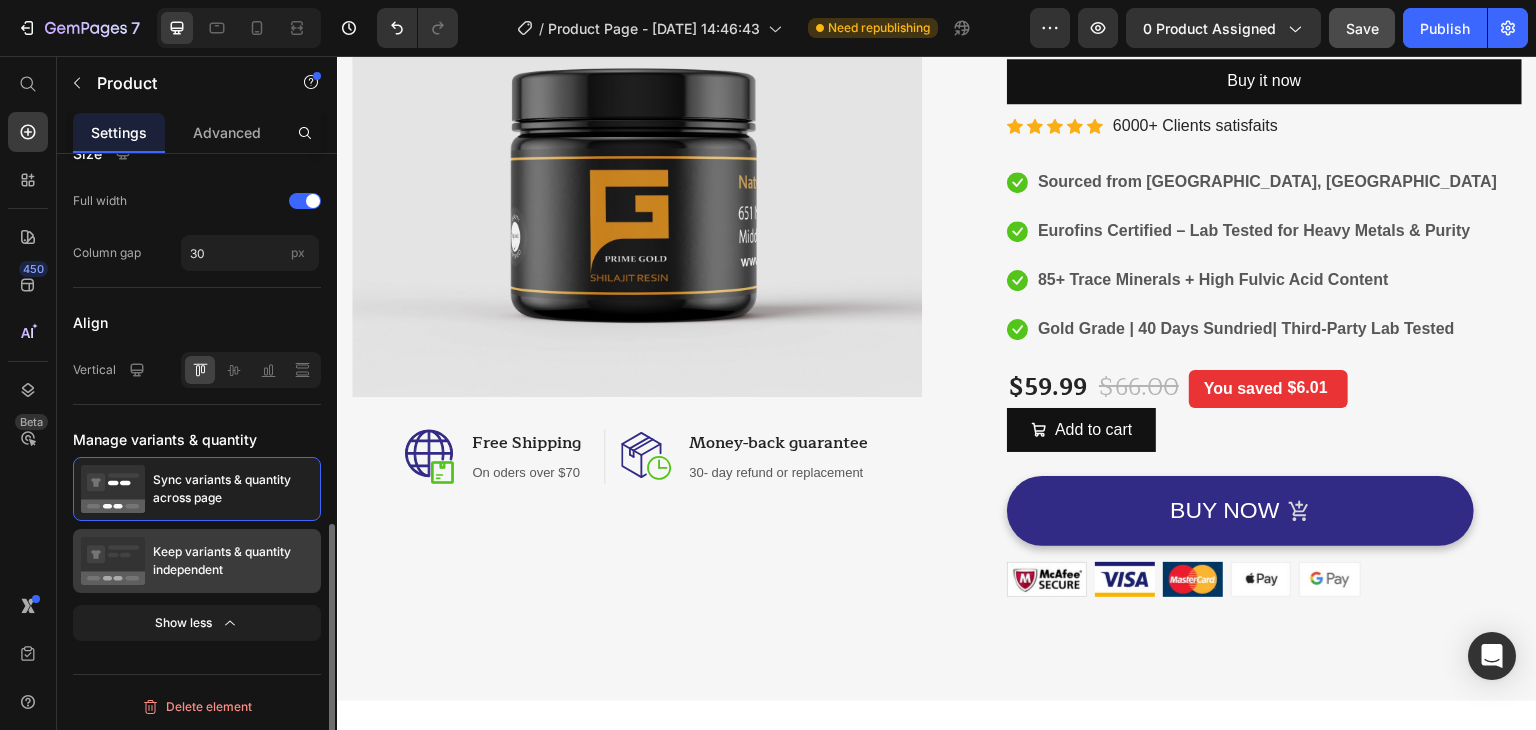 click on "Keep variants & quantity independent" at bounding box center (233, 561) 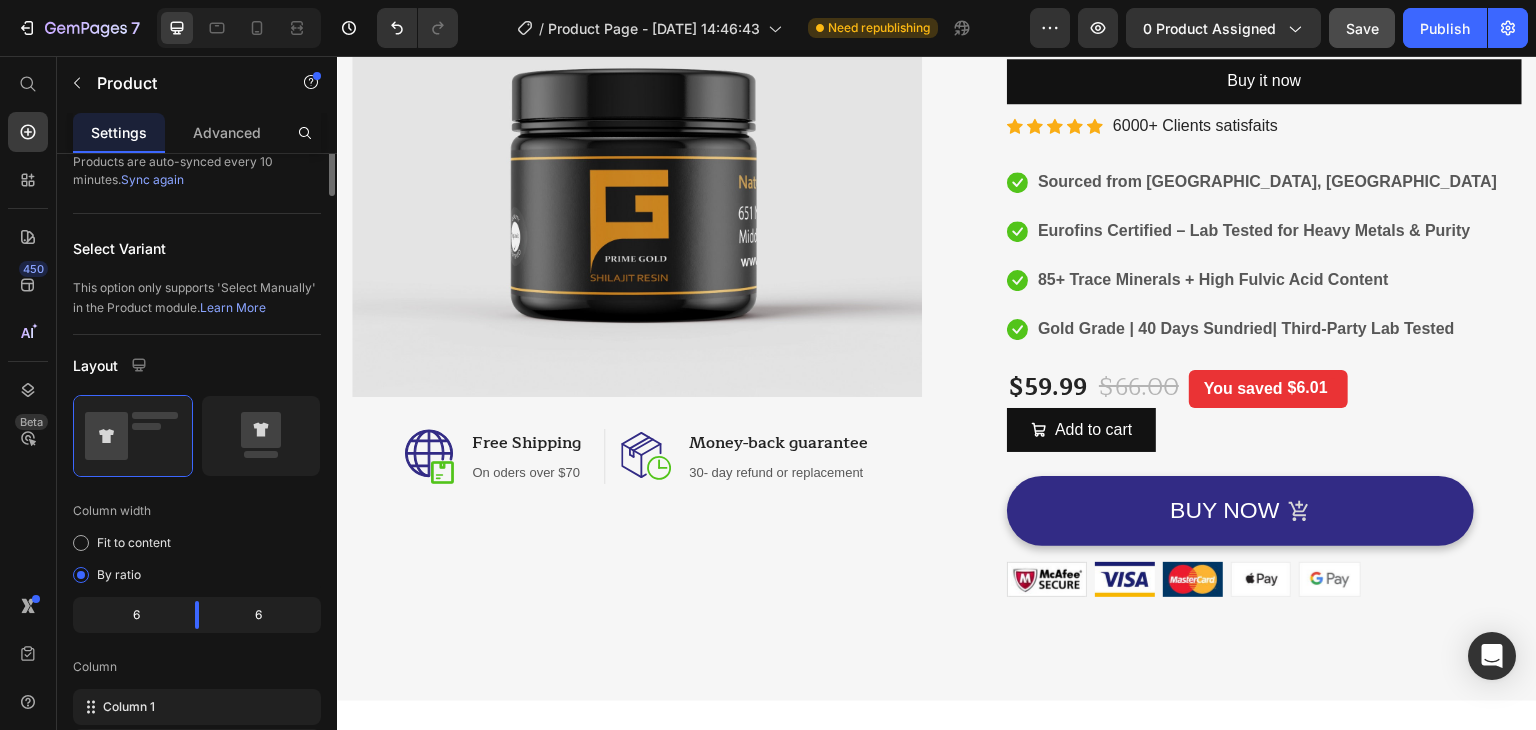 scroll, scrollTop: 0, scrollLeft: 0, axis: both 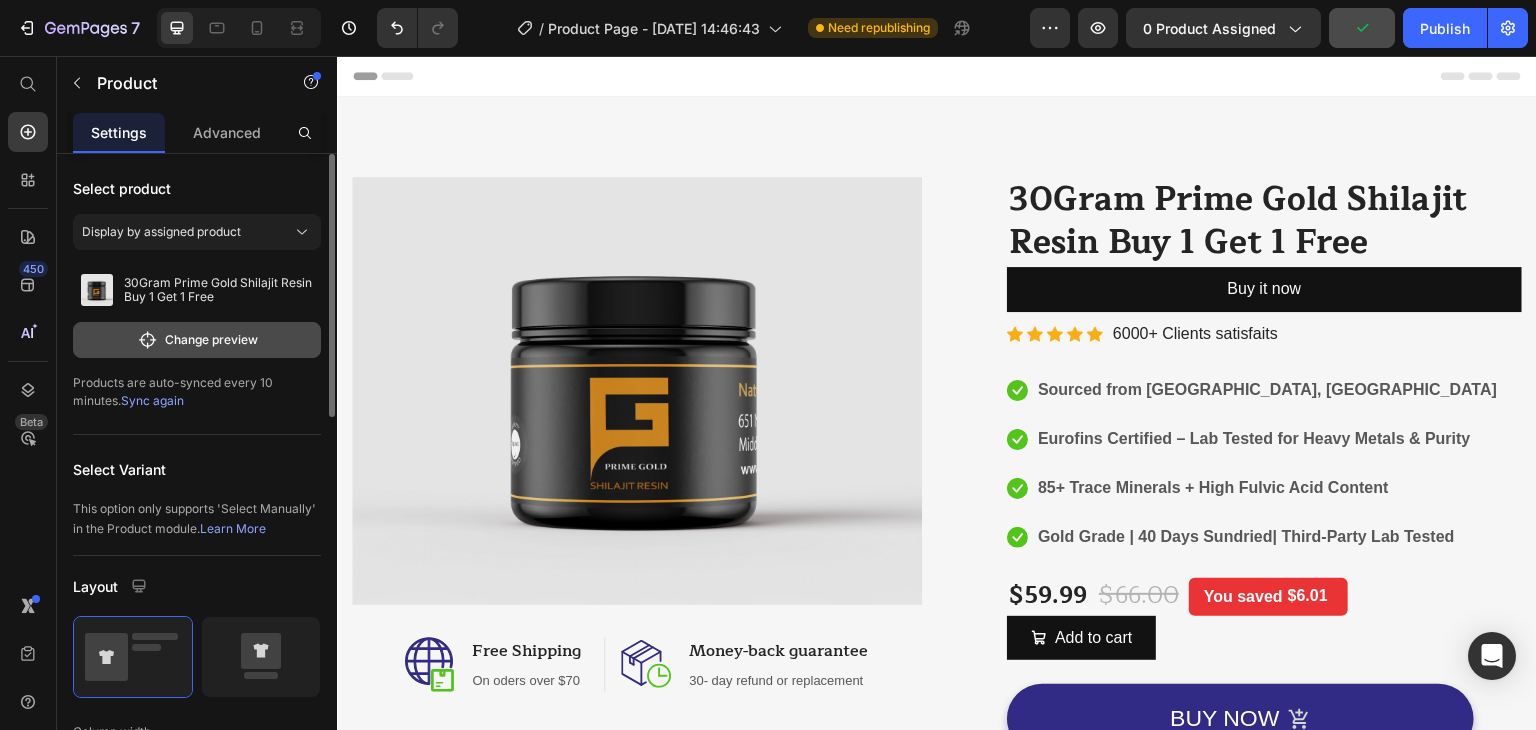 click on "Change preview" at bounding box center (197, 340) 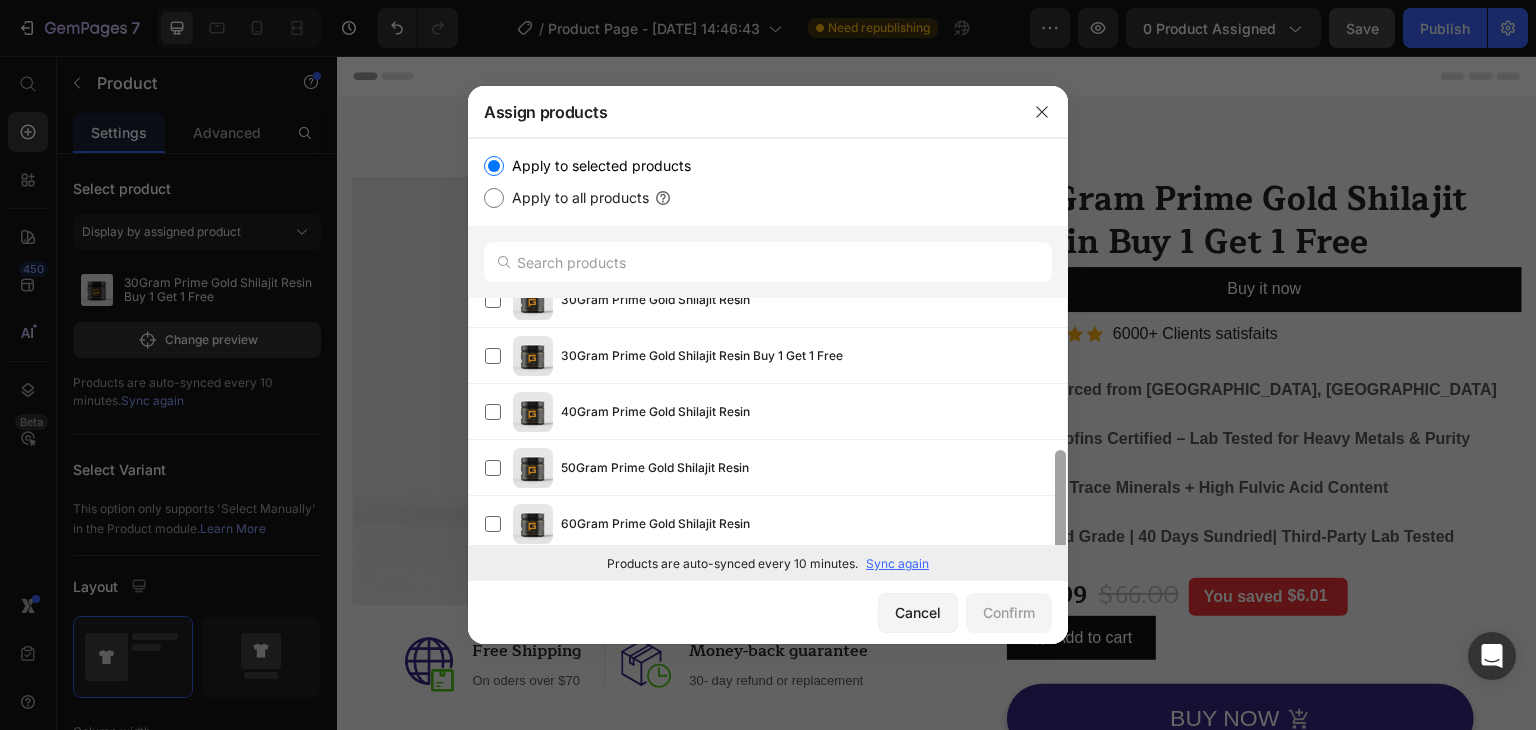 scroll, scrollTop: 200, scrollLeft: 0, axis: vertical 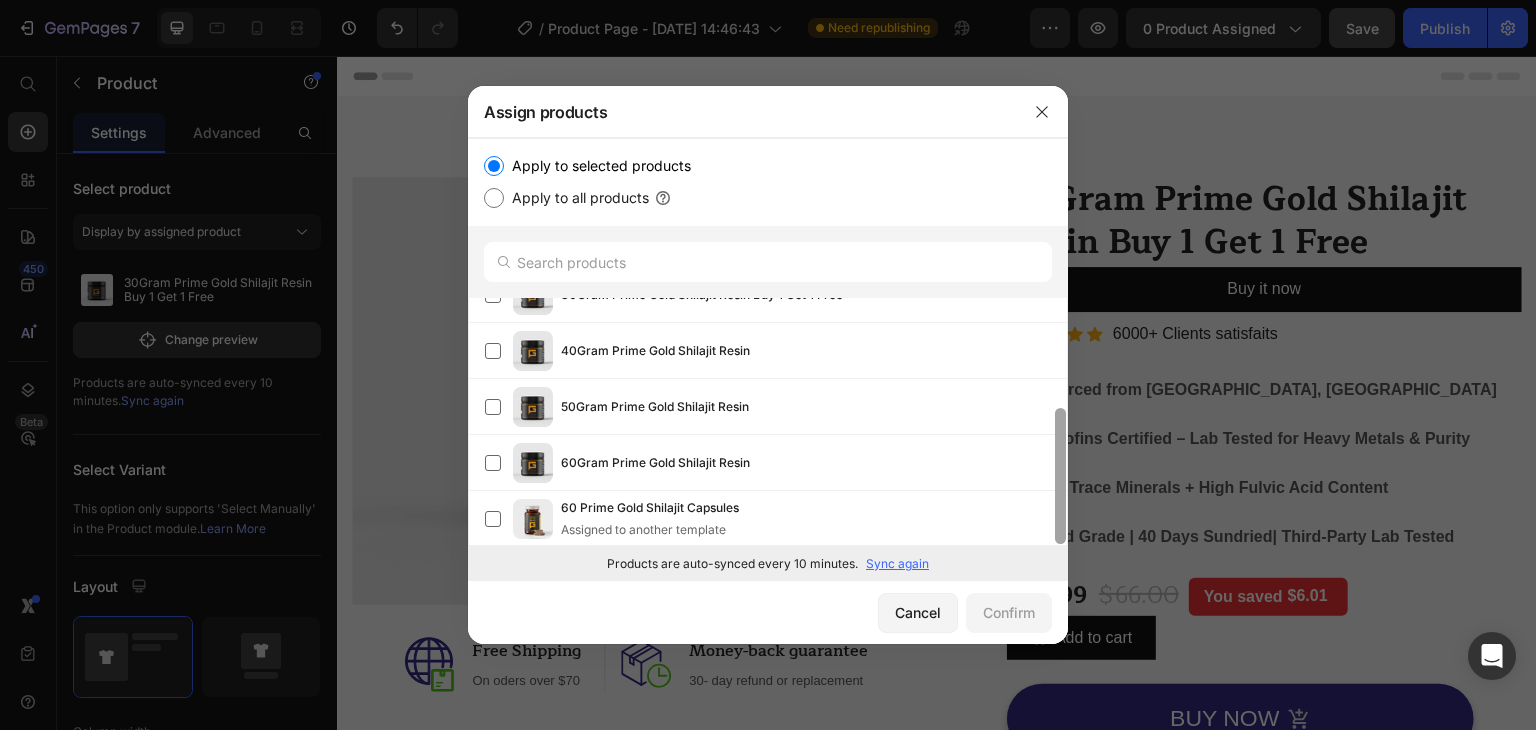 drag, startPoint x: 1060, startPoint y: 405, endPoint x: 1061, endPoint y: 533, distance: 128.0039 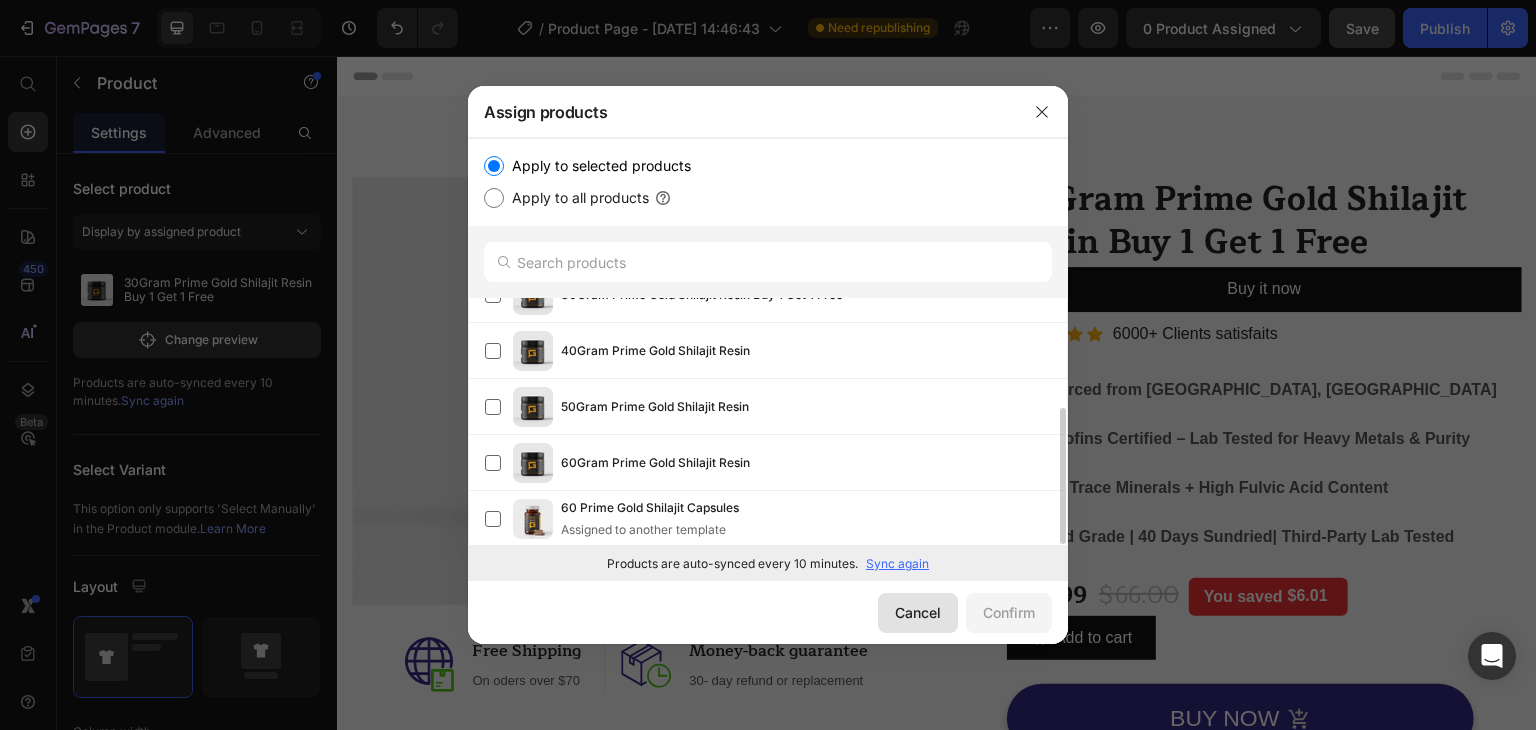 drag, startPoint x: 928, startPoint y: 609, endPoint x: 584, endPoint y: 554, distance: 348.36905 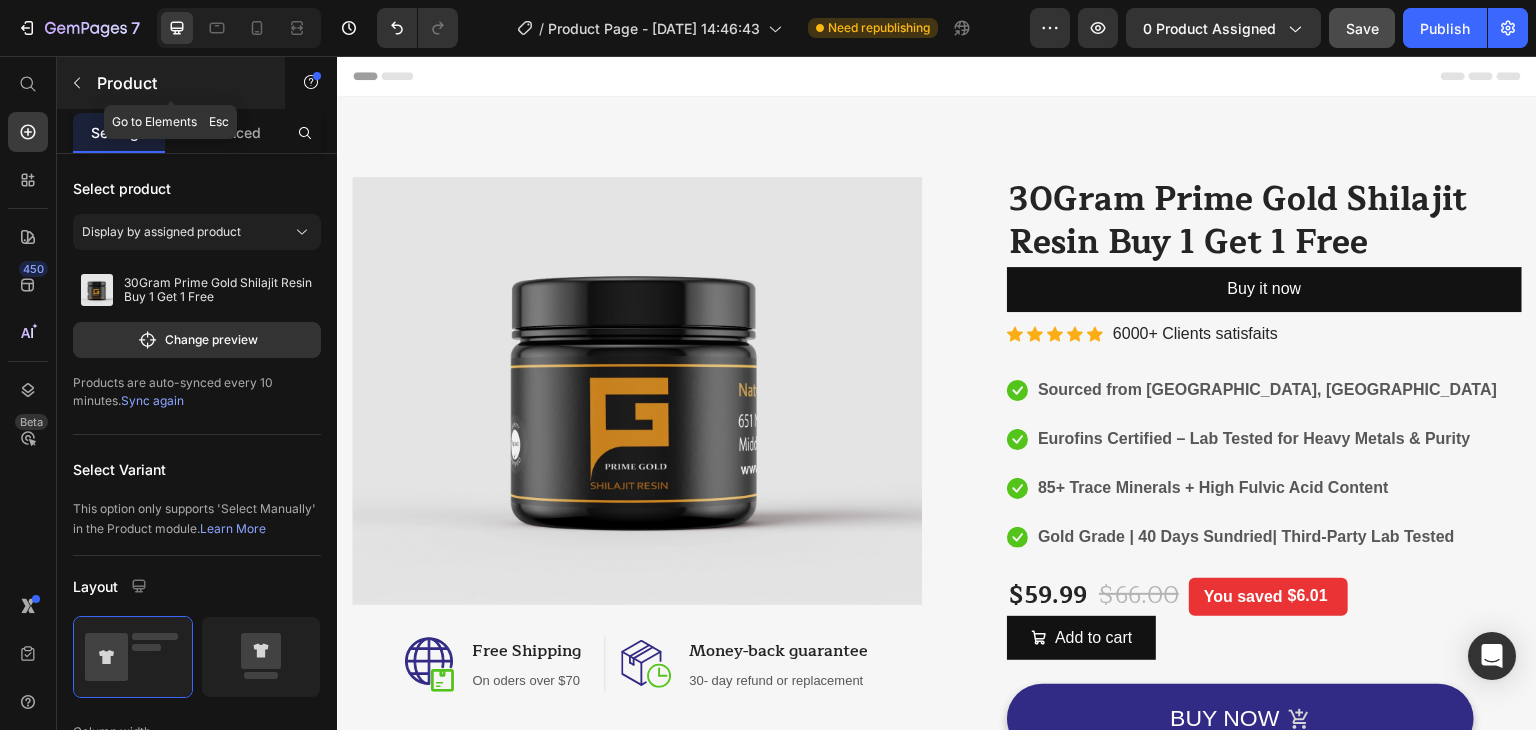 click 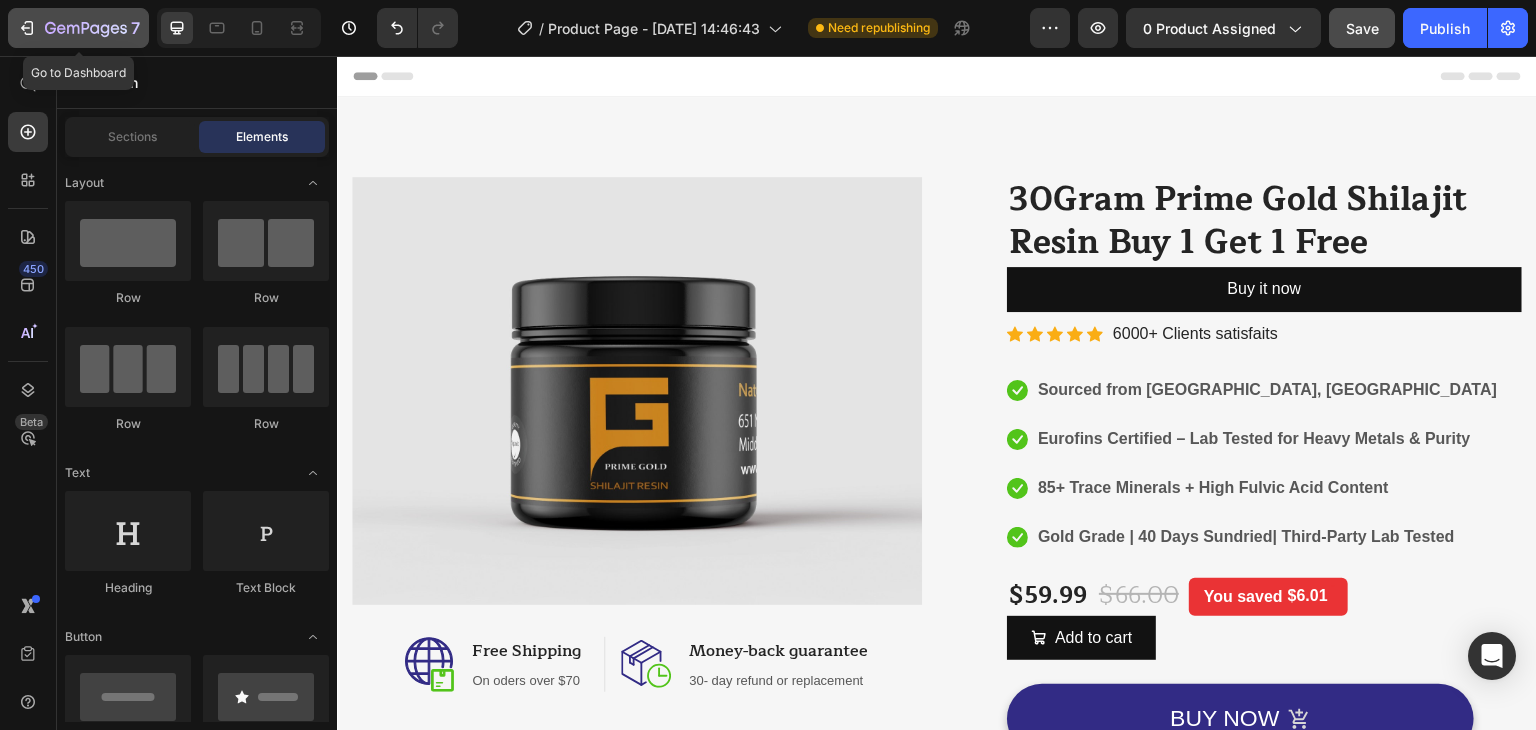 click 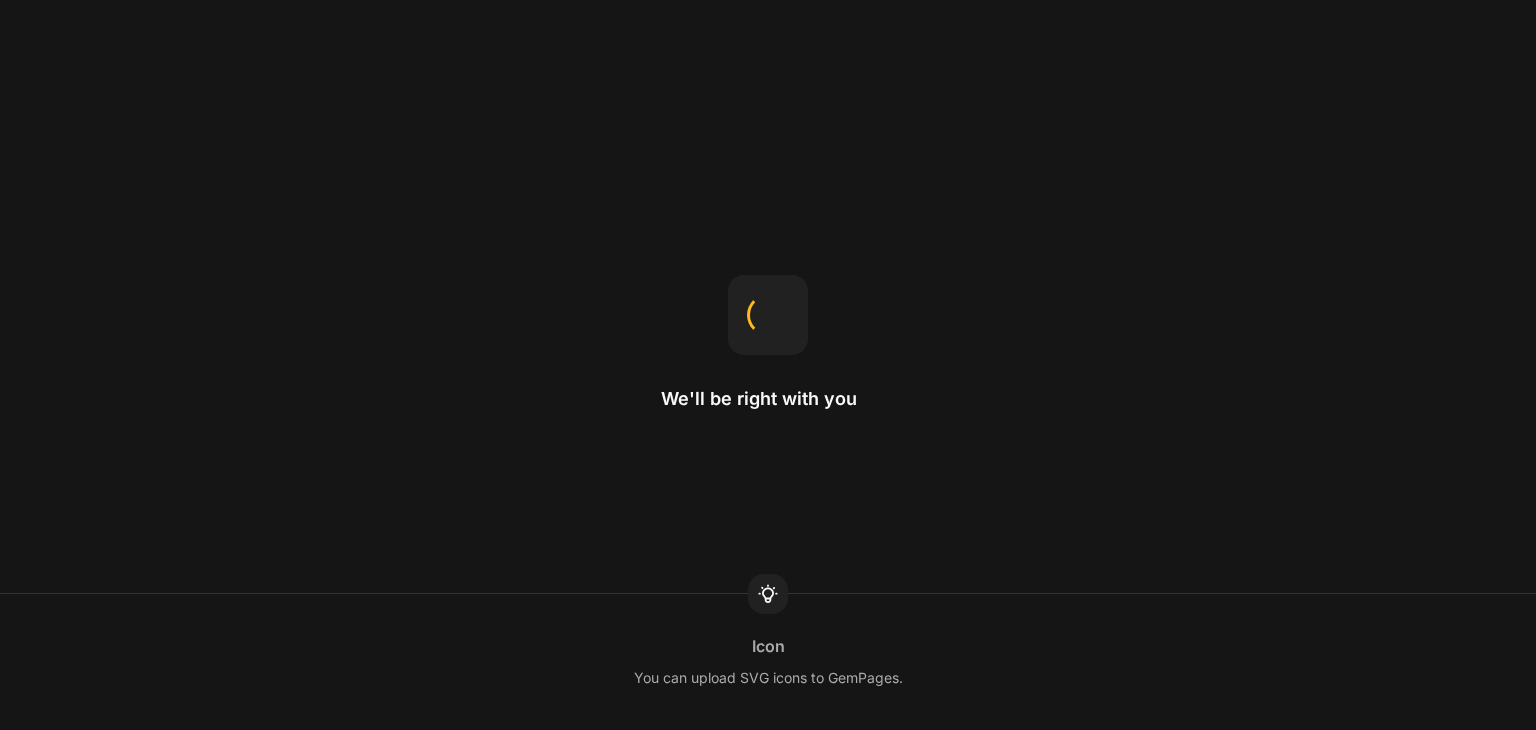scroll, scrollTop: 0, scrollLeft: 0, axis: both 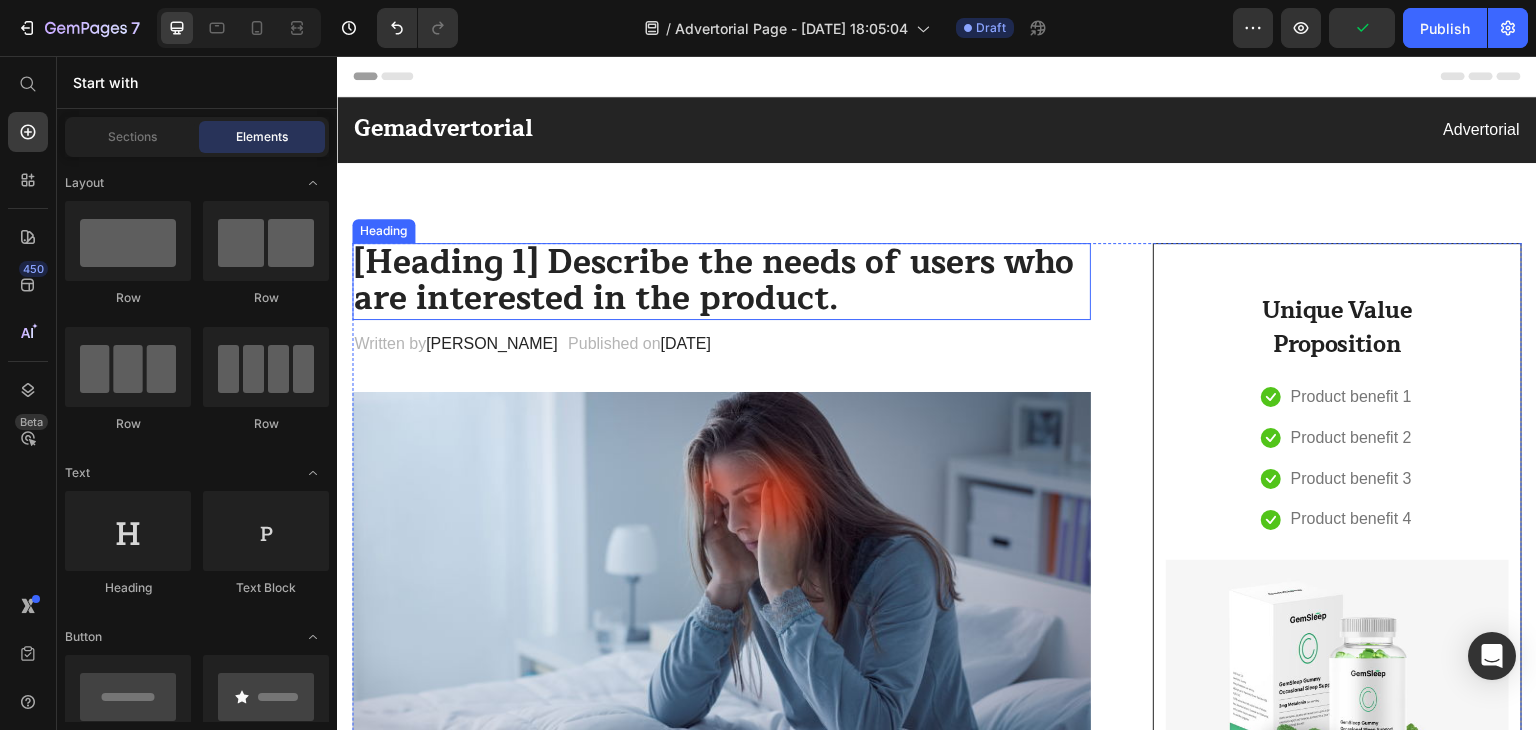 click on "[Heading 1] Describe the needs of users who are interested in the product." at bounding box center (721, 281) 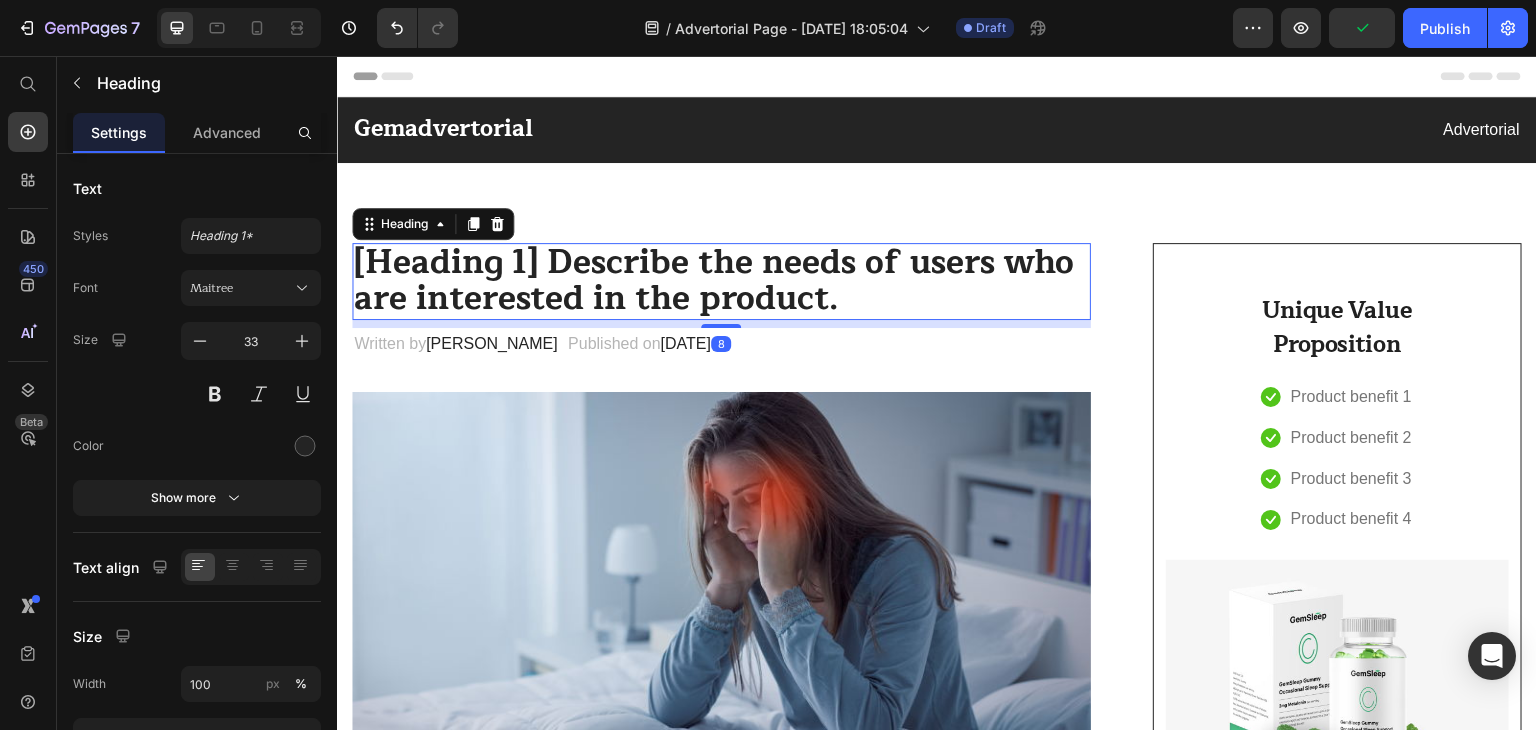 click on "[Heading 1] Describe the needs of users who are interested in the product." at bounding box center [721, 281] 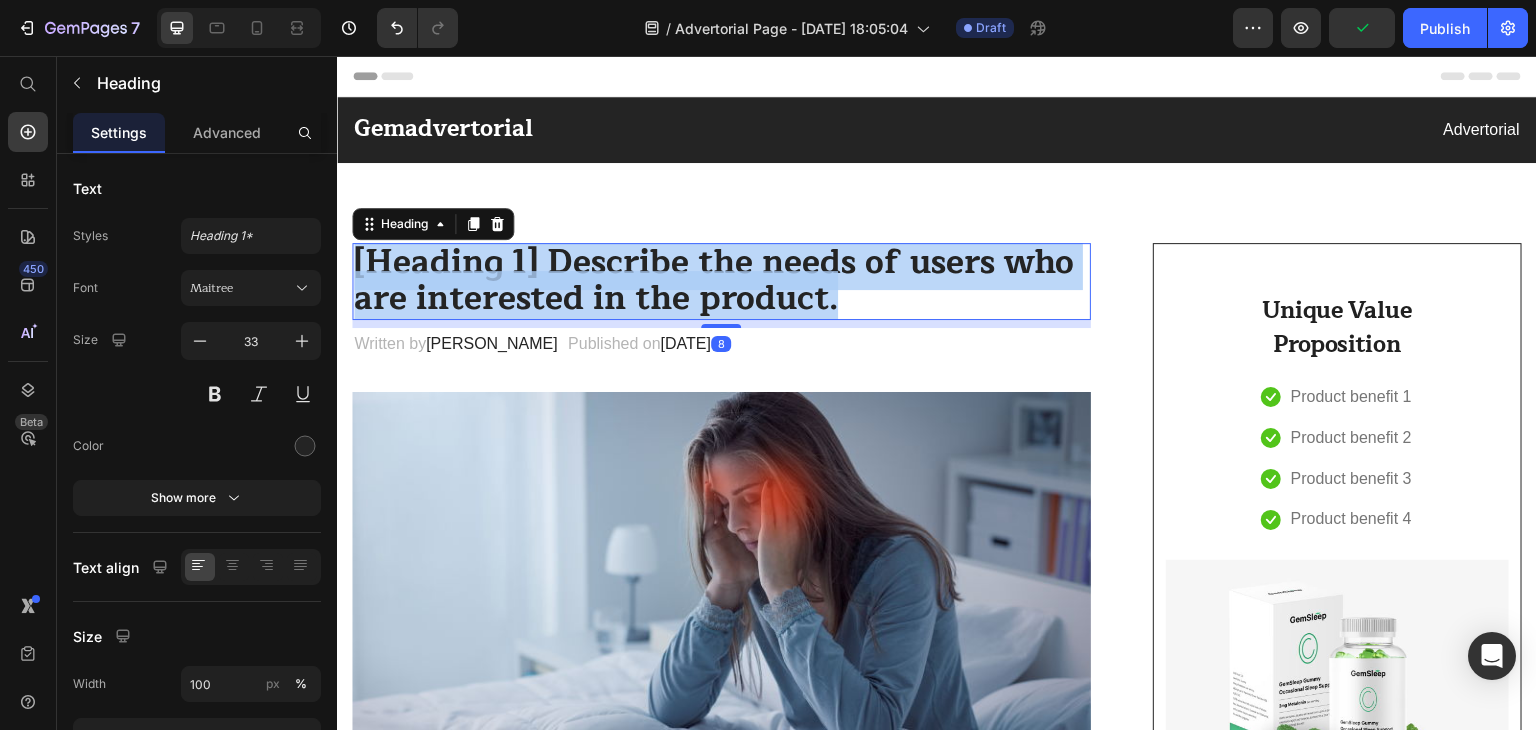 click on "[Heading 1] Describe the needs of users who are interested in the product." at bounding box center (721, 281) 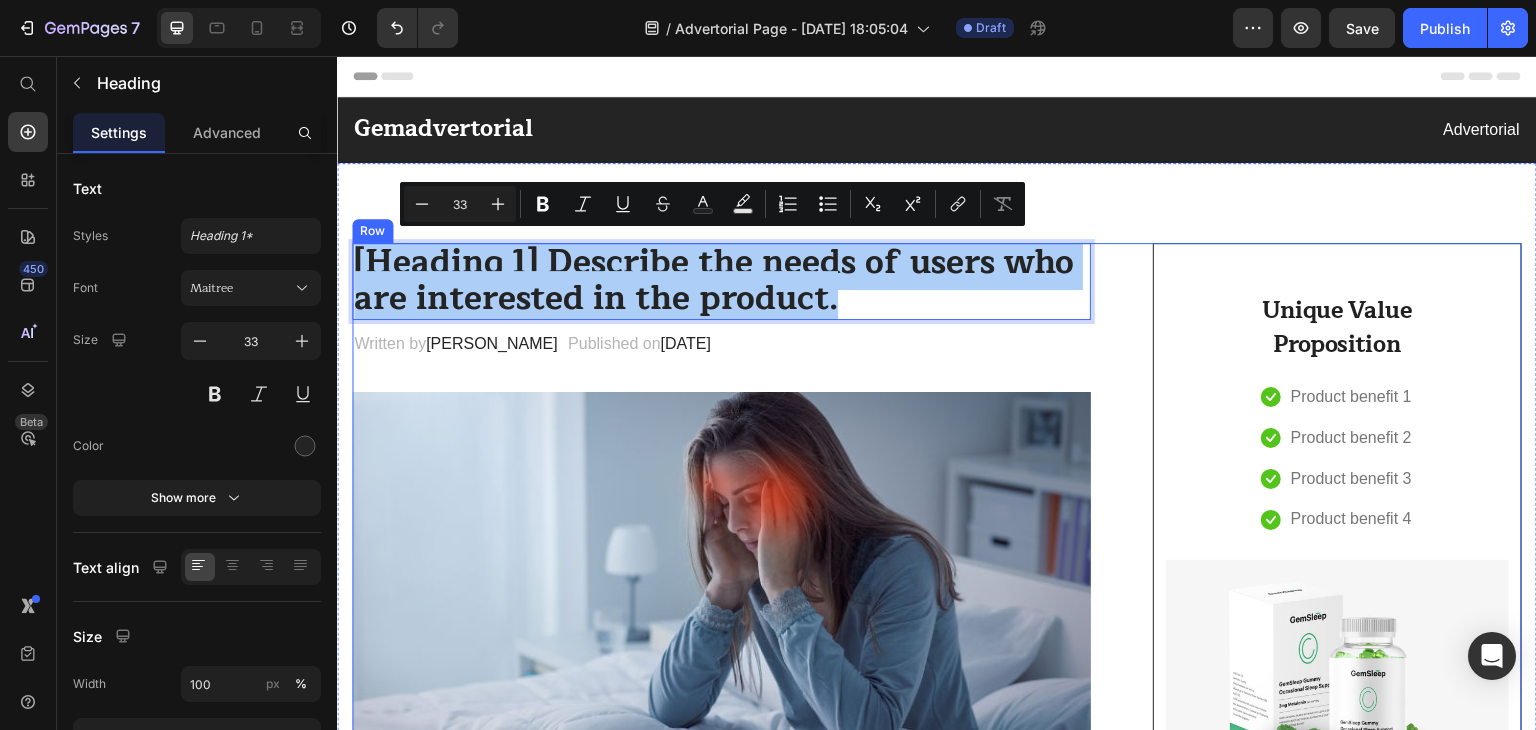click on "[Heading 1] Describe the needs of users who are interested in the product. Heading   8 Written by  [PERSON_NAME]   Text block Published on  [DATE] Text block Row Image Do your legs have [MEDICAL_DATA] or pain? don't worry, We have moderate [MEDICAL_DATA] like with GemCSO compression used to reduce the risk of serious conditions like [MEDICAL_DATA] (DVT), [MEDICAL_DATA], [MEDICAL_DATA], and [MEDICAL_DATA]. Text block [Heading 2] Describe the timeframe to achieve the desired results Heading Your provider may recommend compression socks to help with symptoms caused by a vein or venous disorder. Venous disorders happen when the valves in your veins don’t work correctly, making it harder for blood to flow back to your heart. This can lead to: Text block
Icon Customer problem 1:  Lorem Ipsum is simply dummy text of the printing and typesetting industry. Lorem Ipsum has been the industry's standard dummy text ever since. Text block Row
Icon Customer problem 2: Row" at bounding box center (937, 2831) 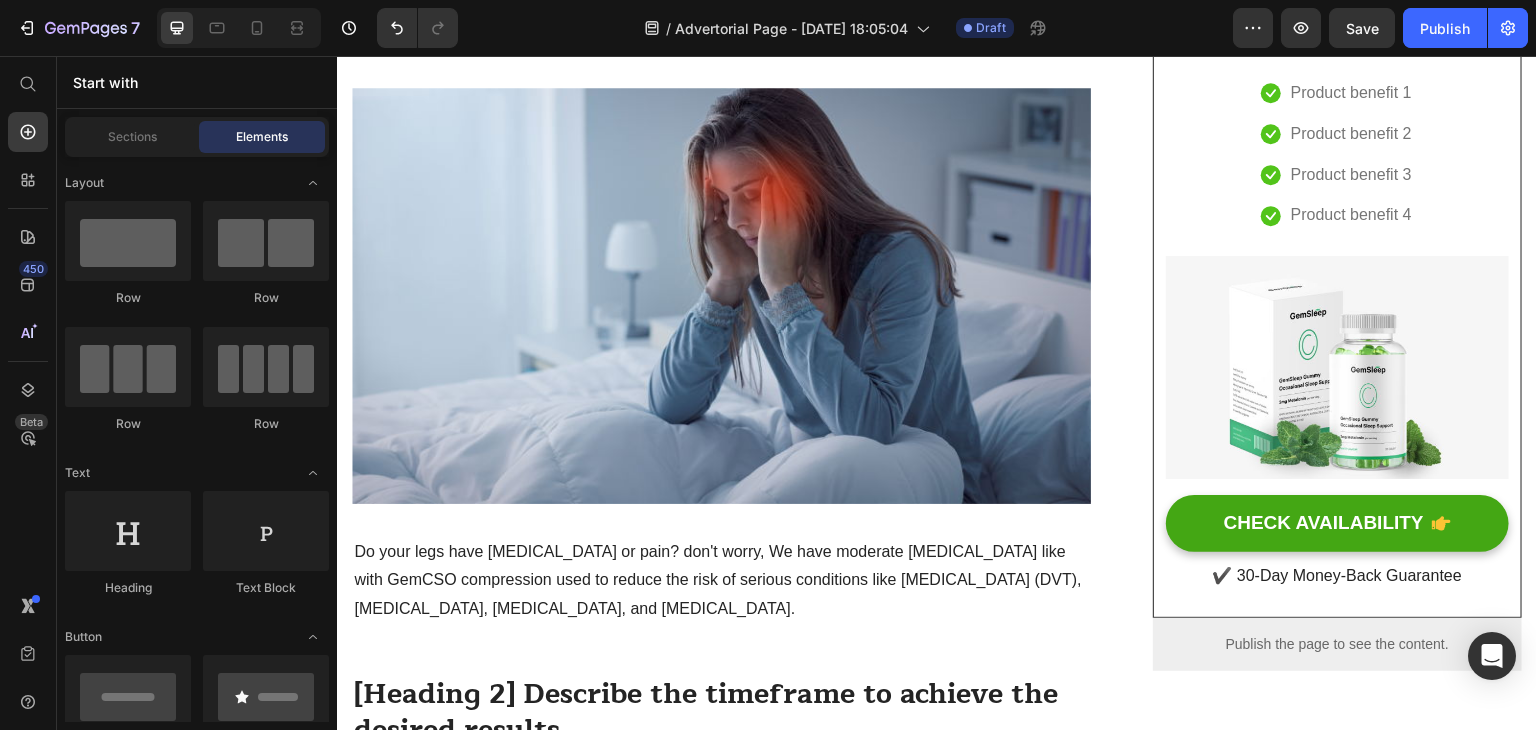 scroll, scrollTop: 281, scrollLeft: 0, axis: vertical 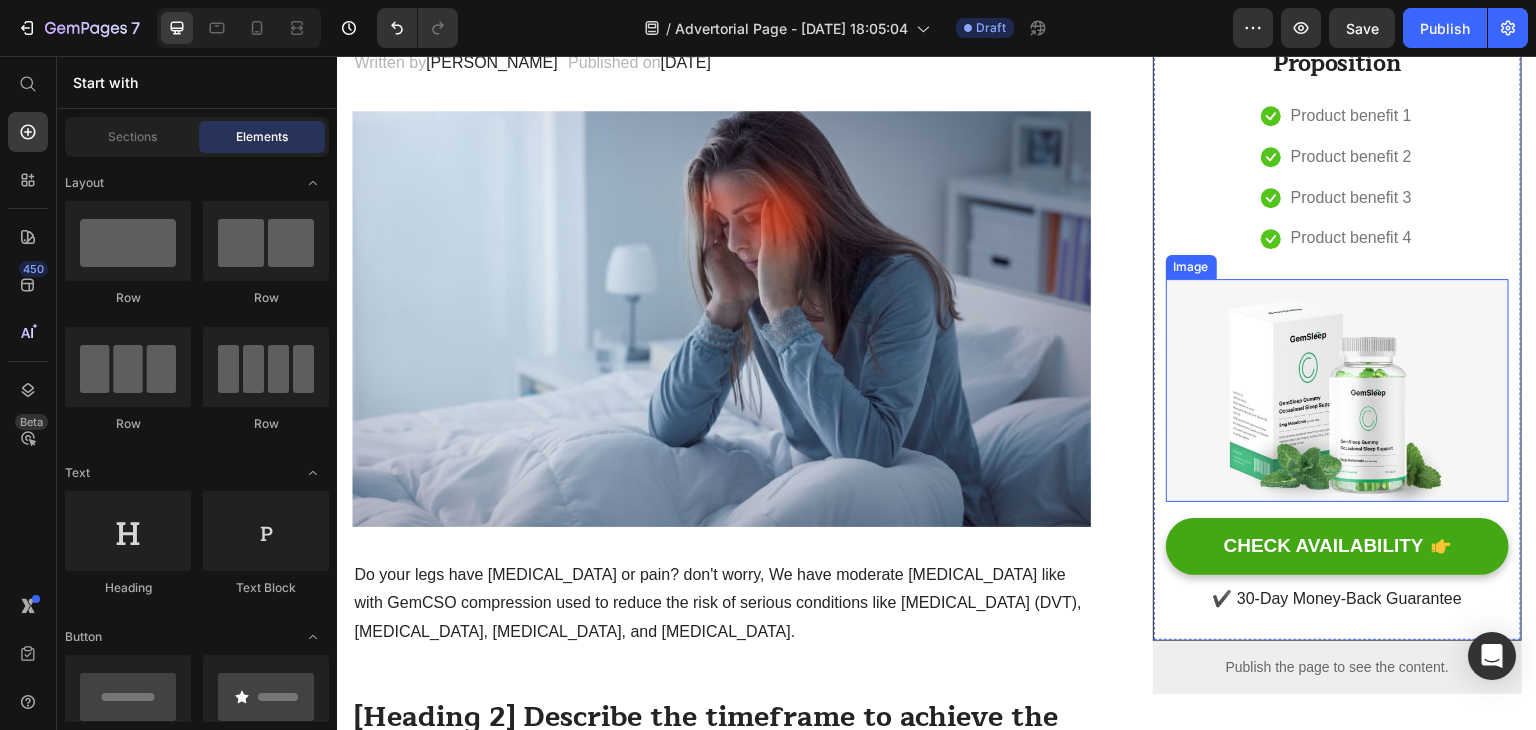 click at bounding box center (1337, 390) 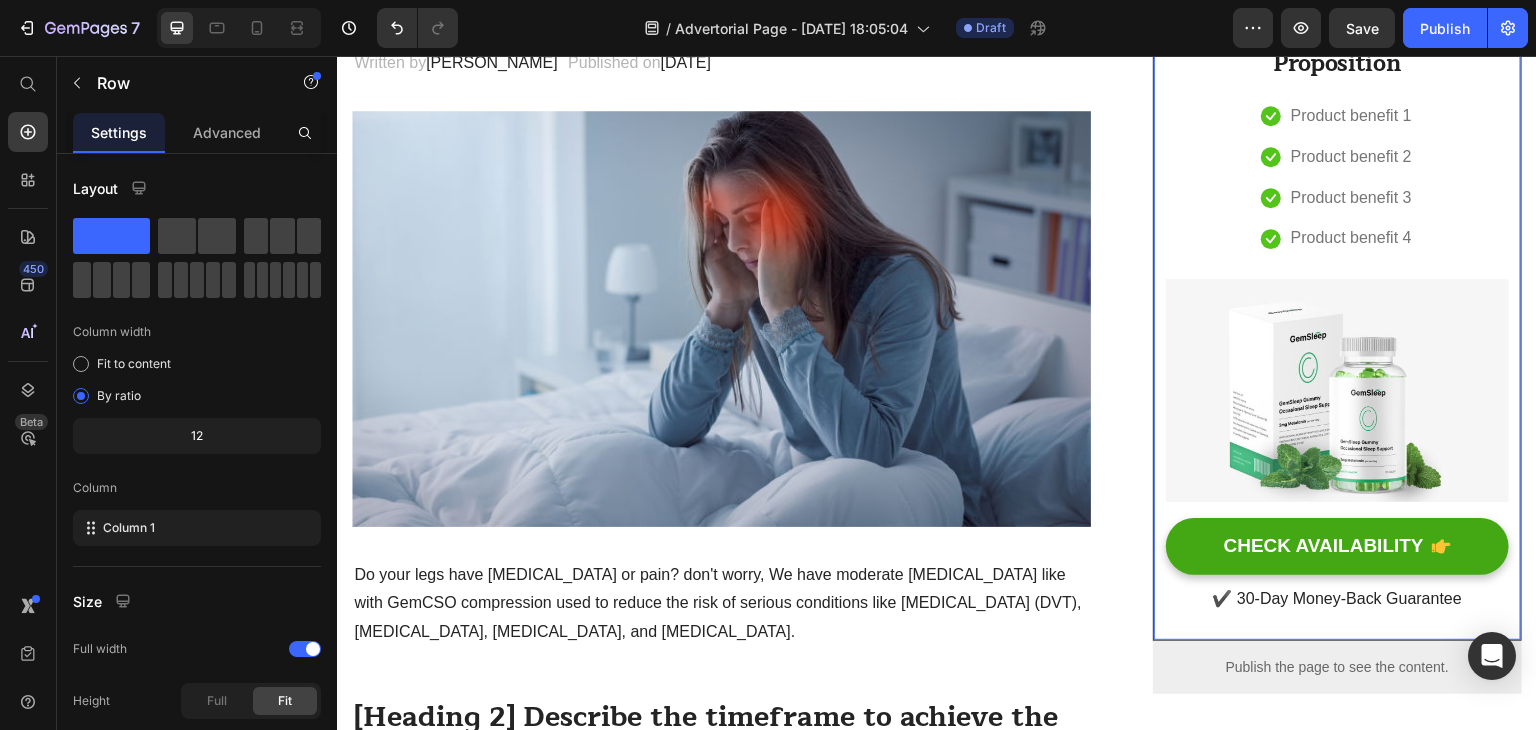 click on "Unique Value Proposition Heading
Icon Product benefit 1 Text block
Icon Product benefit 2 Text block
Icon Product benefit 3  Text block
Icon Product benefit 4   Text block Icon List Row Image  	   CHECK AVAILABILITY Button ✔️ 30-Day Money-Back Guarantee Text block" at bounding box center (1337, 301) 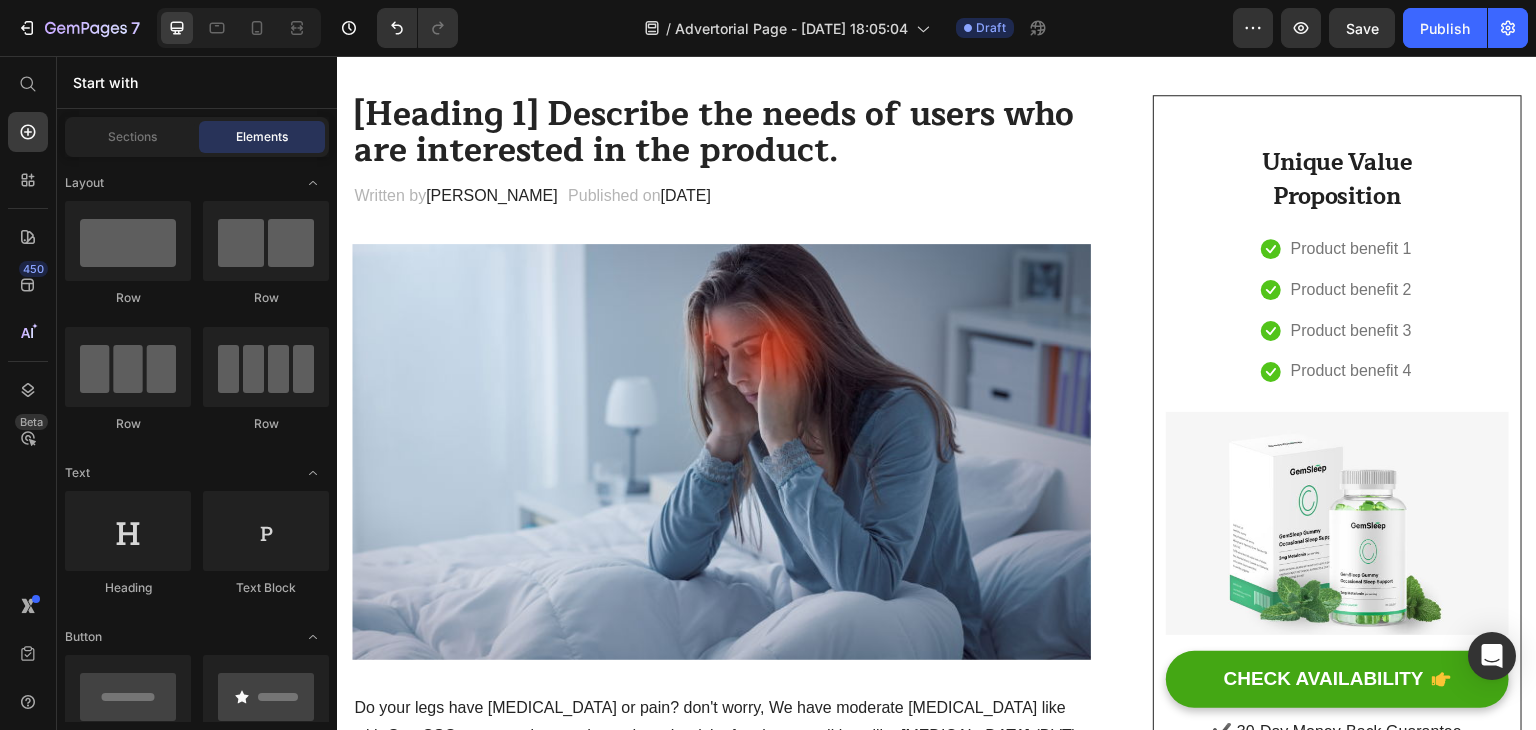 scroll, scrollTop: 0, scrollLeft: 0, axis: both 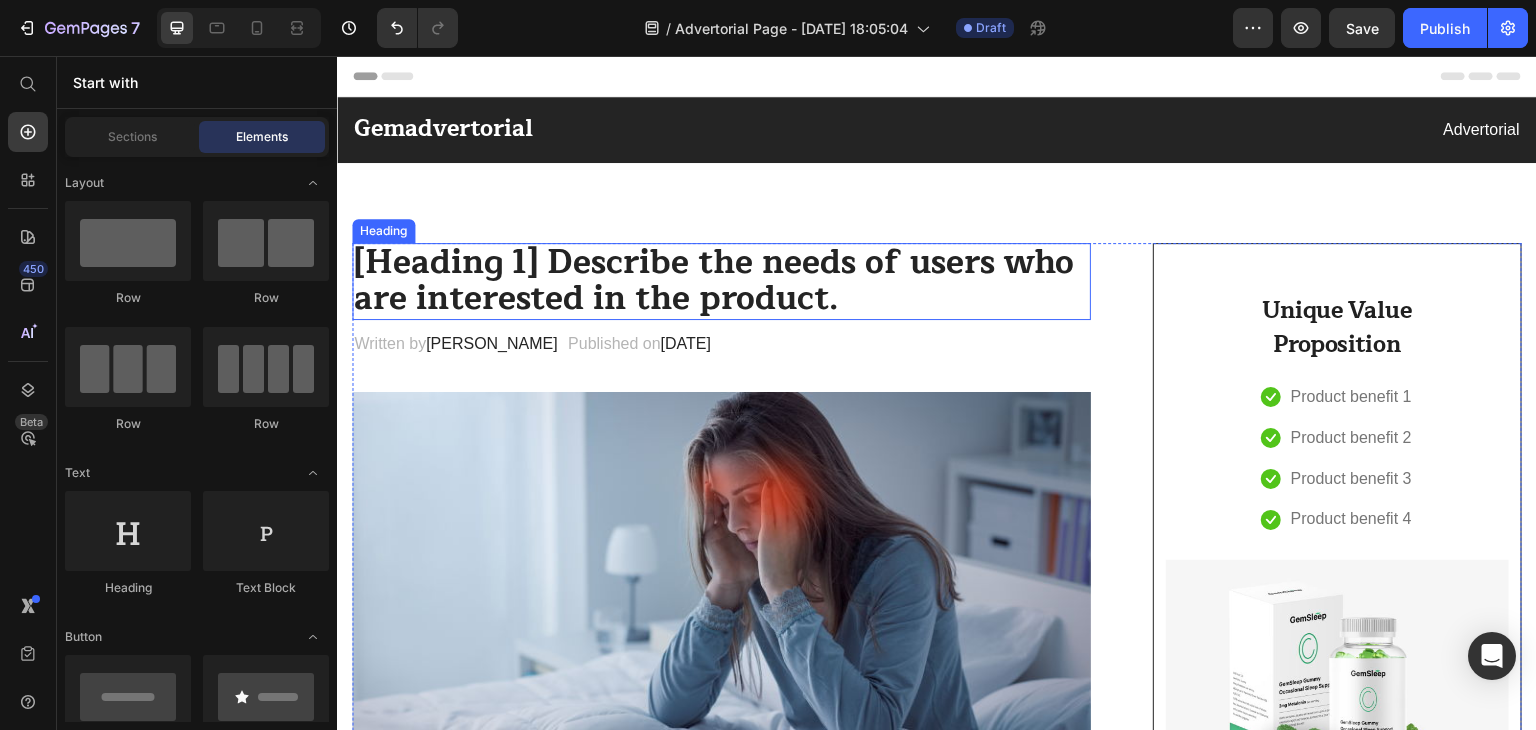 click on "[Heading 1] Describe the needs of users who are interested in the product." at bounding box center (721, 281) 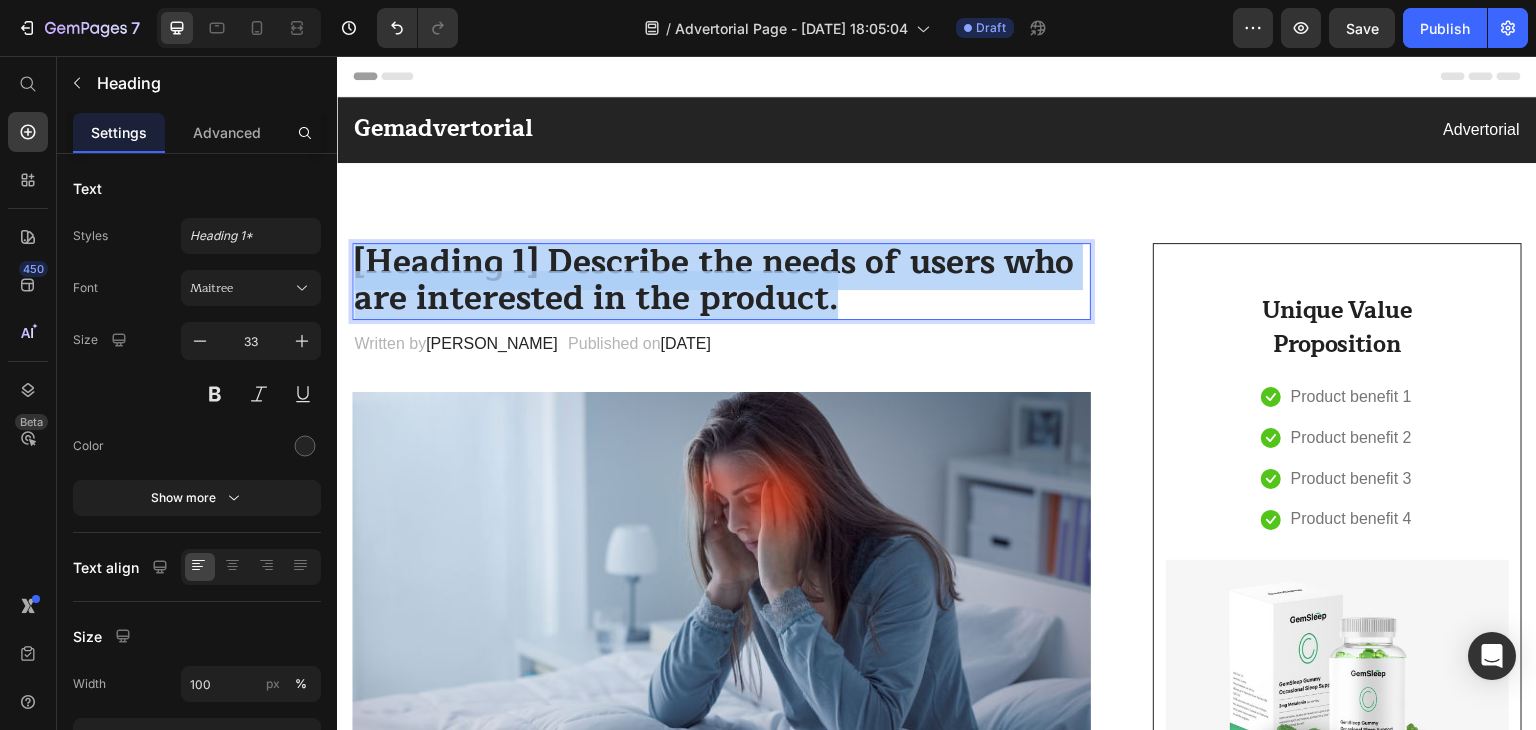click on "[Heading 1] Describe the needs of users who are interested in the product." at bounding box center (721, 281) 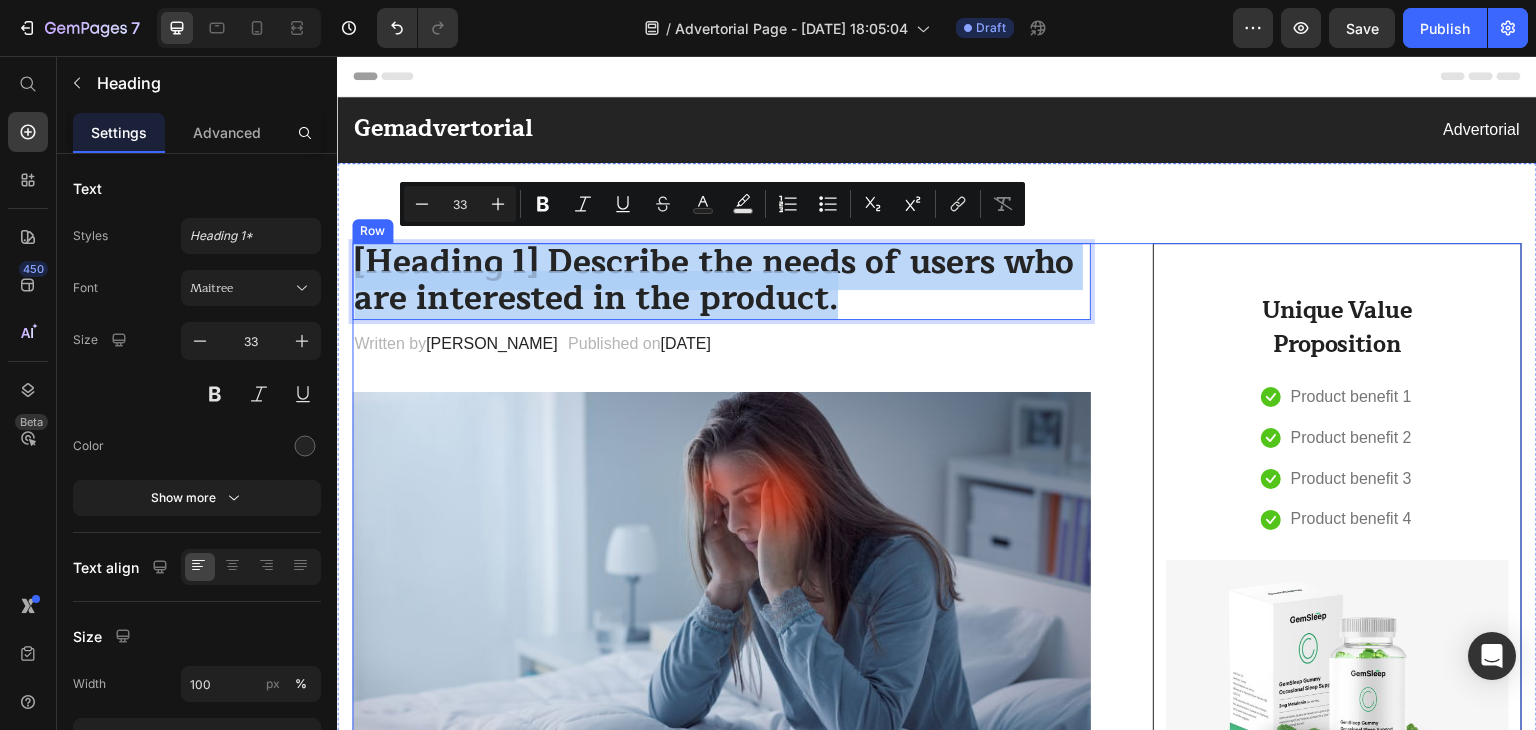 click on "[Heading 1] Describe the needs of users who are interested in the product. Heading   8 Written by  [PERSON_NAME]   Text block Published on  [DATE] Text block Row Image Do your legs have [MEDICAL_DATA] or pain? don't worry, We have moderate [MEDICAL_DATA] like with GemCSO compression used to reduce the risk of serious conditions like [MEDICAL_DATA] (DVT), [MEDICAL_DATA], [MEDICAL_DATA], and [MEDICAL_DATA]. Text block [Heading 2] Describe the timeframe to achieve the desired results Heading Your provider may recommend compression socks to help with symptoms caused by a vein or venous disorder. Venous disorders happen when the valves in your veins don’t work correctly, making it harder for blood to flow back to your heart. This can lead to: Text block
Icon Customer problem 1:  Lorem Ipsum is simply dummy text of the printing and typesetting industry. Lorem Ipsum has been the industry's standard dummy text ever since. Text block Row
Icon Customer problem 2: Row" at bounding box center (937, 2831) 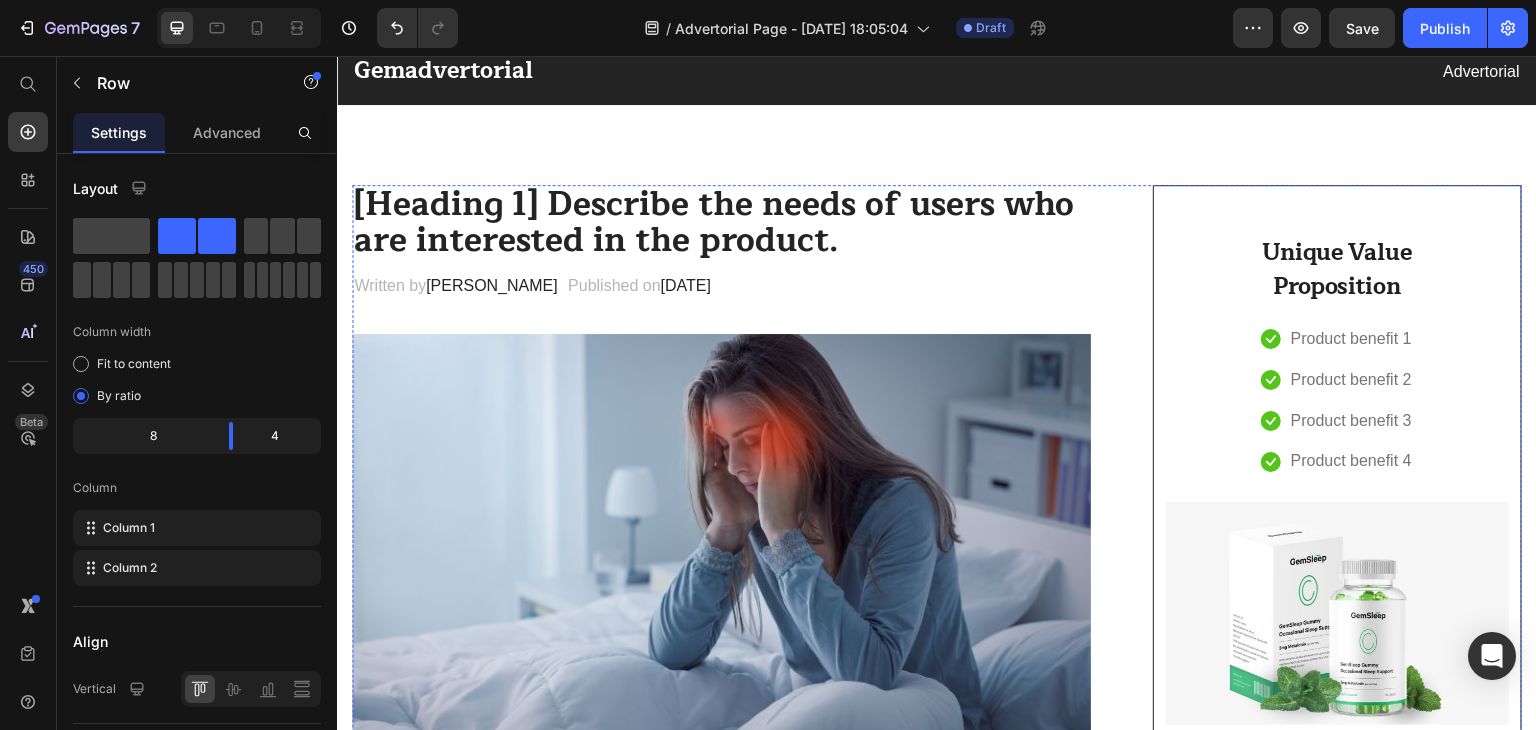 scroll, scrollTop: 0, scrollLeft: 0, axis: both 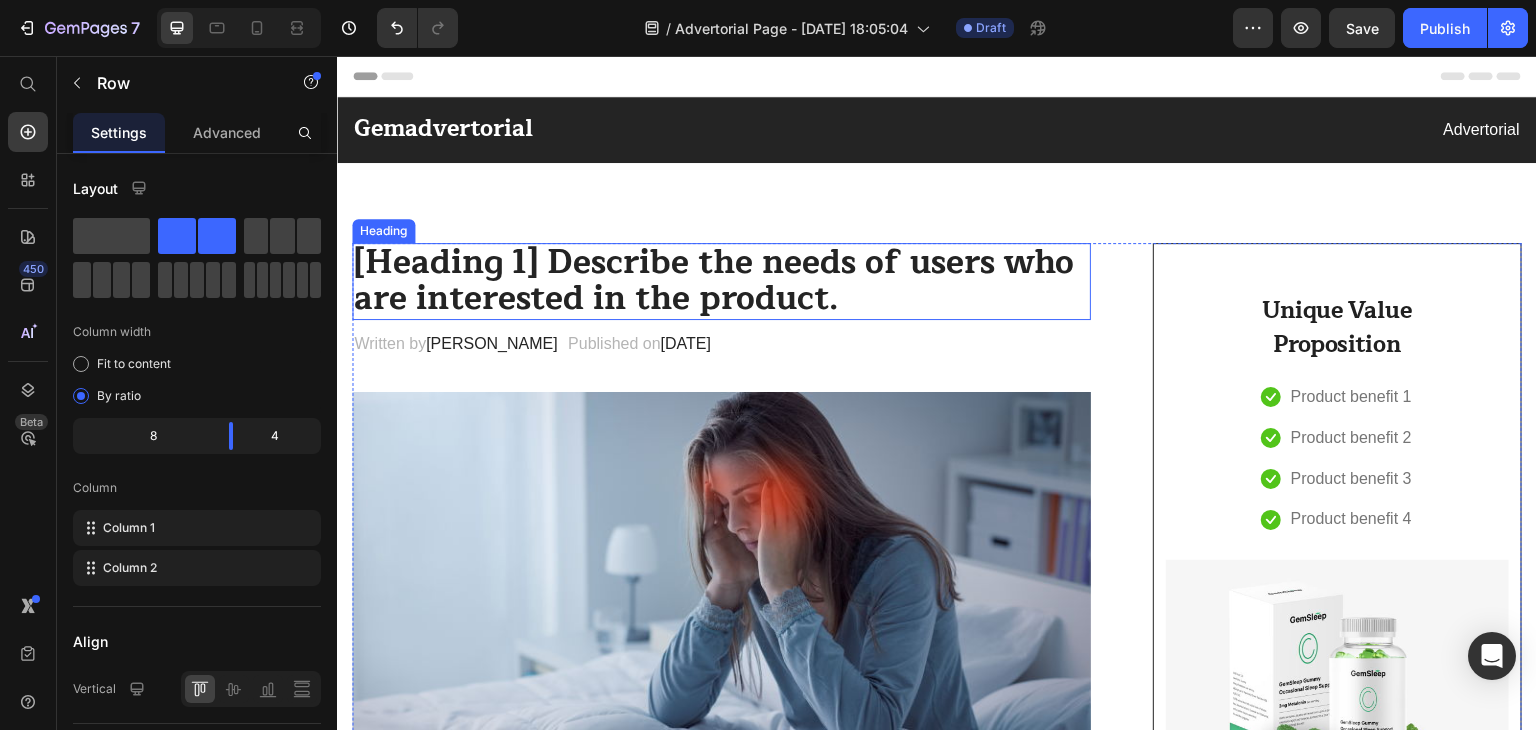 click on "[Heading 1] Describe the needs of users who are interested in the product." at bounding box center [721, 281] 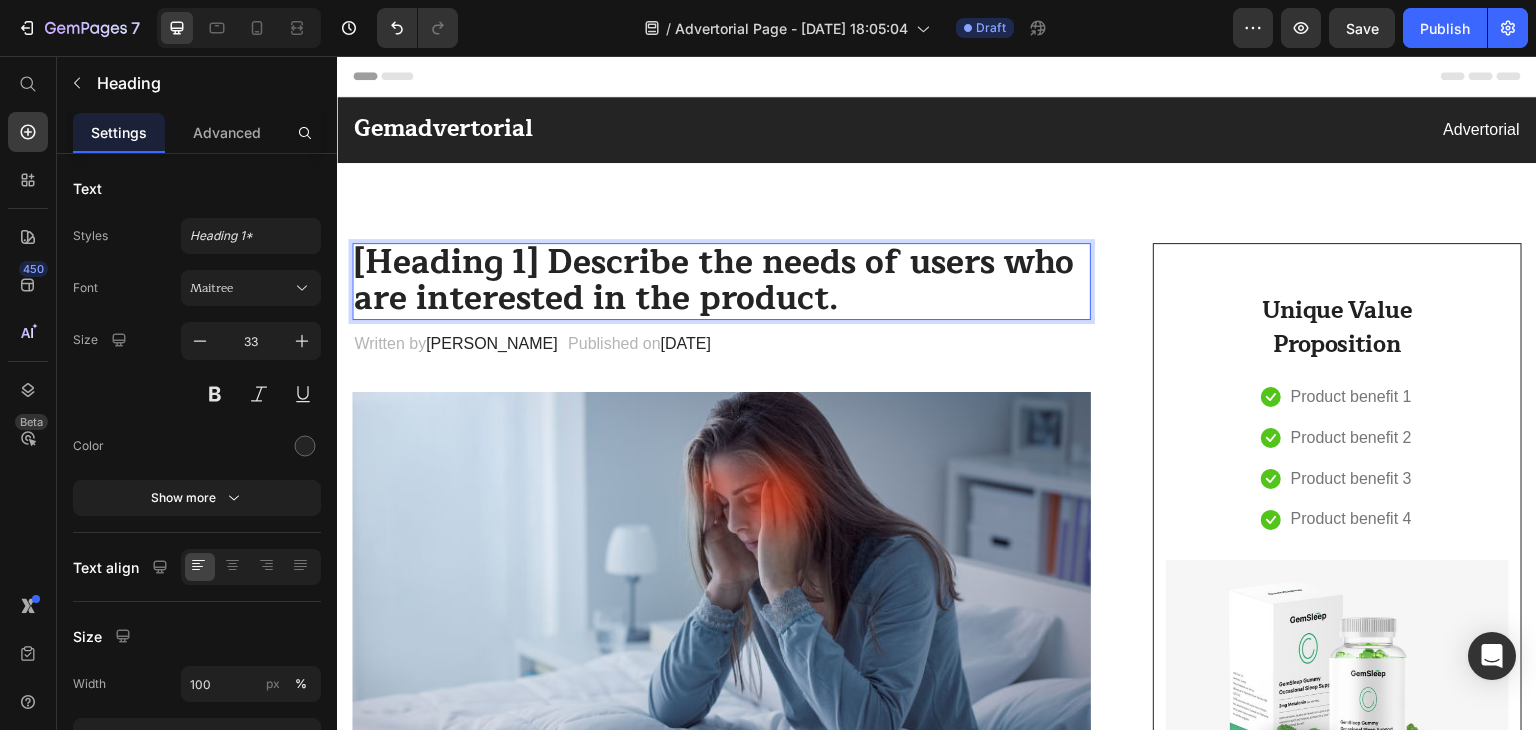 click on "[Heading 1] Describe the needs of users who are interested in the product." at bounding box center [721, 281] 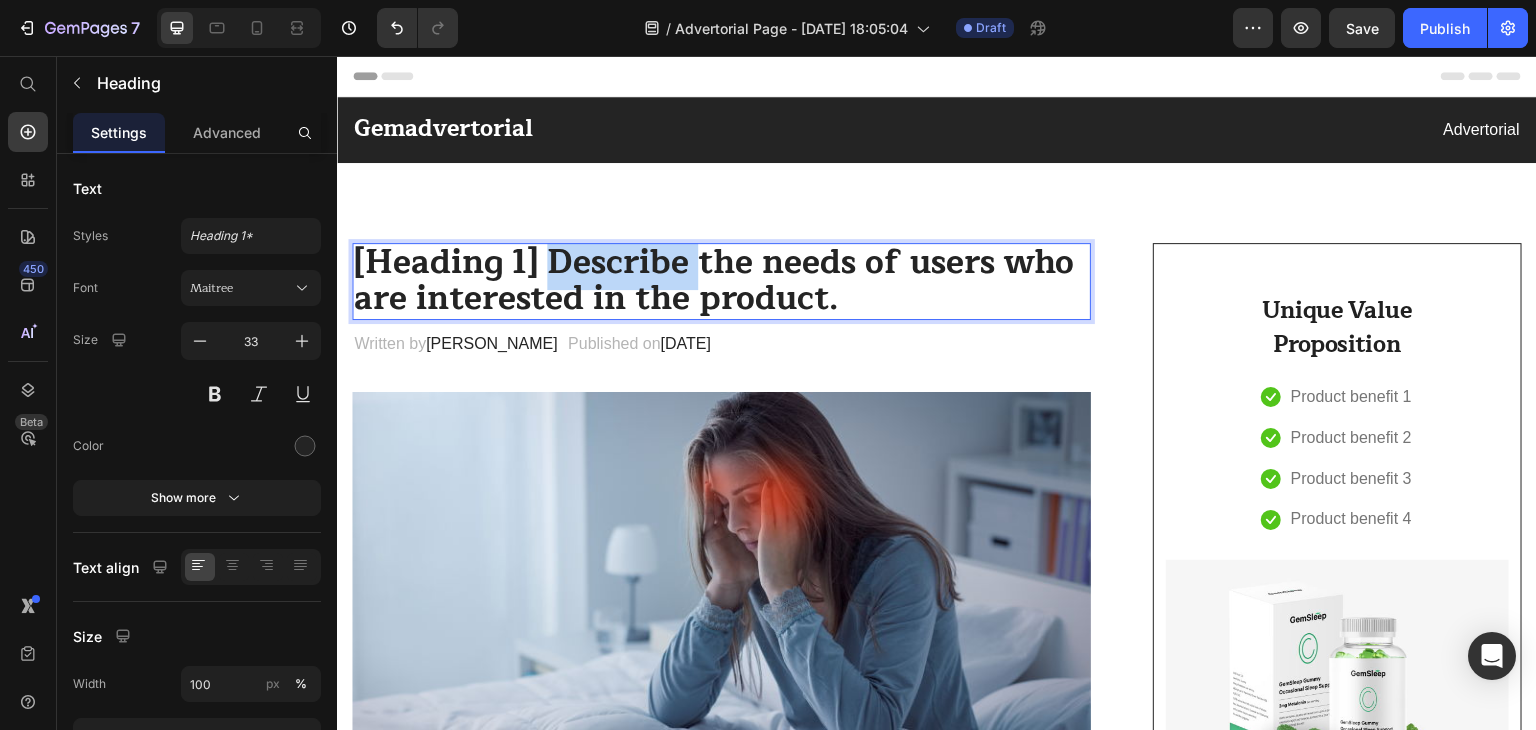 click on "[Heading 1] Describe the needs of users who are interested in the product." at bounding box center (721, 281) 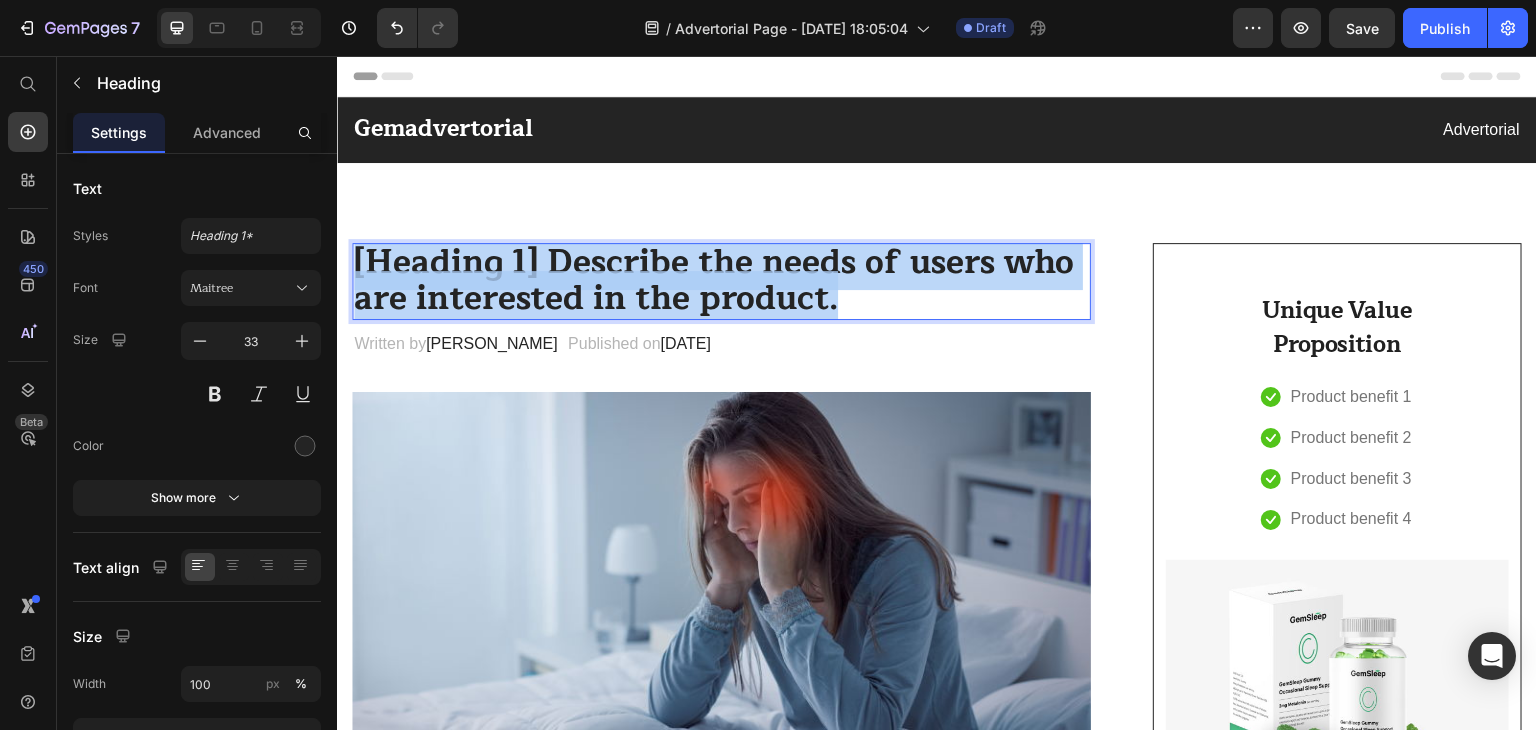 click on "[Heading 1] Describe the needs of users who are interested in the product." at bounding box center (721, 281) 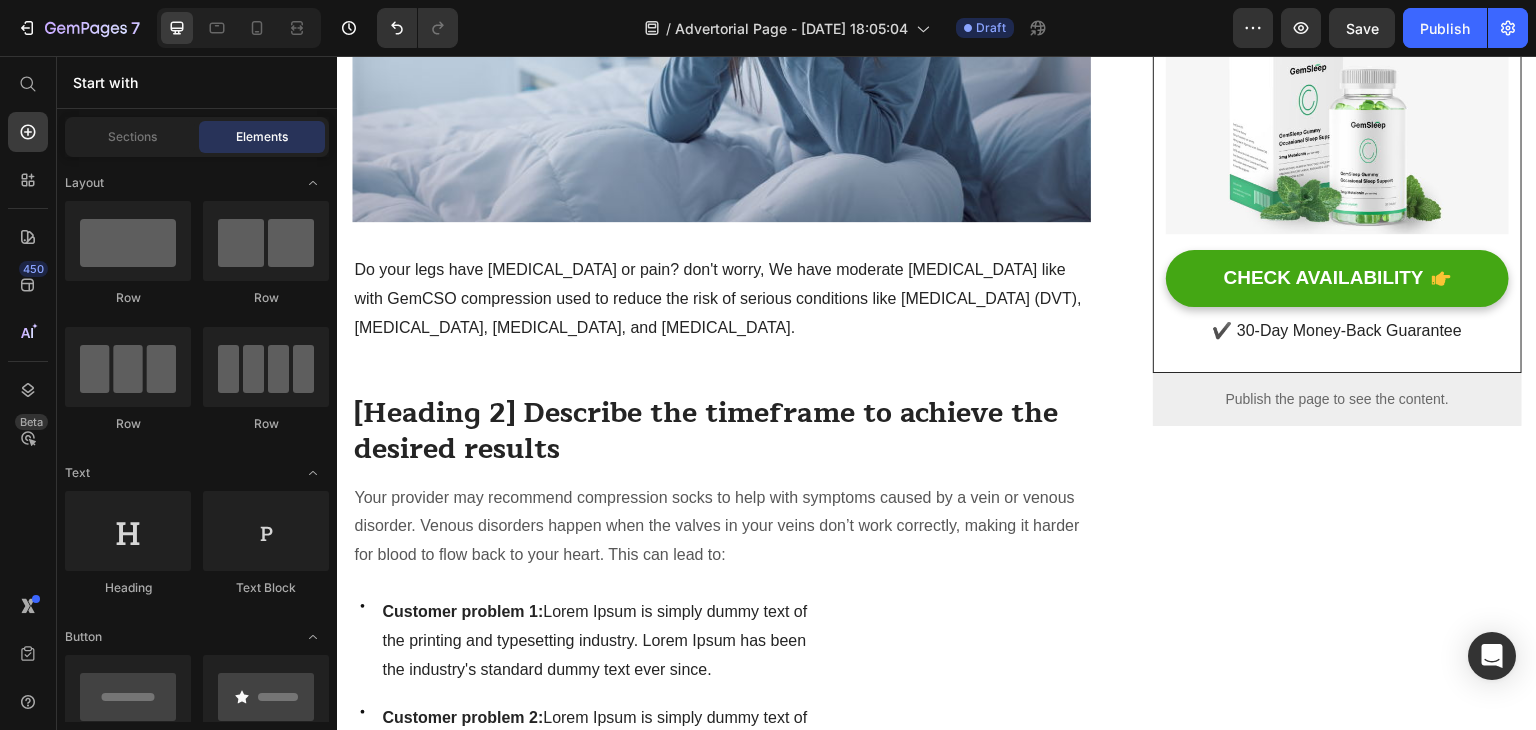 scroll, scrollTop: 384, scrollLeft: 0, axis: vertical 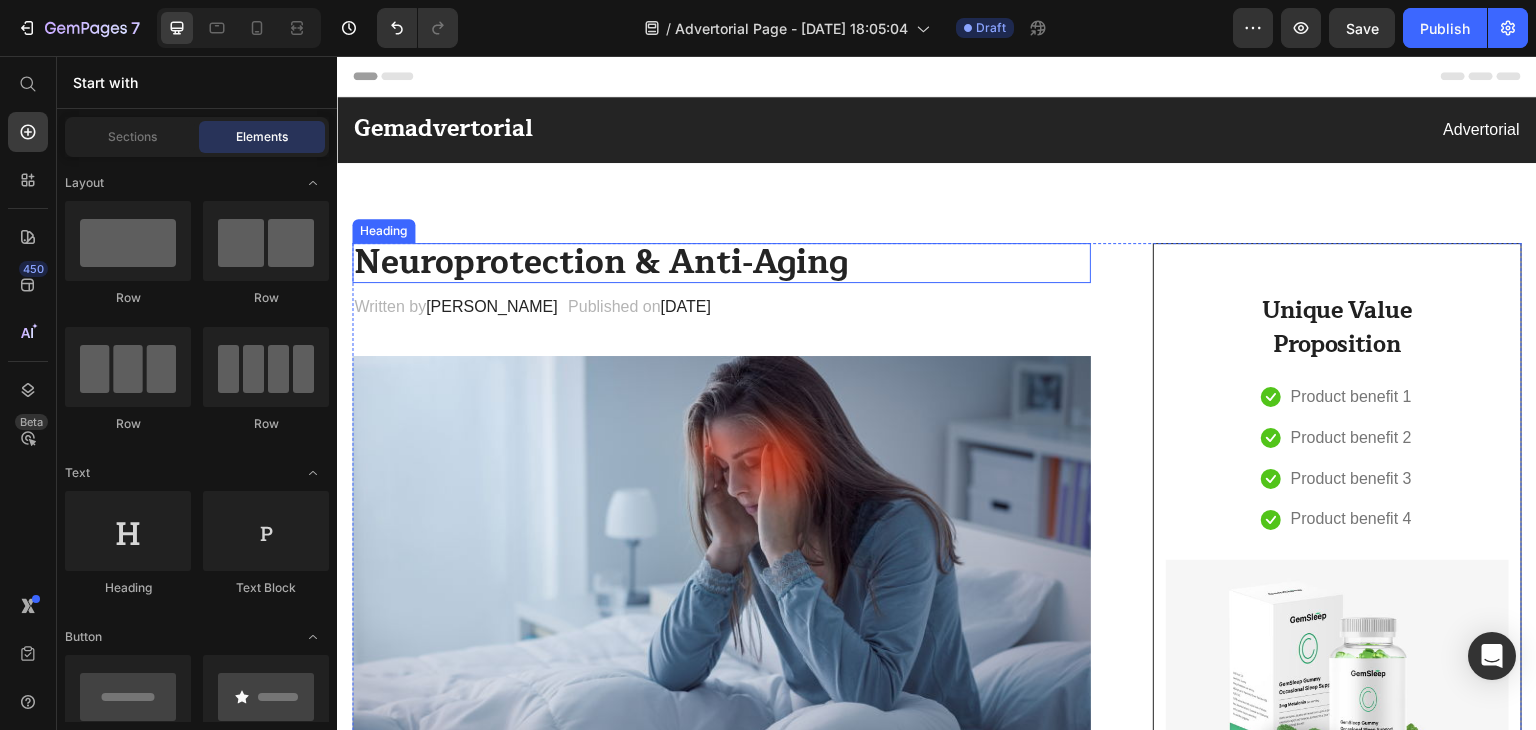 click on "Neuroprotection & Anti‑Aging" at bounding box center (721, 263) 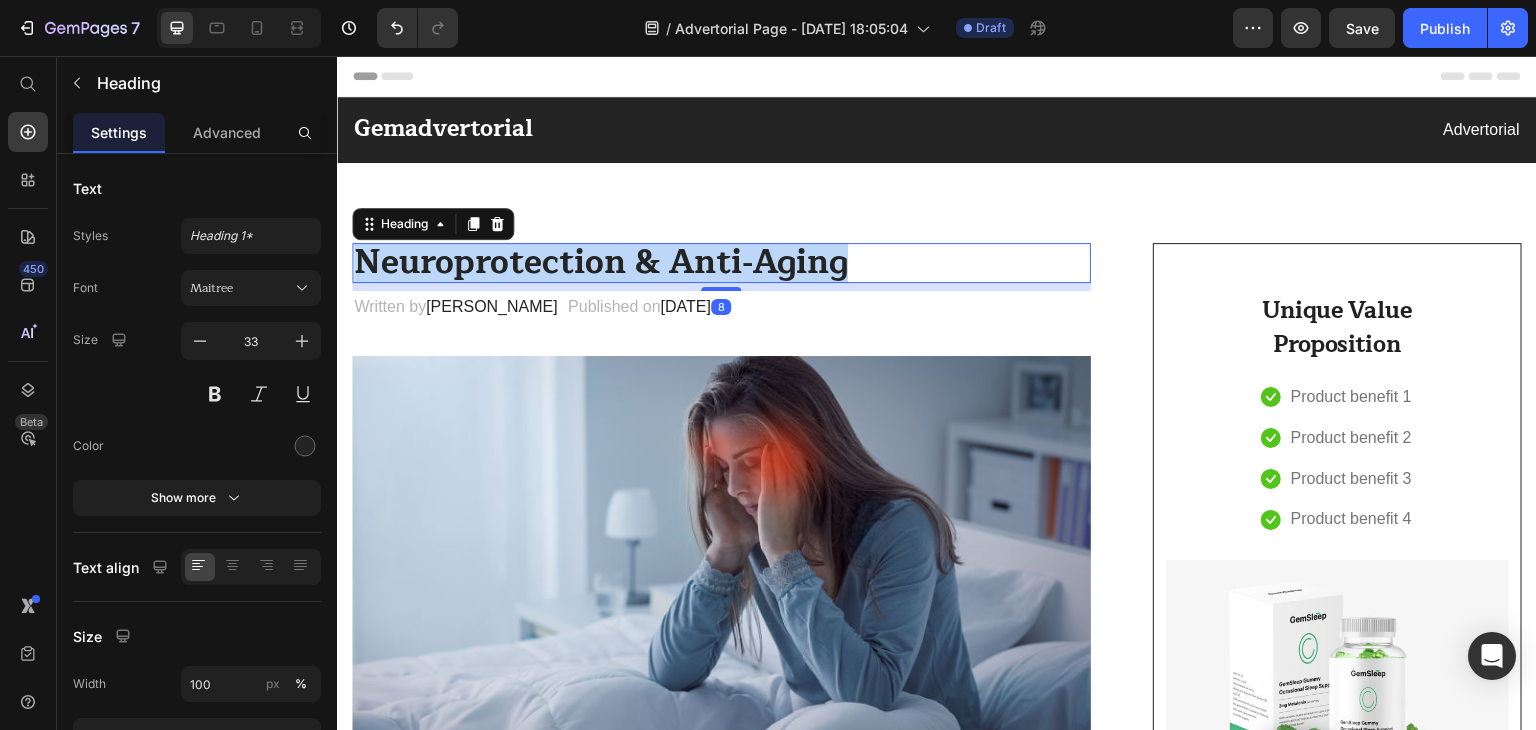click on "Neuroprotection & Anti‑Aging" at bounding box center (721, 263) 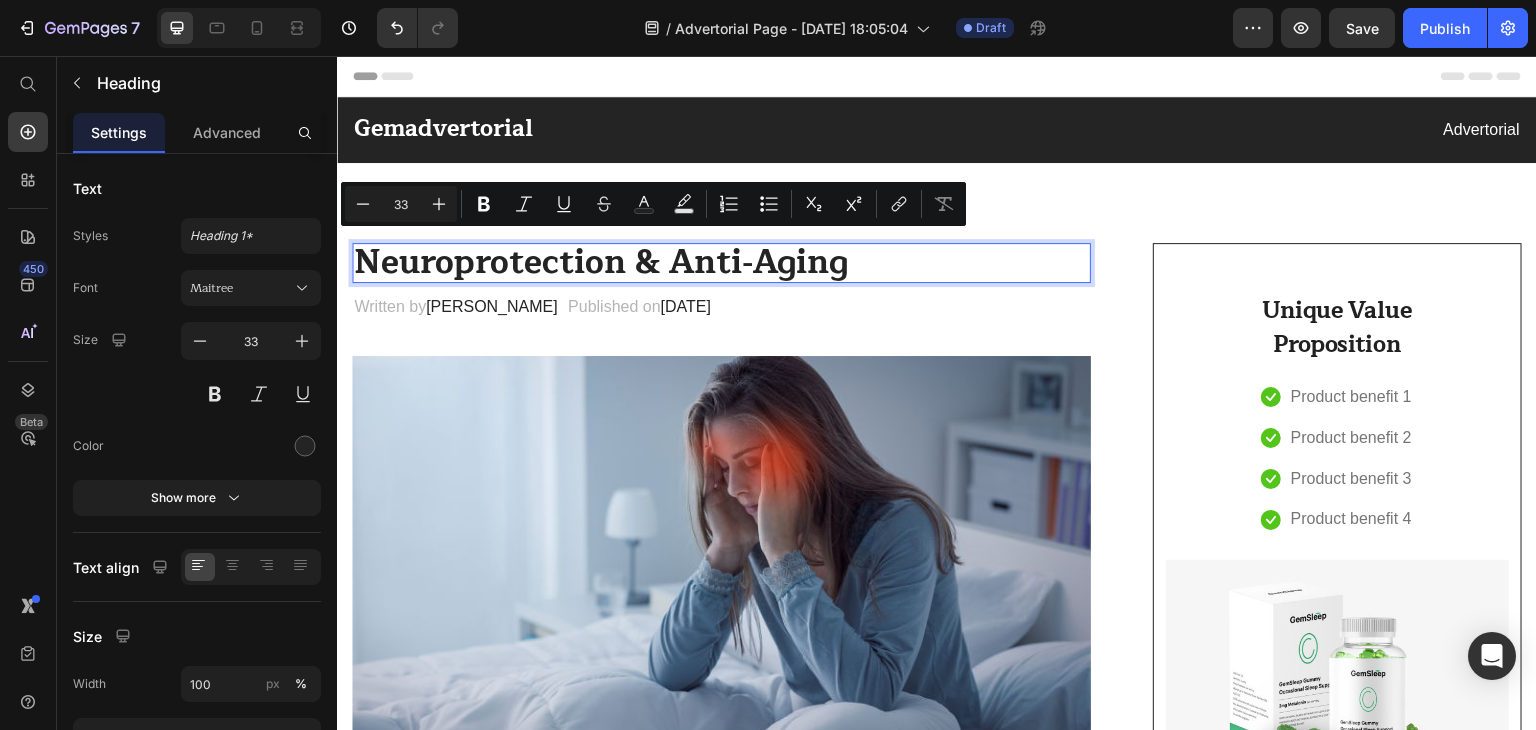 scroll, scrollTop: 6, scrollLeft: 0, axis: vertical 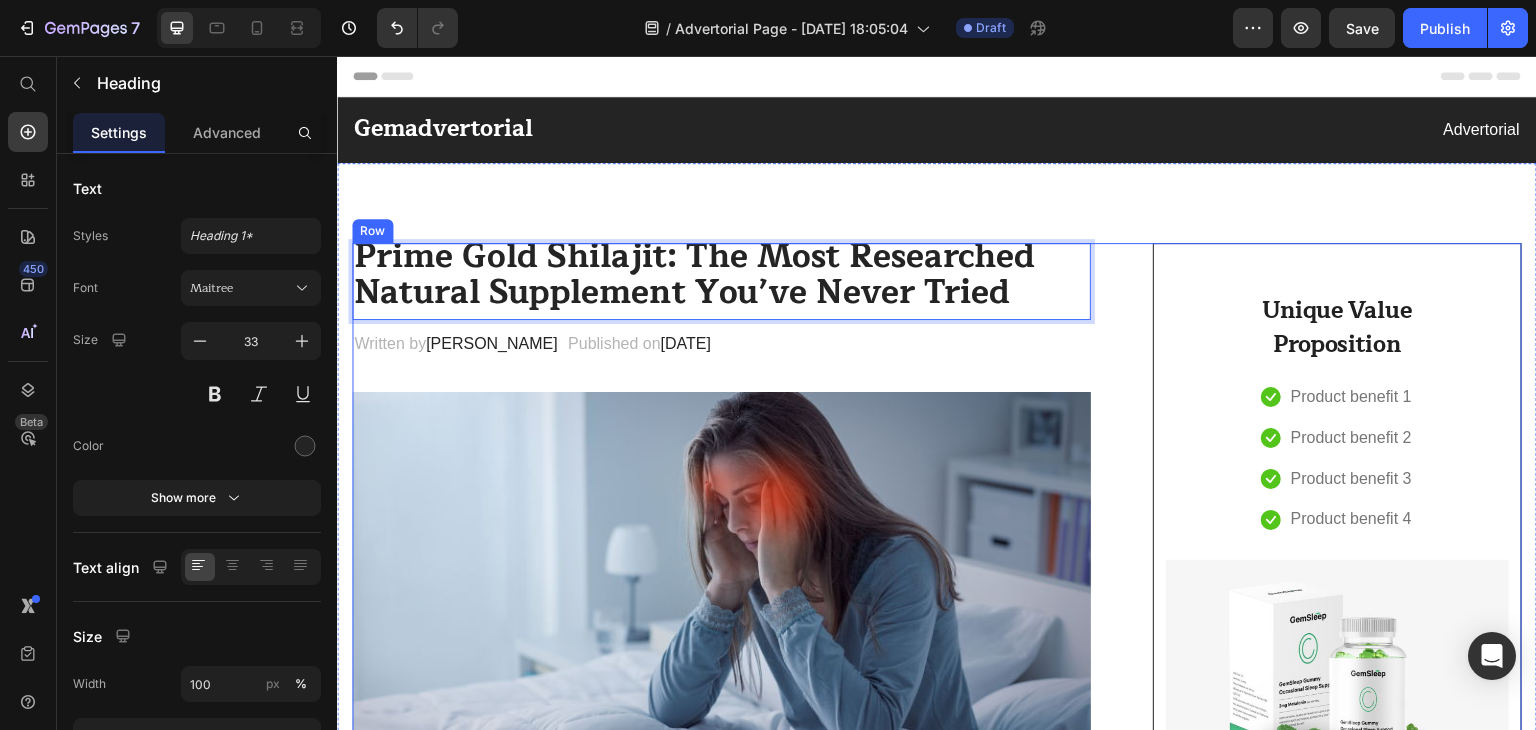click on "Prime Gold Shilajit: The Most Researched Natural Supplement You’ve Never Tried Heading   8 Written by  [PERSON_NAME]   Text block Published on  [DATE] Text block Row Image Do your legs have [MEDICAL_DATA] or pain? don't worry, We have moderate [MEDICAL_DATA] like with GemCSO compression used to reduce the risk of serious conditions like [MEDICAL_DATA] (DVT), [MEDICAL_DATA], [MEDICAL_DATA], and [MEDICAL_DATA]. Text block [Heading 2] Describe the timeframe to achieve the desired results Heading Your provider may recommend compression socks to help with symptoms caused by a vein or venous disorder. Venous disorders happen when the valves in your veins don’t work correctly, making it harder for blood to flow back to your heart. This can lead to: Text block
Icon Customer problem 1:  Lorem Ipsum is simply dummy text of the printing and typesetting industry. Lorem Ipsum has been the industry's standard dummy text ever since. Text block Row
Icon Customer problem 2:" at bounding box center [721, 2831] 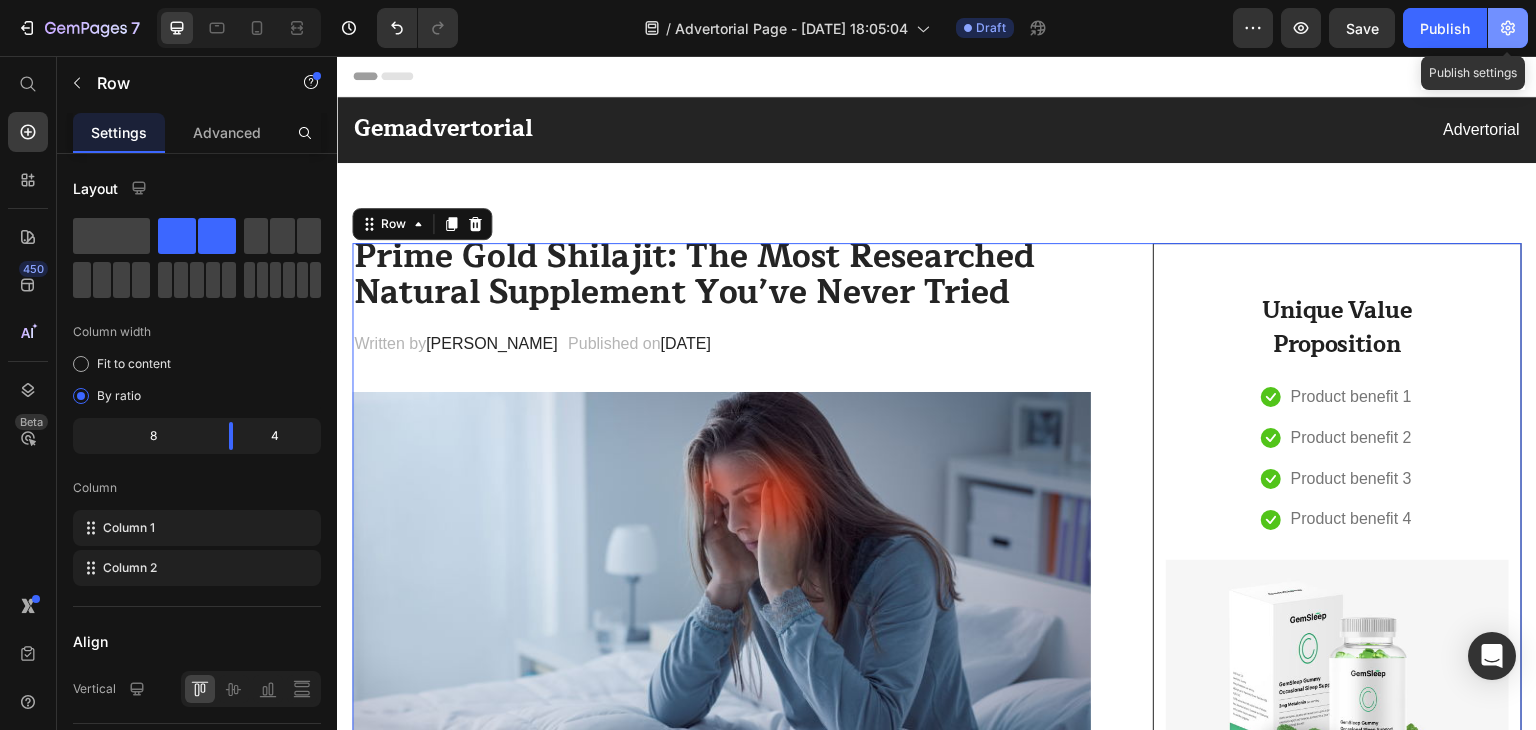 click 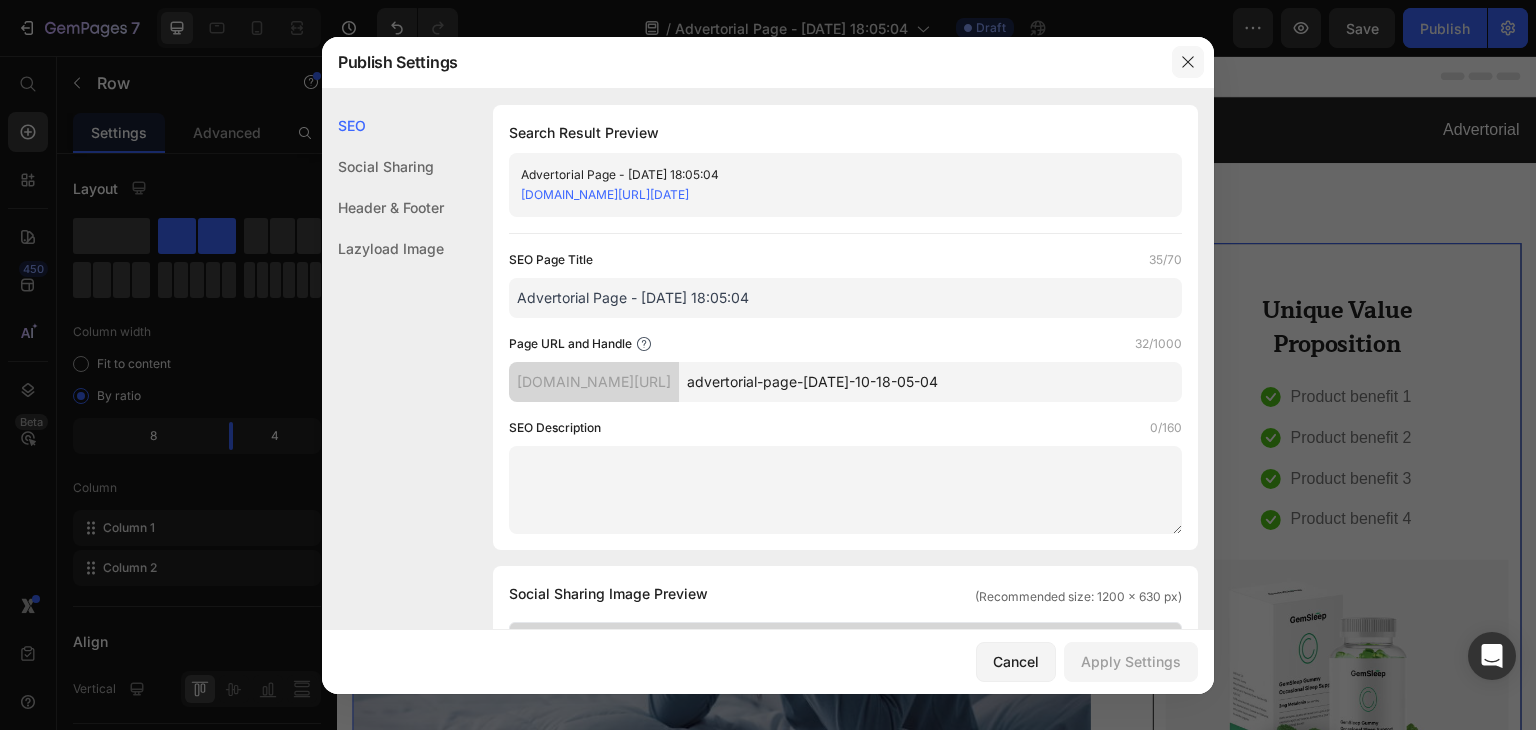drag, startPoint x: 1178, startPoint y: 66, endPoint x: 762, endPoint y: 58, distance: 416.0769 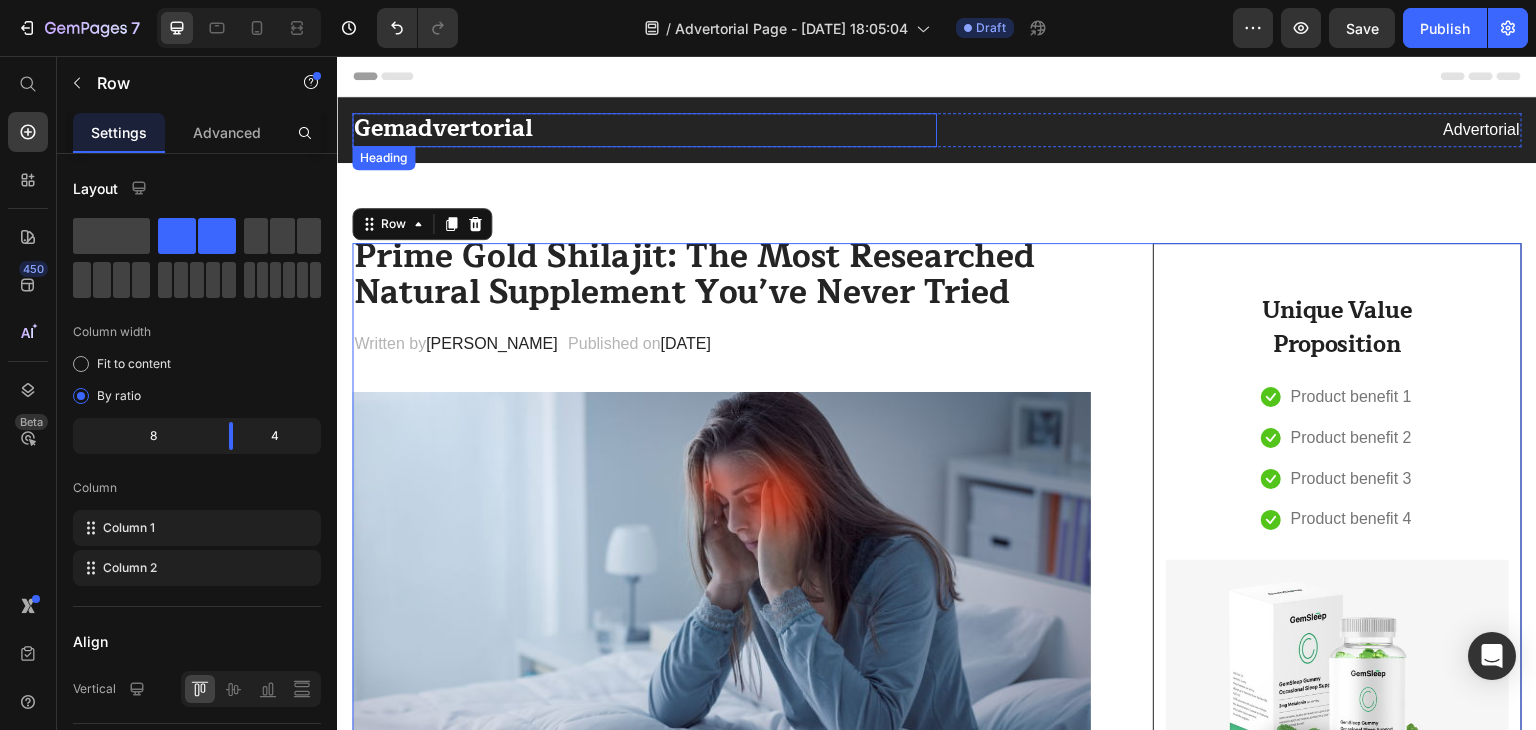 click on "Gemadvertorial" at bounding box center (644, 130) 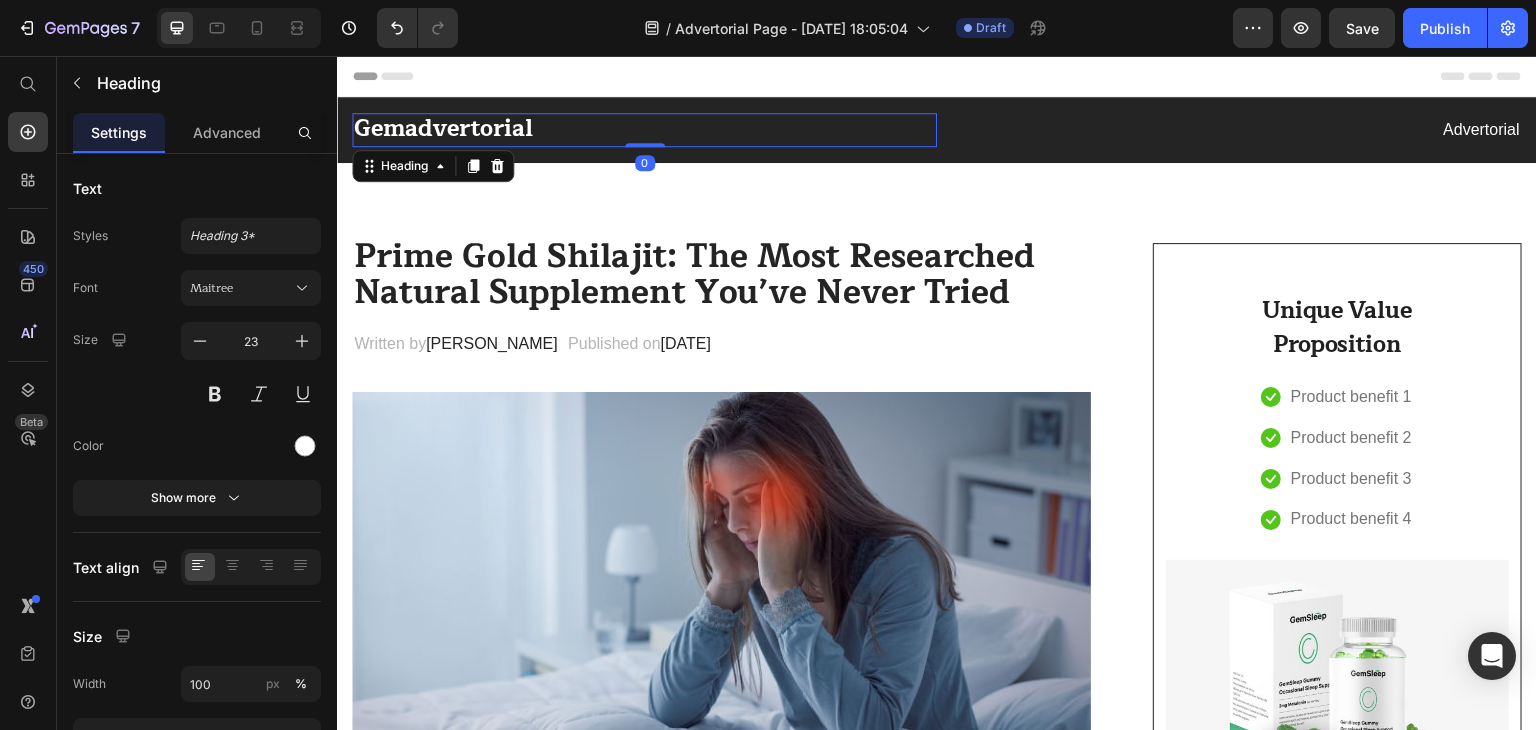 click on "Gemadvertorial" at bounding box center (644, 130) 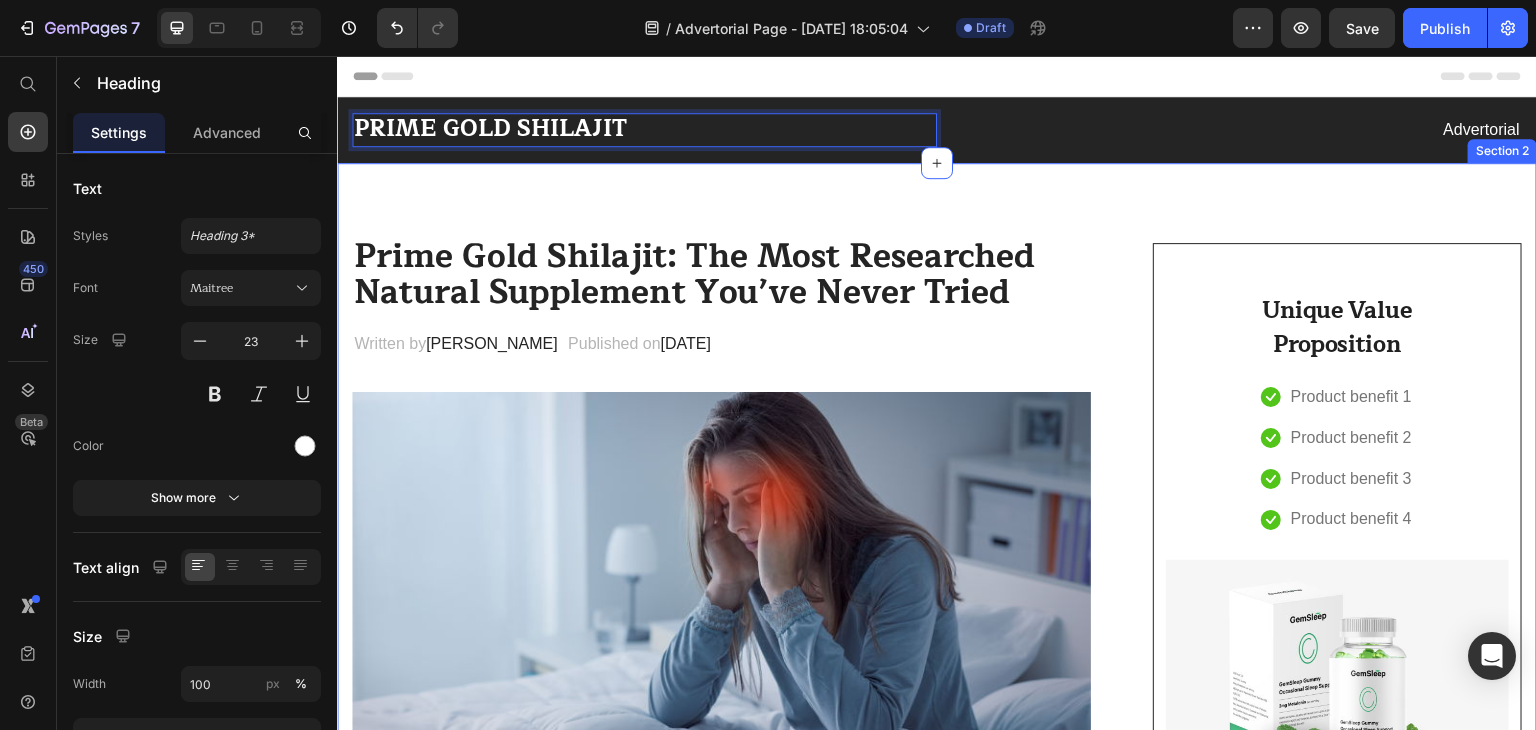 click on "Prime Gold Shilajit: The Most Researched Natural Supplement You’ve Never Tried Heading Written by  [PERSON_NAME]   Text block Published on  [DATE] Text block Row Image Do your legs have [MEDICAL_DATA] or pain? don't worry, We have moderate [MEDICAL_DATA] like with GemCSO compression used to reduce the risk of serious conditions like [MEDICAL_DATA] (DVT), [MEDICAL_DATA], [MEDICAL_DATA], and [MEDICAL_DATA]. Text block [Heading 2] Describe the timeframe to achieve the desired results Heading Your provider may recommend compression socks to help with symptoms caused by a vein or venous disorder. Venous disorders happen when the valves in your veins don’t work correctly, making it harder for blood to flow back to your heart. This can lead to: Text block
Icon Customer problem 1:  Lorem Ipsum is simply dummy text of the printing and typesetting industry. Lorem Ipsum has been the industry's standard dummy text ever since. Text block Row
Icon Customer problem 2: Row" at bounding box center (937, 2791) 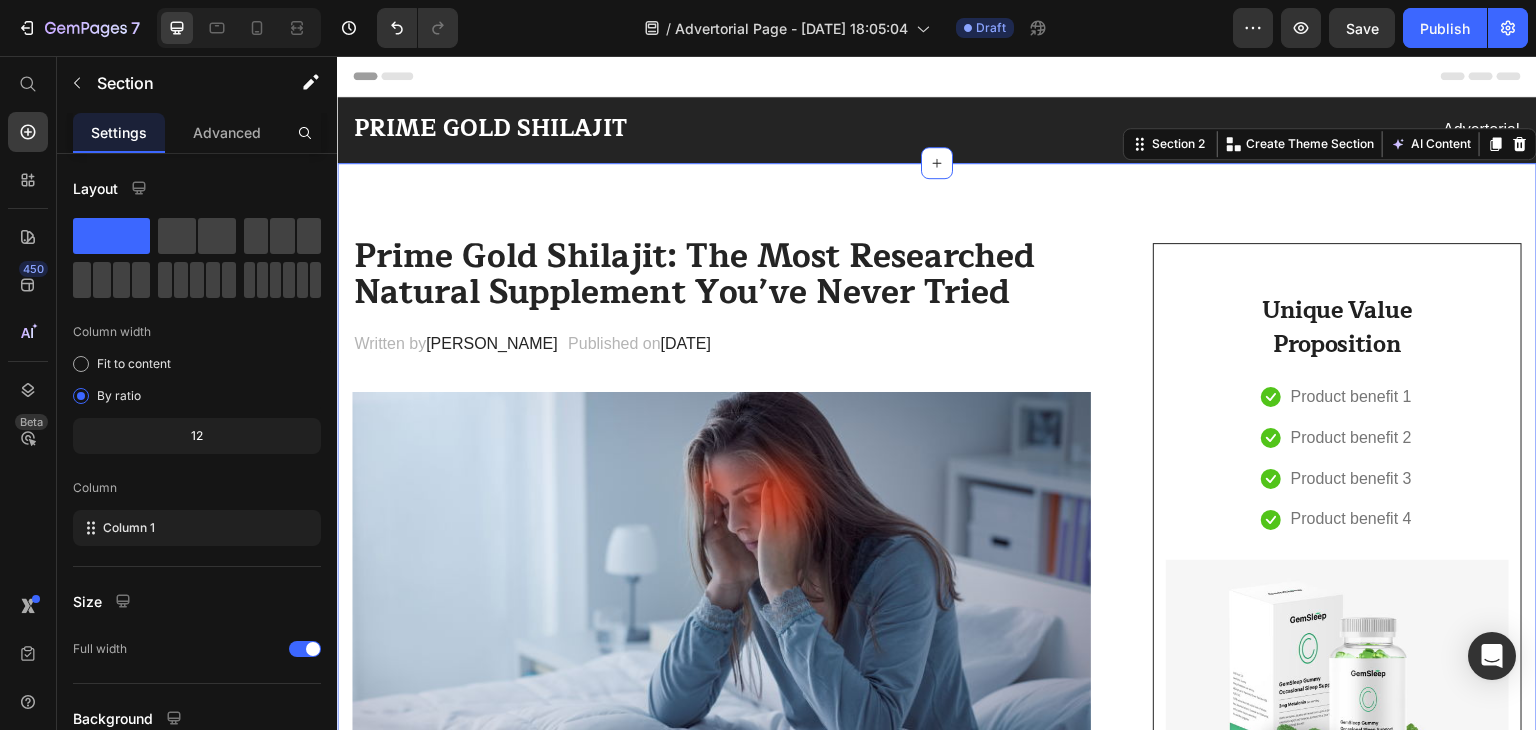 click on "Prime Gold Shilajit: The Most Researched Natural Supplement You’ve Never Tried Heading Written by  [PERSON_NAME]   Text block Published on  [DATE] Text block Row Image Do your legs have [MEDICAL_DATA] or pain? don't worry, We have moderate [MEDICAL_DATA] like with GemCSO compression used to reduce the risk of serious conditions like [MEDICAL_DATA] (DVT), [MEDICAL_DATA], [MEDICAL_DATA], and [MEDICAL_DATA]. Text block [Heading 2] Describe the timeframe to achieve the desired results Heading Your provider may recommend compression socks to help with symptoms caused by a vein or venous disorder. Venous disorders happen when the valves in your veins don’t work correctly, making it harder for blood to flow back to your heart. This can lead to: Text block
Icon Customer problem 1:  Lorem Ipsum is simply dummy text of the printing and typesetting industry. Lorem Ipsum has been the industry's standard dummy text ever since. Text block Row
Icon Customer problem 2: Row" at bounding box center [937, 2791] 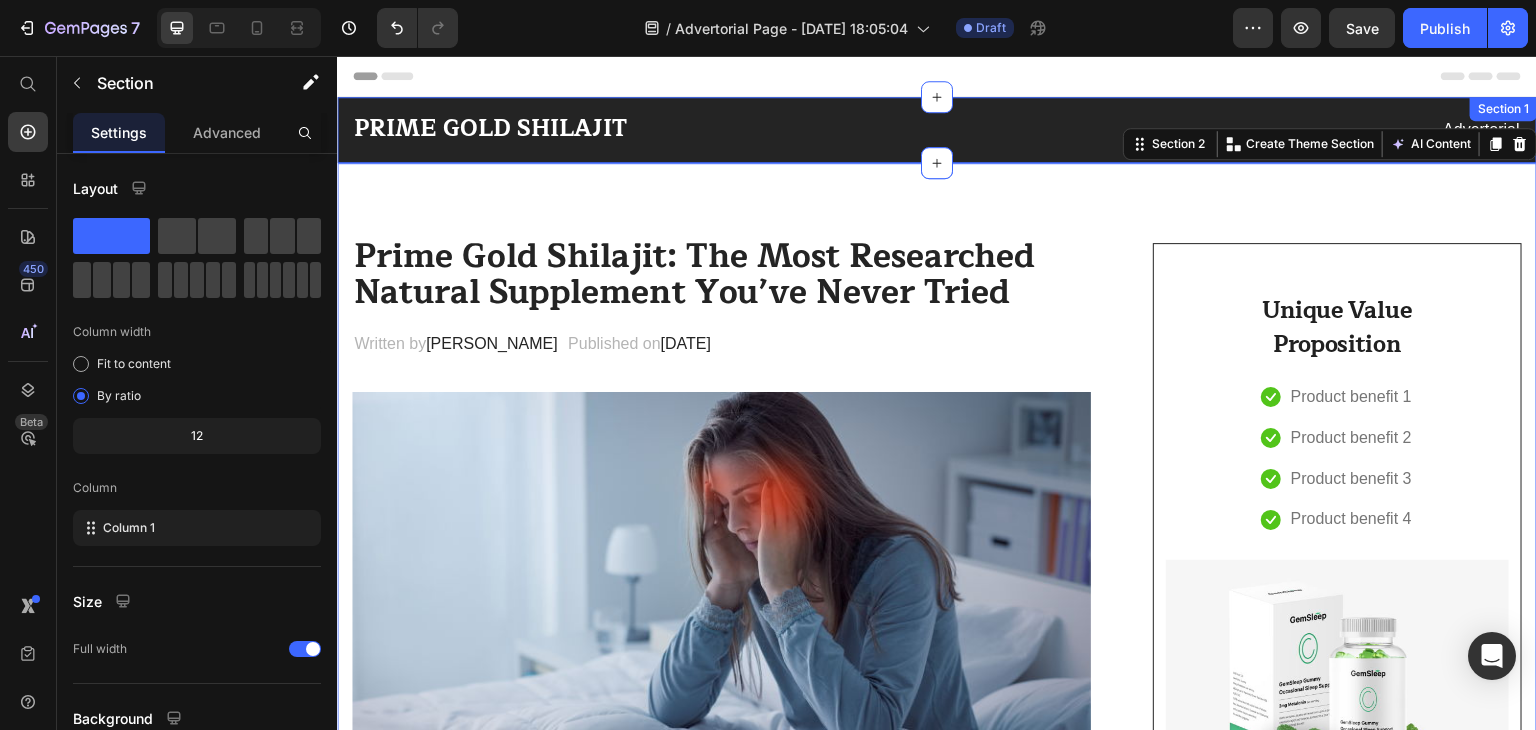 click on "PRIME GOLD SHILAJIT Heading Advertorial Text block Row Section 1" at bounding box center [937, 130] 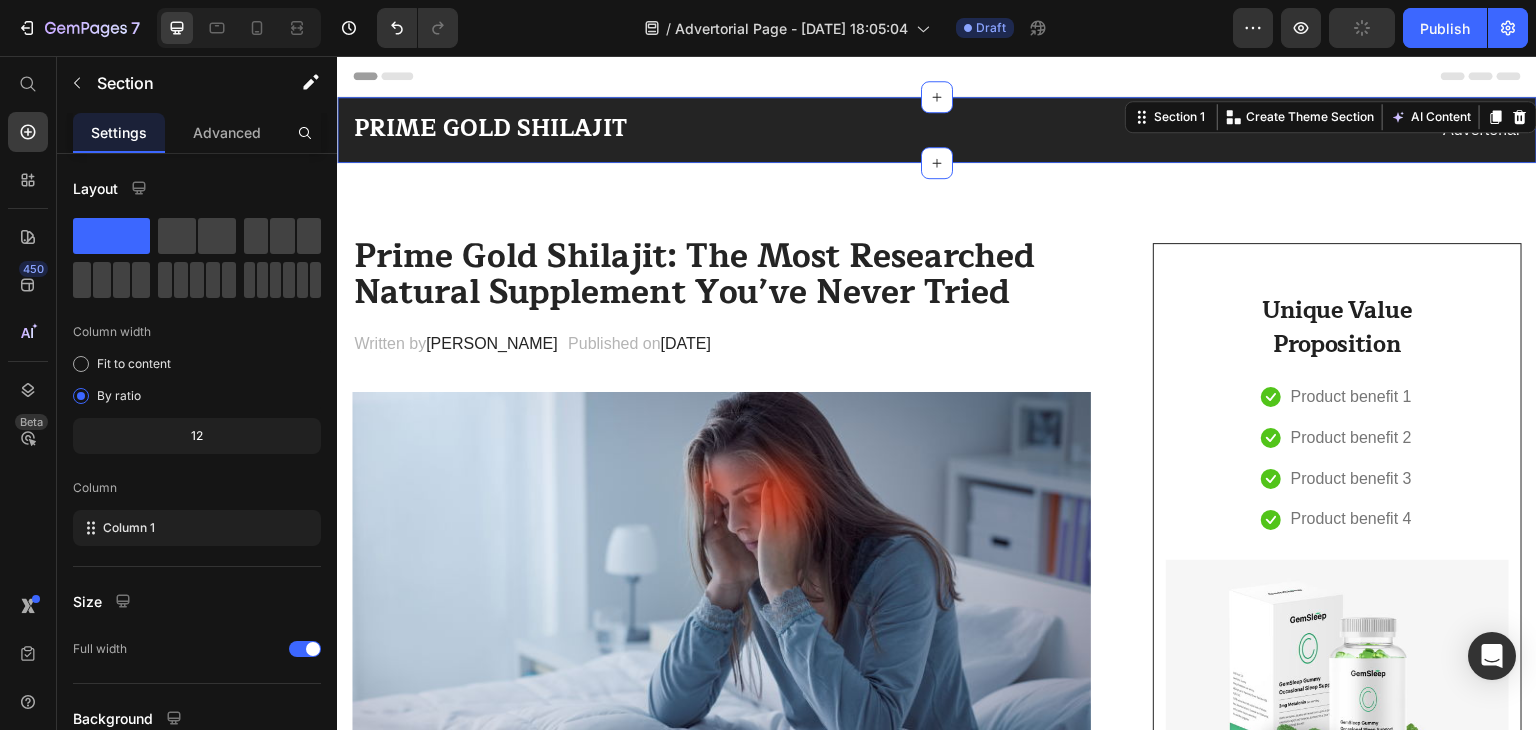 click on "Header" at bounding box center (937, 76) 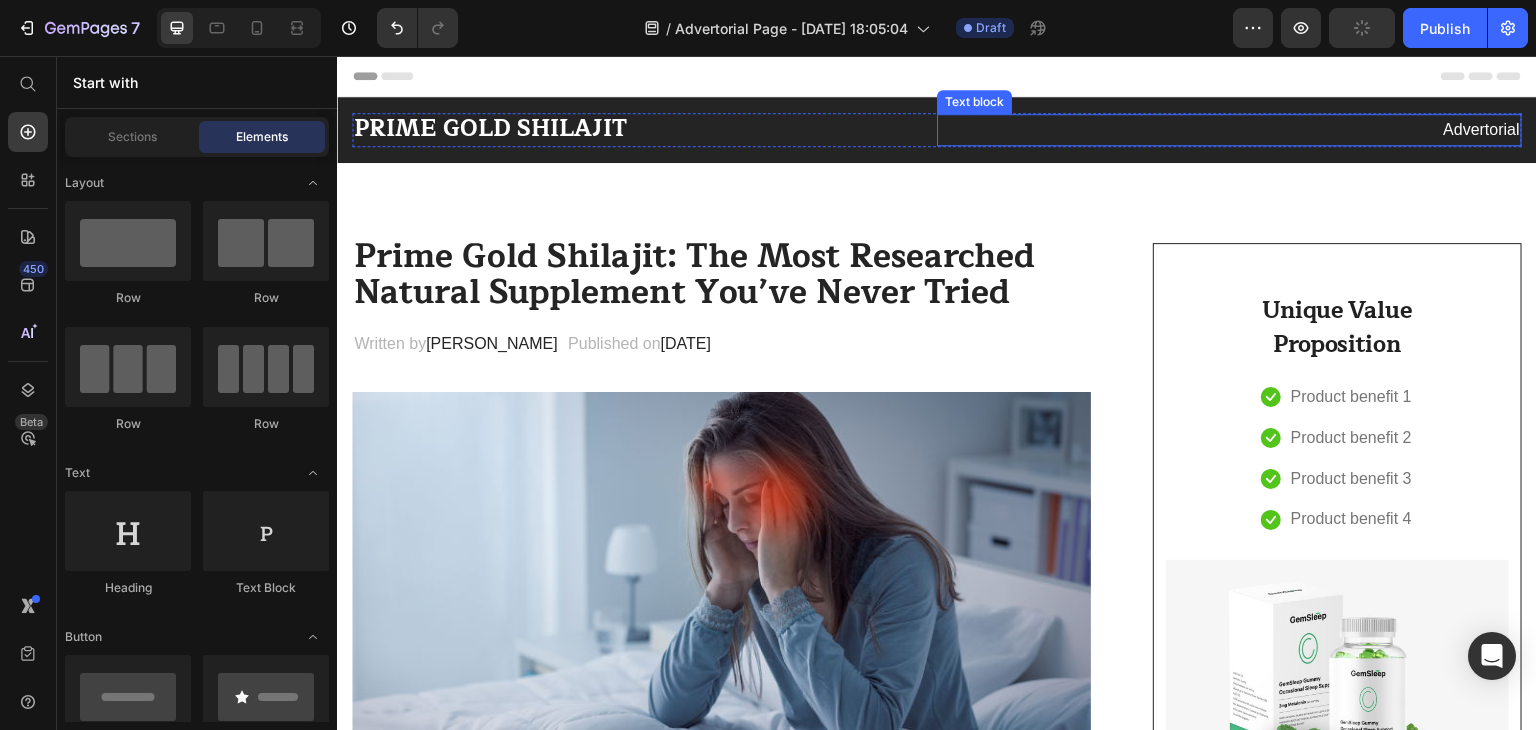 click on "Advertorial" at bounding box center (1229, 130) 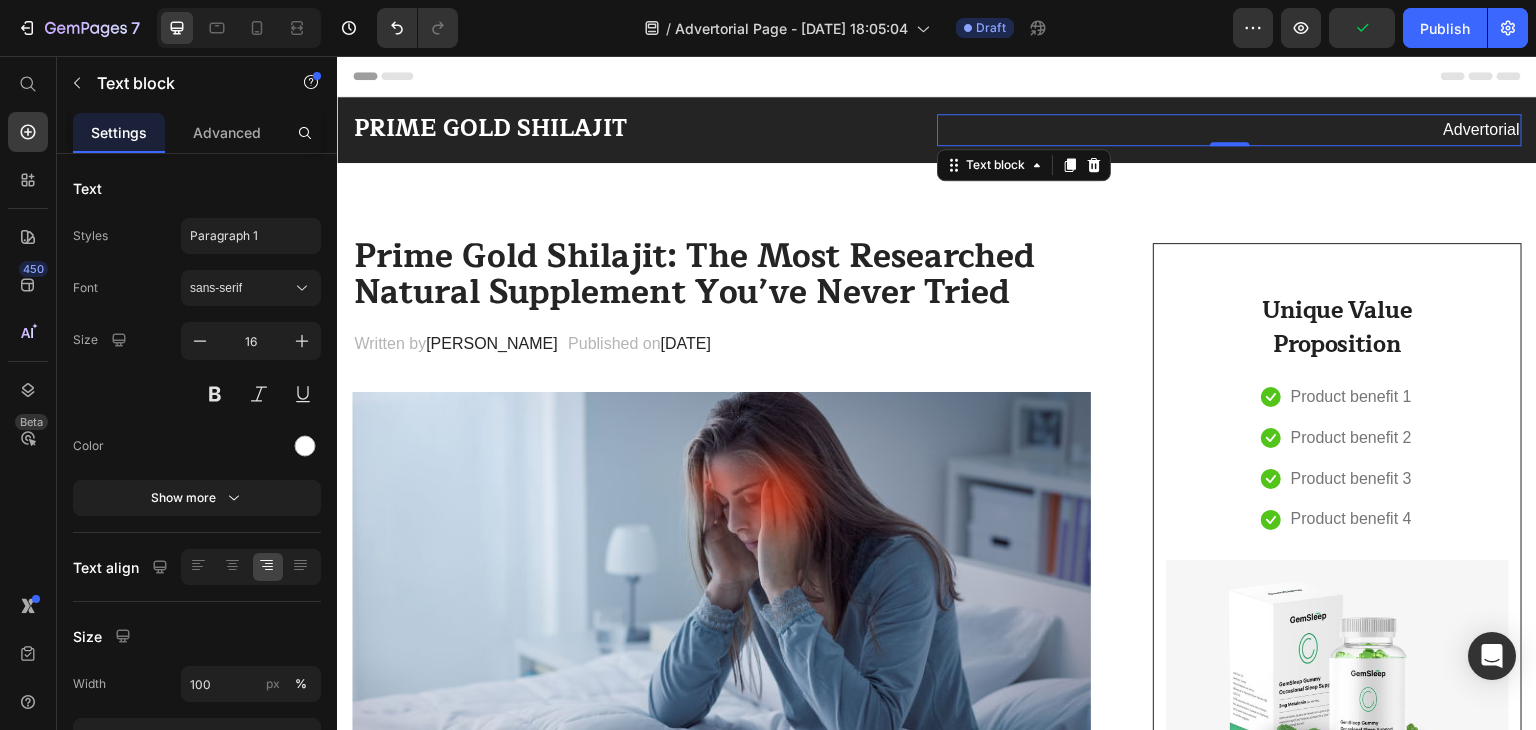 click on "Advertorial" at bounding box center [1229, 130] 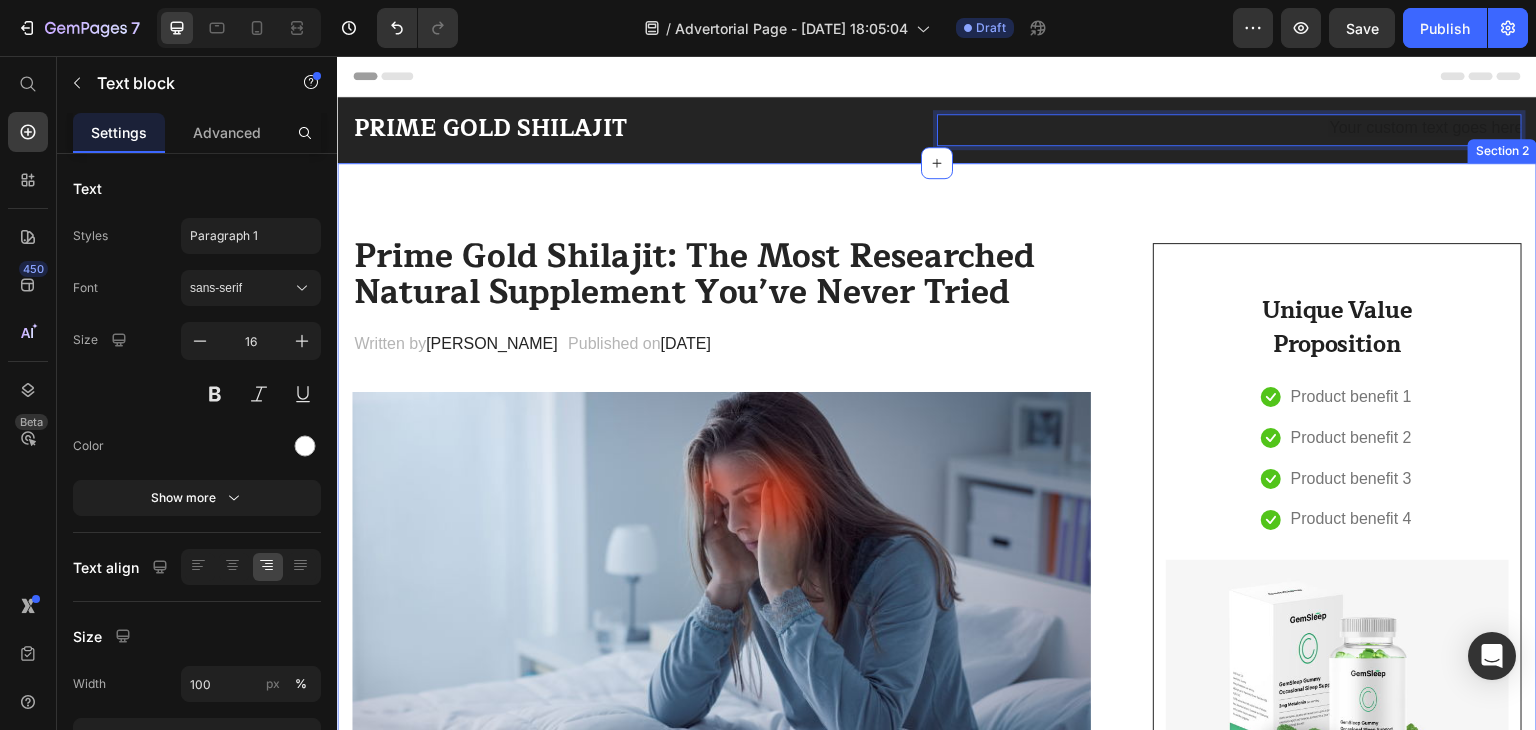click on "Prime Gold Shilajit: The Most Researched Natural Supplement You’ve Never Tried Heading Written by  [PERSON_NAME]   Text block Published on  [DATE] Text block Row Image Do your legs have [MEDICAL_DATA] or pain? don't worry, We have moderate [MEDICAL_DATA] like with GemCSO compression used to reduce the risk of serious conditions like [MEDICAL_DATA] (DVT), [MEDICAL_DATA], [MEDICAL_DATA], and [MEDICAL_DATA]. Text block [Heading 2] Describe the timeframe to achieve the desired results Heading Your provider may recommend compression socks to help with symptoms caused by a vein or venous disorder. Venous disorders happen when the valves in your veins don’t work correctly, making it harder for blood to flow back to your heart. This can lead to: Text block
Icon Customer problem 1:  Lorem Ipsum is simply dummy text of the printing and typesetting industry. Lorem Ipsum has been the industry's standard dummy text ever since. Text block Row
Icon Customer problem 2: Row" at bounding box center [937, 2791] 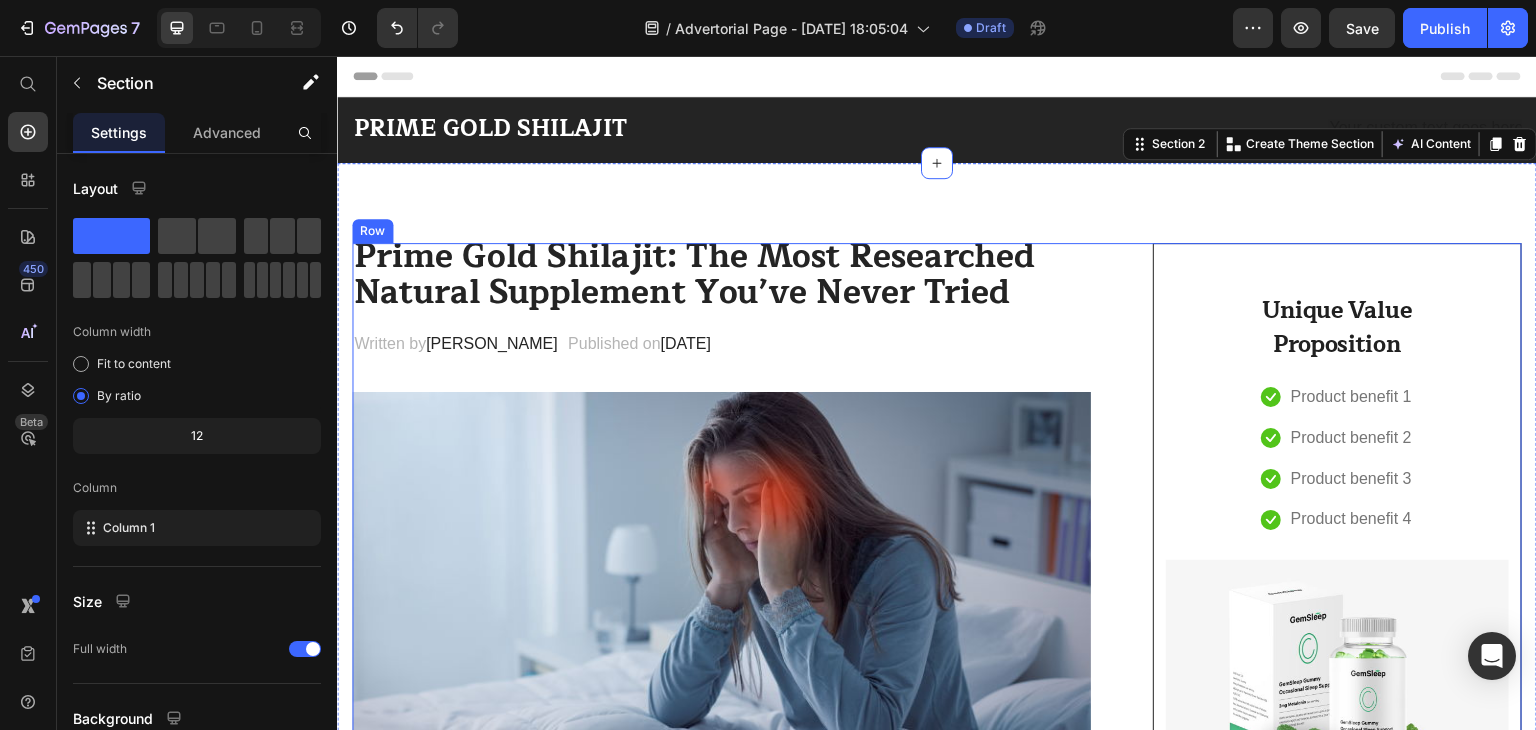 click on "Prime Gold Shilajit: The Most Researched Natural Supplement You’ve Never Tried Heading Written by  [PERSON_NAME]   Text block Published on  [DATE] Text block Row Image Do your legs have [MEDICAL_DATA] or pain? don't worry, We have moderate [MEDICAL_DATA] like with GemCSO compression used to reduce the risk of serious conditions like [MEDICAL_DATA] (DVT), [MEDICAL_DATA], [MEDICAL_DATA], and [MEDICAL_DATA]. Text block [Heading 2] Describe the timeframe to achieve the desired results Heading Your provider may recommend compression socks to help with symptoms caused by a vein or venous disorder. Venous disorders happen when the valves in your veins don’t work correctly, making it harder for blood to flow back to your heart. This can lead to: Text block
Icon Customer problem 1:  Lorem Ipsum is simply dummy text of the printing and typesetting industry. Lorem Ipsum has been the industry's standard dummy text ever since. Text block Row
Icon Customer problem 2: Row" at bounding box center (937, 2831) 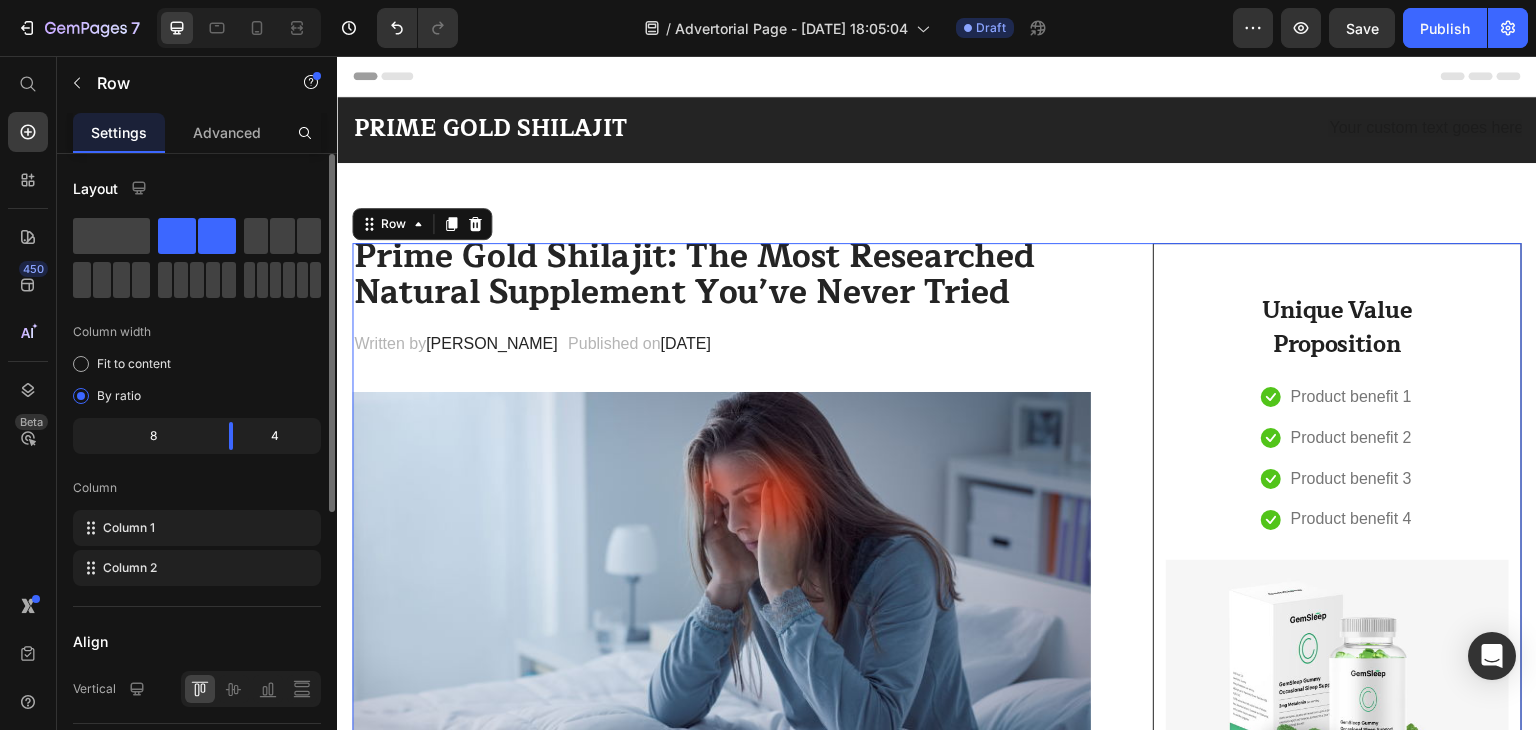scroll, scrollTop: 486, scrollLeft: 0, axis: vertical 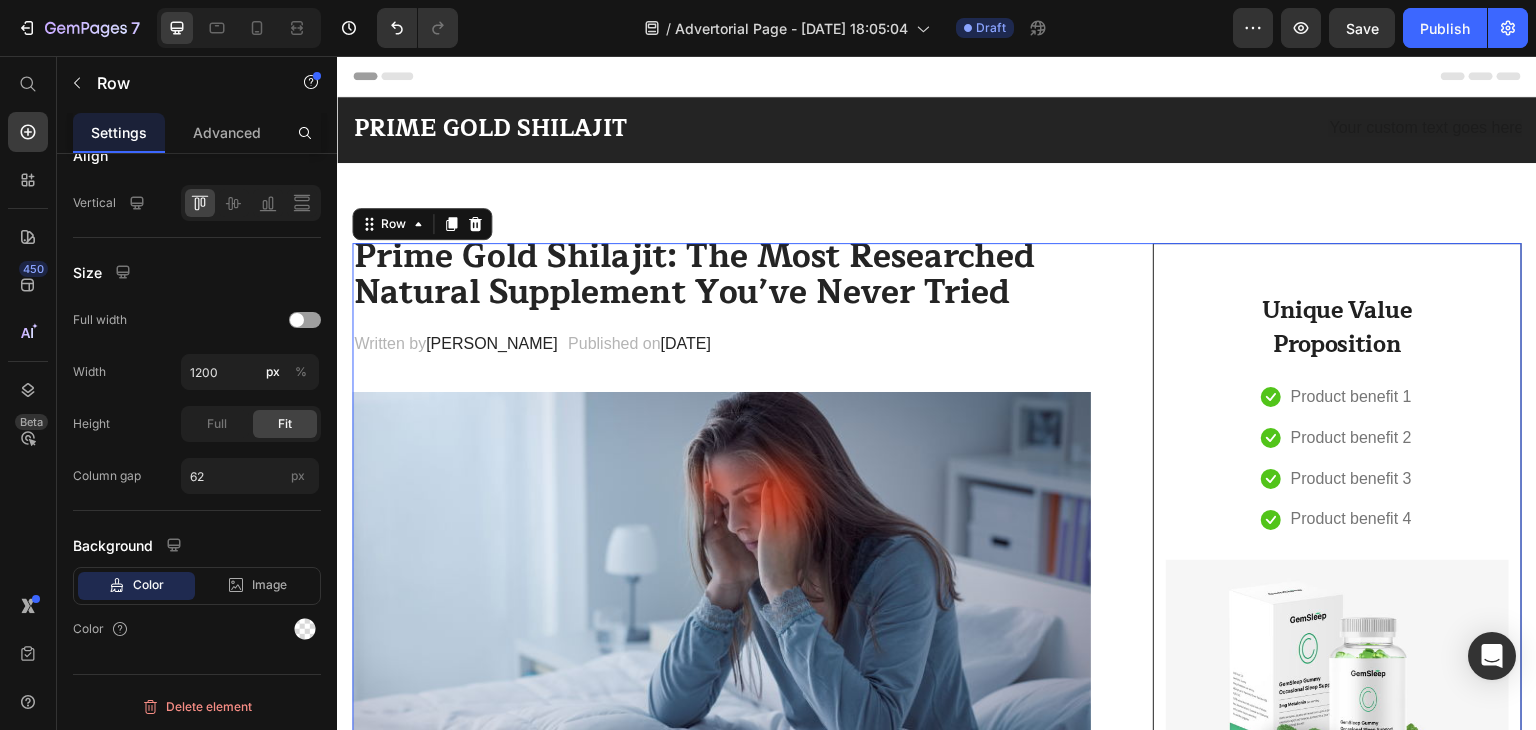 click on "Header" at bounding box center [937, 76] 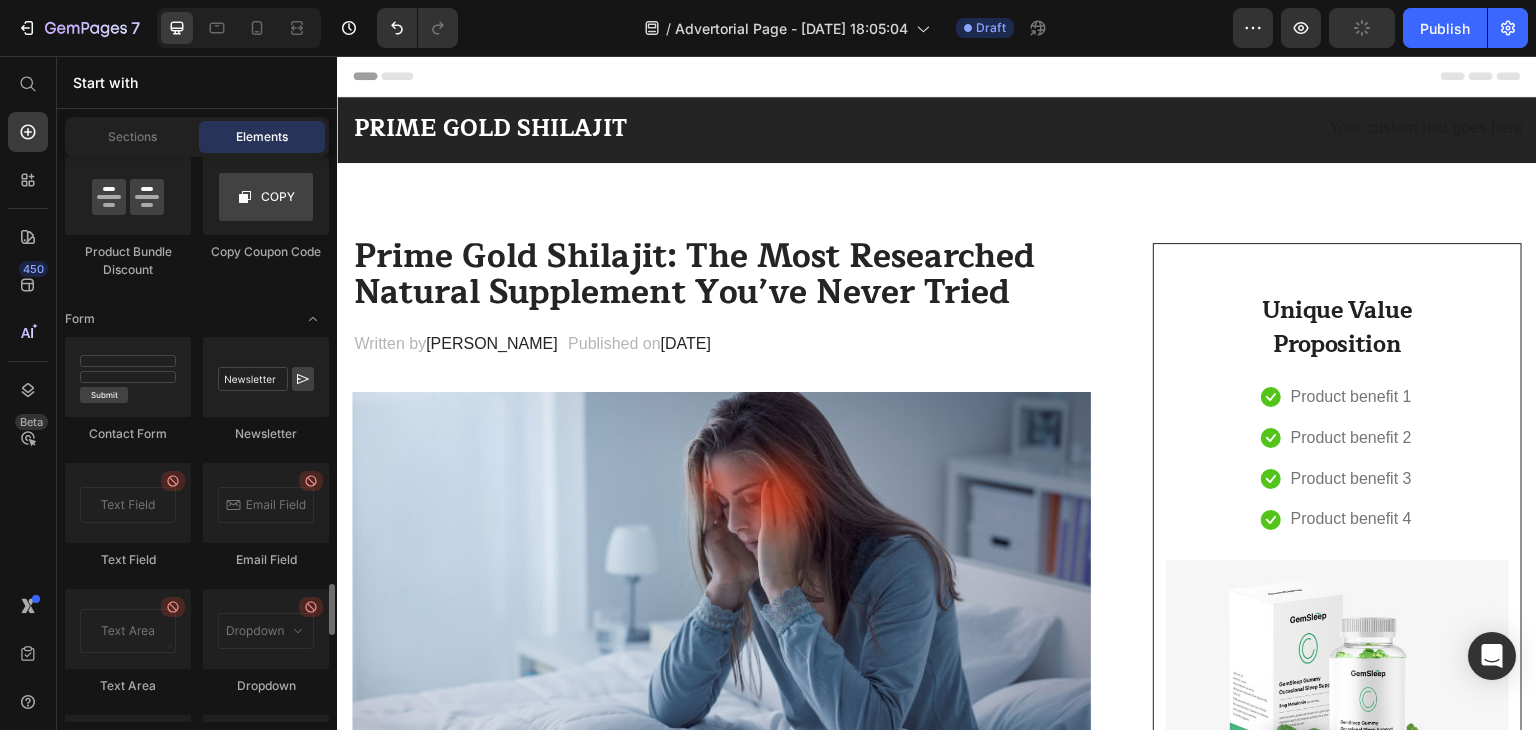 scroll, scrollTop: 5614, scrollLeft: 0, axis: vertical 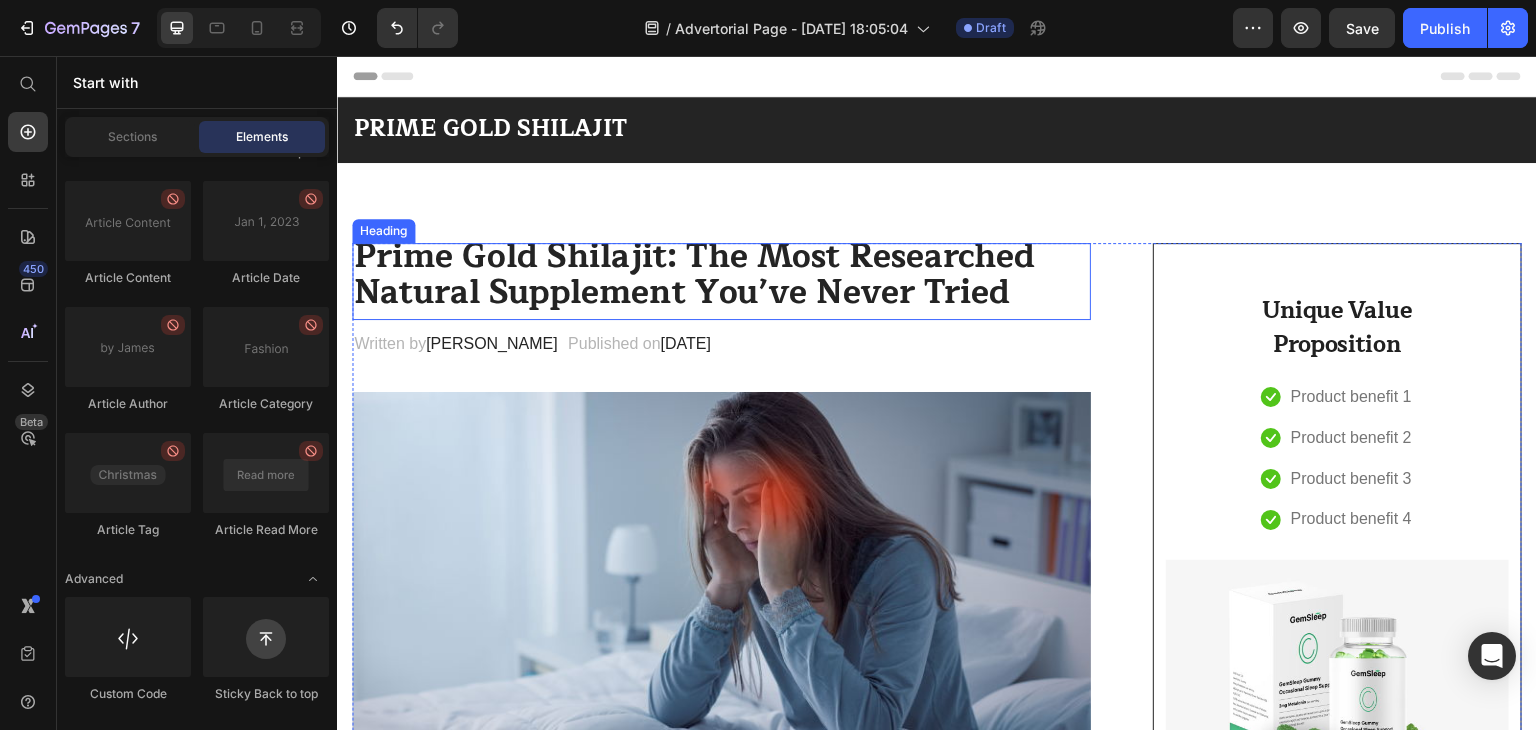 click on "Prime Gold Shilajit: The Most Researched Natural Supplement You’ve Never Tried" at bounding box center (721, 275) 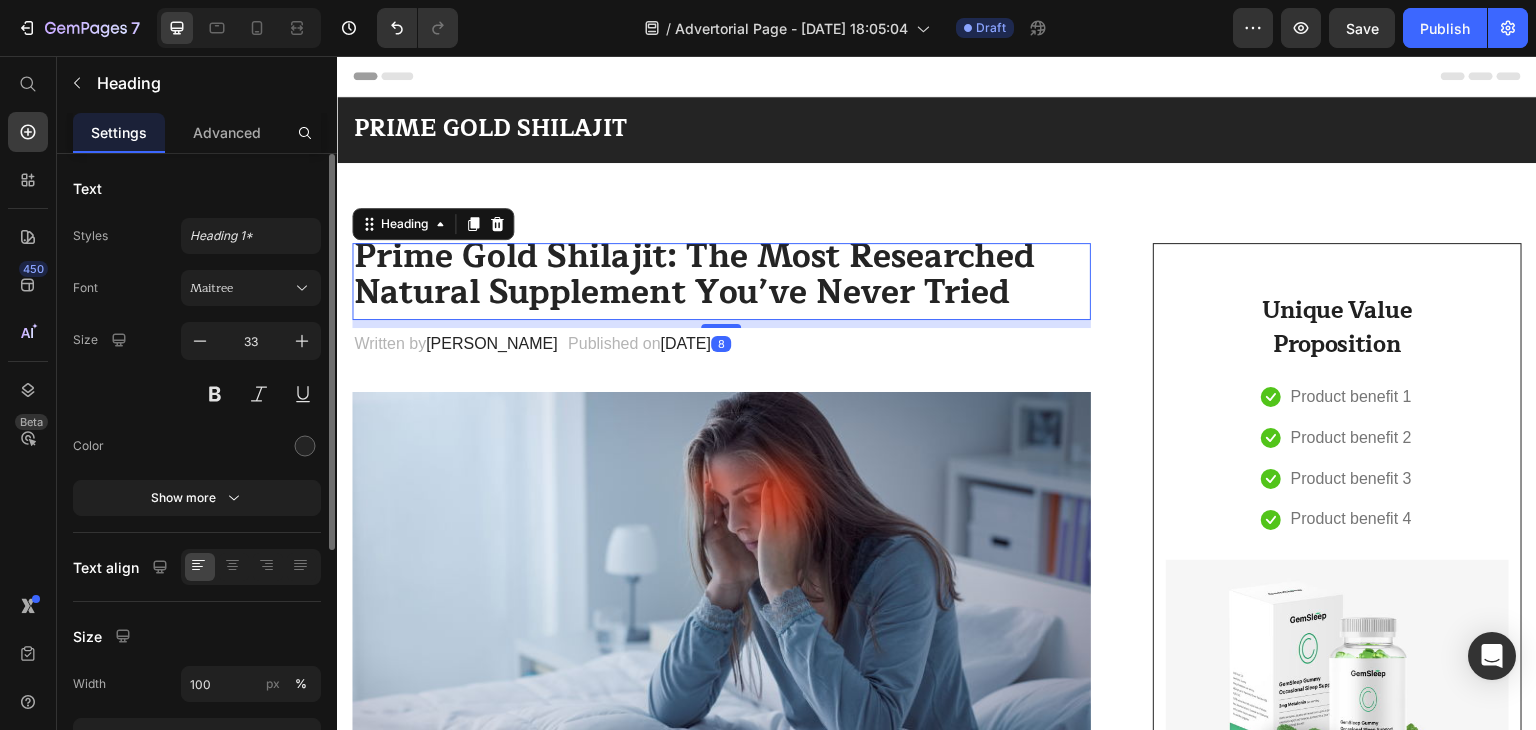 scroll, scrollTop: 0, scrollLeft: 0, axis: both 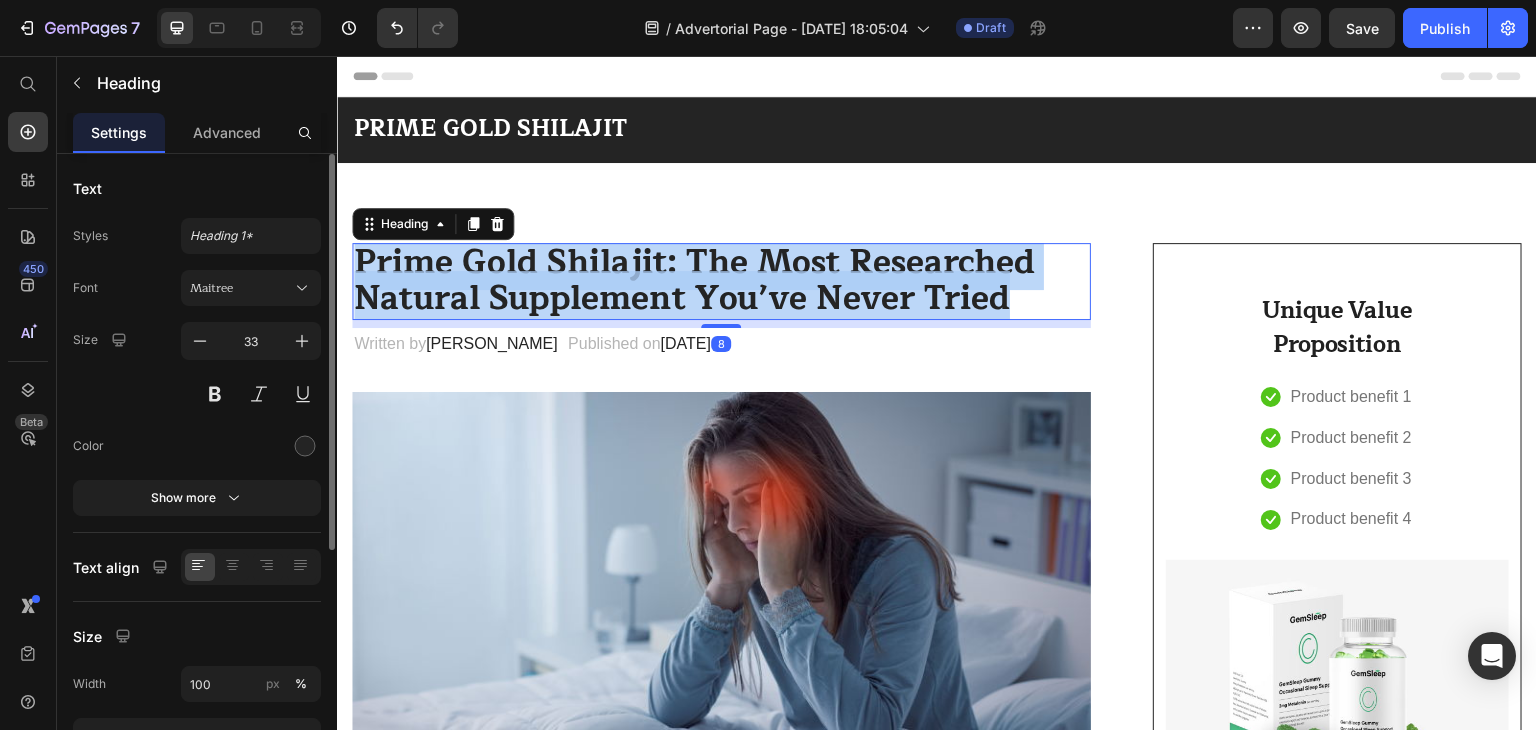 click on "Prime Gold Shilajit: The Most Researched Natural Supplement You’ve Never Tried" at bounding box center (721, 281) 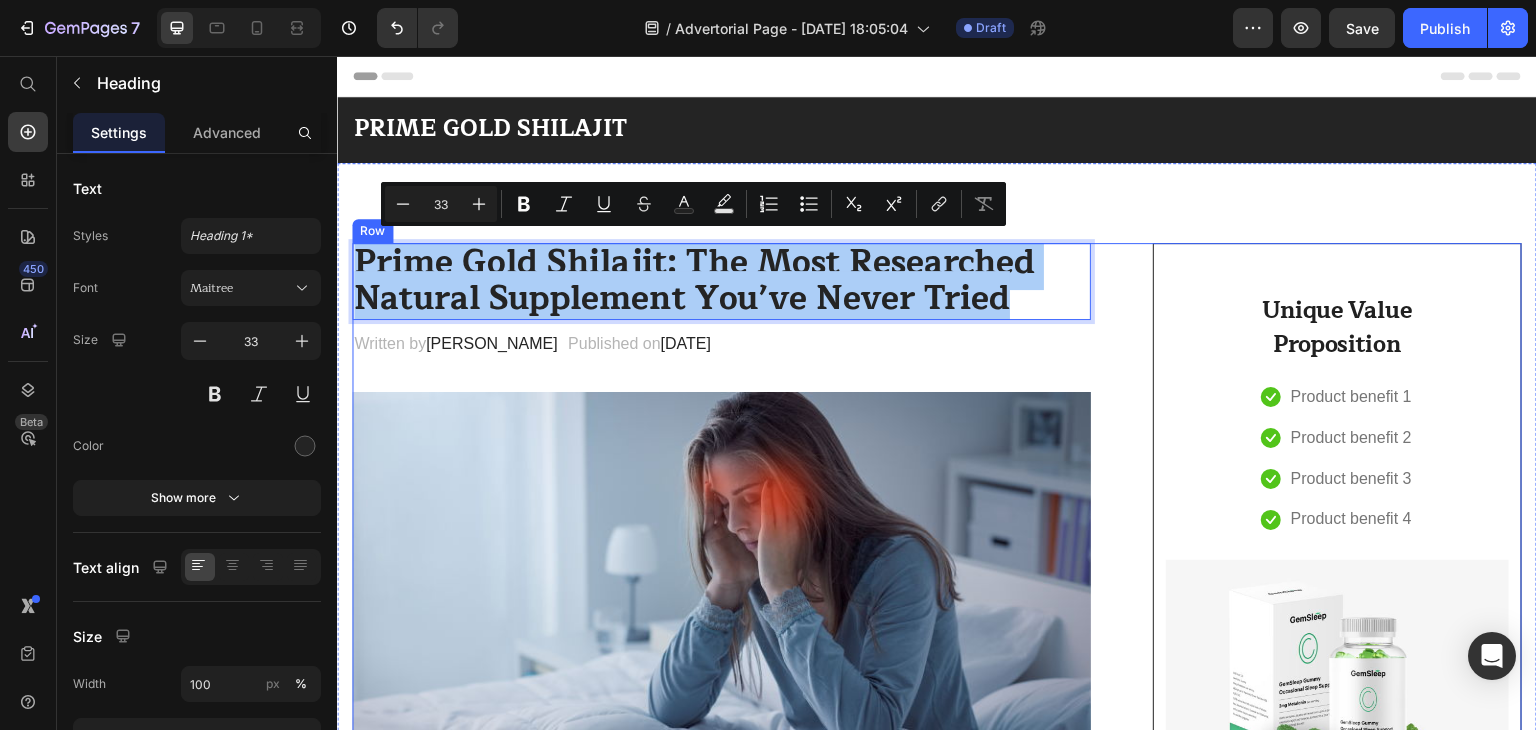 click on "Prime Gold Shilajit: The Most Researched Natural Supplement You’ve Never Tried Heading   8 Written by  [PERSON_NAME]   Text block Published on  [DATE] Text block Row Image Do your legs have [MEDICAL_DATA] or pain? don't worry, We have moderate [MEDICAL_DATA] like with GemCSO compression used to reduce the risk of serious conditions like [MEDICAL_DATA] (DVT), [MEDICAL_DATA], [MEDICAL_DATA], and [MEDICAL_DATA]. Text block [Heading 2] Describe the timeframe to achieve the desired results Heading Your provider may recommend compression socks to help with symptoms caused by a vein or venous disorder. Venous disorders happen when the valves in your veins don’t work correctly, making it harder for blood to flow back to your heart. This can lead to: Text block
Icon Customer problem 1:  Lorem Ipsum is simply dummy text of the printing and typesetting industry. Lorem Ipsum has been the industry's standard dummy text ever since. Text block Row
Icon Customer problem 2:" at bounding box center (721, 2831) 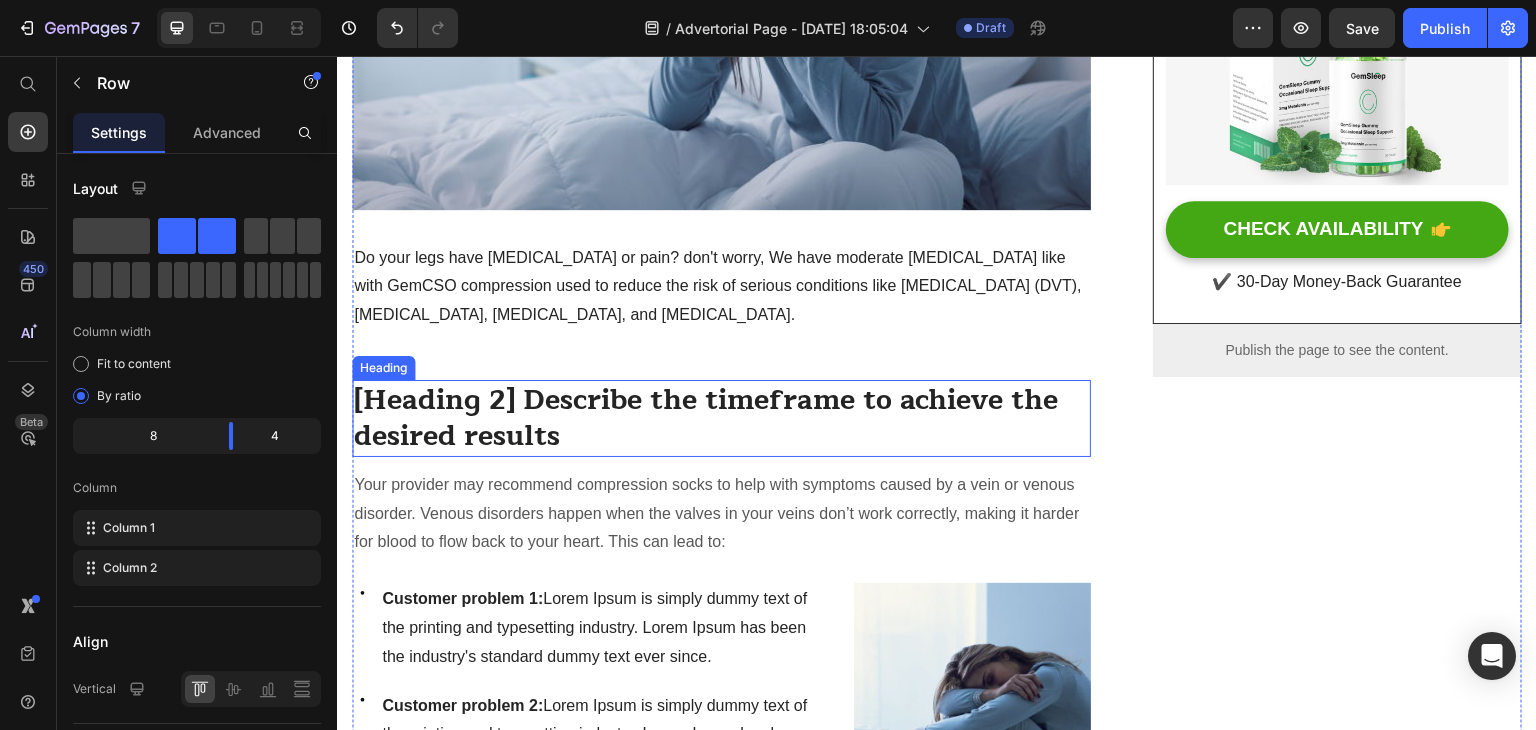 scroll, scrollTop: 600, scrollLeft: 0, axis: vertical 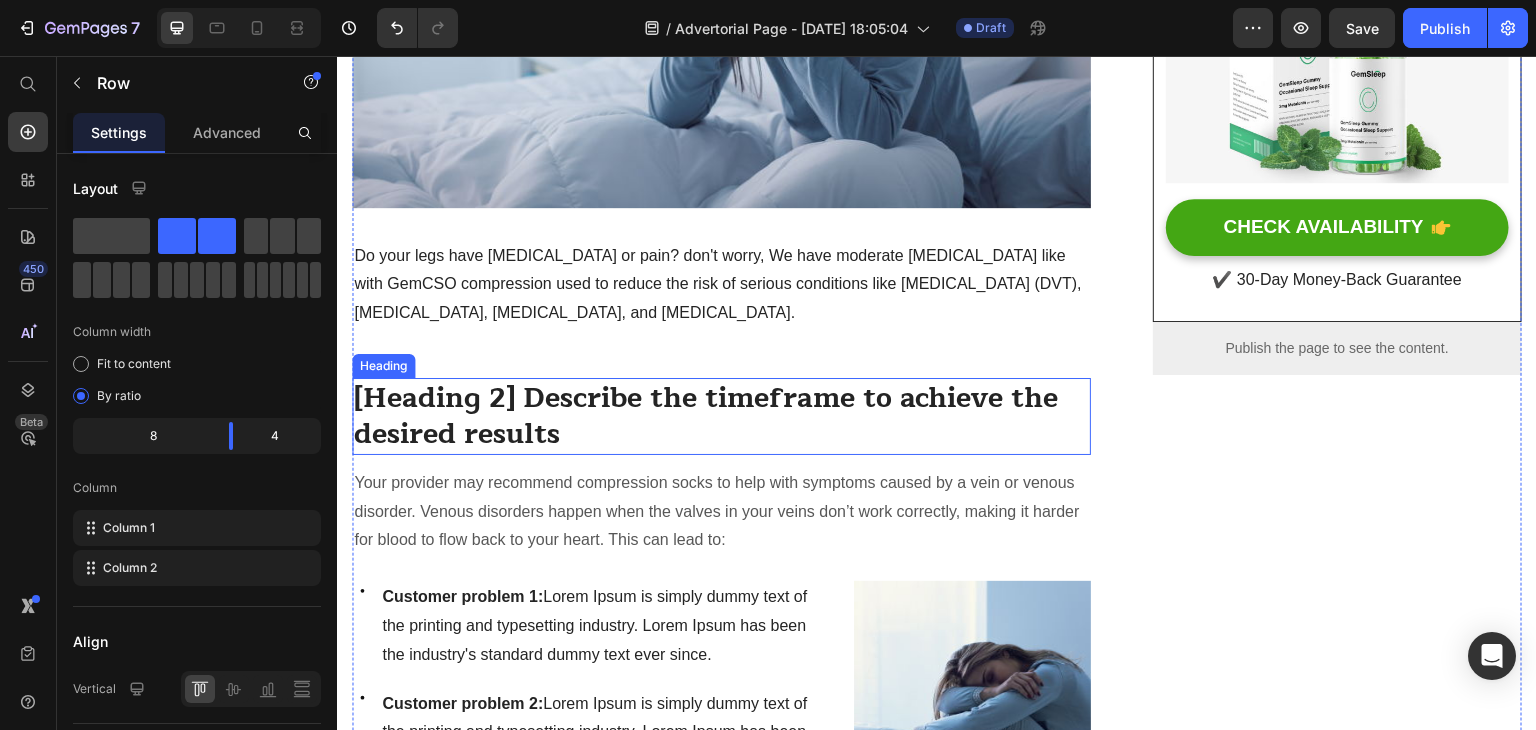 click on "[Heading 2] Describe the timeframe to achieve the desired results" at bounding box center (721, 416) 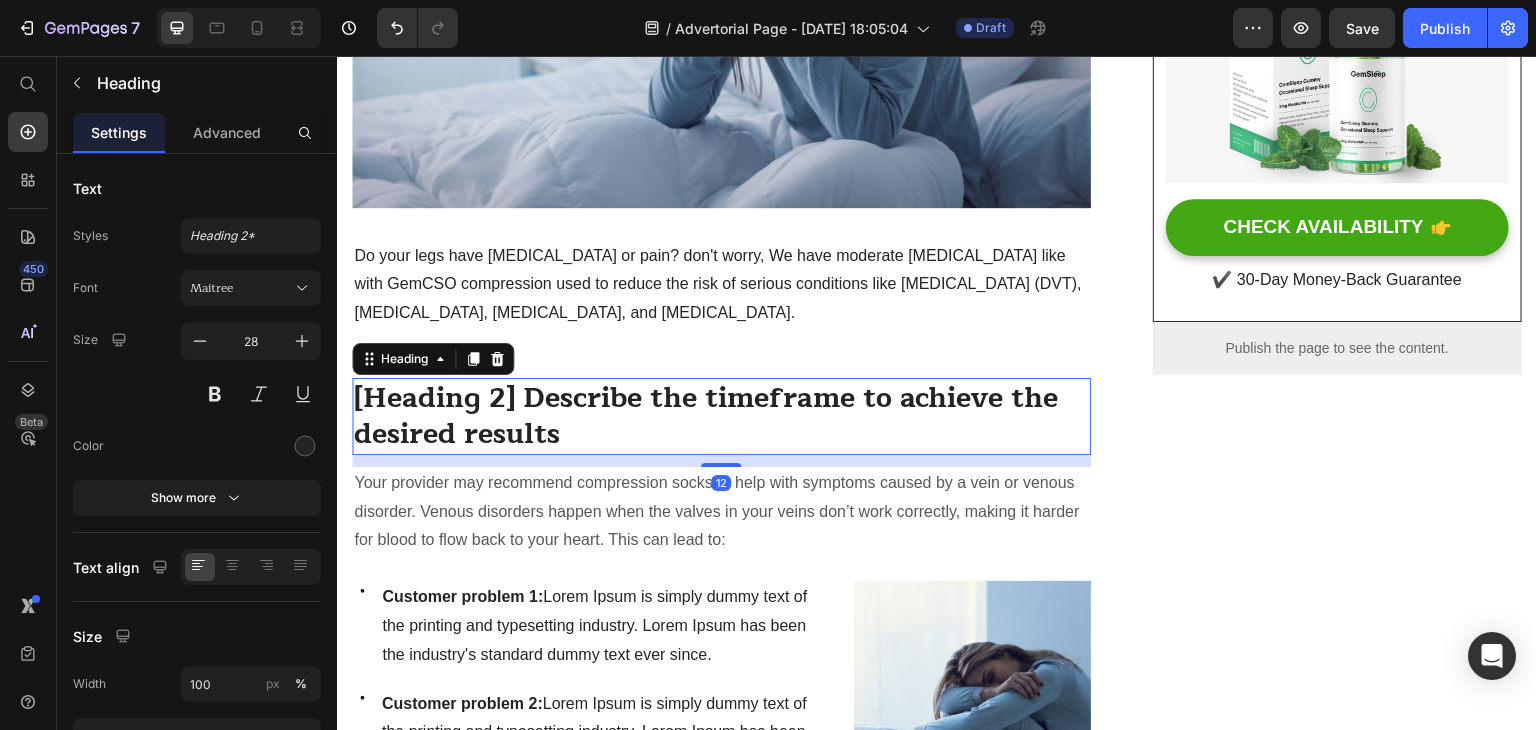 click on "[Heading 2] Describe the timeframe to achieve the desired results" at bounding box center [721, 416] 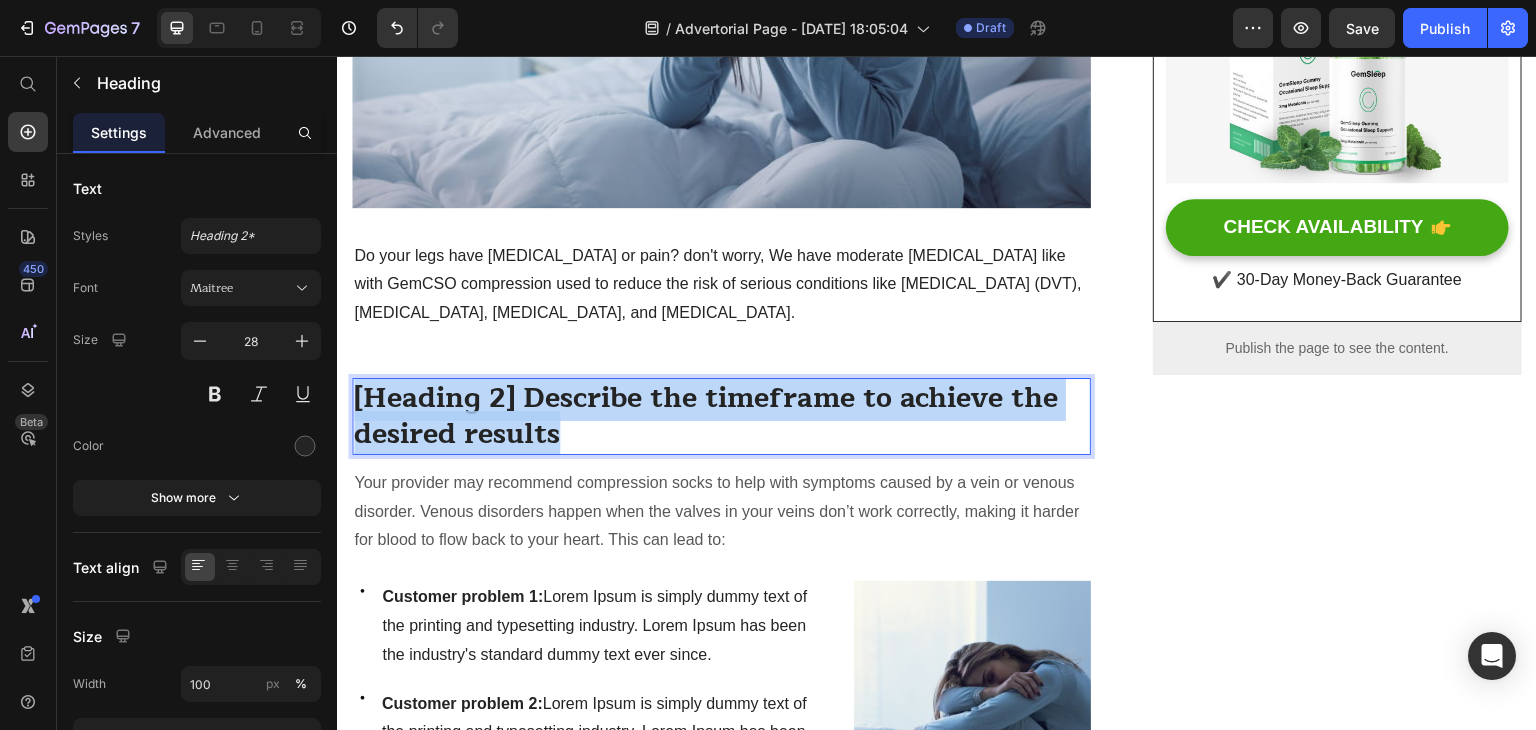 click on "[Heading 2] Describe the timeframe to achieve the desired results" at bounding box center [721, 416] 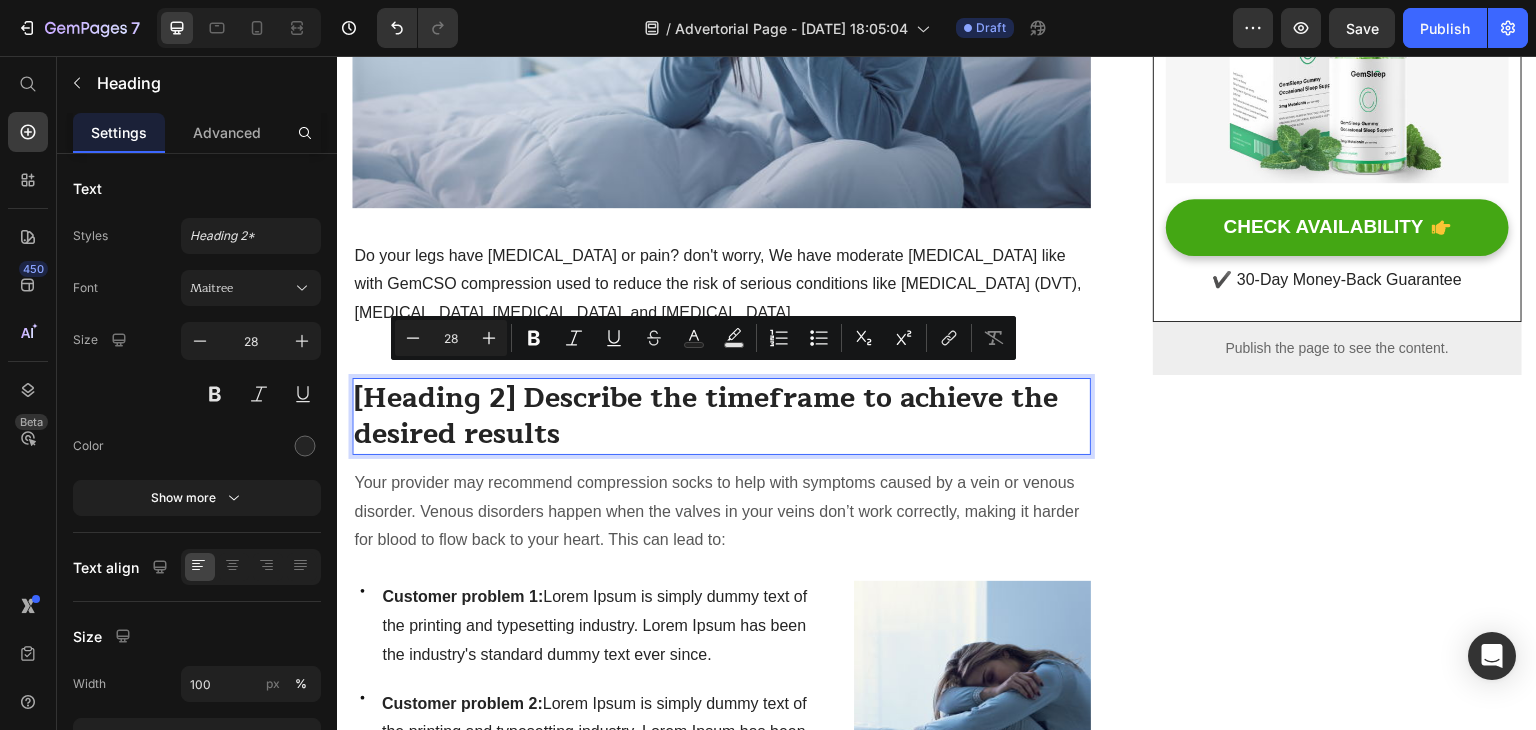 scroll, scrollTop: 2, scrollLeft: 0, axis: vertical 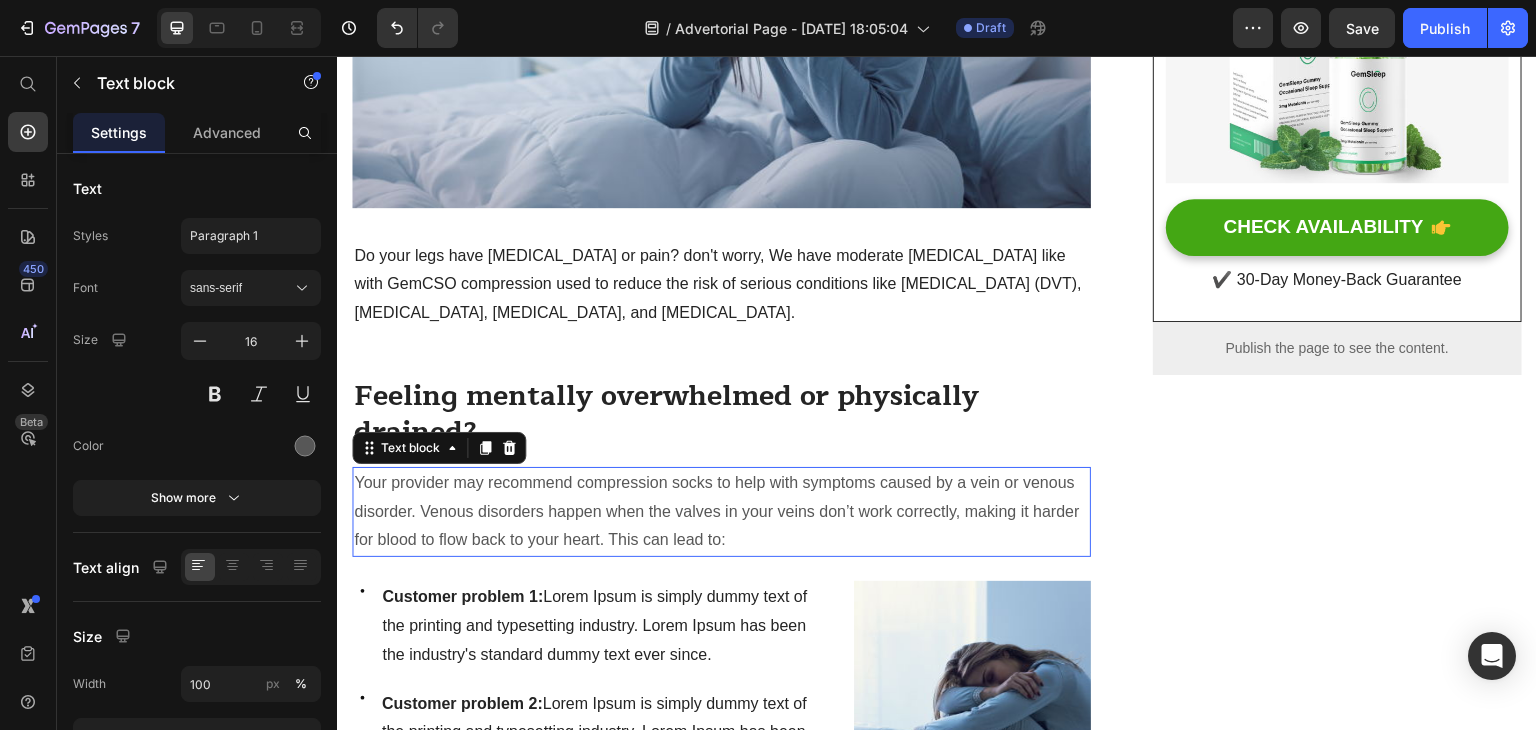 click on "Your provider may recommend compression socks to help with symptoms caused by a vein or venous disorder. Venous disorders happen when the valves in your veins don’t work correctly, making it harder for blood to flow back to your heart. This can lead to:" at bounding box center [721, 512] 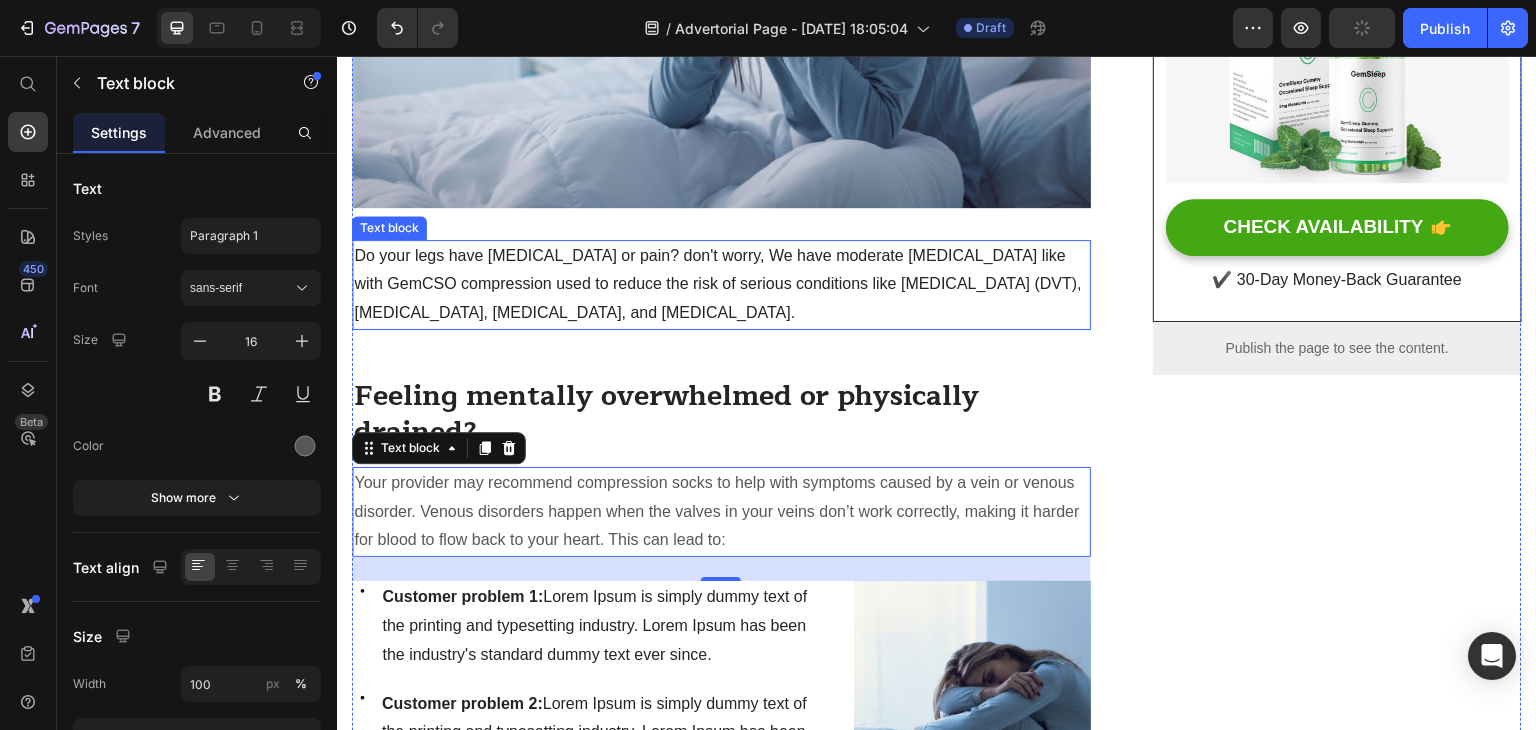 click on "Do your legs have [MEDICAL_DATA] or pain? don't worry, We have moderate [MEDICAL_DATA] like with GemCSO compression used to reduce the risk of serious conditions like [MEDICAL_DATA] (DVT), [MEDICAL_DATA], [MEDICAL_DATA], and [MEDICAL_DATA]." at bounding box center (721, 285) 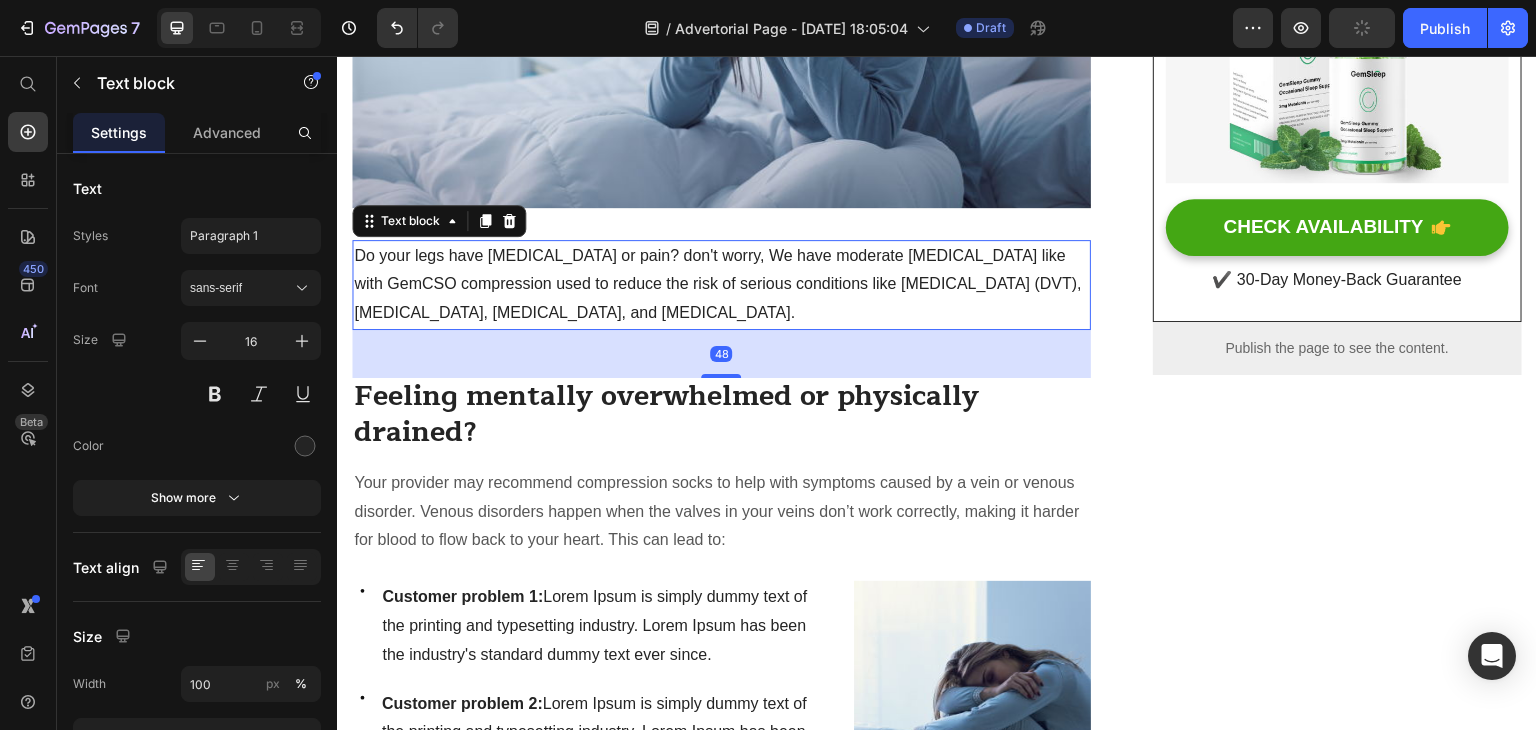 click on "Do your legs have [MEDICAL_DATA] or pain? don't worry, We have moderate [MEDICAL_DATA] like with GemCSO compression used to reduce the risk of serious conditions like [MEDICAL_DATA] (DVT), [MEDICAL_DATA], [MEDICAL_DATA], and [MEDICAL_DATA]." at bounding box center (721, 285) 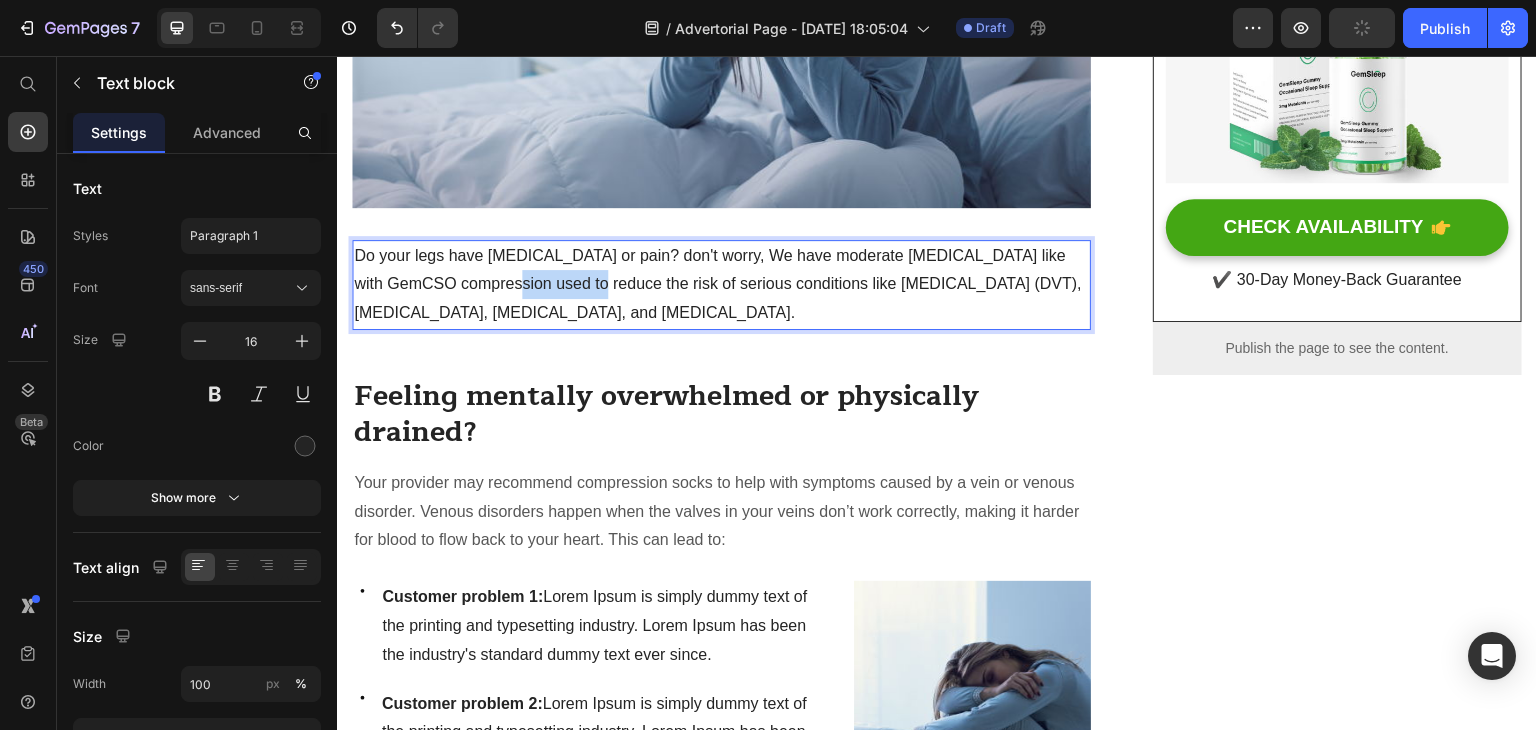 click on "Do your legs have [MEDICAL_DATA] or pain? don't worry, We have moderate [MEDICAL_DATA] like with GemCSO compression used to reduce the risk of serious conditions like [MEDICAL_DATA] (DVT), [MEDICAL_DATA], [MEDICAL_DATA], and [MEDICAL_DATA]." at bounding box center (721, 285) 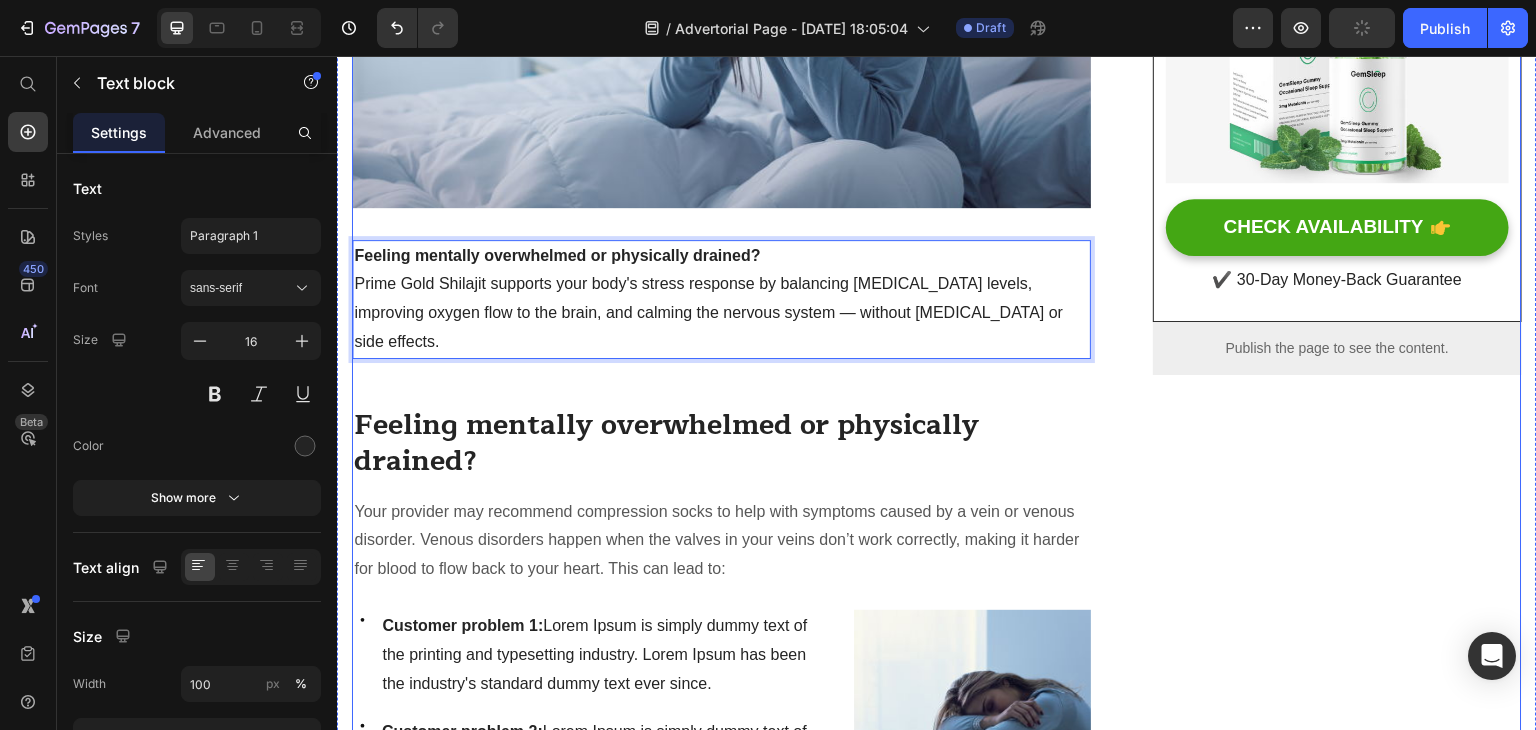 click on "Prime Gold Shilajit: The Most Researched Natural Supplement You’ve Never Tried Heading Written by  [PERSON_NAME]   Text block Published on  [DATE] Text block Row Image Feeling mentally overwhelmed or physically drained? Prime Gold Shilajit supports your body's stress response by balancing [MEDICAL_DATA] levels, improving oxygen flow to the brain, and calming the nervous system — without [MEDICAL_DATA] or side effects. Text block   48 Feeling mentally overwhelmed or physically drained? Heading Your provider may recommend compression socks to help with symptoms caused by a vein or venous disorder. Venous disorders happen when the valves in your veins don’t work correctly, making it harder for blood to flow back to your heart. This can lead to: Text block
Icon Customer problem 1:  Lorem Ipsum is simply dummy text of the printing and typesetting industry. Lorem Ipsum has been the industry's standard dummy text ever since. Text block Row
Icon Customer problem 2: Text block Row" at bounding box center (721, 2246) 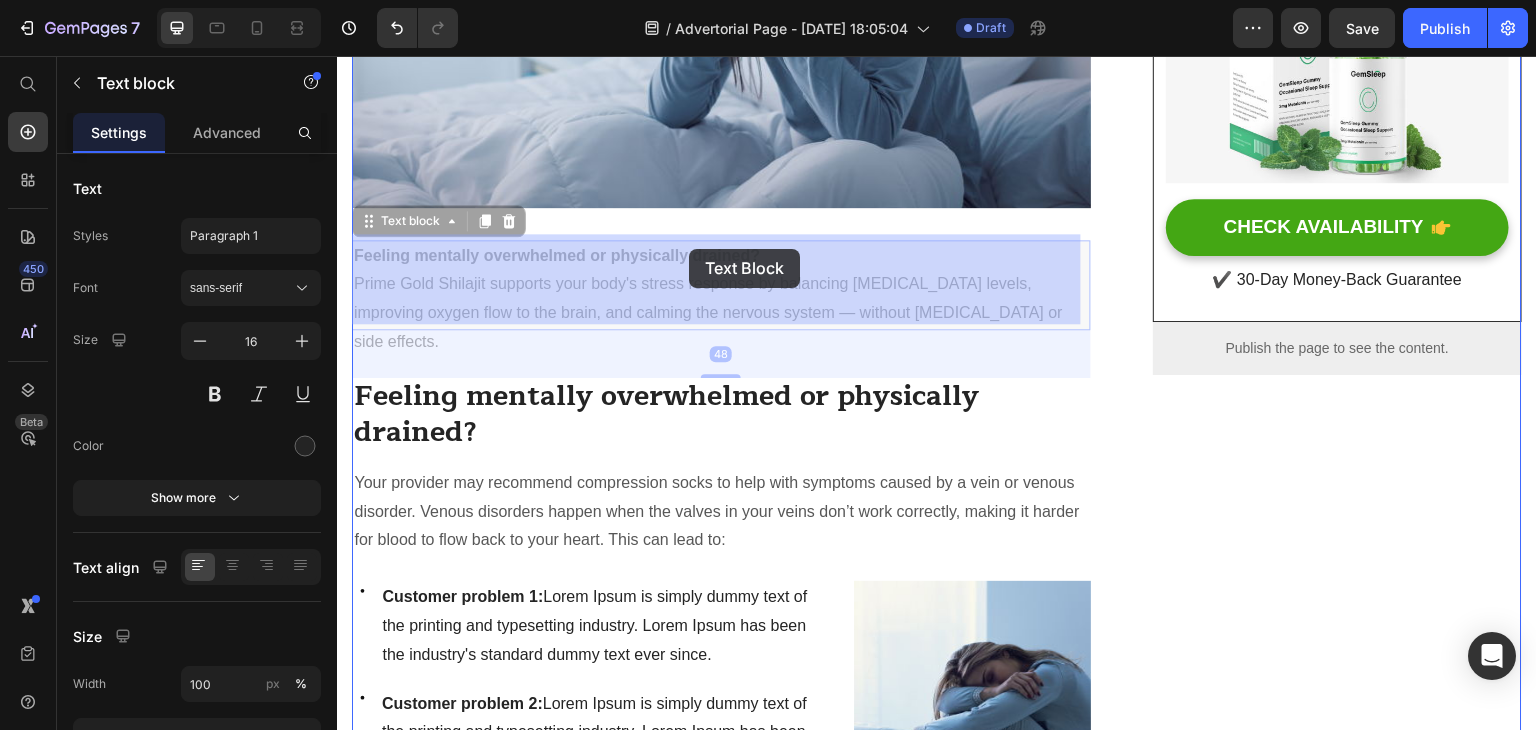 drag, startPoint x: 767, startPoint y: 249, endPoint x: 701, endPoint y: 249, distance: 66 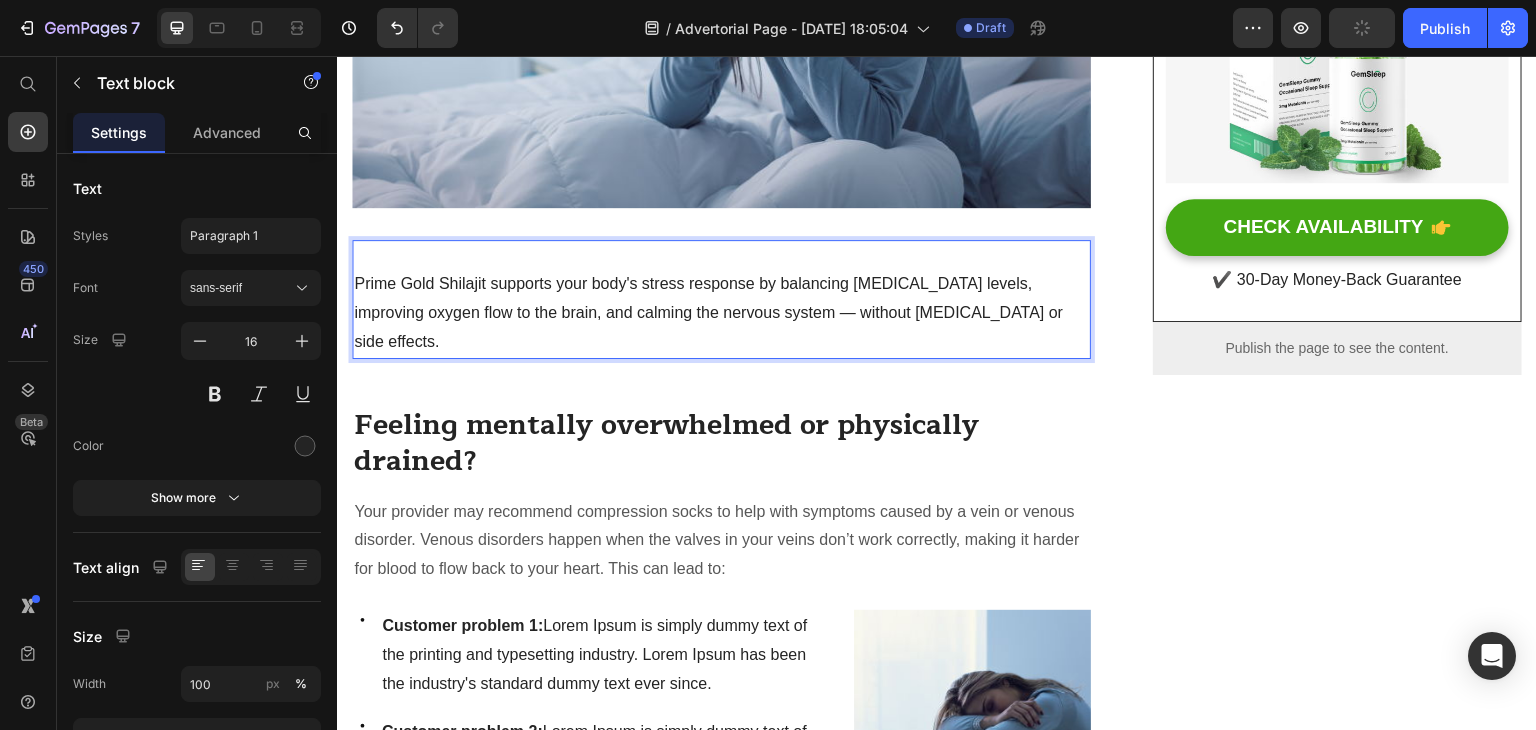 click on "⁠⁠⁠⁠⁠⁠⁠ Prime Gold Shilajit supports your body's stress response by balancing [MEDICAL_DATA] levels, improving oxygen flow to the brain, and calming the nervous system — without [MEDICAL_DATA] or side effects." at bounding box center (721, 299) 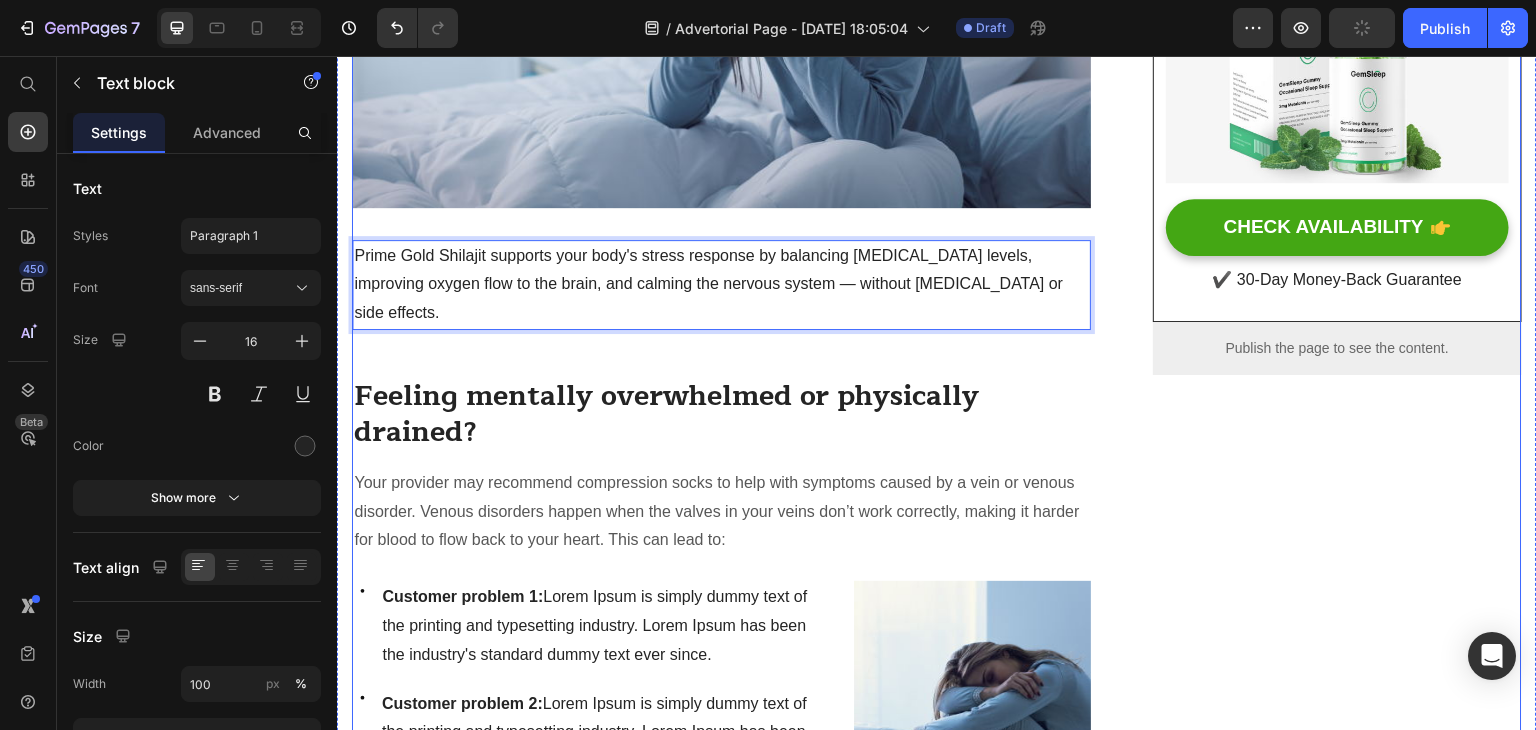 click on "Prime Gold Shilajit: The Most Researched Natural Supplement You’ve Never Tried Heading Written by  [PERSON_NAME]   Text block Published on  [DATE] Text block Row Image Prime Gold Shilajit supports your body's stress response by balancing [MEDICAL_DATA] levels, improving oxygen flow to the brain, and calming the nervous system — without [MEDICAL_DATA] or side effects. Text block   48 Feeling mentally overwhelmed or physically drained? Heading Your provider may recommend compression socks to help with symptoms caused by a vein or venous disorder. Venous disorders happen when the valves in your veins don’t work correctly, making it harder for blood to flow back to your heart. This can lead to: Text block
Icon Customer problem 1:  Lorem Ipsum is simply dummy text of the printing and typesetting industry. Lorem Ipsum has been the industry's standard dummy text ever since. Text block Row
Icon Customer problem 2: Text block Row
Icon Customer problem 3: Text block" at bounding box center [721, 2231] 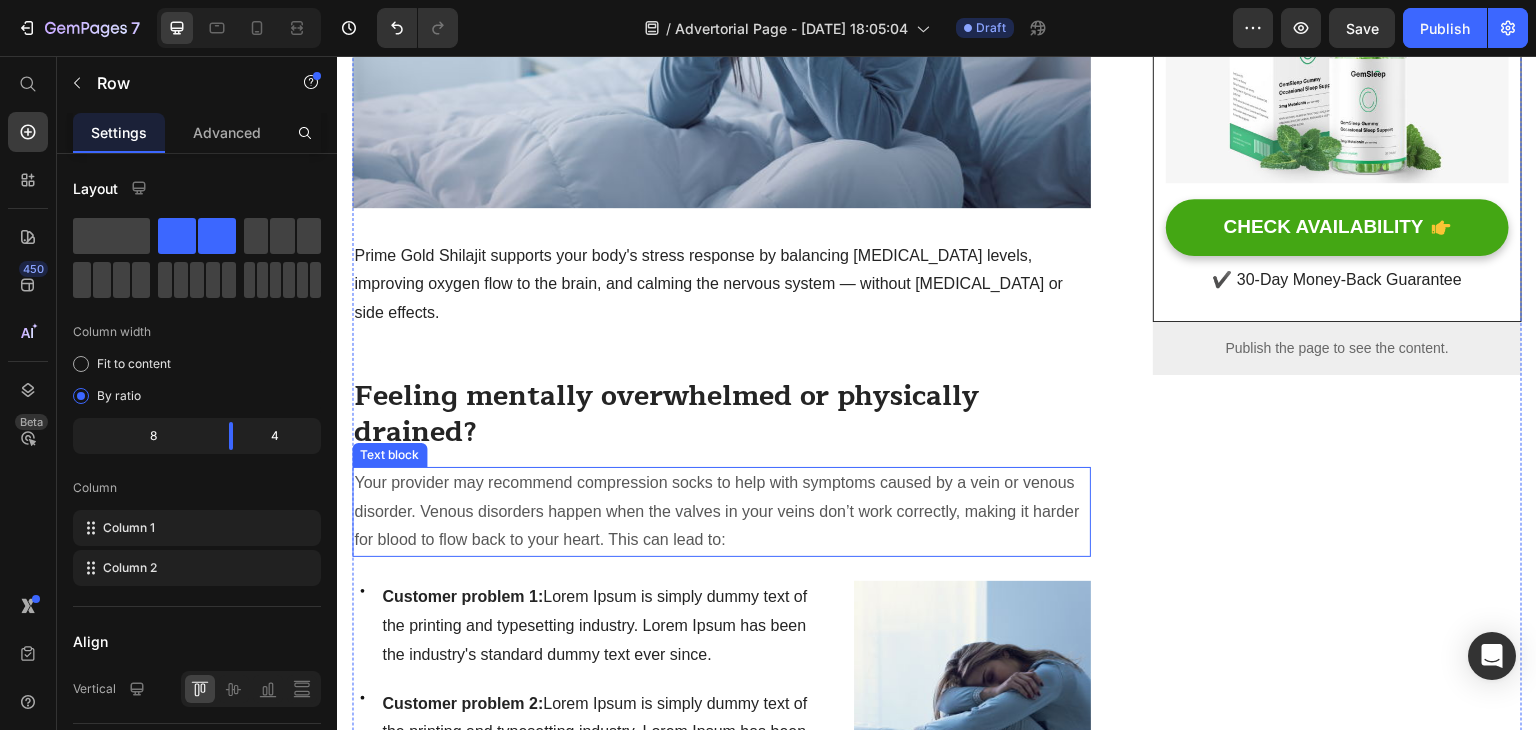 click on "Your provider may recommend compression socks to help with symptoms caused by a vein or venous disorder. Venous disorders happen when the valves in your veins don’t work correctly, making it harder for blood to flow back to your heart. This can lead to:" at bounding box center (721, 512) 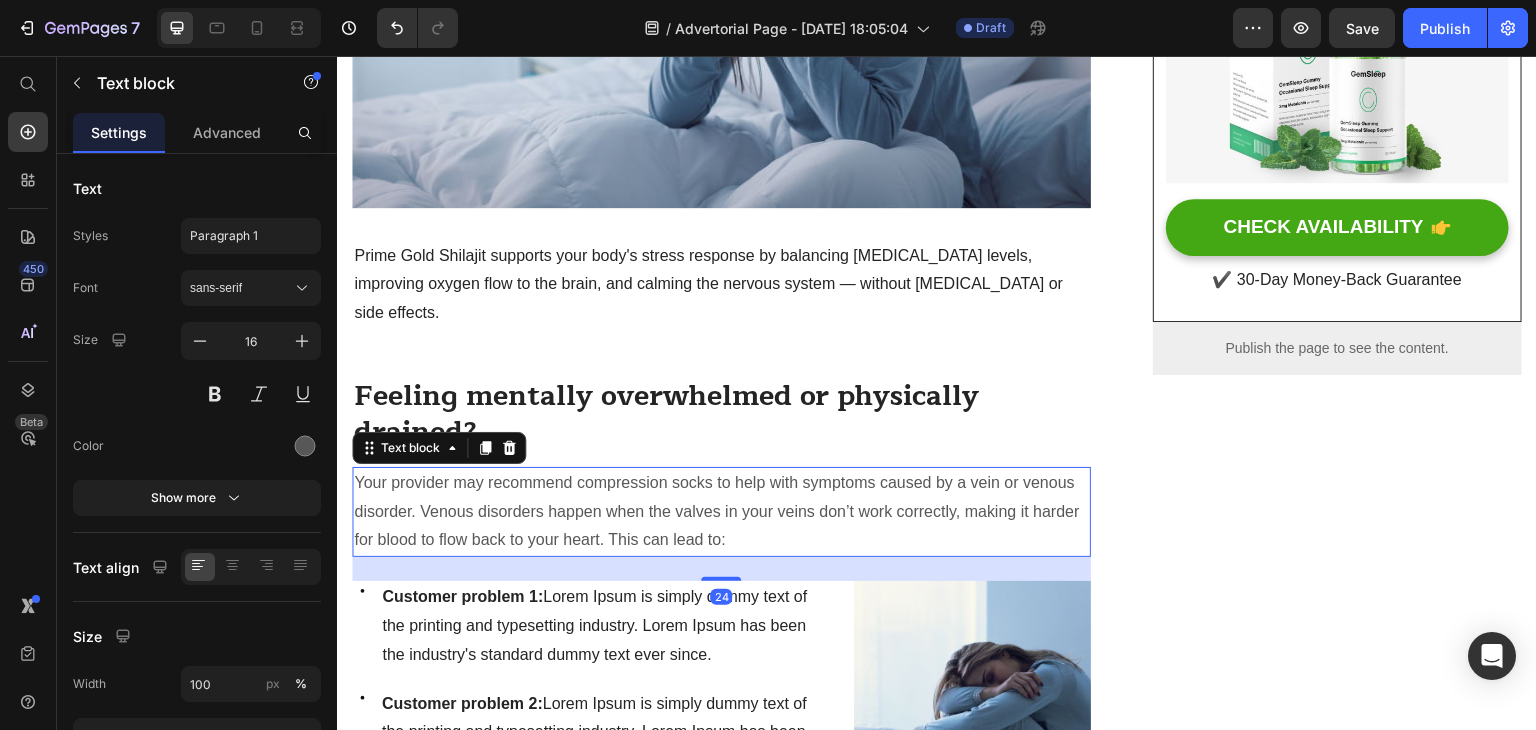 click on "Your provider may recommend compression socks to help with symptoms caused by a vein or venous disorder. Venous disorders happen when the valves in your veins don’t work correctly, making it harder for blood to flow back to your heart. This can lead to:" at bounding box center [721, 512] 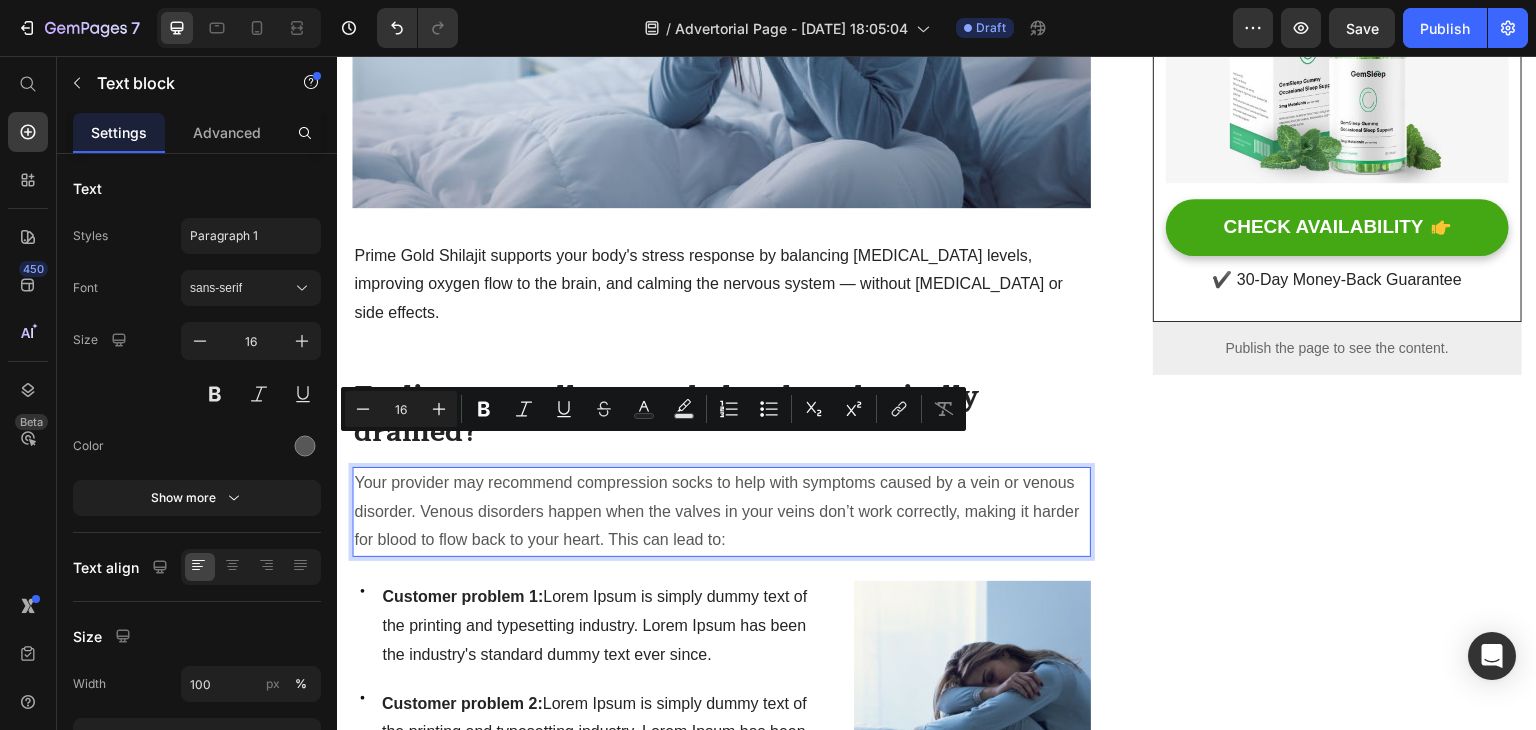 click on "Your provider may recommend compression socks to help with symptoms caused by a vein or venous disorder. Venous disorders happen when the valves in your veins don’t work correctly, making it harder for blood to flow back to your heart. This can lead to:" at bounding box center [721, 512] 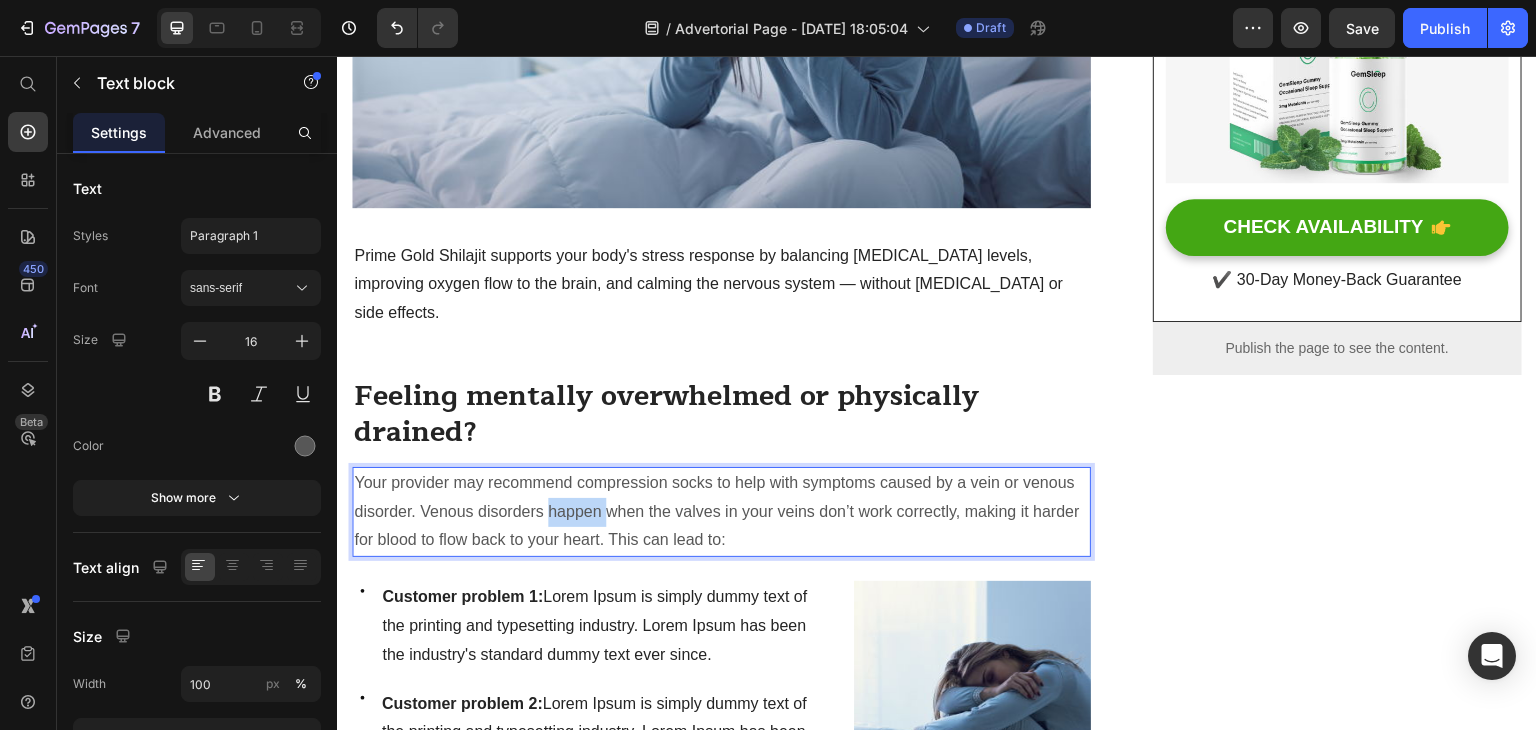 click on "Your provider may recommend compression socks to help with symptoms caused by a vein or venous disorder. Venous disorders happen when the valves in your veins don’t work correctly, making it harder for blood to flow back to your heart. This can lead to:" at bounding box center [721, 512] 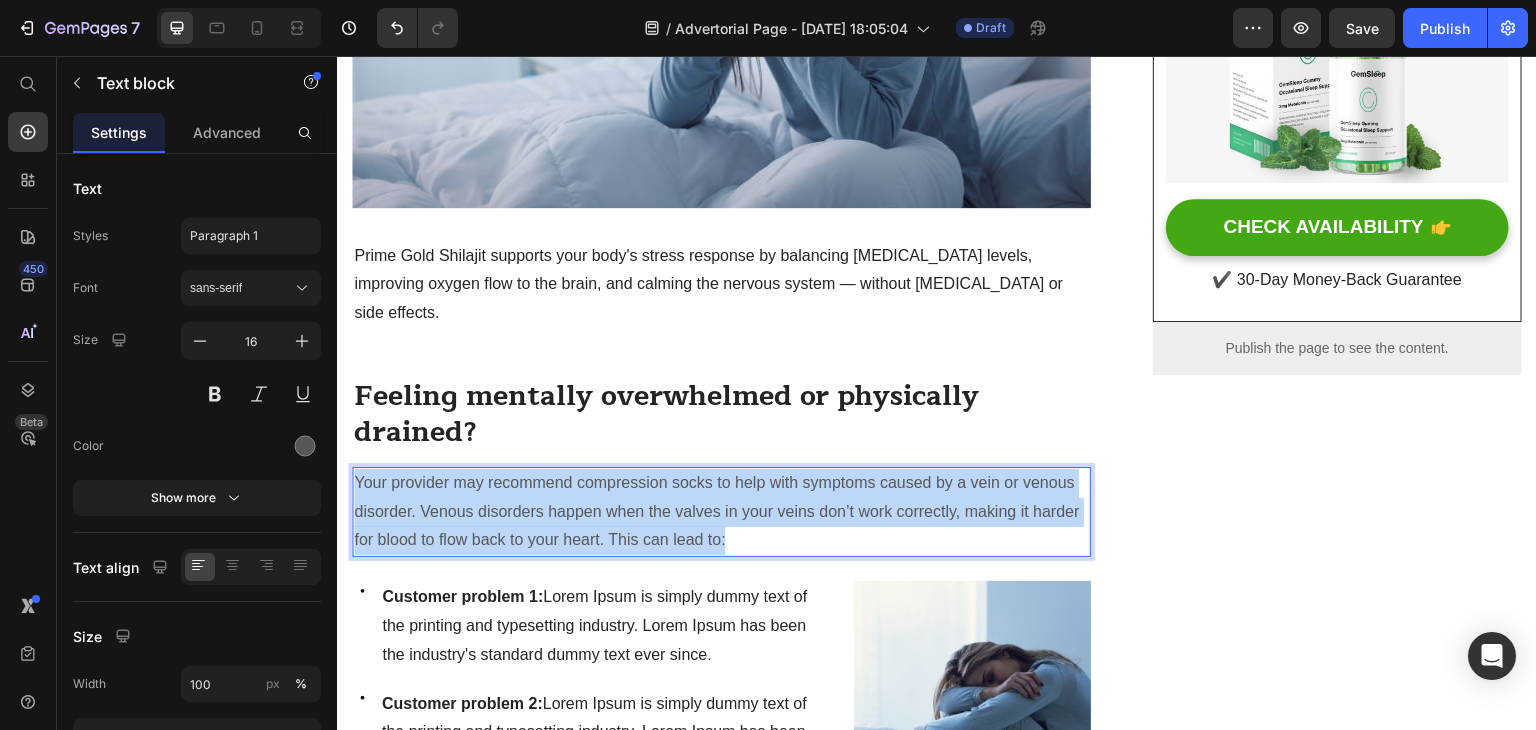 click on "Your provider may recommend compression socks to help with symptoms caused by a vein or venous disorder. Venous disorders happen when the valves in your veins don’t work correctly, making it harder for blood to flow back to your heart. This can lead to:" at bounding box center [721, 512] 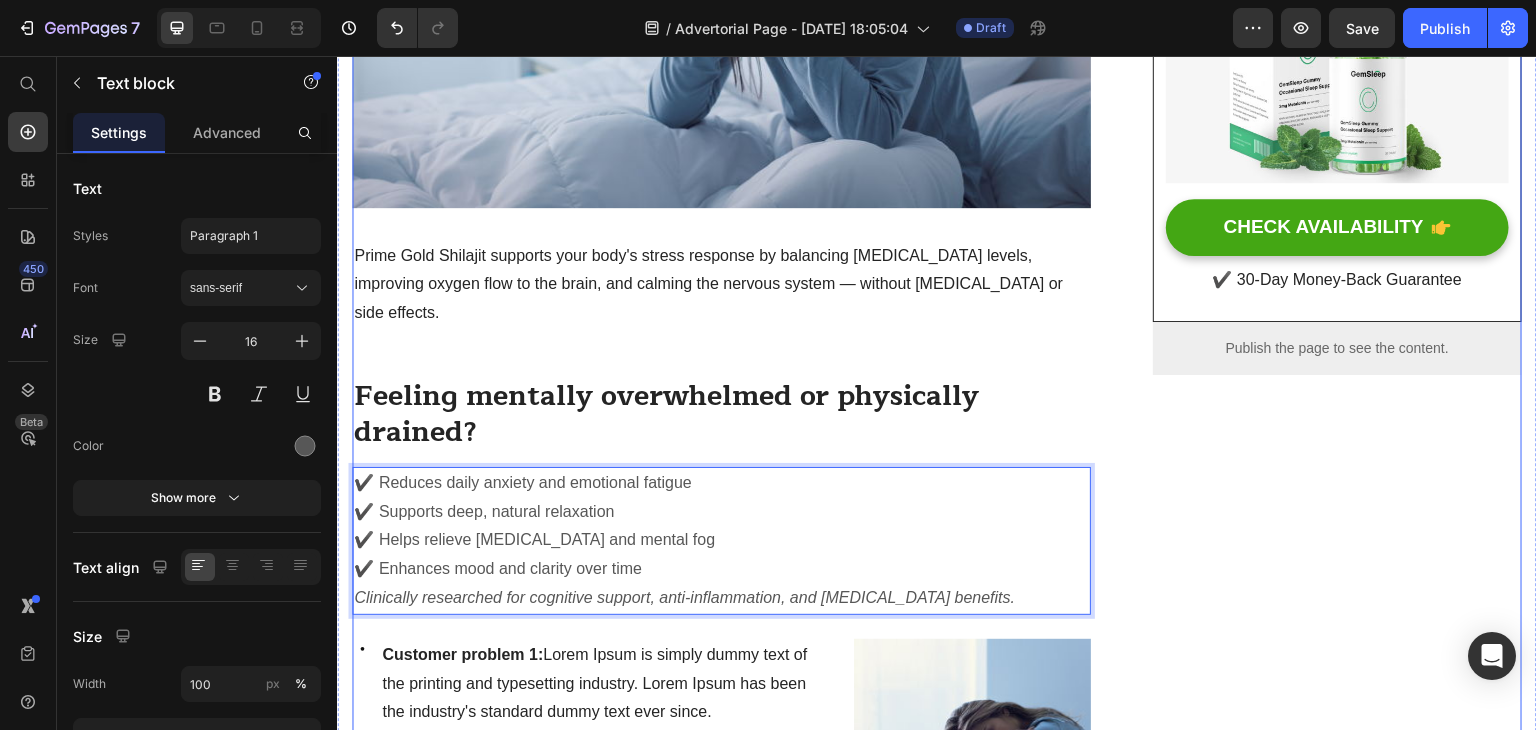 click on "Prime Gold Shilajit: The Most Researched Natural Supplement You’ve Never Tried Heading Written by  [PERSON_NAME]   Text block Published on  [DATE] Text block Row Image Prime Gold Shilajit supports your body's stress response by balancing [MEDICAL_DATA] levels, improving oxygen flow to the brain, and calming the nervous system — without [MEDICAL_DATA] or side effects. Text block Feeling mentally overwhelmed or physically drained? Heading ✔️ Reduces daily anxiety and emotional fatigue ✔️ Supports deep, natural relaxation ✔️ Helps relieve [MEDICAL_DATA] and mental fog ✔️ Enhances mood and clarity over time Clinically researched for cognitive support, anti-inflammation, and [MEDICAL_DATA] benefits. Text block   24
Icon Customer problem 1:  Lorem Ipsum is simply dummy text of the printing and typesetting industry. Lorem Ipsum has been the industry's standard dummy text ever since. Text block Row
Icon Customer problem 2: Text block Row
Icon Text block" at bounding box center [937, 2260] 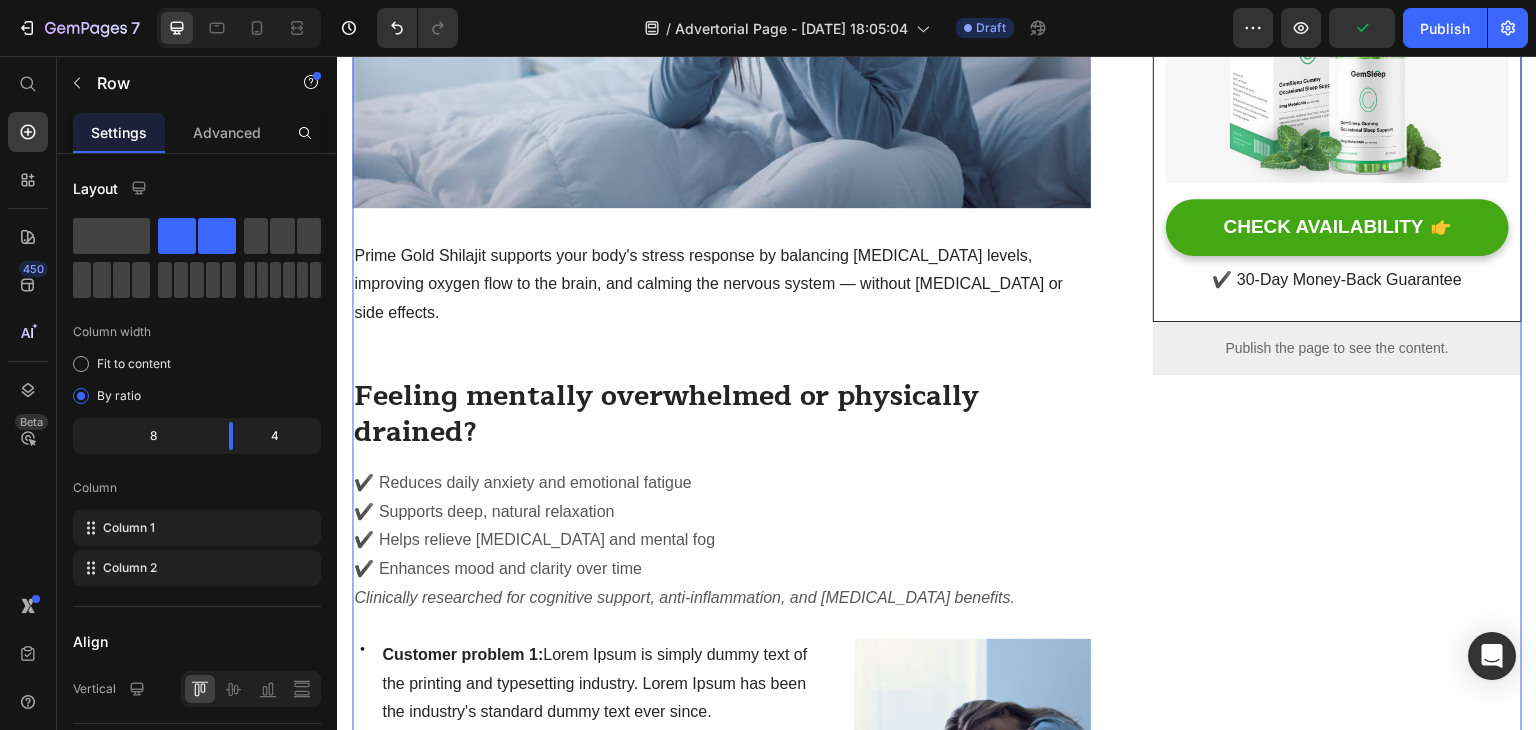 click on "Prime Gold Shilajit: The Most Researched Natural Supplement You’ve Never Tried Heading Written by  [PERSON_NAME]   Text block Published on  [DATE] Text block Row Image Prime Gold Shilajit supports your body's stress response by balancing [MEDICAL_DATA] levels, improving oxygen flow to the brain, and calming the nervous system — without [MEDICAL_DATA] or side effects. Text block Feeling mentally overwhelmed or physically drained? Heading ✔️ Reduces daily anxiety and emotional fatigue ✔️ Supports deep, natural relaxation ✔️ Helps relieve [MEDICAL_DATA] and mental fog ✔️ Enhances mood and clarity over time Clinically researched for cognitive support, anti-inflammation, and [MEDICAL_DATA] benefits. Text block
Icon Customer problem 1:  Lorem Ipsum is simply dummy text of the printing and typesetting industry. Lorem Ipsum has been the industry's standard dummy text ever since. Text block Row
Icon Customer problem 2: Text block Row
Icon Text block Row" at bounding box center (937, 2260) 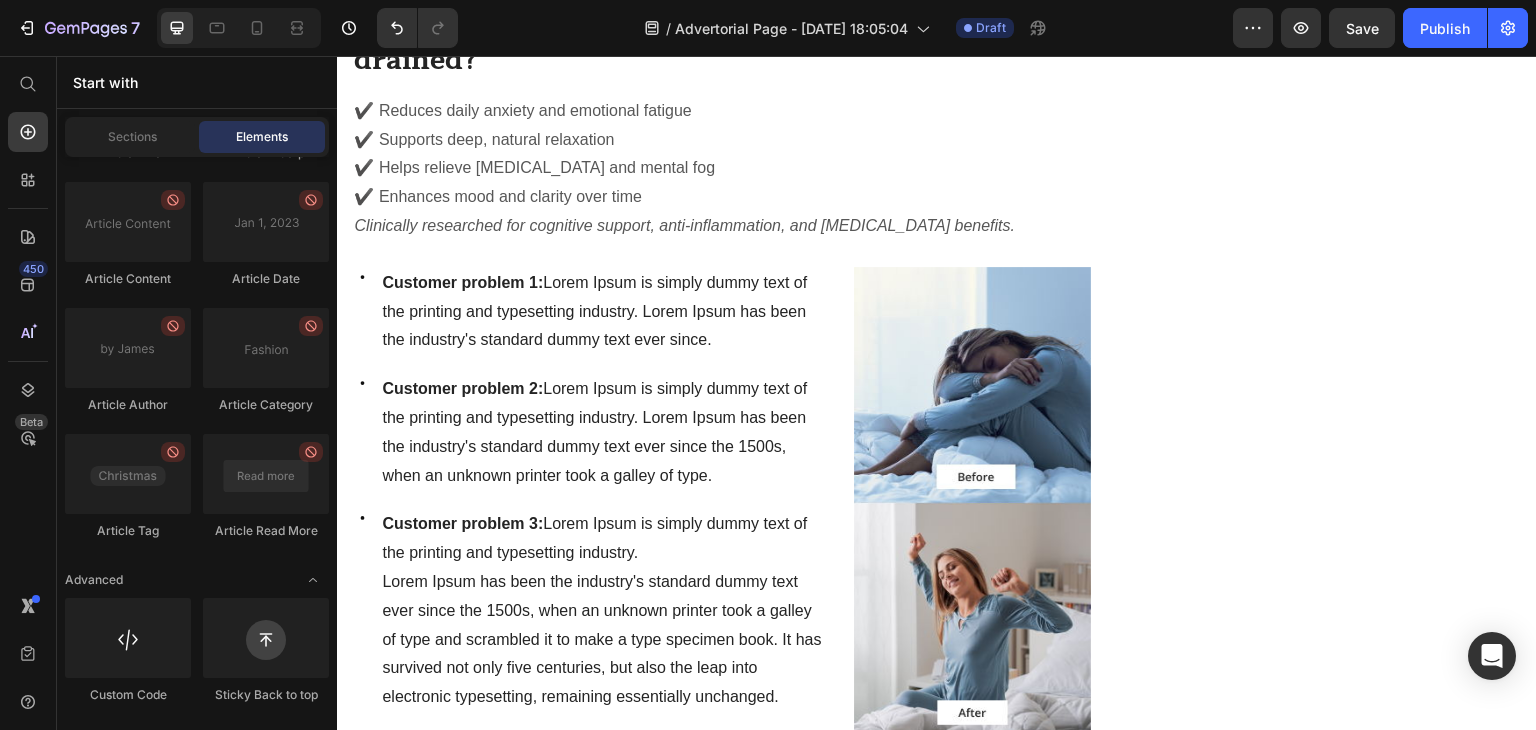 scroll, scrollTop: 927, scrollLeft: 0, axis: vertical 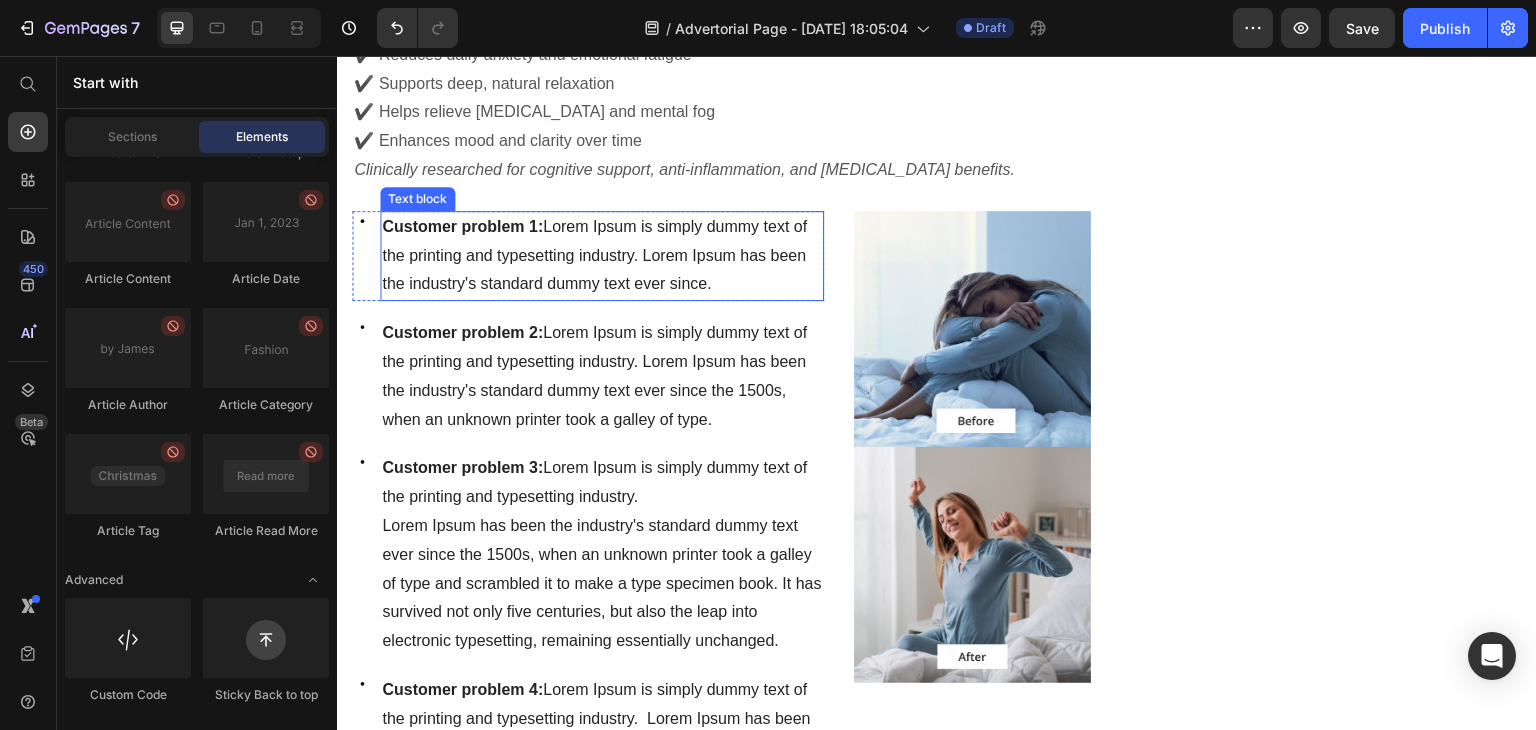 click on "Customer problem 1:" at bounding box center [462, 226] 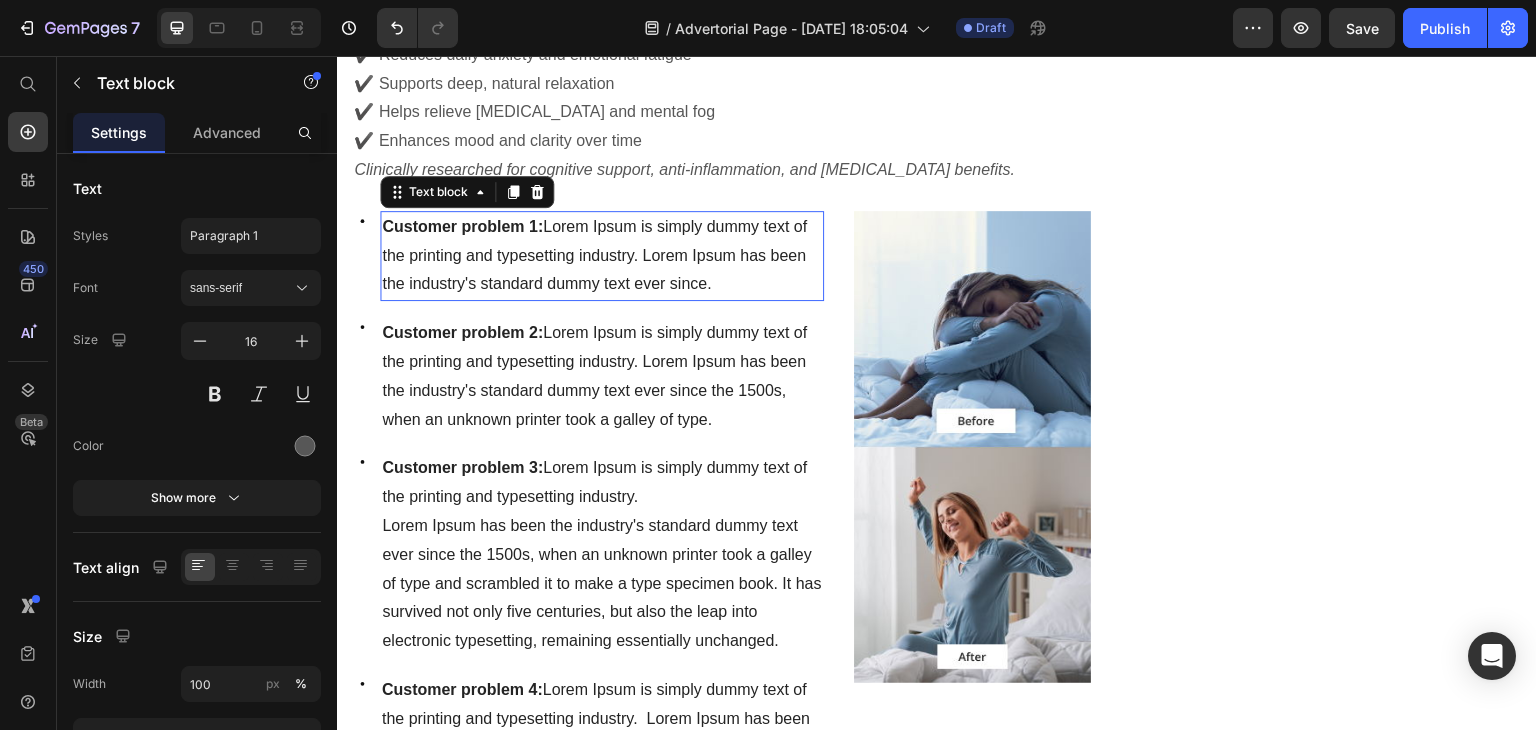click on "Customer problem 1:" at bounding box center (462, 226) 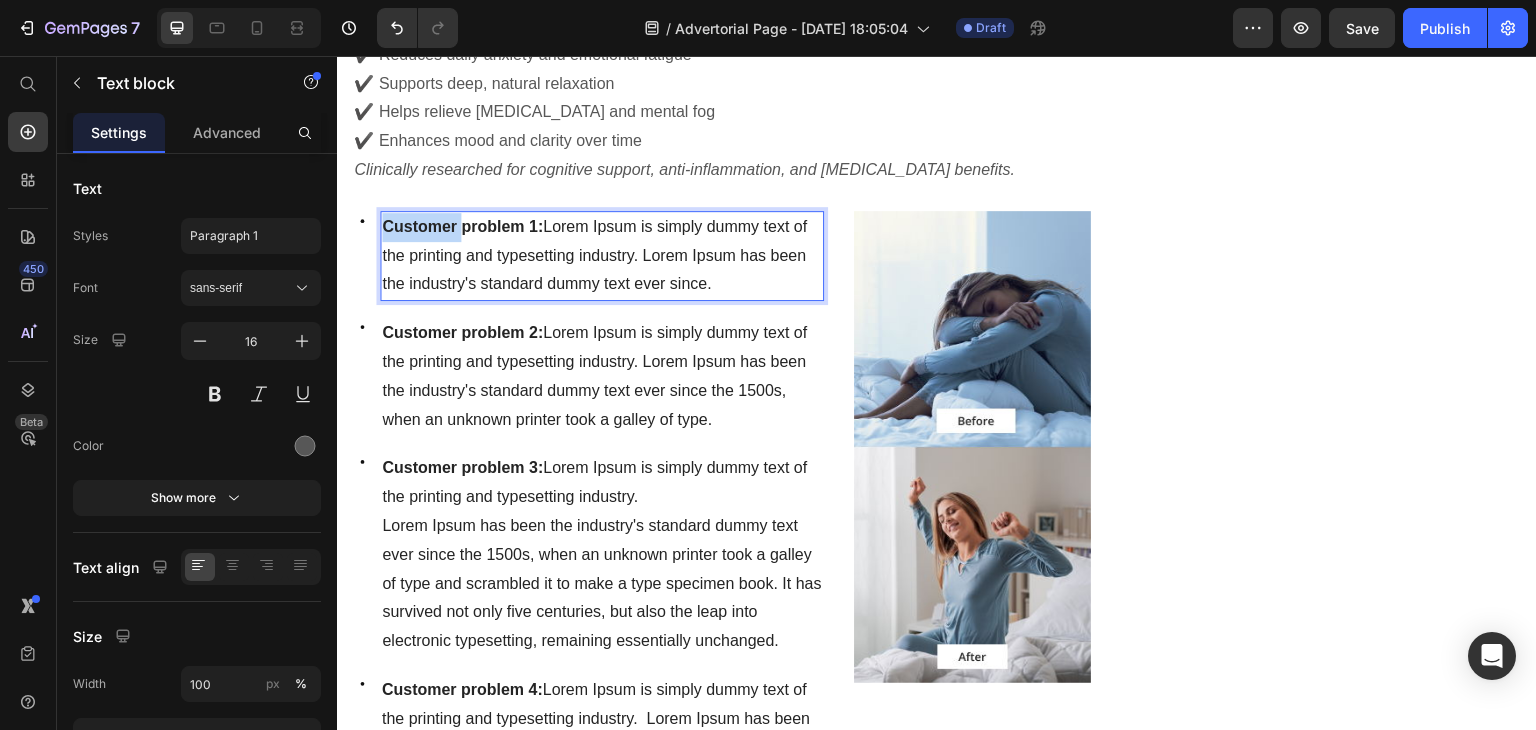 click on "Customer problem 1:" at bounding box center (462, 226) 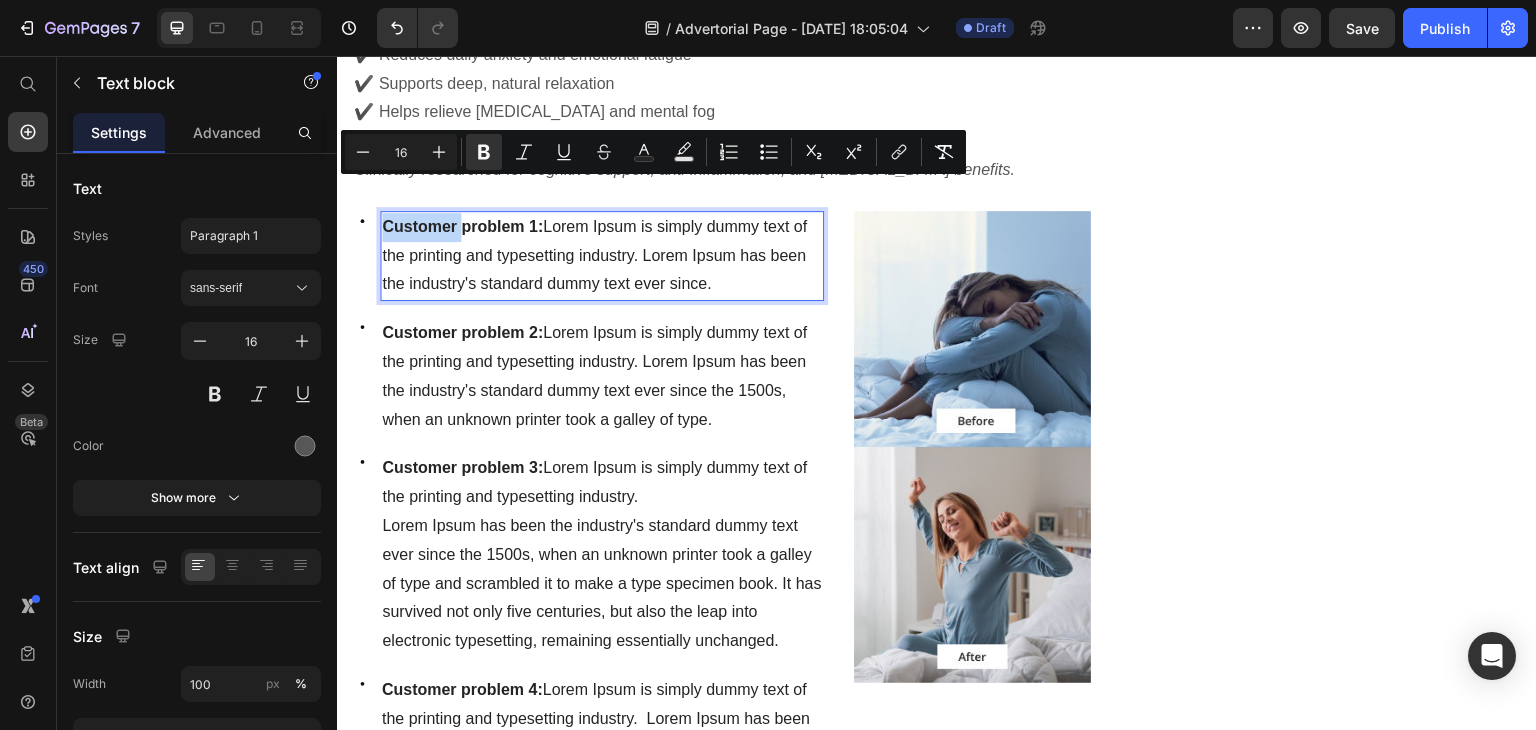 click on "Customer problem 1:" at bounding box center (462, 226) 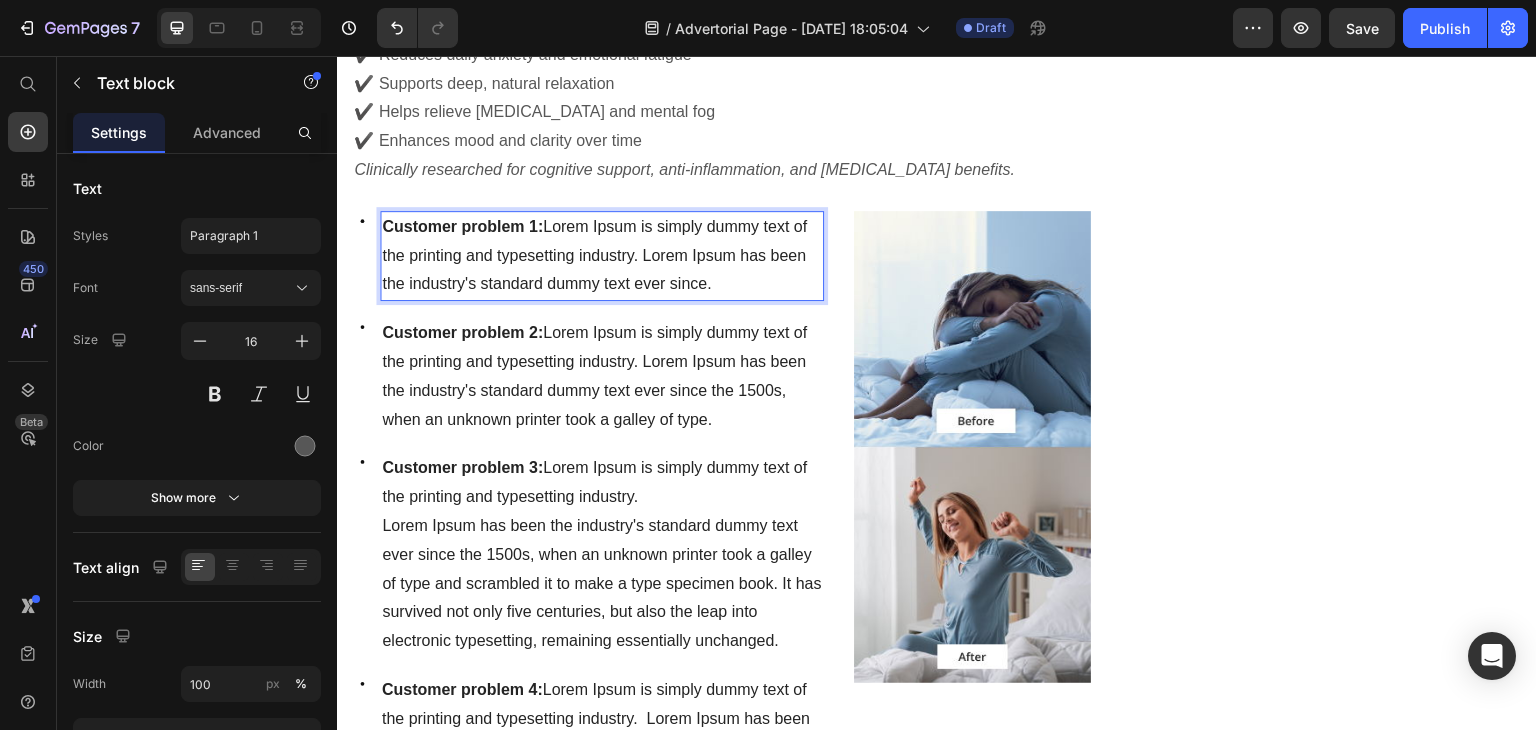 click on "Customer problem 1:" at bounding box center [462, 226] 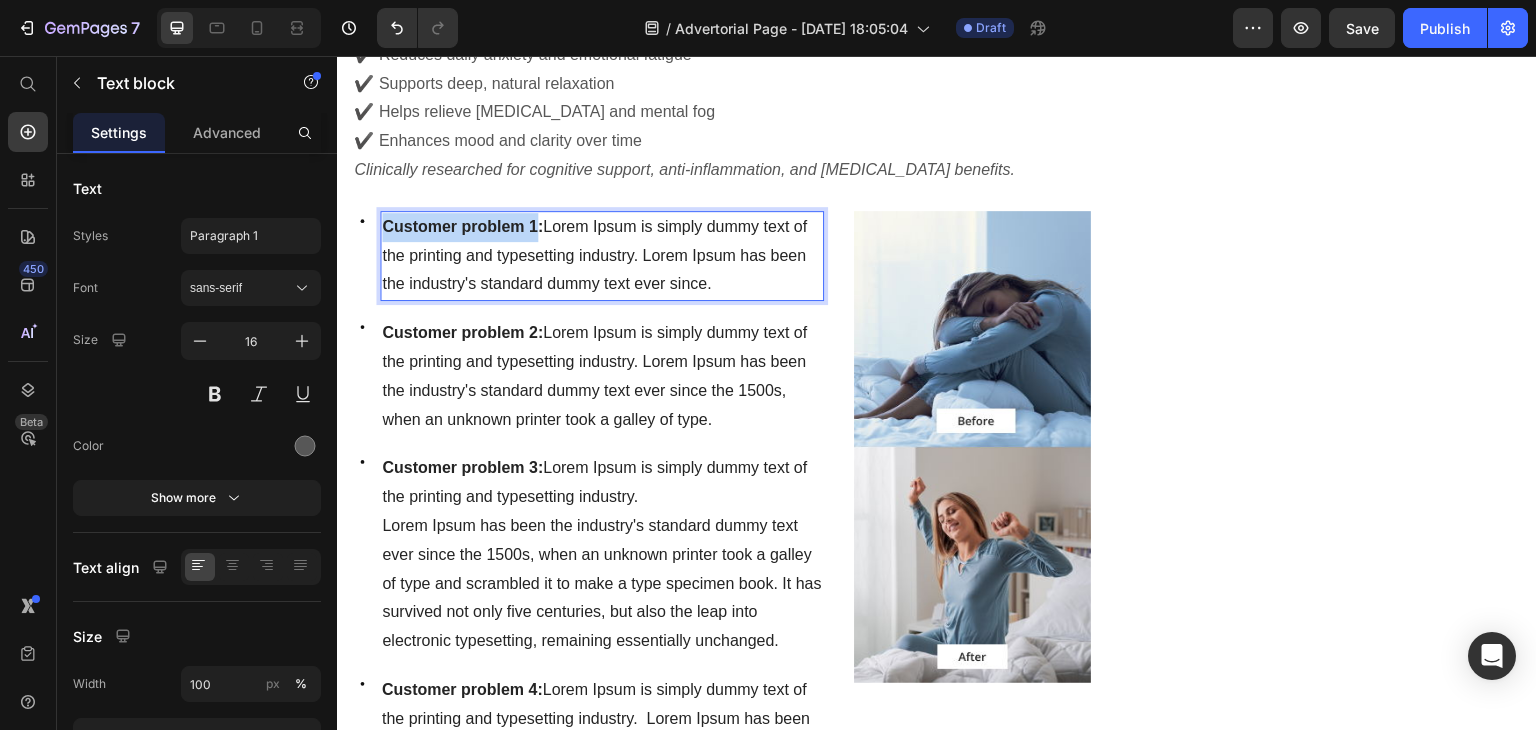 drag, startPoint x: 536, startPoint y: 193, endPoint x: 383, endPoint y: 193, distance: 153 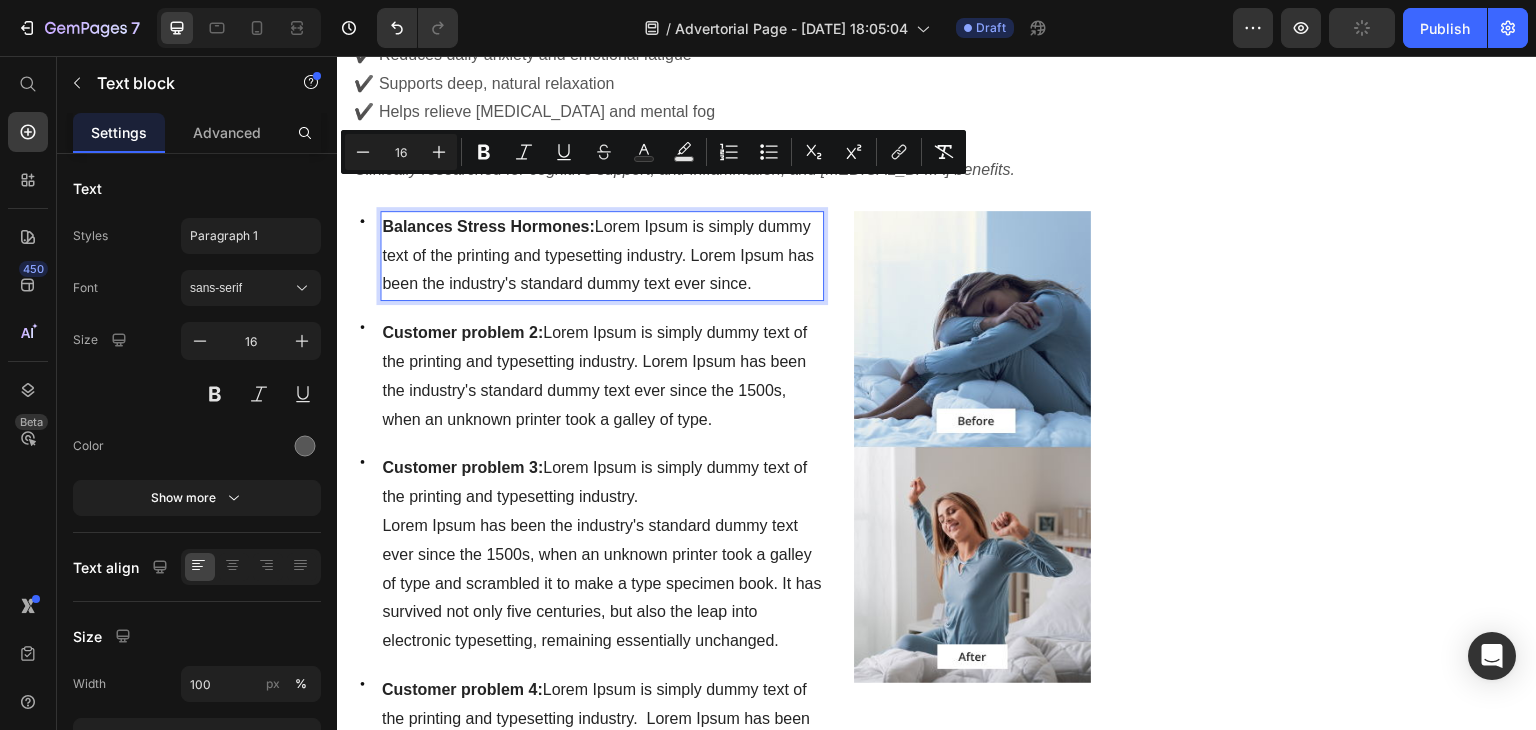 drag, startPoint x: 599, startPoint y: 190, endPoint x: 749, endPoint y: 248, distance: 160.82289 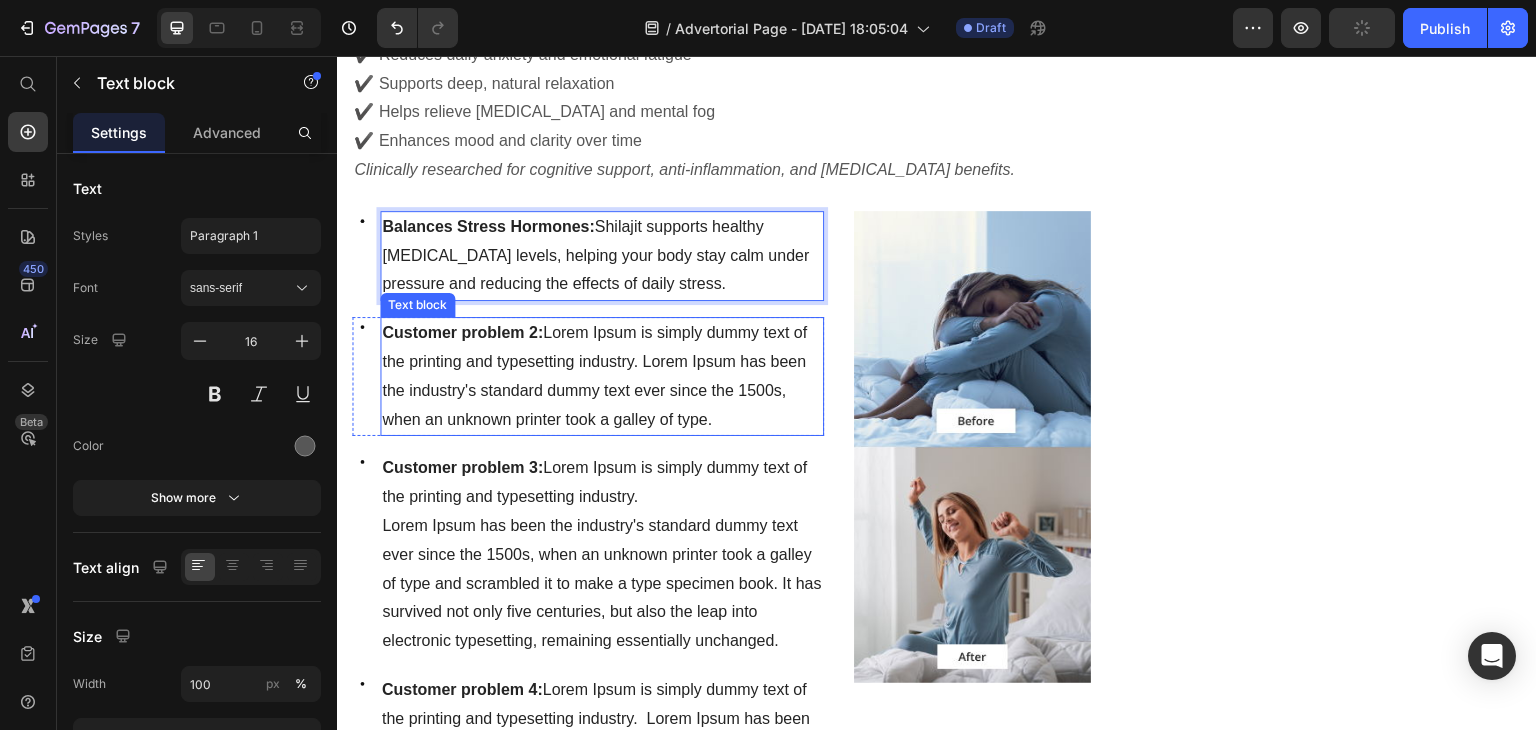 click on "Customer problem 2:  Lorem Ipsum is simply dummy text of the printing and typesetting industry. Lorem Ipsum has been the industry's standard dummy text ever since the 1500s, when an unknown printer took a galley of type." at bounding box center (602, 376) 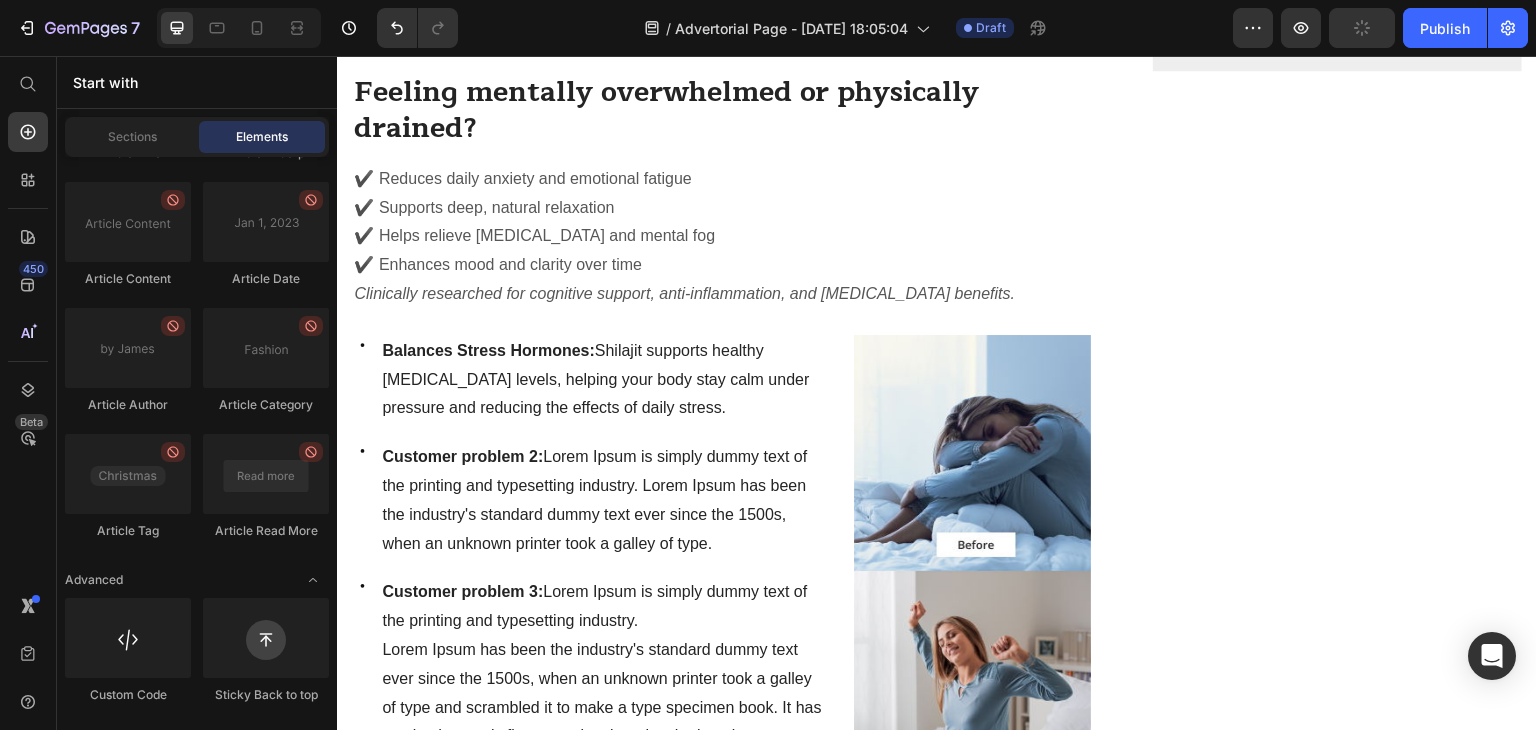 scroll, scrollTop: 874, scrollLeft: 0, axis: vertical 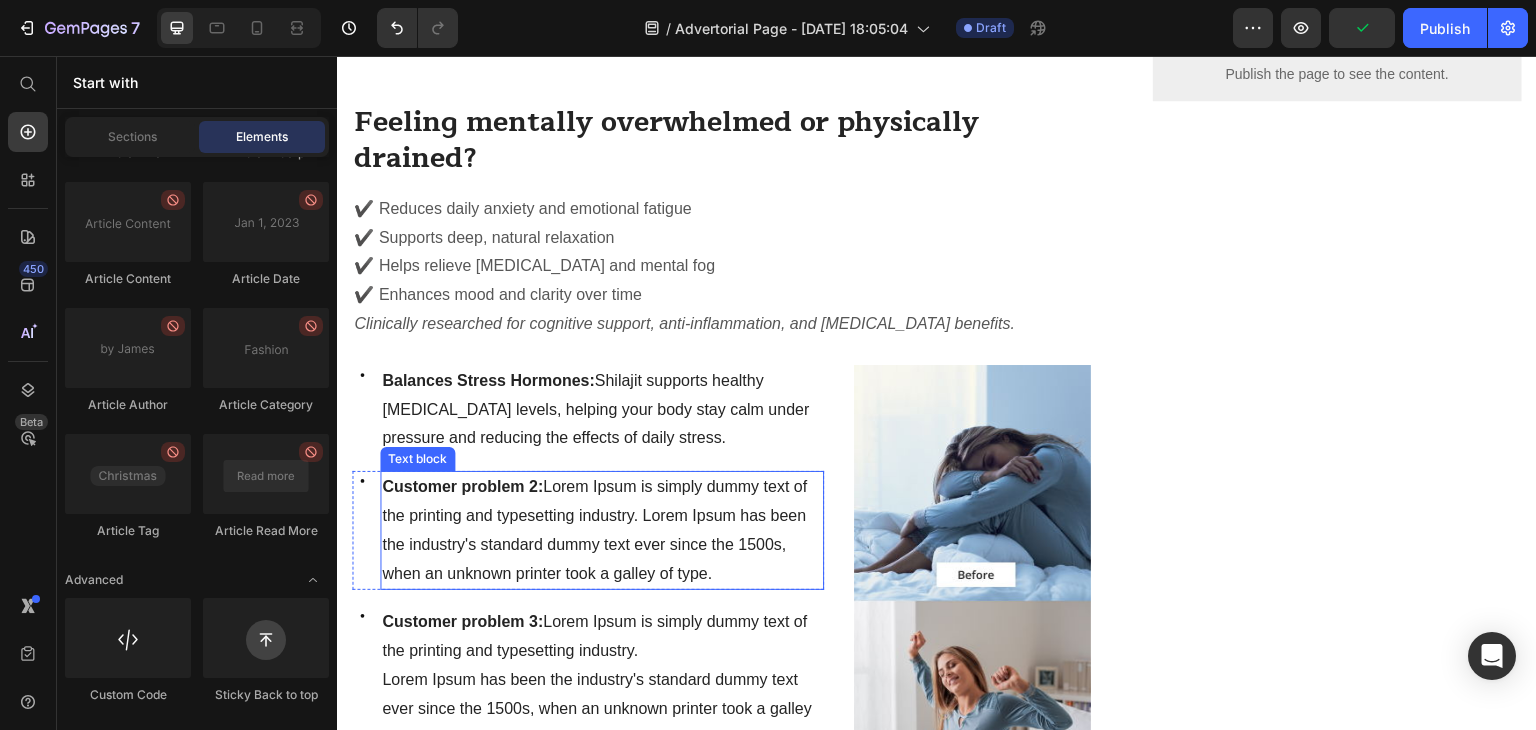 click on "Customer problem 2:" at bounding box center [462, 486] 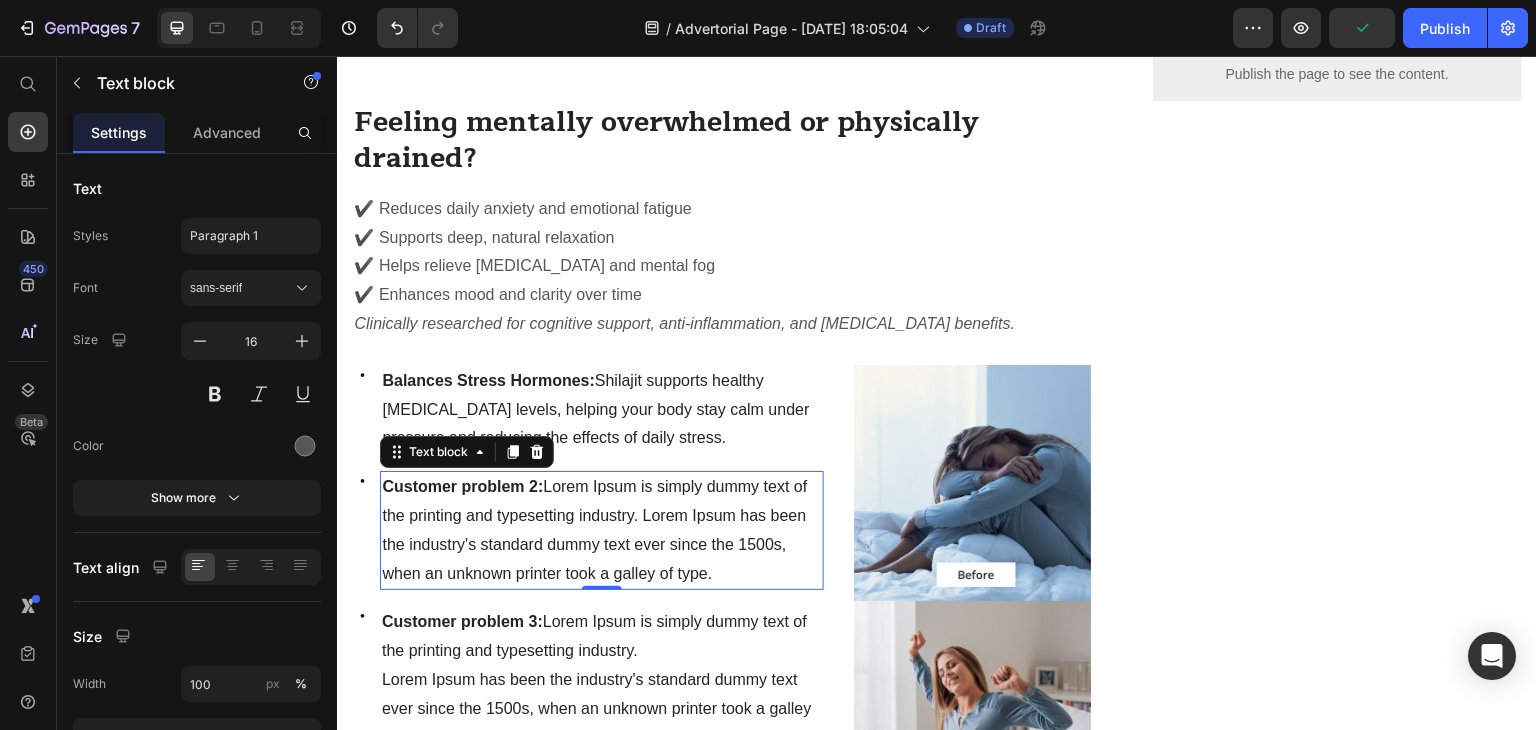 click on "Customer problem 2:" at bounding box center (462, 486) 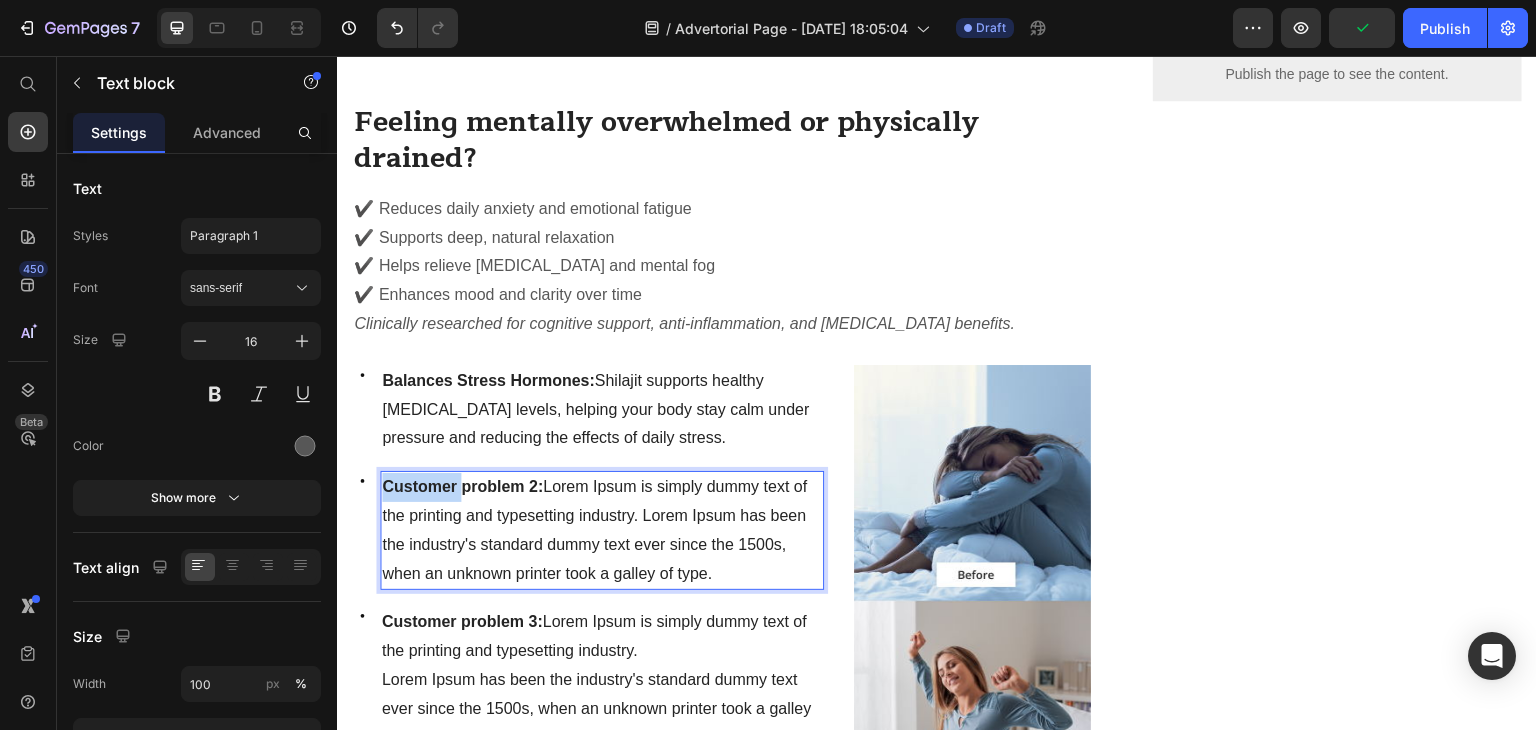 click on "Customer problem 2:" at bounding box center (462, 486) 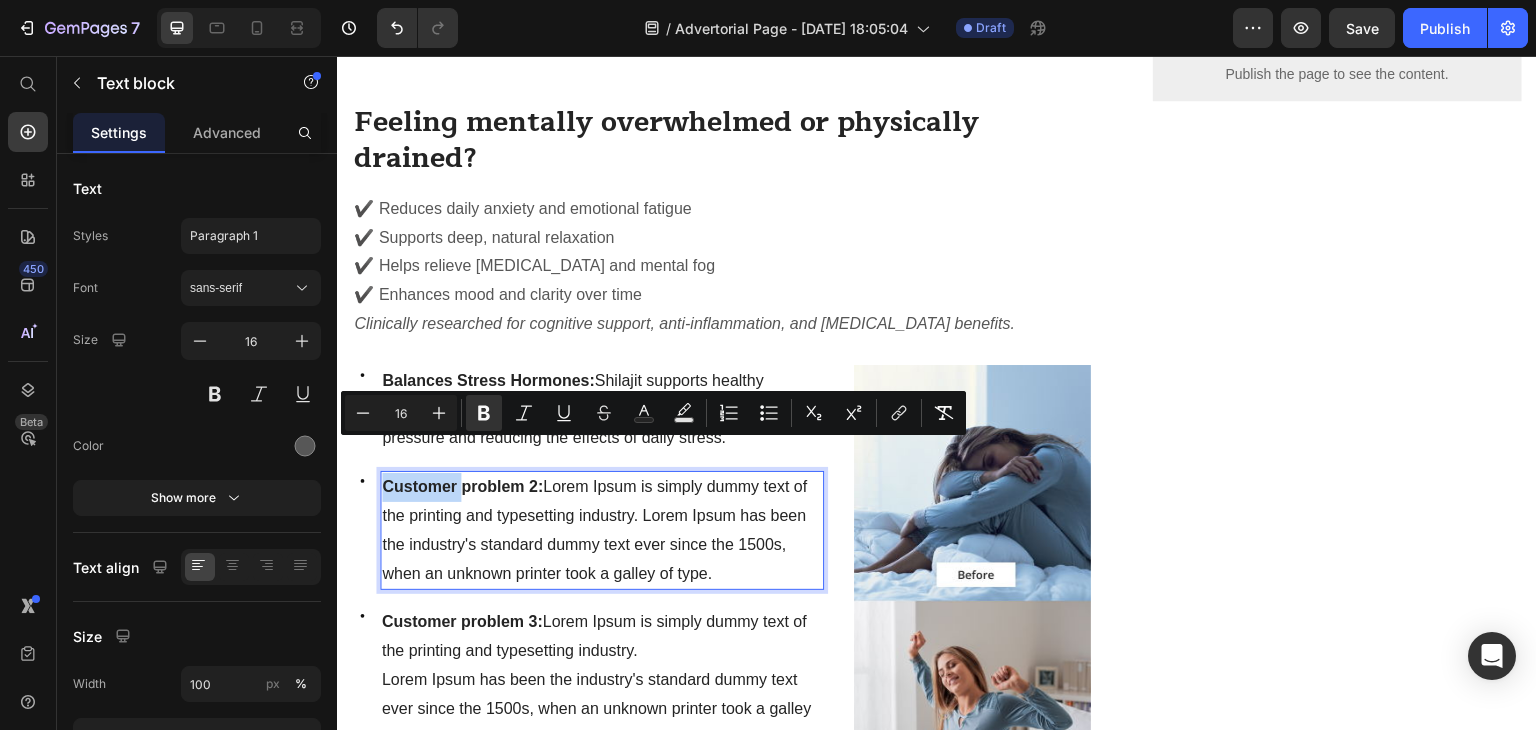 click on "Customer problem 2:" at bounding box center [462, 486] 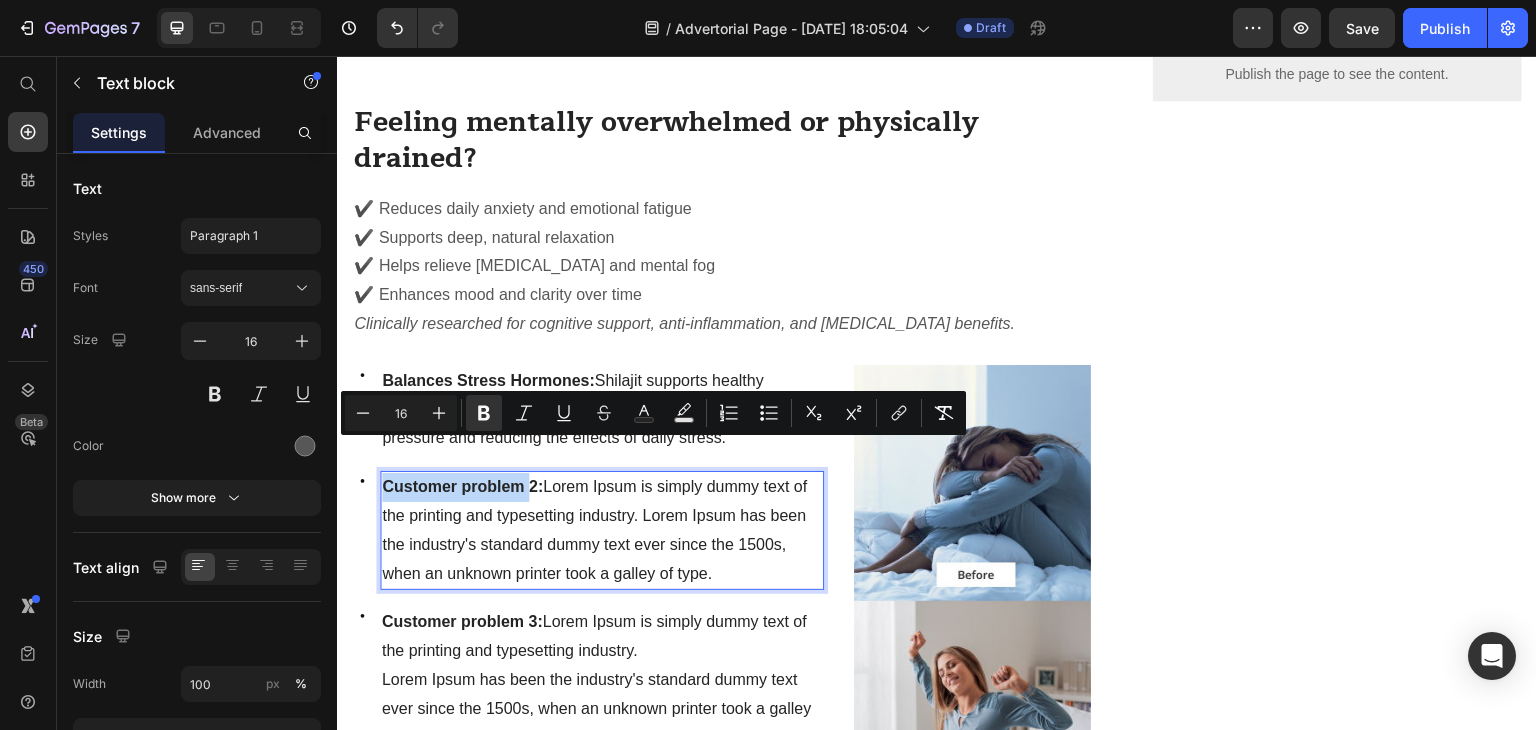 drag, startPoint x: 528, startPoint y: 454, endPoint x: 380, endPoint y: 455, distance: 148.00337 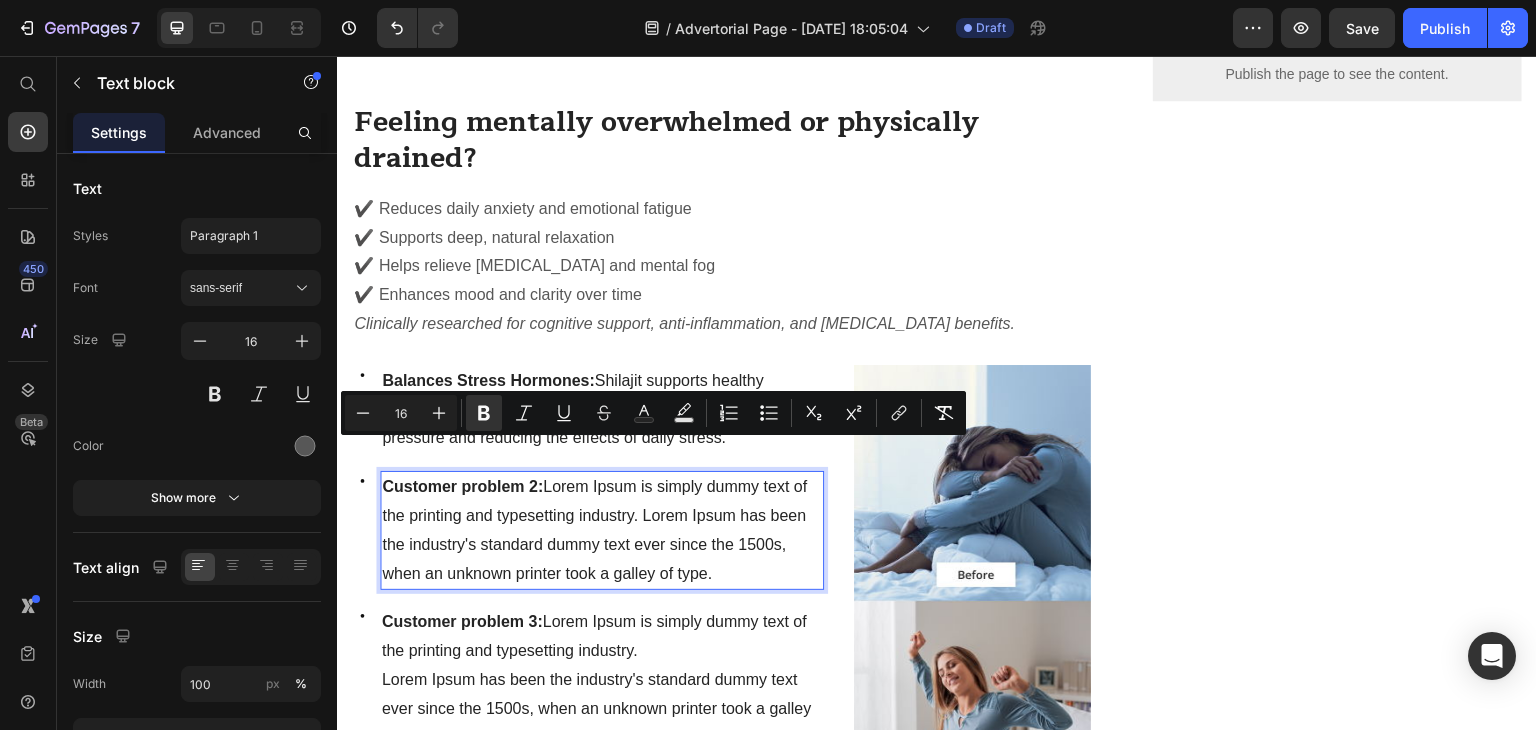 click on "Customer problem 2:" at bounding box center (462, 486) 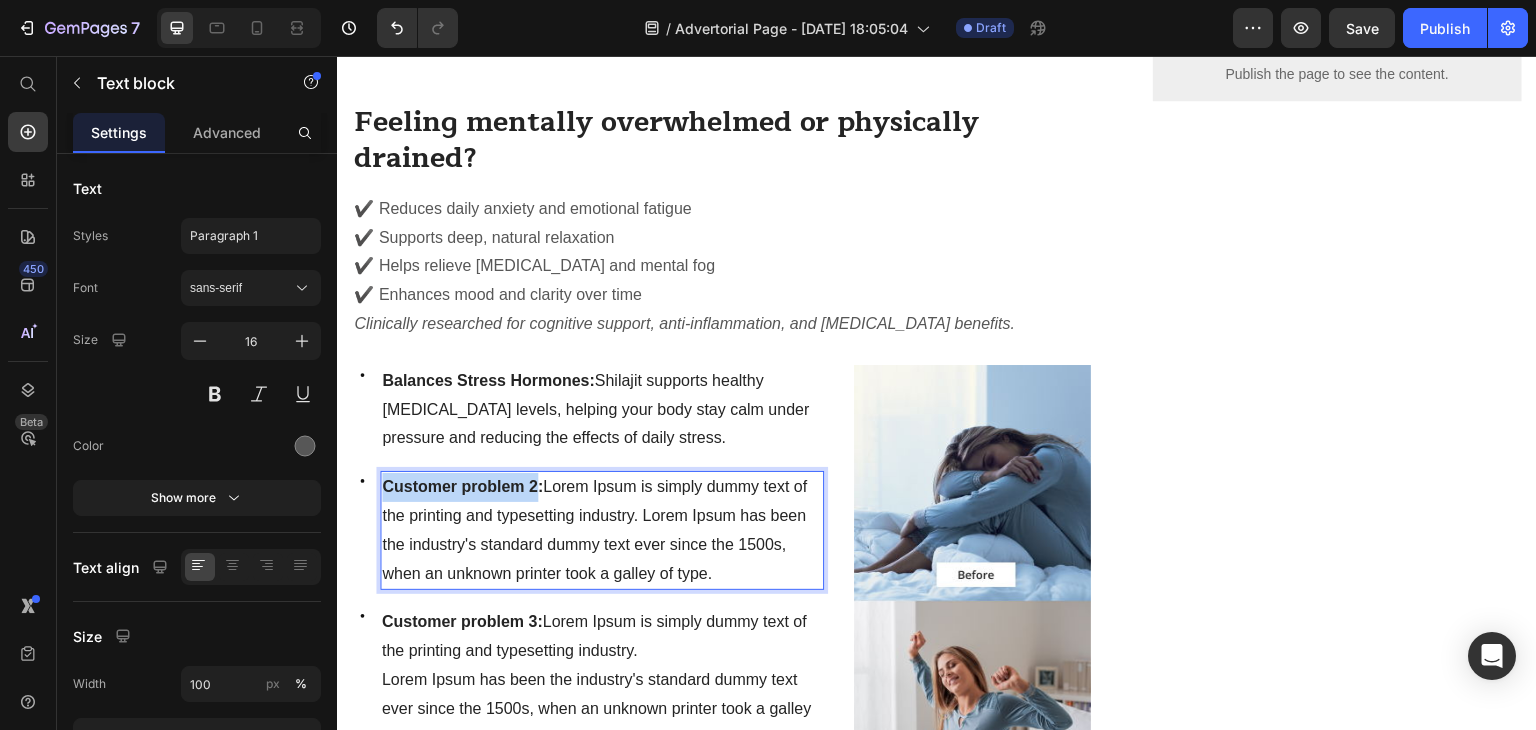 drag, startPoint x: 533, startPoint y: 452, endPoint x: 384, endPoint y: 457, distance: 149.08386 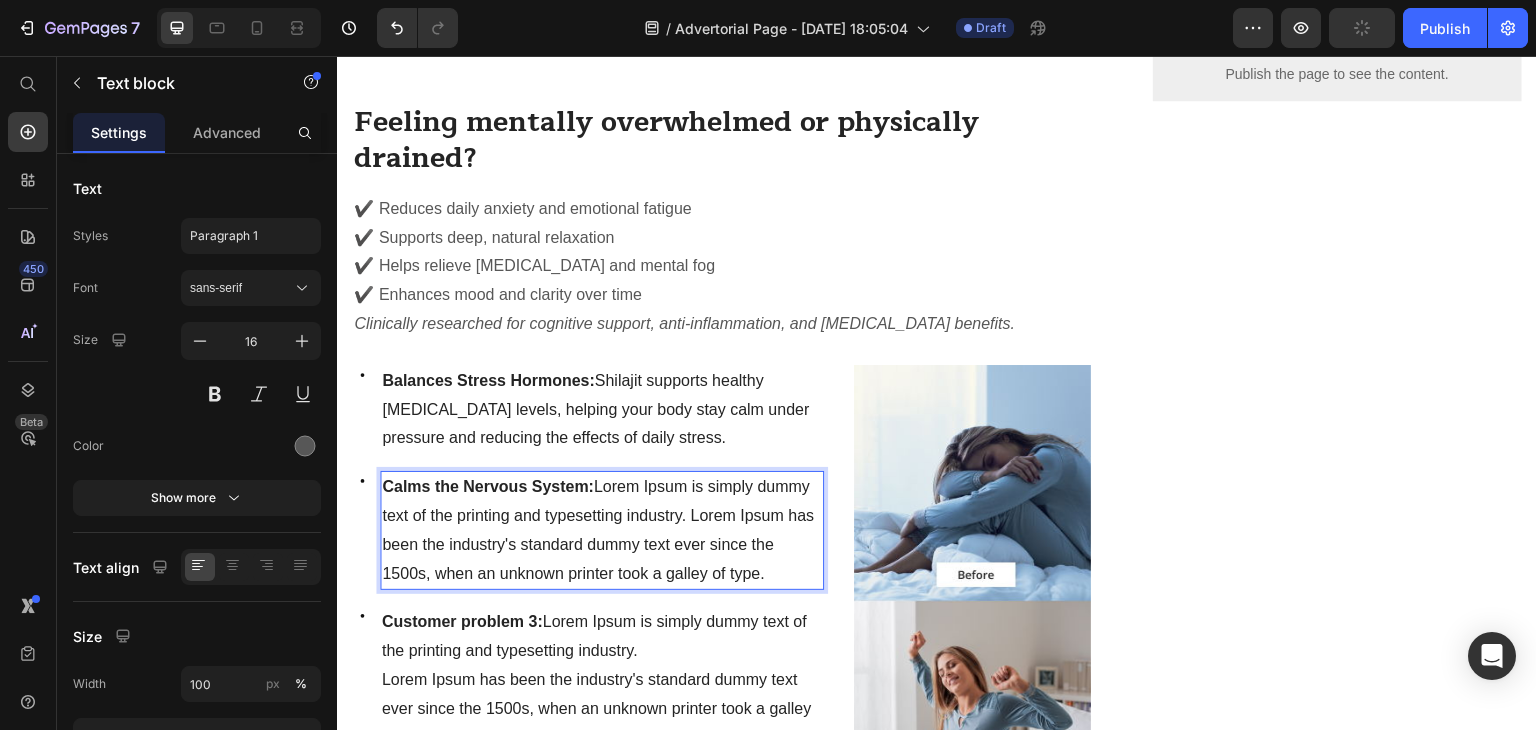 drag, startPoint x: 598, startPoint y: 454, endPoint x: 769, endPoint y: 548, distance: 195.13329 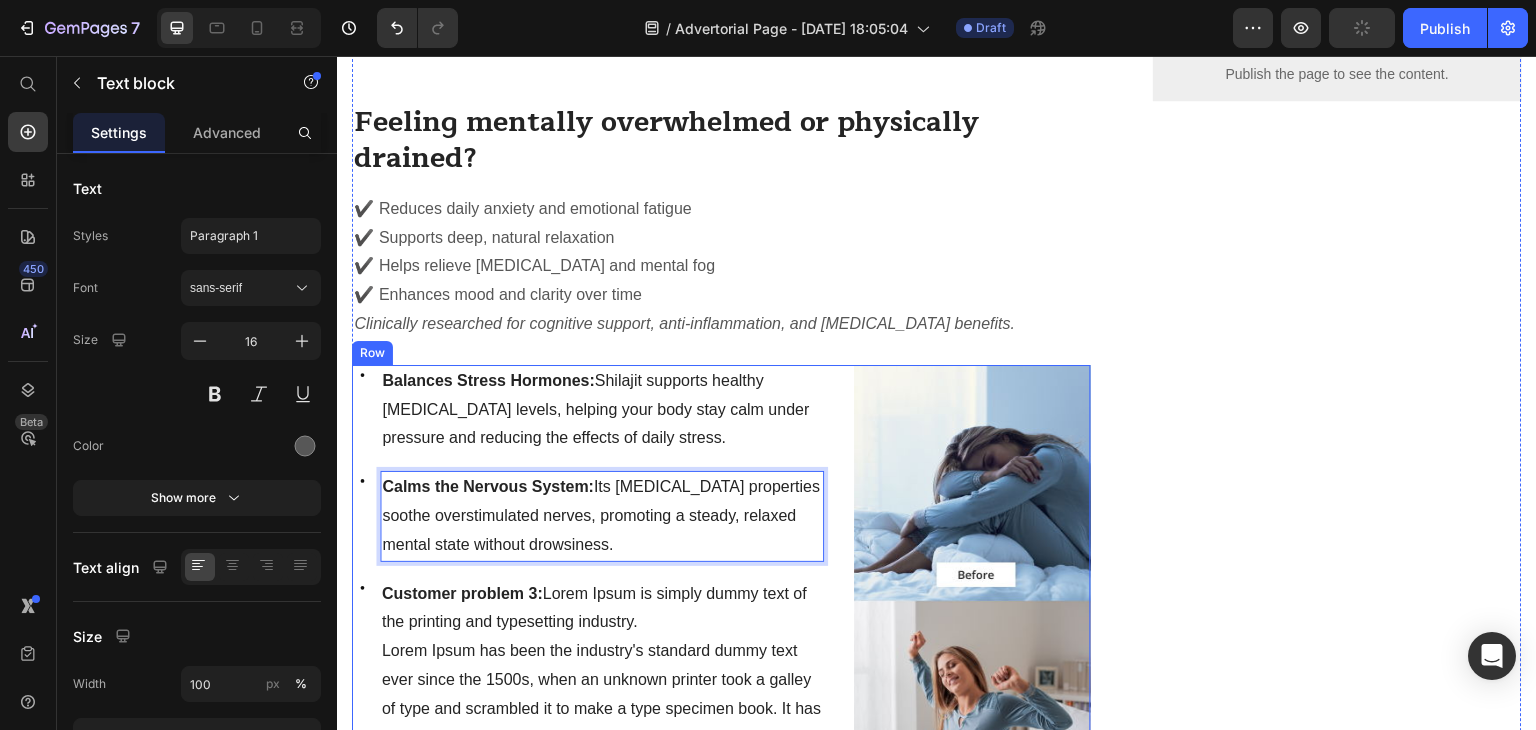 click on "Icon Balances Stress Hormones:  Shilajit supports healthy [MEDICAL_DATA] levels, helping your body stay calm under pressure and reducing the effects of daily stress. Text block Row
Icon Calms the Nervous System:  Its [MEDICAL_DATA] properties soothe overstimulated nerves, promoting a steady, relaxed mental state without drowsiness. Text block   0 Row
Icon Customer problem 3:  Lorem Ipsum is simply dummy text of the printing and typesetting industry.  Lorem Ipsum has been the industry's standard dummy text ever since the 1500s, when an unknown printer took a galley of type and scrambled it to make a type specimen book. It has survived not only five centuries, but also the leap into electronic typesetting, remaining essentially unchanged. Text block Row
Icon Customer problem 4: Text block Row" at bounding box center [588, 656] 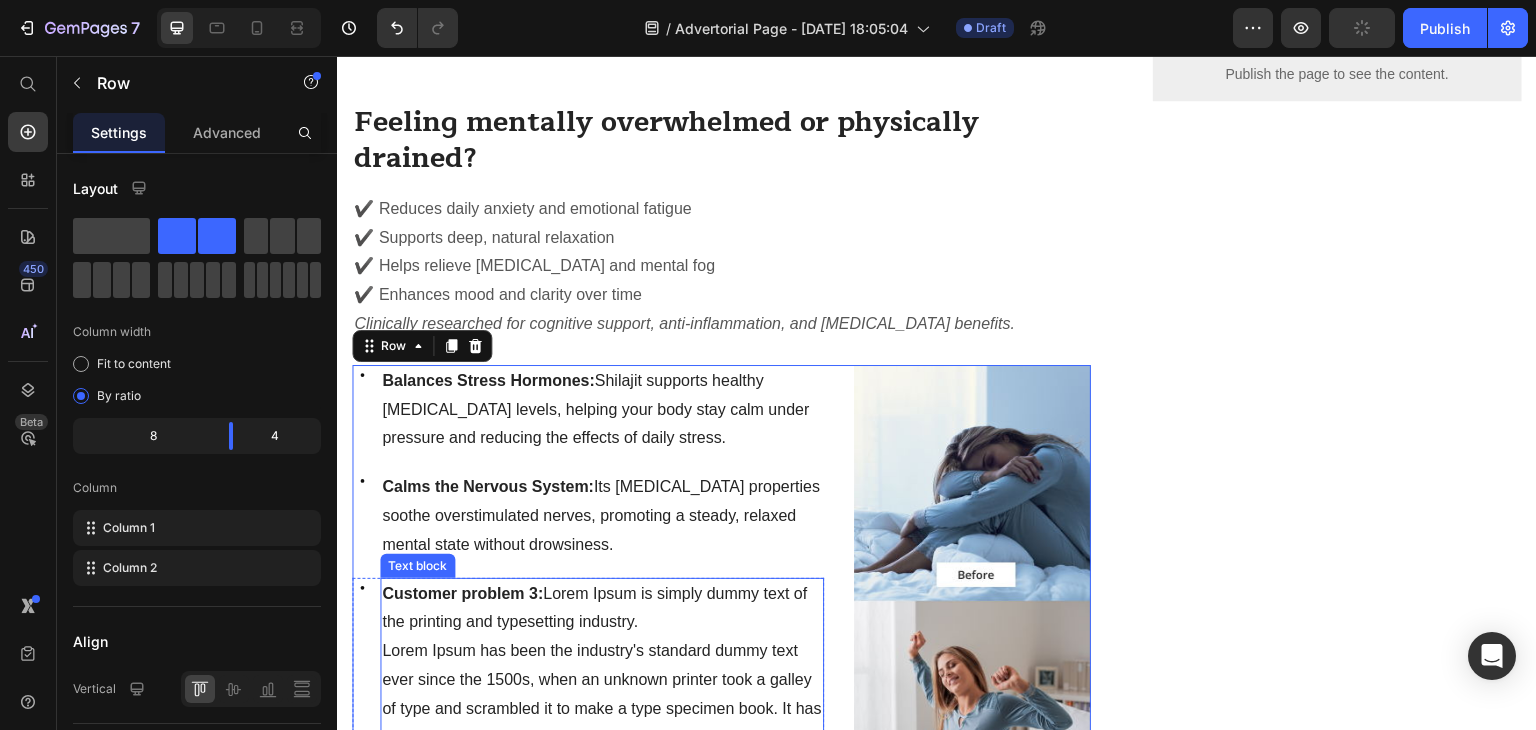 click on "Customer problem 3:" at bounding box center (462, 593) 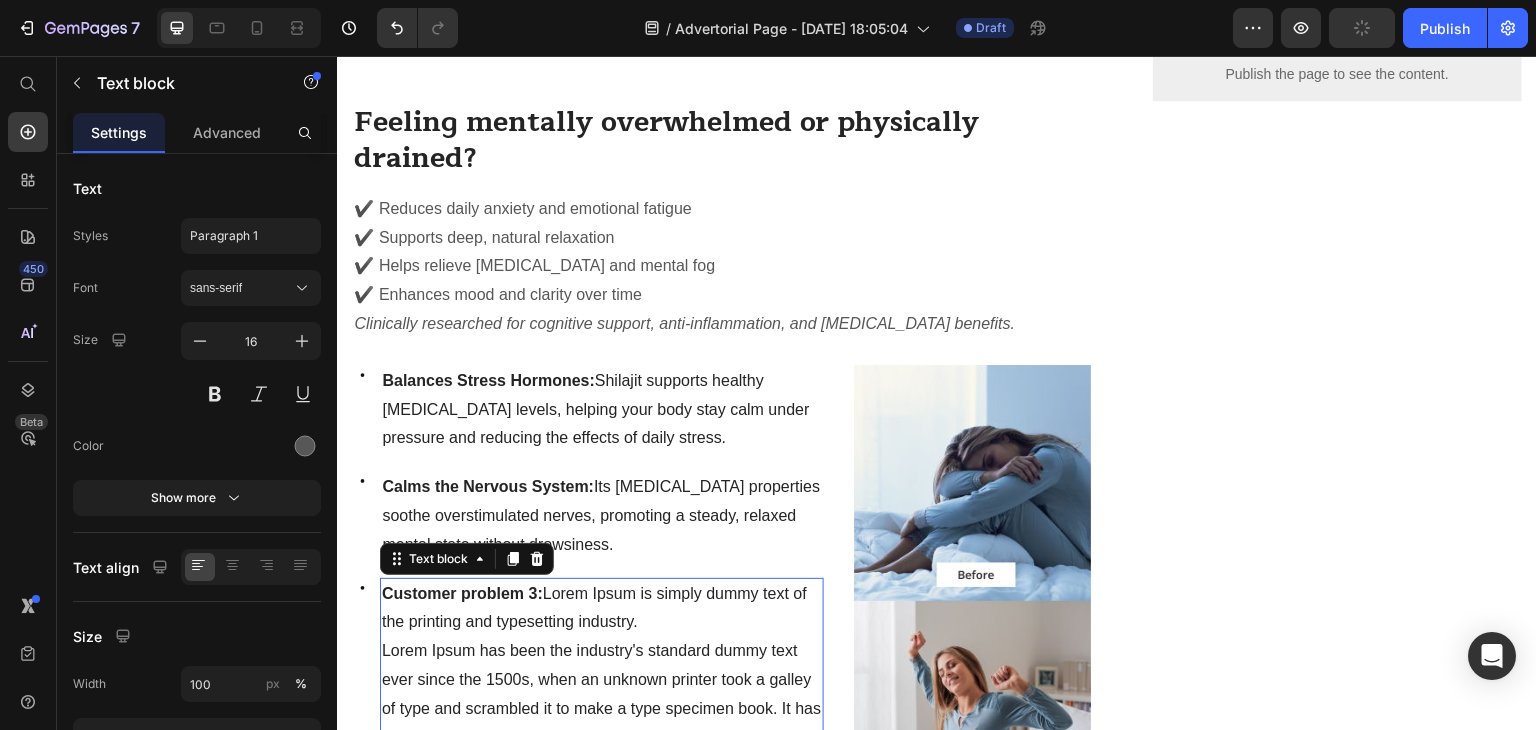click on "Customer problem 3:" at bounding box center [462, 593] 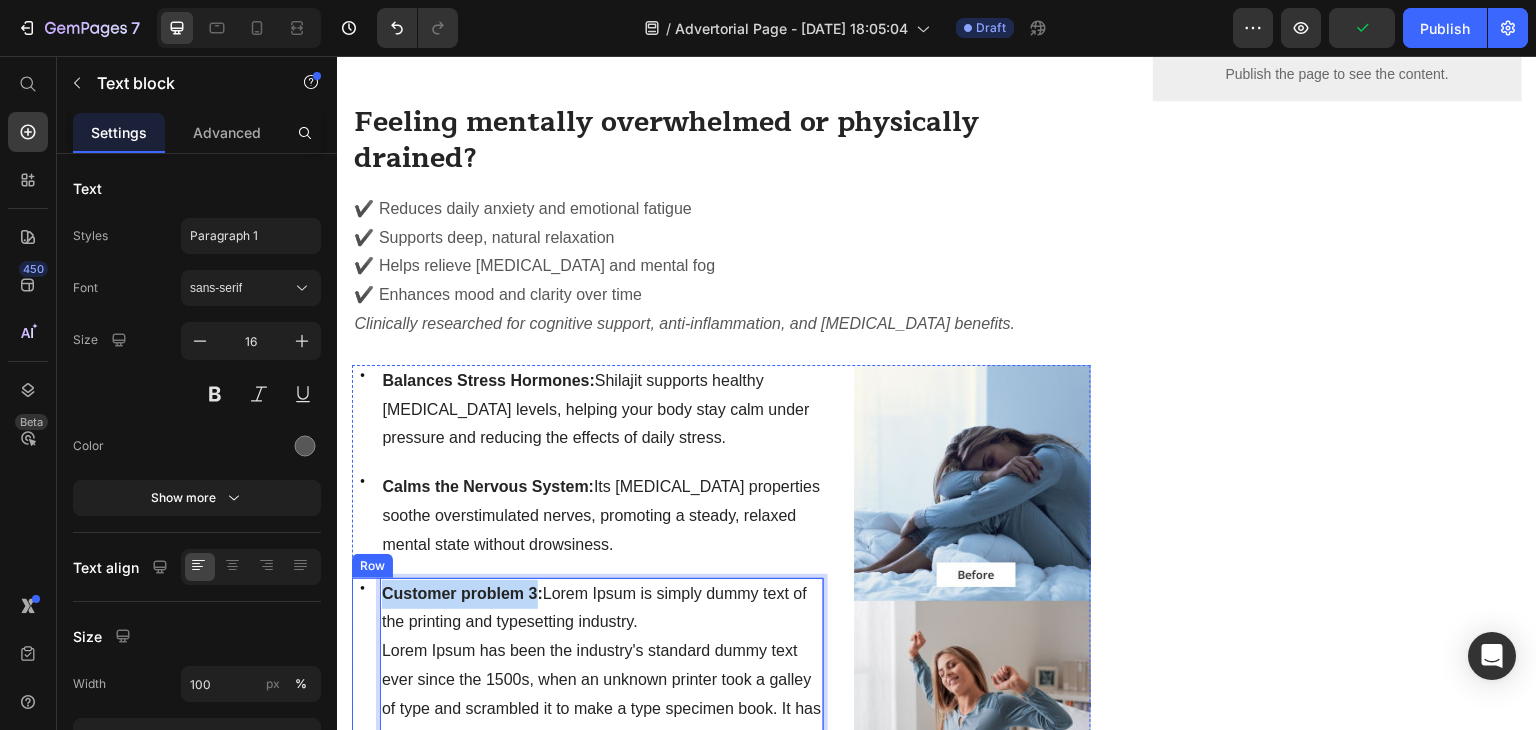 drag, startPoint x: 536, startPoint y: 560, endPoint x: 376, endPoint y: 563, distance: 160.02812 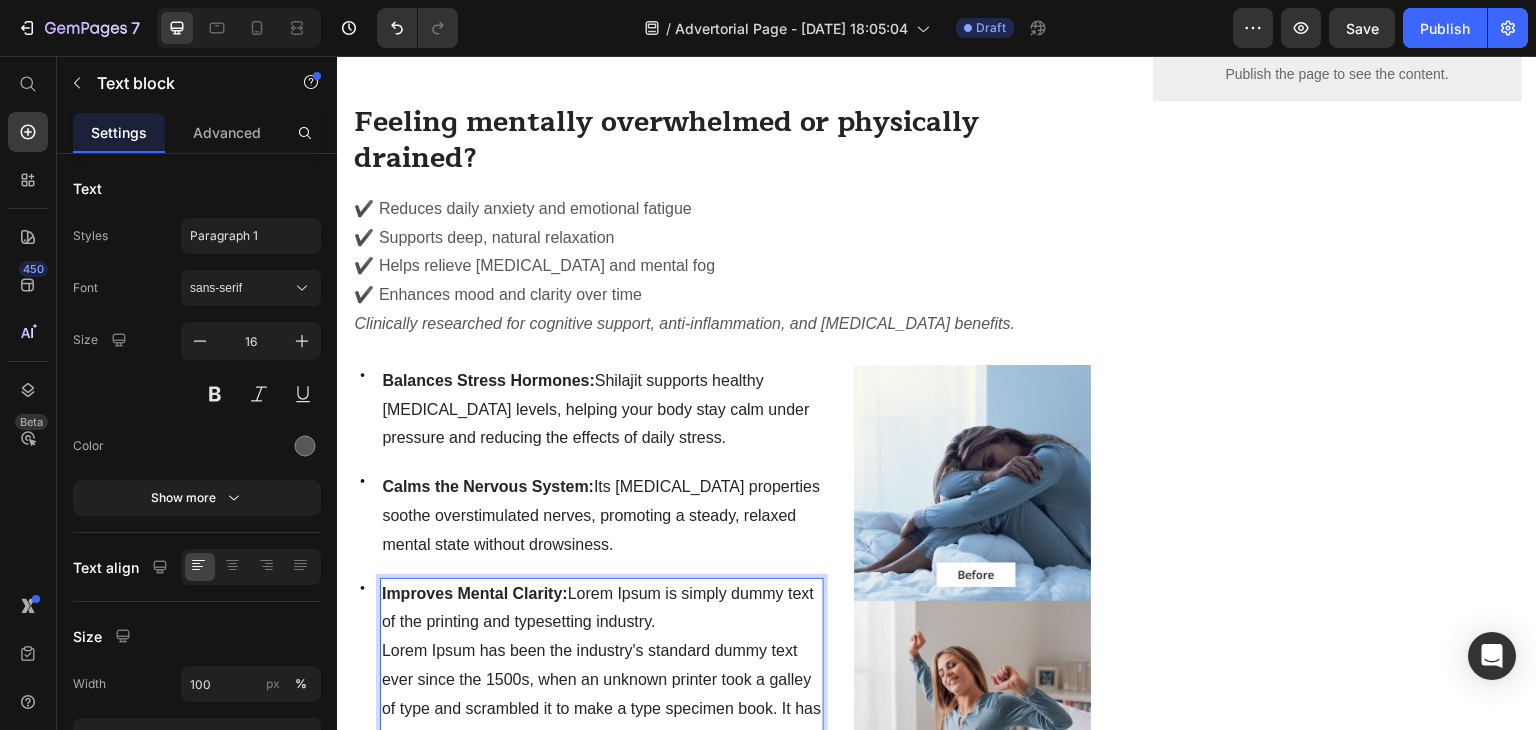 click on "Improves Mental Clarity:  Lorem Ipsum is simply dummy text of the printing and typesetting industry." at bounding box center (598, 608) 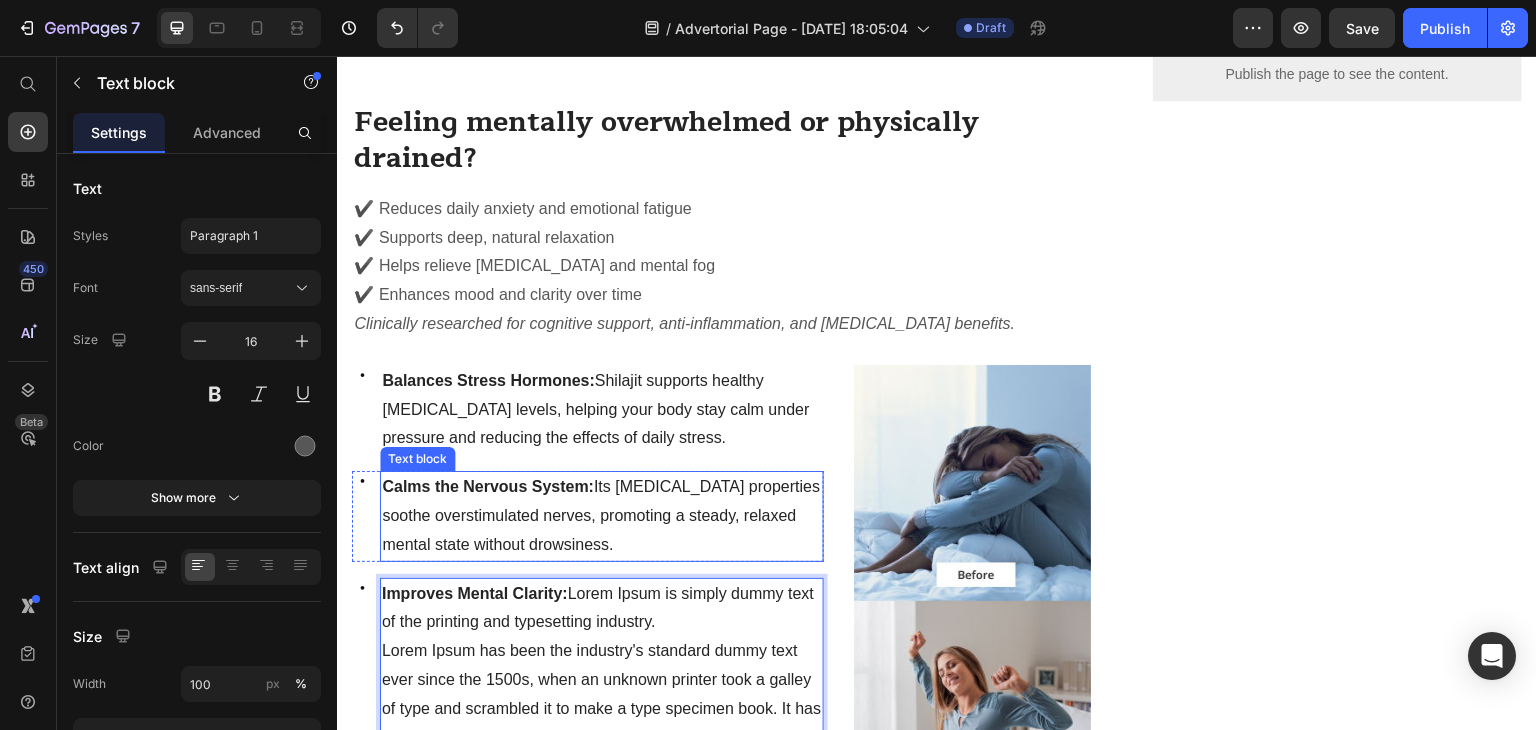click on "Calms the Nervous System:  Its [MEDICAL_DATA] properties soothe overstimulated nerves, promoting a steady, relaxed mental state without drowsiness." at bounding box center [601, 515] 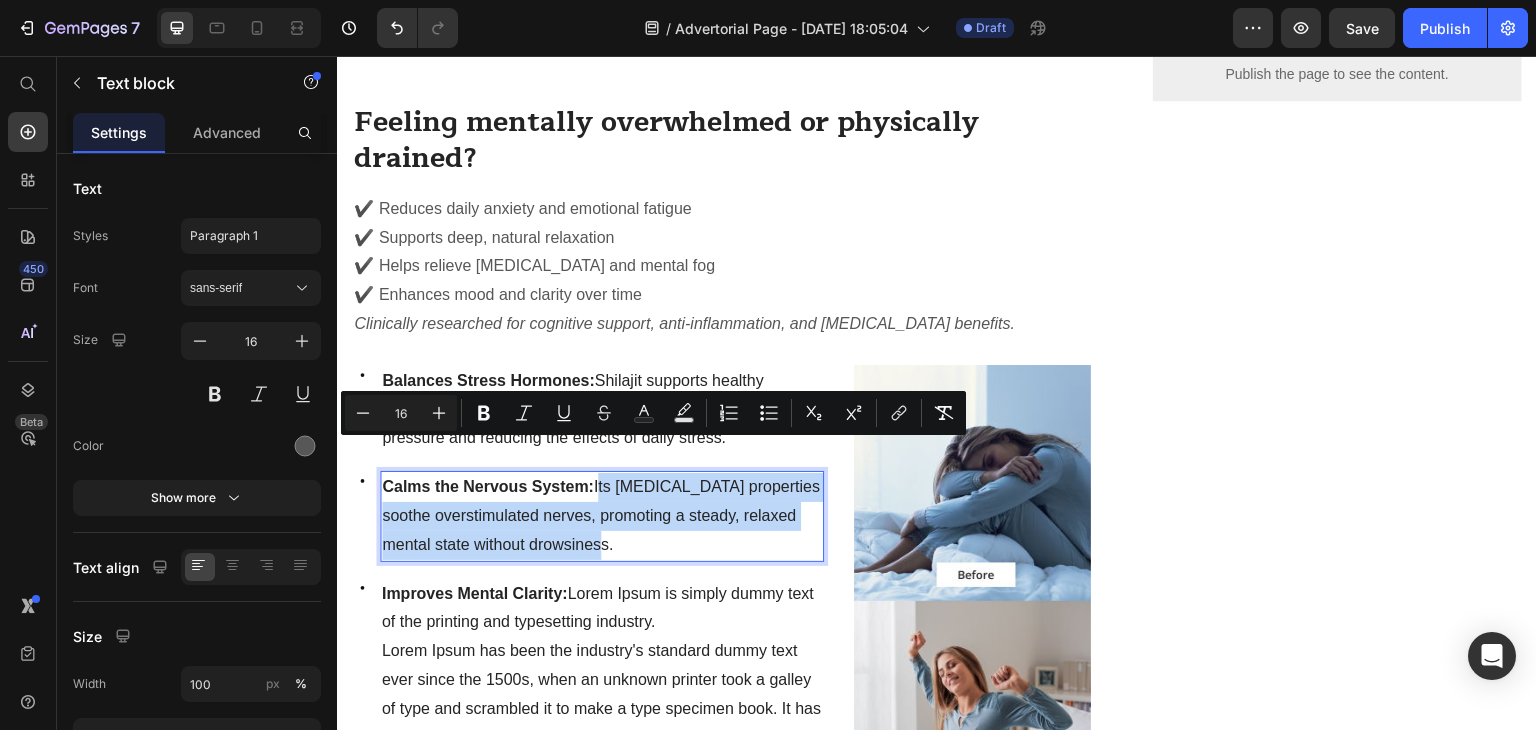 drag, startPoint x: 599, startPoint y: 450, endPoint x: 626, endPoint y: 502, distance: 58.59181 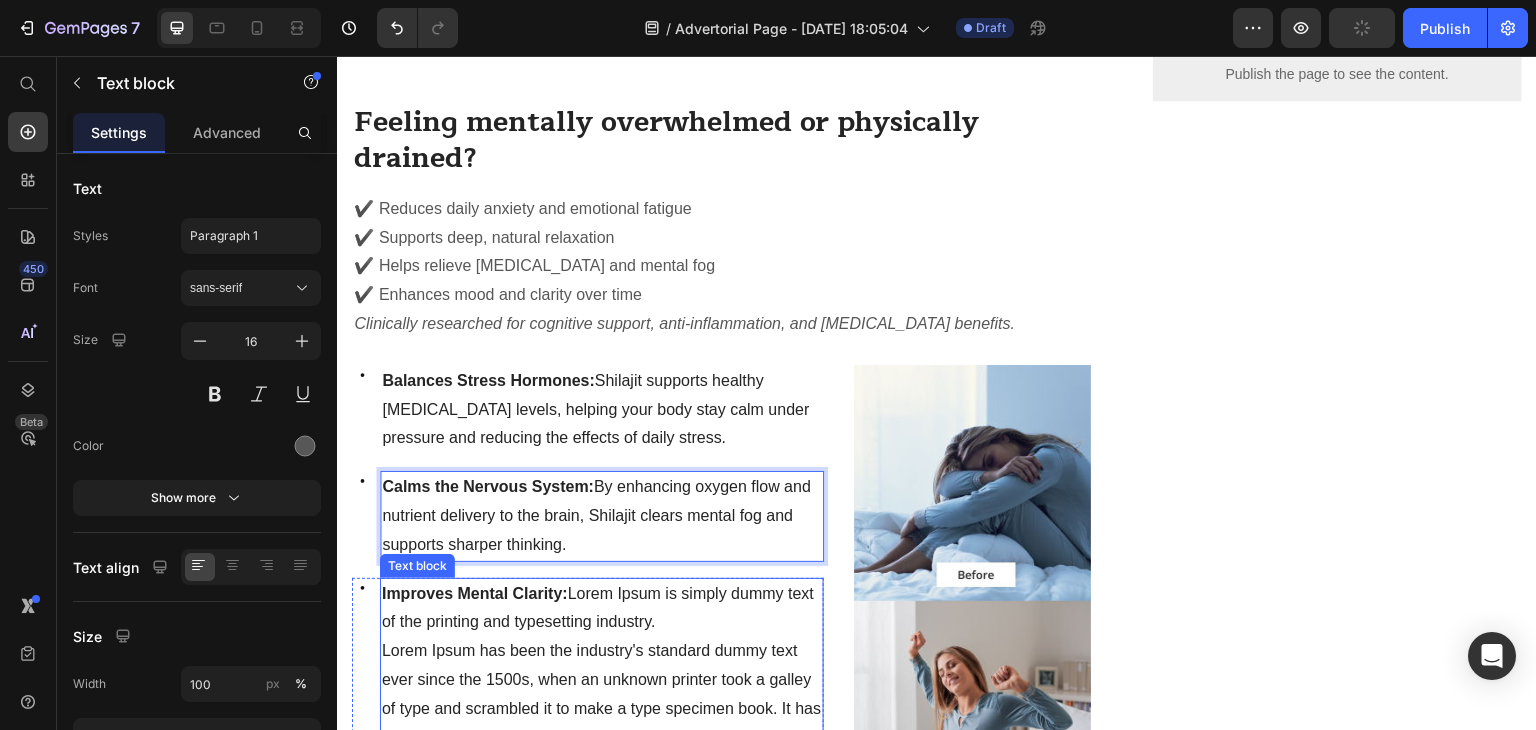 click on "Improves Mental Clarity:  Lorem Ipsum is simply dummy text of the printing and typesetting industry." at bounding box center [598, 608] 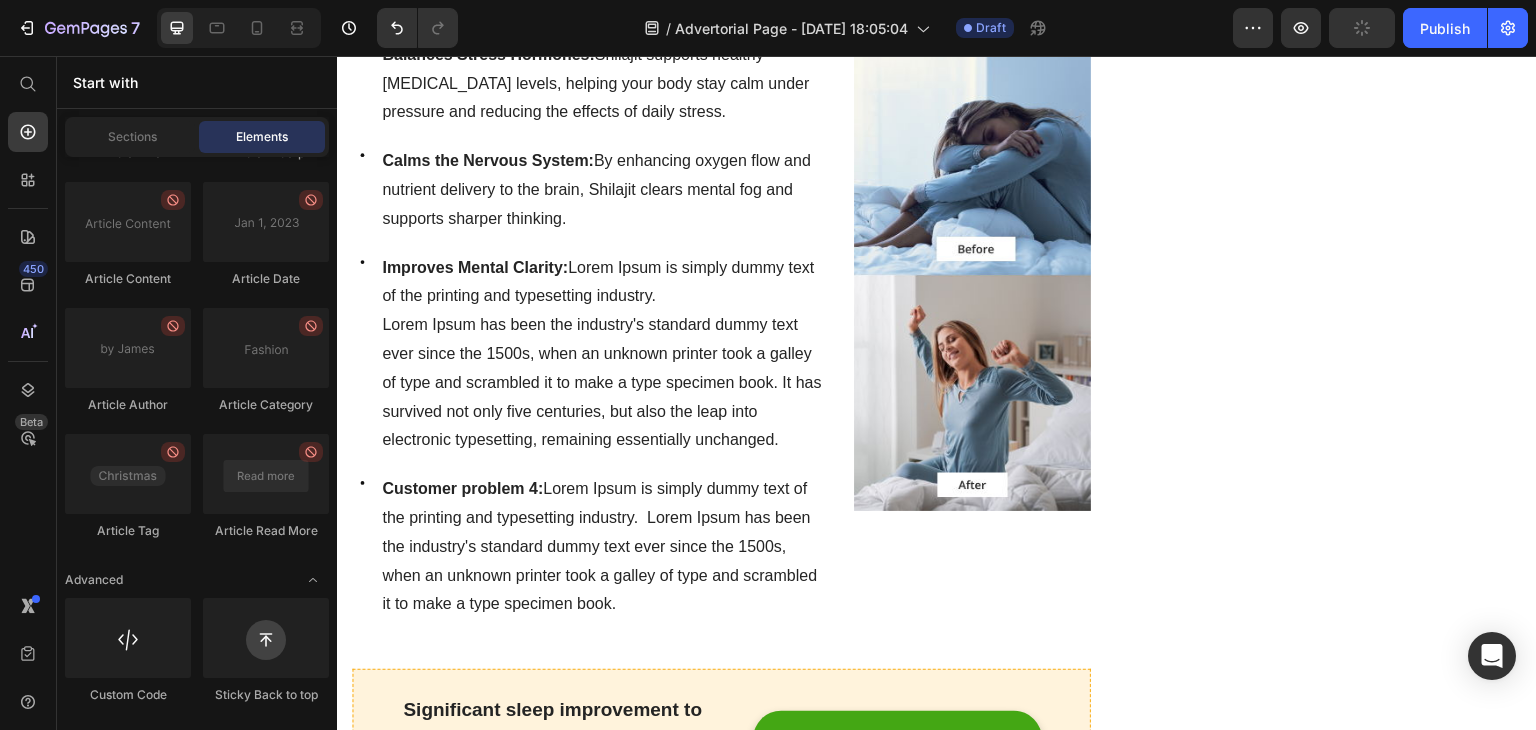 scroll, scrollTop: 1185, scrollLeft: 0, axis: vertical 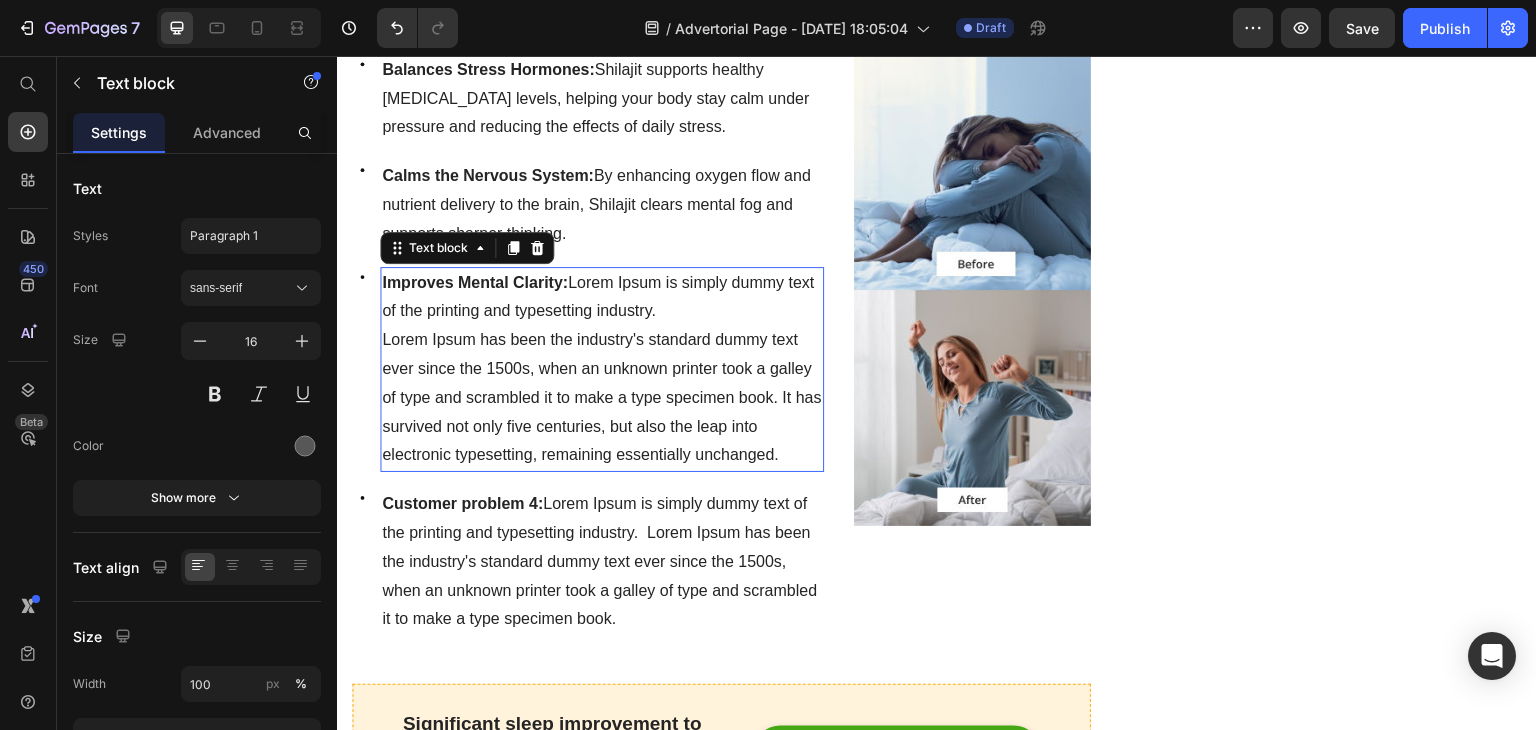 click on "Improves Mental Clarity:  Lorem Ipsum is simply dummy text of the printing and typesetting industry." at bounding box center [598, 297] 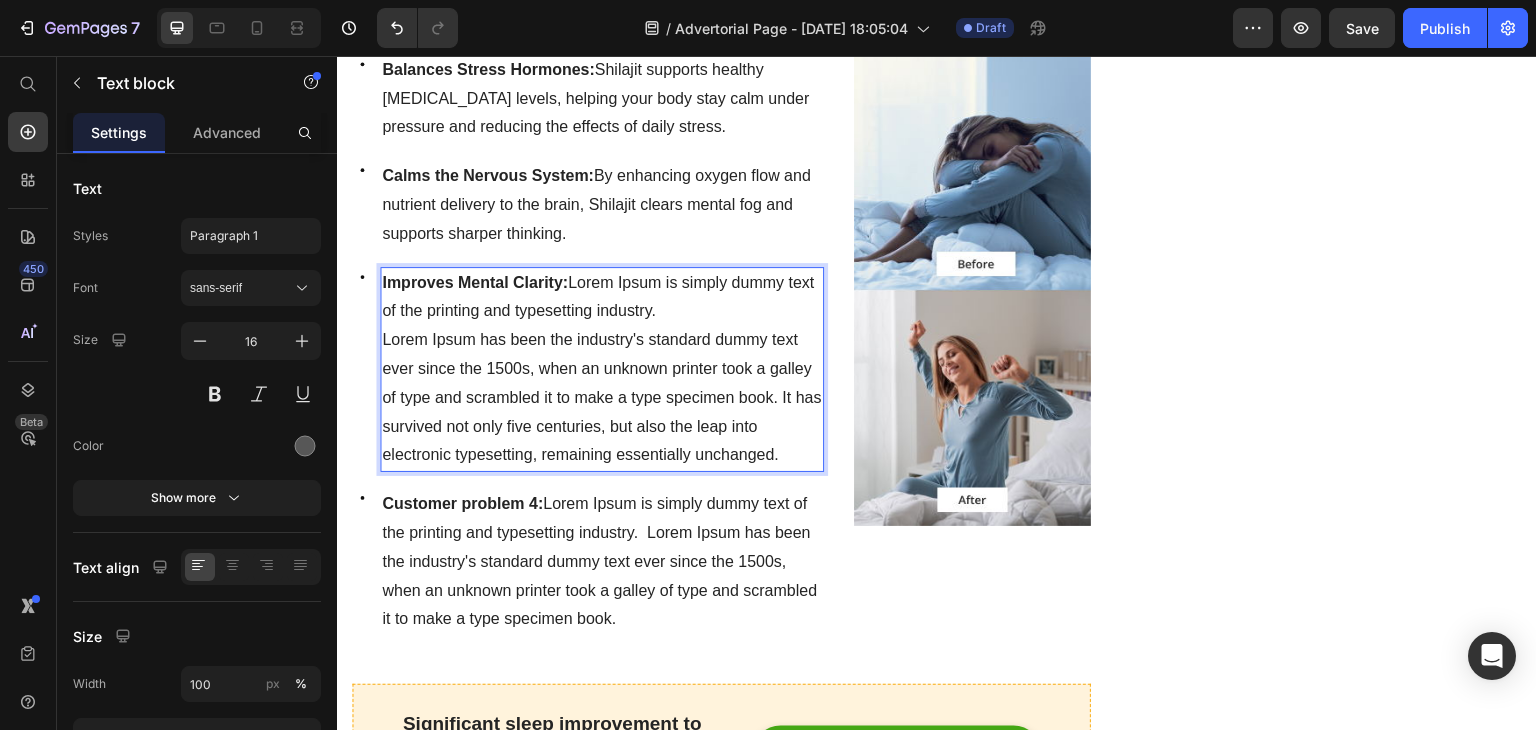 click on "Improves Mental Clarity:  Lorem Ipsum is simply dummy text of the printing and typesetting industry." at bounding box center [598, 297] 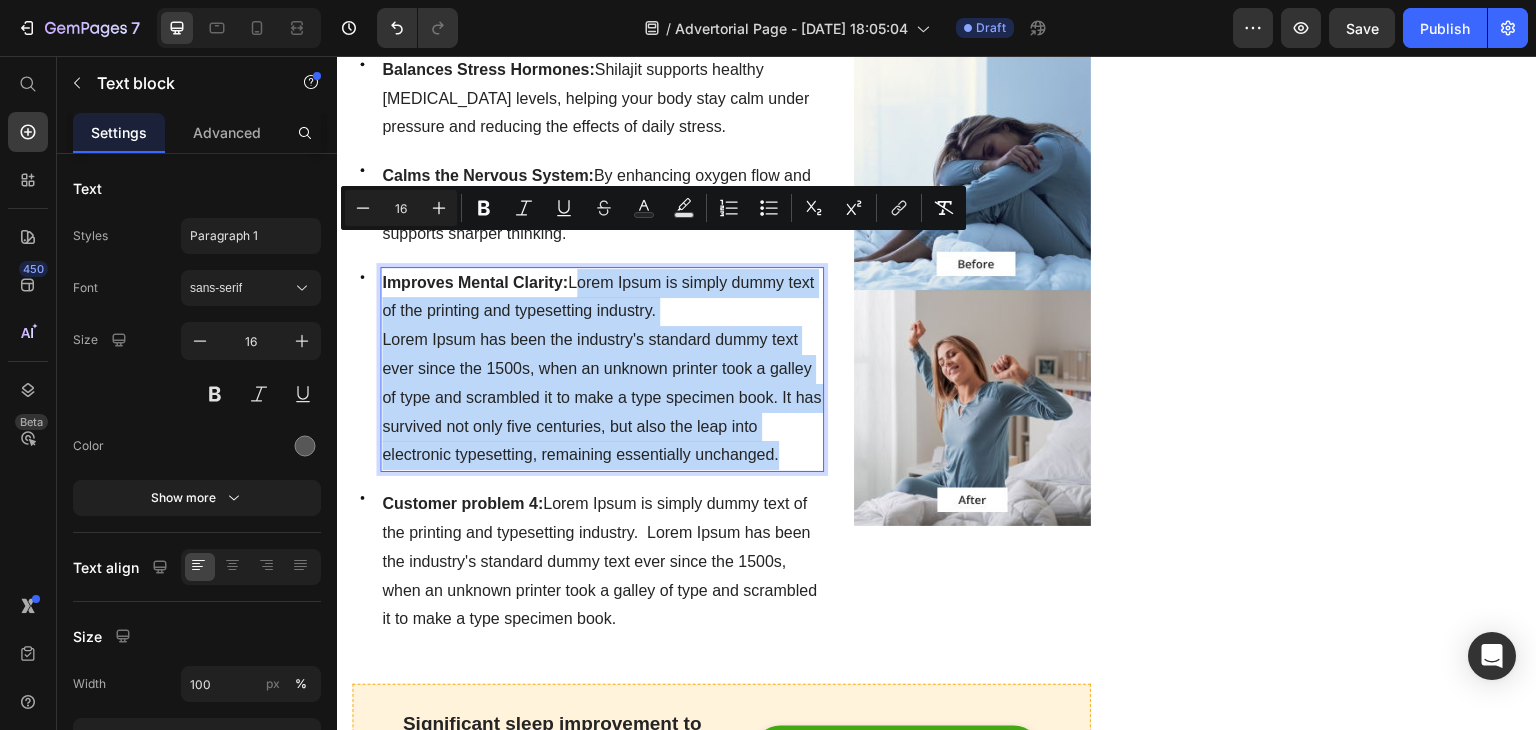 drag, startPoint x: 572, startPoint y: 245, endPoint x: 778, endPoint y: 429, distance: 276.21005 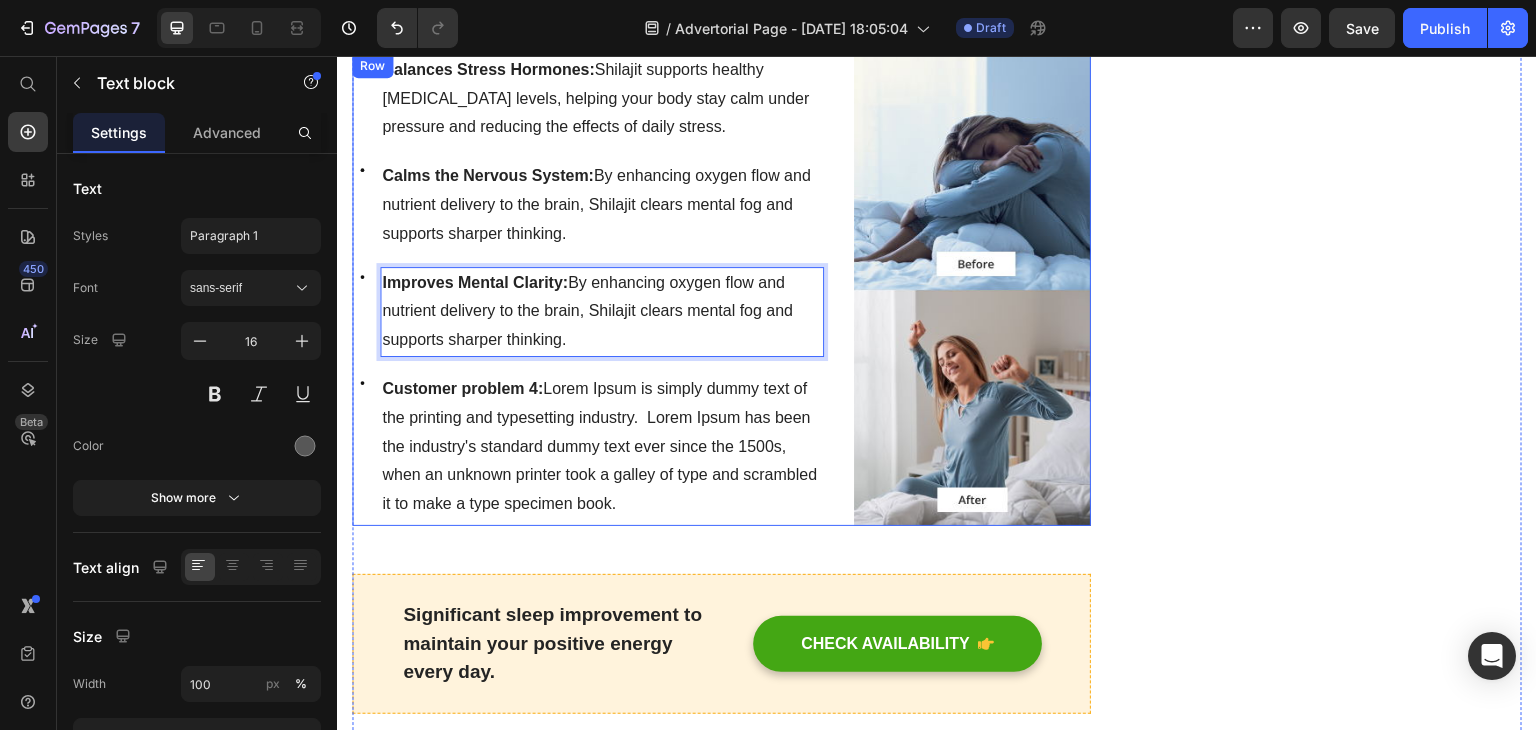 click on "Icon Balances Stress Hormones:  Shilajit supports healthy [MEDICAL_DATA] levels, helping your body stay calm under pressure and reducing the effects of daily stress. Text block Row
Icon Calms the Nervous System:  By enhancing oxygen flow and nutrient delivery to the brain, Shilajit clears mental fog and supports sharper thinking. Text block Row
Icon Improves Mental Clarity:  By enhancing oxygen flow and nutrient delivery to the brain, Shilajit clears mental fog and supports sharper thinking. Text block   0 Row
Icon Customer problem 4:  Lorem Ipsum is simply dummy text of the printing and typesetting industry.  Lorem Ipsum has been the industry's standard dummy text ever since the 1500s, when an unknown printer took a galley of type and scrambled it to make a type specimen book. Text block Row" at bounding box center [588, 290] 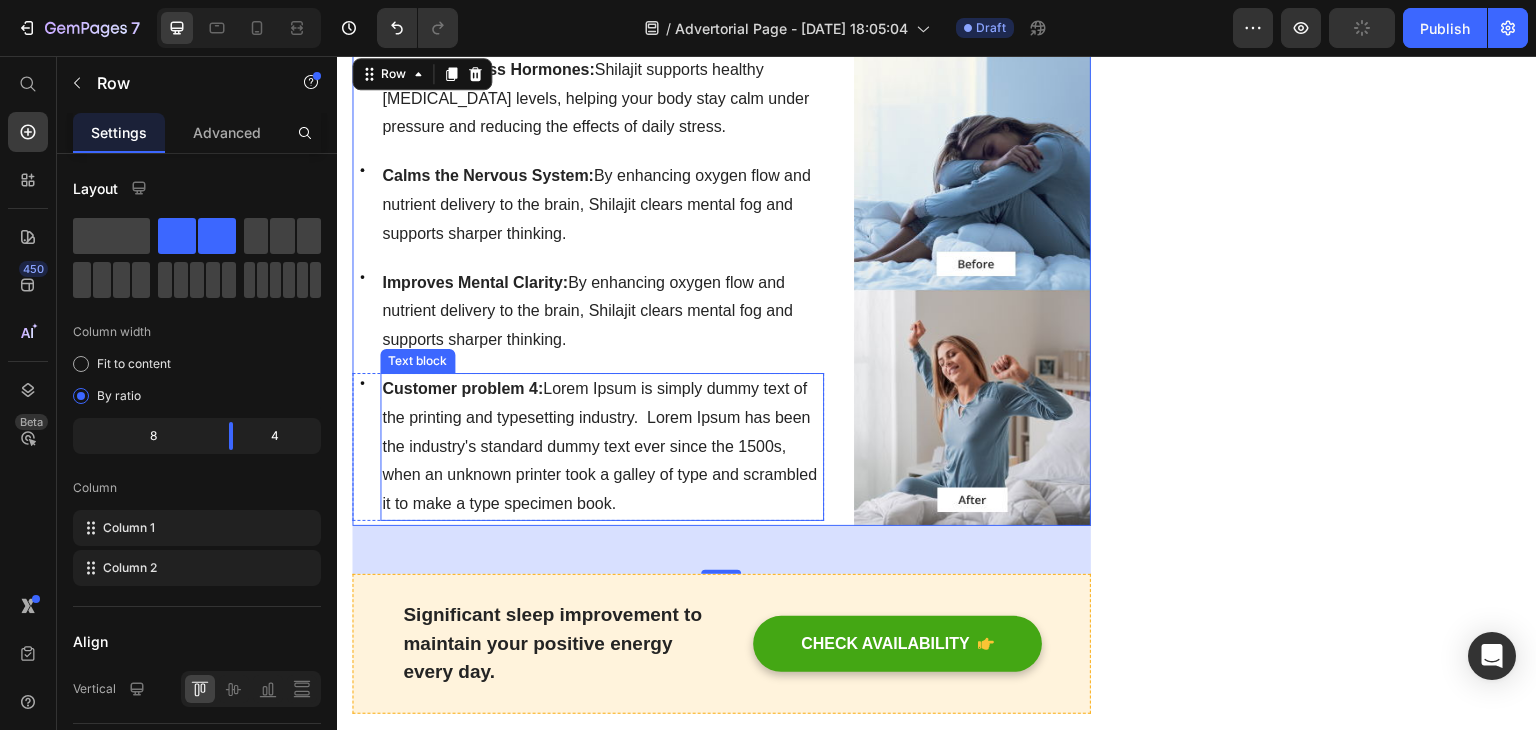 click on "Customer problem 4:  Lorem Ipsum is simply dummy text of the printing and typesetting industry.  Lorem Ipsum has been the industry's standard dummy text ever since the 1500s, when an unknown printer took a galley of type and scrambled it to make a type specimen book." at bounding box center [602, 447] 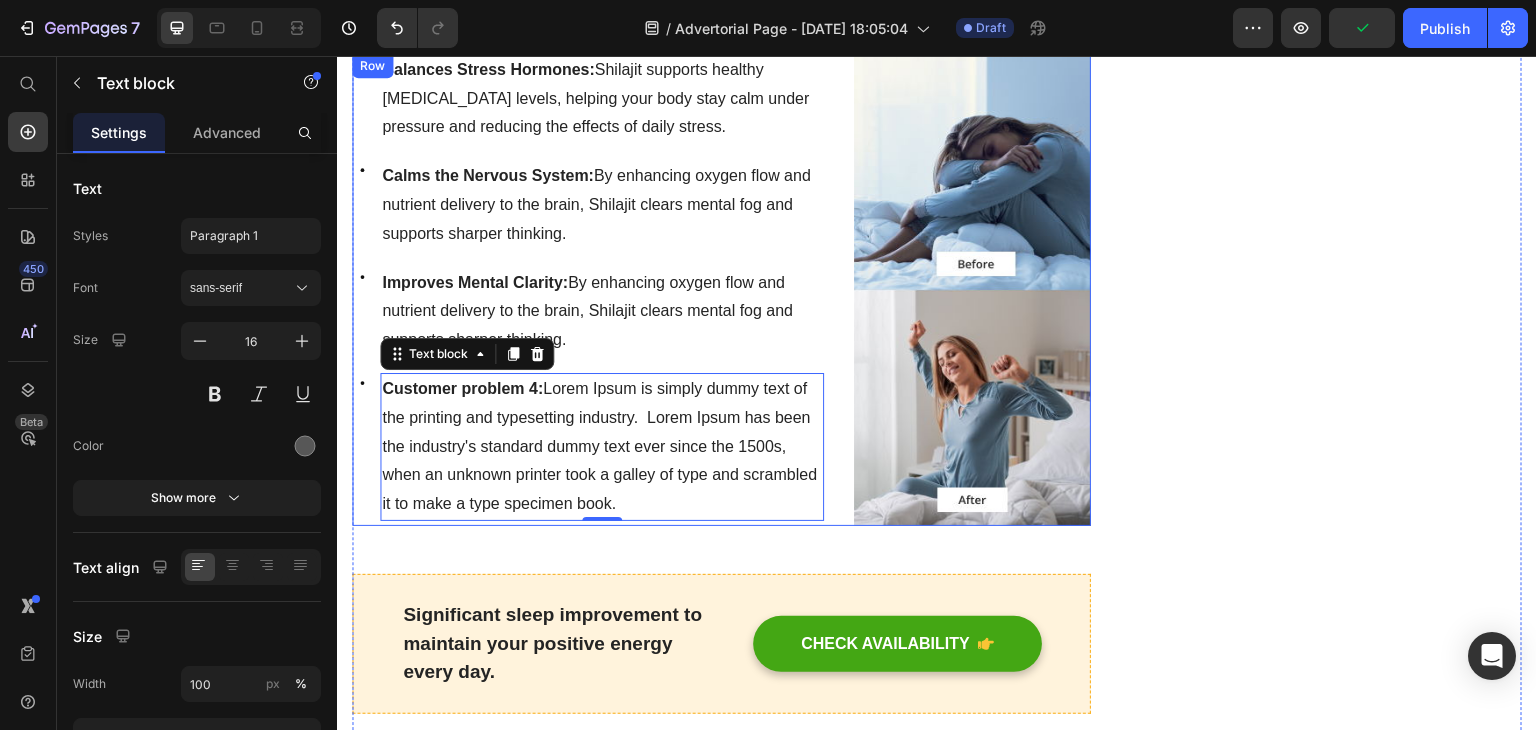 click on "Improves Mental Clarity:  By enhancing oxygen flow and nutrient delivery to the brain, Shilajit clears mental fog and supports sharper thinking." at bounding box center (602, 312) 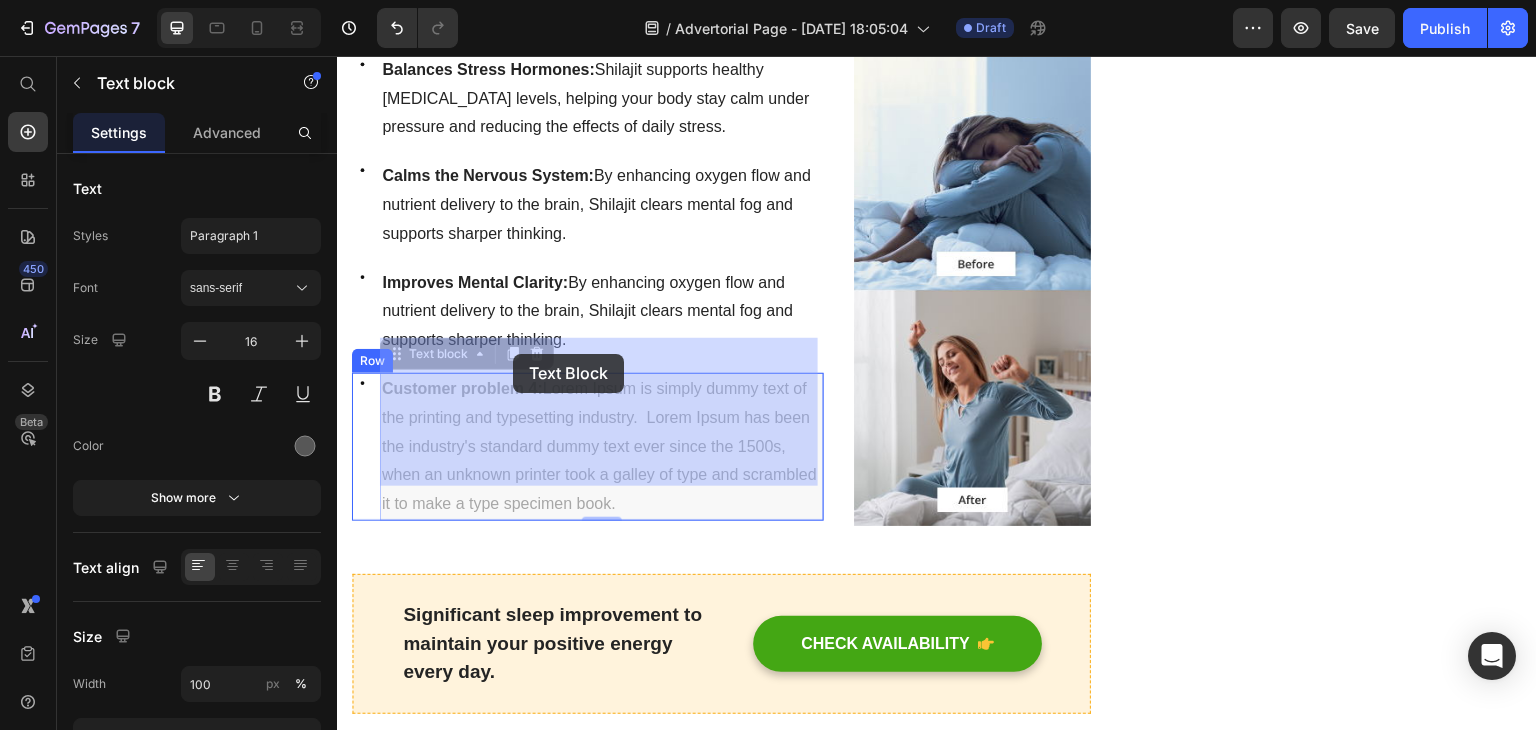 drag, startPoint x: 536, startPoint y: 355, endPoint x: 512, endPoint y: 354, distance: 24.020824 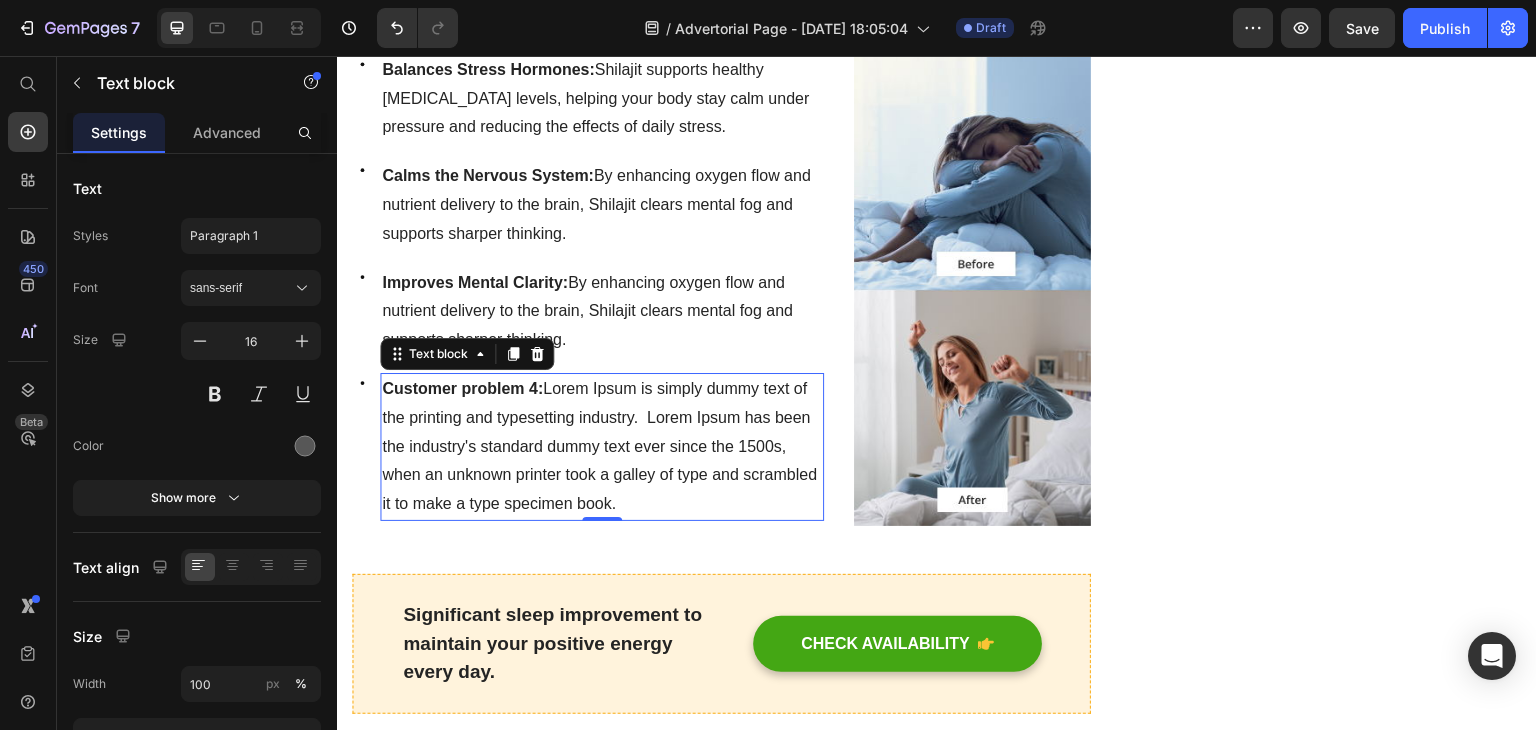 click on "Customer problem 4:  Lorem Ipsum is simply dummy text of the printing and typesetting industry.  Lorem Ipsum has been the industry's standard dummy text ever since the 1500s, when an unknown printer took a galley of type and scrambled it to make a type specimen book." at bounding box center (602, 447) 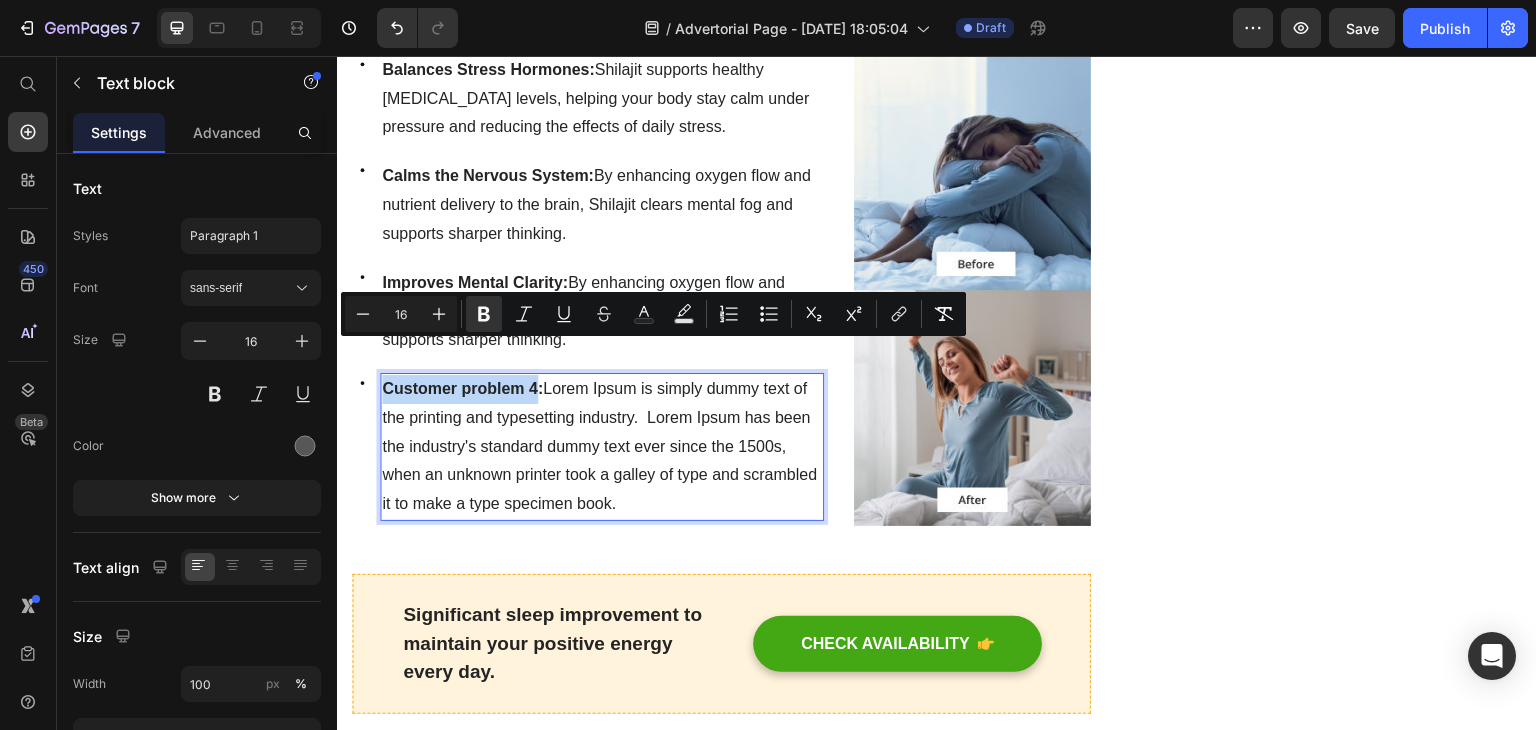 drag, startPoint x: 536, startPoint y: 353, endPoint x: 384, endPoint y: 358, distance: 152.08221 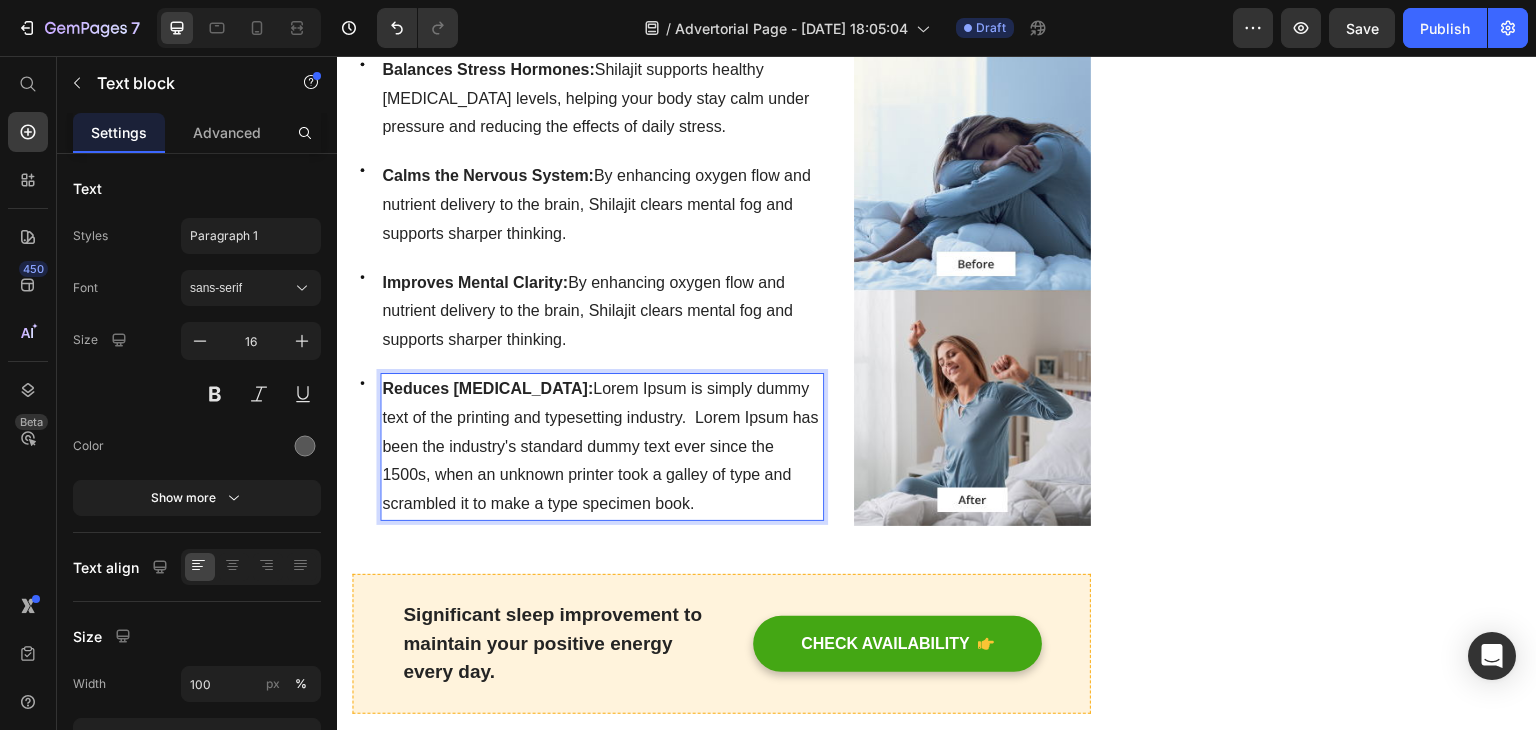 click on "Reduces [MEDICAL_DATA]:  Lorem Ipsum is simply dummy text of the printing and typesetting industry.  Lorem Ipsum has been the industry's standard dummy text ever since the 1500s, when an unknown printer took a galley of type and scrambled it to make a type specimen book." at bounding box center (600, 446) 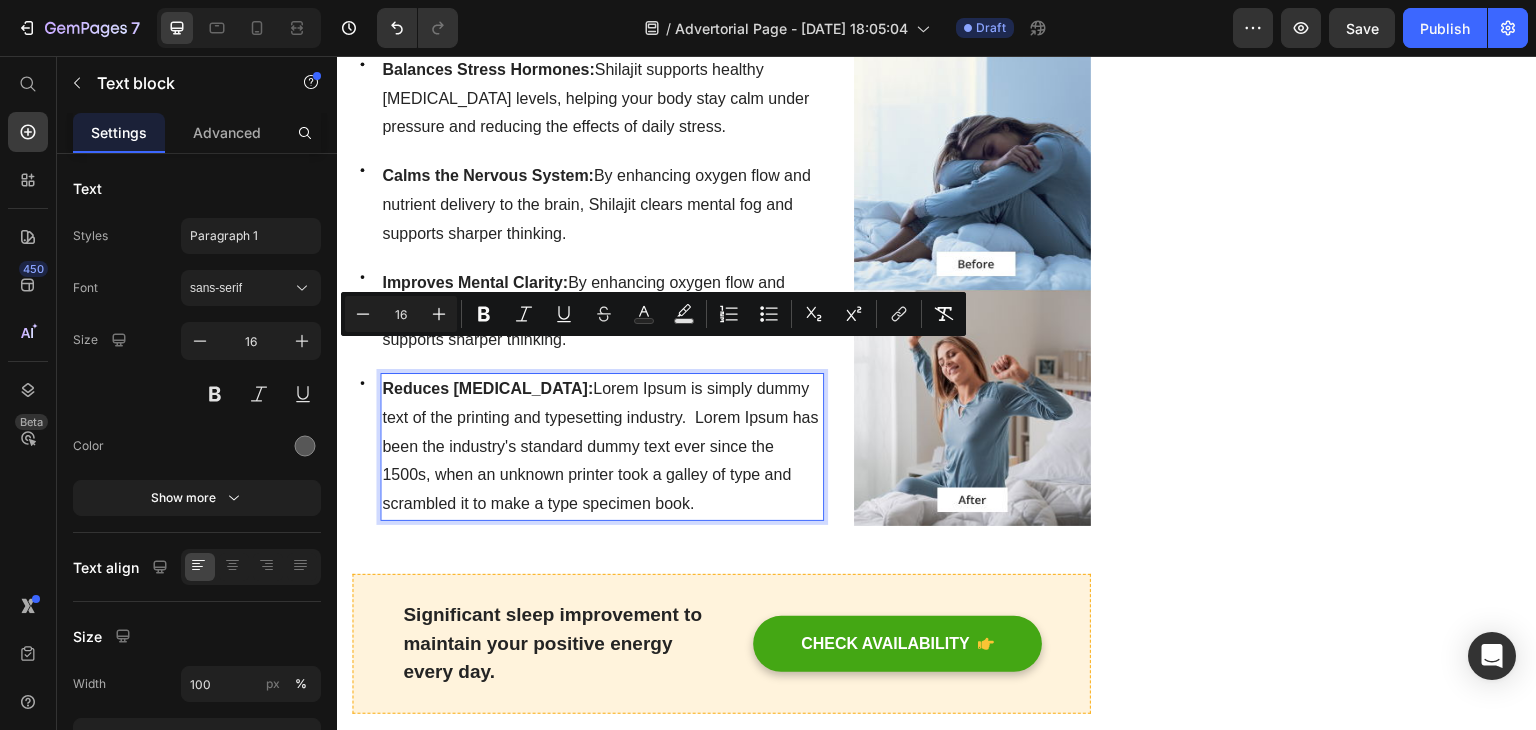 drag, startPoint x: 764, startPoint y: 470, endPoint x: 613, endPoint y: 359, distance: 187.40865 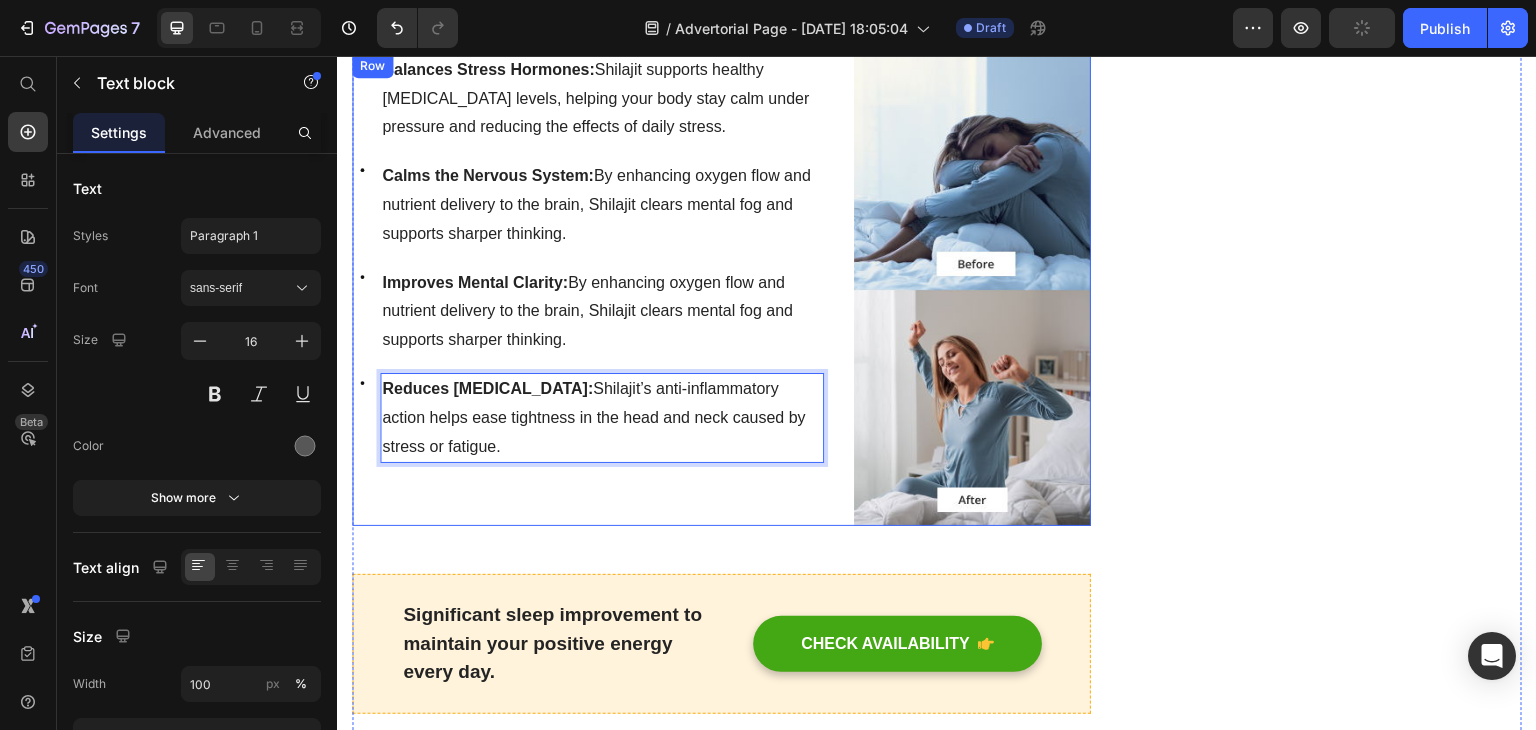 click on "Icon Balances Stress Hormones:  Shilajit supports healthy [MEDICAL_DATA] levels, helping your body stay calm under pressure and reducing the effects of daily stress. Text block Row
Icon Calms the Nervous System:  By enhancing oxygen flow and nutrient delivery to the brain, Shilajit clears mental fog and supports sharper thinking. Text block Row
Icon Improves Mental Clarity:  By enhancing oxygen flow and nutrient delivery to the brain, Shilajit clears mental fog and supports sharper thinking. Text block Row
Icon Reduces [MEDICAL_DATA]:  Shilajit’s anti-inflammatory action helps ease tightness in the head and neck caused by stress or fatigue. Text block   0 Row" at bounding box center (588, 290) 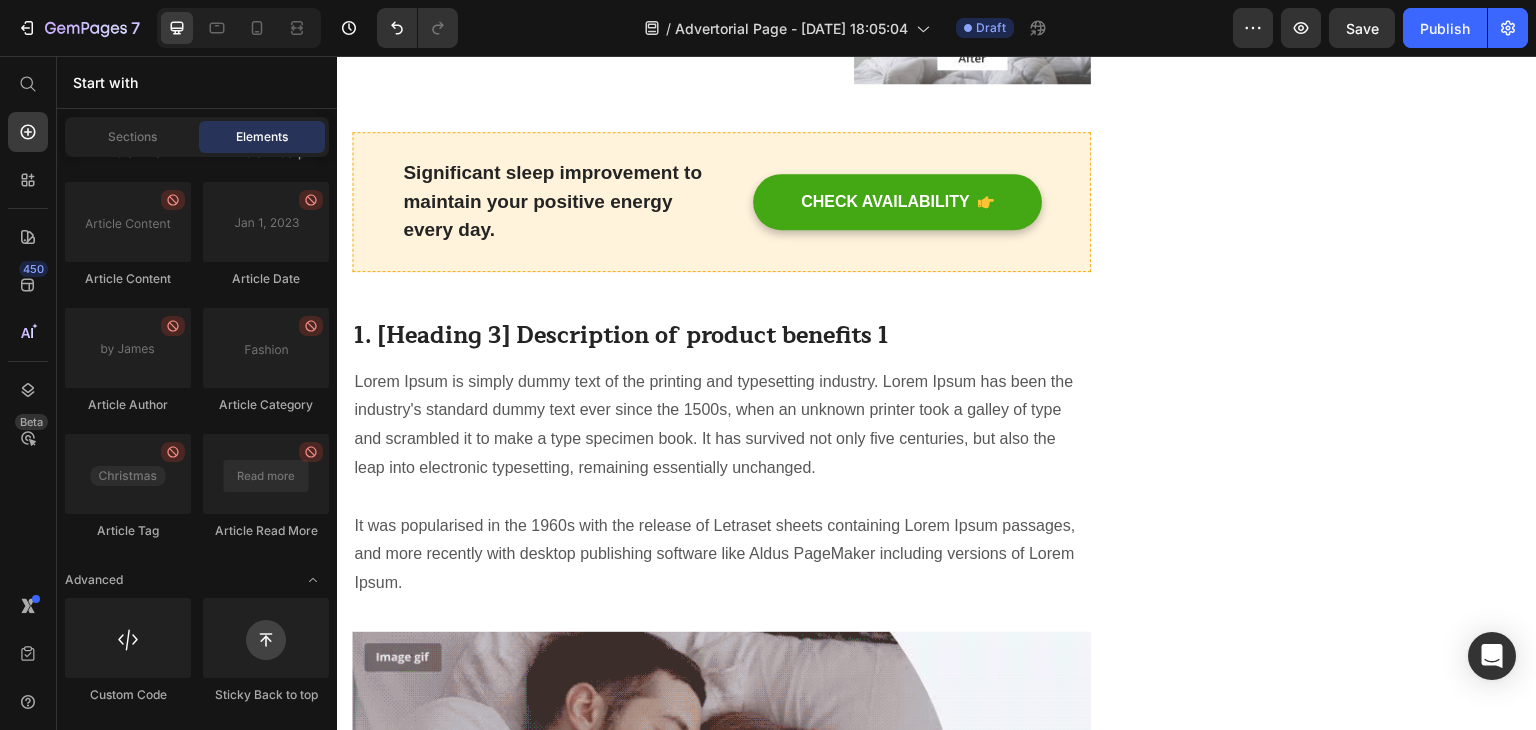 scroll, scrollTop: 1434, scrollLeft: 0, axis: vertical 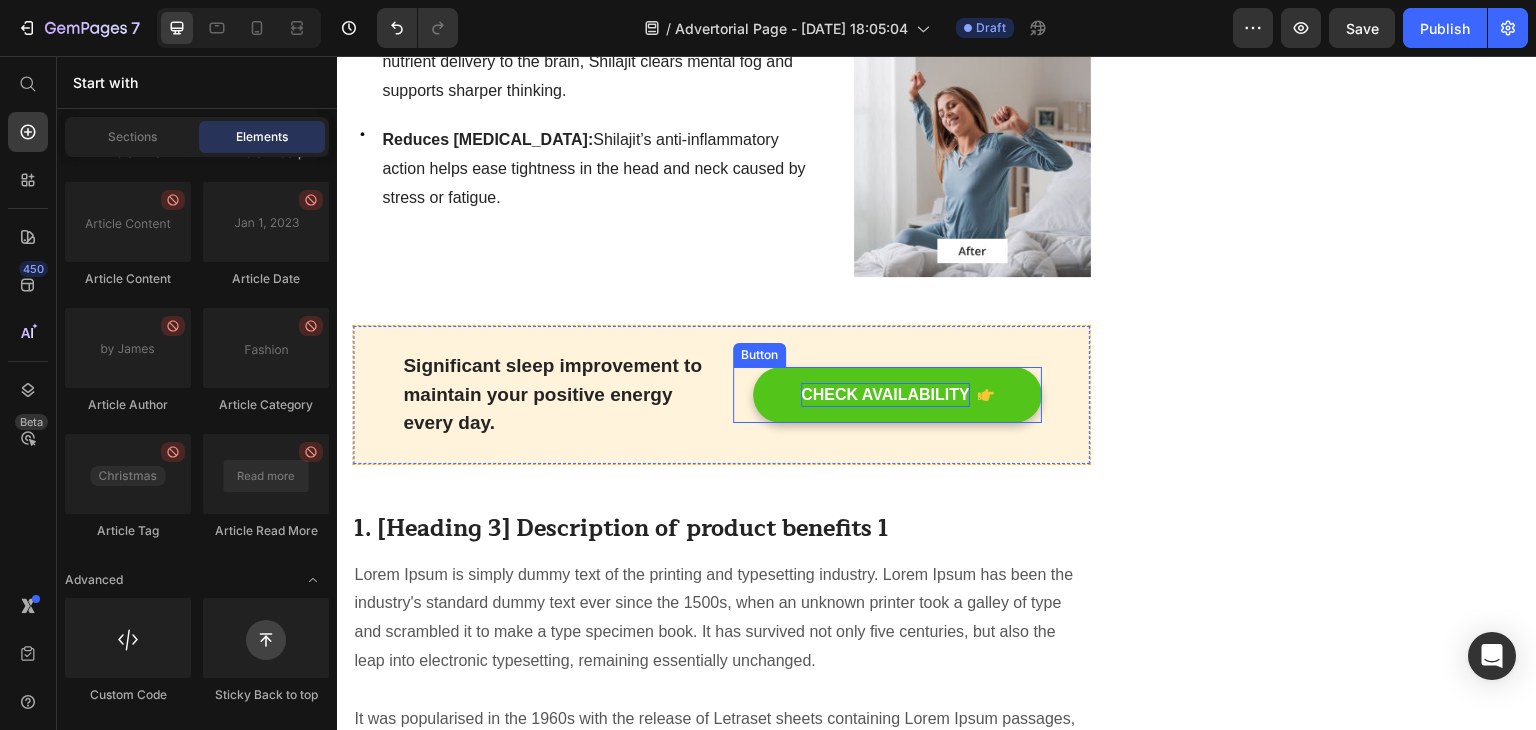 click on "CHECK AVAILABILITY" at bounding box center [885, 395] 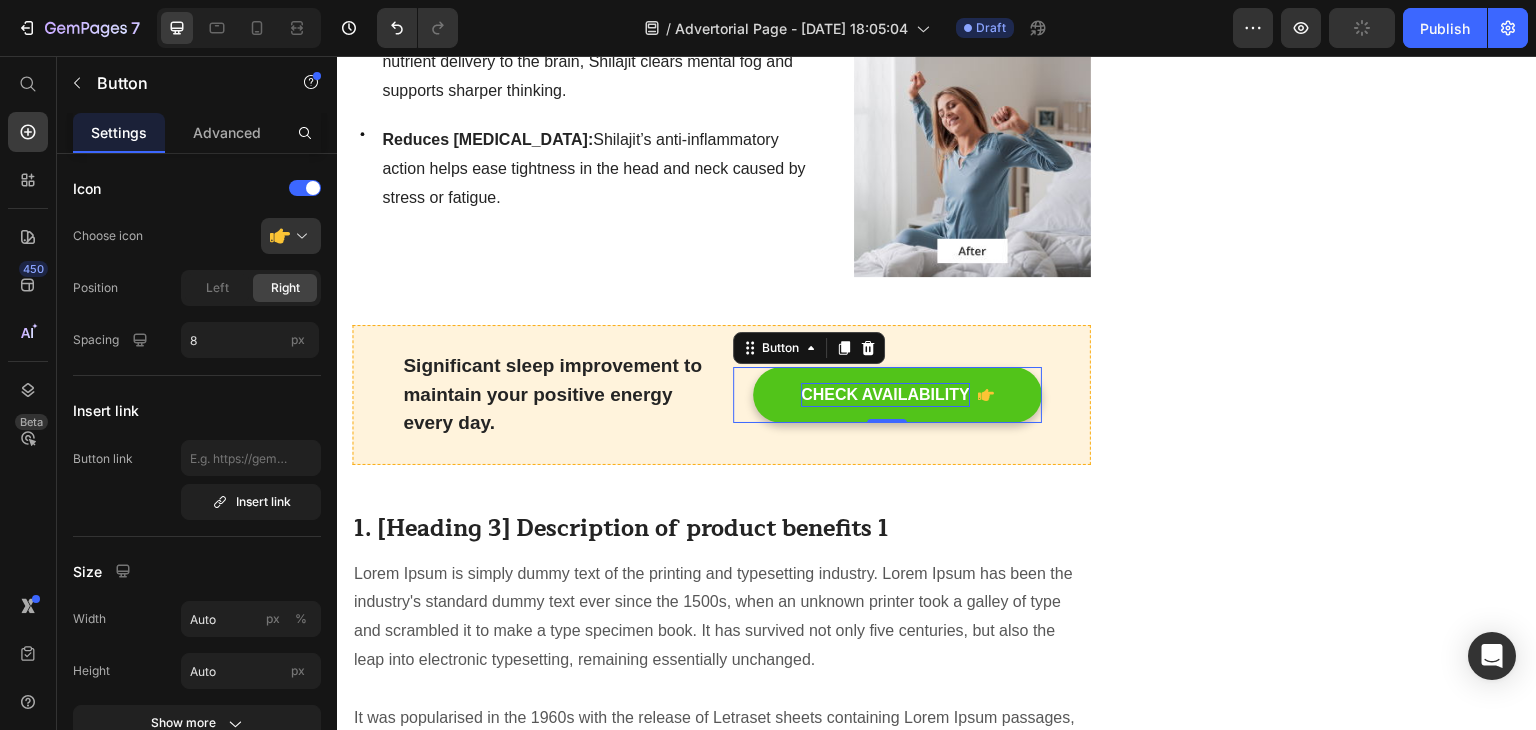 click on "CHECK AVAILABILITY" at bounding box center [885, 395] 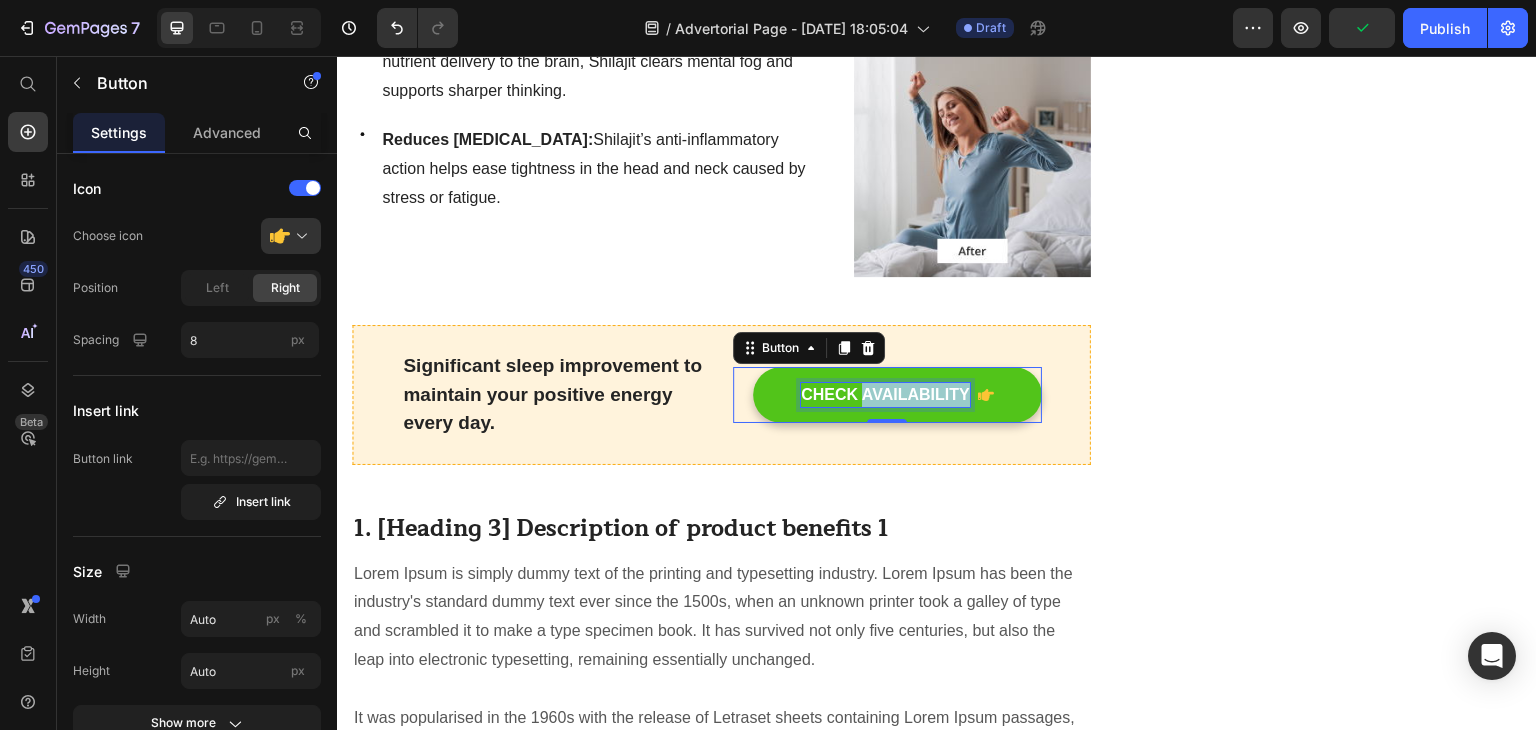 click on "CHECK AVAILABILITY" at bounding box center [885, 395] 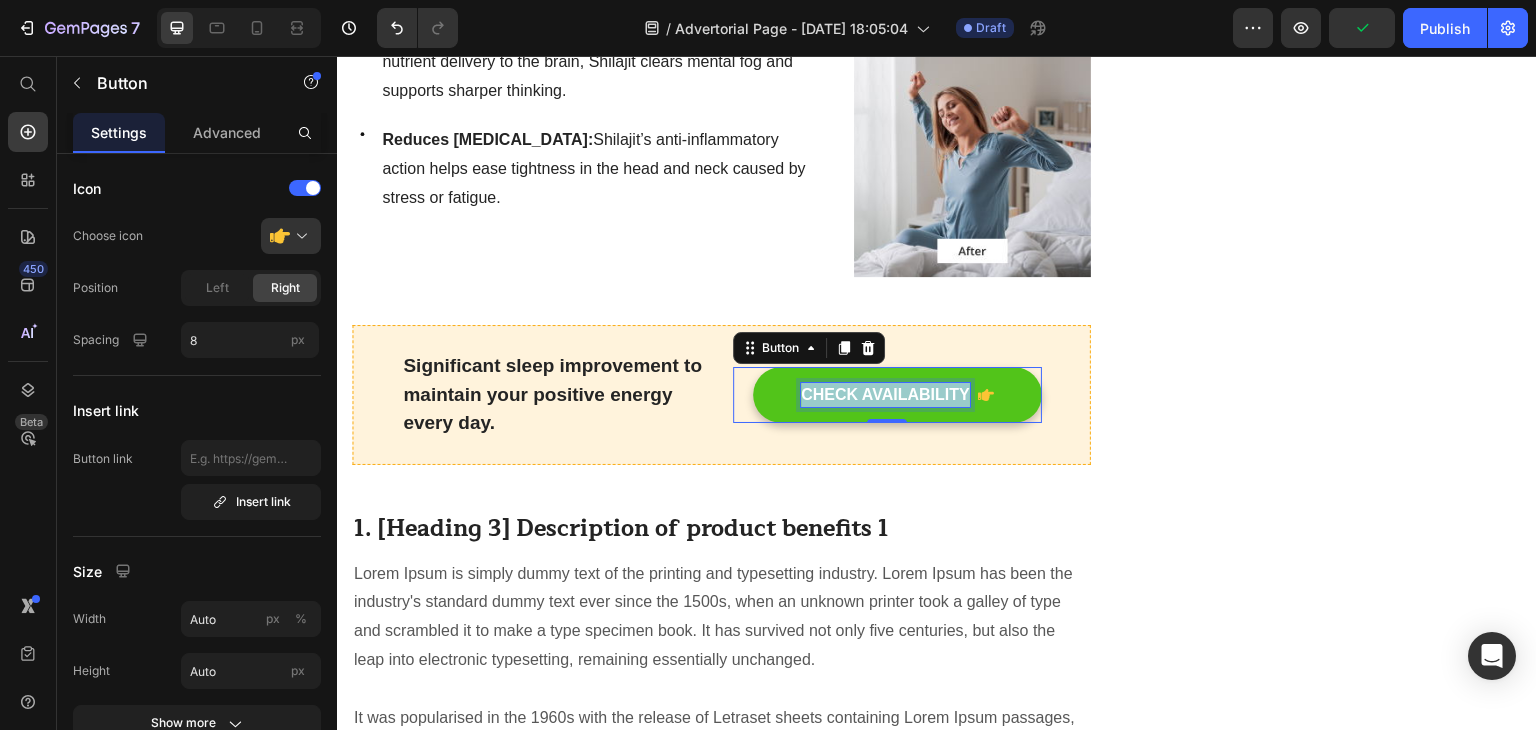 click on "CHECK AVAILABILITY" at bounding box center [885, 395] 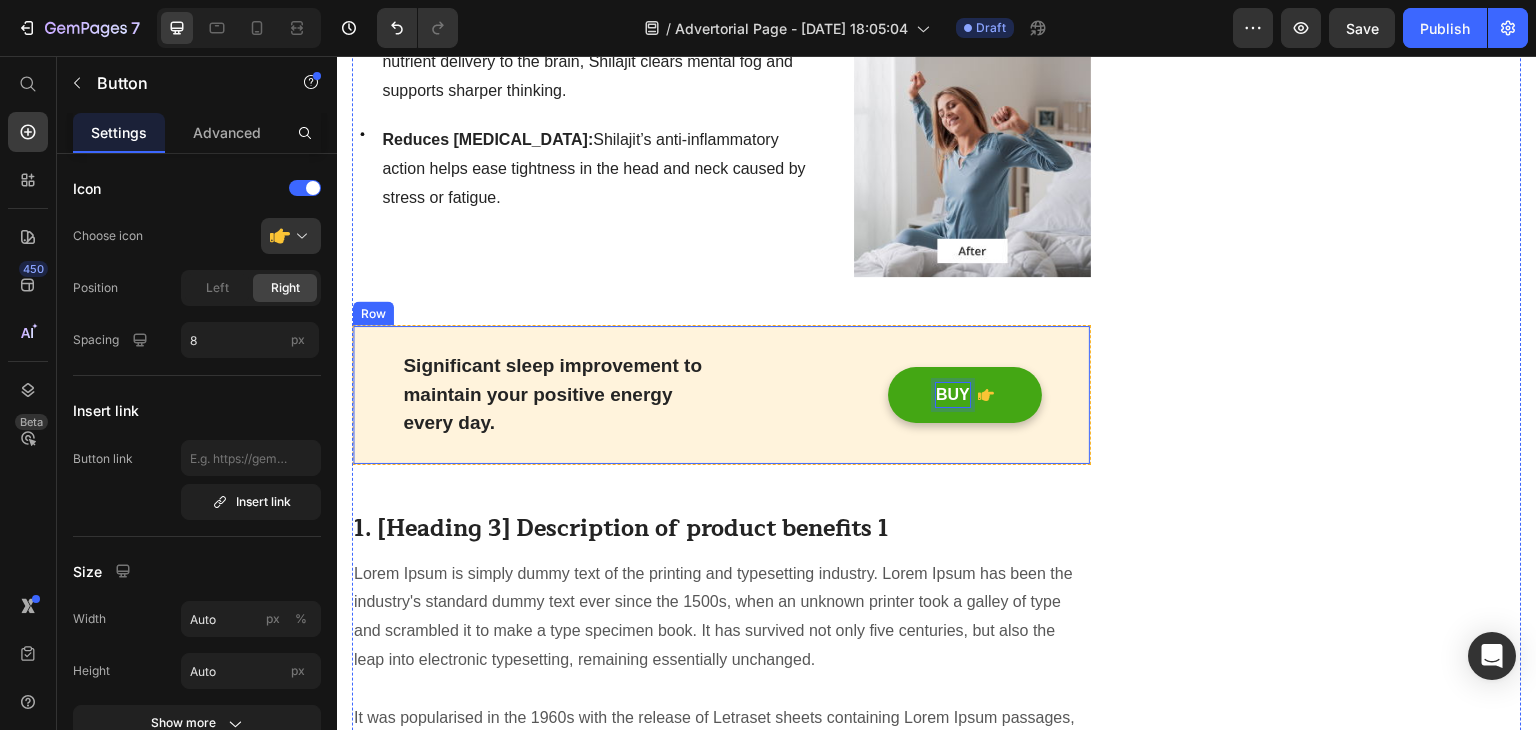 click on "BUY" at bounding box center (965, 395) 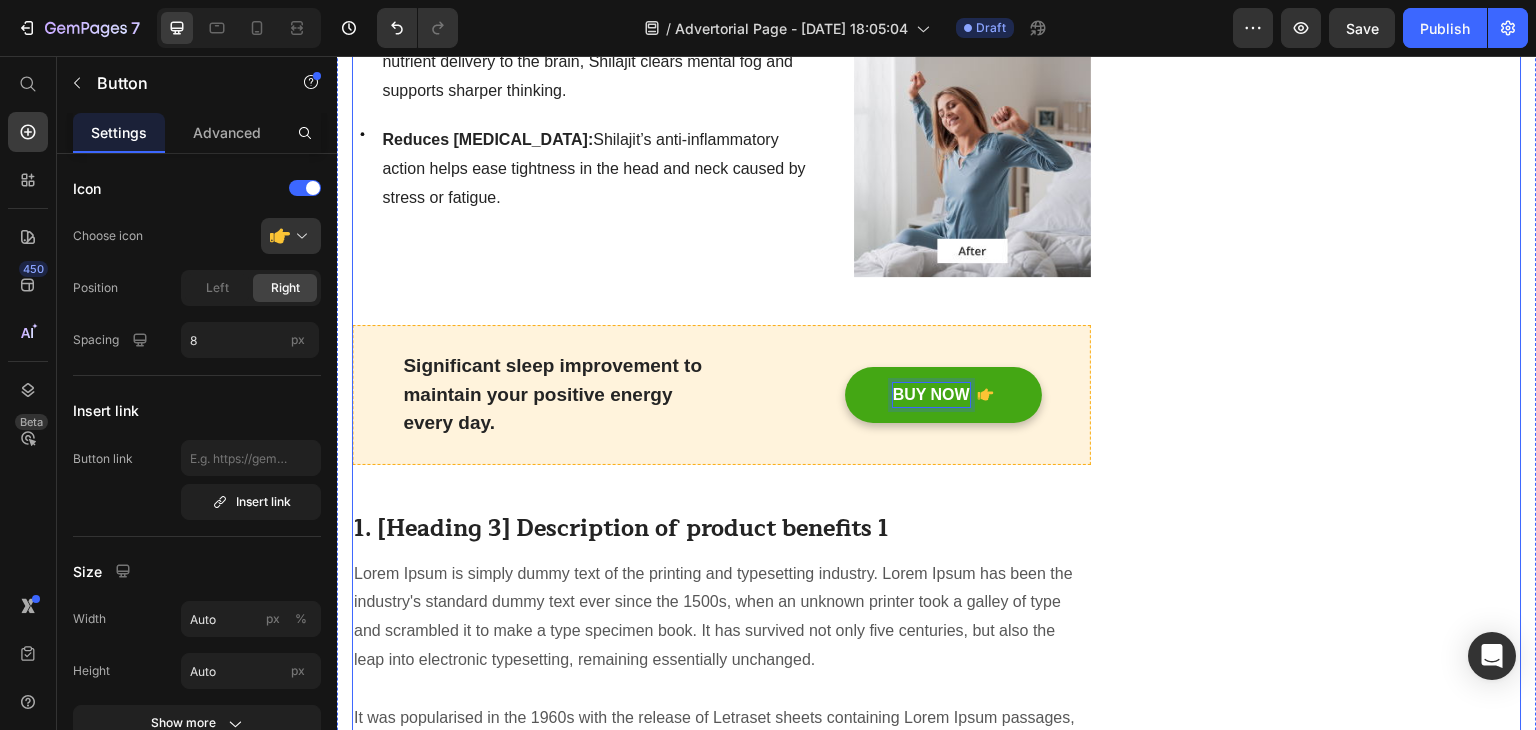 click on "Prime Gold Shilajit: The Most Researched Natural Supplement You’ve Never Tried Heading Written by  [PERSON_NAME]   Text block Published on  [DATE] Text block Row Image Prime Gold Shilajit supports your body's stress response by balancing [MEDICAL_DATA] levels, improving oxygen flow to the brain, and calming the nervous system — without [MEDICAL_DATA] or side effects. Text block Feeling mentally overwhelmed or physically drained? Heading ✔️ Reduces daily anxiety and emotional fatigue ✔️ Supports deep, natural relaxation ✔️ Helps relieve [MEDICAL_DATA] and mental fog ✔️ Enhances mood and clarity over time Clinically researched for cognitive support, anti-inflammation, and [MEDICAL_DATA] benefits. Text block
Icon Balances Stress Hormones:  Shilajit supports healthy [MEDICAL_DATA] levels, helping your body stay calm under pressure and reducing the effects of daily stress. Text block Row
Icon Calms the Nervous System: Text block Row
Icon Text block Row Row" at bounding box center [721, 1564] 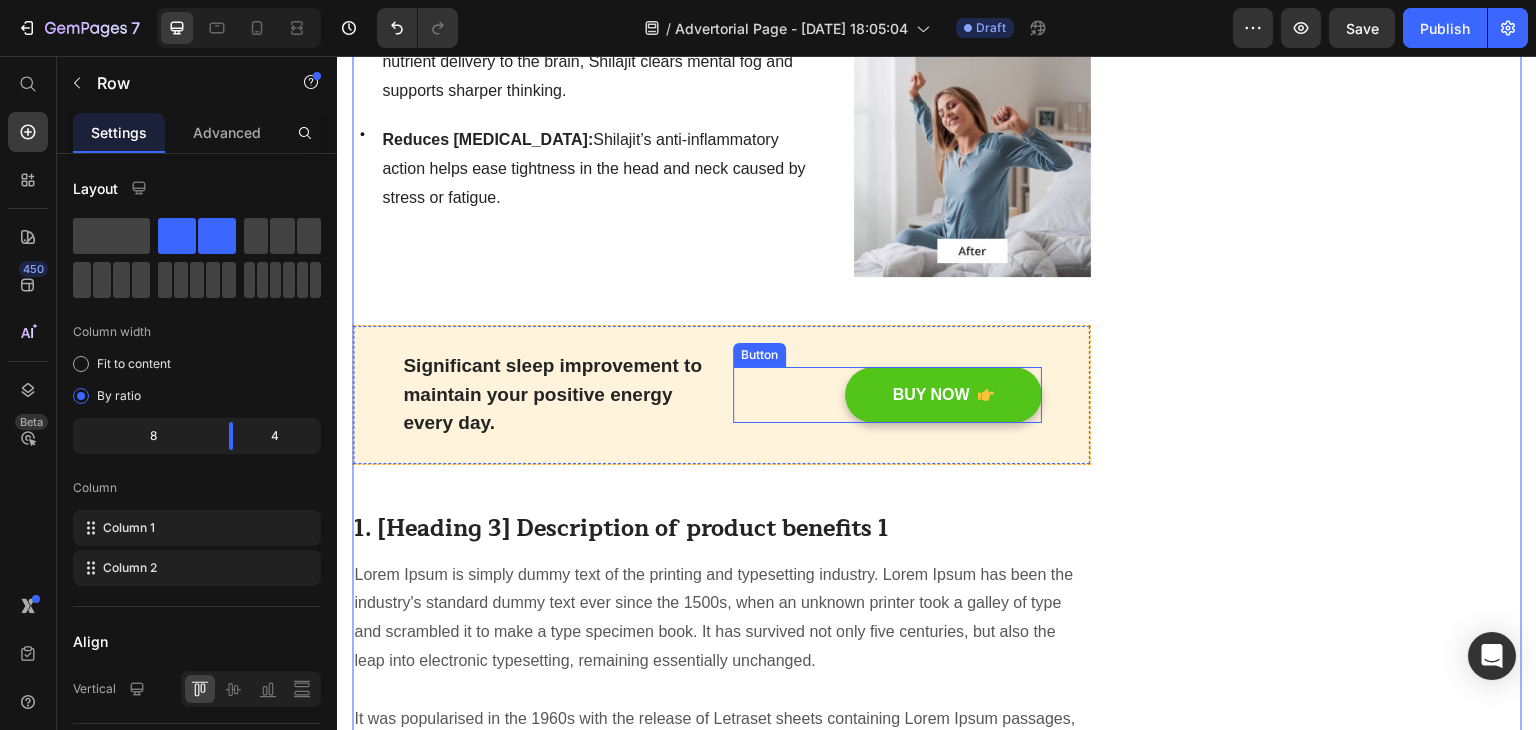 click on "BUY NOW" at bounding box center [943, 395] 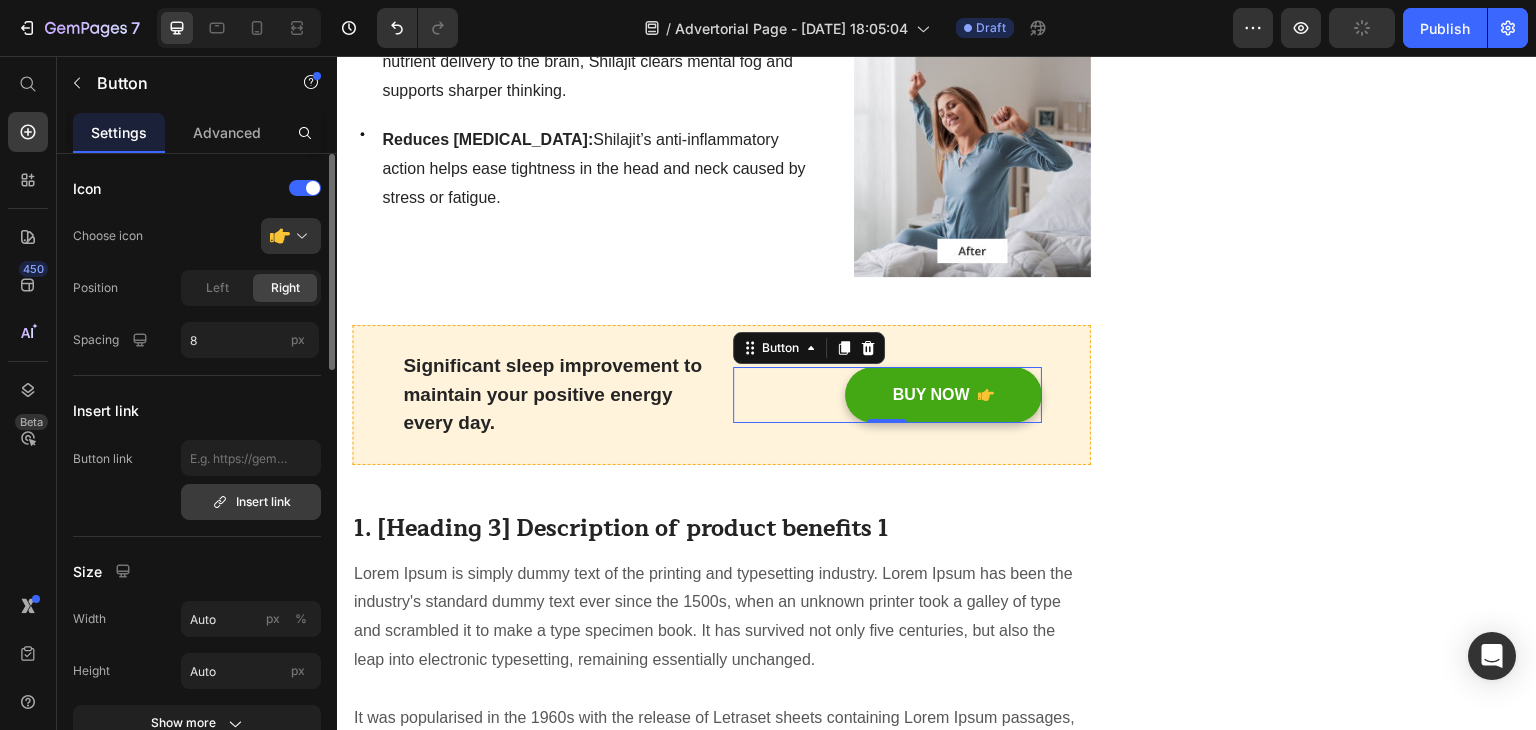 click on "Insert link" at bounding box center (251, 502) 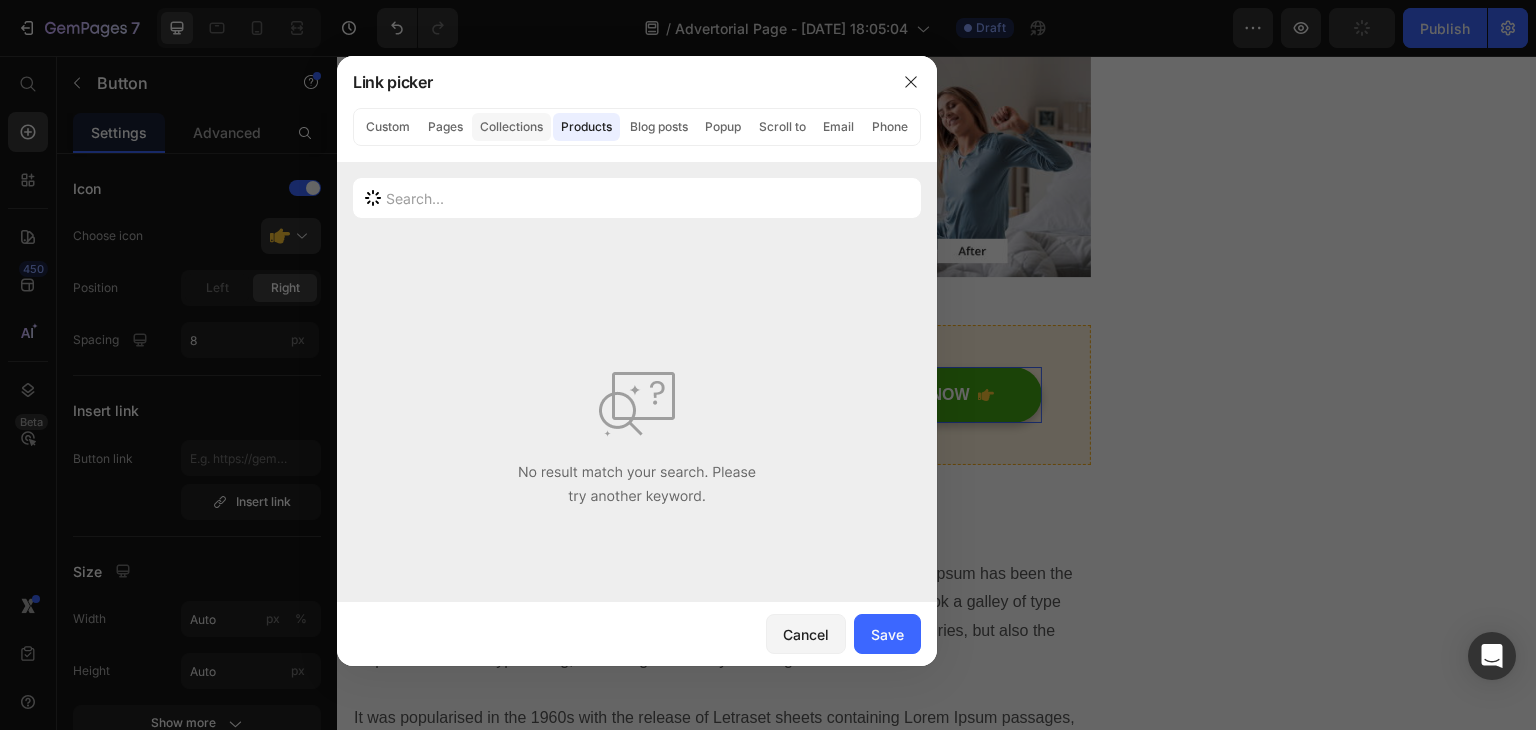 click on "Collections" 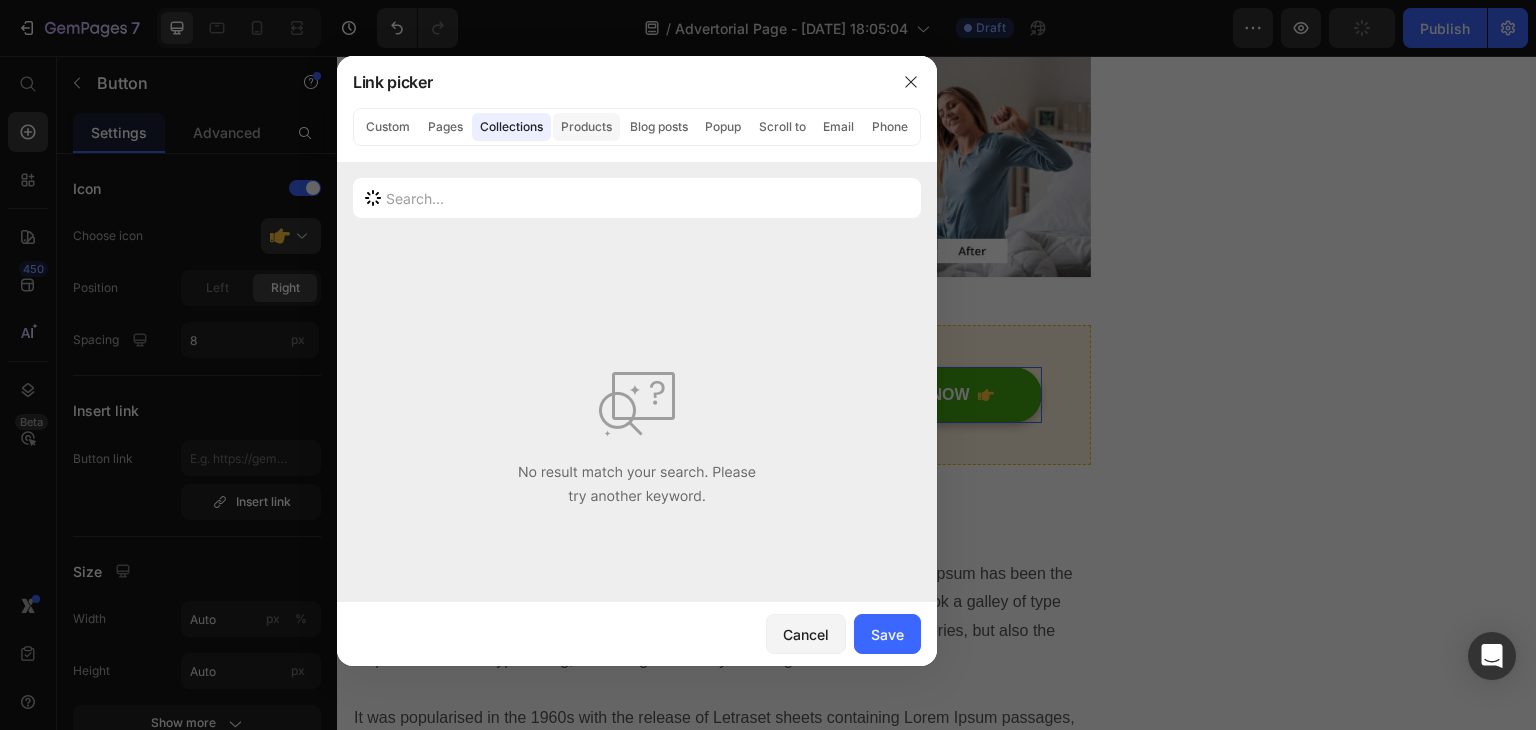 click on "Products" 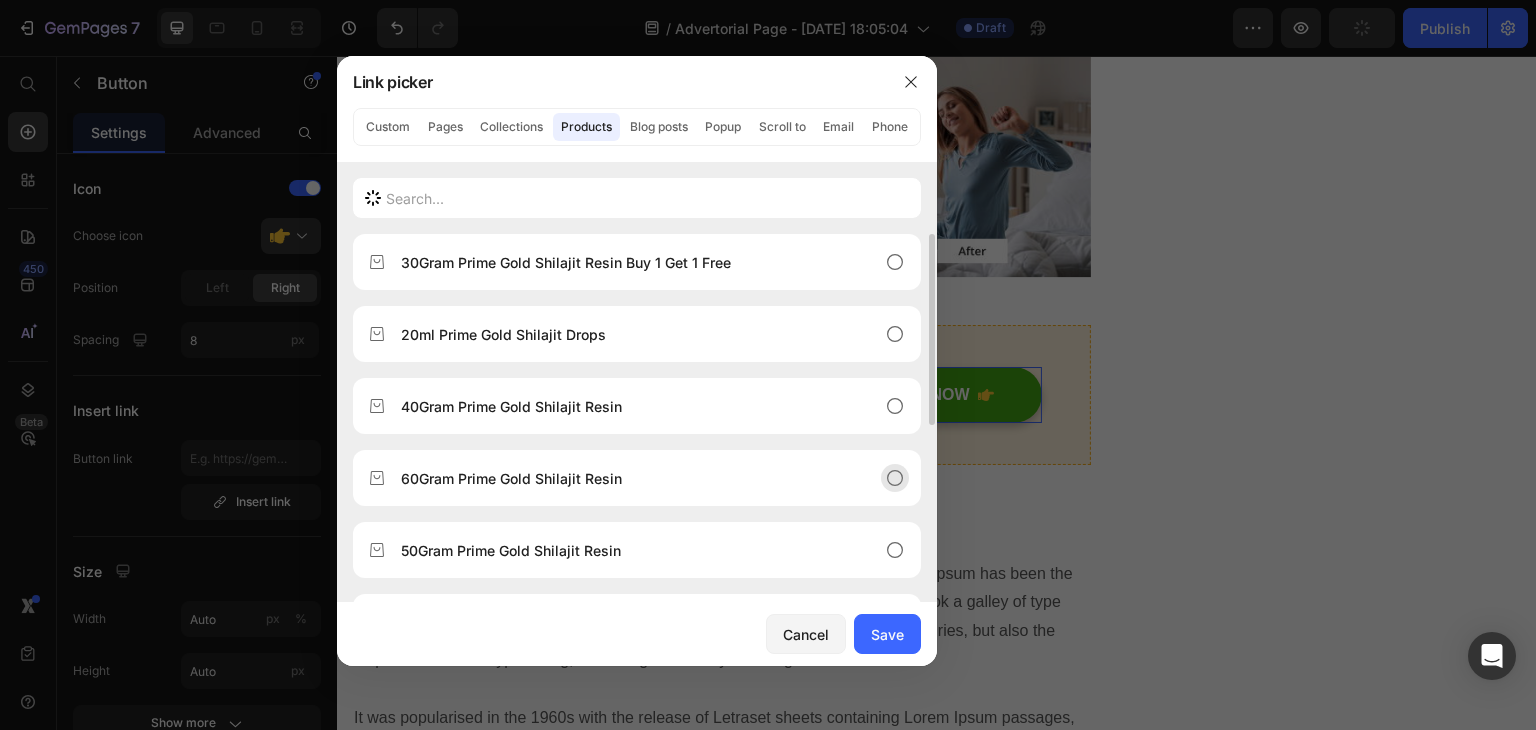 click 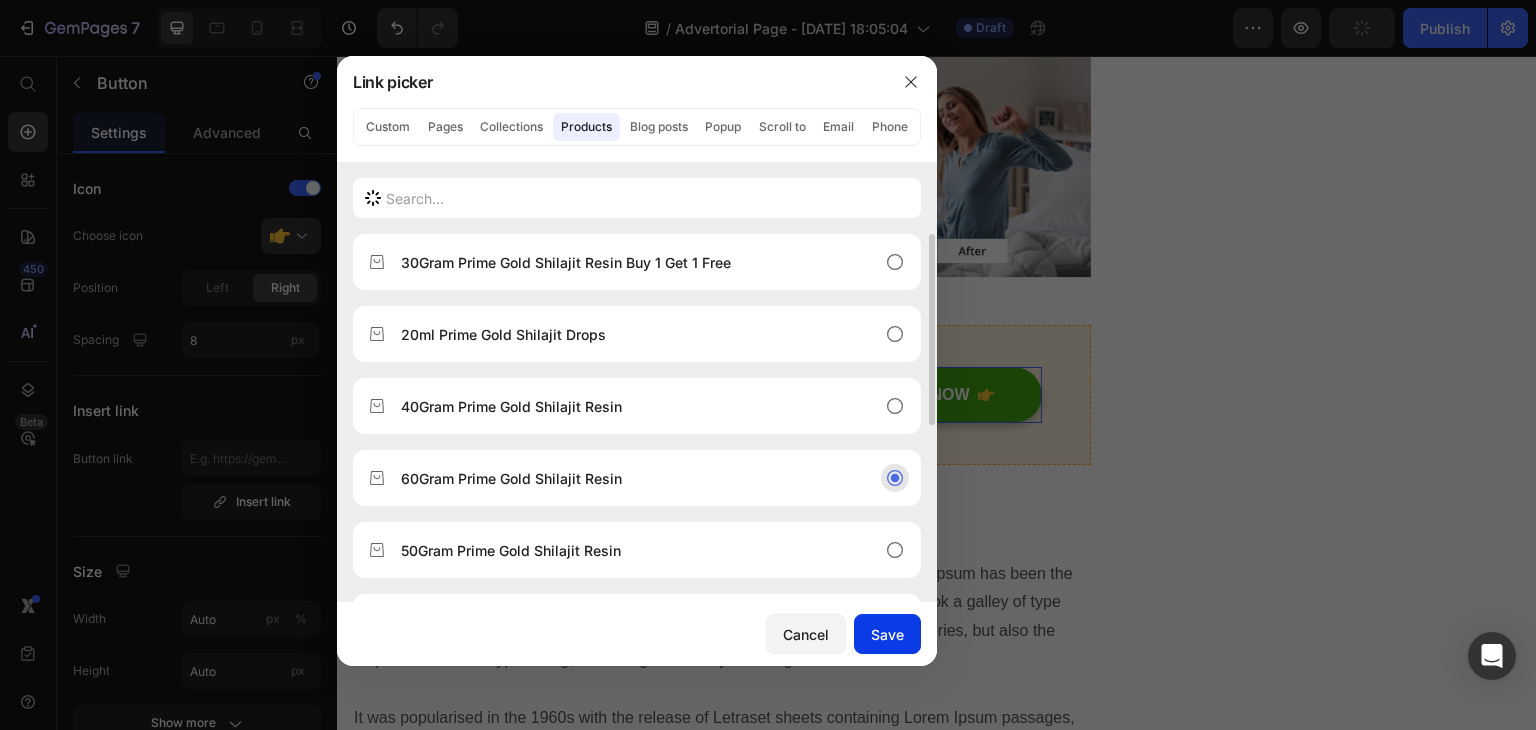 click on "Save" at bounding box center (887, 634) 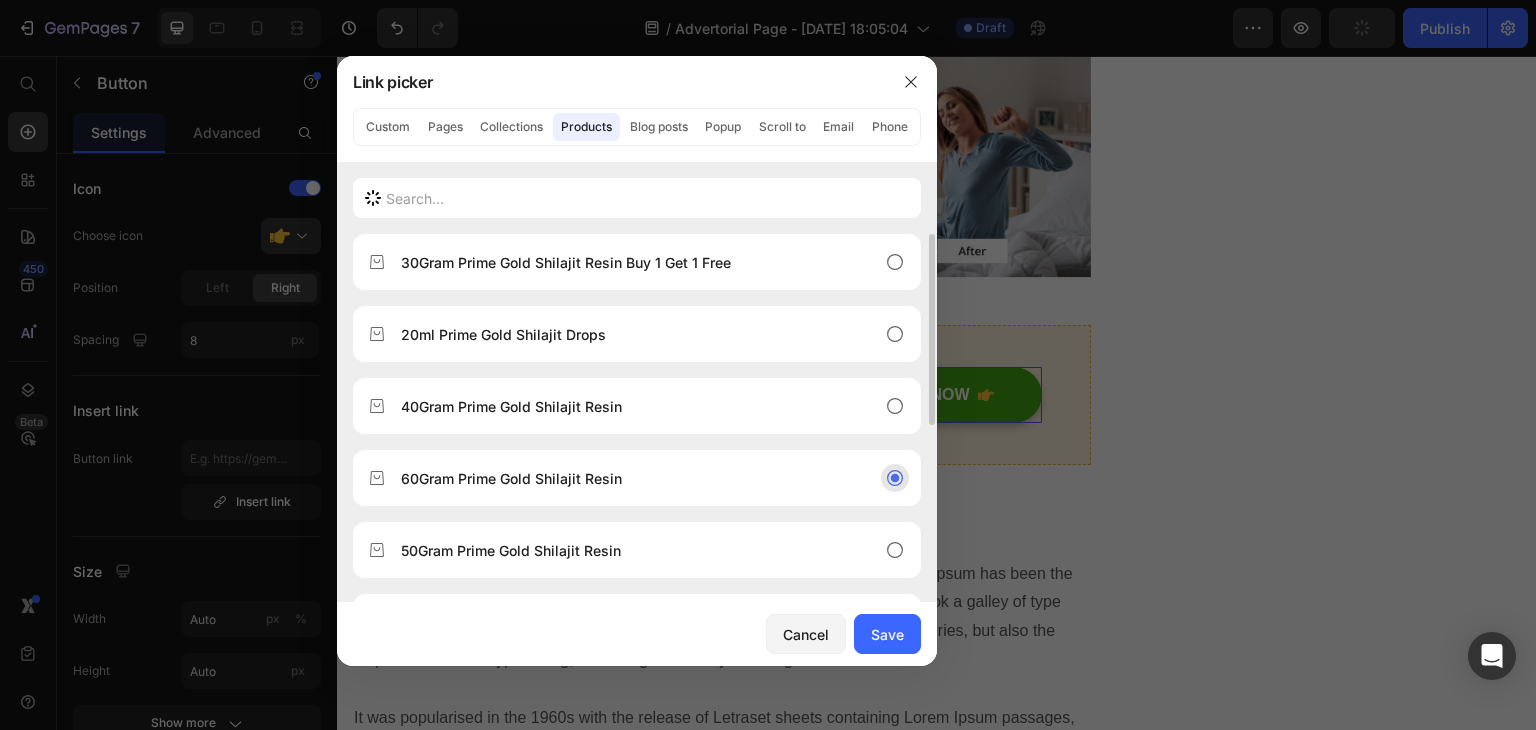 type on "/products/60g-resin" 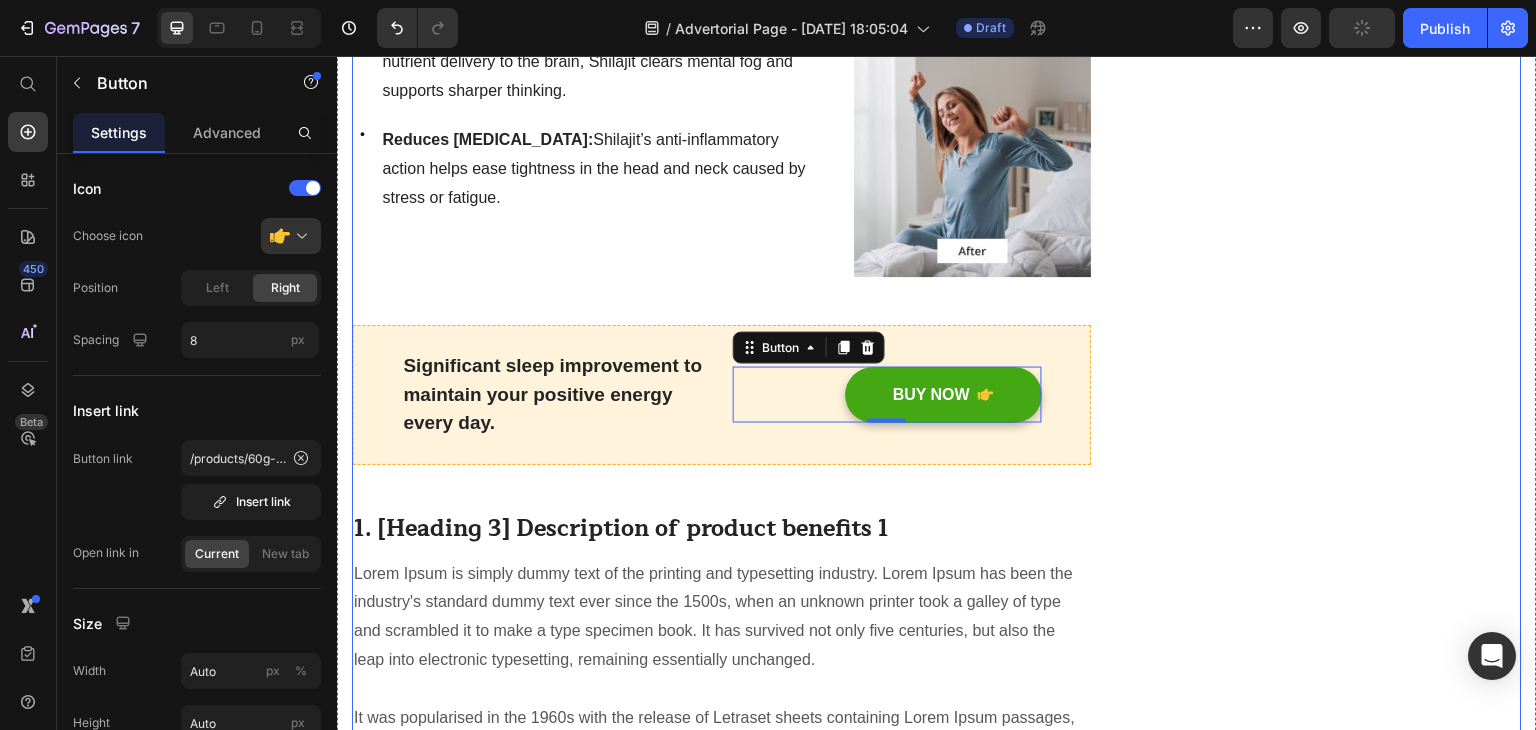 click on "Prime Gold Shilajit: The Most Researched Natural Supplement You’ve Never Tried Heading Written by  [PERSON_NAME]   Text block Published on  [DATE] Text block Row Image Prime Gold Shilajit supports your body's stress response by balancing [MEDICAL_DATA] levels, improving oxygen flow to the brain, and calming the nervous system — without [MEDICAL_DATA] or side effects. Text block Feeling mentally overwhelmed or physically drained? Heading ✔️ Reduces daily anxiety and emotional fatigue ✔️ Supports deep, natural relaxation ✔️ Helps relieve [MEDICAL_DATA] and mental fog ✔️ Enhances mood and clarity over time Clinically researched for cognitive support, anti-inflammation, and [MEDICAL_DATA] benefits. Text block
Icon Balances Stress Hormones:  Shilajit supports healthy [MEDICAL_DATA] levels, helping your body stay calm under pressure and reducing the effects of daily stress. Text block Row
Icon Calms the Nervous System: Text block Row
Icon Text block Row Row" at bounding box center [721, 1564] 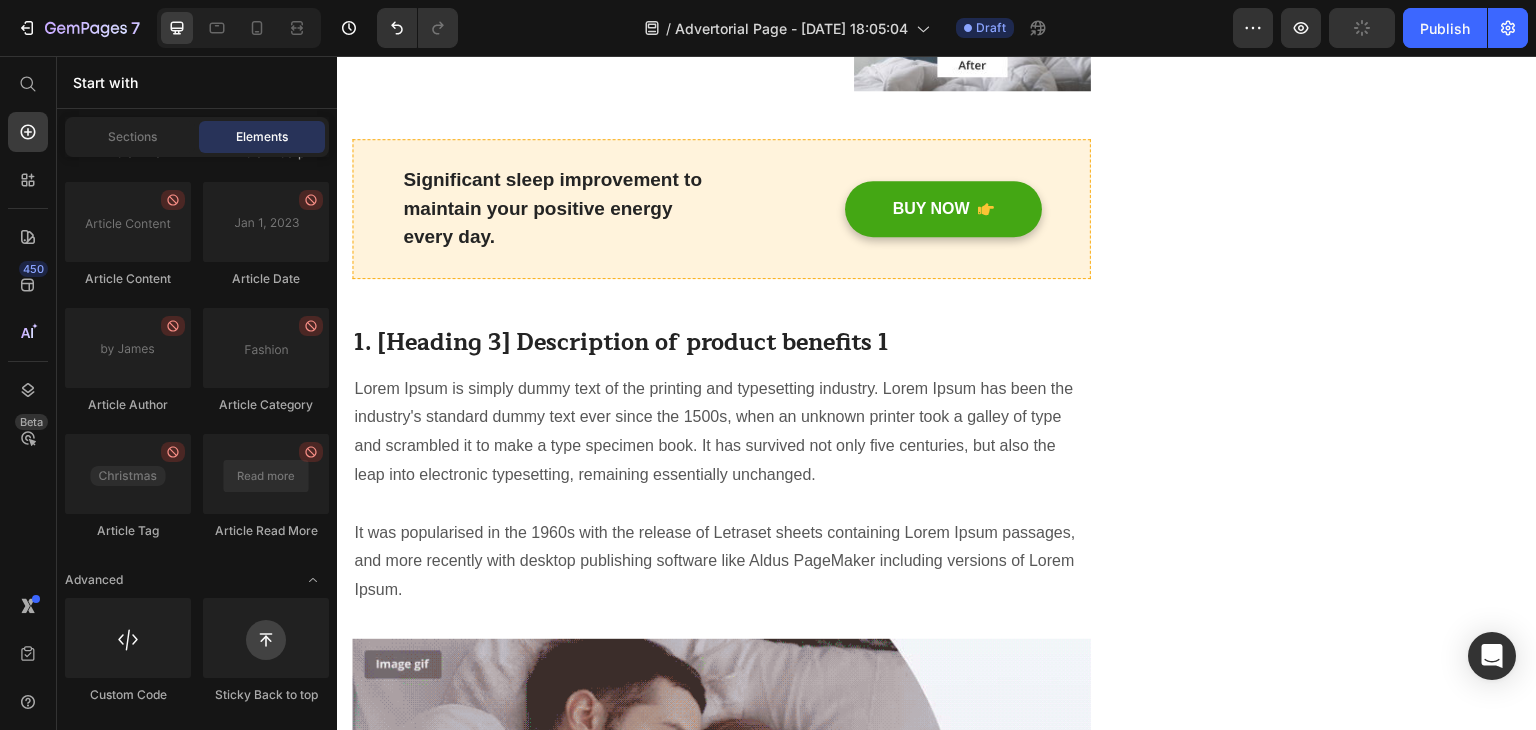 scroll, scrollTop: 1590, scrollLeft: 0, axis: vertical 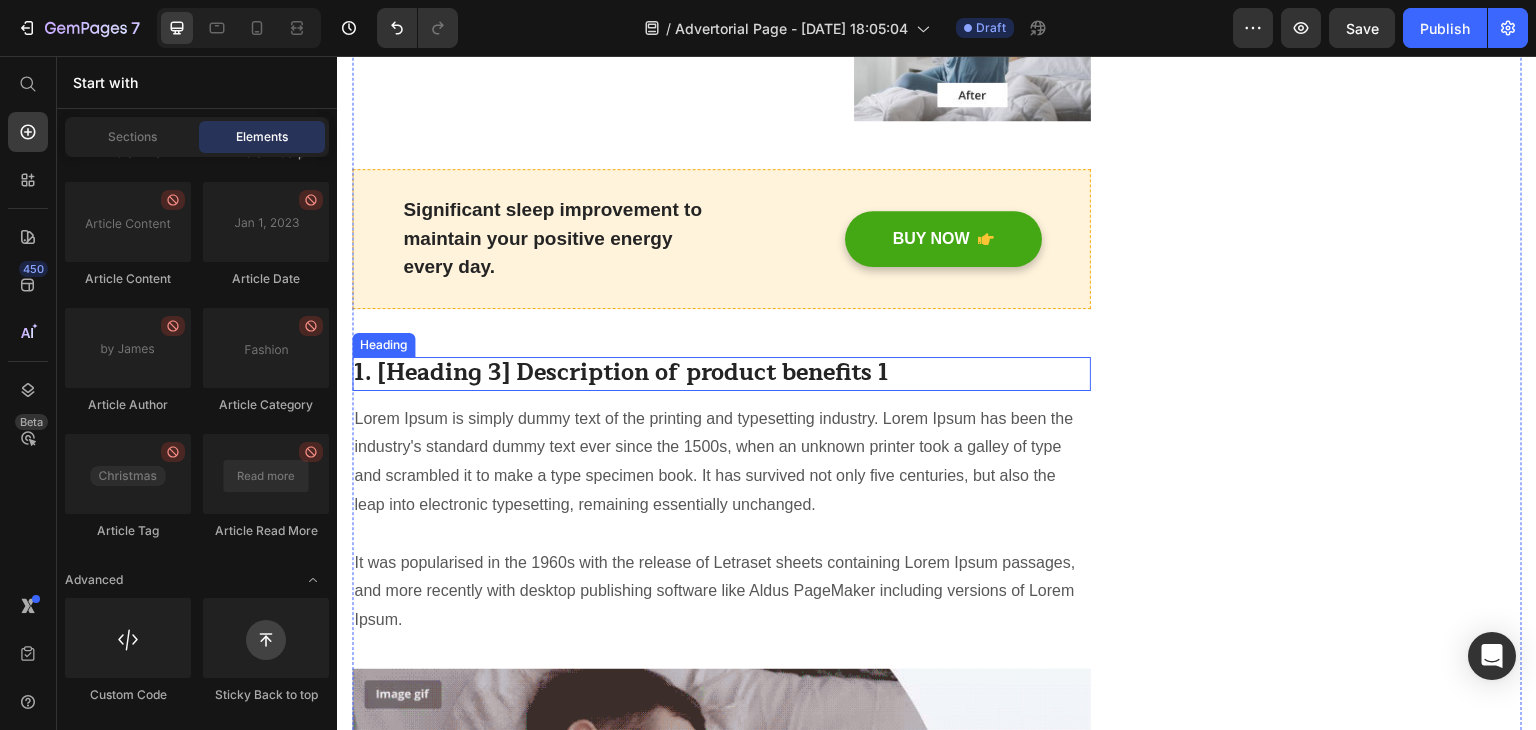 click on "1. [Heading 3] Description of product benefits 1" at bounding box center (721, 374) 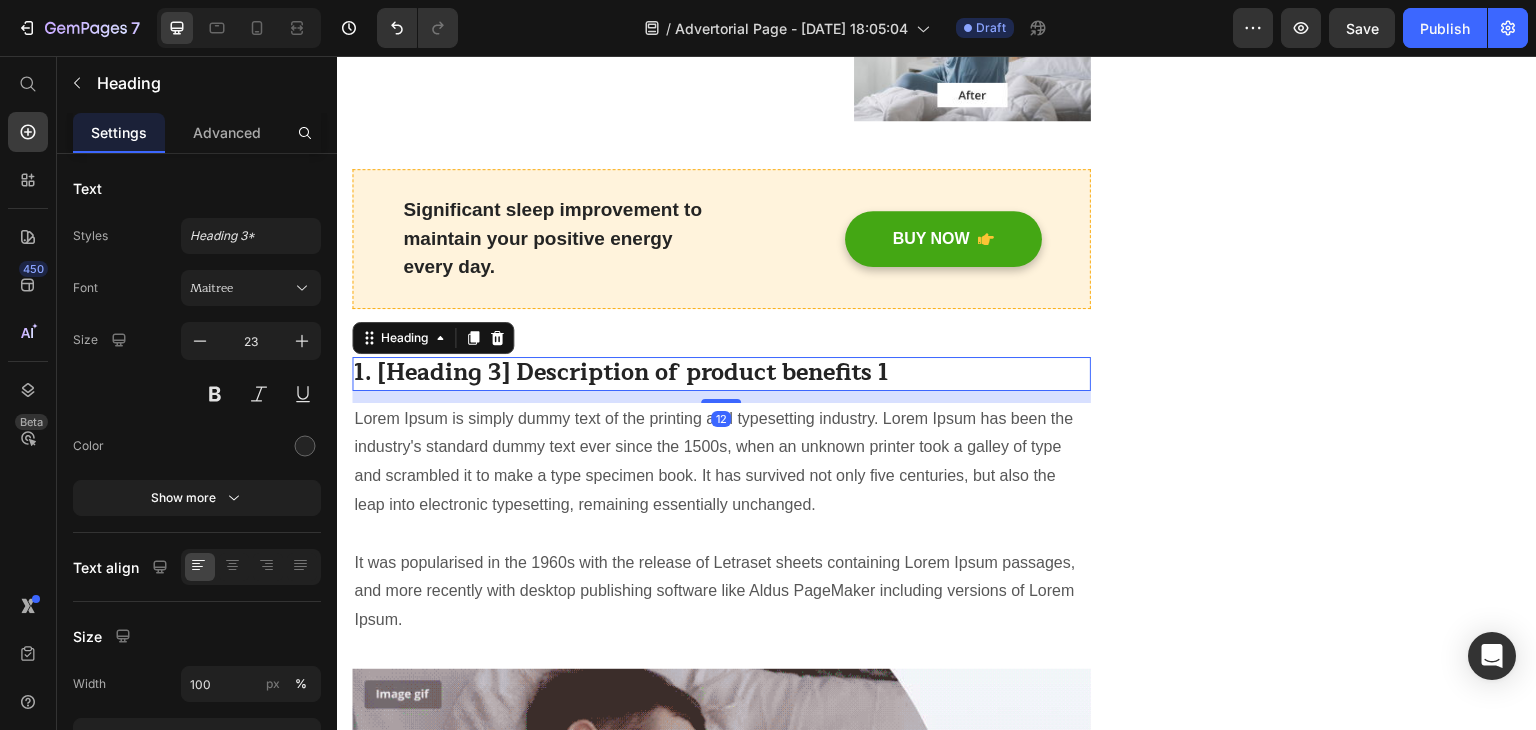 click on "1. [Heading 3] Description of product benefits 1" at bounding box center [721, 374] 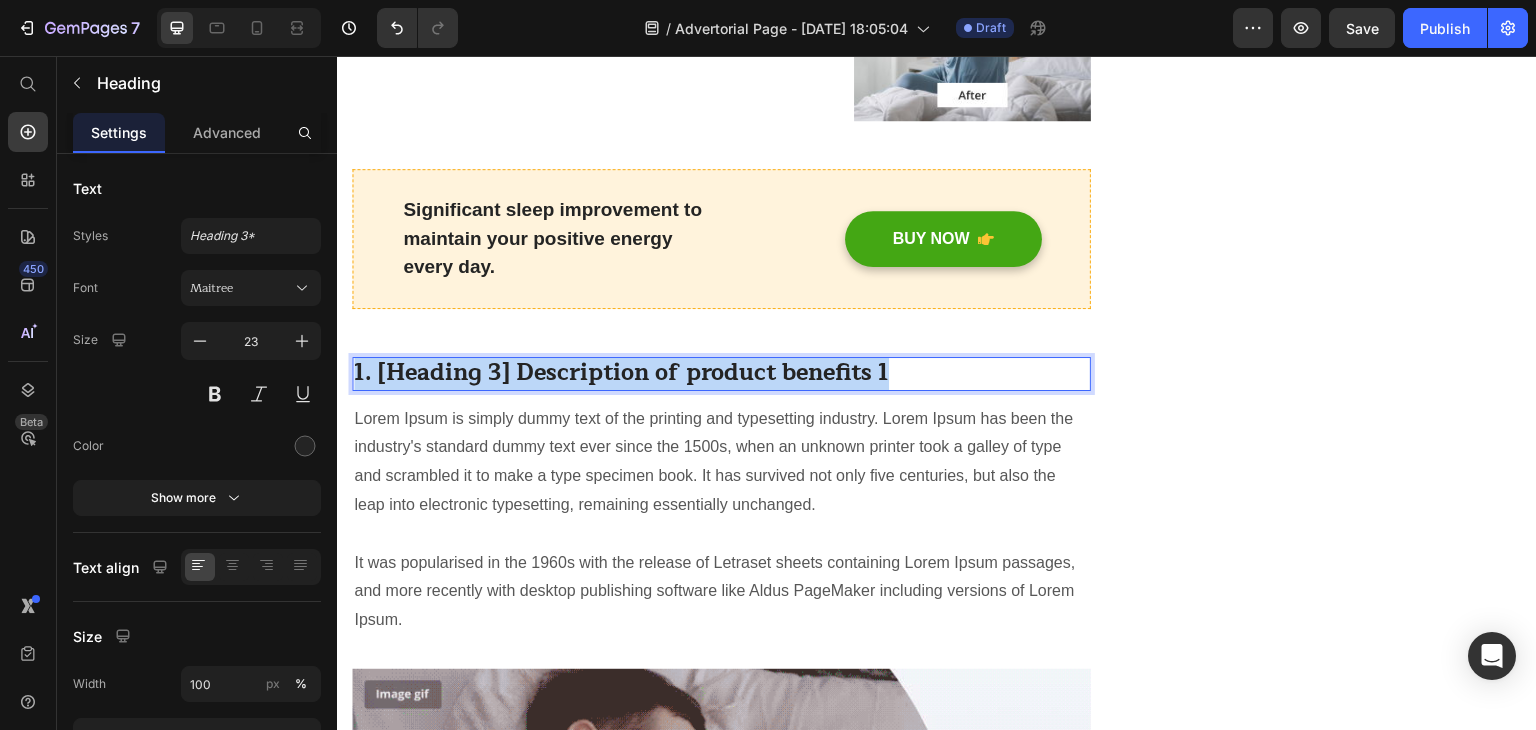click on "1. [Heading 3] Description of product benefits 1" at bounding box center (721, 374) 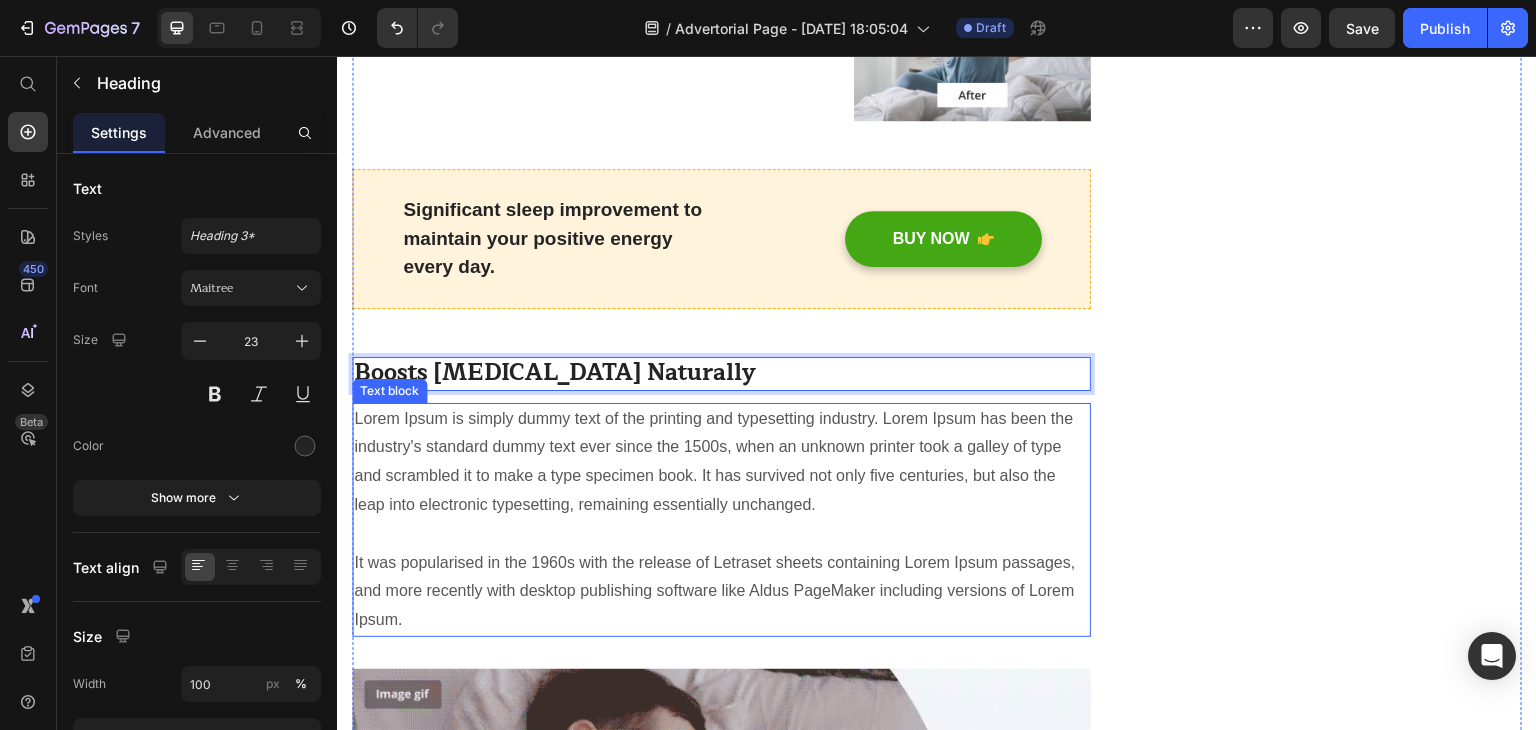 click on "Lorem Ipsum is simply dummy text of the printing and typesetting industry. Lorem Ipsum has been the industry's standard dummy text ever since the 1500s, when an unknown printer took a galley of type and scrambled it to make a type specimen book. It has survived not only five centuries, but also the leap into electronic typesetting, remaining essentially unchanged.  It was popularised in the 1960s with the release of Letraset sheets containing Lorem Ipsum passages, and more recently with desktop publishing software like Aldus PageMaker including versions of Lorem Ipsum." at bounding box center (721, 520) 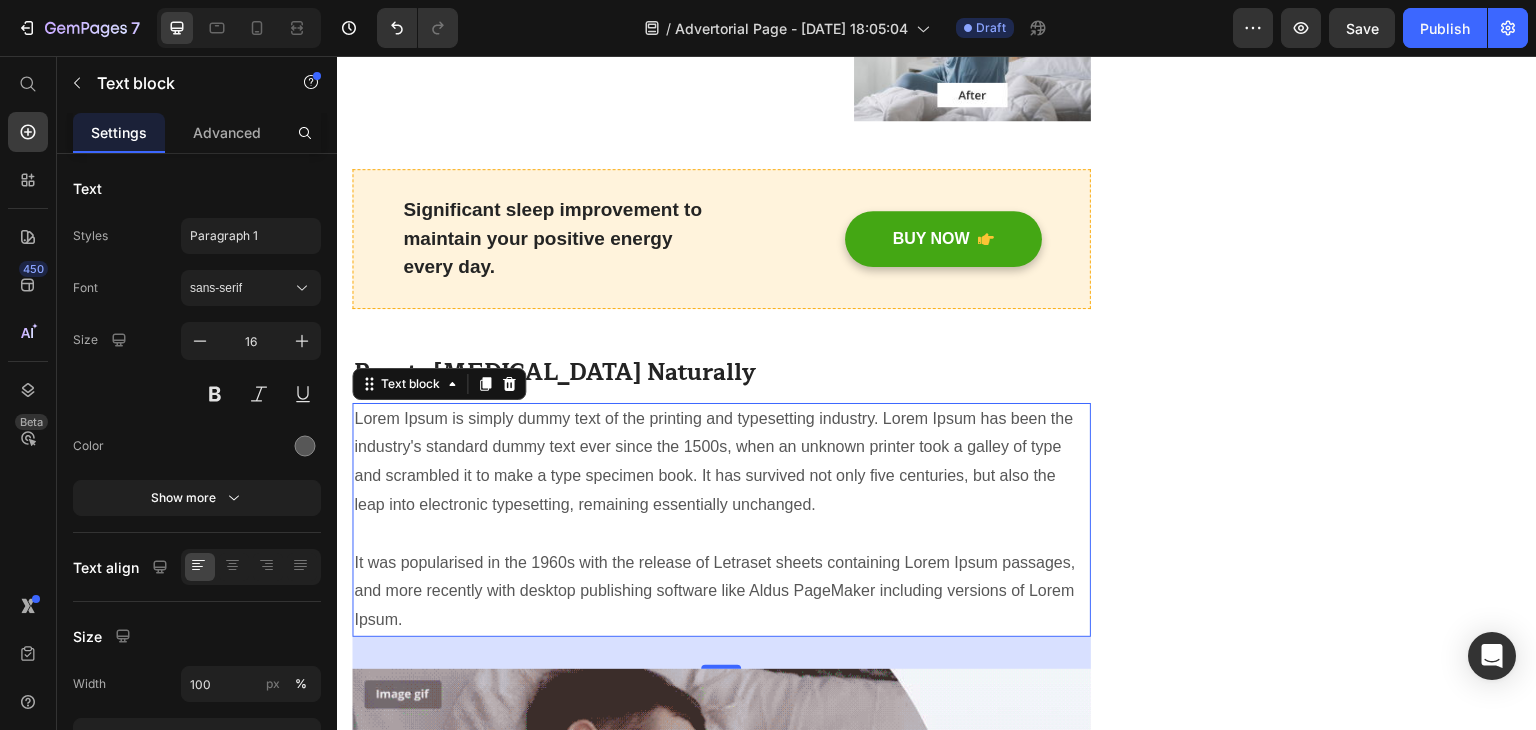 click on "Lorem Ipsum is simply dummy text of the printing and typesetting industry. Lorem Ipsum has been the industry's standard dummy text ever since the 1500s, when an unknown printer took a galley of type and scrambled it to make a type specimen book. It has survived not only five centuries, but also the leap into electronic typesetting, remaining essentially unchanged.  It was popularised in the 1960s with the release of Letraset sheets containing Lorem Ipsum passages, and more recently with desktop publishing software like Aldus PageMaker including versions of Lorem Ipsum." at bounding box center [721, 520] 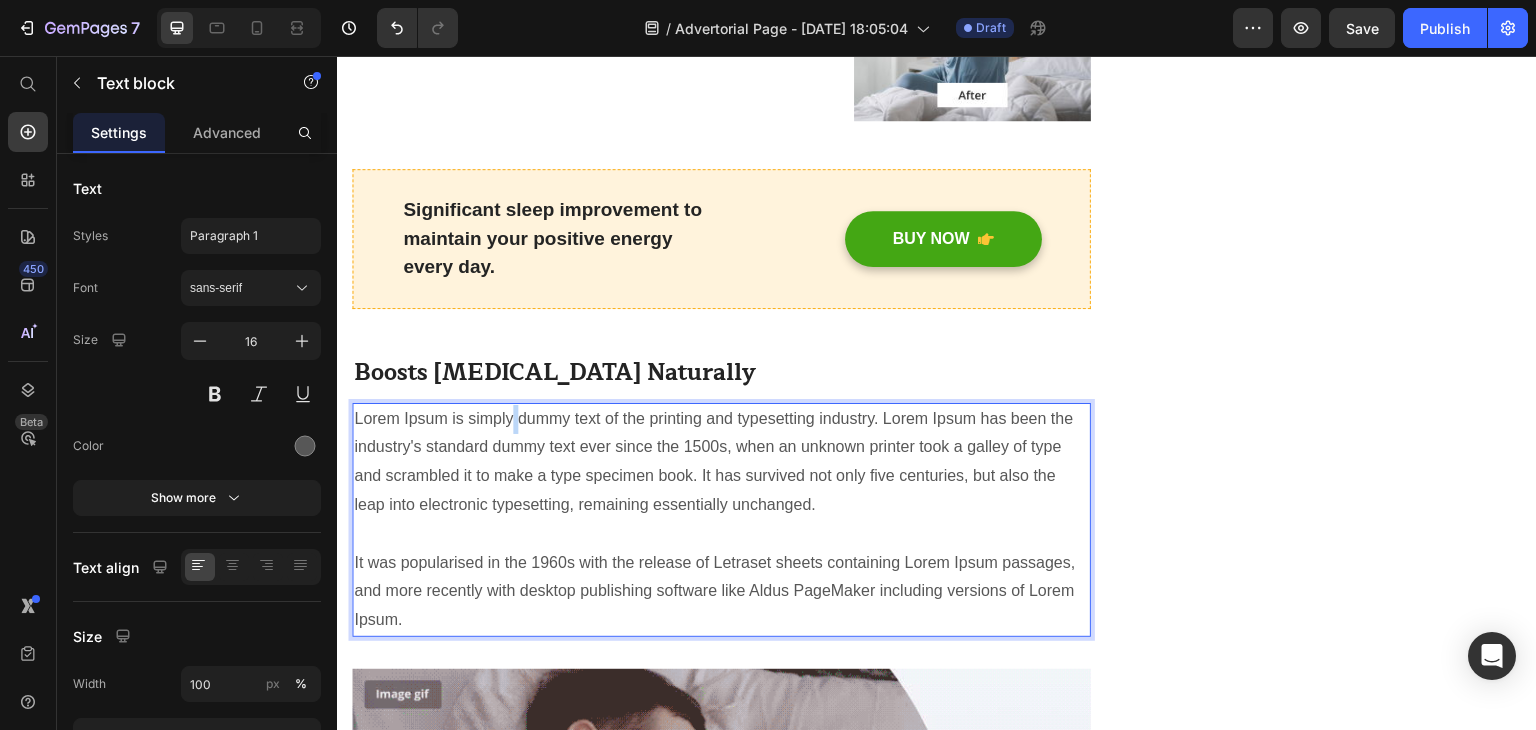 click on "Lorem Ipsum is simply dummy text of the printing and typesetting industry. Lorem Ipsum has been the industry's standard dummy text ever since the 1500s, when an unknown printer took a galley of type and scrambled it to make a type specimen book. It has survived not only five centuries, but also the leap into electronic typesetting, remaining essentially unchanged.  It was popularised in the 1960s with the release of Letraset sheets containing Lorem Ipsum passages, and more recently with desktop publishing software like Aldus PageMaker including versions of Lorem Ipsum." at bounding box center (721, 520) 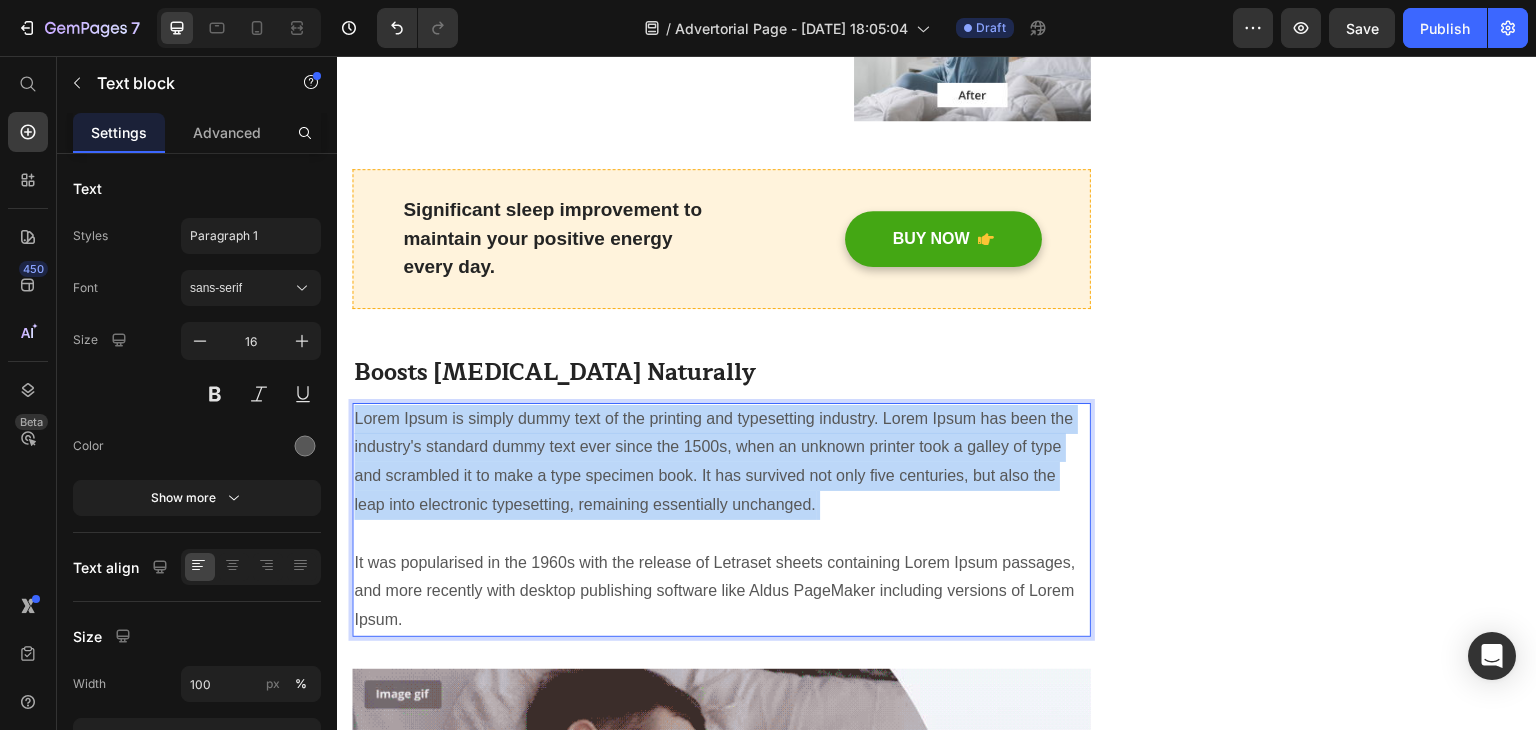click on "Lorem Ipsum is simply dummy text of the printing and typesetting industry. Lorem Ipsum has been the industry's standard dummy text ever since the 1500s, when an unknown printer took a galley of type and scrambled it to make a type specimen book. It has survived not only five centuries, but also the leap into electronic typesetting, remaining essentially unchanged.  It was popularised in the 1960s with the release of Letraset sheets containing Lorem Ipsum passages, and more recently with desktop publishing software like Aldus PageMaker including versions of Lorem Ipsum." at bounding box center (721, 520) 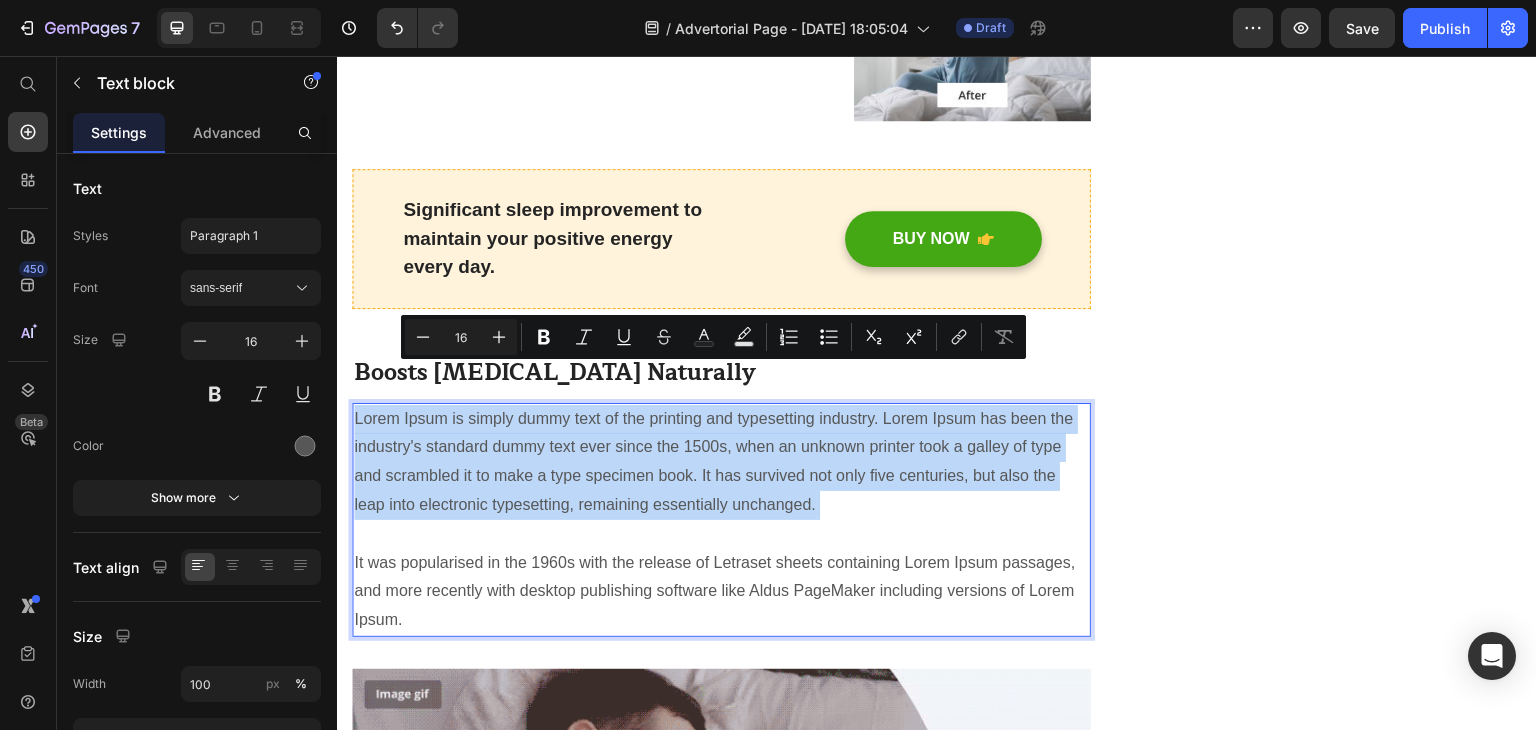 click on "Lorem Ipsum is simply dummy text of the printing and typesetting industry. Lorem Ipsum has been the industry's standard dummy text ever since the 1500s, when an unknown printer took a galley of type and scrambled it to make a type specimen book. It has survived not only five centuries, but also the leap into electronic typesetting, remaining essentially unchanged.  It was popularised in the 1960s with the release of Letraset sheets containing Lorem Ipsum passages, and more recently with desktop publishing software like Aldus PageMaker including versions of Lorem Ipsum." at bounding box center [721, 520] 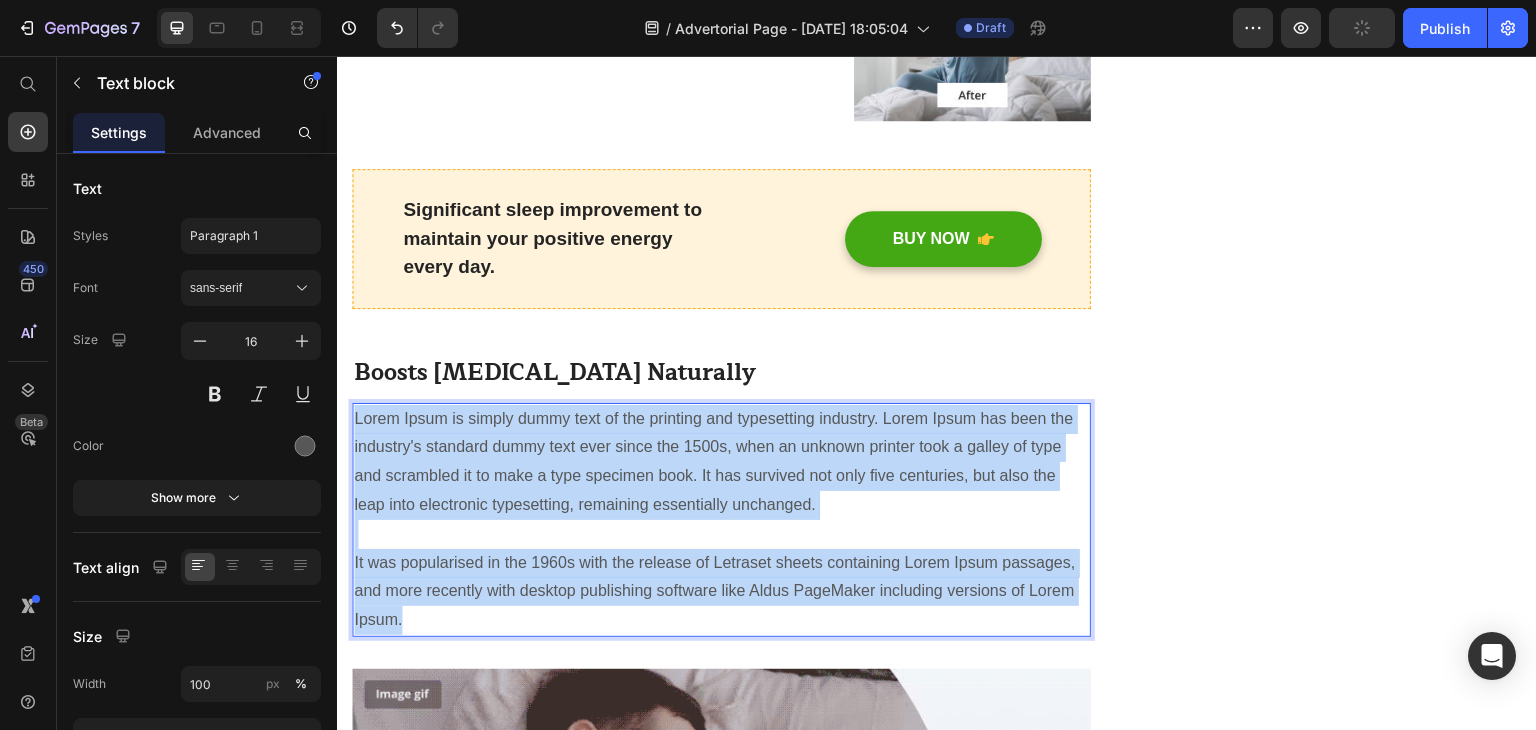 drag, startPoint x: 412, startPoint y: 575, endPoint x: 356, endPoint y: 379, distance: 203.84308 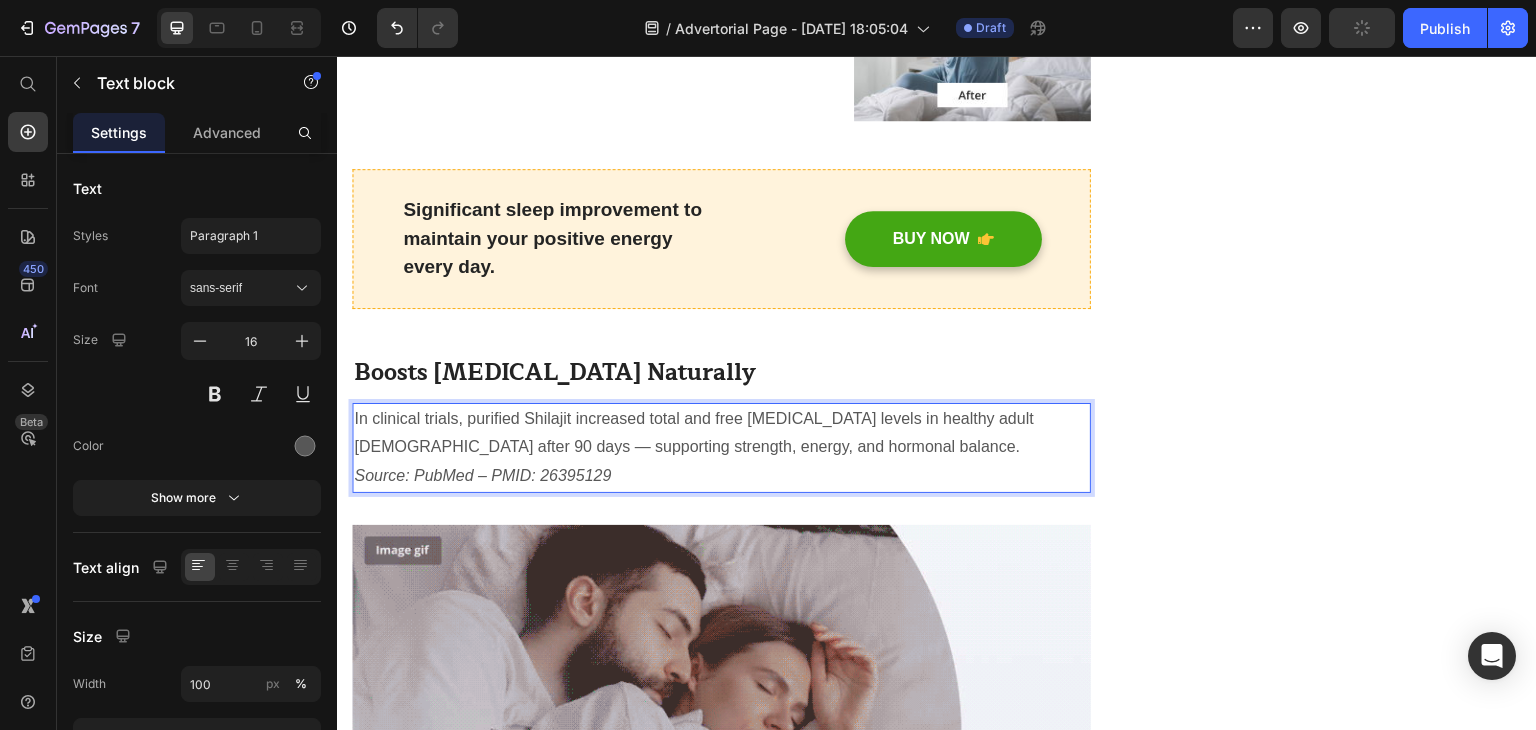 click on "In clinical trials, purified Shilajit increased total and free [MEDICAL_DATA] levels in healthy adult [DEMOGRAPHIC_DATA] after 90 days — supporting strength, energy, and hormonal balance. Source: PubMed – PMID: 26395129 ⁠⁠⁠⁠⁠⁠⁠" at bounding box center (721, 448) 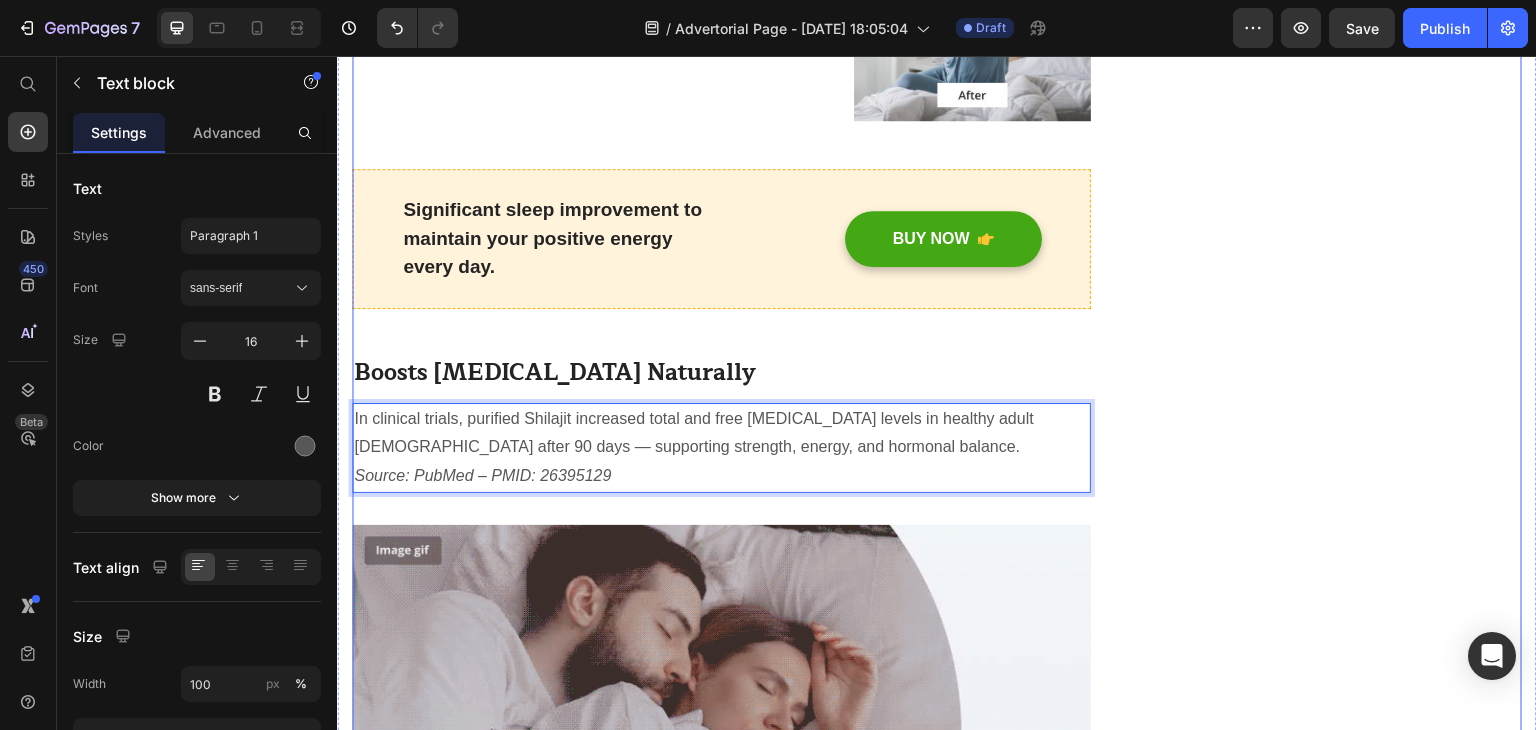 click on "Unique Value Proposition Heading
Icon Product benefit 1 Text block
Icon Product benefit 2 Text block
Icon Product benefit 3  Text block
Icon Product benefit 4   Text block Icon List Row Image  	   CHECK AVAILABILITY Button ✔️ 30-Day Money-Back Guarantee Text block Row
Publish the page to see the content.
Sticky sidebar" at bounding box center (1337, 1336) 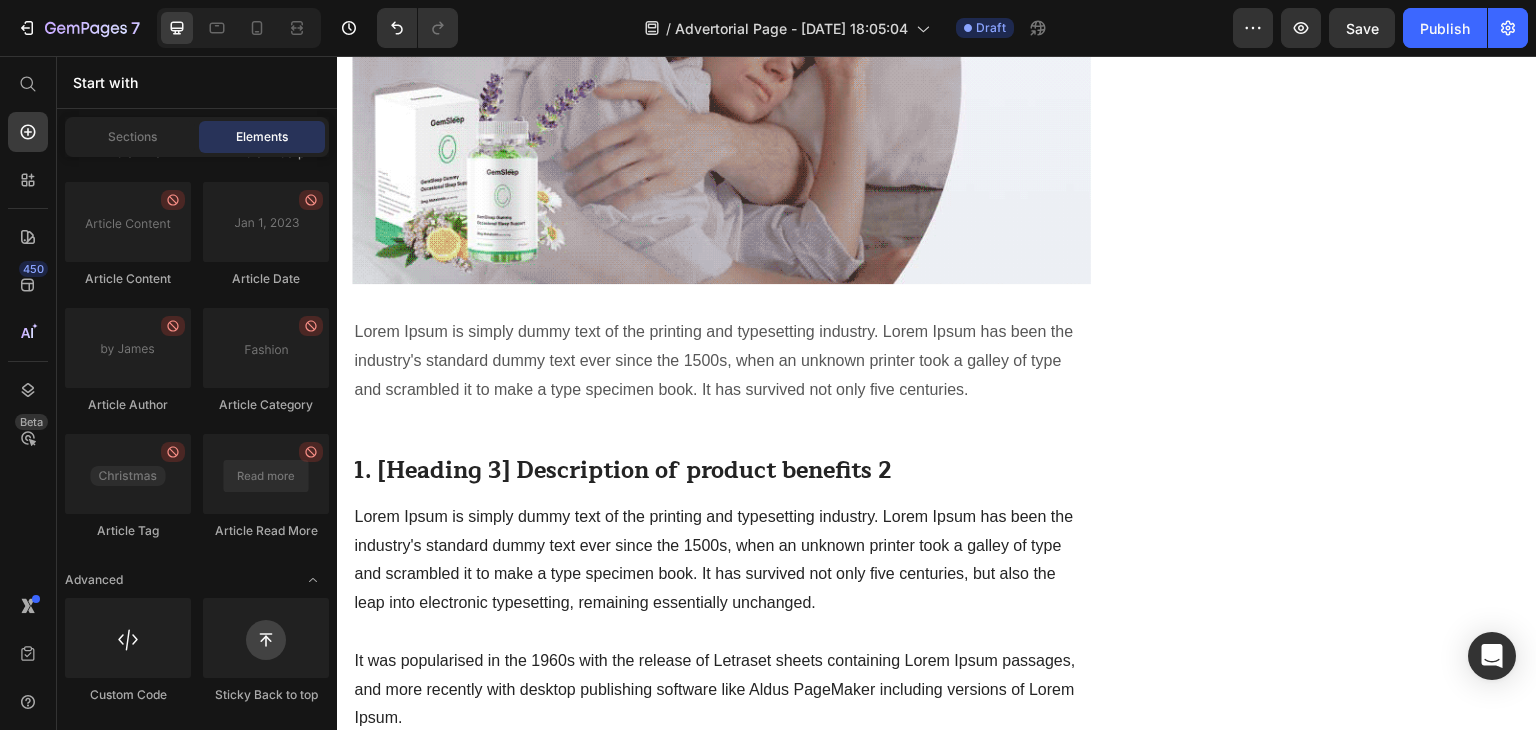 scroll, scrollTop: 2261, scrollLeft: 0, axis: vertical 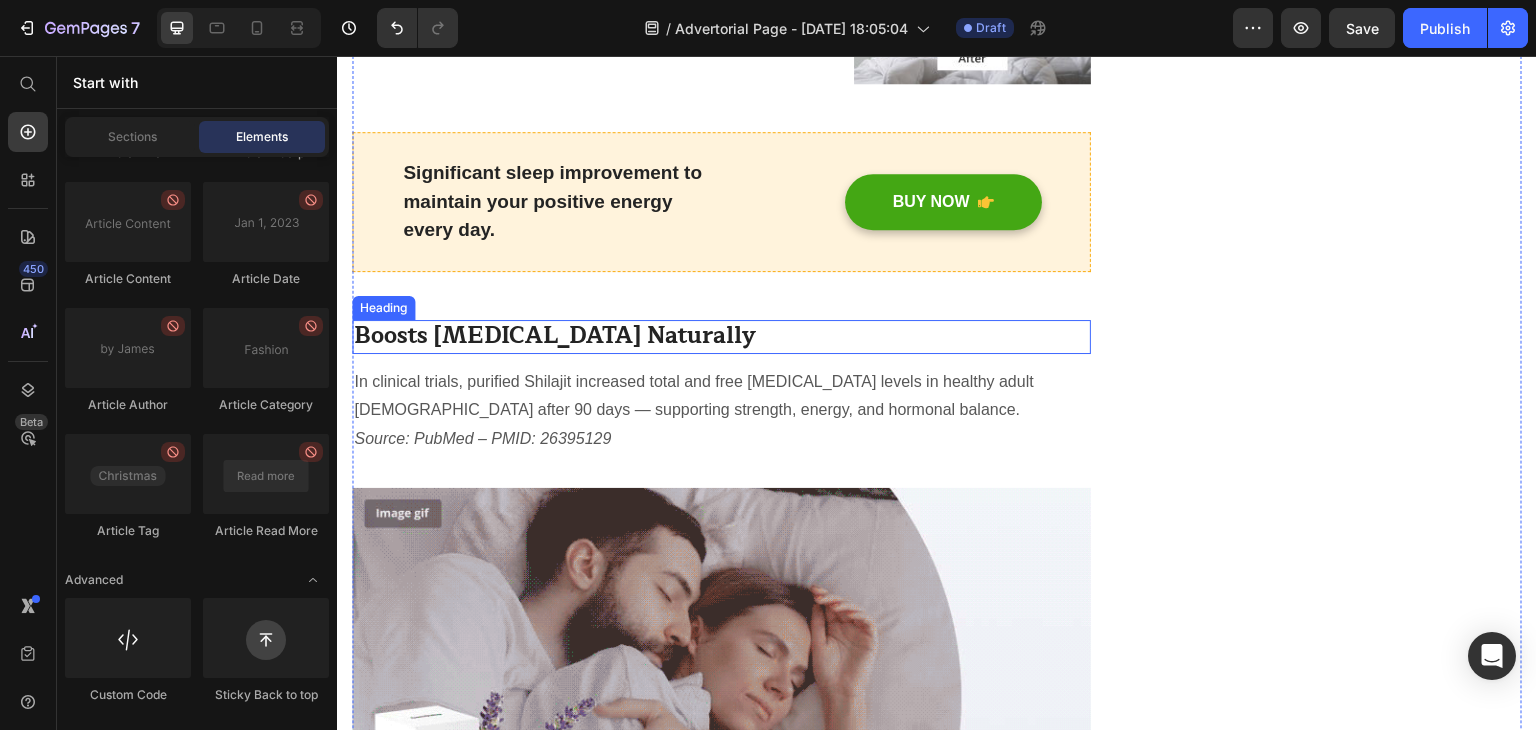 click on "Boosts [MEDICAL_DATA] Naturally" at bounding box center [721, 337] 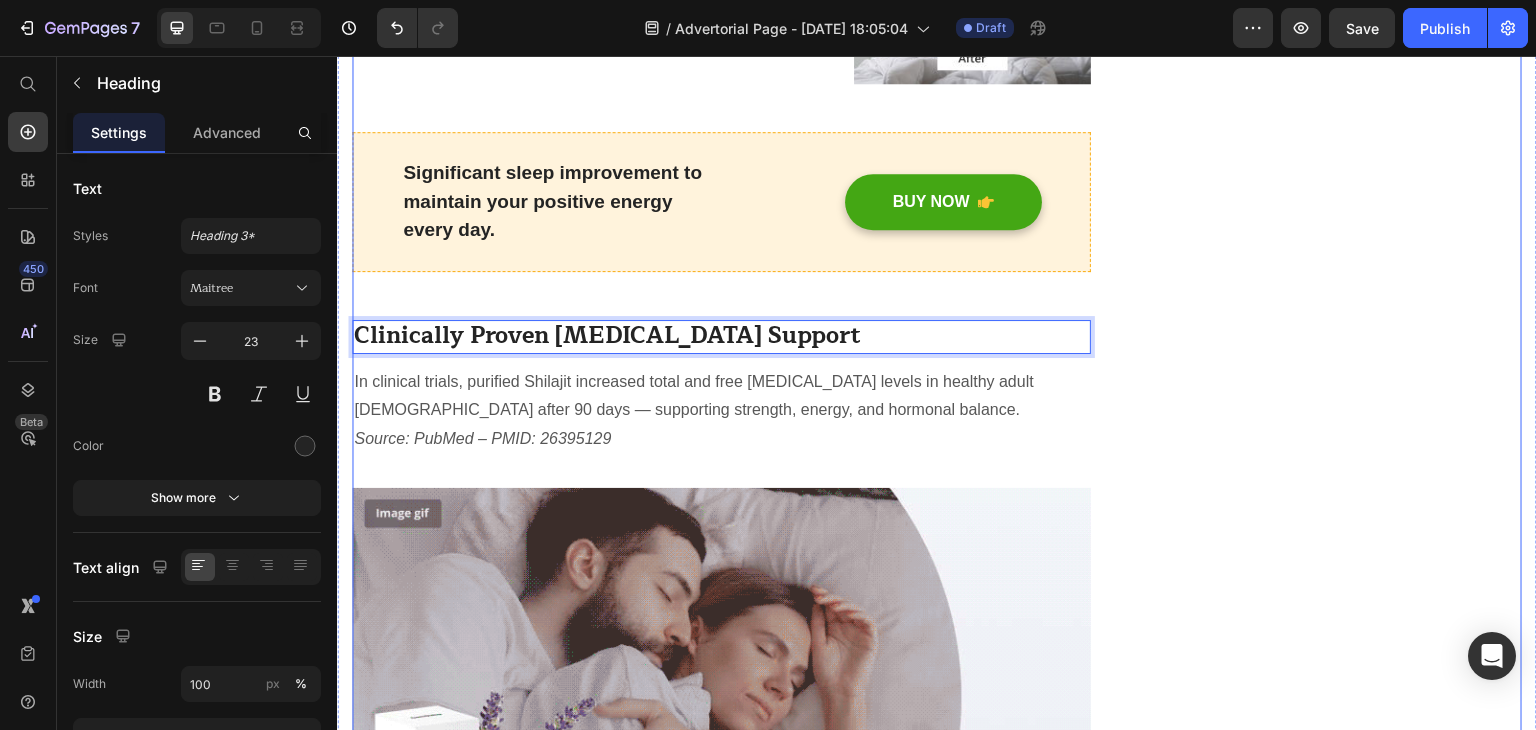 click on "Unique Value Proposition Heading
Icon Product benefit 1 Text block
Icon Product benefit 2 Text block
Icon Product benefit 3  Text block
Icon Product benefit 4   Text block Icon List Row Image  	   CHECK AVAILABILITY Button ✔️ 30-Day Money-Back Guarantee Text block Row
Publish the page to see the content.
Sticky sidebar" at bounding box center [1337, 1299] 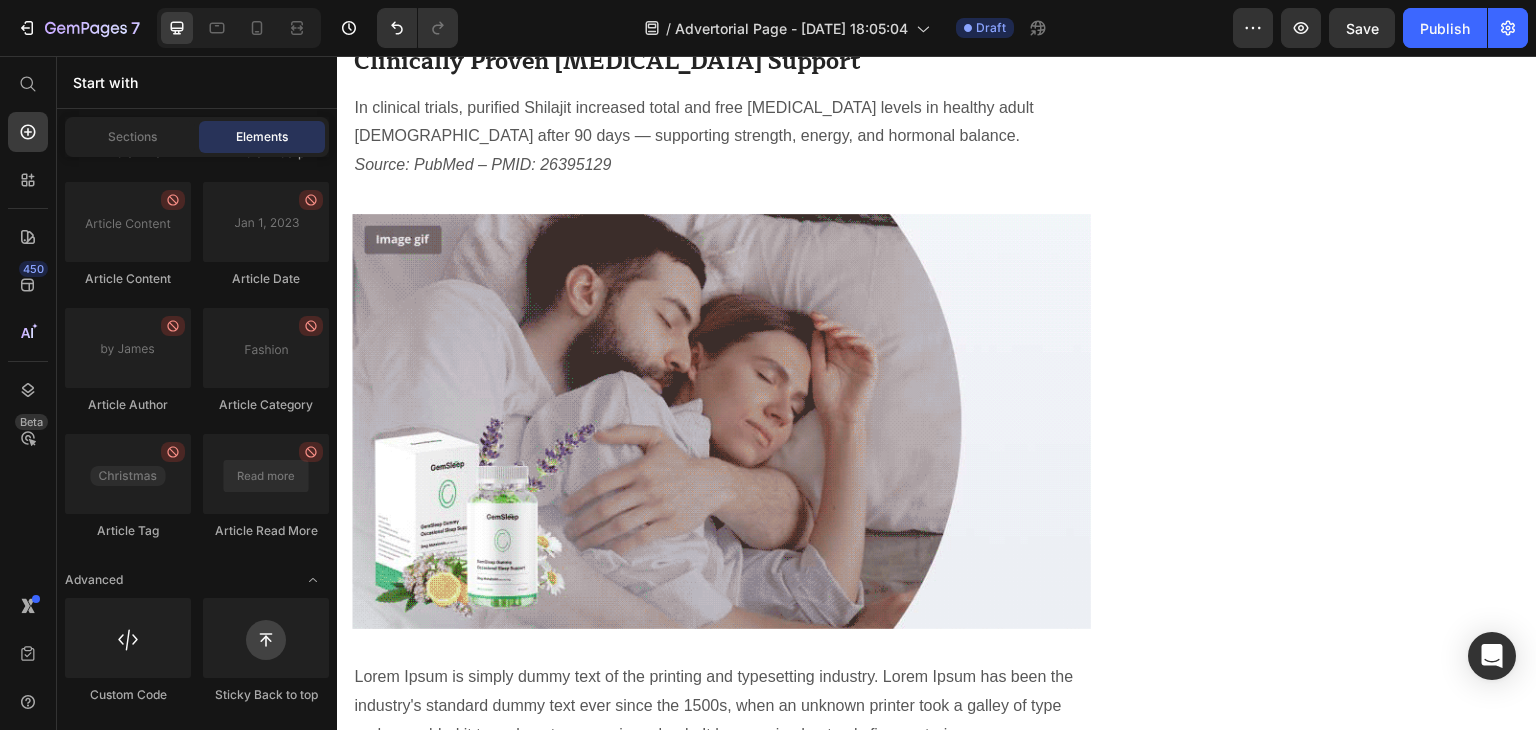 scroll, scrollTop: 1916, scrollLeft: 0, axis: vertical 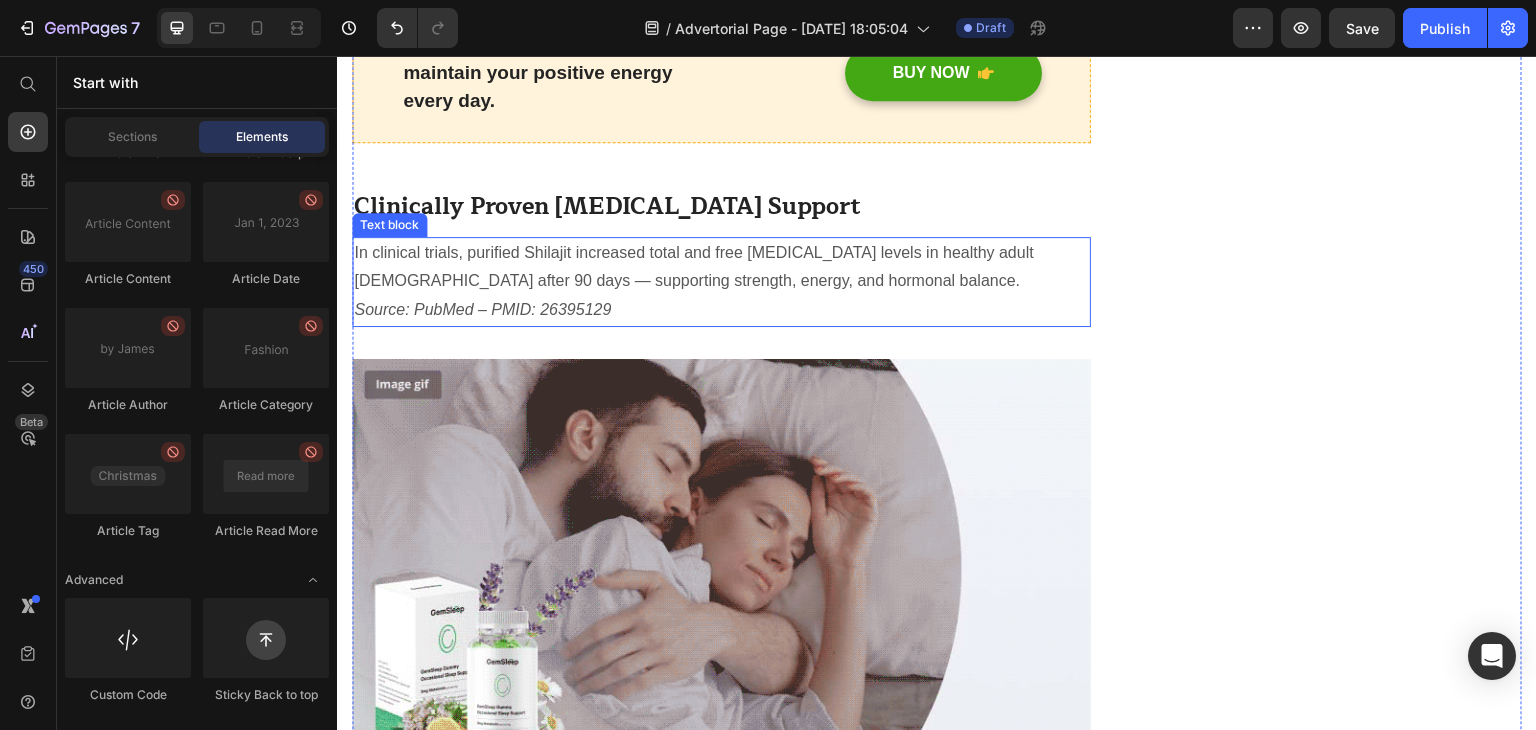 drag, startPoint x: 493, startPoint y: 214, endPoint x: 478, endPoint y: 232, distance: 23.43075 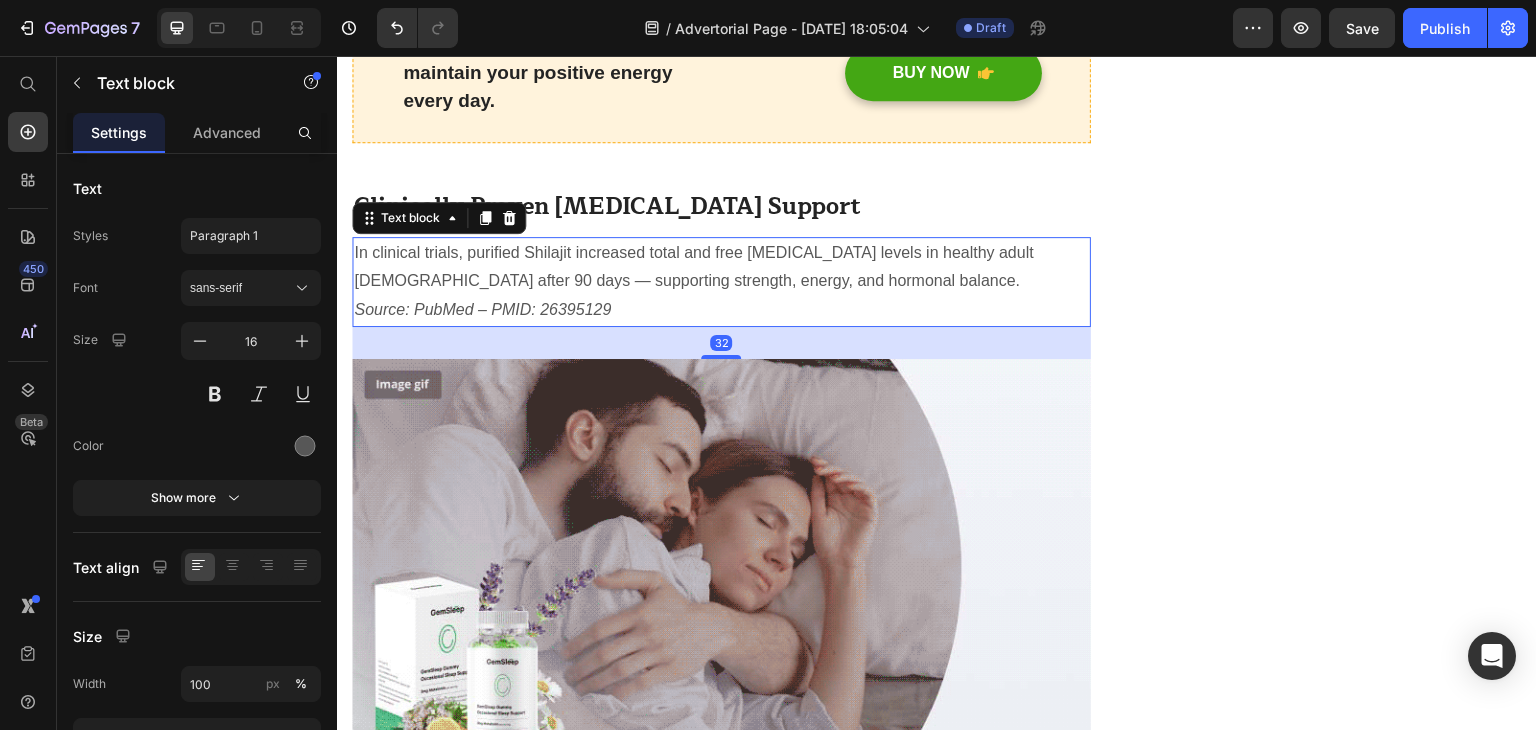 click on "In clinical trials, purified Shilajit increased total and free [MEDICAL_DATA] levels in healthy adult [DEMOGRAPHIC_DATA] after 90 days — supporting strength, energy, and hormonal balance. Source: PubMed – PMID: 26395129" at bounding box center (721, 282) 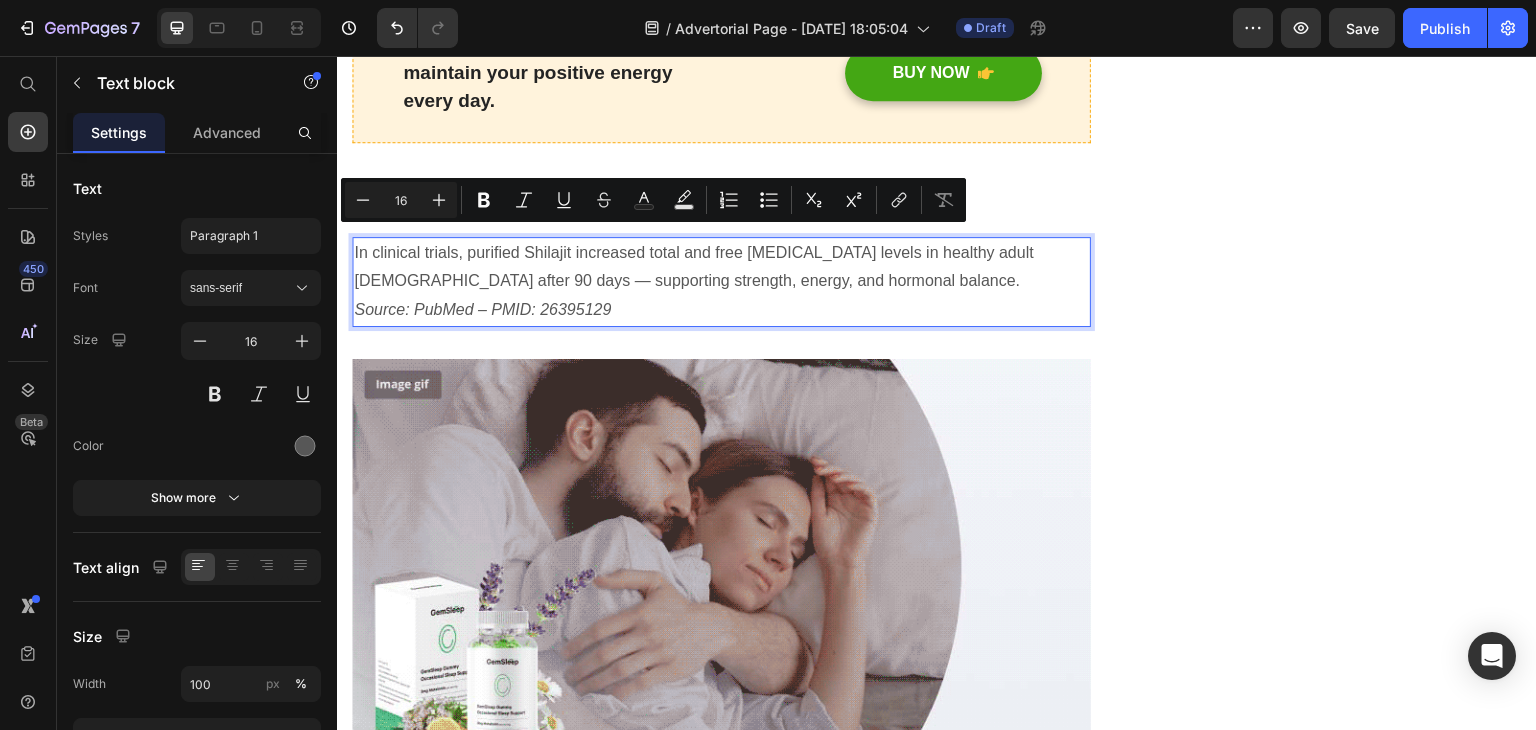click on "In clinical trials, purified Shilajit increased total and free [MEDICAL_DATA] levels in healthy adult [DEMOGRAPHIC_DATA] after 90 days — supporting strength, energy, and hormonal balance. Source: PubMed – PMID: 26395129" at bounding box center [721, 282] 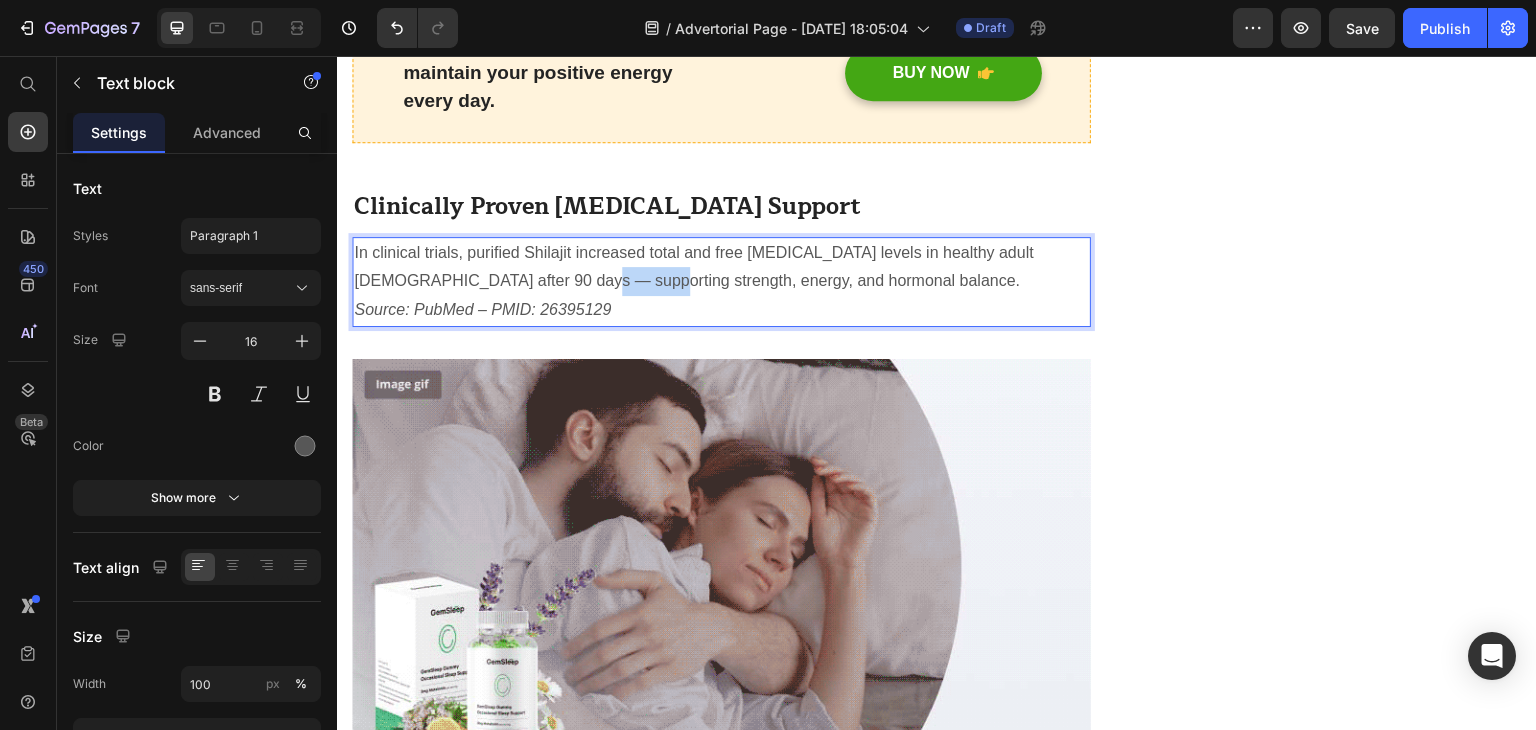 click on "In clinical trials, purified Shilajit increased total and free [MEDICAL_DATA] levels in healthy adult [DEMOGRAPHIC_DATA] after 90 days — supporting strength, energy, and hormonal balance. Source: PubMed – PMID: 26395129" at bounding box center (721, 282) 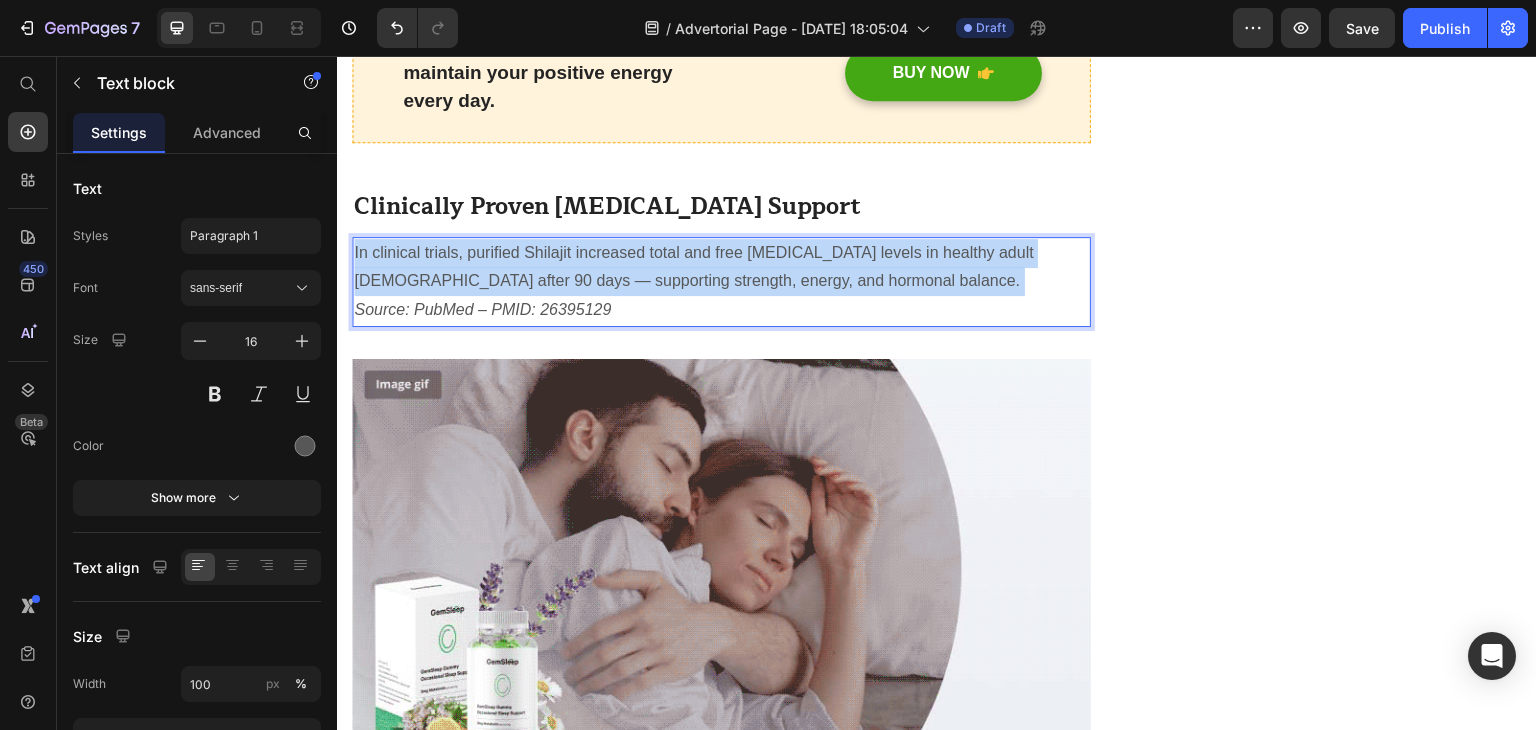 click on "In clinical trials, purified Shilajit increased total and free [MEDICAL_DATA] levels in healthy adult [DEMOGRAPHIC_DATA] after 90 days — supporting strength, energy, and hormonal balance. Source: PubMed – PMID: 26395129" at bounding box center [721, 282] 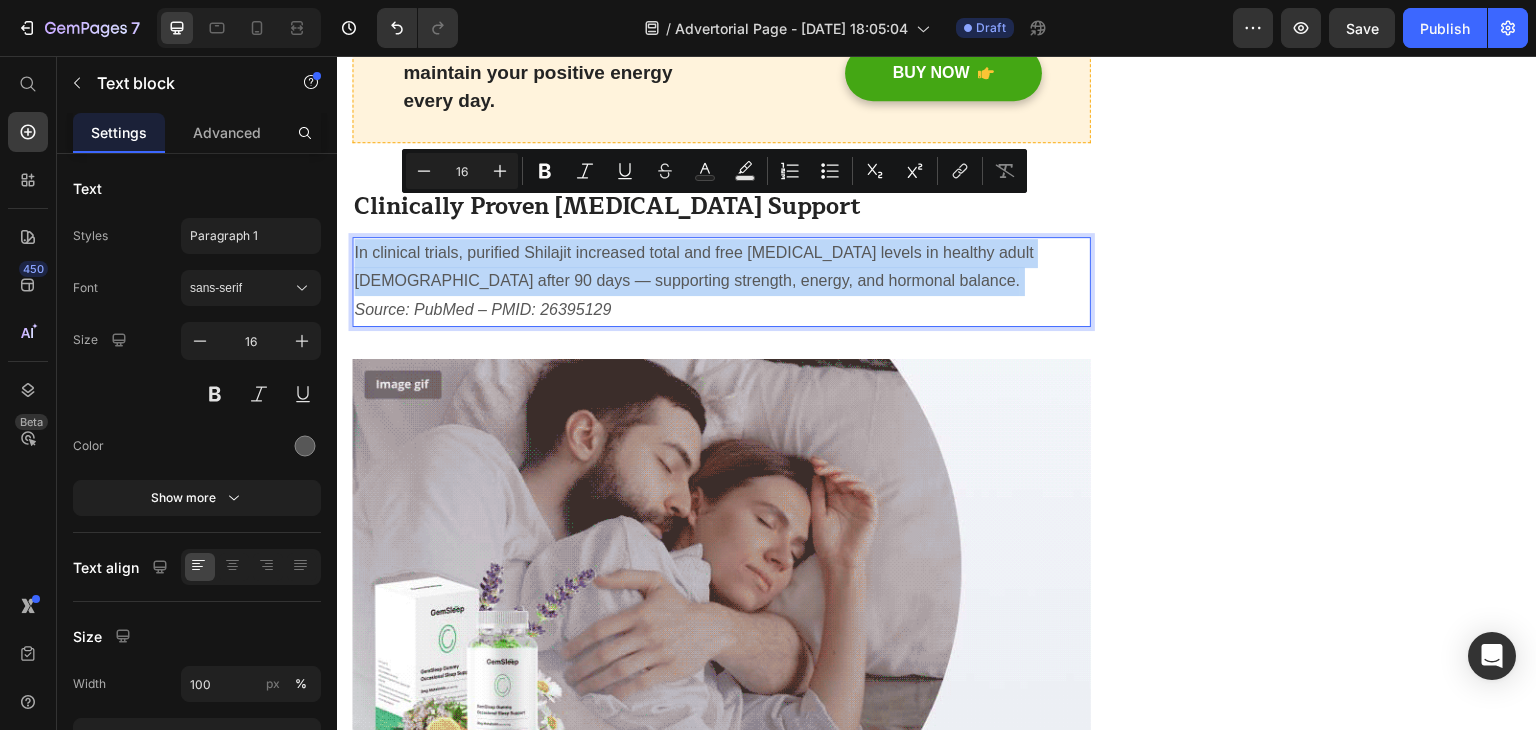 click on "In clinical trials, purified Shilajit increased total and free [MEDICAL_DATA] levels in healthy adult [DEMOGRAPHIC_DATA] after 90 days — supporting strength, energy, and hormonal balance. Source: PubMed – PMID: 26395129" at bounding box center [721, 282] 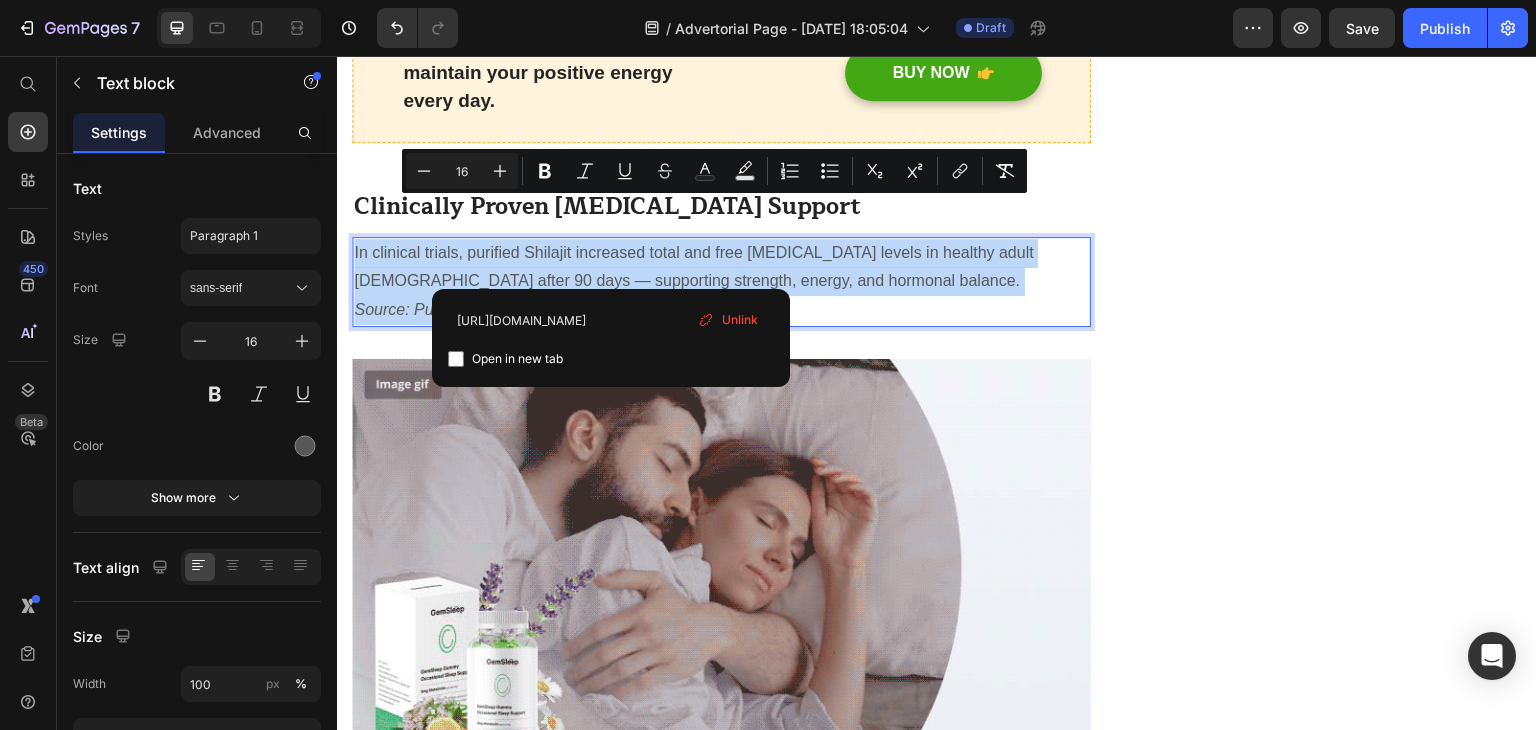 drag, startPoint x: 625, startPoint y: 270, endPoint x: 356, endPoint y: 211, distance: 275.39426 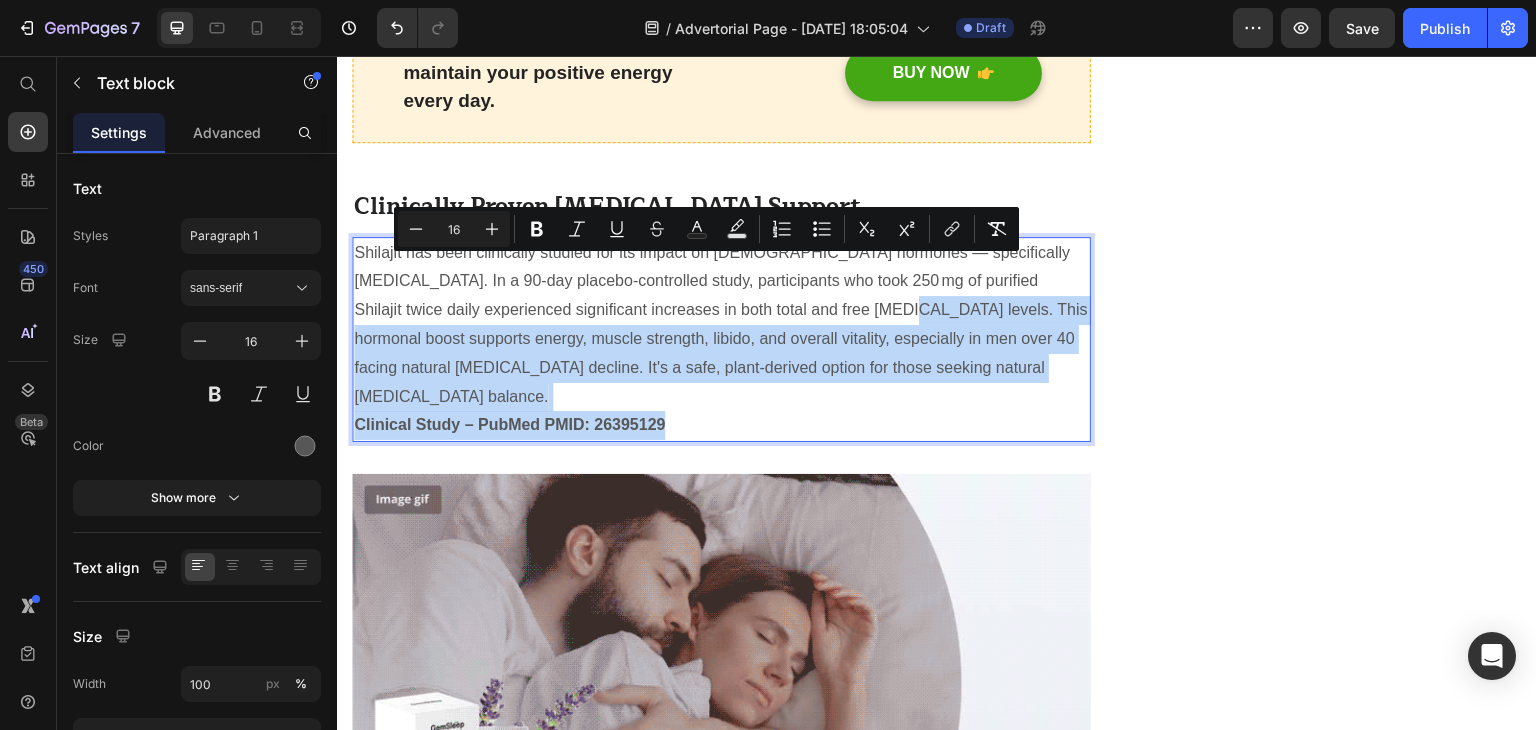 drag, startPoint x: 685, startPoint y: 347, endPoint x: 890, endPoint y: 268, distance: 219.69524 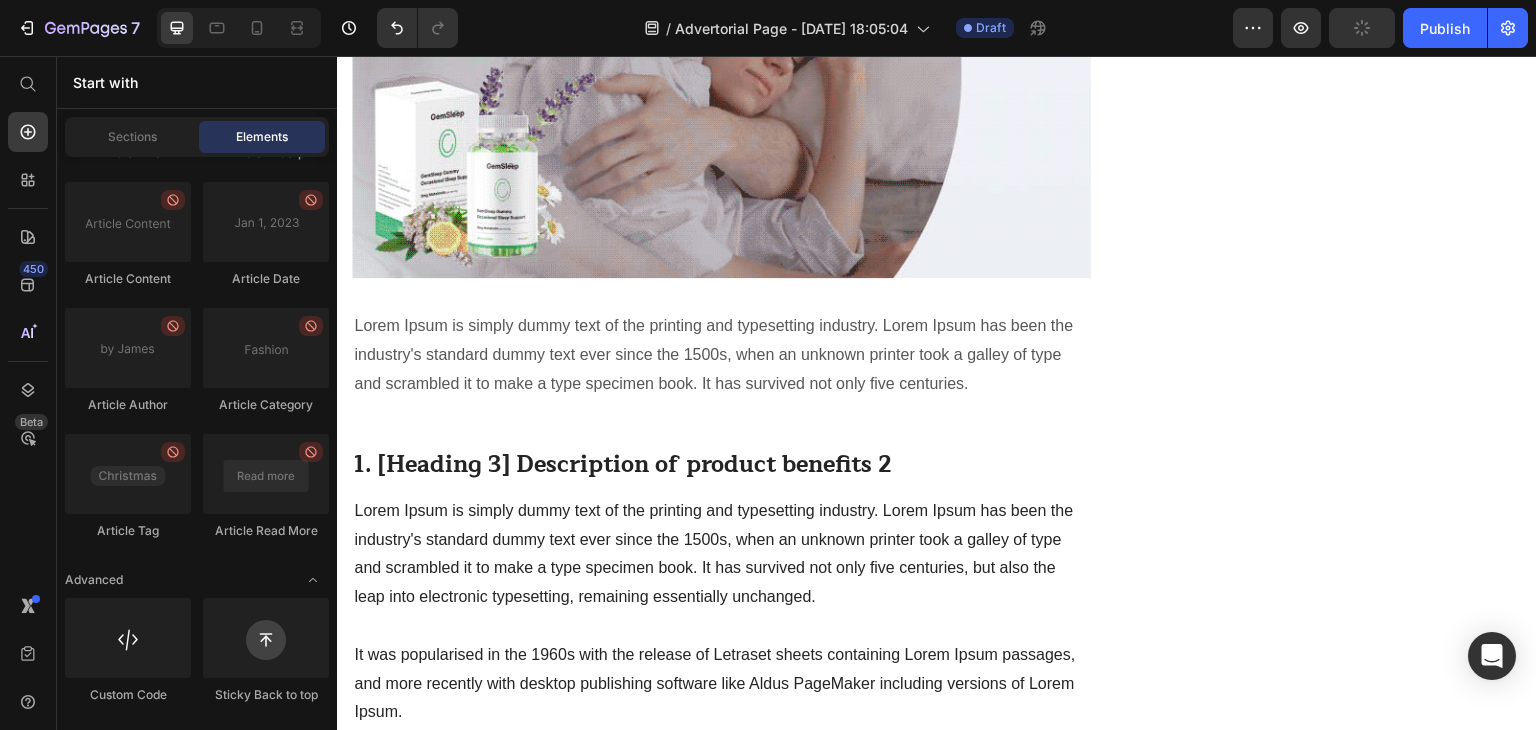 scroll, scrollTop: 2178, scrollLeft: 0, axis: vertical 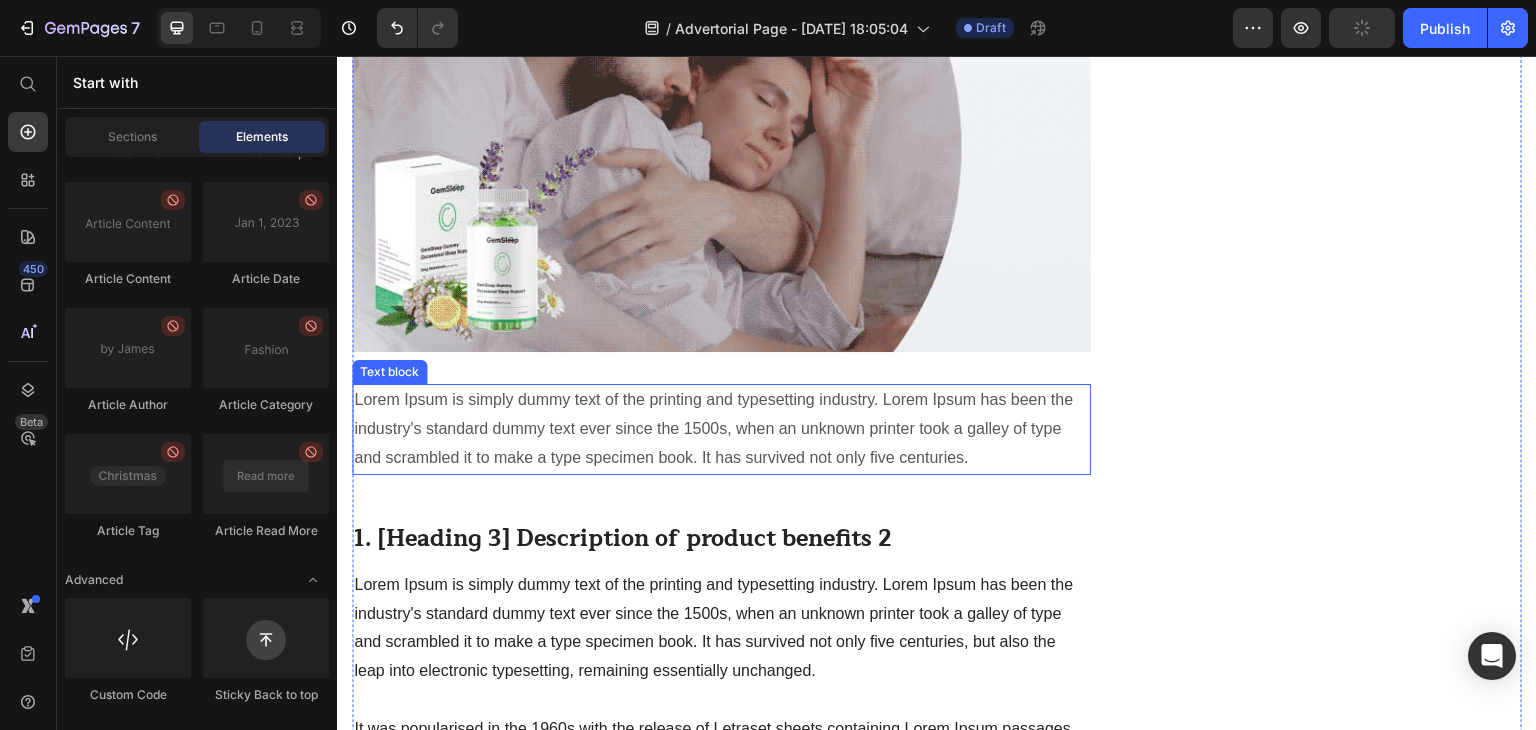 click on "Lorem Ipsum is simply dummy text of the printing and typesetting industry. Lorem Ipsum has been the industry's standard dummy text ever since the 1500s, when an unknown printer took a galley of type and scrambled it to make a type specimen book. It has survived not only five centuries." at bounding box center [721, 429] 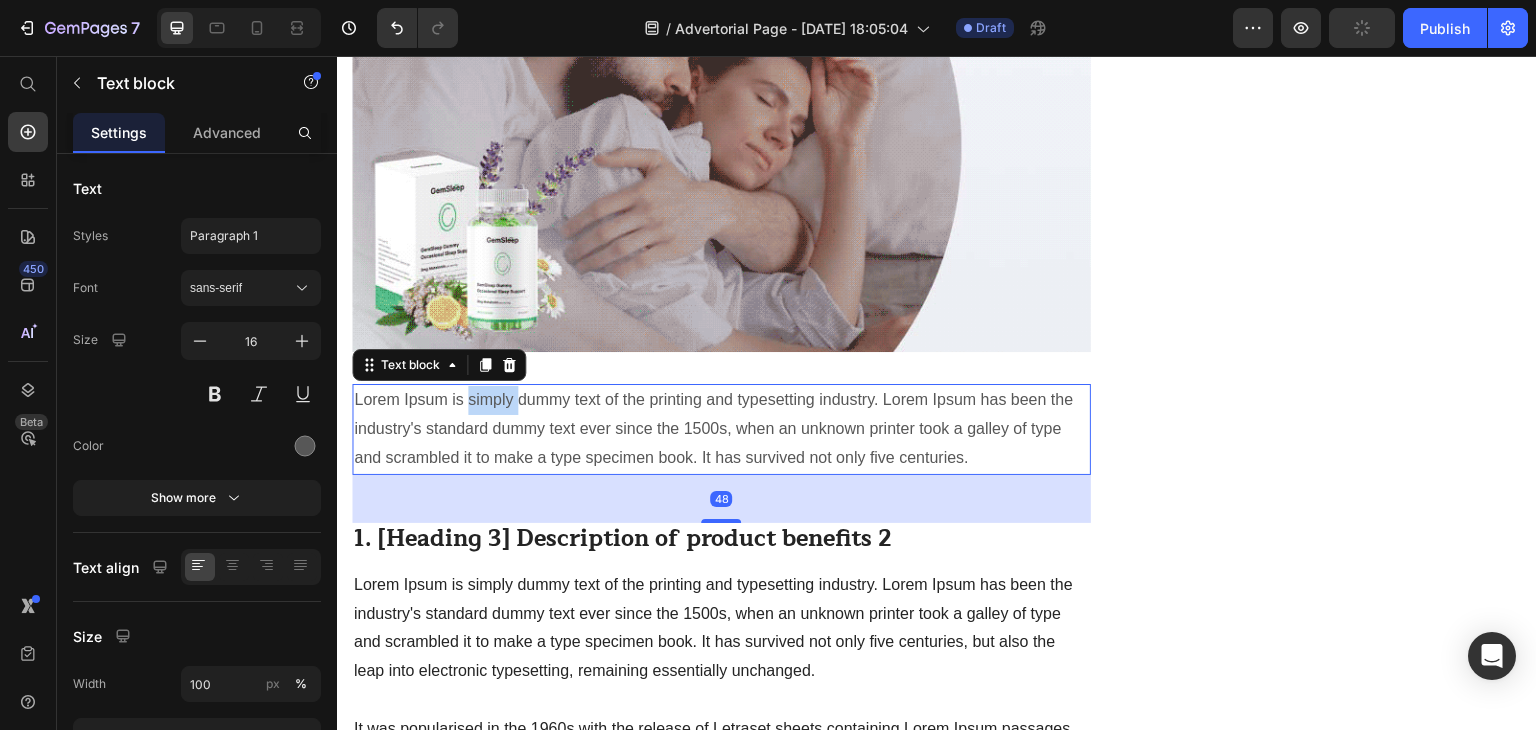 click on "Lorem Ipsum is simply dummy text of the printing and typesetting industry. Lorem Ipsum has been the industry's standard dummy text ever since the 1500s, when an unknown printer took a galley of type and scrambled it to make a type specimen book. It has survived not only five centuries." at bounding box center [721, 429] 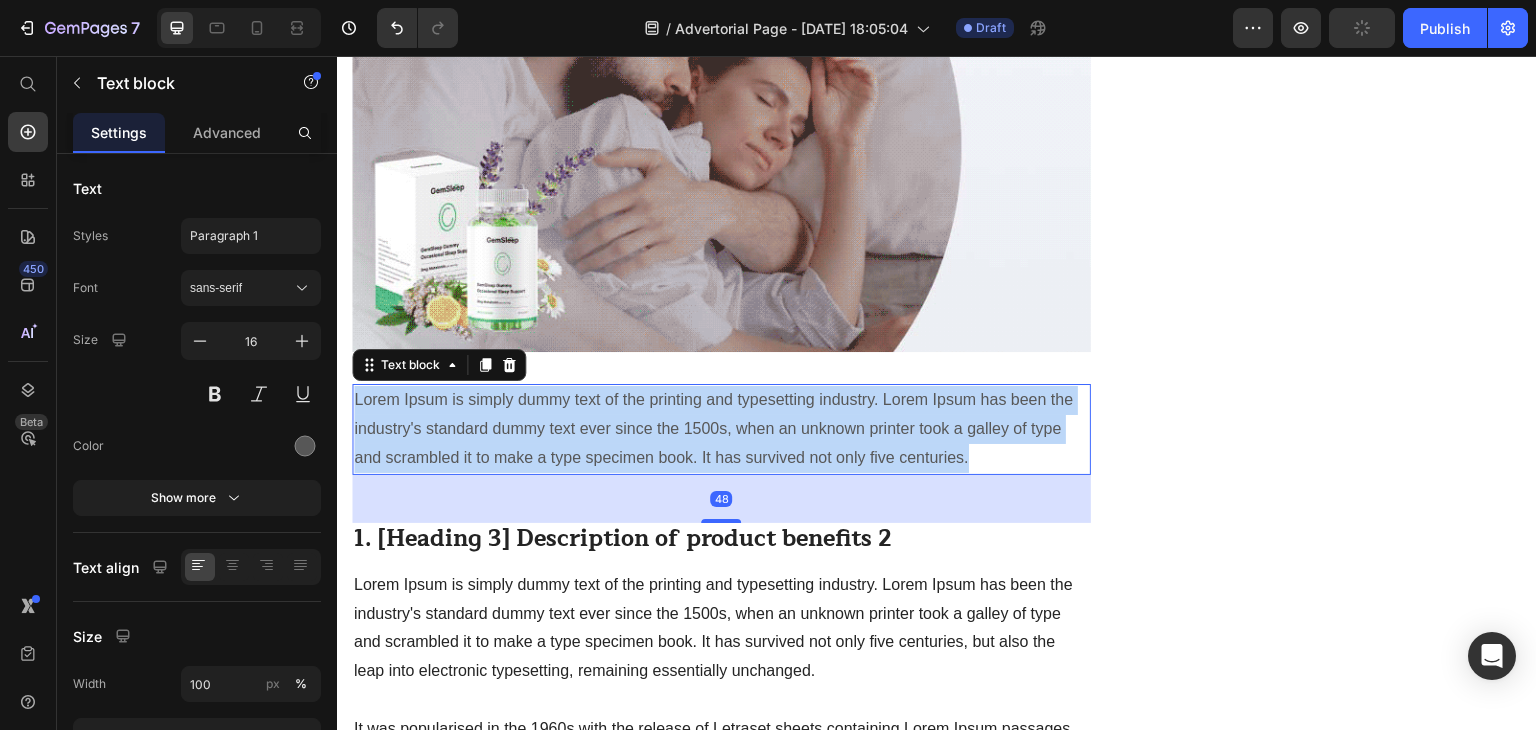 click on "Lorem Ipsum is simply dummy text of the printing and typesetting industry. Lorem Ipsum has been the industry's standard dummy text ever since the 1500s, when an unknown printer took a galley of type and scrambled it to make a type specimen book. It has survived not only five centuries." at bounding box center [721, 429] 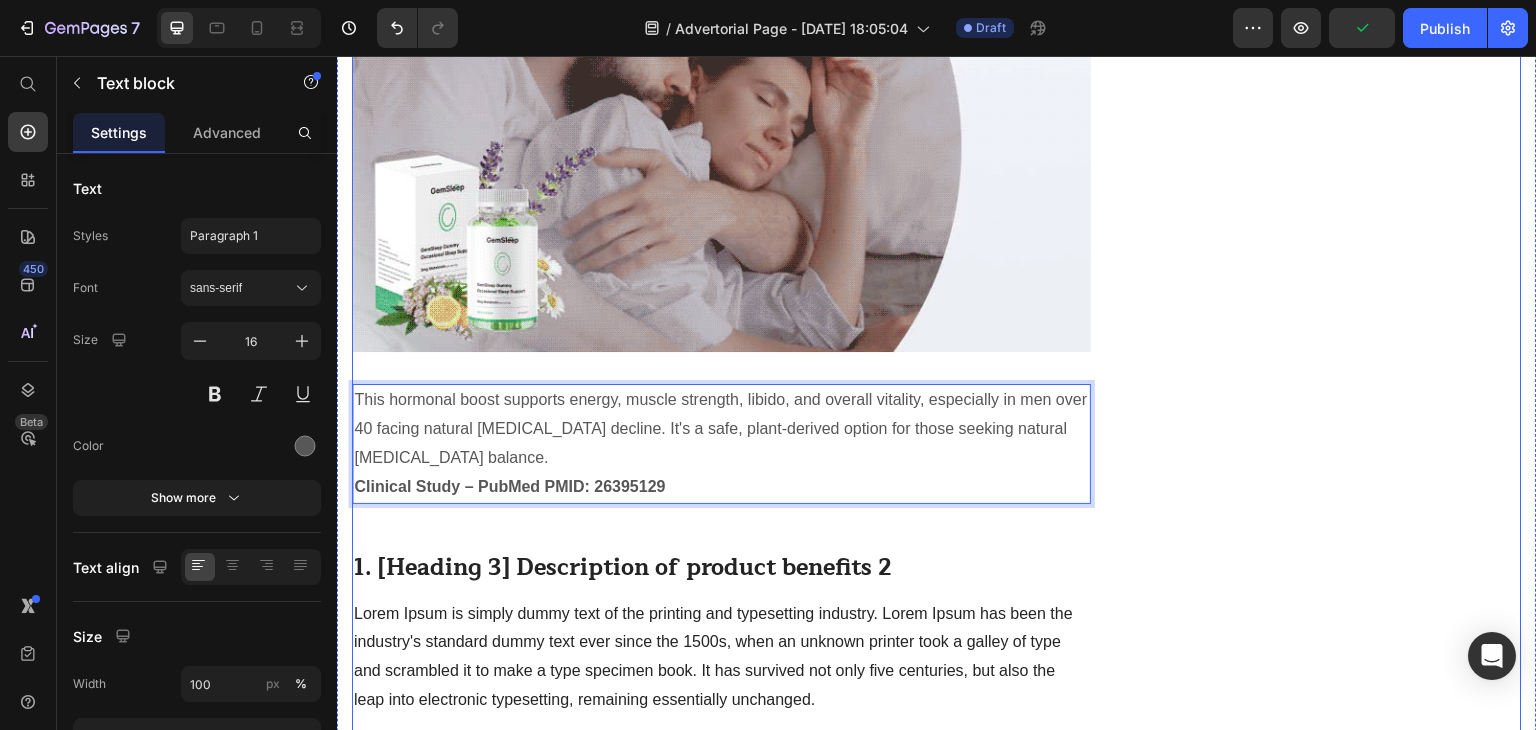 click on "Unique Value Proposition Heading
Icon Product benefit 1 Text block
Icon Product benefit 2 Text block
Icon Product benefit 3  Text block
Icon Product benefit 4   Text block Icon List Row Image  	   CHECK AVAILABILITY Button ✔️ 30-Day Money-Back Guarantee Text block Row
Publish the page to see the content.
Sticky sidebar" at bounding box center (1337, 763) 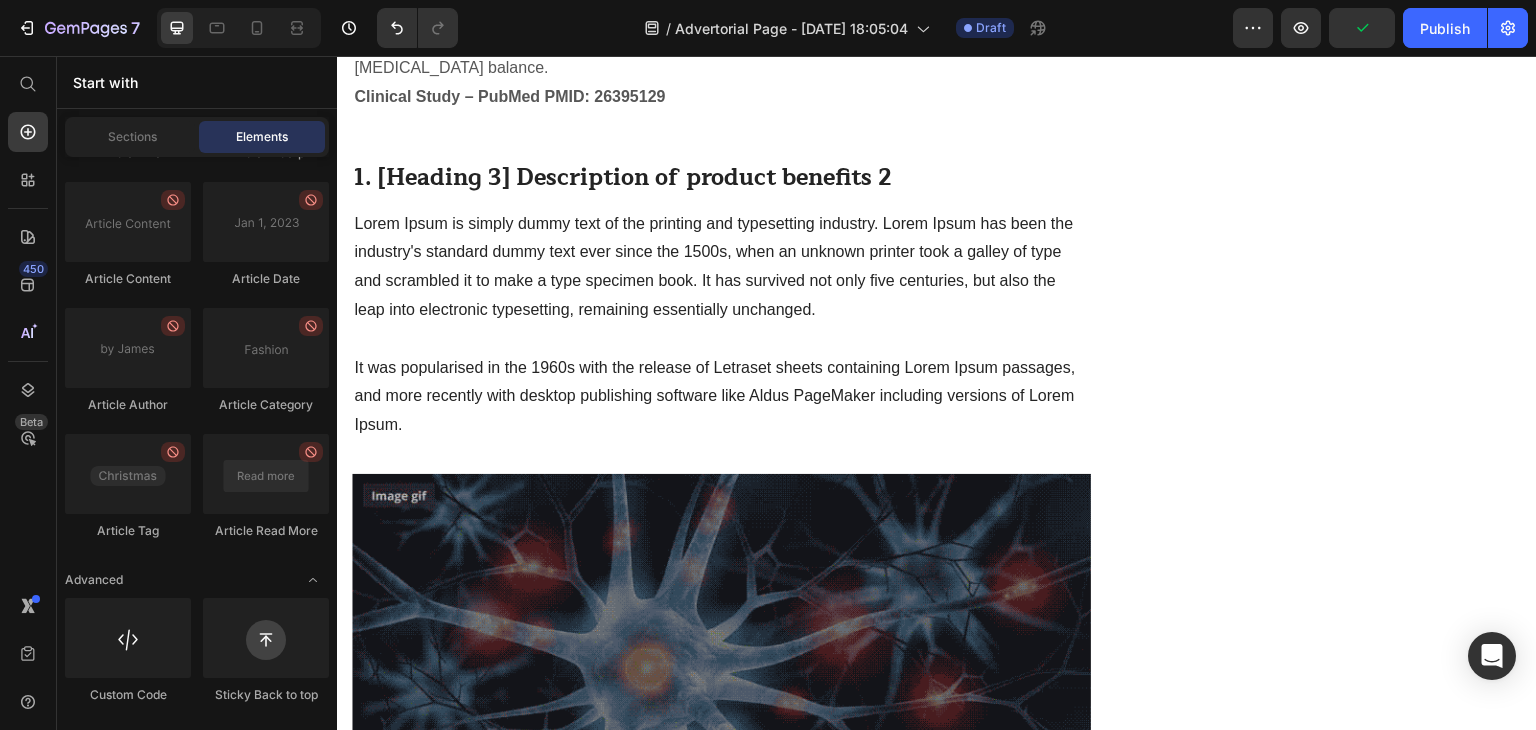 scroll, scrollTop: 2539, scrollLeft: 0, axis: vertical 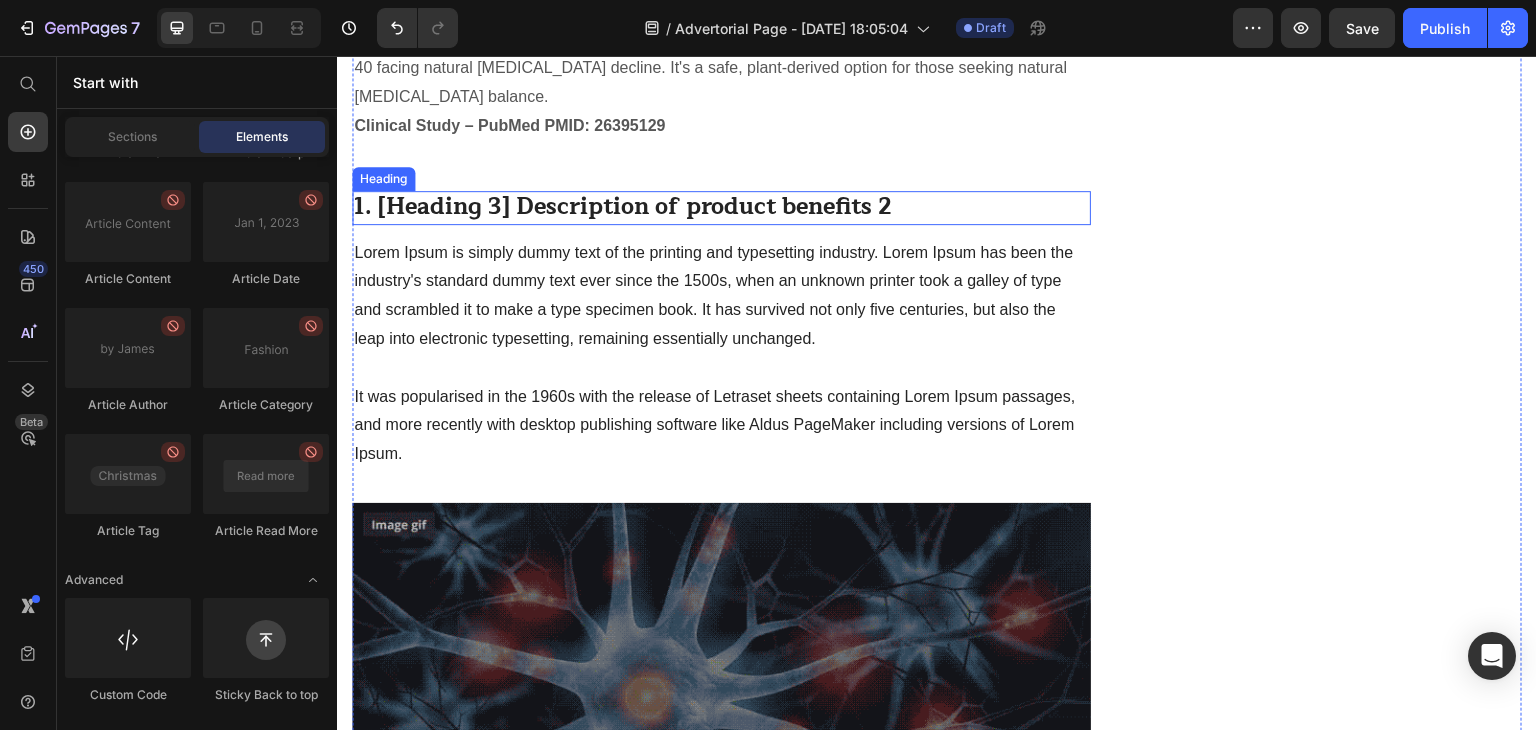 click on "1. [Heading 3] Description of product benefits 2" at bounding box center (721, 208) 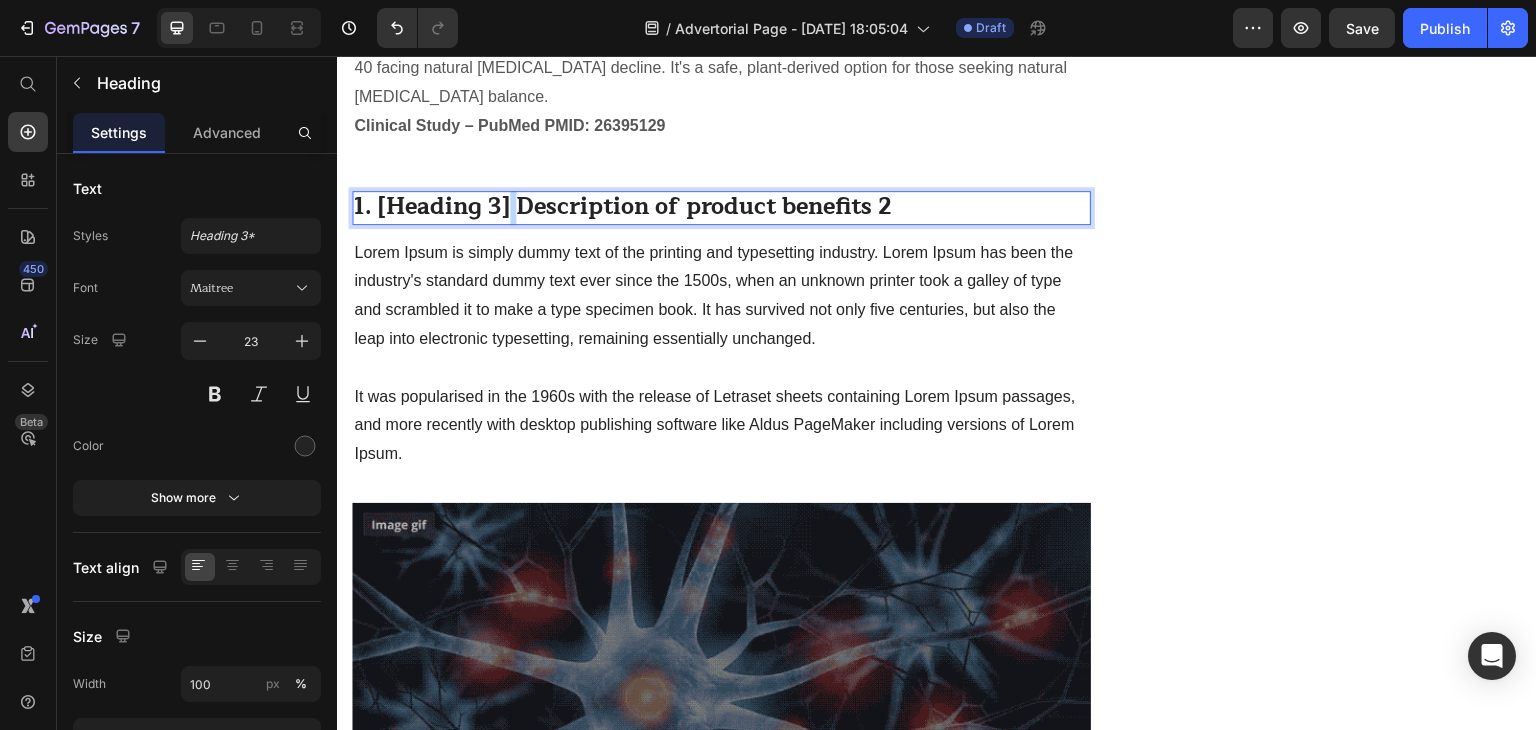 click on "1. [Heading 3] Description of product benefits 2" at bounding box center [721, 208] 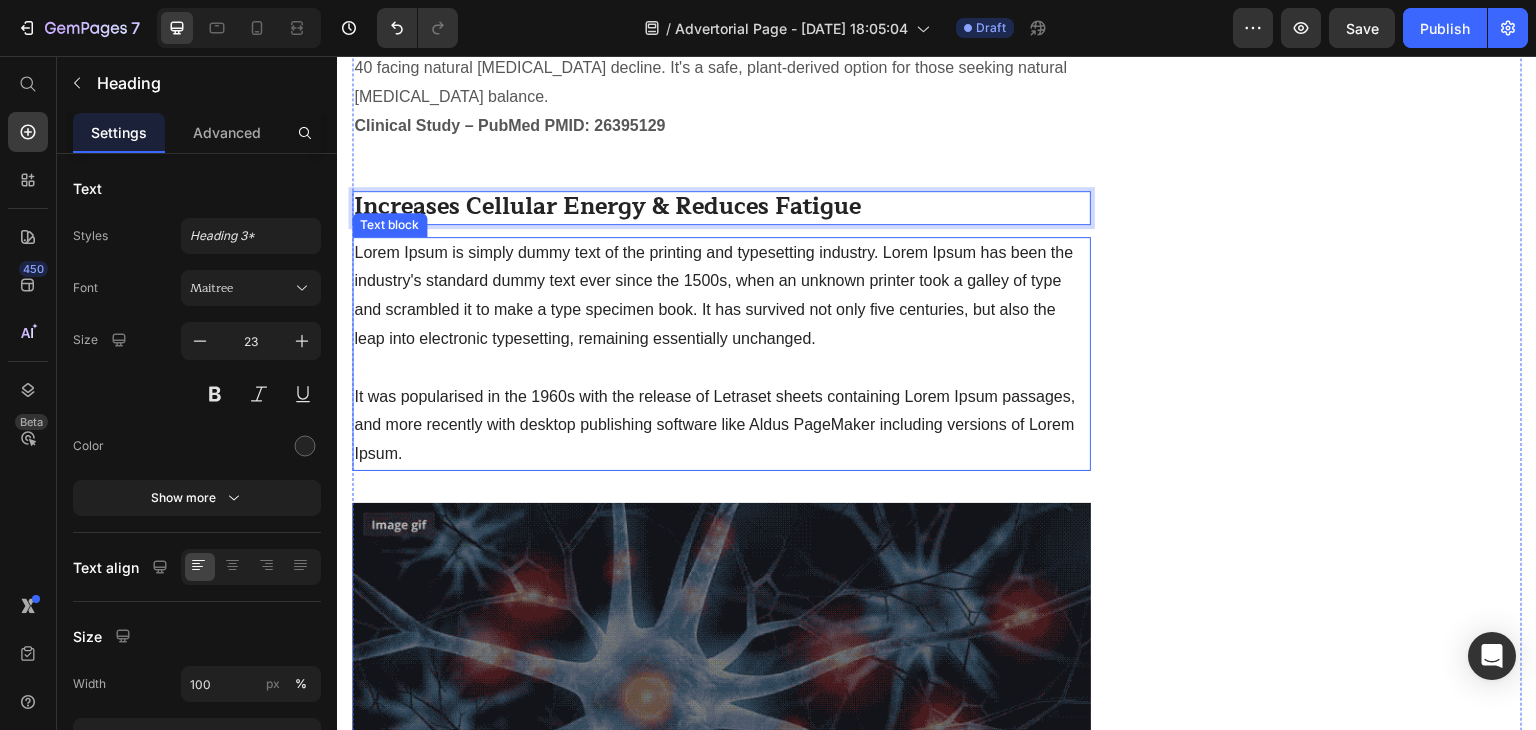 click on "Lorem Ipsum is simply dummy text of the printing and typesetting industry. Lorem Ipsum has been the industry's standard dummy text ever since the 1500s, when an unknown printer took a galley of type and scrambled it to make a type specimen book. It has survived not only five centuries, but also the leap into electronic typesetting, remaining essentially unchanged.  It was popularised in the 1960s with the release of Letraset sheets containing Lorem Ipsum passages, and more recently with desktop publishing software like Aldus PageMaker including versions of Lorem Ipsum." at bounding box center [721, 354] 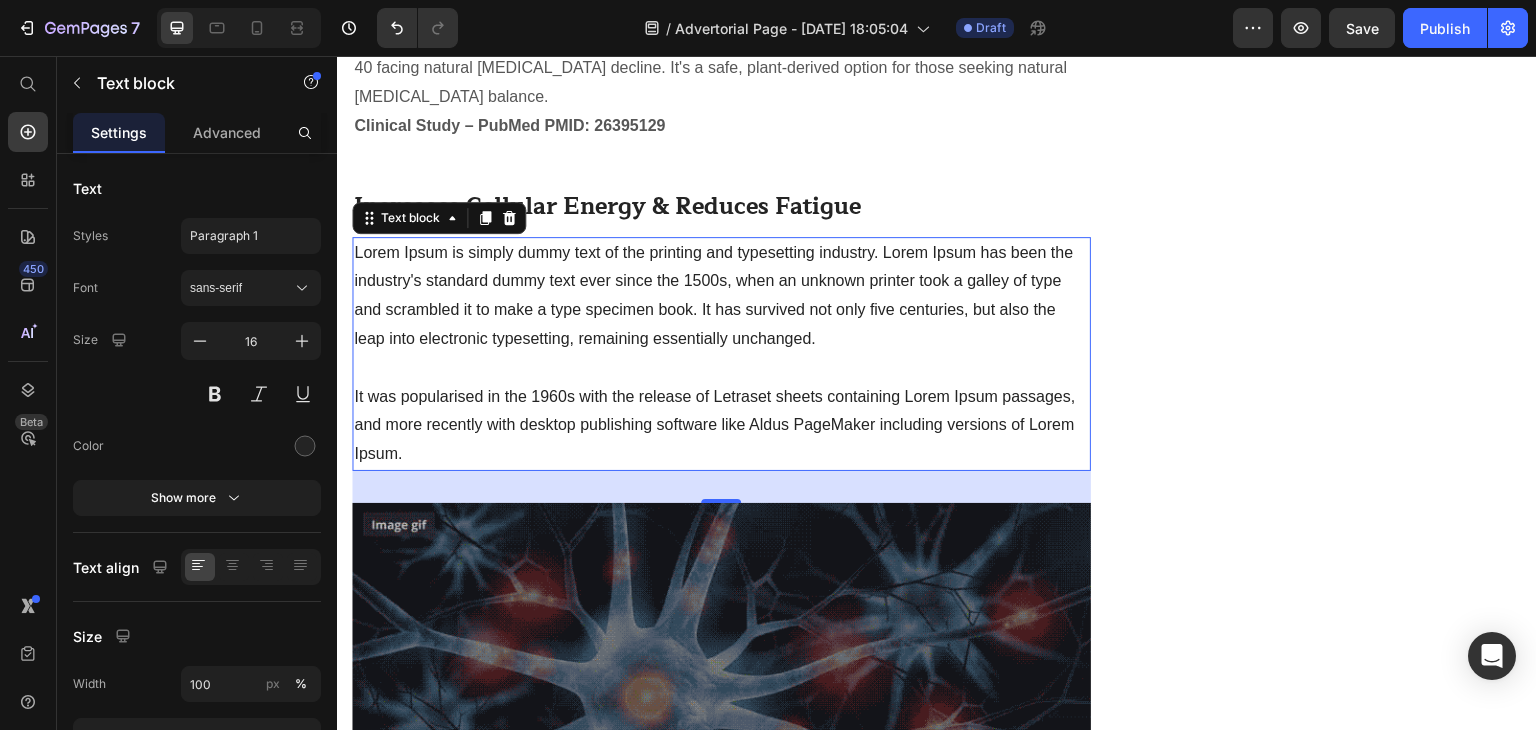 click on "Lorem Ipsum is simply dummy text of the printing and typesetting industry. Lorem Ipsum has been the industry's standard dummy text ever since the 1500s, when an unknown printer took a galley of type and scrambled it to make a type specimen book. It has survived not only five centuries, but also the leap into electronic typesetting, remaining essentially unchanged.  It was popularised in the 1960s with the release of Letraset sheets containing Lorem Ipsum passages, and more recently with desktop publishing software like Aldus PageMaker including versions of Lorem Ipsum." at bounding box center [721, 354] 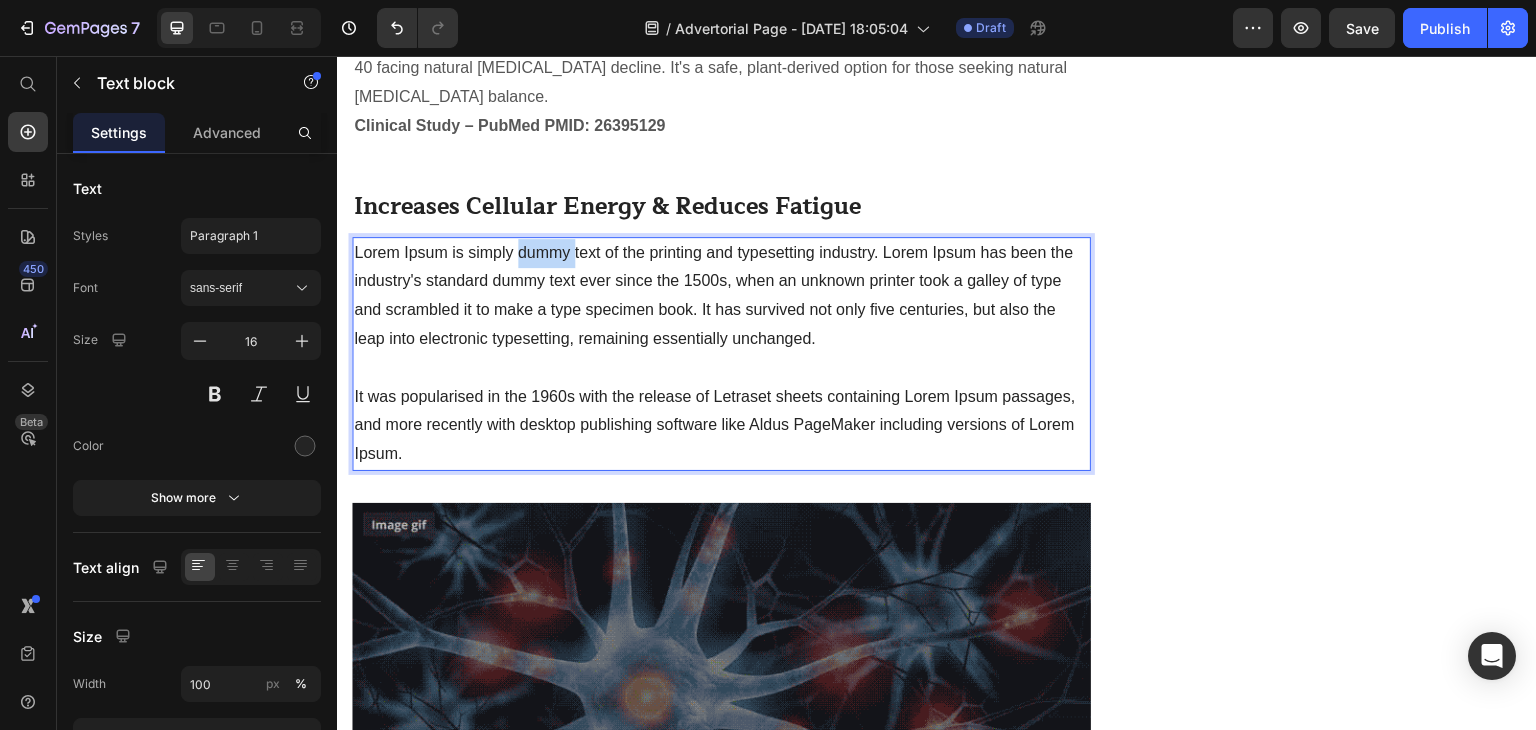 click on "Lorem Ipsum is simply dummy text of the printing and typesetting industry. Lorem Ipsum has been the industry's standard dummy text ever since the 1500s, when an unknown printer took a galley of type and scrambled it to make a type specimen book. It has survived not only five centuries, but also the leap into electronic typesetting, remaining essentially unchanged.  It was popularised in the 1960s with the release of Letraset sheets containing Lorem Ipsum passages, and more recently with desktop publishing software like Aldus PageMaker including versions of Lorem Ipsum." at bounding box center (721, 354) 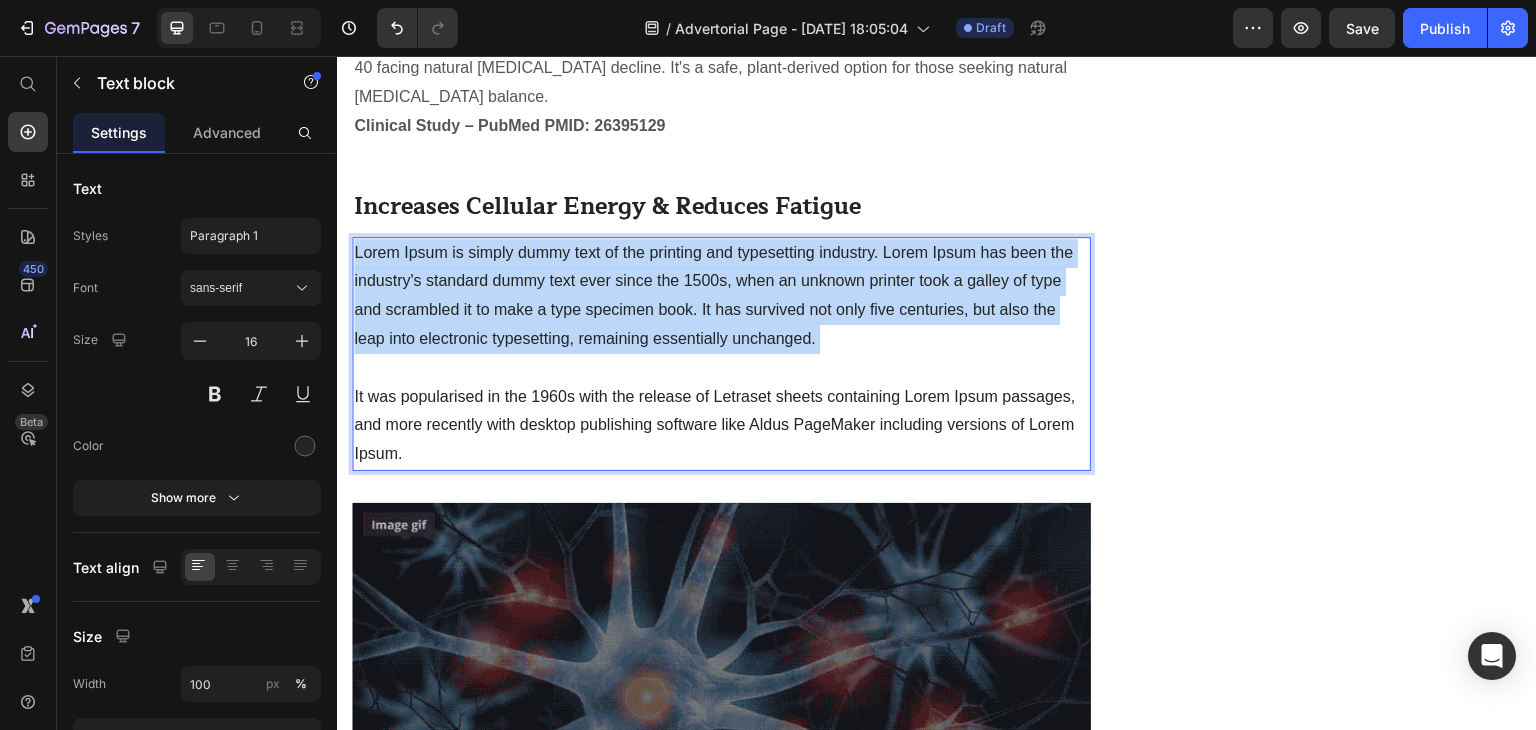 click on "Lorem Ipsum is simply dummy text of the printing and typesetting industry. Lorem Ipsum has been the industry's standard dummy text ever since the 1500s, when an unknown printer took a galley of type and scrambled it to make a type specimen book. It has survived not only five centuries, but also the leap into electronic typesetting, remaining essentially unchanged.  It was popularised in the 1960s with the release of Letraset sheets containing Lorem Ipsum passages, and more recently with desktop publishing software like Aldus PageMaker including versions of Lorem Ipsum." at bounding box center [721, 354] 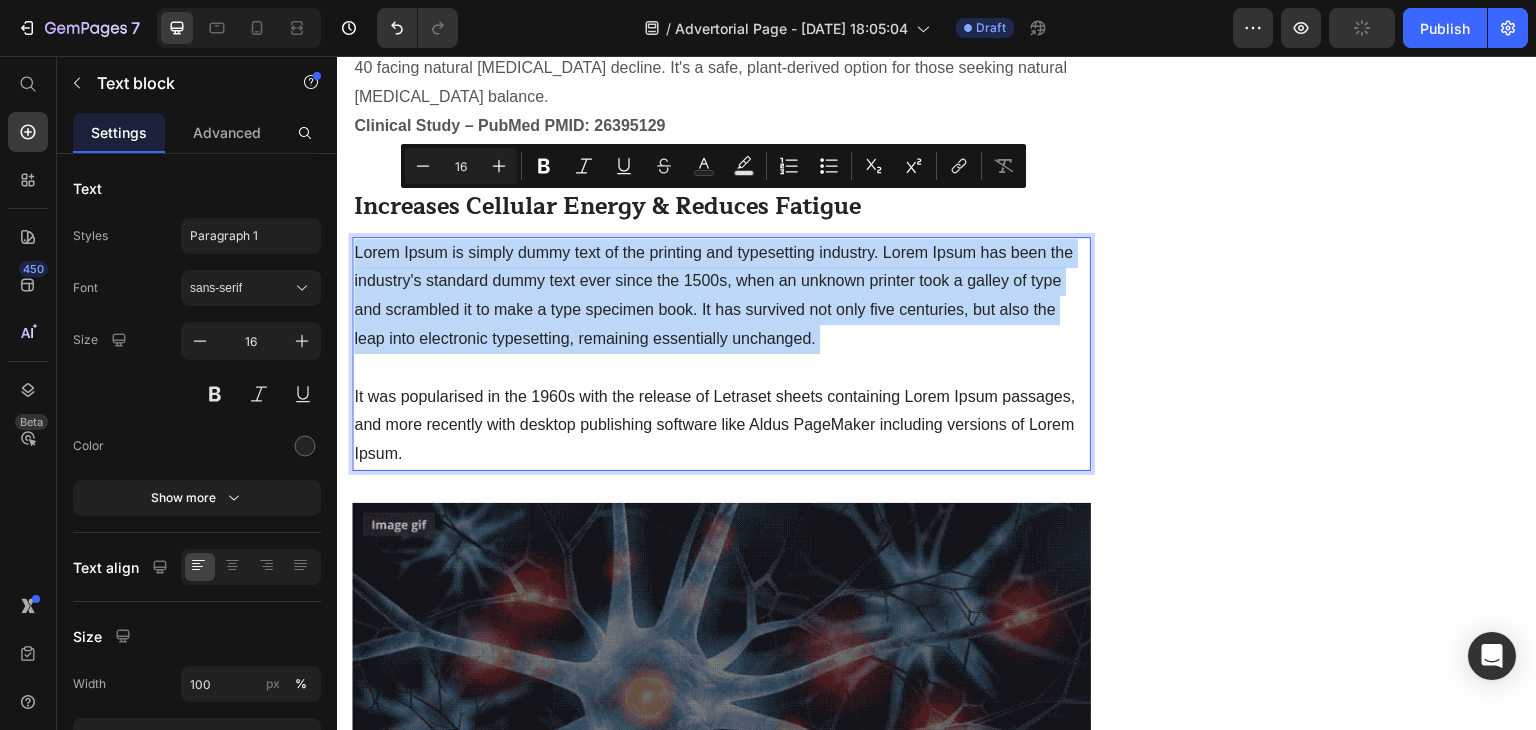 click on "Lorem Ipsum is simply dummy text of the printing and typesetting industry. Lorem Ipsum has been the industry's standard dummy text ever since the 1500s, when an unknown printer took a galley of type and scrambled it to make a type specimen book. It has survived not only five centuries, but also the leap into electronic typesetting, remaining essentially unchanged.  It was popularised in the 1960s with the release of Letraset sheets containing Lorem Ipsum passages, and more recently with desktop publishing software like Aldus PageMaker including versions of Lorem Ipsum." at bounding box center [721, 354] 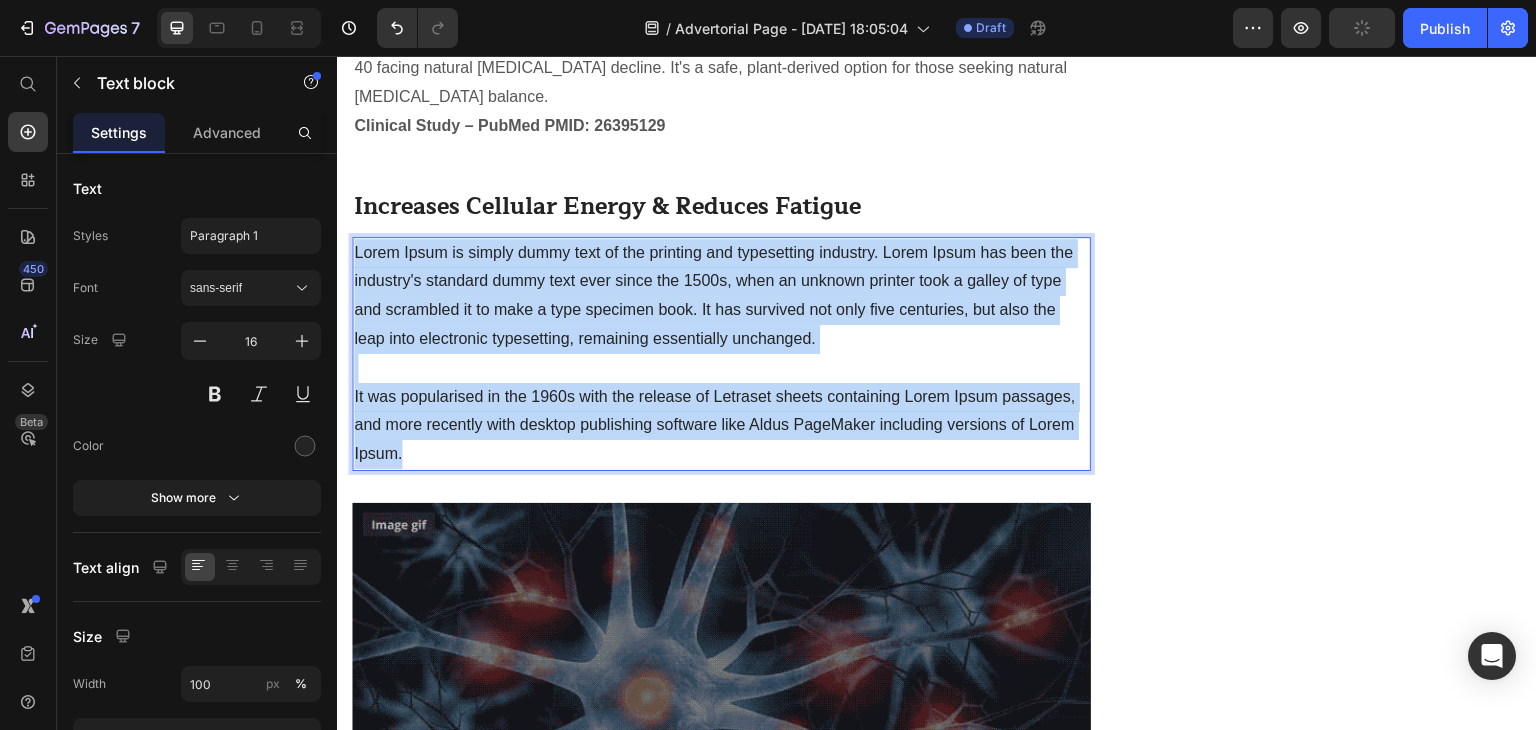drag, startPoint x: 444, startPoint y: 410, endPoint x: 357, endPoint y: 197, distance: 230.0826 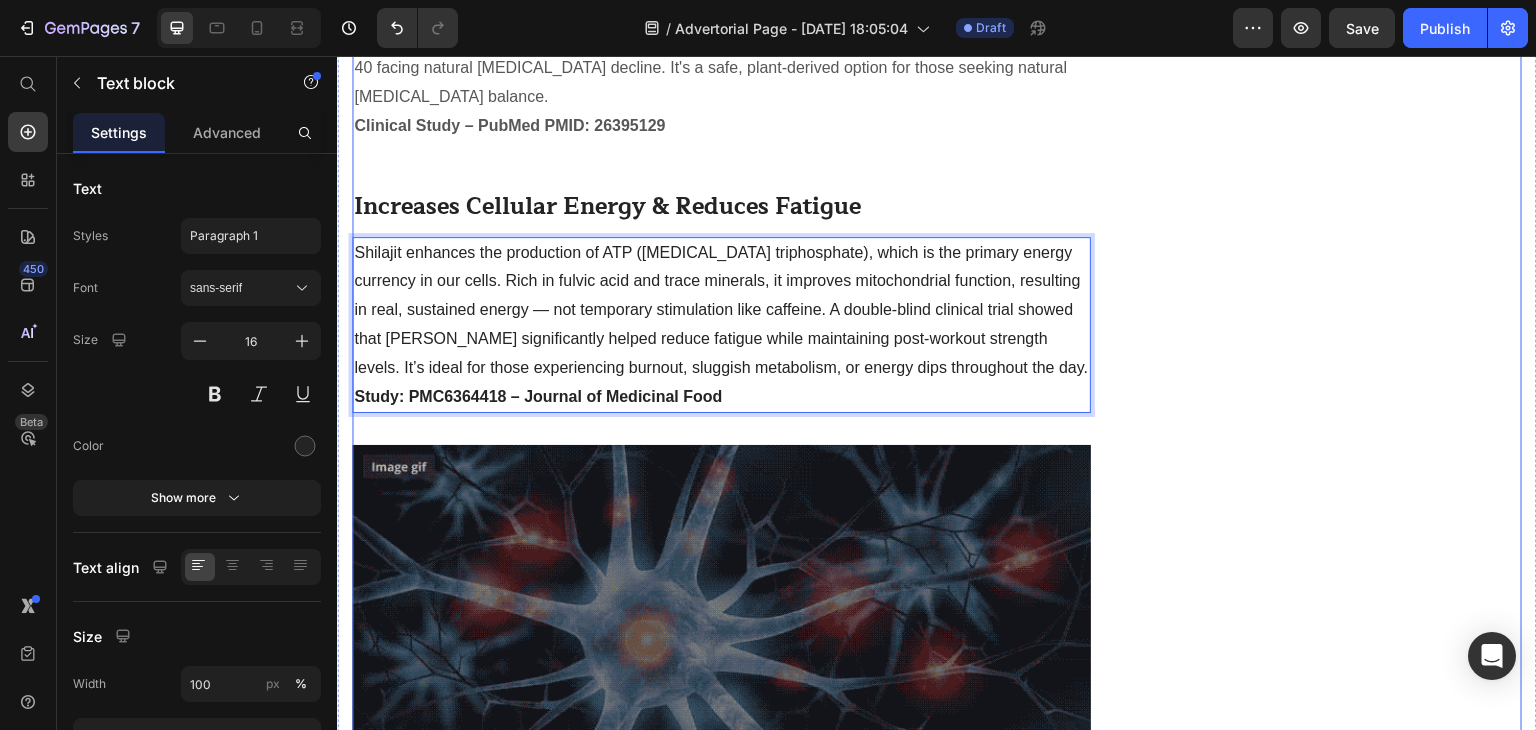 click on "Shilajit enhances the production of ATP ([MEDICAL_DATA] triphosphate), which is the primary energy currency in our cells. Rich in fulvic acid and trace minerals, it improves mitochondrial function, resulting in real, sustained energy — not temporary stimulation like caffeine. A double-blind clinical trial showed that [PERSON_NAME] significantly helped reduce fatigue while maintaining post-workout strength levels. It’s ideal for those experiencing burnout, sluggish metabolism, or energy dips throughout the day. Study: PMC6364418 – Journal of Medicinal Food ⁠⁠⁠⁠⁠⁠⁠" at bounding box center (721, 325) 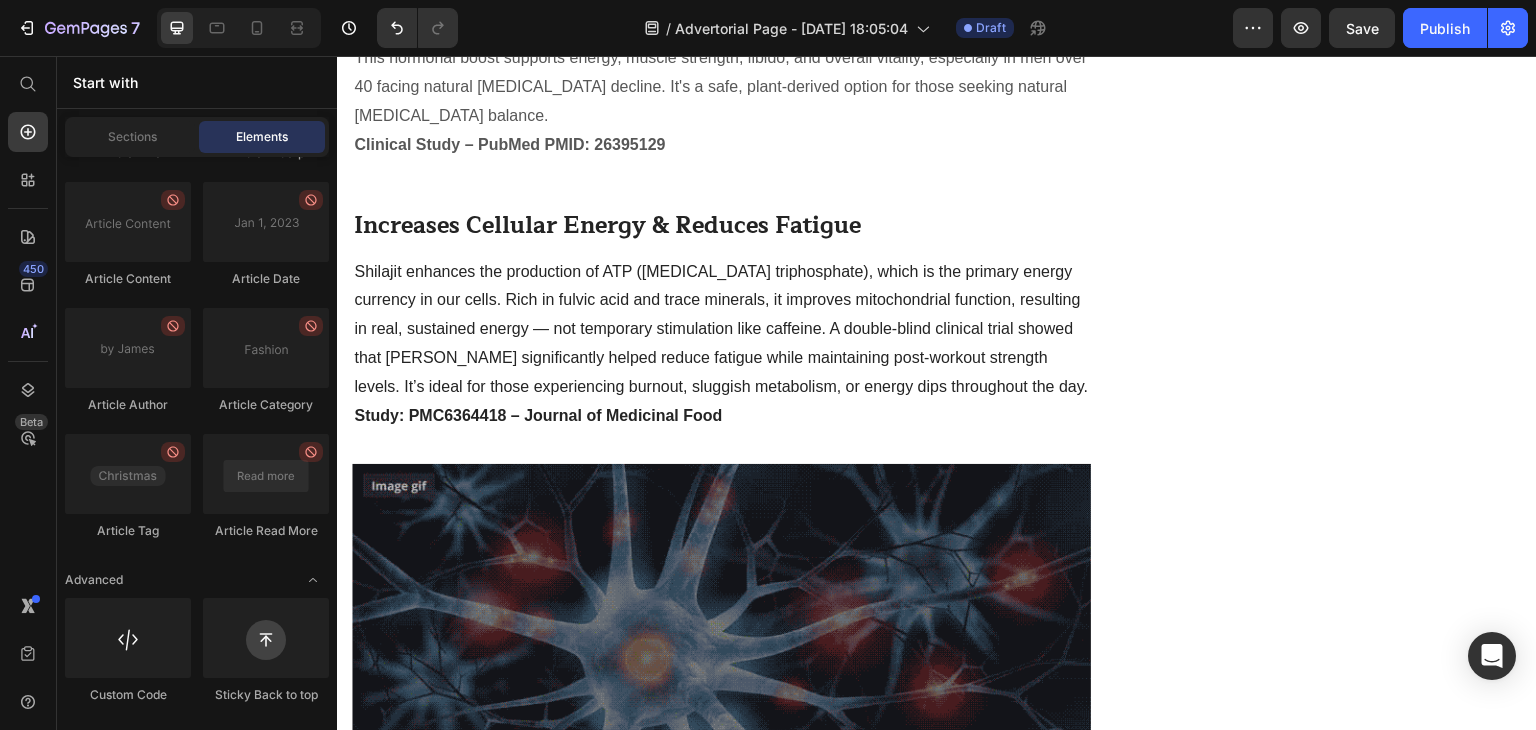 scroll, scrollTop: 2535, scrollLeft: 0, axis: vertical 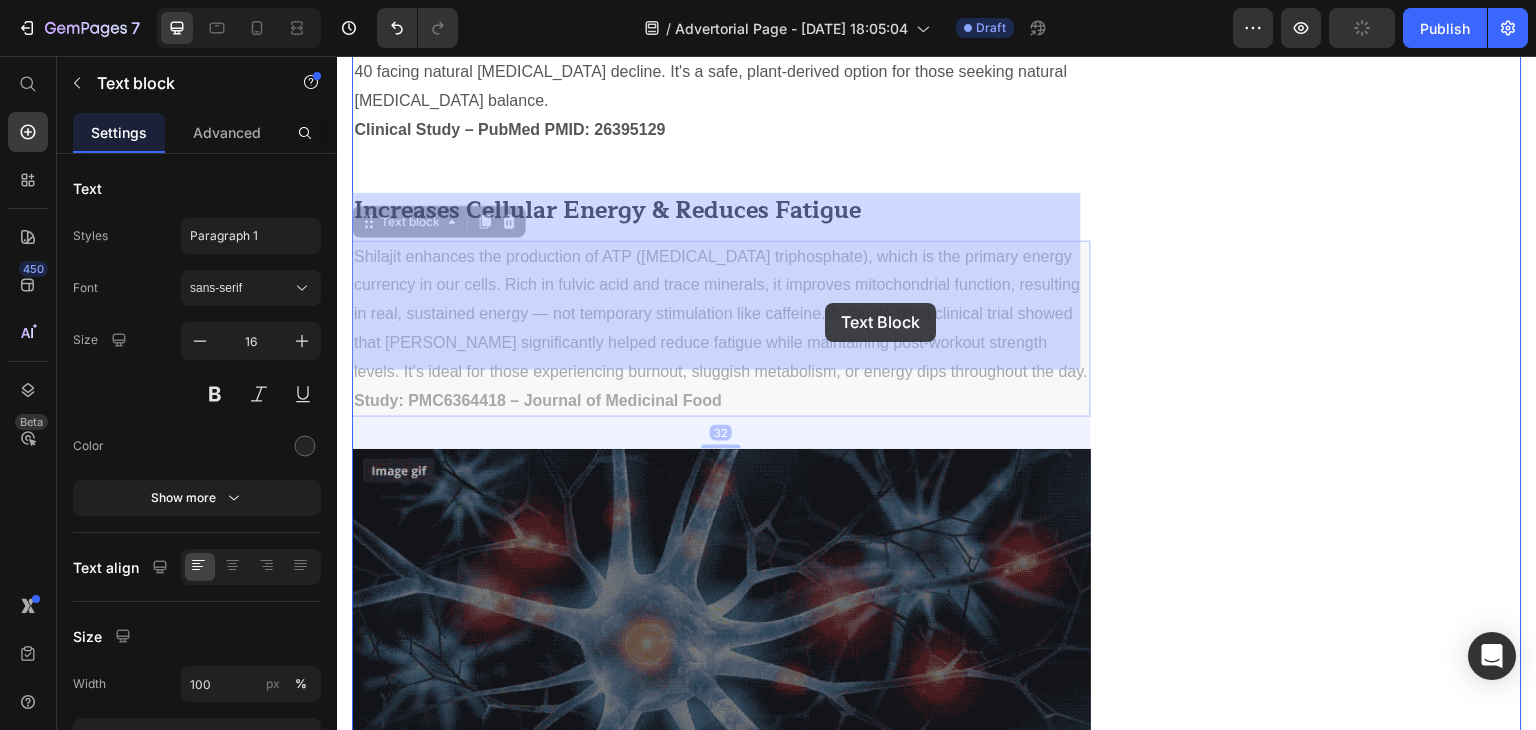 drag, startPoint x: 742, startPoint y: 350, endPoint x: 825, endPoint y: 303, distance: 95.38344 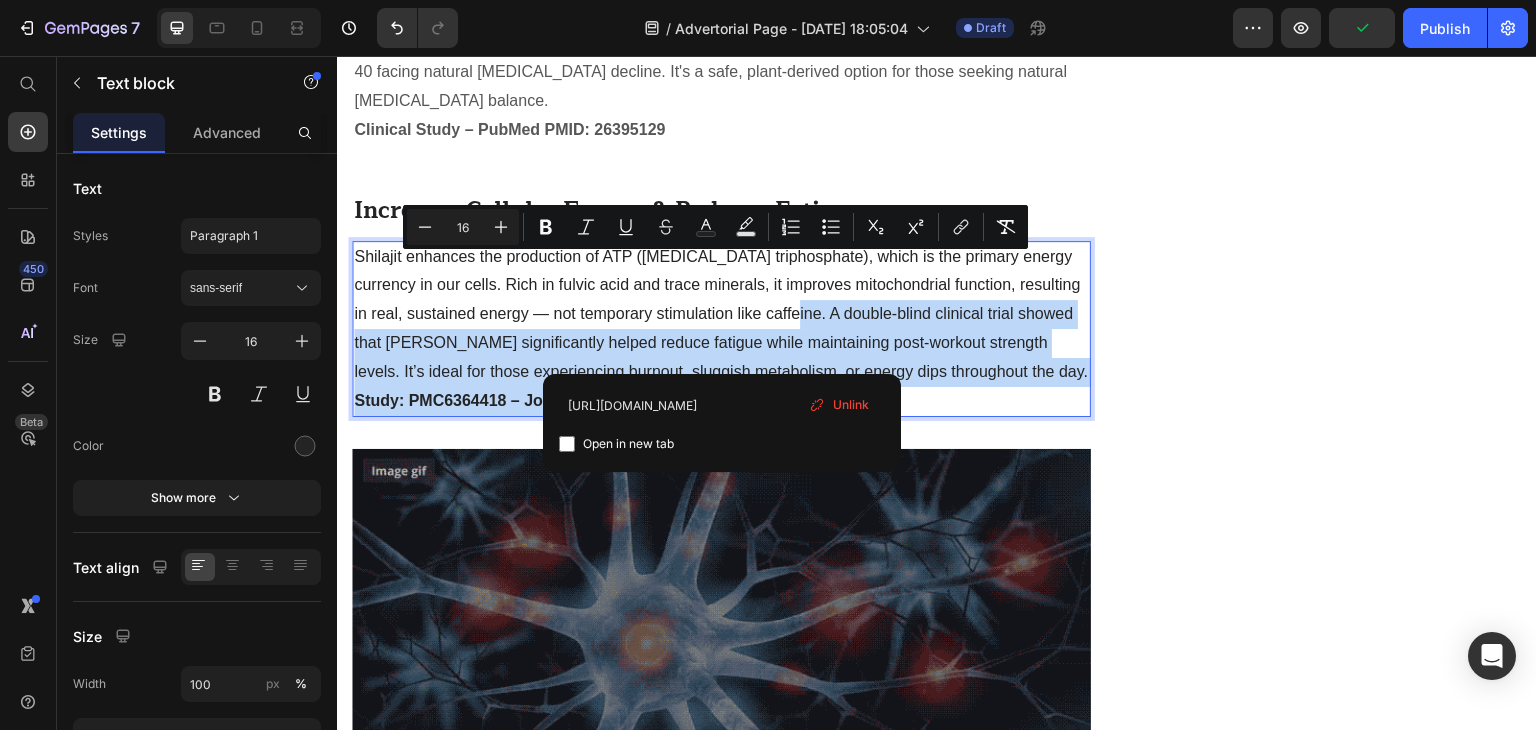 drag, startPoint x: 730, startPoint y: 348, endPoint x: 894, endPoint y: 269, distance: 182.0357 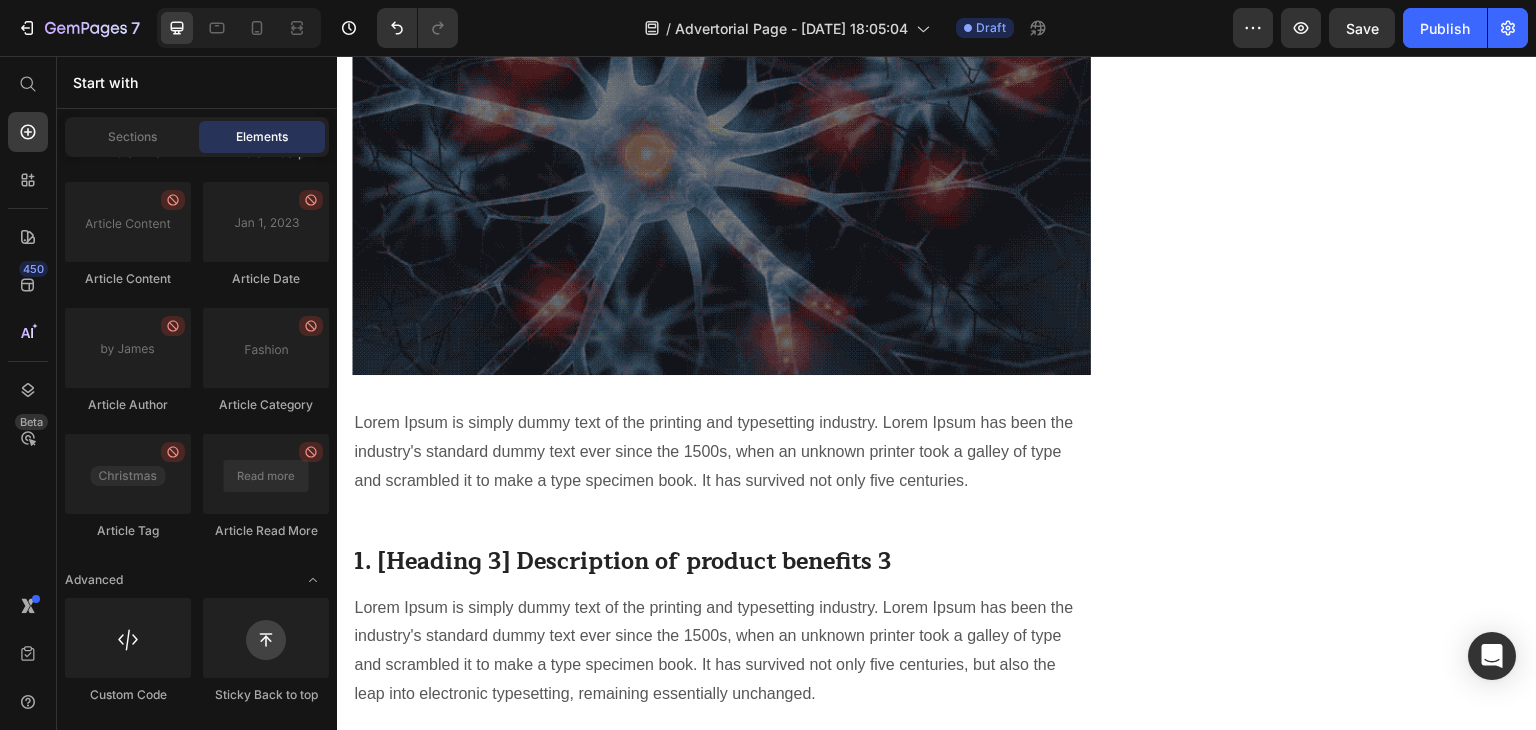 scroll, scrollTop: 2967, scrollLeft: 0, axis: vertical 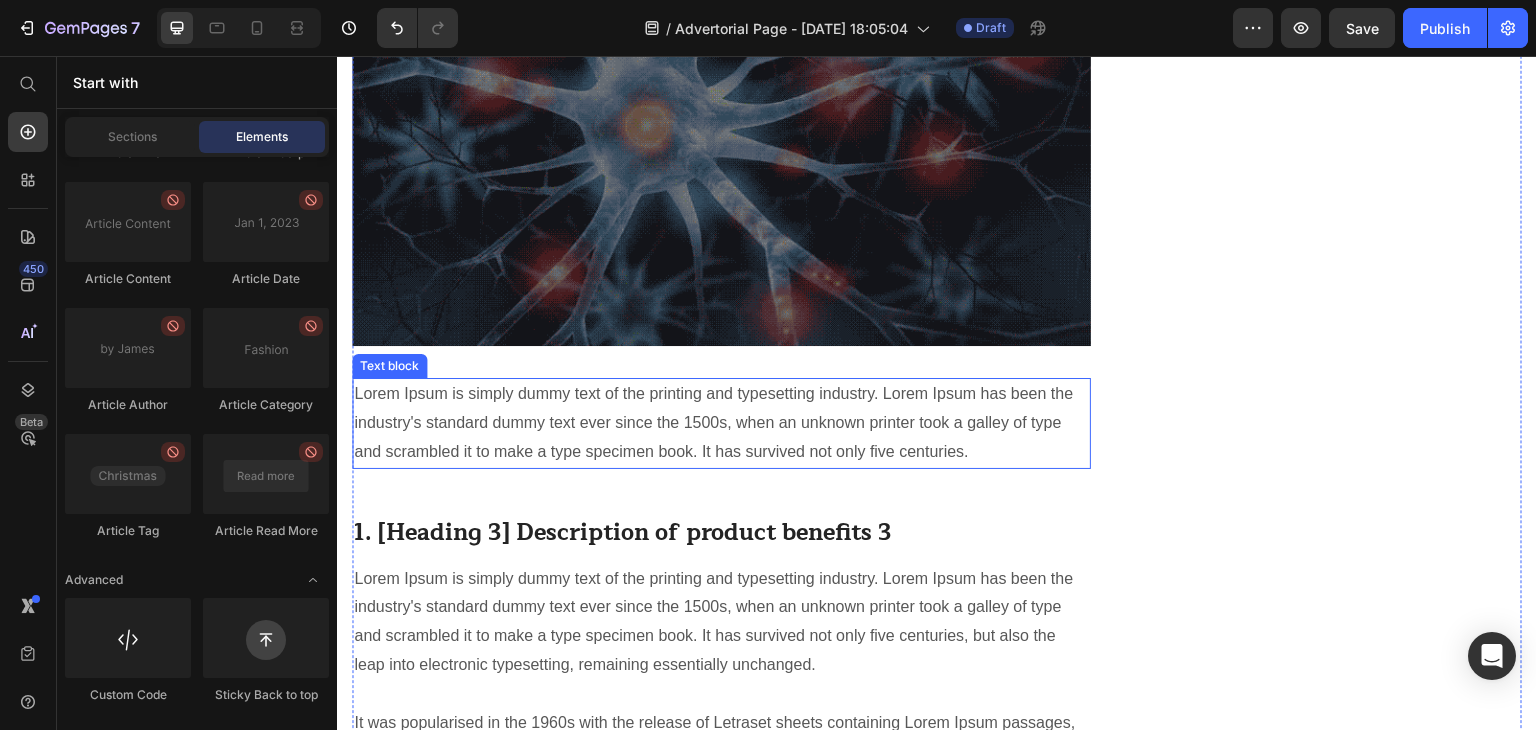 click on "Lorem Ipsum is simply dummy text of the printing and typesetting industry. Lorem Ipsum has been the industry's standard dummy text ever since the 1500s, when an unknown printer took a galley of type and scrambled it to make a type specimen book. It has survived not only five centuries." at bounding box center [721, 423] 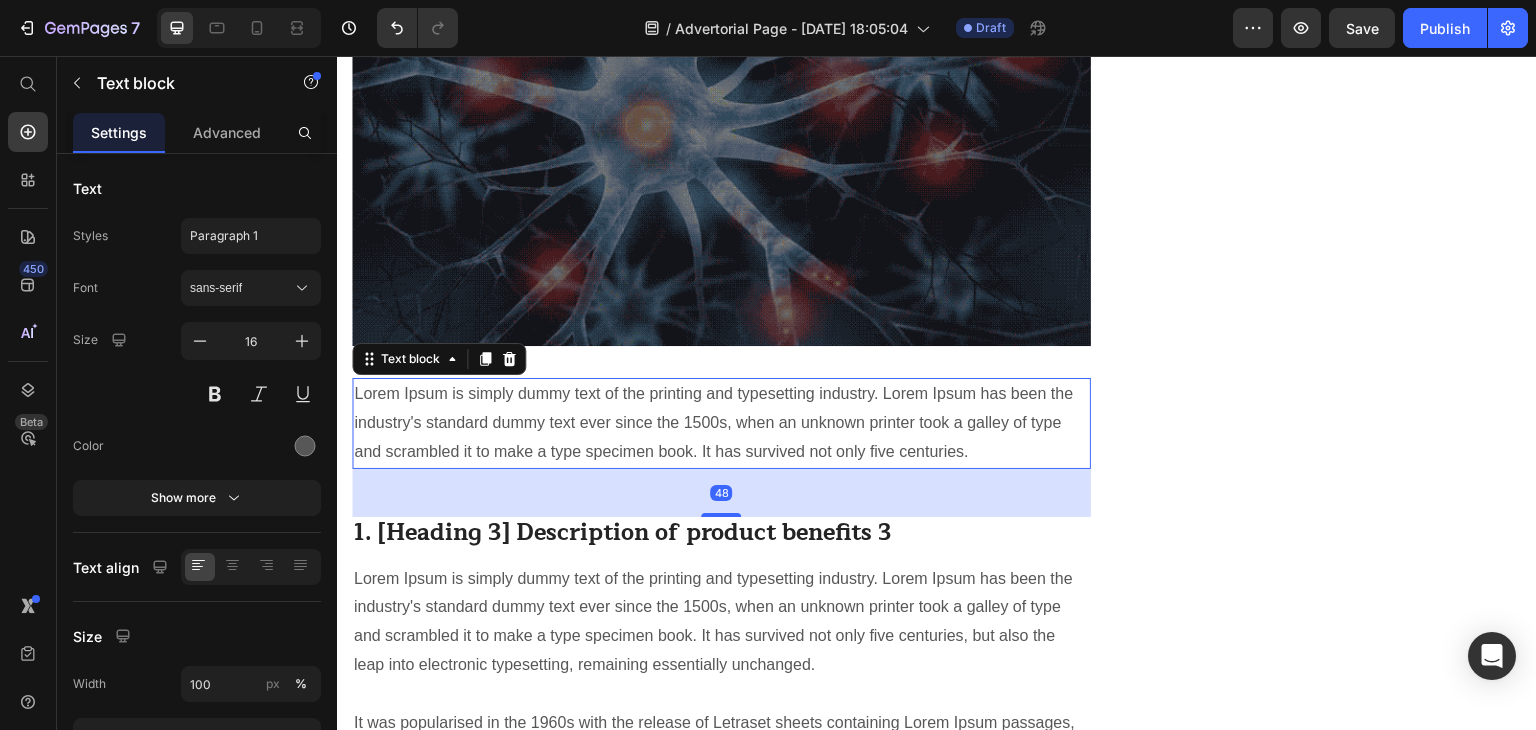 click on "Lorem Ipsum is simply dummy text of the printing and typesetting industry. Lorem Ipsum has been the industry's standard dummy text ever since the 1500s, when an unknown printer took a galley of type and scrambled it to make a type specimen book. It has survived not only five centuries." at bounding box center [721, 423] 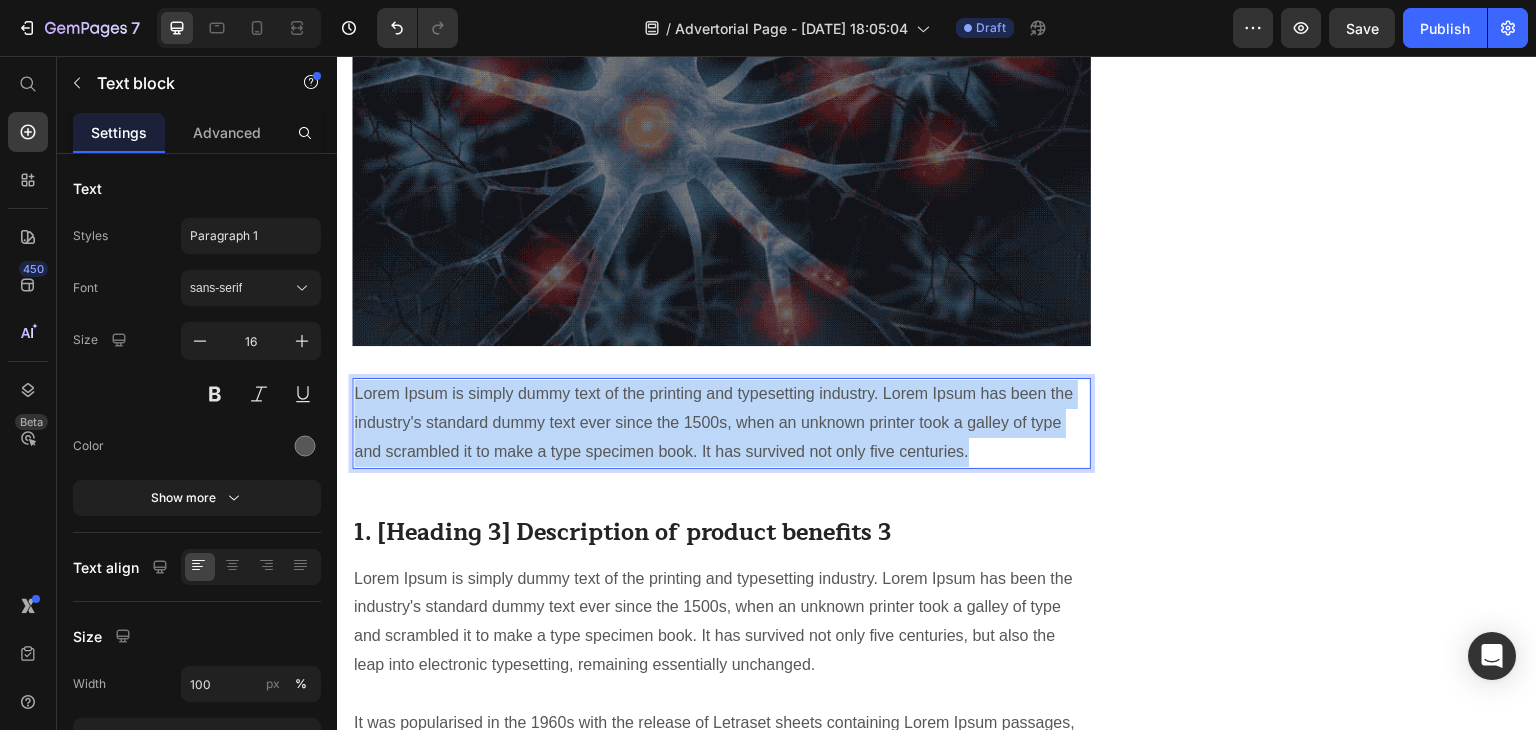 click on "Lorem Ipsum is simply dummy text of the printing and typesetting industry. Lorem Ipsum has been the industry's standard dummy text ever since the 1500s, when an unknown printer took a galley of type and scrambled it to make a type specimen book. It has survived not only five centuries." at bounding box center (721, 423) 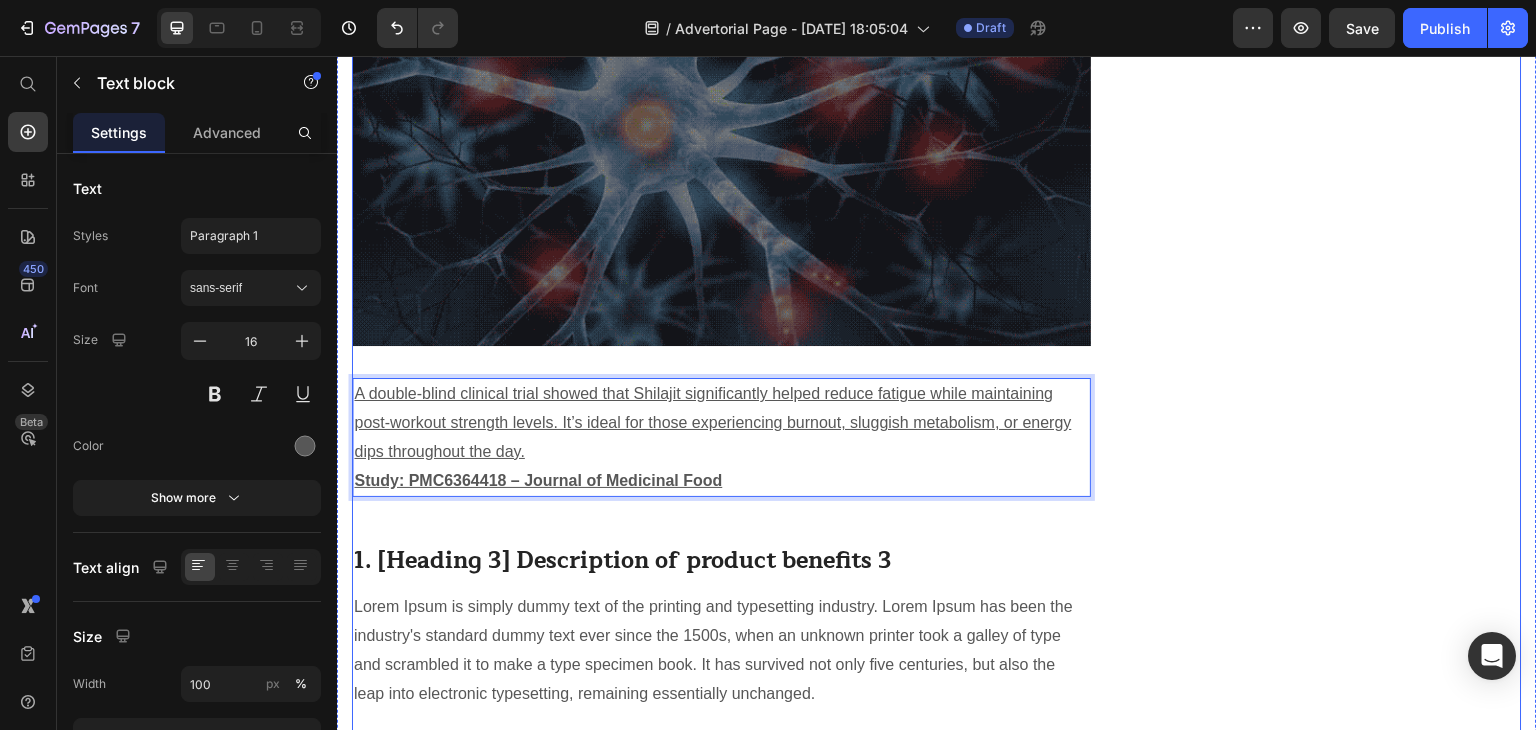 click on "Unique Value Proposition Heading
Icon Product benefit 1 Text block
Icon Product benefit 2 Text block
Icon Product benefit 3  Text block
Icon Product benefit 4   Text block Icon List Row Image  	   CHECK AVAILABILITY Button ✔️ 30-Day Money-Back Guarantee Text block Row
Publish the page to see the content.
Sticky sidebar" at bounding box center (1337, 124) 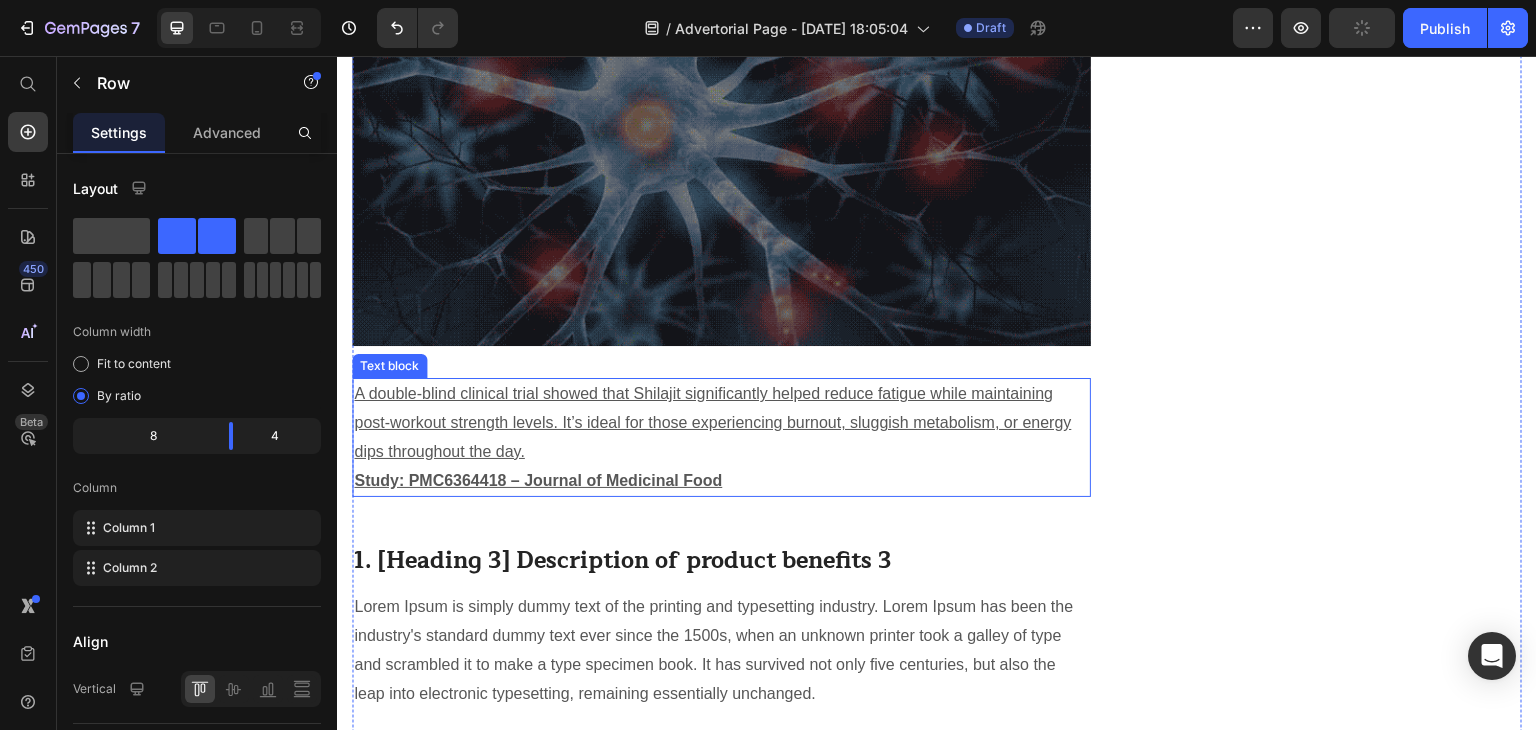 click on "A double-blind clinical trial showed that Shilajit significantly helped reduce fatigue while maintaining post-workout strength levels. It’s ideal for those experiencing burnout, sluggish metabolism, or energy dips throughout the day." at bounding box center (712, 422) 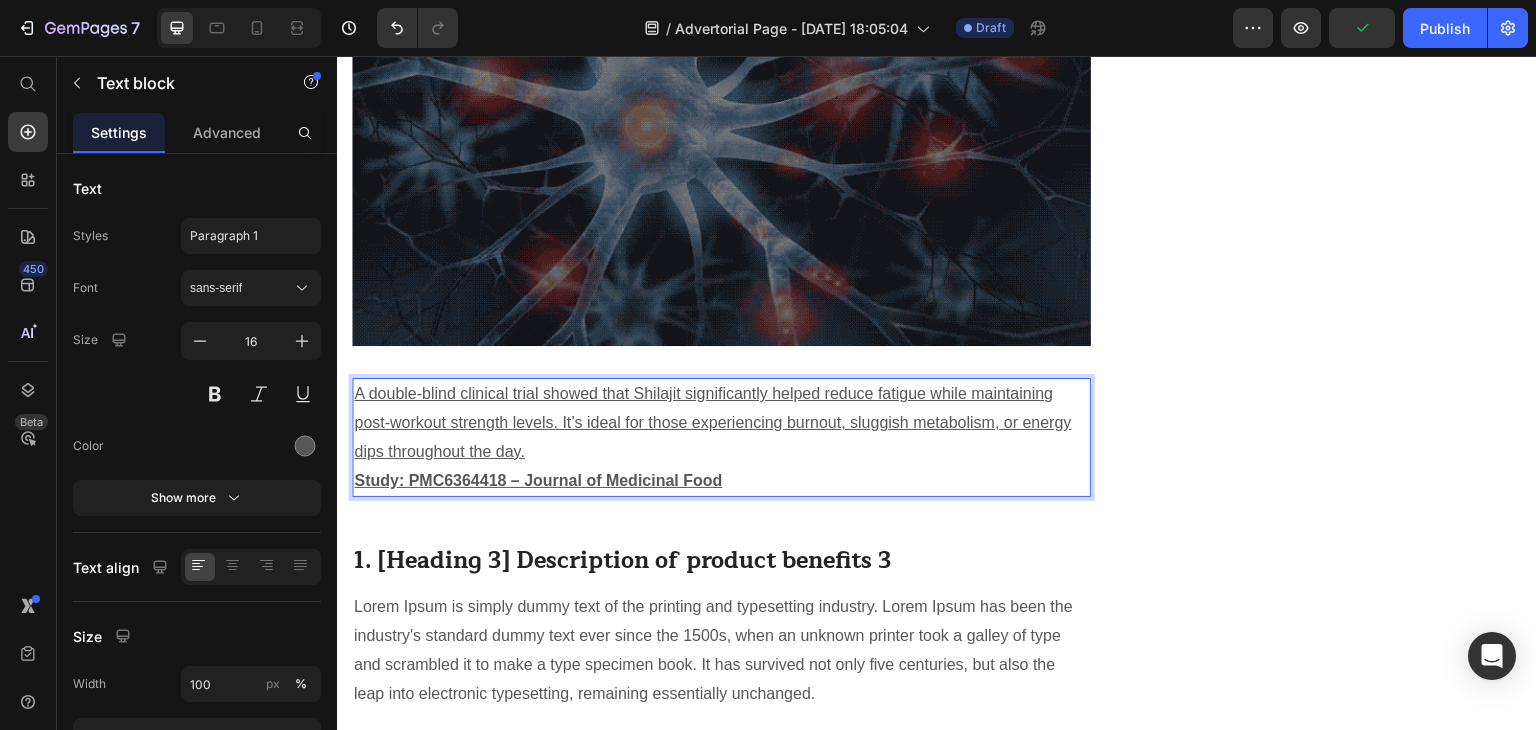 click on "A double-blind clinical trial showed that Shilajit significantly helped reduce fatigue while maintaining post-workout strength levels. It’s ideal for those experiencing burnout, sluggish metabolism, or energy dips throughout the day." at bounding box center [712, 422] 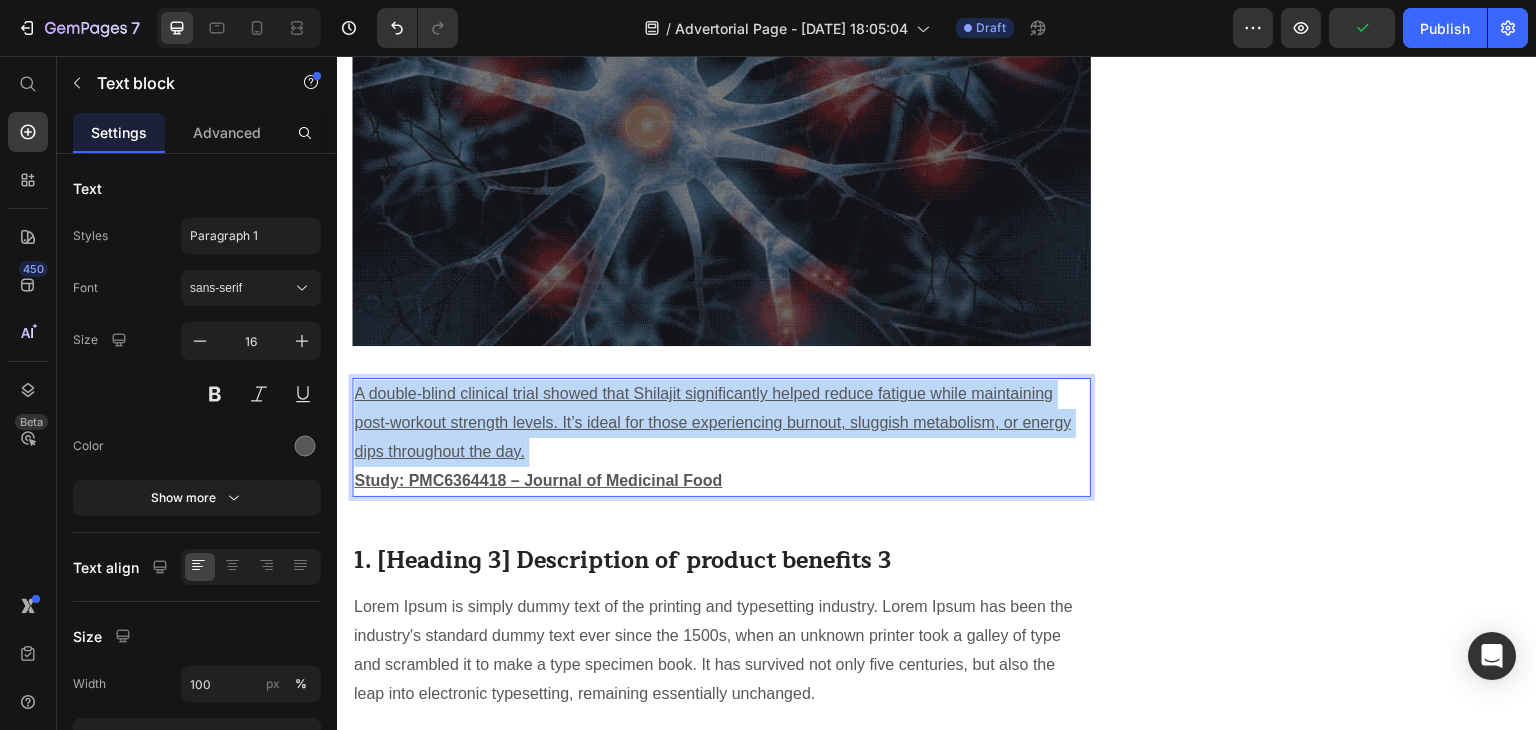 click on "A double-blind clinical trial showed that Shilajit significantly helped reduce fatigue while maintaining post-workout strength levels. It’s ideal for those experiencing burnout, sluggish metabolism, or energy dips throughout the day." at bounding box center (712, 422) 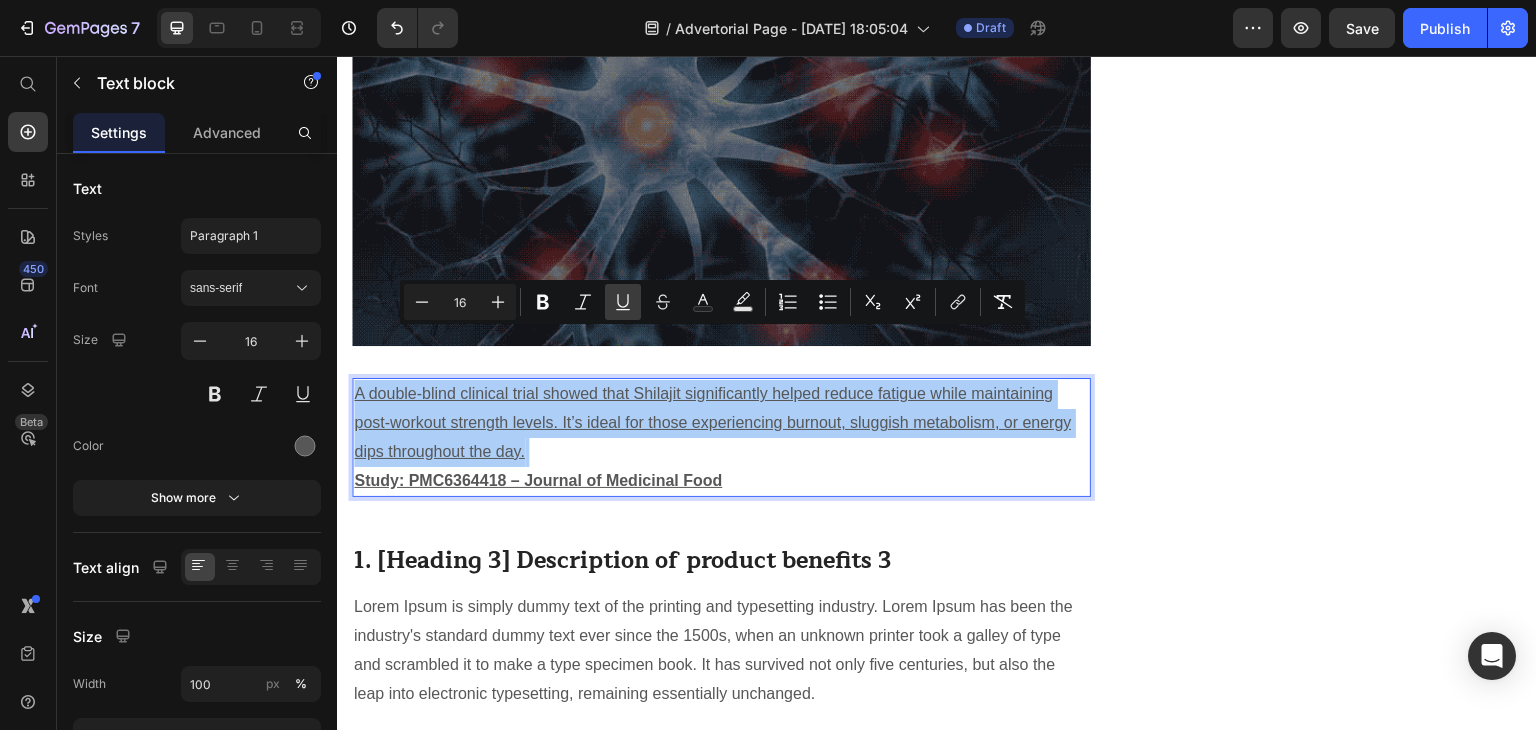 click 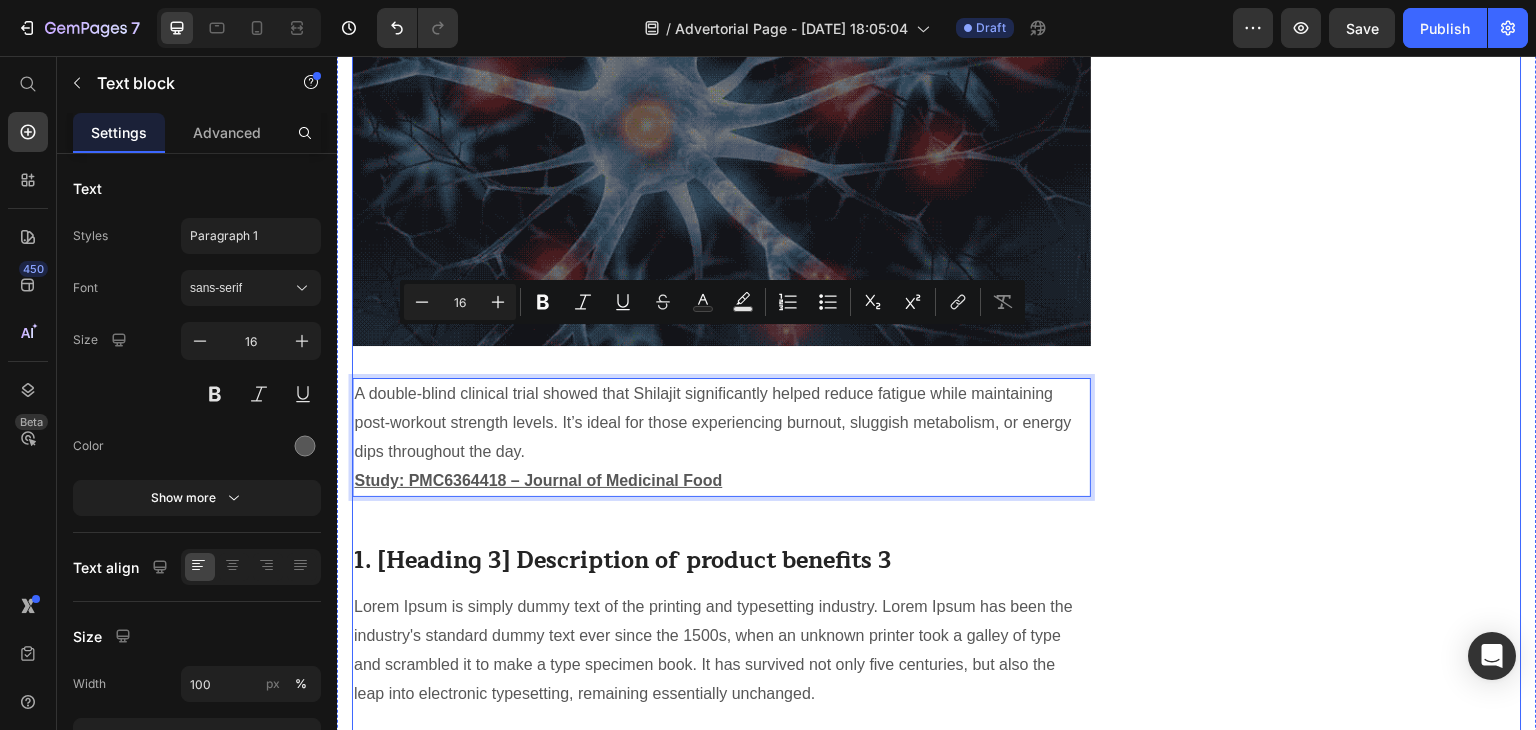 click on "Unique Value Proposition Heading
Icon Product benefit 1 Text block
Icon Product benefit 2 Text block
Icon Product benefit 3  Text block
Icon Product benefit 4   Text block Icon List Row Image  	   CHECK AVAILABILITY Button ✔️ 30-Day Money-Back Guarantee Text block Row
Publish the page to see the content.
Sticky sidebar" at bounding box center [1337, 124] 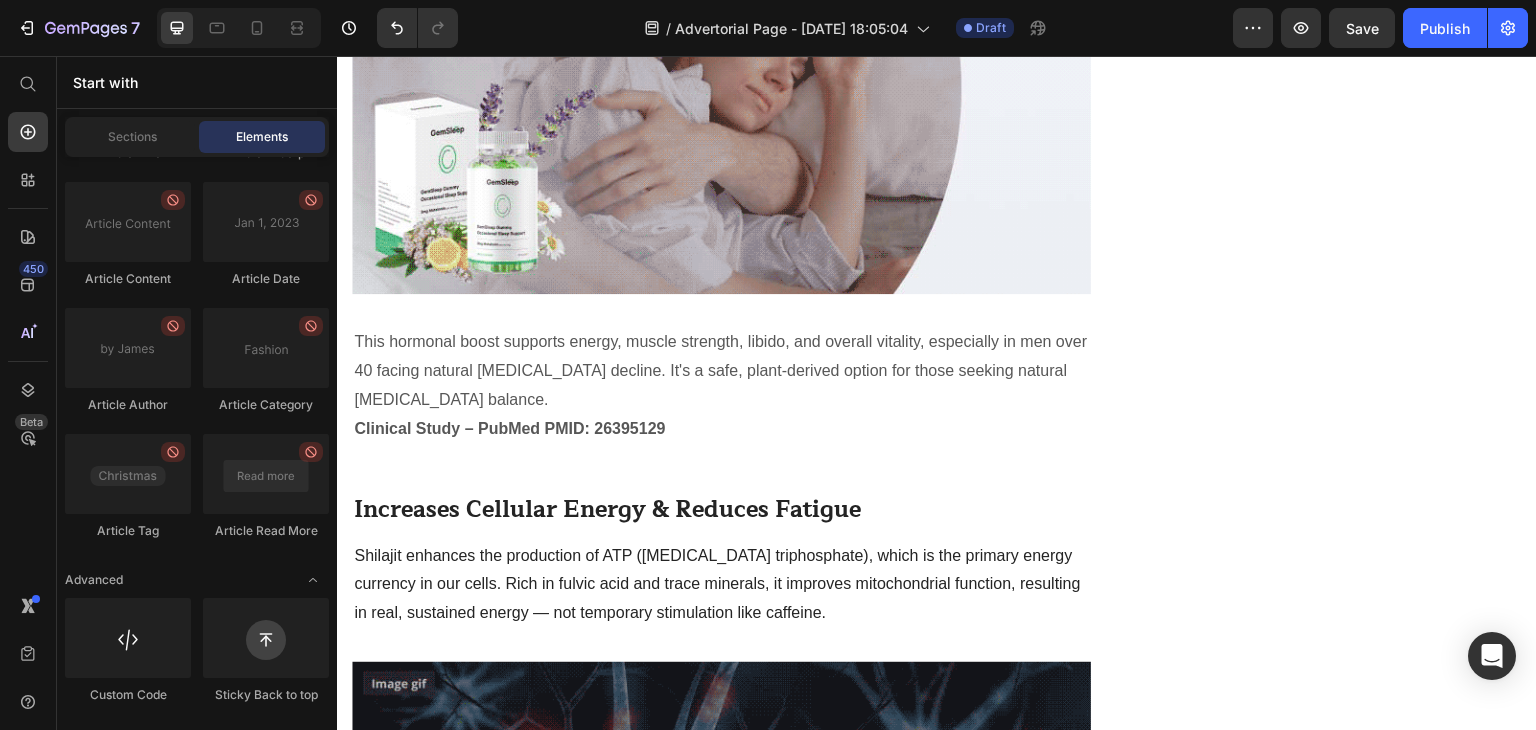scroll, scrollTop: 2206, scrollLeft: 0, axis: vertical 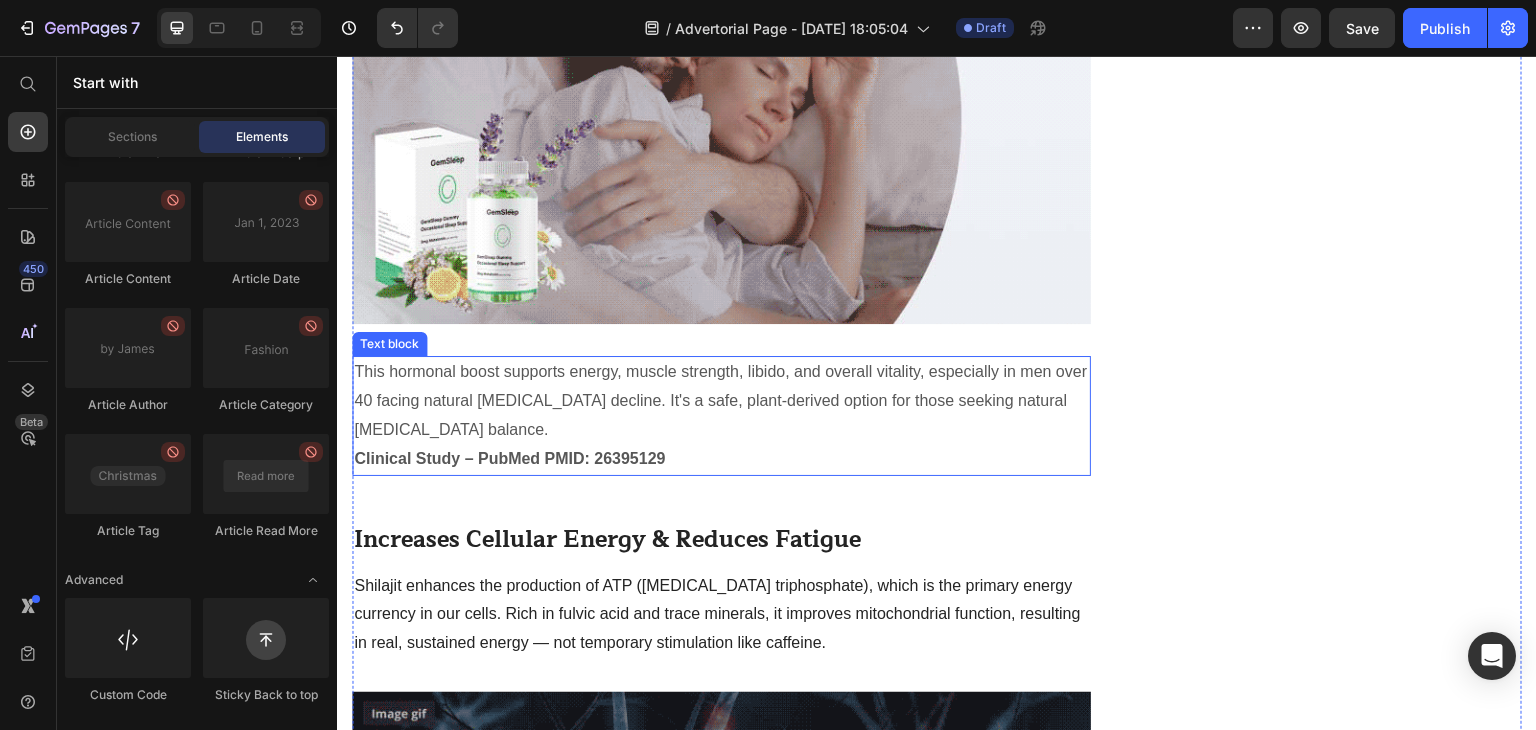 click on "Clinical Study – PubMed PMID: 26395129" at bounding box center [509, 458] 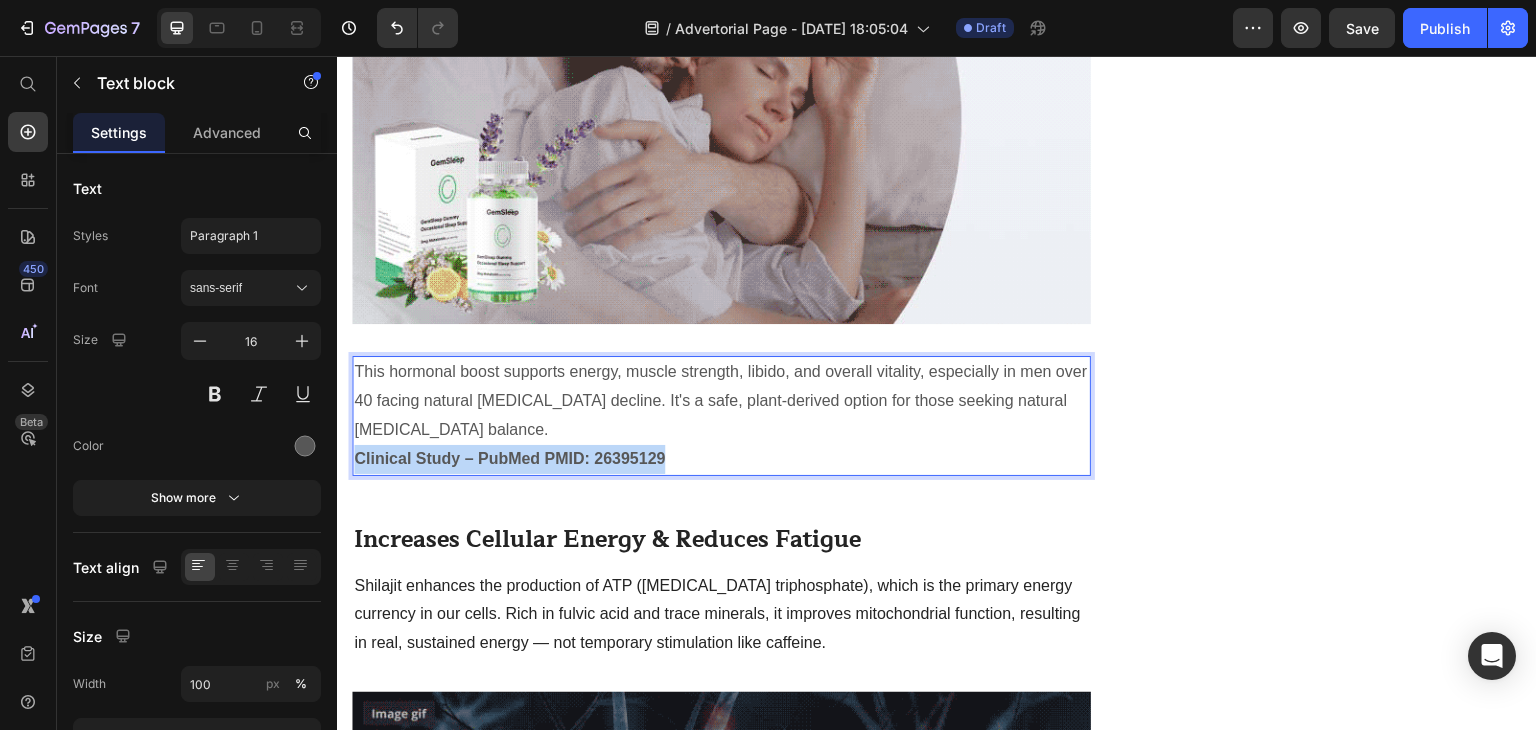 click on "Clinical Study – PubMed PMID: 26395129" at bounding box center [509, 458] 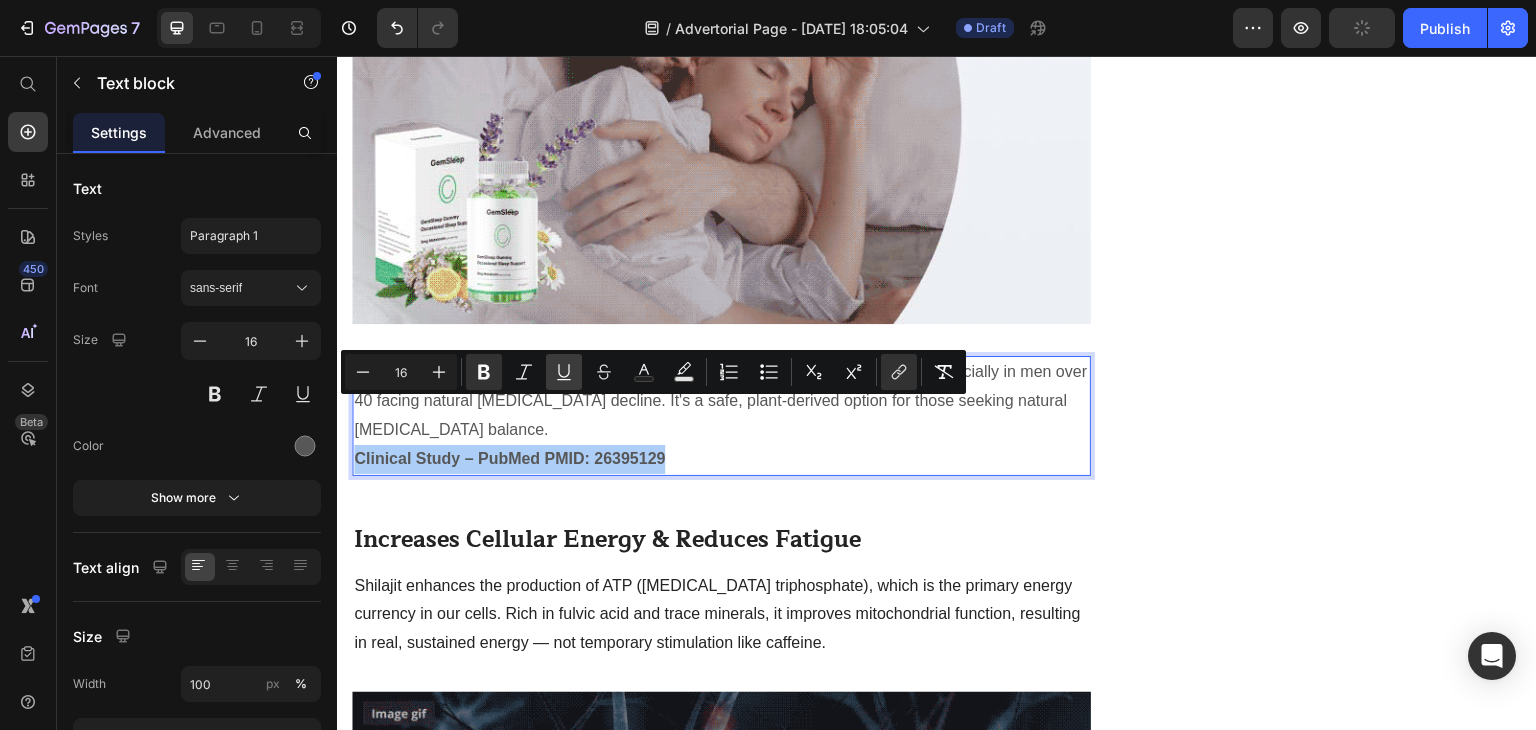 click 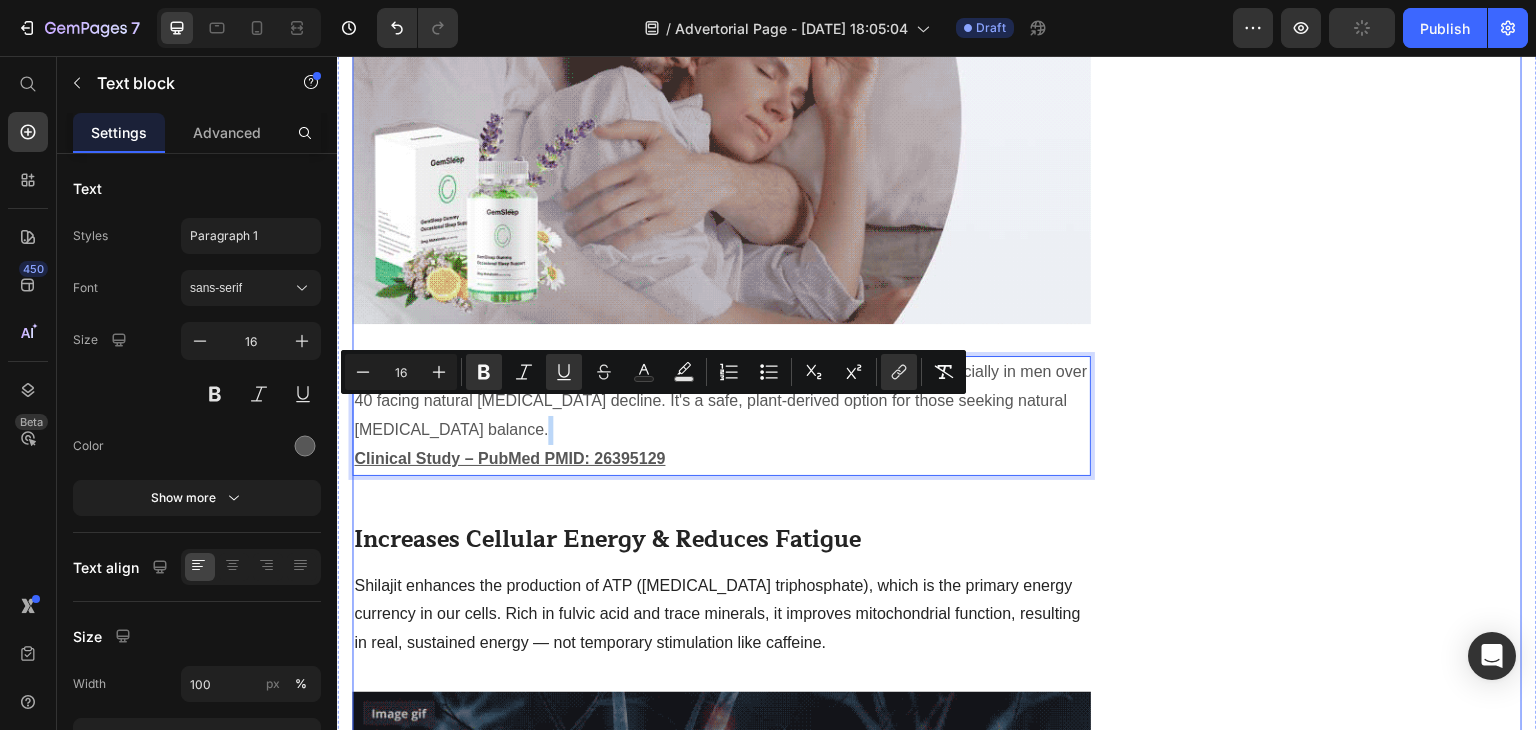 click on "Unique Value Proposition Heading
Icon Product benefit 1 Text block
Icon Product benefit 2 Text block
Icon Product benefit 3  Text block
Icon Product benefit 4   Text block Icon List Row Image  	   CHECK AVAILABILITY Button ✔️ 30-Day Money-Back Guarantee Text block Row
Publish the page to see the content.
Sticky sidebar" at bounding box center [1337, 885] 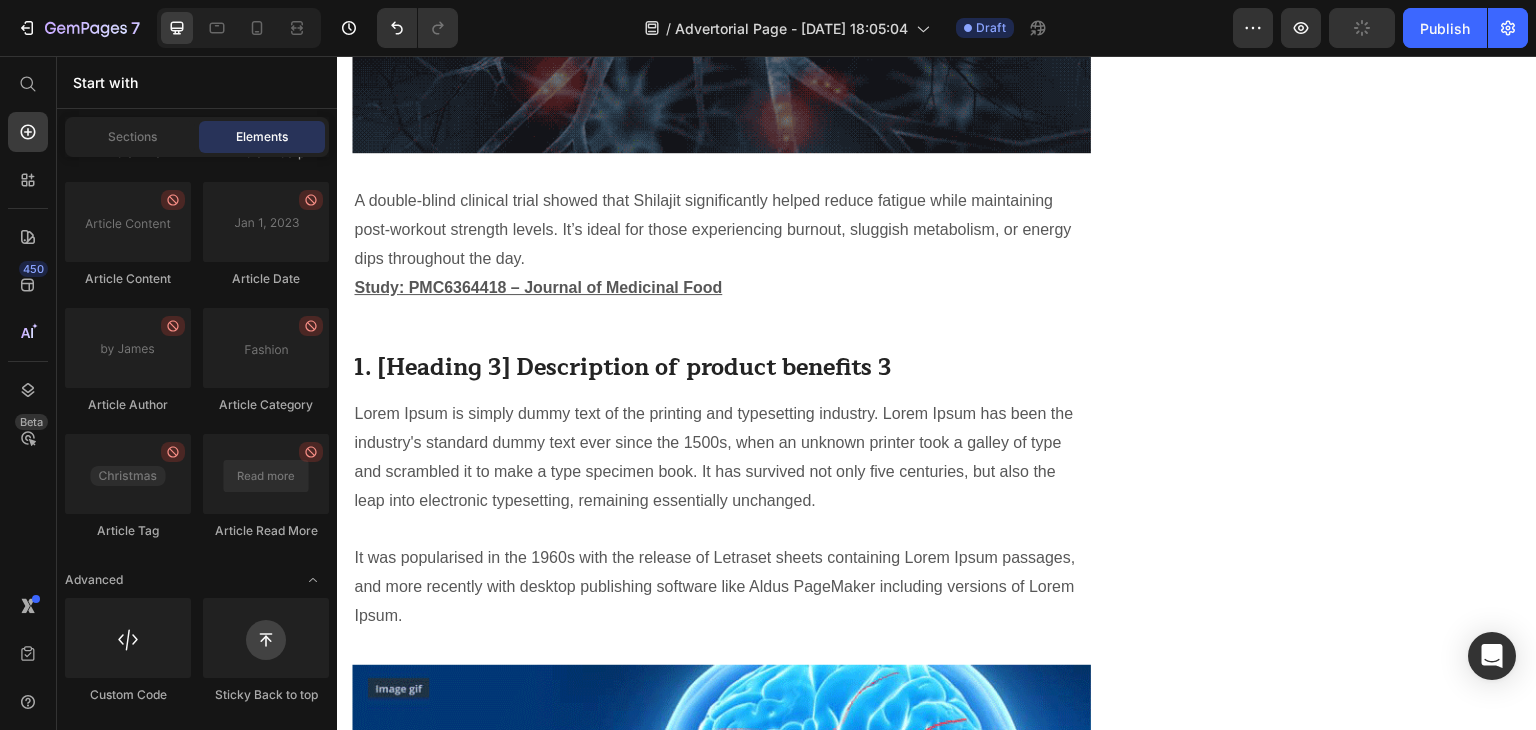 scroll, scrollTop: 3261, scrollLeft: 0, axis: vertical 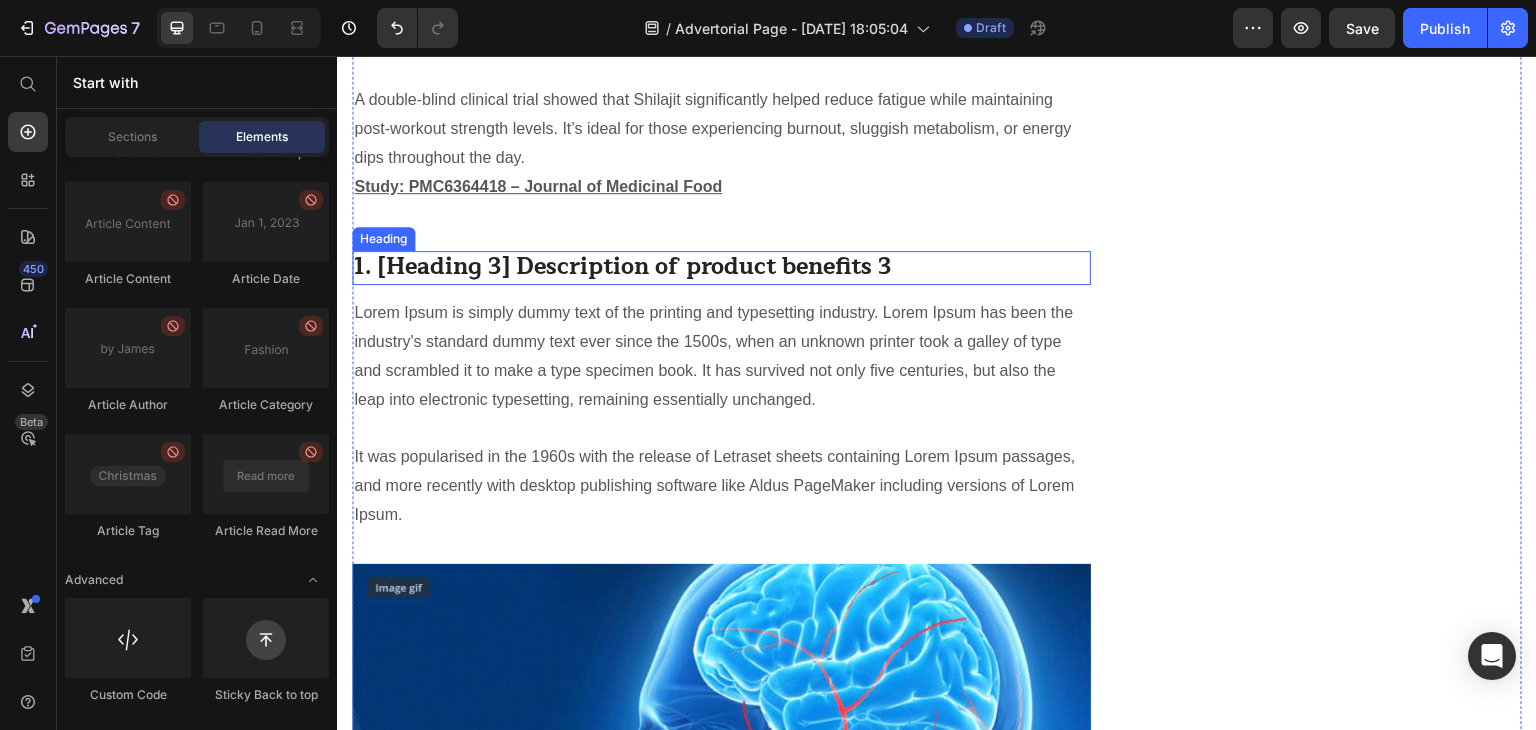 click on "1. [Heading 3] Description of product benefits 3" at bounding box center [721, 268] 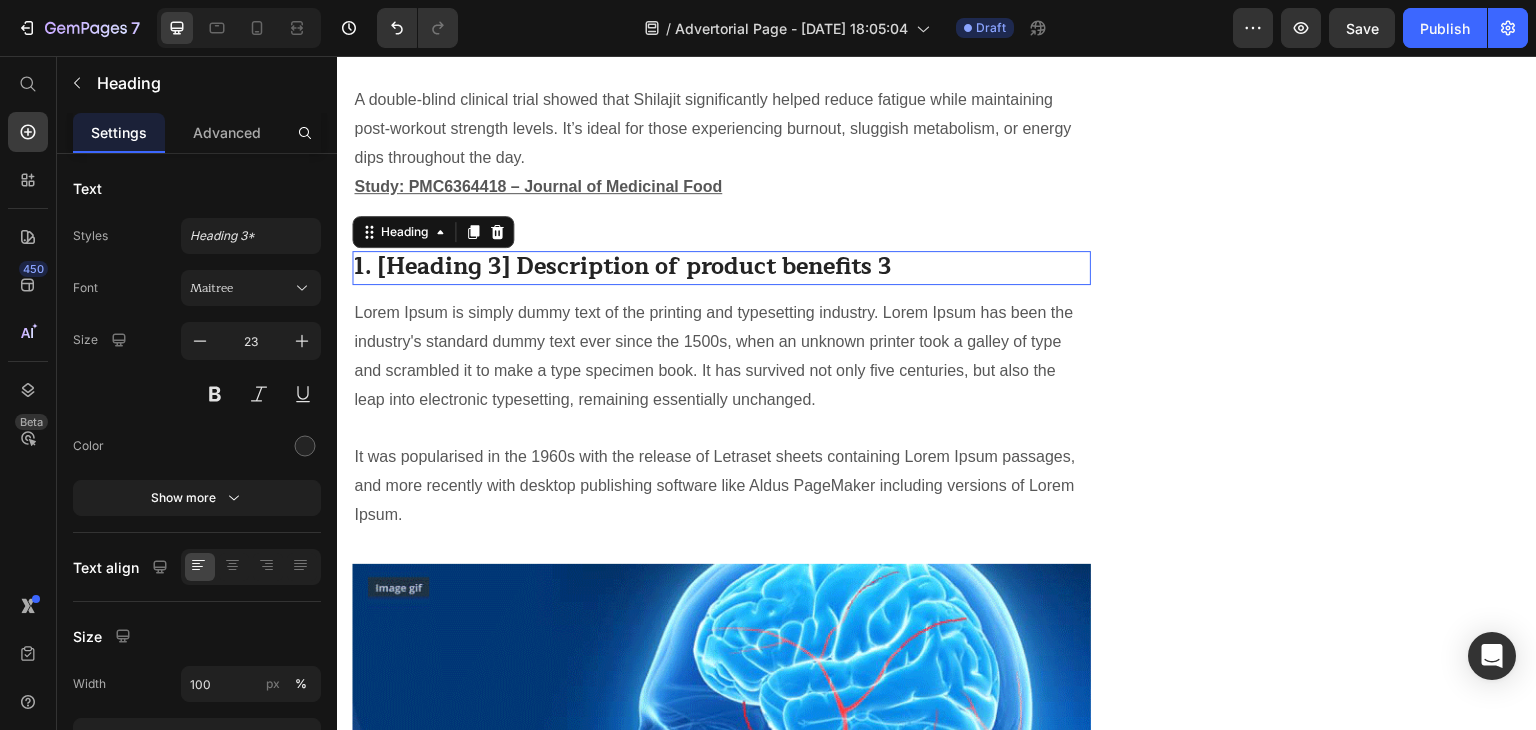 click on "1. [Heading 3] Description of product benefits 3" at bounding box center [721, 268] 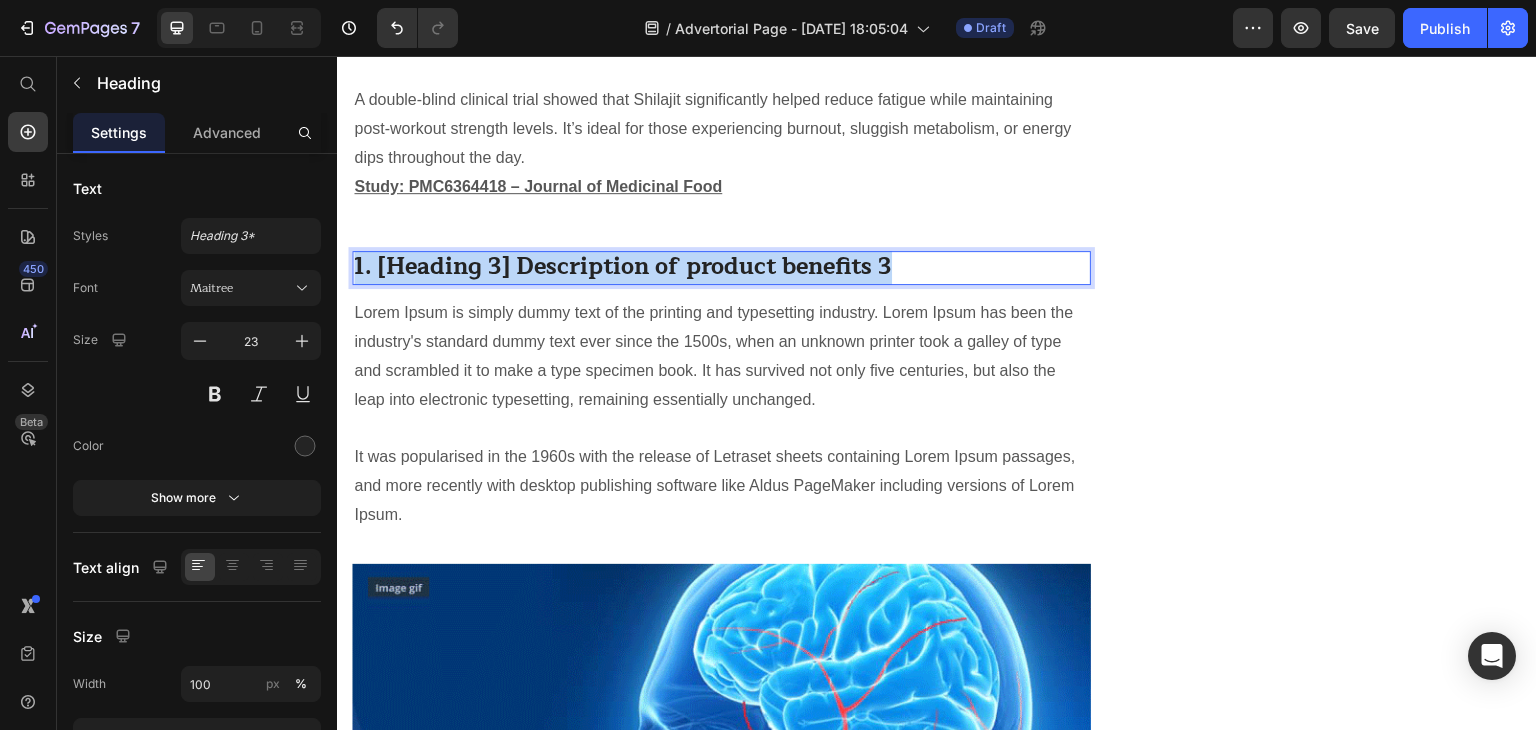 click on "1. [Heading 3] Description of product benefits 3" at bounding box center (721, 268) 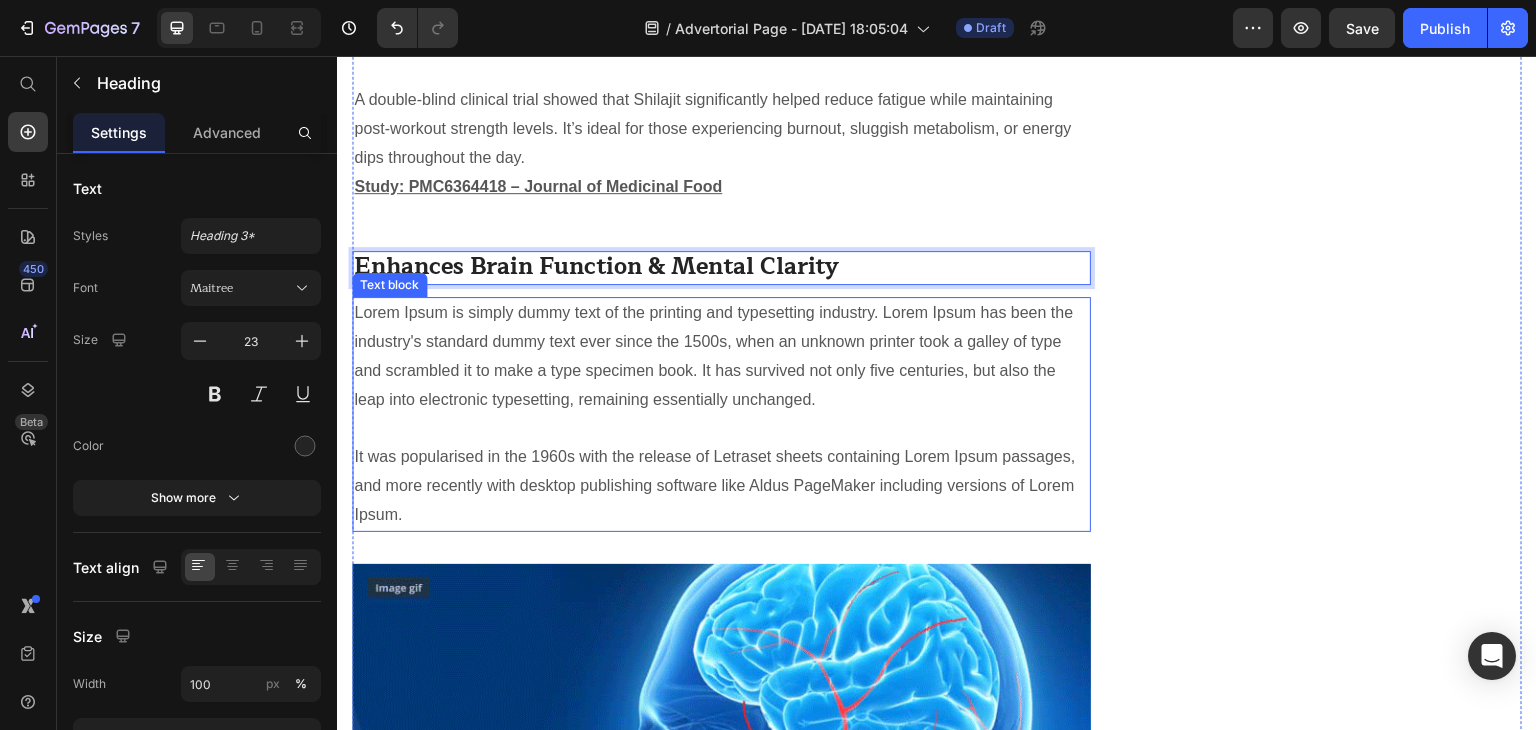 click on "Lorem Ipsum is simply dummy text of the printing and typesetting industry. Lorem Ipsum has been the industry's standard dummy text ever since the 1500s, when an unknown printer took a galley of type and scrambled it to make a type specimen book. It has survived not only five centuries, but also the leap into electronic typesetting, remaining essentially unchanged.  It was popularised in the 1960s with the release of Letraset sheets containing Lorem Ipsum passages, and more recently with desktop publishing software like Aldus PageMaker including versions of Lorem Ipsum." at bounding box center (721, 414) 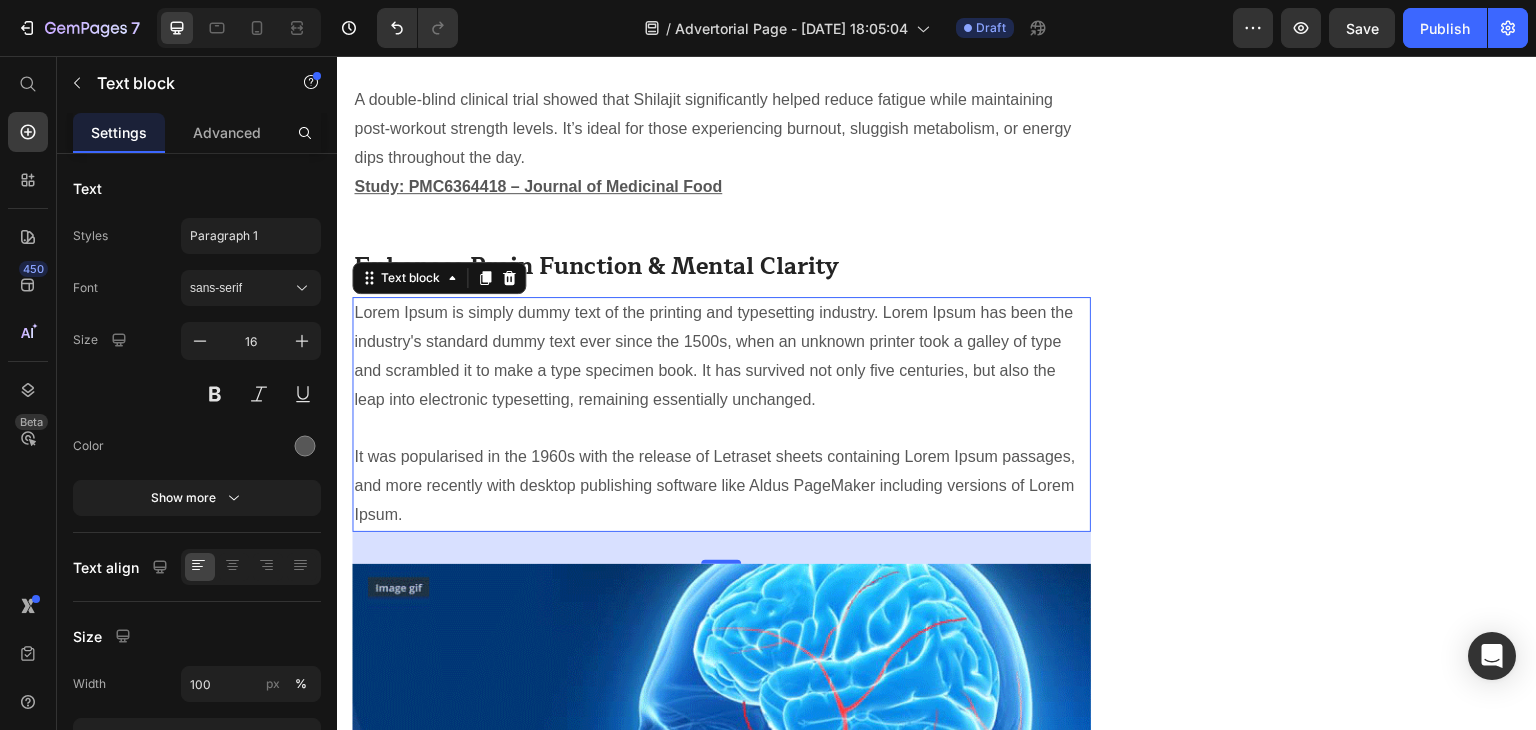 click on "Lorem Ipsum is simply dummy text of the printing and typesetting industry. Lorem Ipsum has been the industry's standard dummy text ever since the 1500s, when an unknown printer took a galley of type and scrambled it to make a type specimen book. It has survived not only five centuries, but also the leap into electronic typesetting, remaining essentially unchanged.  It was popularised in the 1960s with the release of Letraset sheets containing Lorem Ipsum passages, and more recently with desktop publishing software like Aldus PageMaker including versions of Lorem Ipsum." at bounding box center [721, 414] 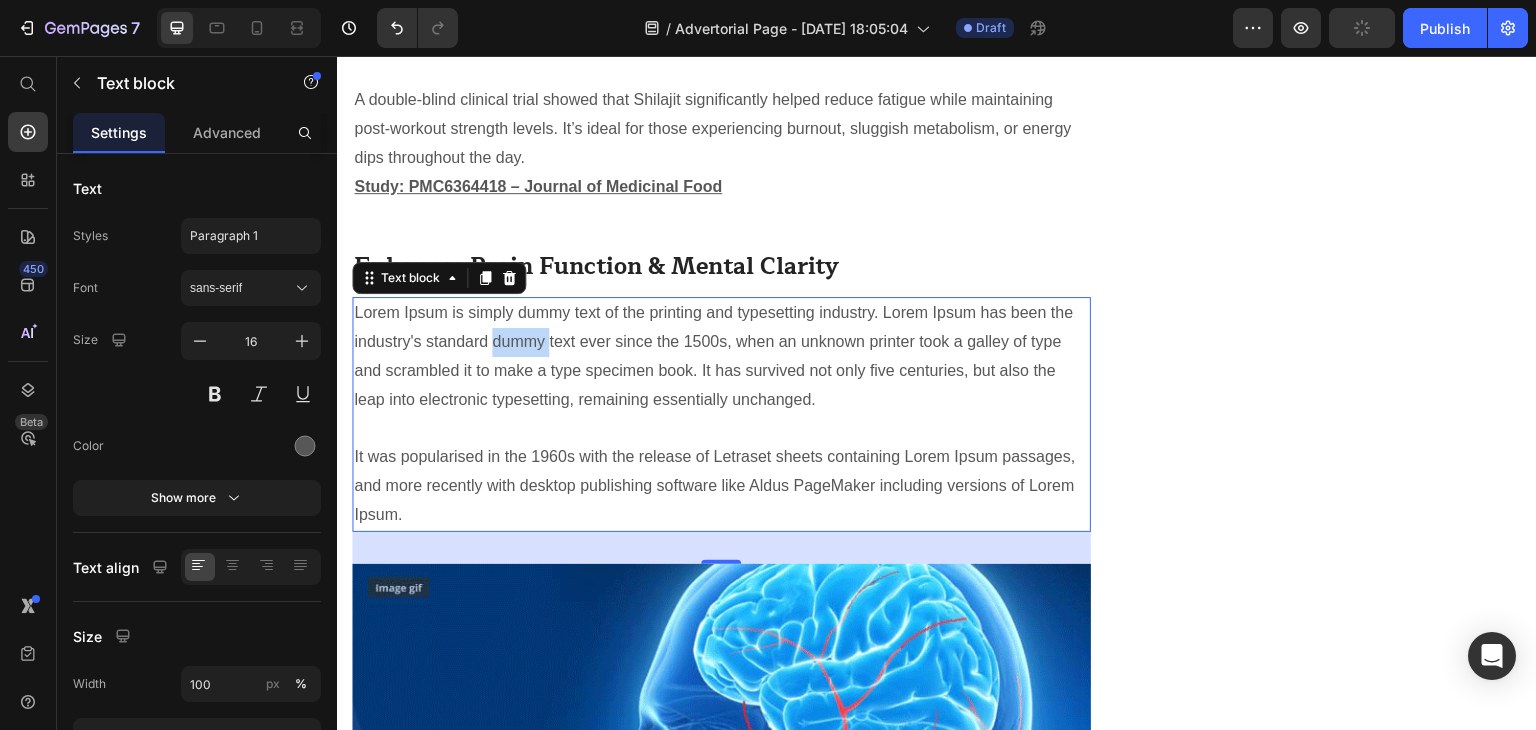 click on "Lorem Ipsum is simply dummy text of the printing and typesetting industry. Lorem Ipsum has been the industry's standard dummy text ever since the 1500s, when an unknown printer took a galley of type and scrambled it to make a type specimen book. It has survived not only five centuries, but also the leap into electronic typesetting, remaining essentially unchanged.  It was popularised in the 1960s with the release of Letraset sheets containing Lorem Ipsum passages, and more recently with desktop publishing software like Aldus PageMaker including versions of Lorem Ipsum." at bounding box center (721, 414) 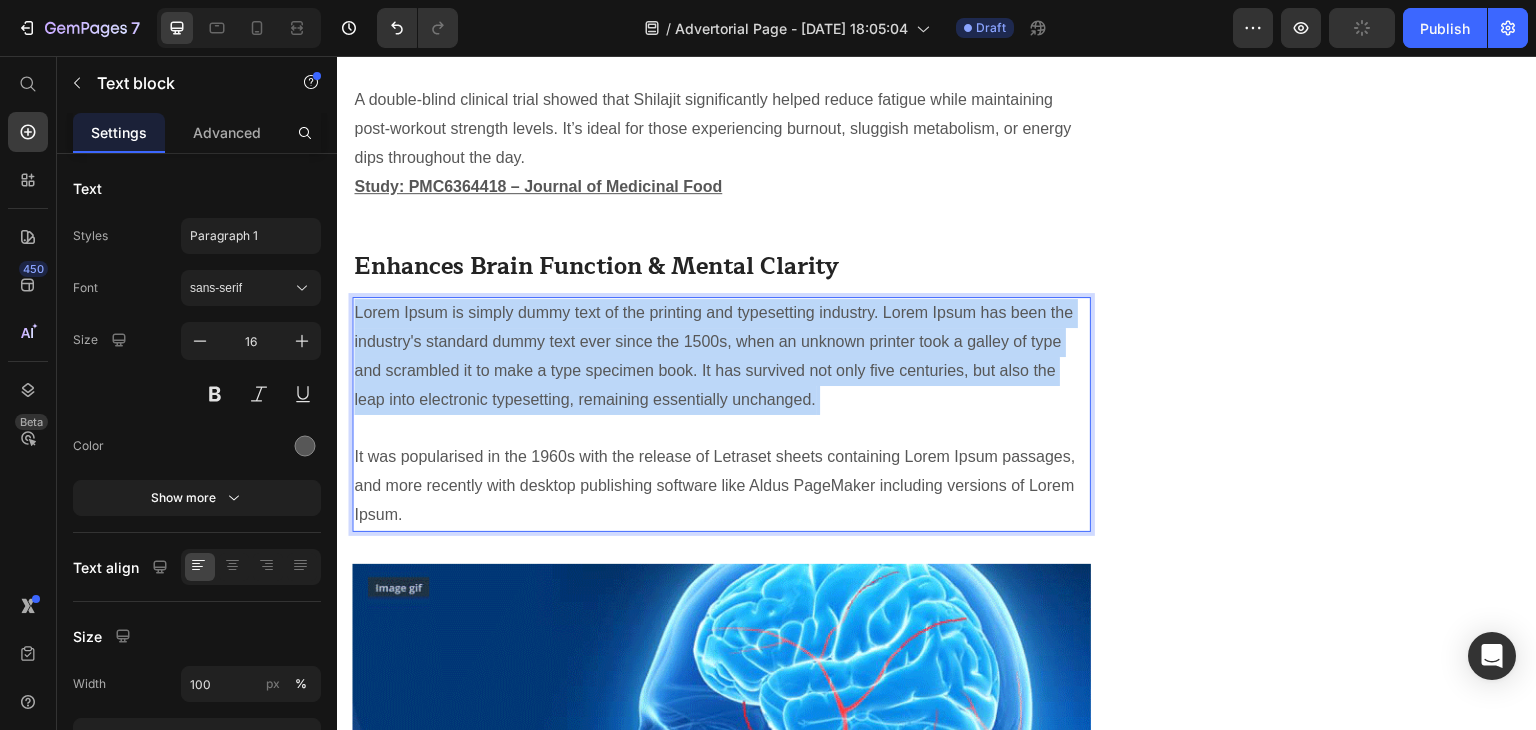 click on "Lorem Ipsum is simply dummy text of the printing and typesetting industry. Lorem Ipsum has been the industry's standard dummy text ever since the 1500s, when an unknown printer took a galley of type and scrambled it to make a type specimen book. It has survived not only five centuries, but also the leap into electronic typesetting, remaining essentially unchanged.  It was popularised in the 1960s with the release of Letraset sheets containing Lorem Ipsum passages, and more recently with desktop publishing software like Aldus PageMaker including versions of Lorem Ipsum." at bounding box center [721, 414] 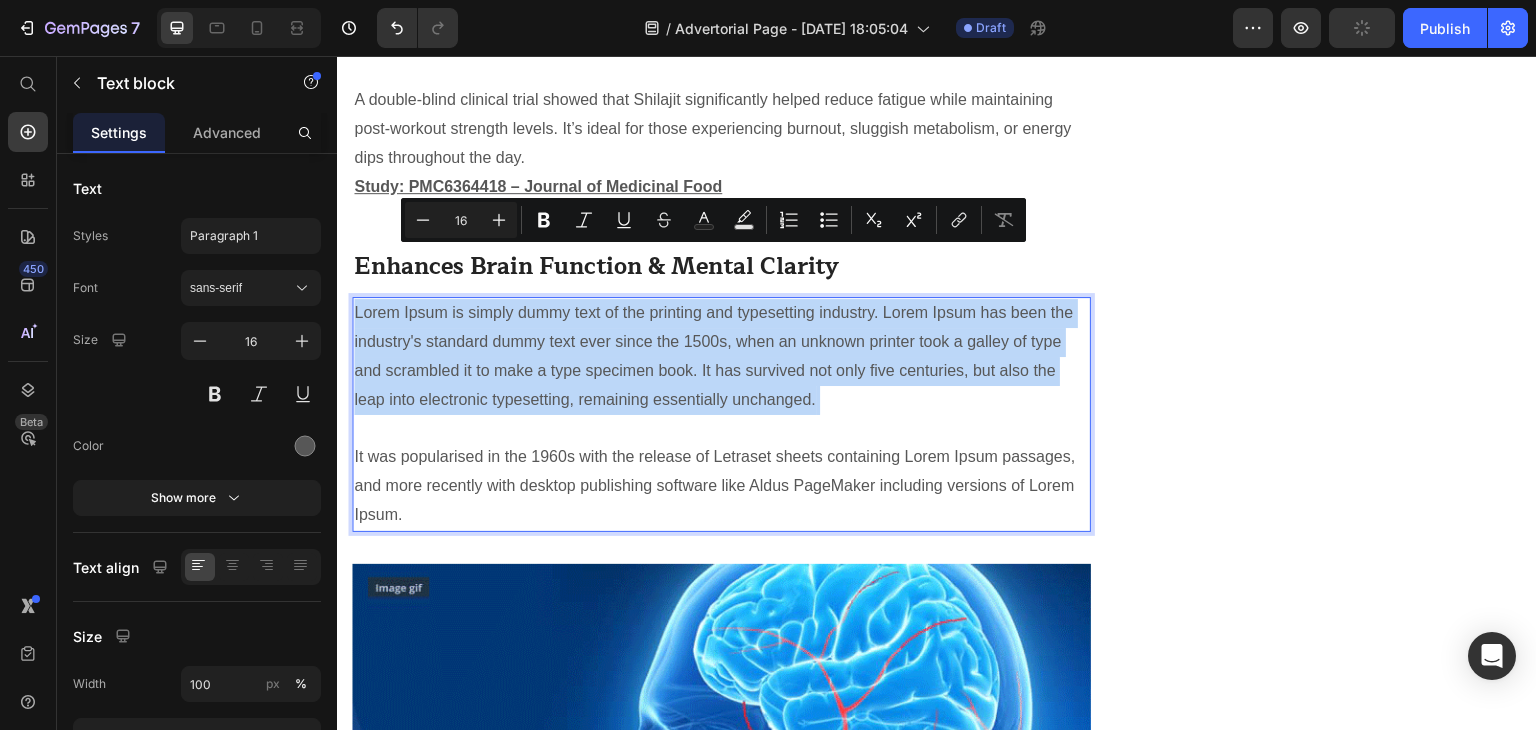 click on "Lorem Ipsum is simply dummy text of the printing and typesetting industry. Lorem Ipsum has been the industry's standard dummy text ever since the 1500s, when an unknown printer took a galley of type and scrambled it to make a type specimen book. It has survived not only five centuries, but also the leap into electronic typesetting, remaining essentially unchanged.  It was popularised in the 1960s with the release of Letraset sheets containing Lorem Ipsum passages, and more recently with desktop publishing software like Aldus PageMaker including versions of Lorem Ipsum." at bounding box center [721, 414] 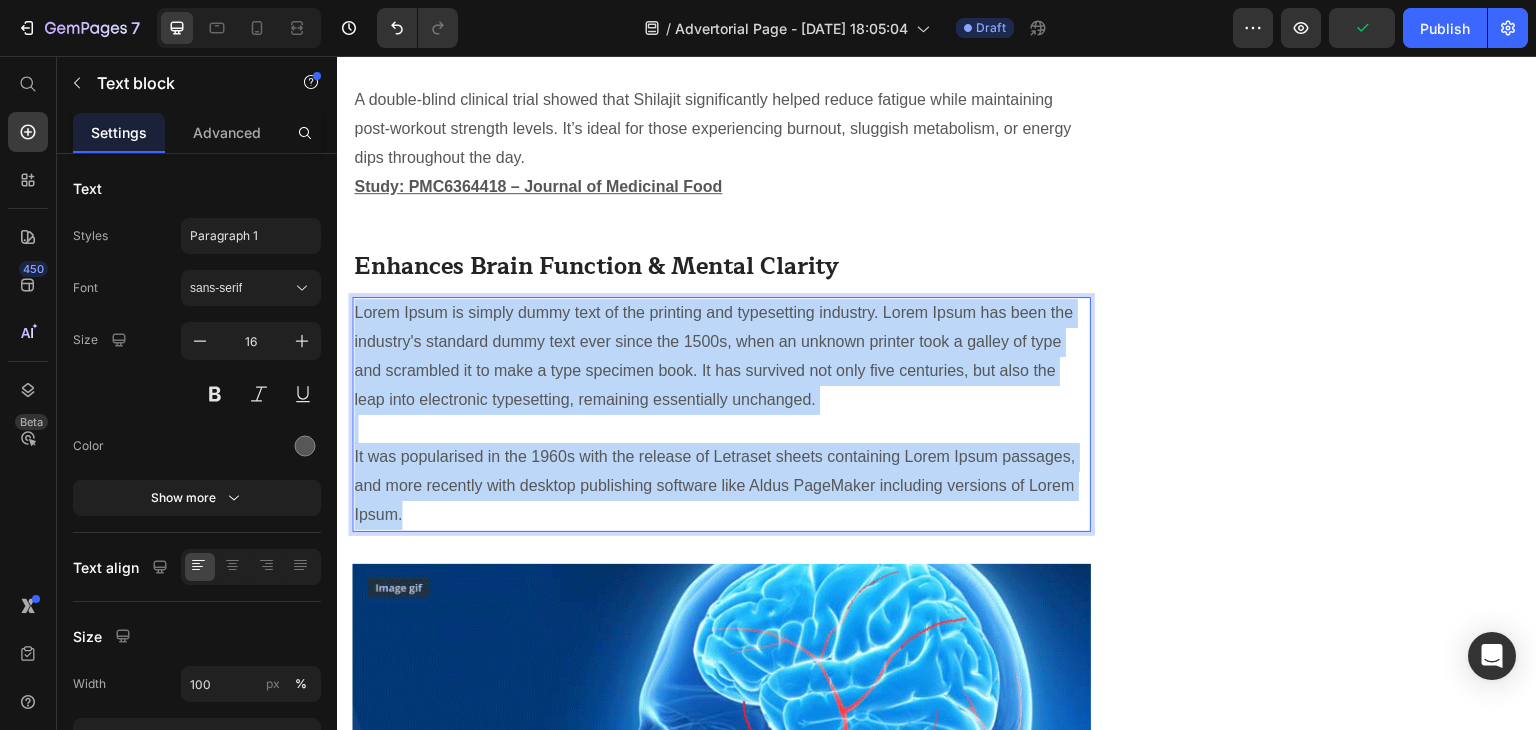 drag, startPoint x: 409, startPoint y: 458, endPoint x: 354, endPoint y: 261, distance: 204.53362 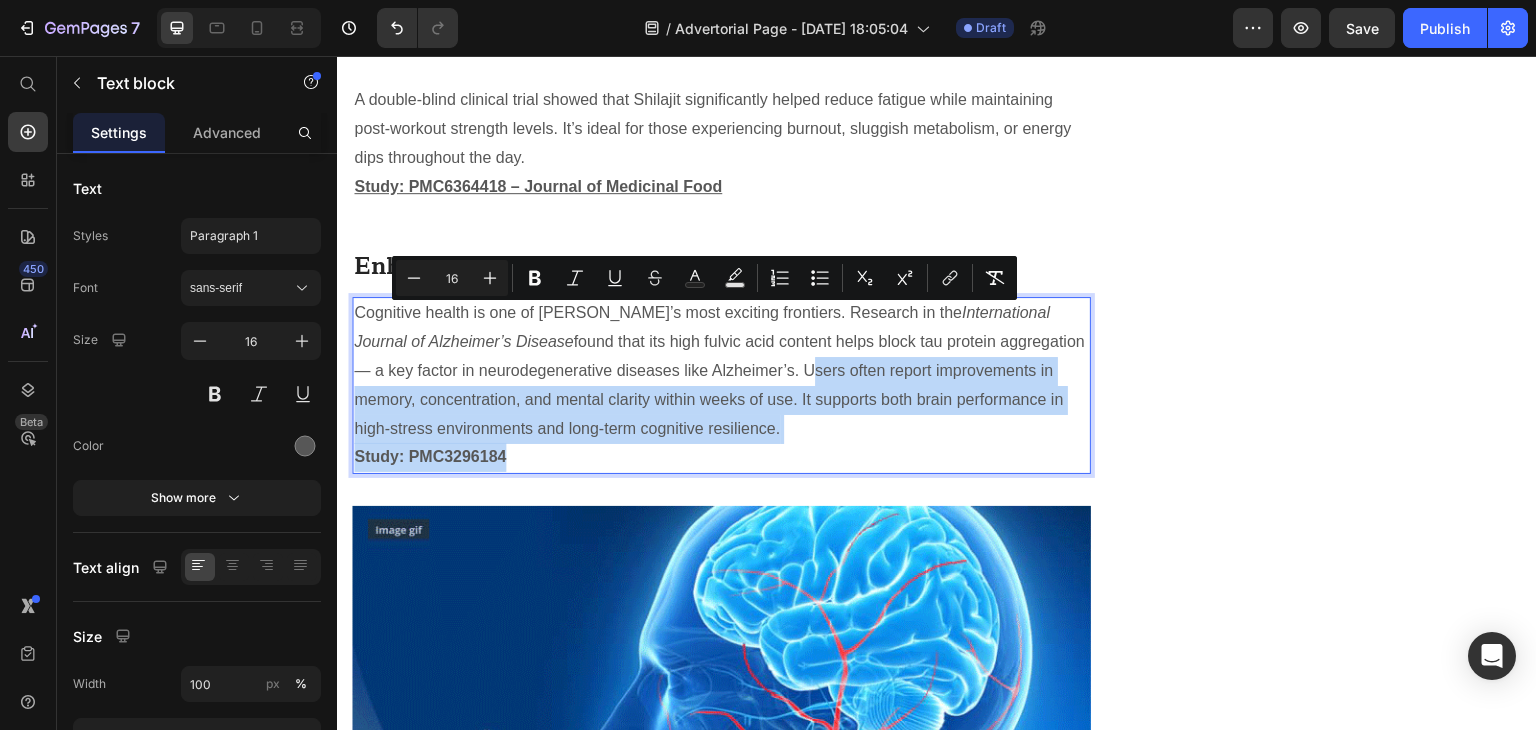 drag, startPoint x: 514, startPoint y: 402, endPoint x: 741, endPoint y: 320, distance: 241.35658 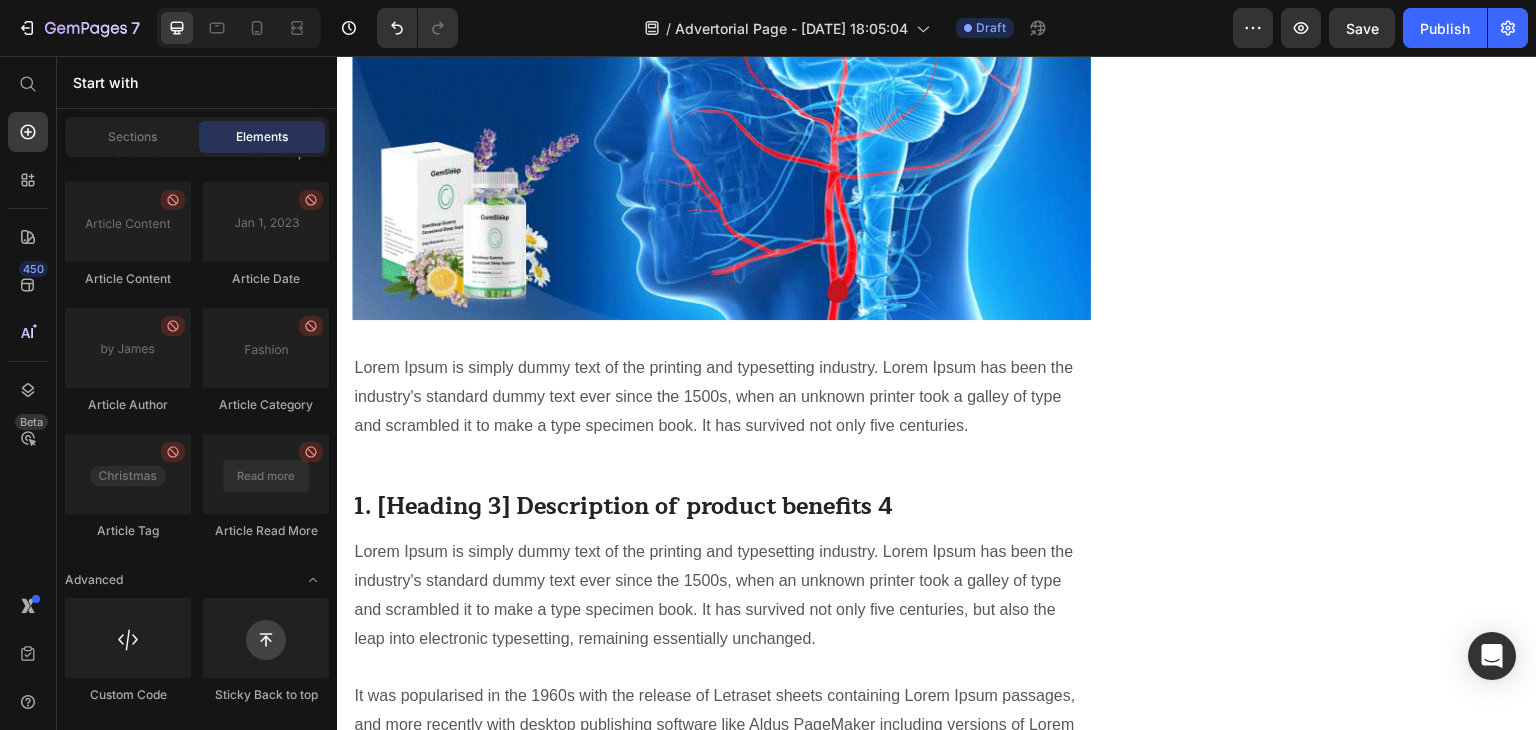 scroll, scrollTop: 3804, scrollLeft: 0, axis: vertical 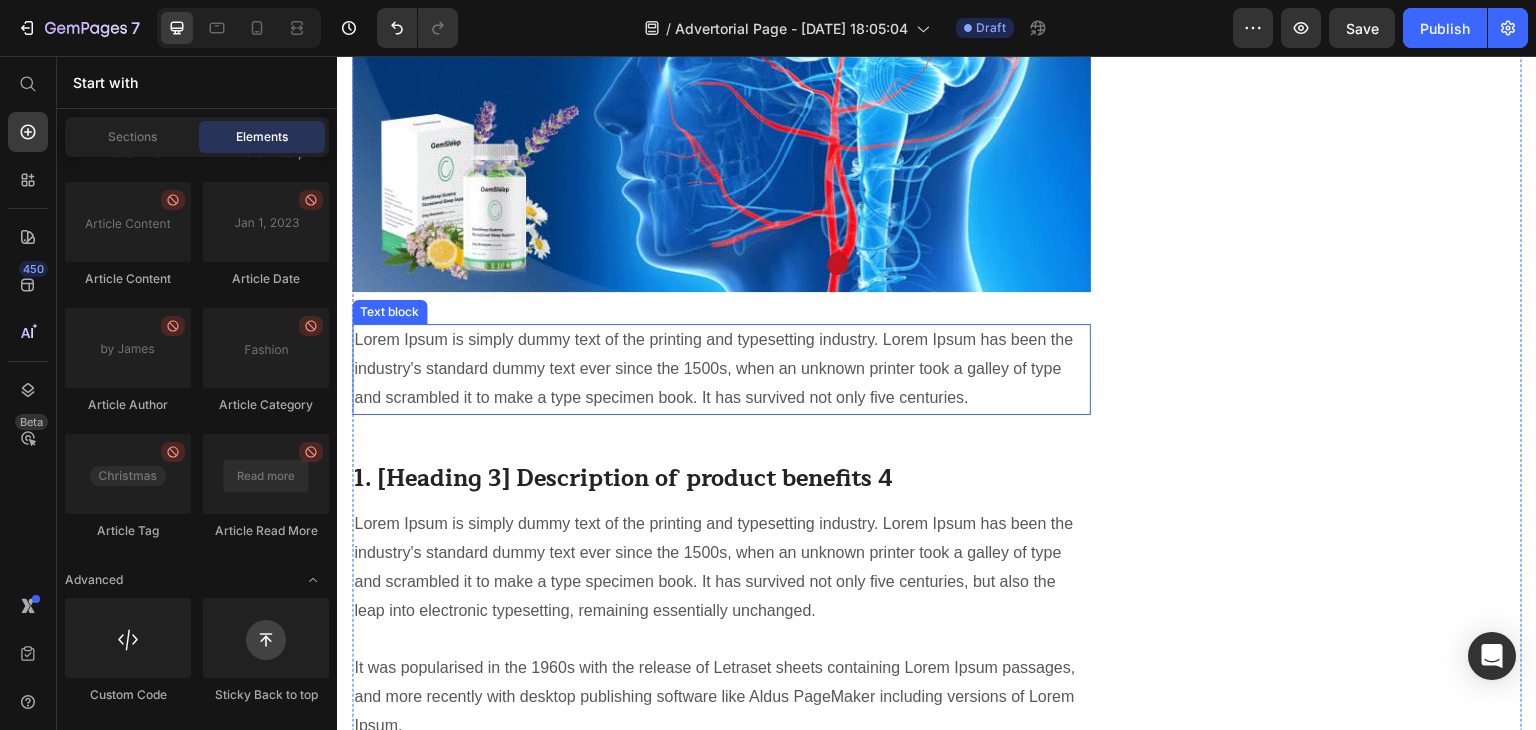click on "Lorem Ipsum is simply dummy text of the printing and typesetting industry. Lorem Ipsum has been the industry's standard dummy text ever since the 1500s, when an unknown printer took a galley of type and scrambled it to make a type specimen book. It has survived not only five centuries." at bounding box center (721, 369) 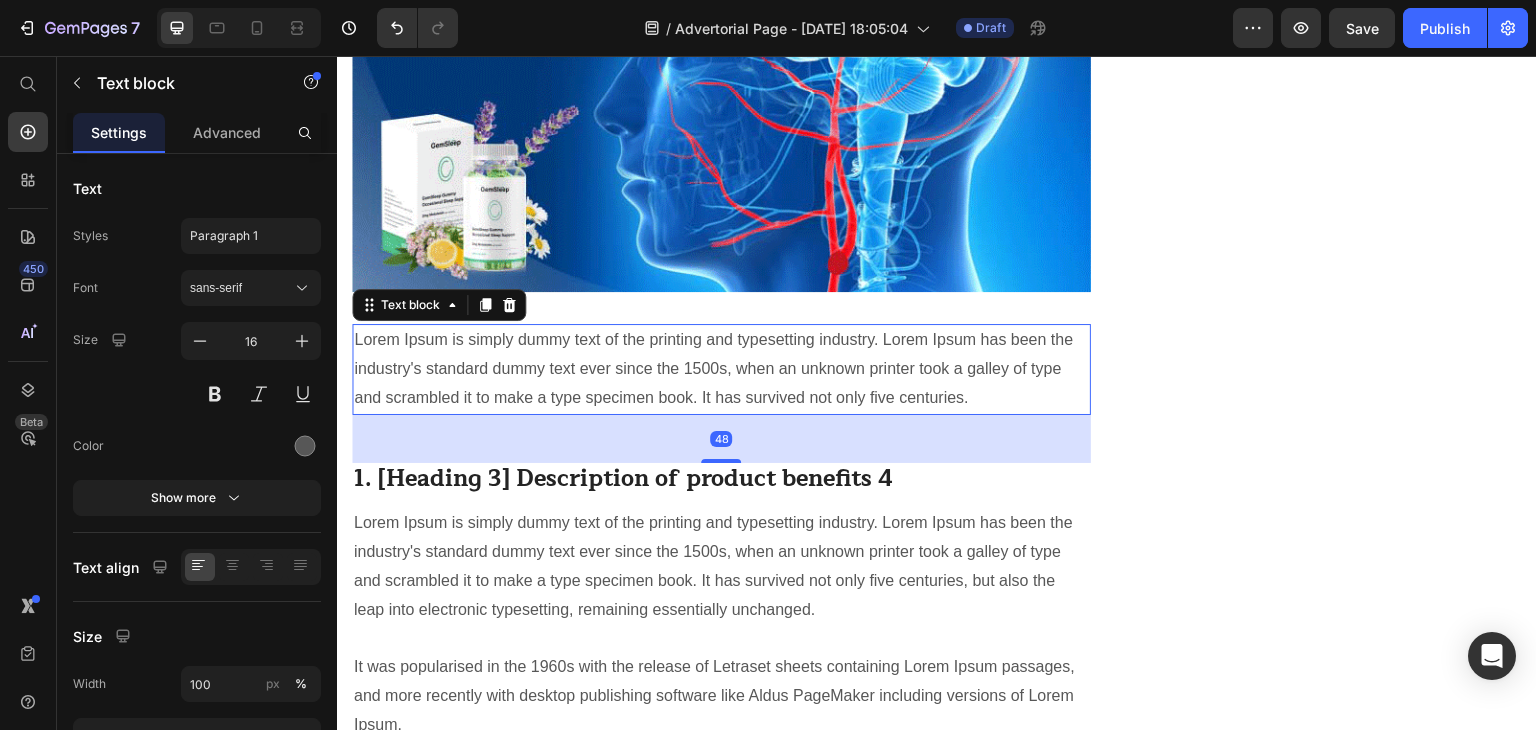 click on "Lorem Ipsum is simply dummy text of the printing and typesetting industry. Lorem Ipsum has been the industry's standard dummy text ever since the 1500s, when an unknown printer took a galley of type and scrambled it to make a type specimen book. It has survived not only five centuries." at bounding box center [721, 369] 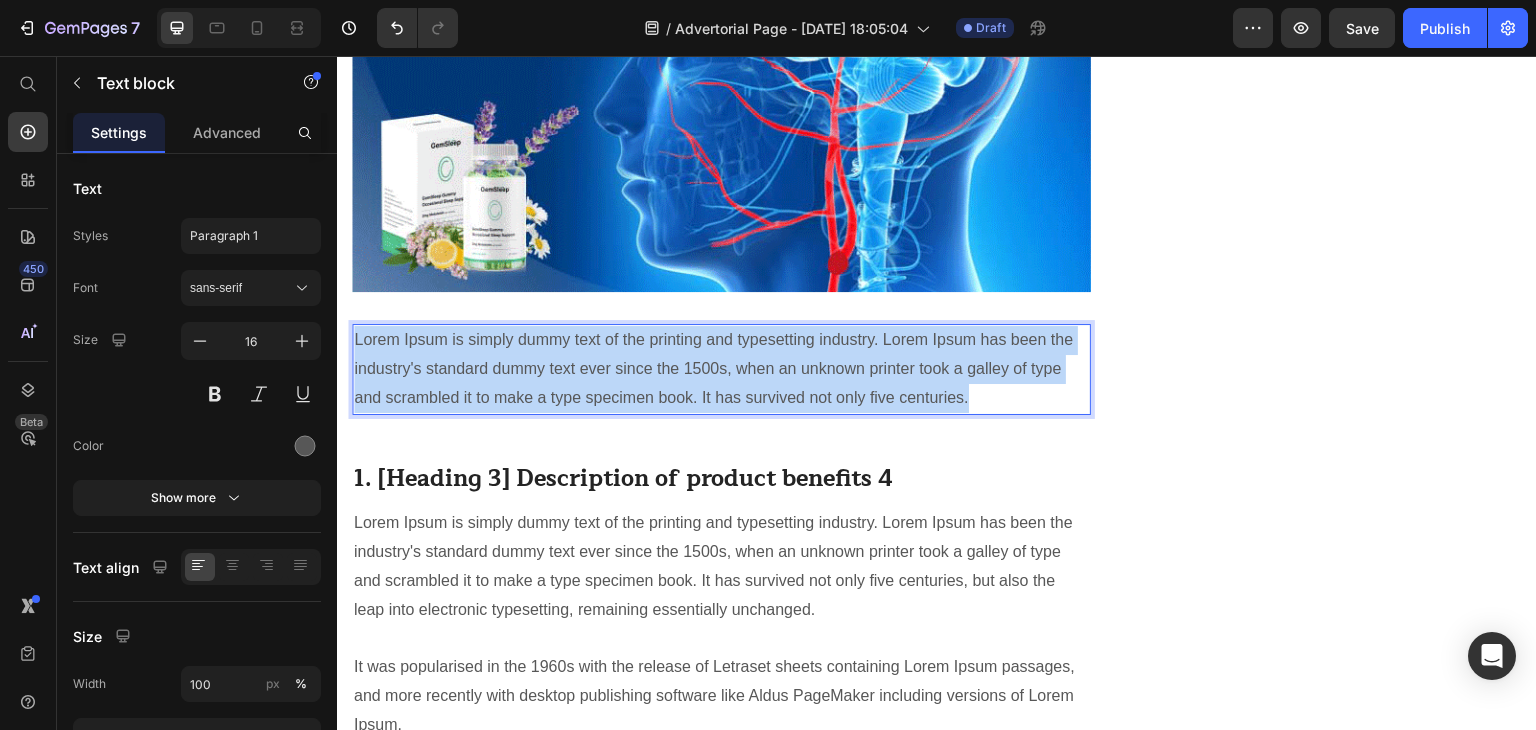click on "Lorem Ipsum is simply dummy text of the printing and typesetting industry. Lorem Ipsum has been the industry's standard dummy text ever since the 1500s, when an unknown printer took a galley of type and scrambled it to make a type specimen book. It has survived not only five centuries." at bounding box center [721, 369] 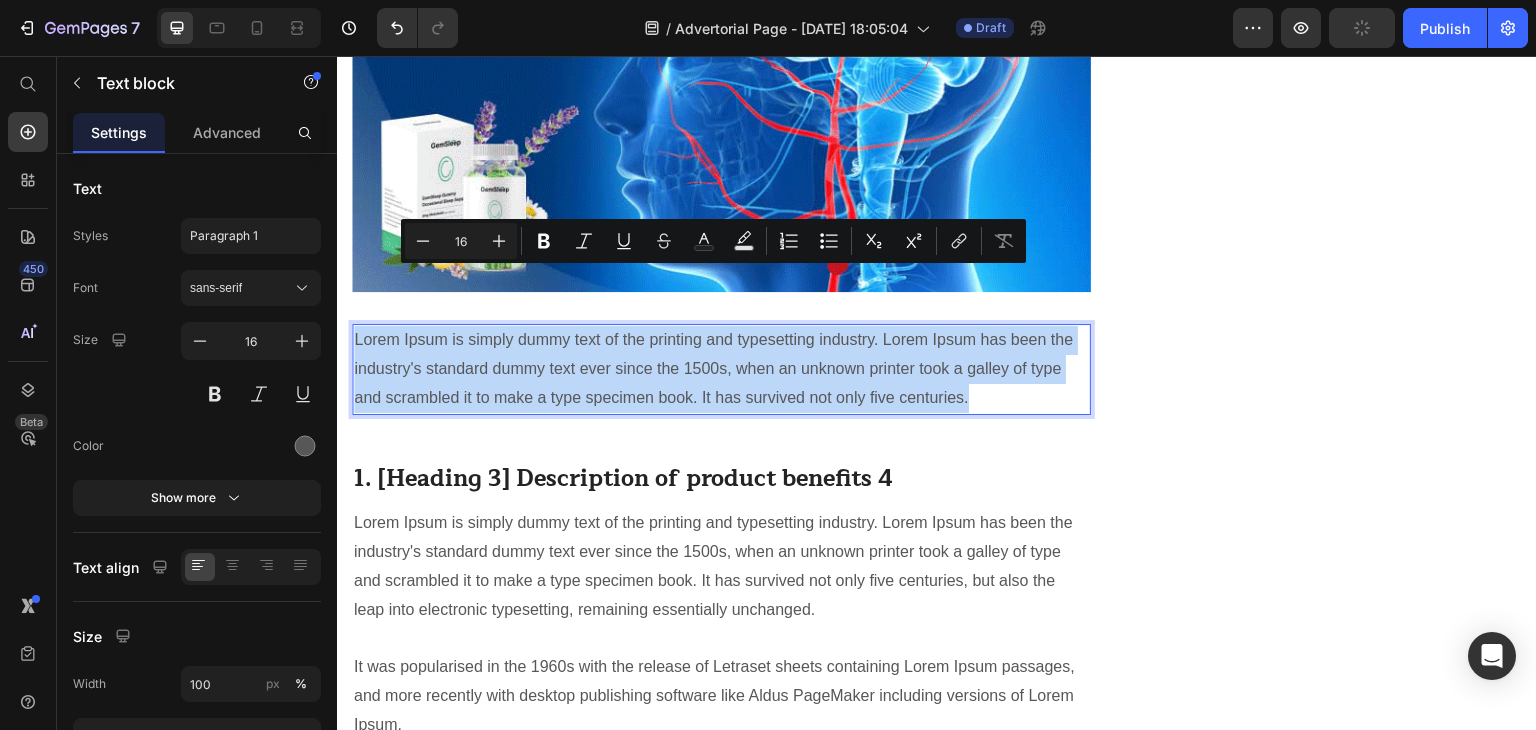 copy on "Lorem Ipsum is simply dummy text of the printing and typesetting industry. Lorem Ipsum has been the industry's standard dummy text ever since the 1500s, when an unknown printer took a galley of type and scrambled it to make a type specimen book. It has survived not only five centuries." 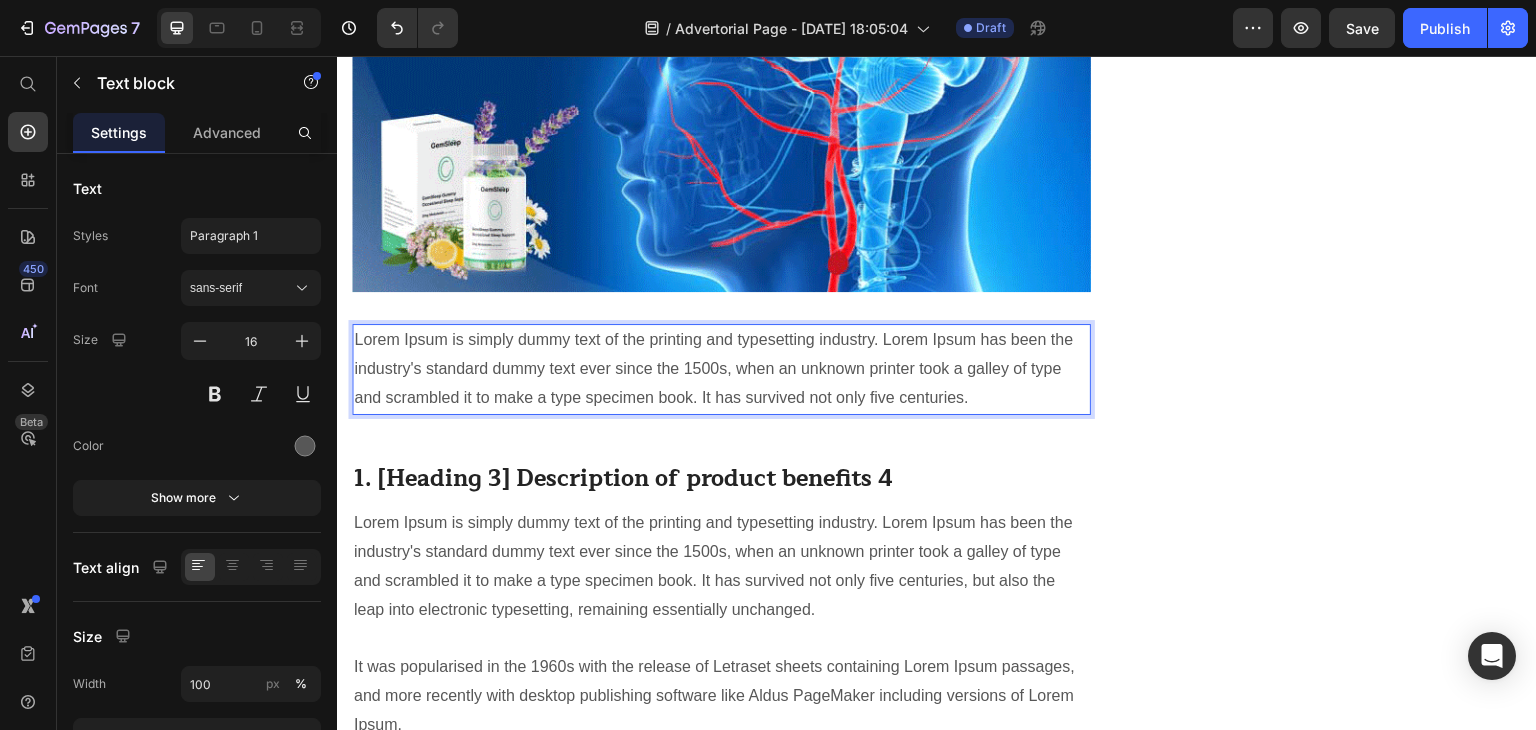 scroll, scrollTop: 3138, scrollLeft: 0, axis: vertical 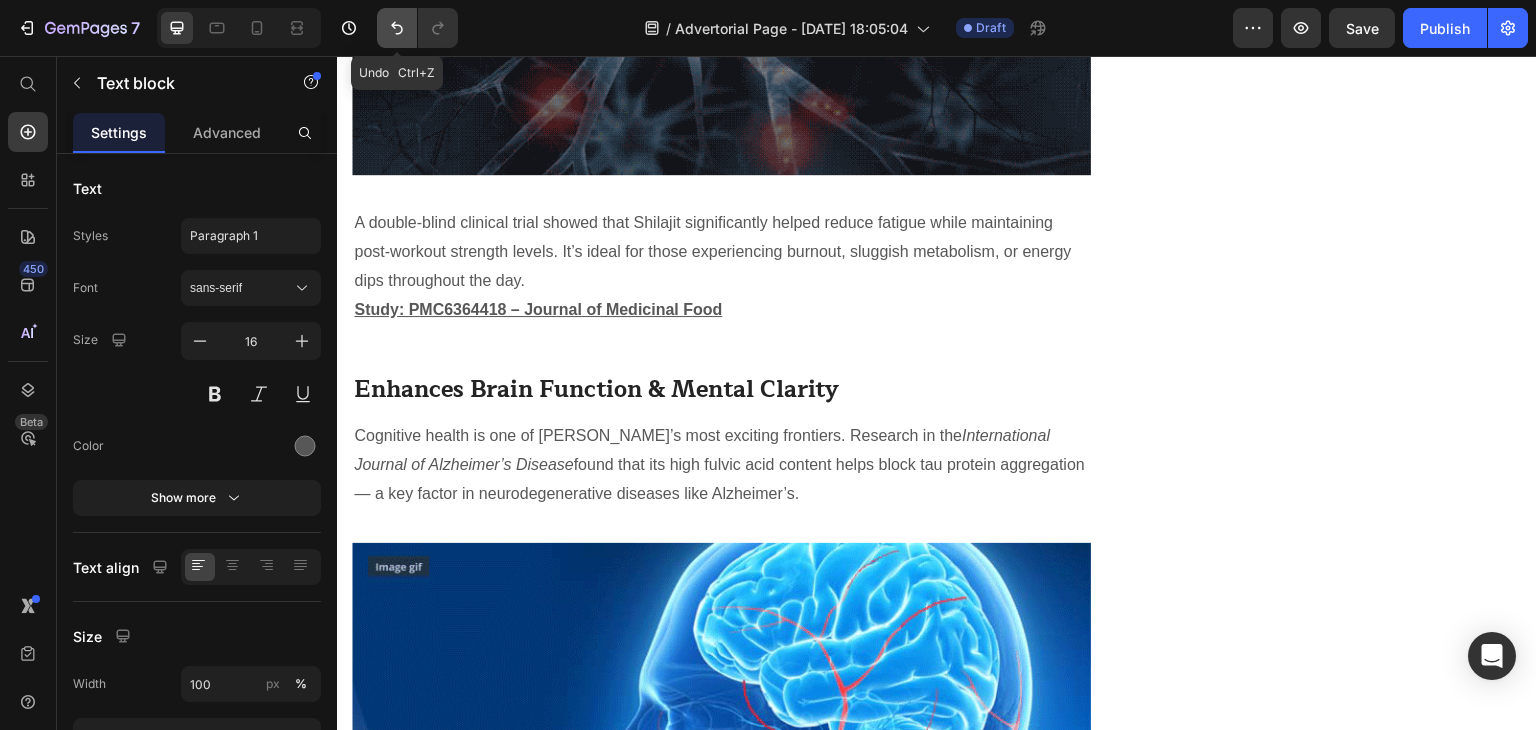 click 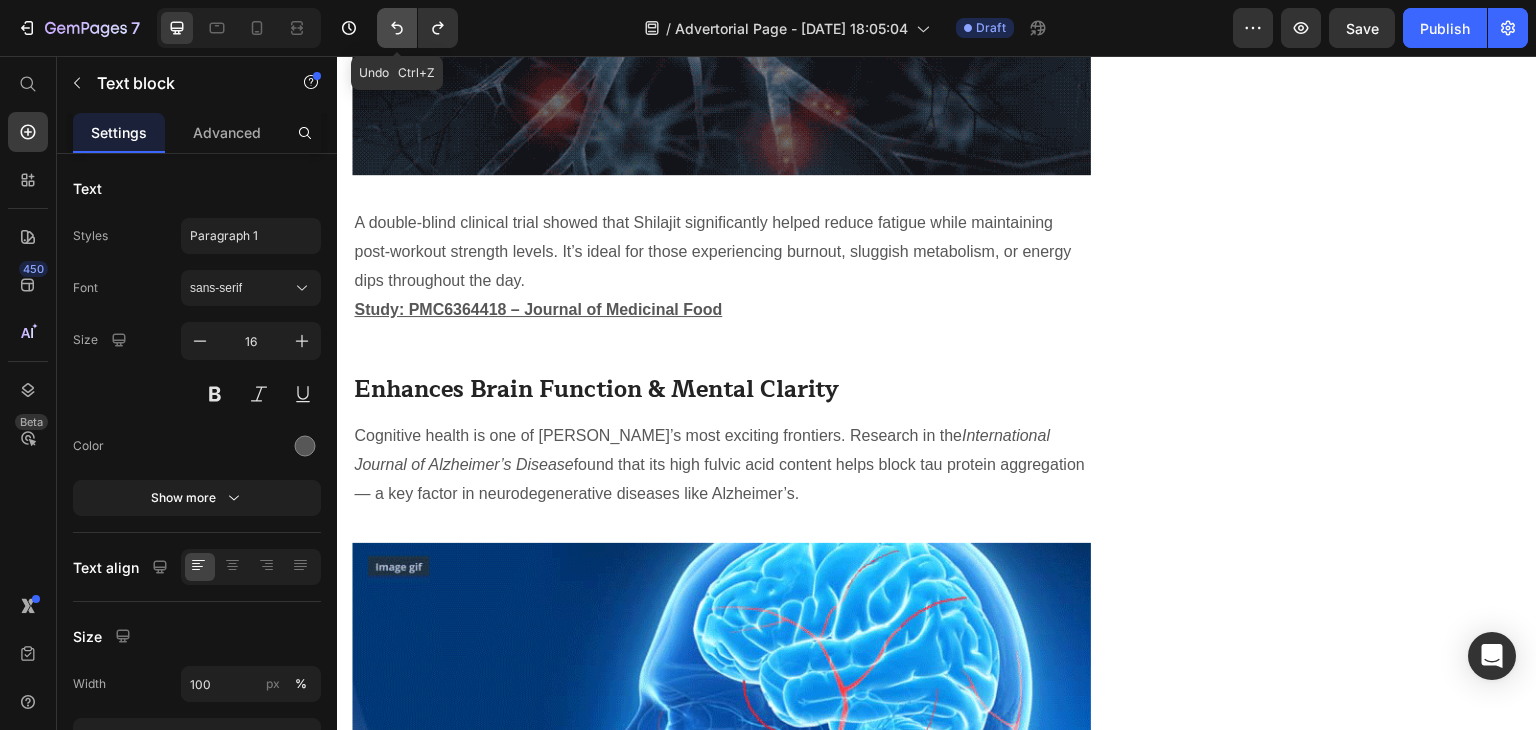 click 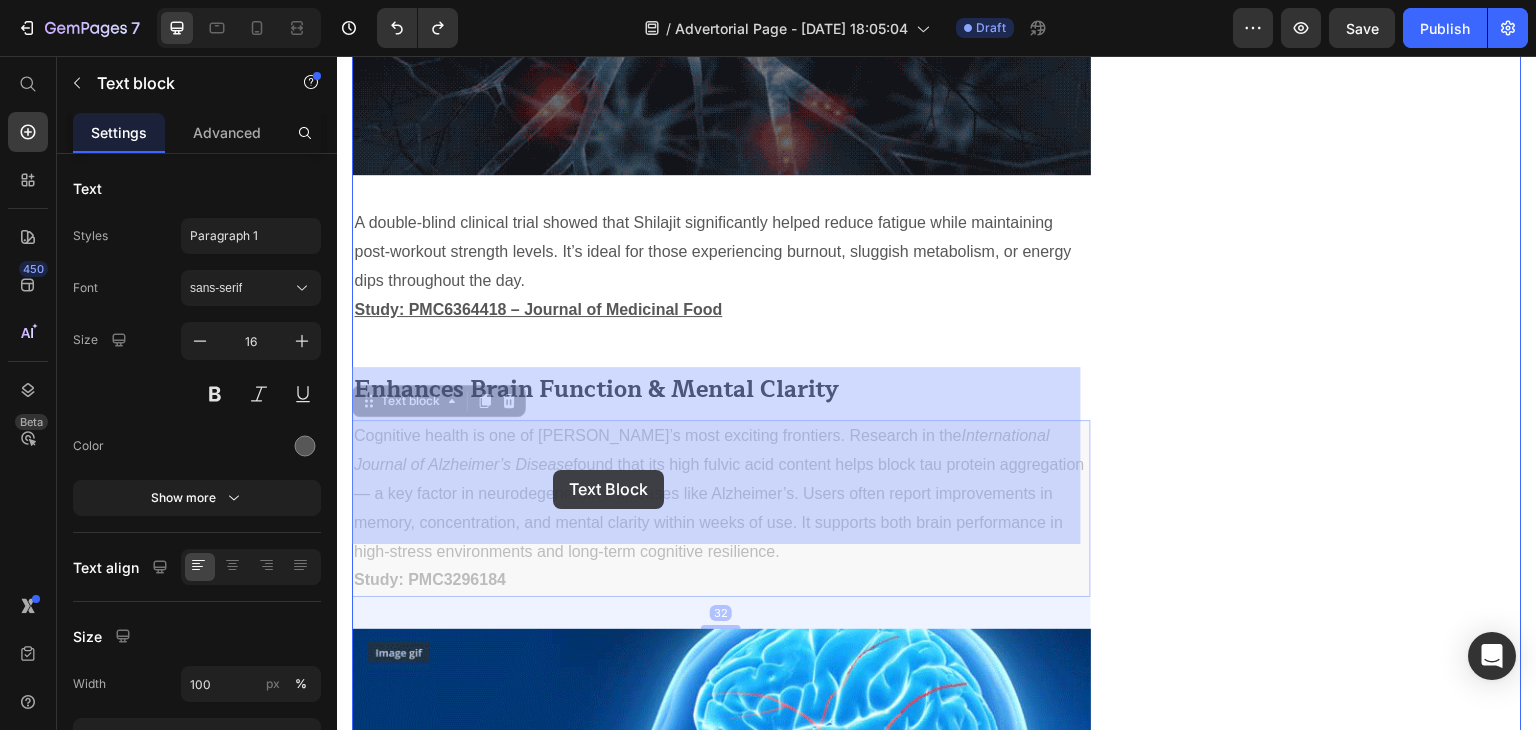 drag, startPoint x: 564, startPoint y: 522, endPoint x: 554, endPoint y: 472, distance: 50.990196 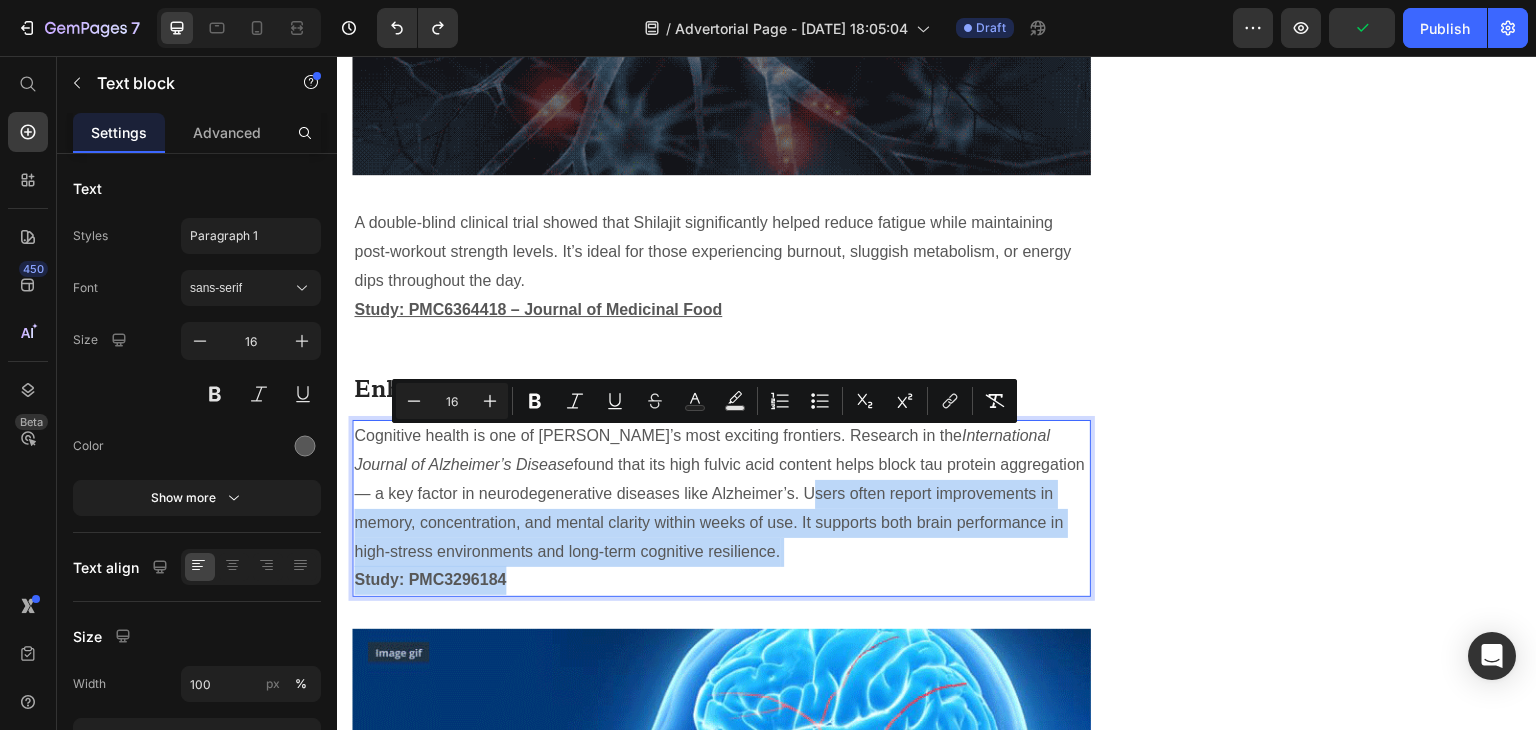 drag, startPoint x: 542, startPoint y: 522, endPoint x: 744, endPoint y: 445, distance: 216.17816 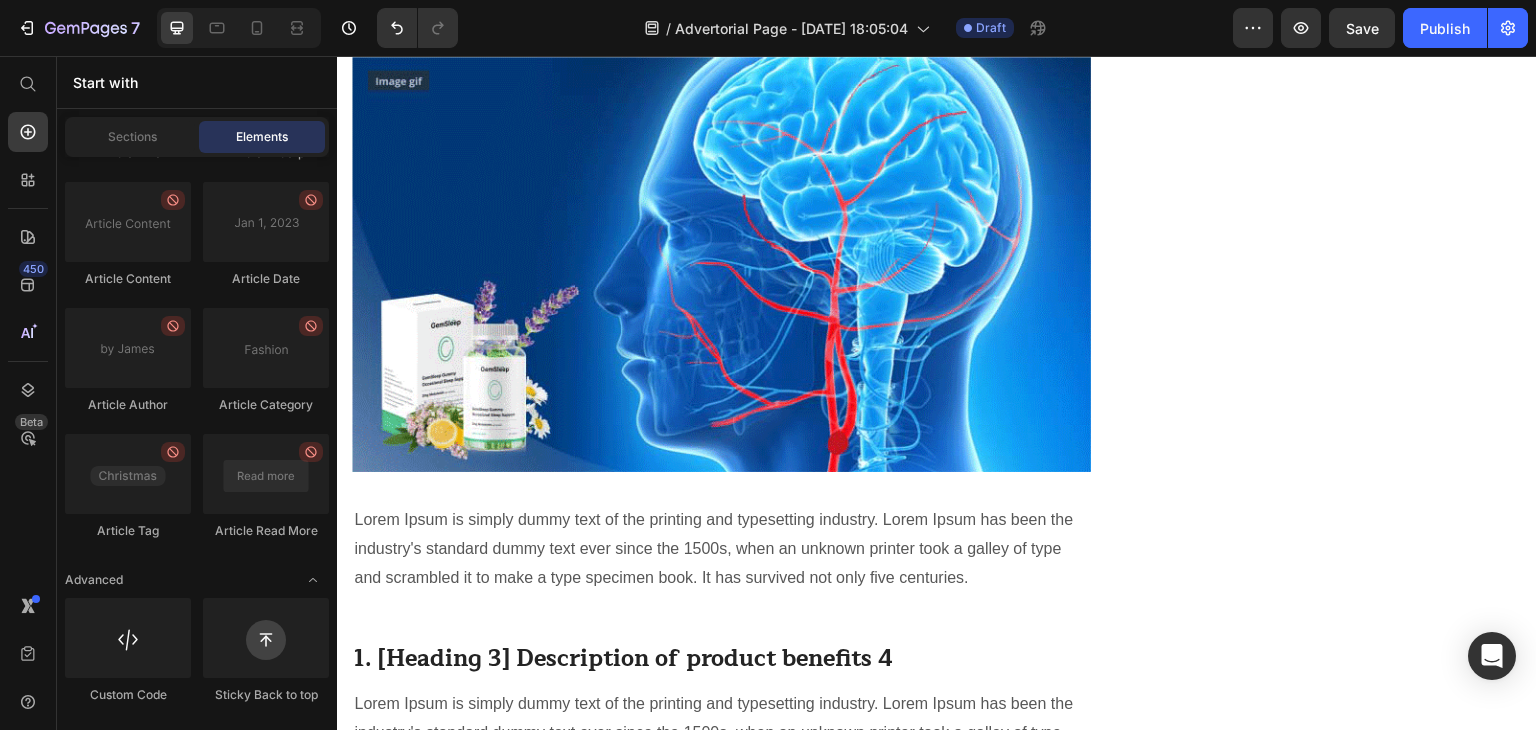scroll, scrollTop: 3696, scrollLeft: 0, axis: vertical 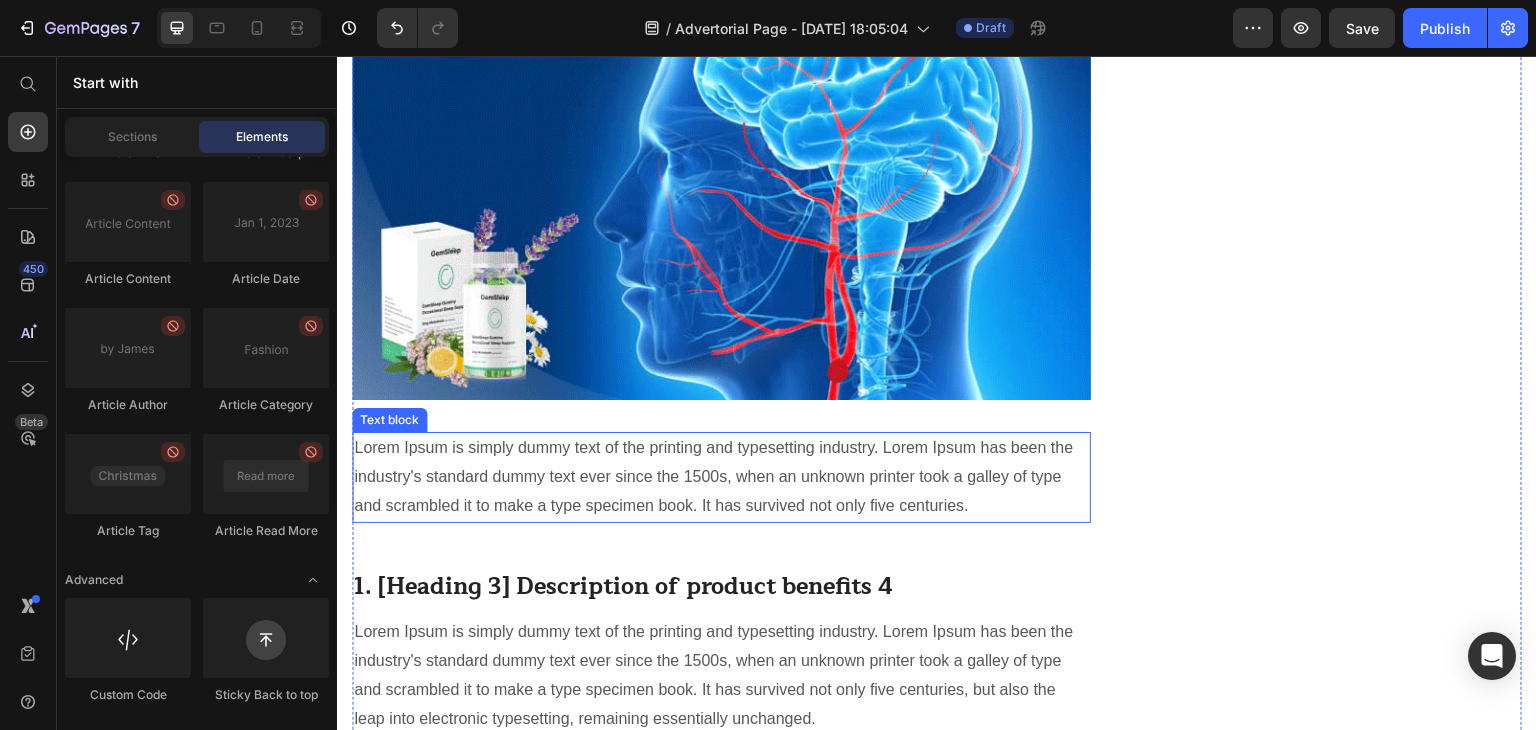click on "Lorem Ipsum is simply dummy text of the printing and typesetting industry. Lorem Ipsum has been the industry's standard dummy text ever since the 1500s, when an unknown printer took a galley of type and scrambled it to make a type specimen book. It has survived not only five centuries." at bounding box center (721, 477) 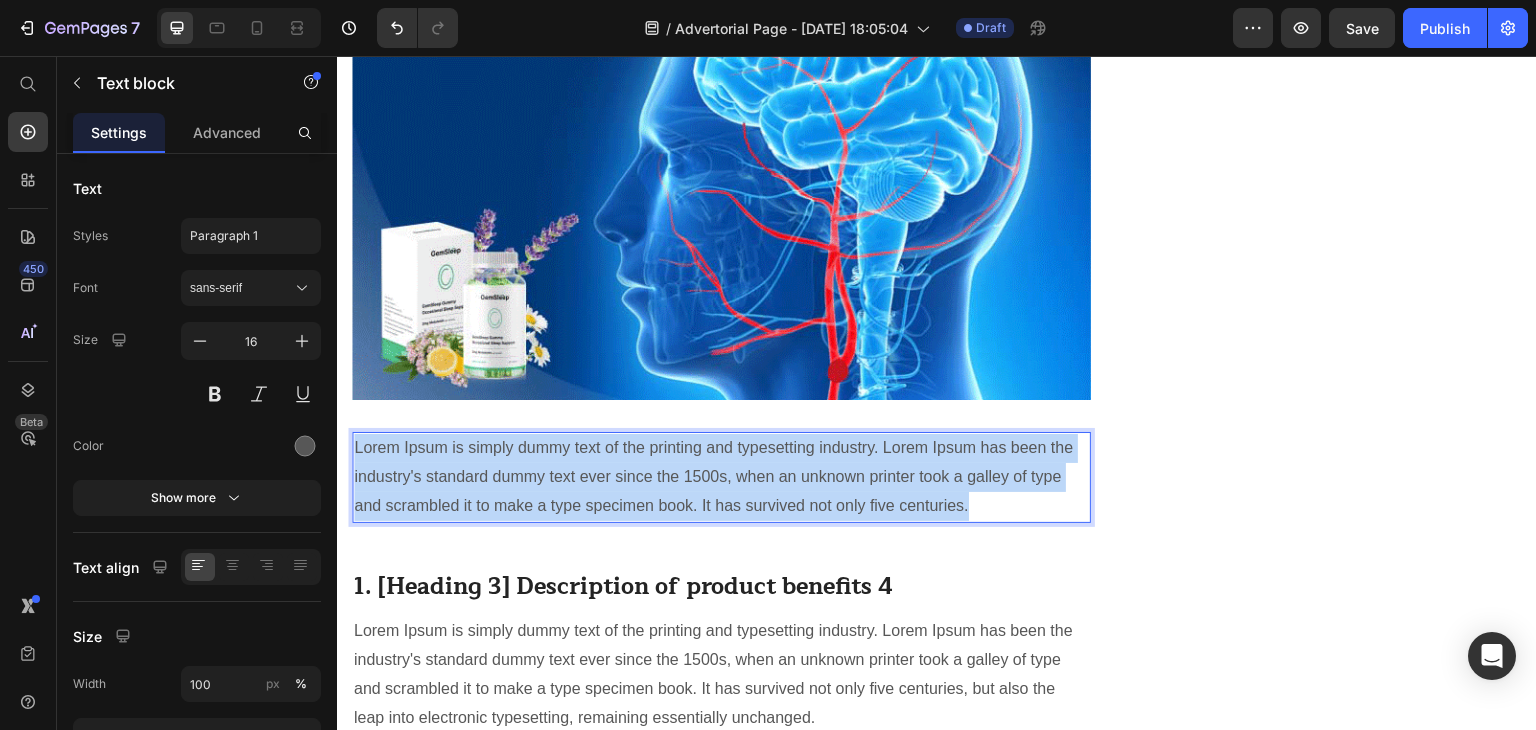 click on "Lorem Ipsum is simply dummy text of the printing and typesetting industry. Lorem Ipsum has been the industry's standard dummy text ever since the 1500s, when an unknown printer took a galley of type and scrambled it to make a type specimen book. It has survived not only five centuries." at bounding box center [721, 477] 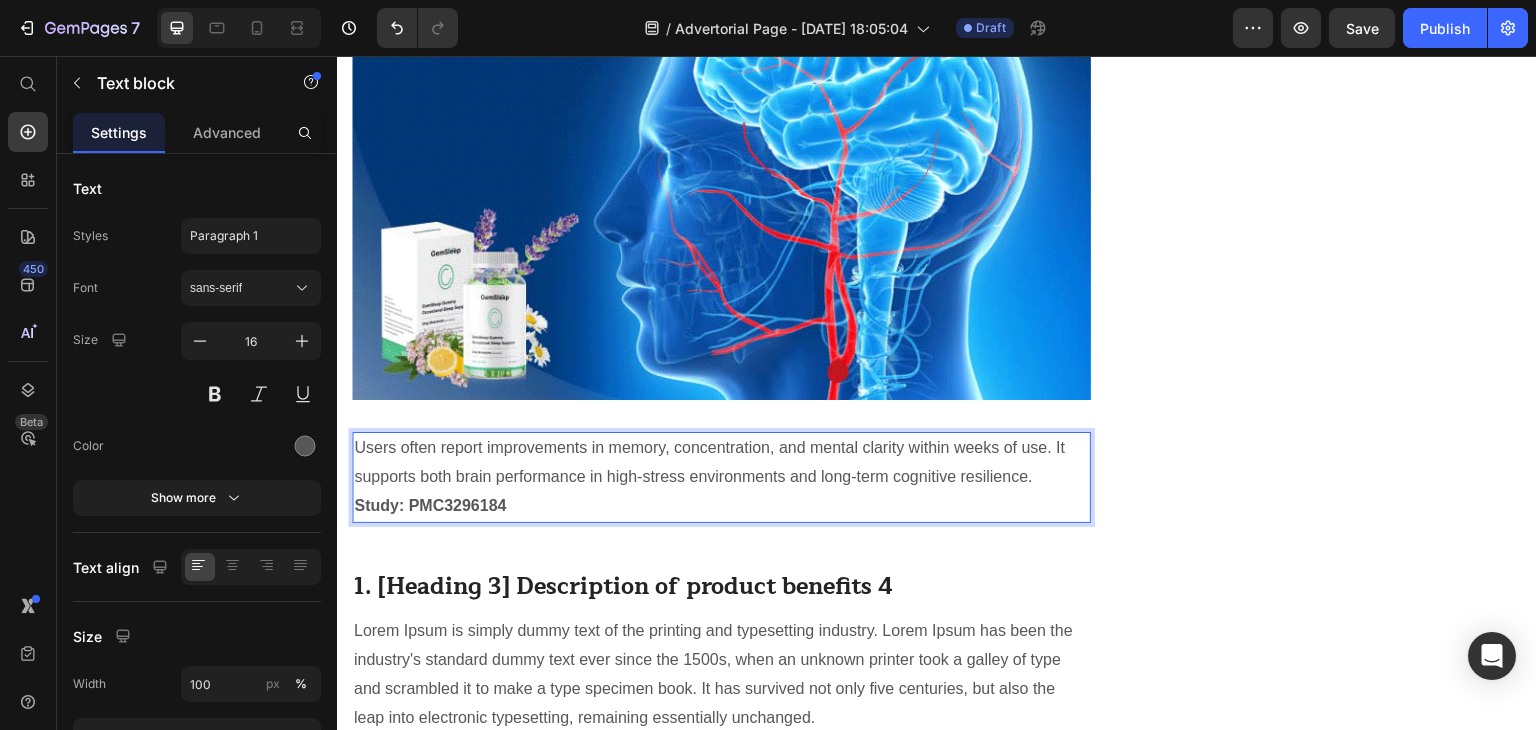 click on "Users often report improvements in memory, concentration, and mental clarity within weeks of use. It supports both brain performance in high-stress environments and long-term cognitive resilience. Study: PMC3296184 ⁠⁠⁠⁠⁠⁠⁠" at bounding box center (721, 477) 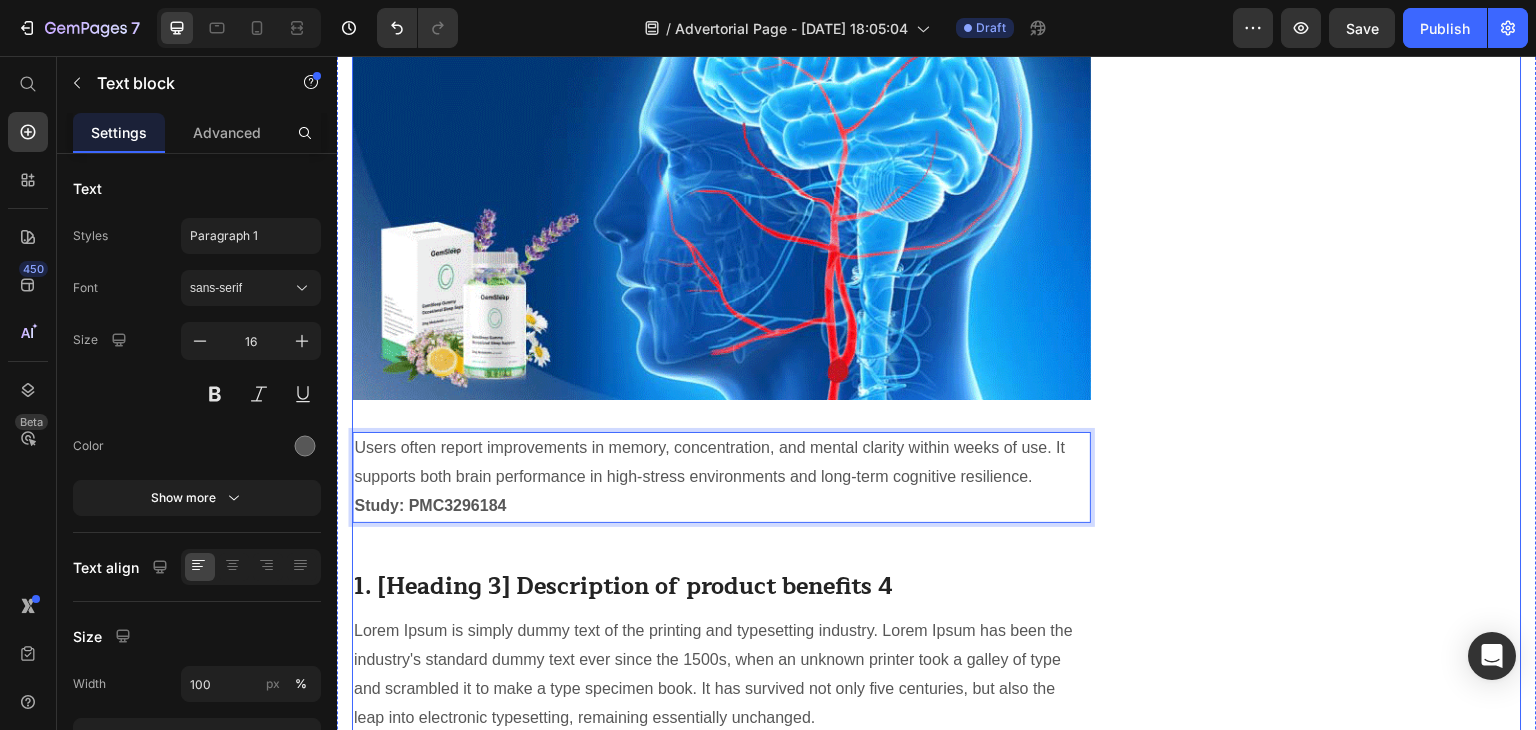 click on "Prime Gold Shilajit: The Most Researched Natural Supplement You’ve Never Tried Heading Written by  [PERSON_NAME]   Text block Published on  [DATE] Text block Row Image Prime Gold Shilajit supports your body's stress response by balancing [MEDICAL_DATA] levels, improving oxygen flow to the brain, and calming the nervous system — without [MEDICAL_DATA] or side effects. Text block Feeling mentally overwhelmed or physically drained? Heading ✔️ Reduces daily anxiety and emotional fatigue ✔️ Supports deep, natural relaxation ✔️ Helps relieve [MEDICAL_DATA] and mental fog ✔️ Enhances mood and clarity over time Clinically researched for cognitive support, anti-inflammation, and [MEDICAL_DATA] benefits. Text block
Icon Balances Stress Hormones:  Shilajit supports healthy [MEDICAL_DATA] levels, helping your body stay calm under pressure and reducing the effects of daily stress. Text block Row
Icon Calms the Nervous System: Text block Row
Icon Text block Row Row" at bounding box center [721, -469] 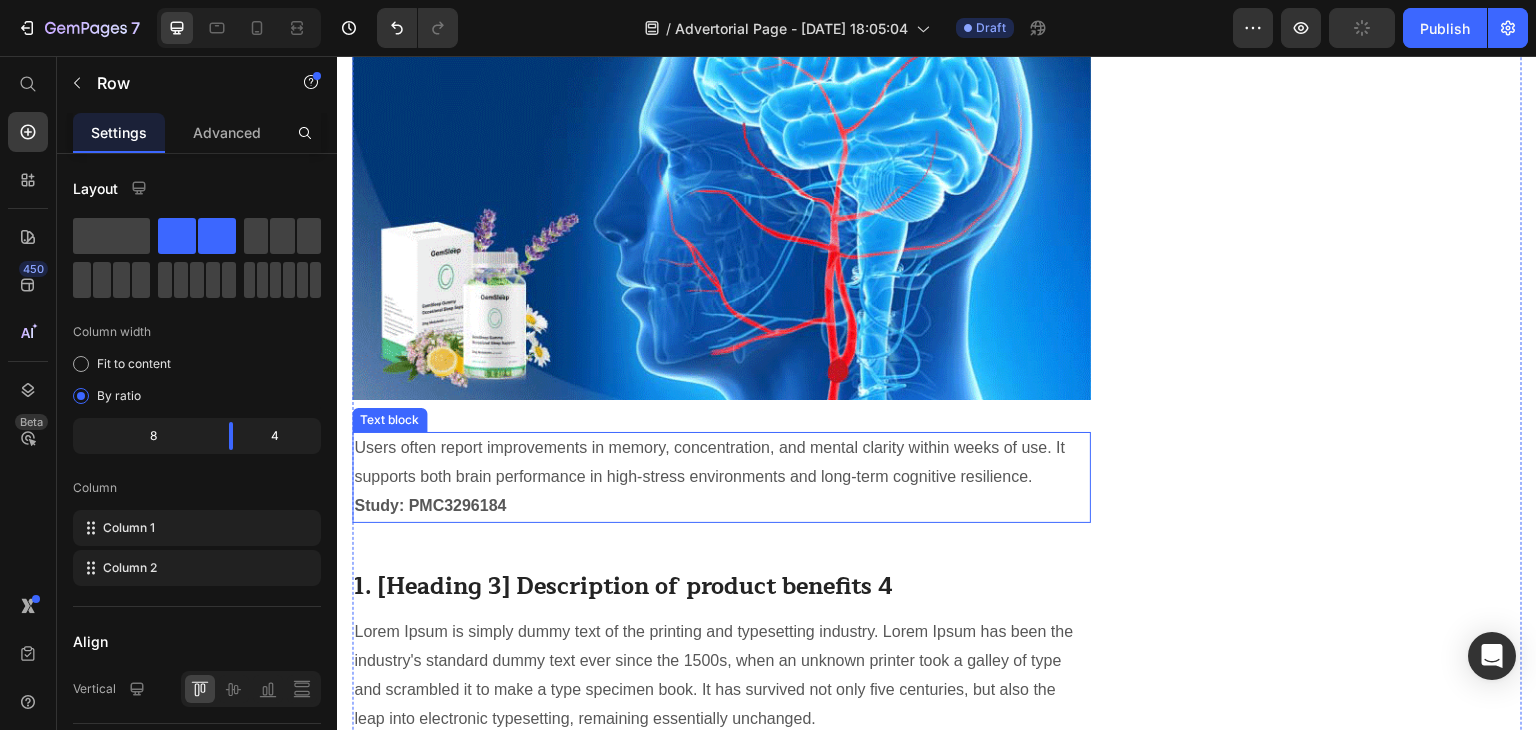 click on "Users often report improvements in memory, concentration, and mental clarity within weeks of use. It supports both brain performance in high-stress environments and long-term cognitive resilience. Study: PMC3296184 ⁠⁠⁠⁠⁠⁠⁠" at bounding box center (721, 477) 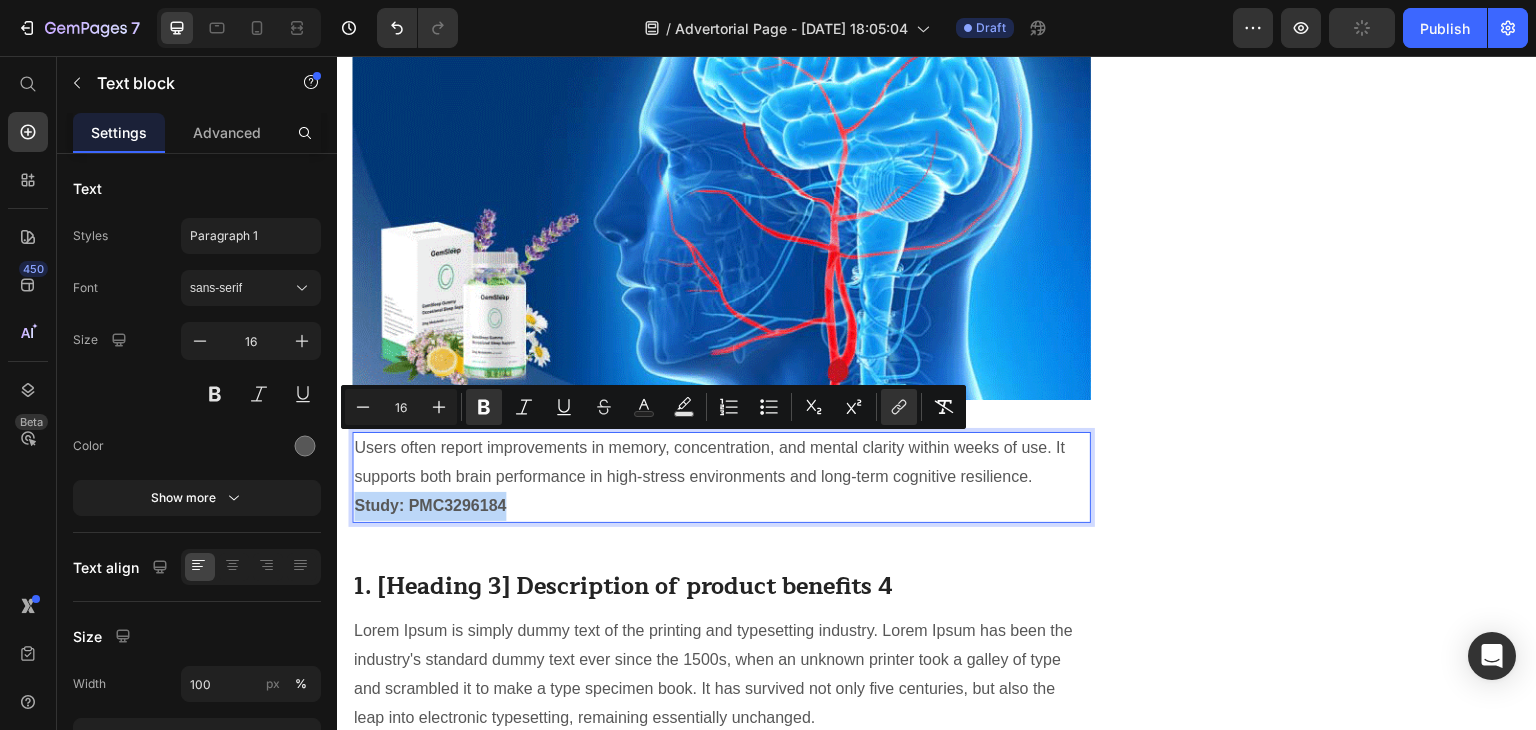 drag, startPoint x: 507, startPoint y: 446, endPoint x: 354, endPoint y: 451, distance: 153.08168 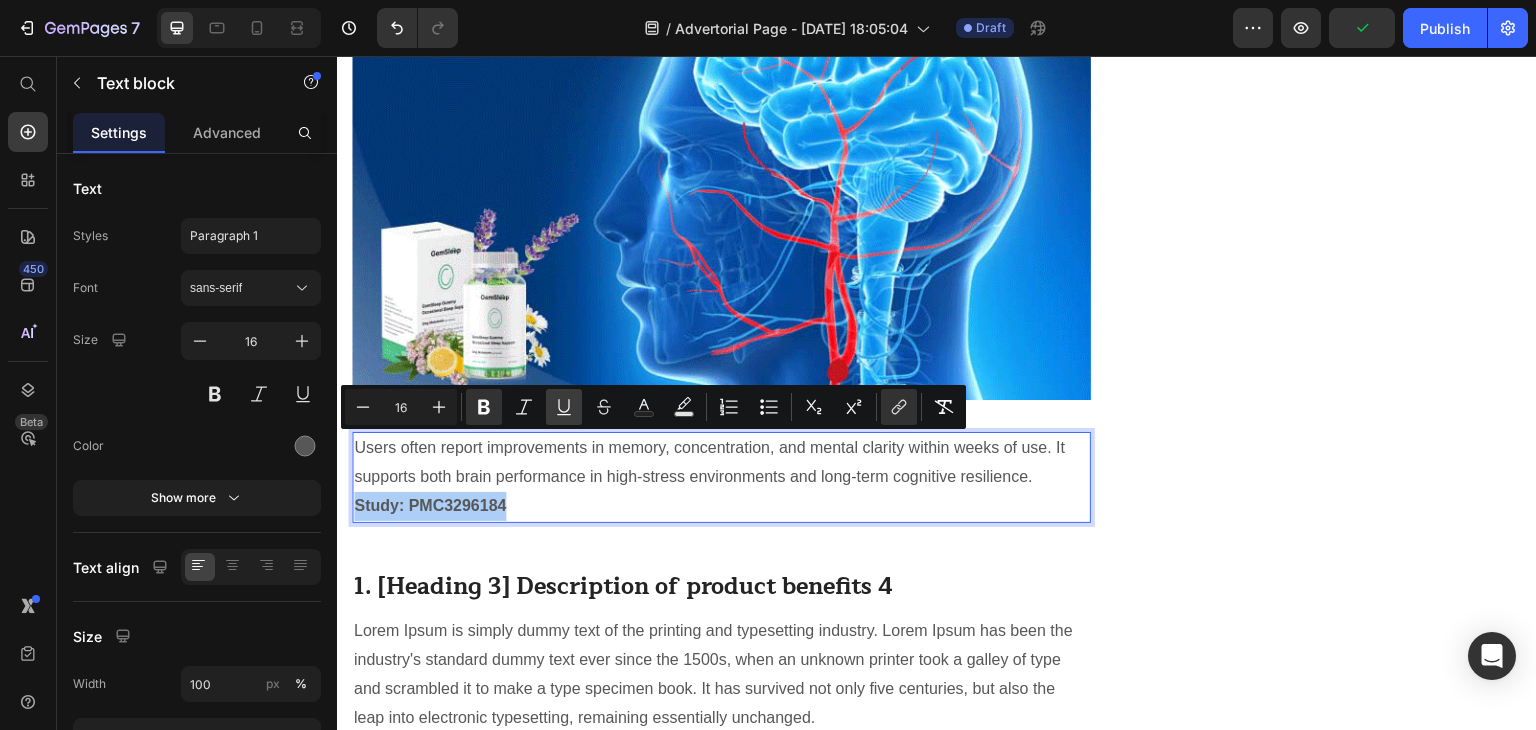 click 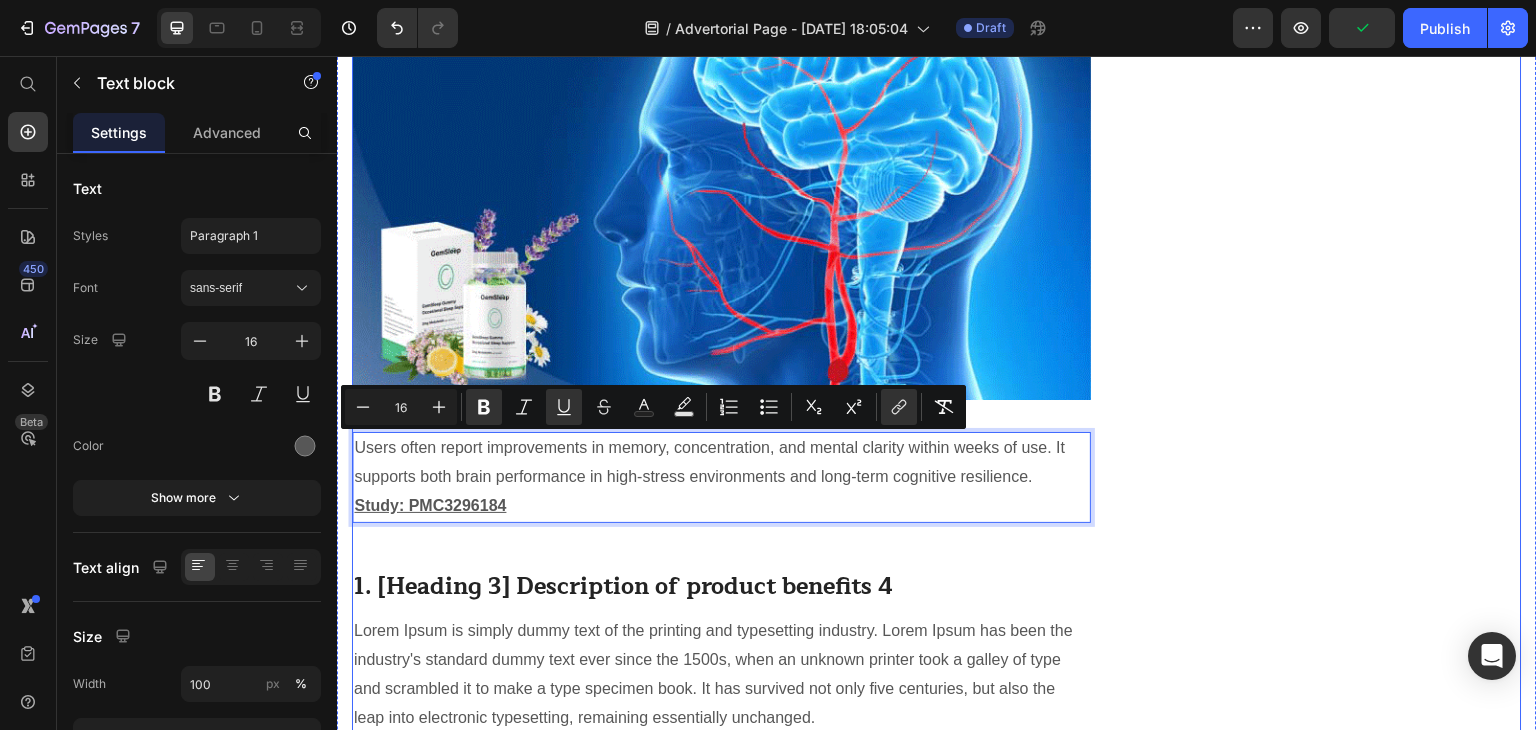 click on "Prime Gold Shilajit: The Most Researched Natural Supplement You’ve Never Tried Heading Written by  [PERSON_NAME]   Text block Published on  [DATE] Text block Row Image Prime Gold Shilajit supports your body's stress response by balancing [MEDICAL_DATA] levels, improving oxygen flow to the brain, and calming the nervous system — without [MEDICAL_DATA] or side effects. Text block Feeling mentally overwhelmed or physically drained? Heading ✔️ Reduces daily anxiety and emotional fatigue ✔️ Supports deep, natural relaxation ✔️ Helps relieve [MEDICAL_DATA] and mental fog ✔️ Enhances mood and clarity over time Clinically researched for cognitive support, anti-inflammation, and [MEDICAL_DATA] benefits. Text block
Icon Balances Stress Hormones:  Shilajit supports healthy [MEDICAL_DATA] levels, helping your body stay calm under pressure and reducing the effects of daily stress. Text block Row
Icon Calms the Nervous System: Text block Row
Icon Text block Row Row" at bounding box center (721, -469) 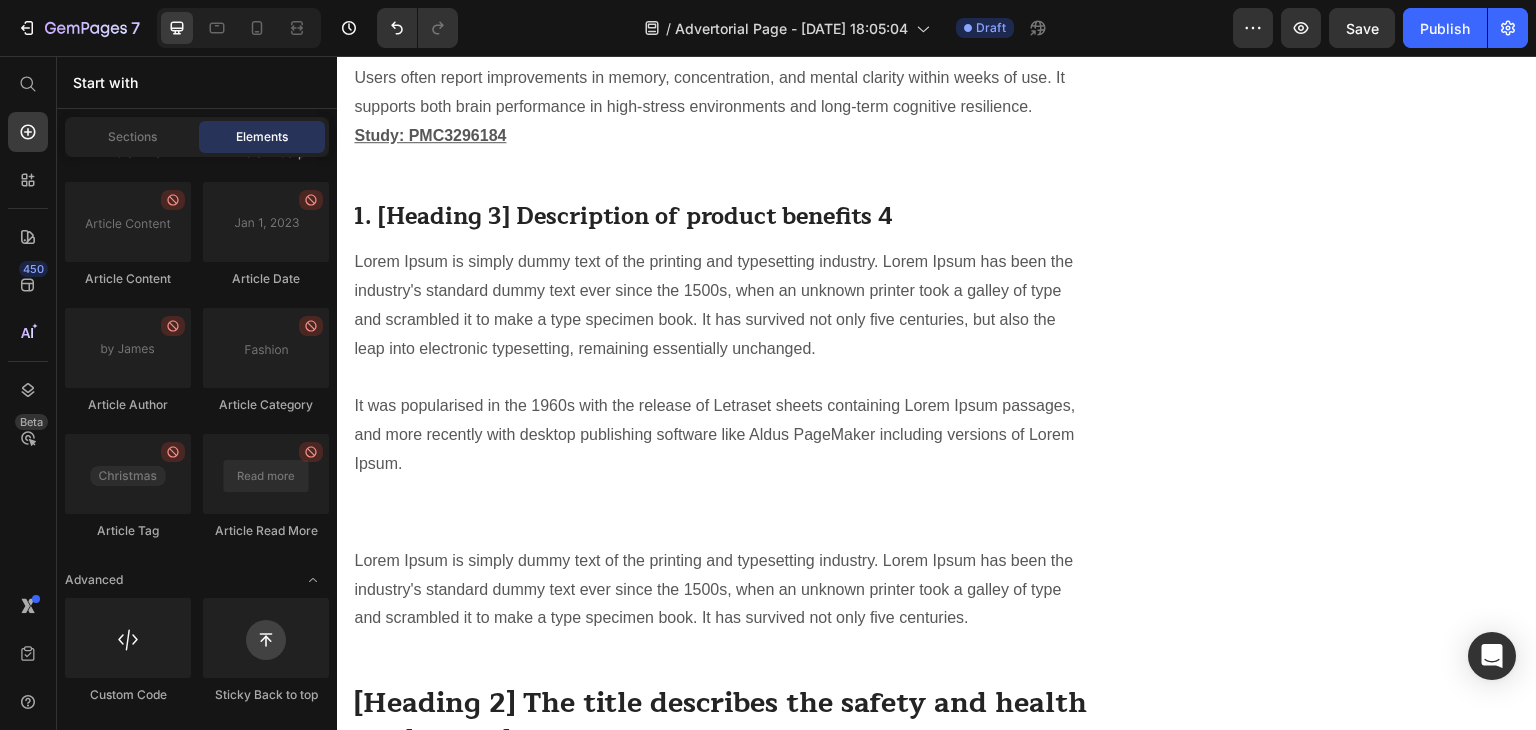scroll, scrollTop: 4037, scrollLeft: 0, axis: vertical 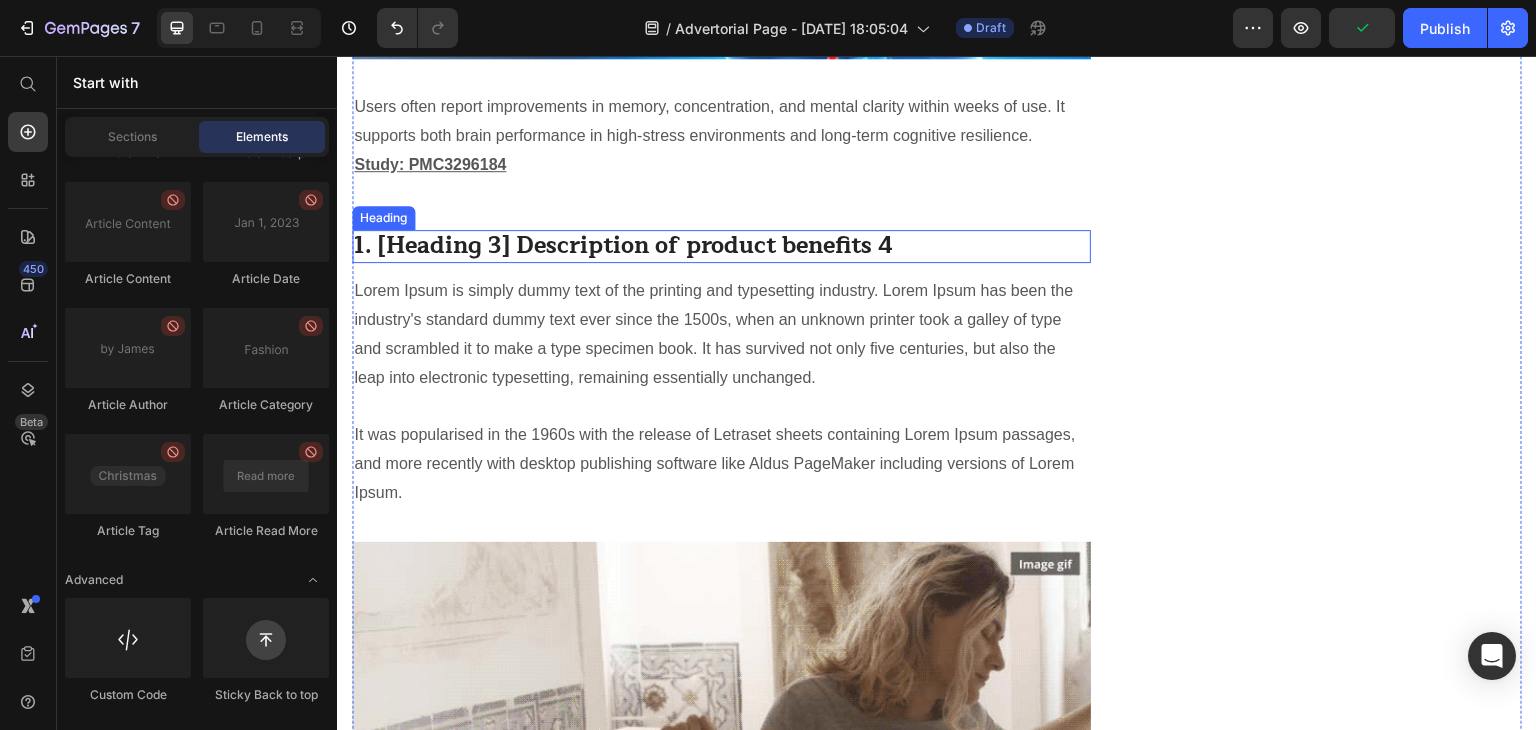 click on "1. [Heading 3] Description of product benefits 4" at bounding box center [721, 247] 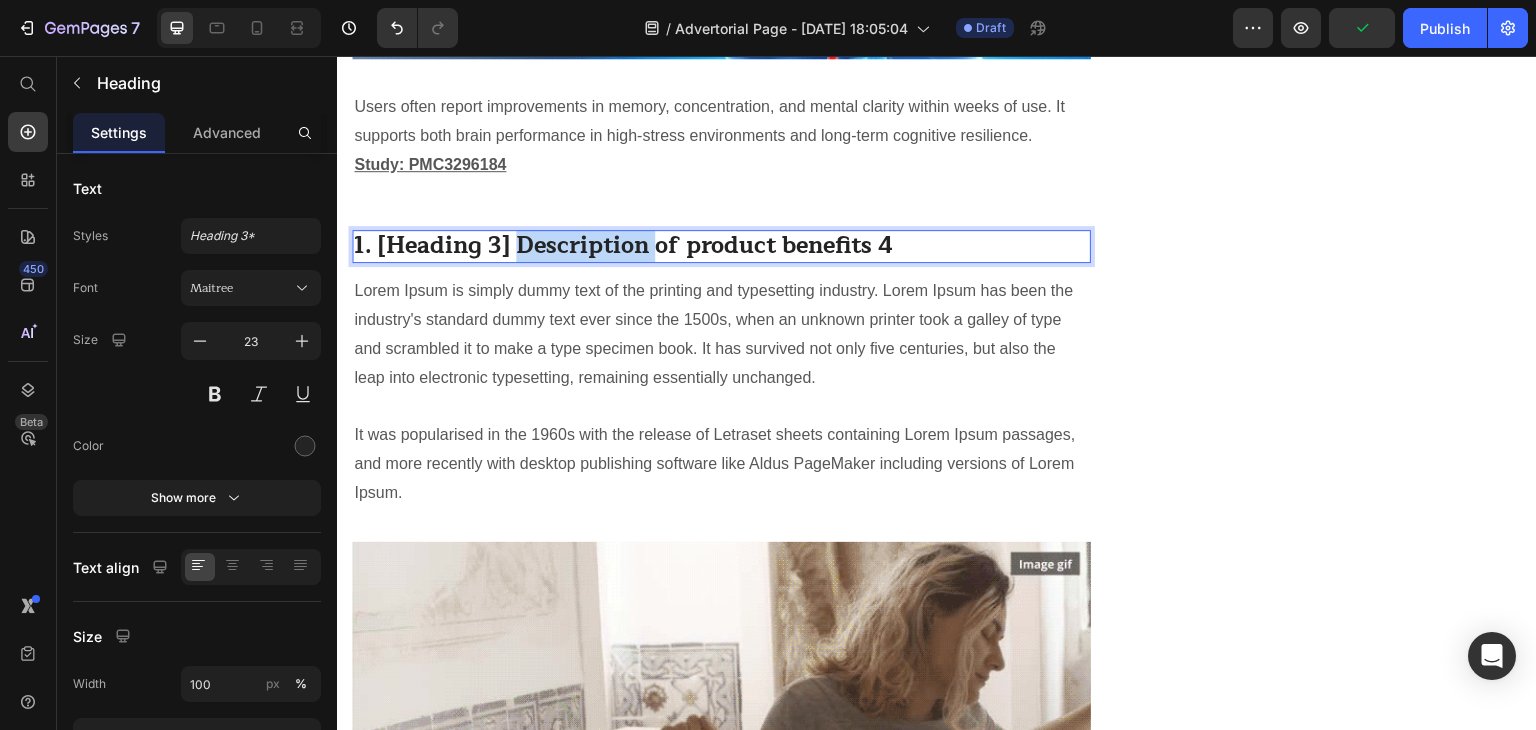 click on "1. [Heading 3] Description of product benefits 4" at bounding box center (721, 247) 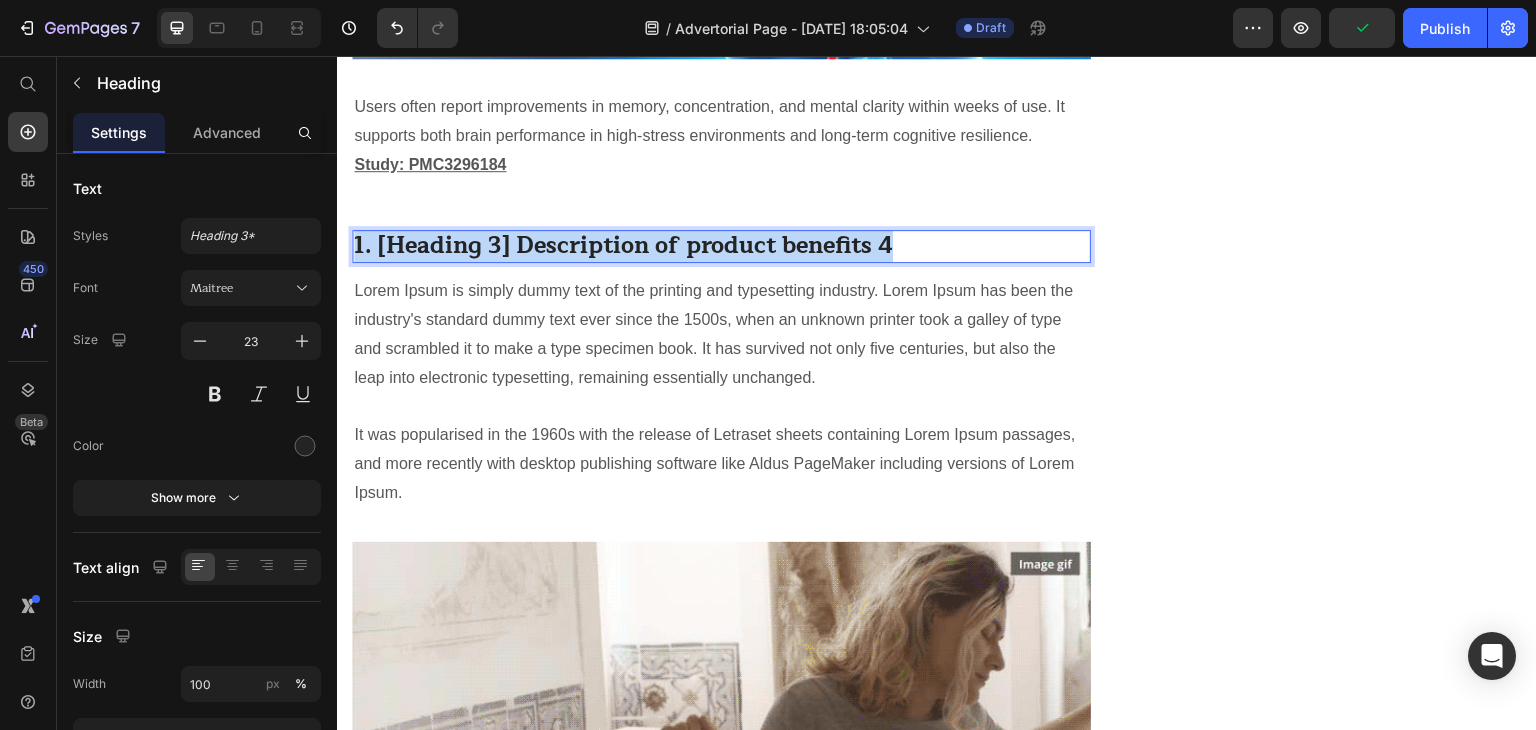 click on "1. [Heading 3] Description of product benefits 4" at bounding box center [721, 247] 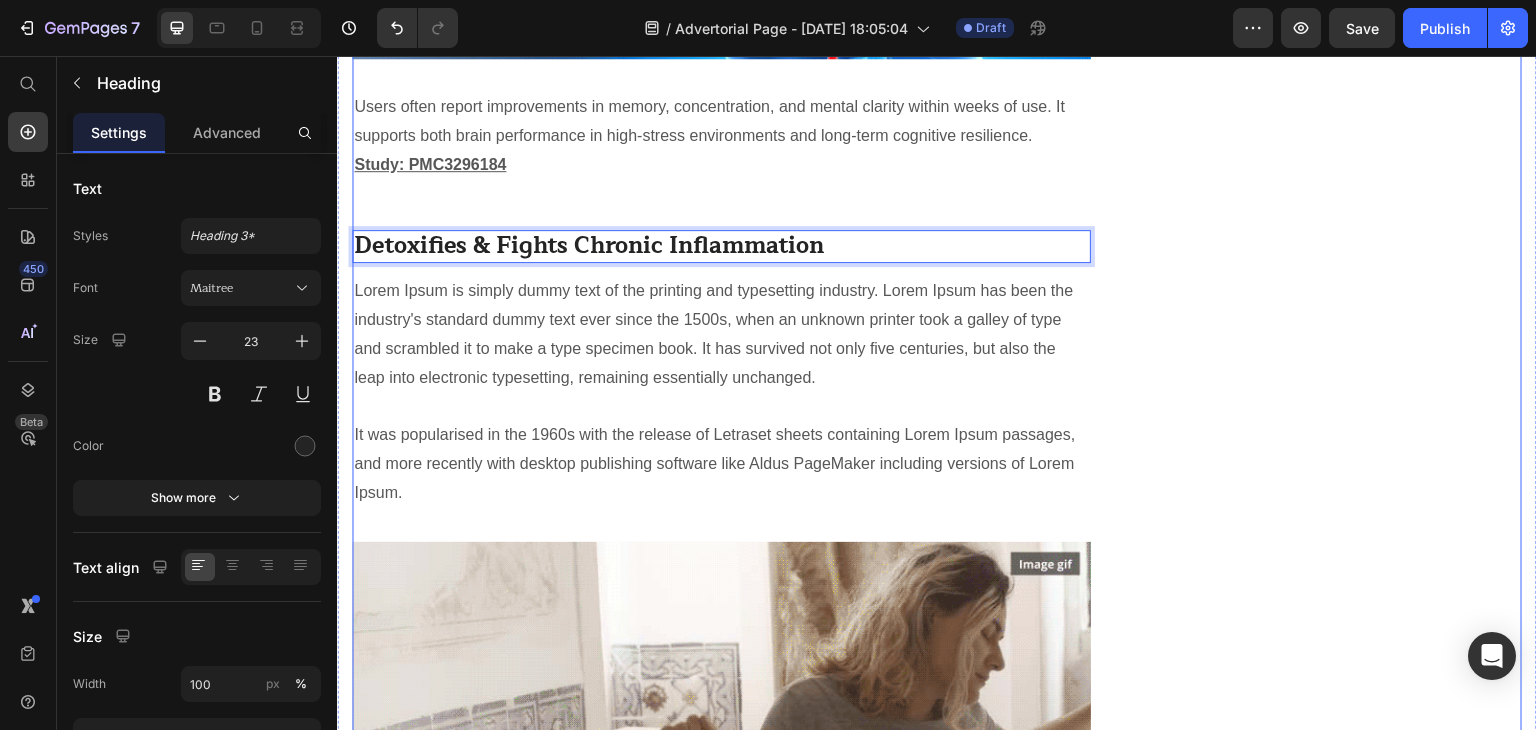 click on "Unique Value Proposition Heading
Icon Product benefit 1 Text block
Icon Product benefit 2 Text block
Icon Product benefit 3  Text block
Icon Product benefit 4   Text block Icon List Row Image  	   CHECK AVAILABILITY Button ✔️ 30-Day Money-Back Guarantee Text block Row
Publish the page to see the content.
Sticky sidebar" at bounding box center (1337, -603) 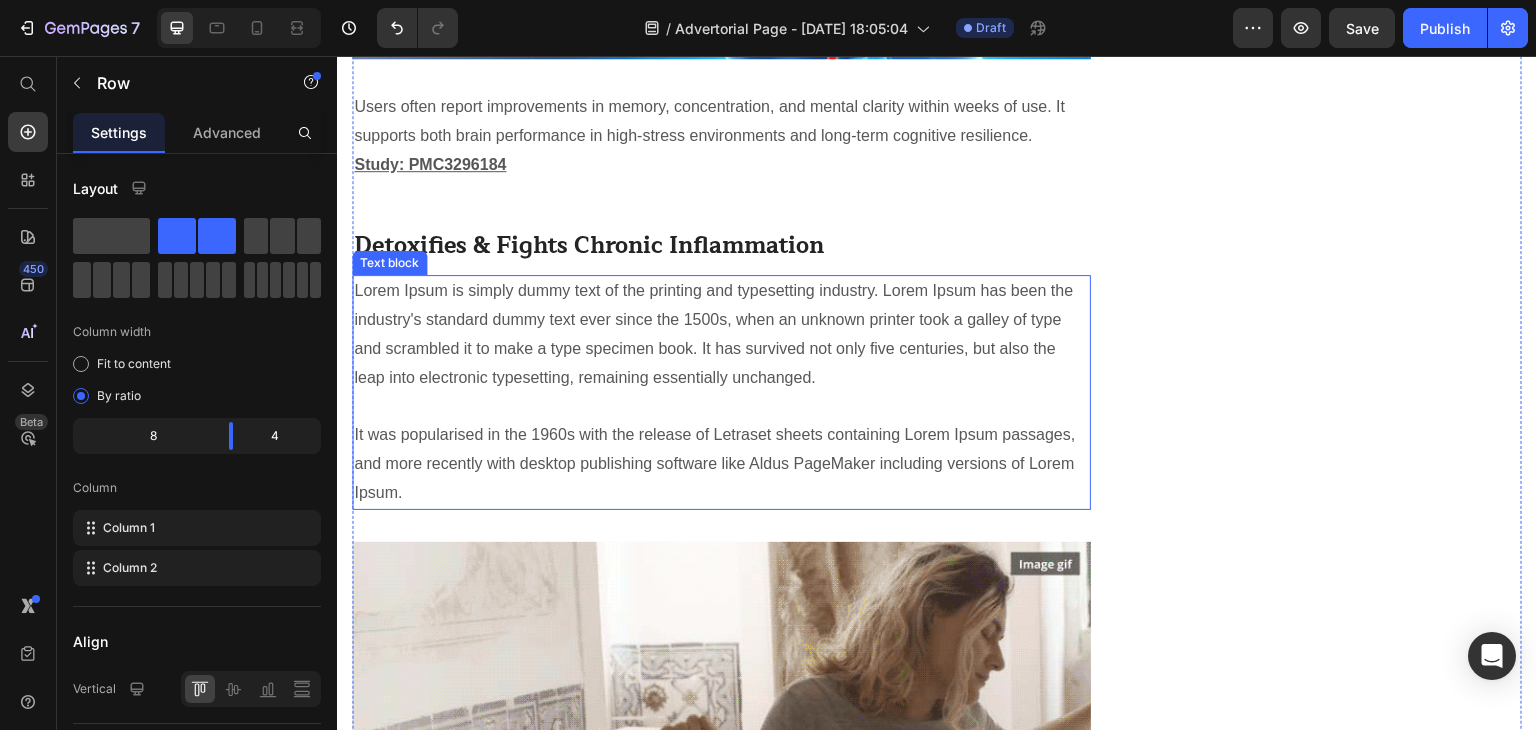 click on "Lorem Ipsum is simply dummy text of the printing and typesetting industry. Lorem Ipsum has been the industry's standard dummy text ever since the 1500s, when an unknown printer took a galley of type and scrambled it to make a type specimen book. It has survived not only five centuries, but also the leap into electronic typesetting, remaining essentially unchanged.  It was popularised in the 1960s with the release of Letraset sheets containing Lorem Ipsum passages, and more recently with desktop publishing software like Aldus PageMaker including versions of Lorem Ipsum." at bounding box center [721, 392] 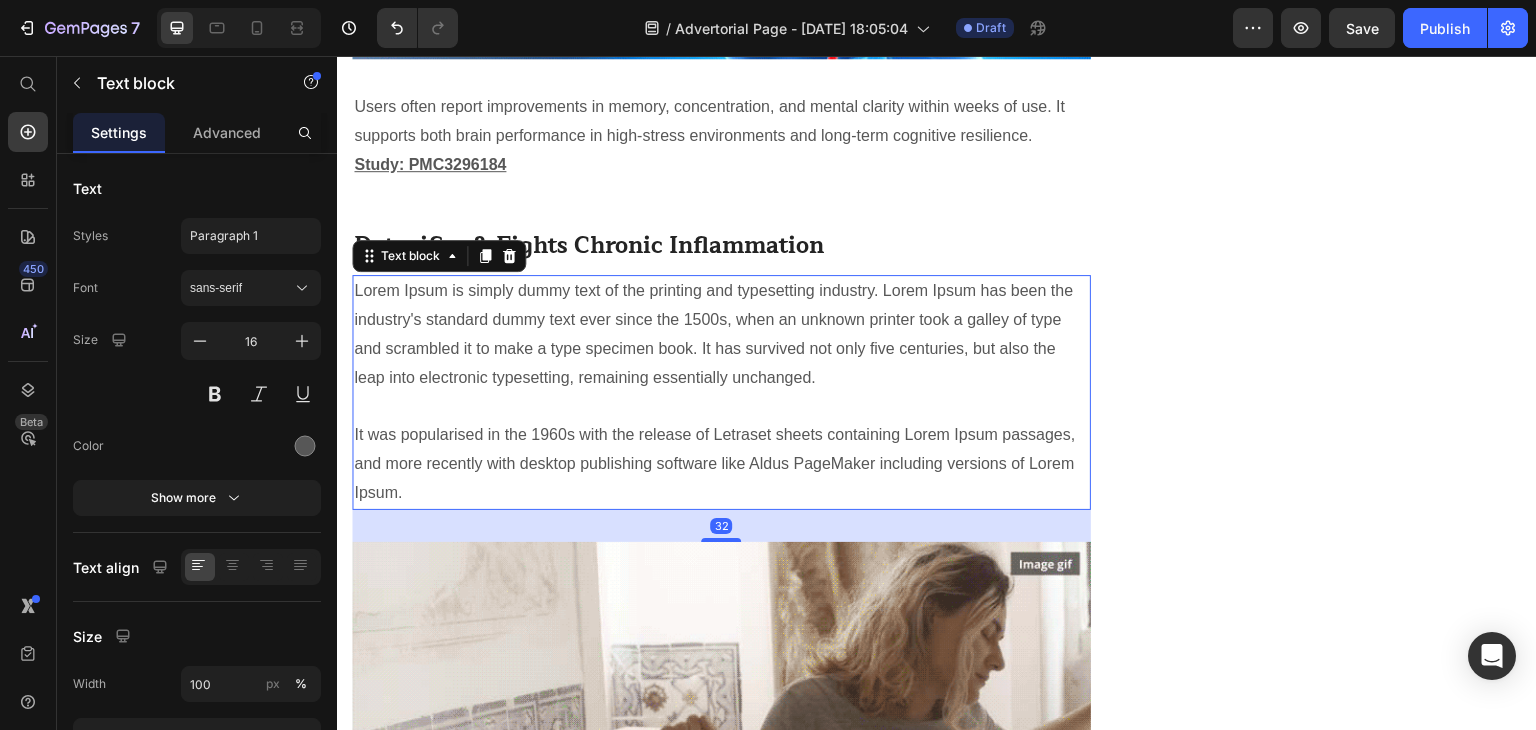 click on "Lorem Ipsum is simply dummy text of the printing and typesetting industry. Lorem Ipsum has been the industry's standard dummy text ever since the 1500s, when an unknown printer took a galley of type and scrambled it to make a type specimen book. It has survived not only five centuries, but also the leap into electronic typesetting, remaining essentially unchanged.  It was popularised in the 1960s with the release of Letraset sheets containing Lorem Ipsum passages, and more recently with desktop publishing software like Aldus PageMaker including versions of Lorem Ipsum." at bounding box center [721, 392] 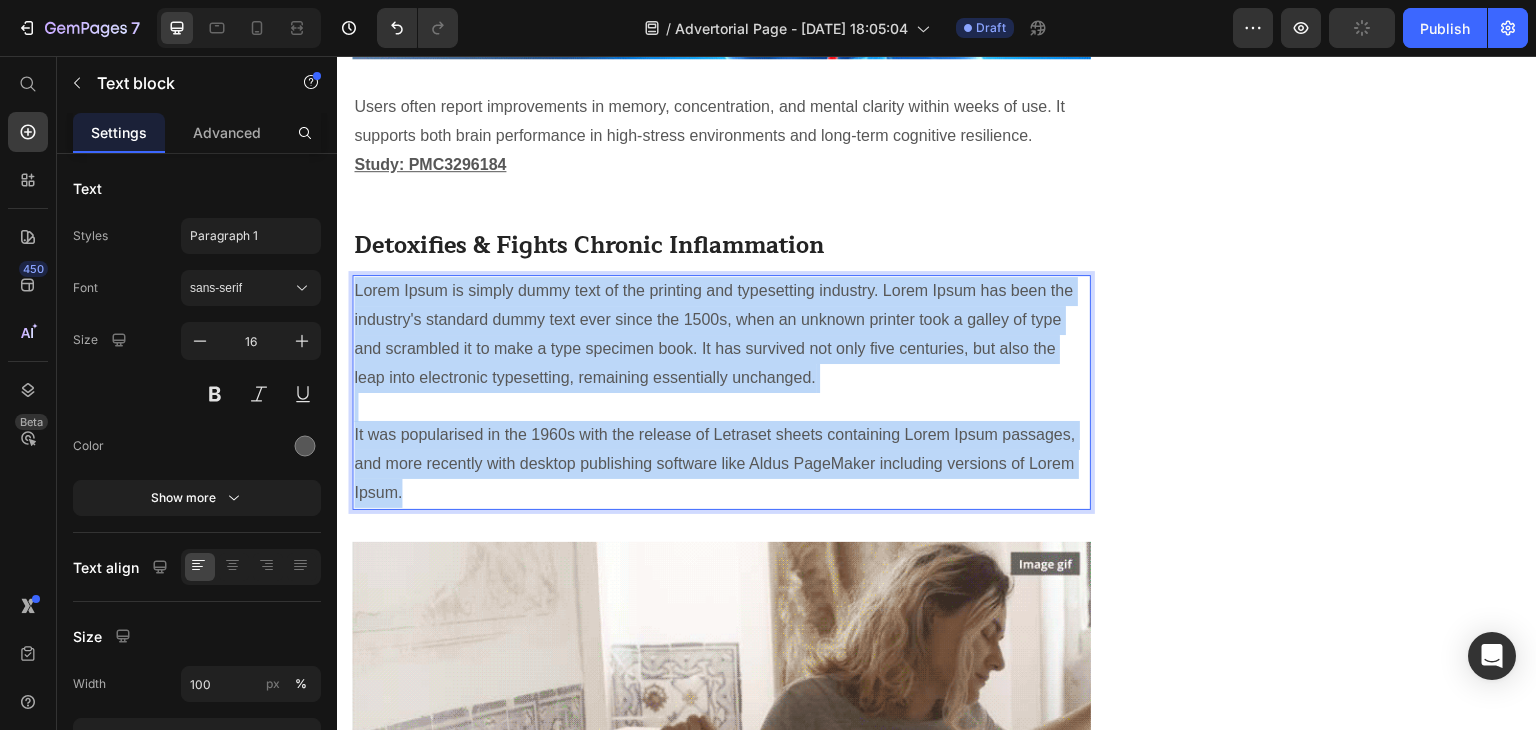 drag, startPoint x: 407, startPoint y: 435, endPoint x: 356, endPoint y: 237, distance: 204.4627 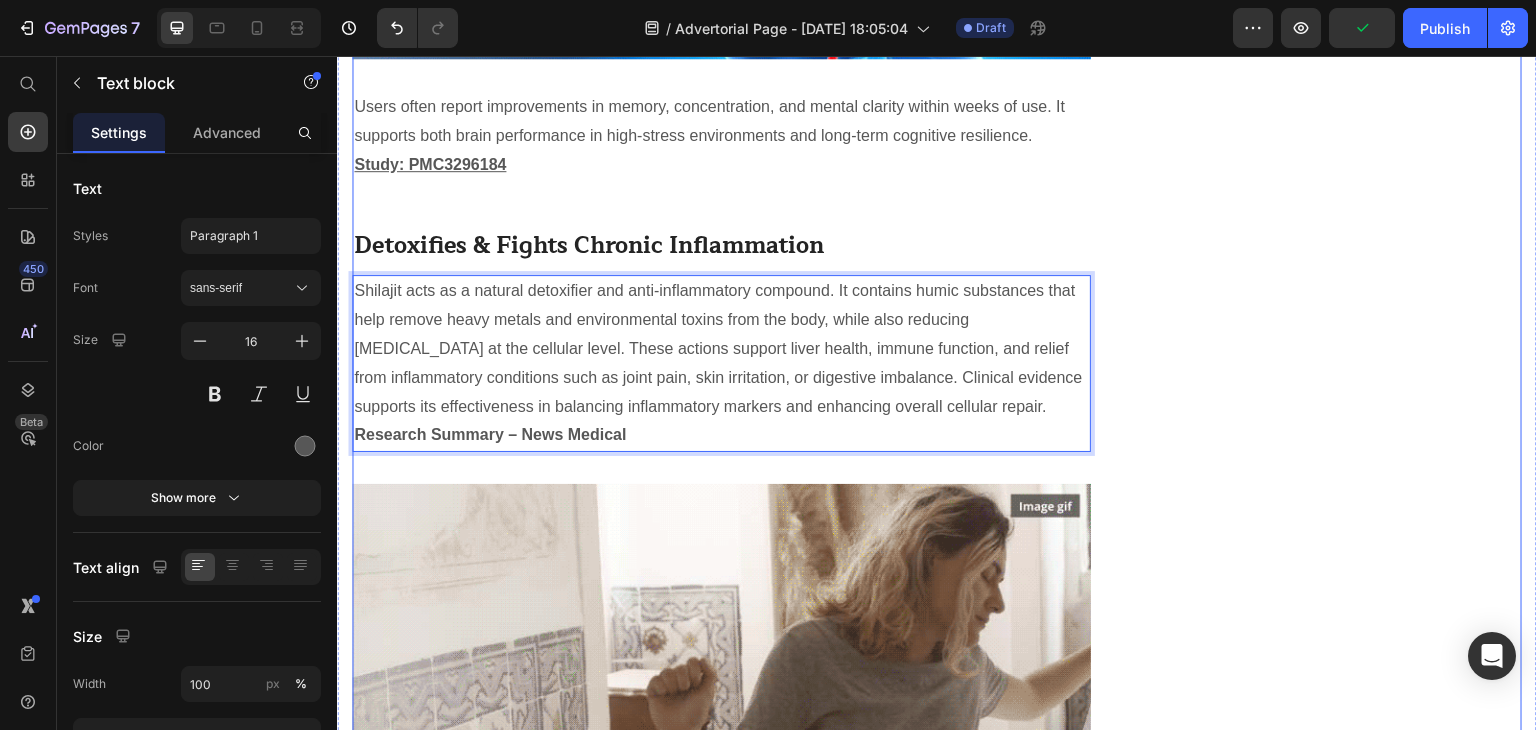 click on "Shilajit acts as a natural detoxifier and anti-inflammatory compound. It contains humic substances that help remove heavy metals and environmental toxins from the body, while also reducing [MEDICAL_DATA] at the cellular level. These actions support liver health, immune function, and relief from inflammatory conditions such as joint pain, skin irritation, or digestive imbalance. Clinical evidence supports its effectiveness in balancing inflammatory markers and enhancing overall cellular repair. Research Summary – News Medical" at bounding box center (721, 363) 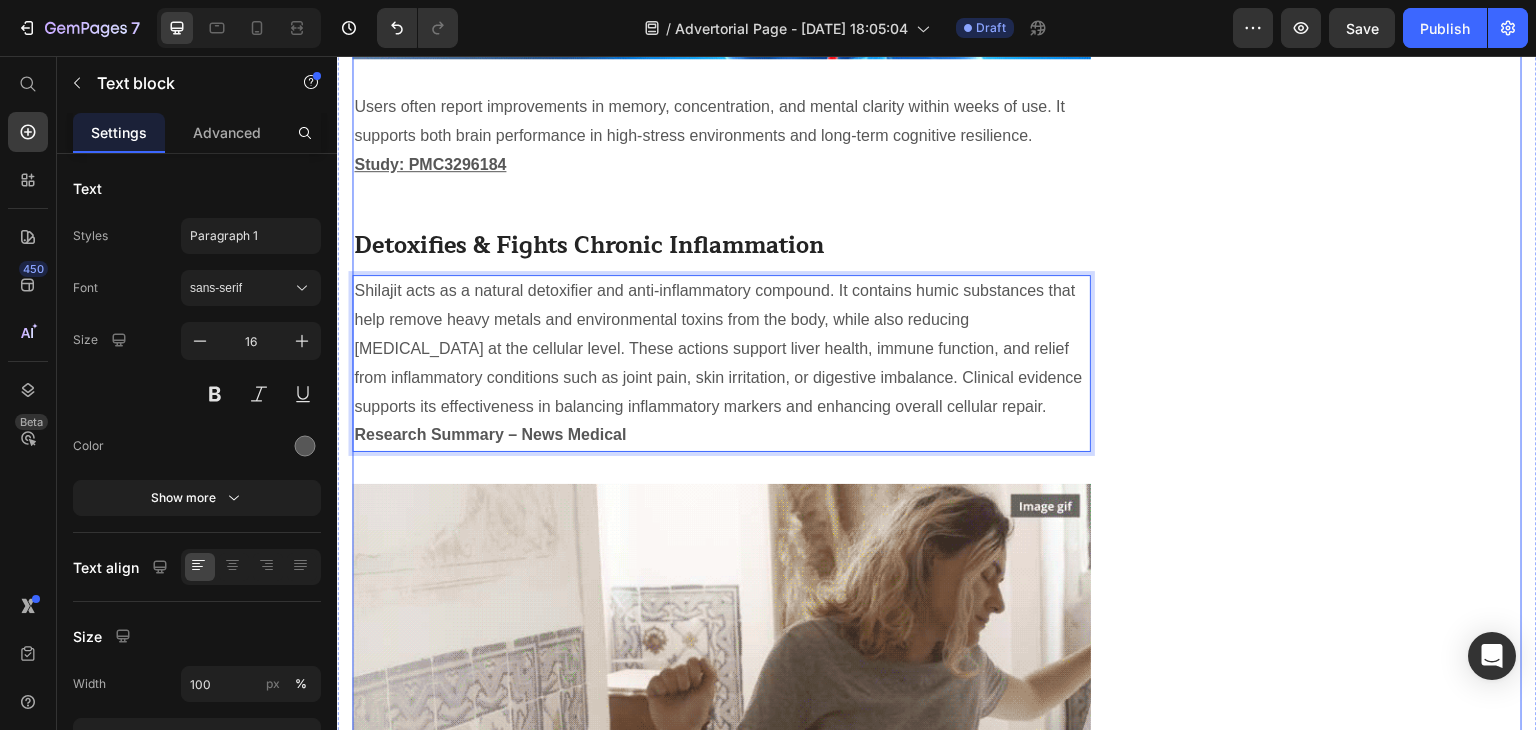click on "Unique Value Proposition Heading
Icon Product benefit 1 Text block
Icon Product benefit 2 Text block
Icon Product benefit 3  Text block
Icon Product benefit 4   Text block Icon List Row Image  	   CHECK AVAILABILITY Button ✔️ 30-Day Money-Back Guarantee Text block Row
Publish the page to see the content.
Sticky sidebar" at bounding box center (1337, -631) 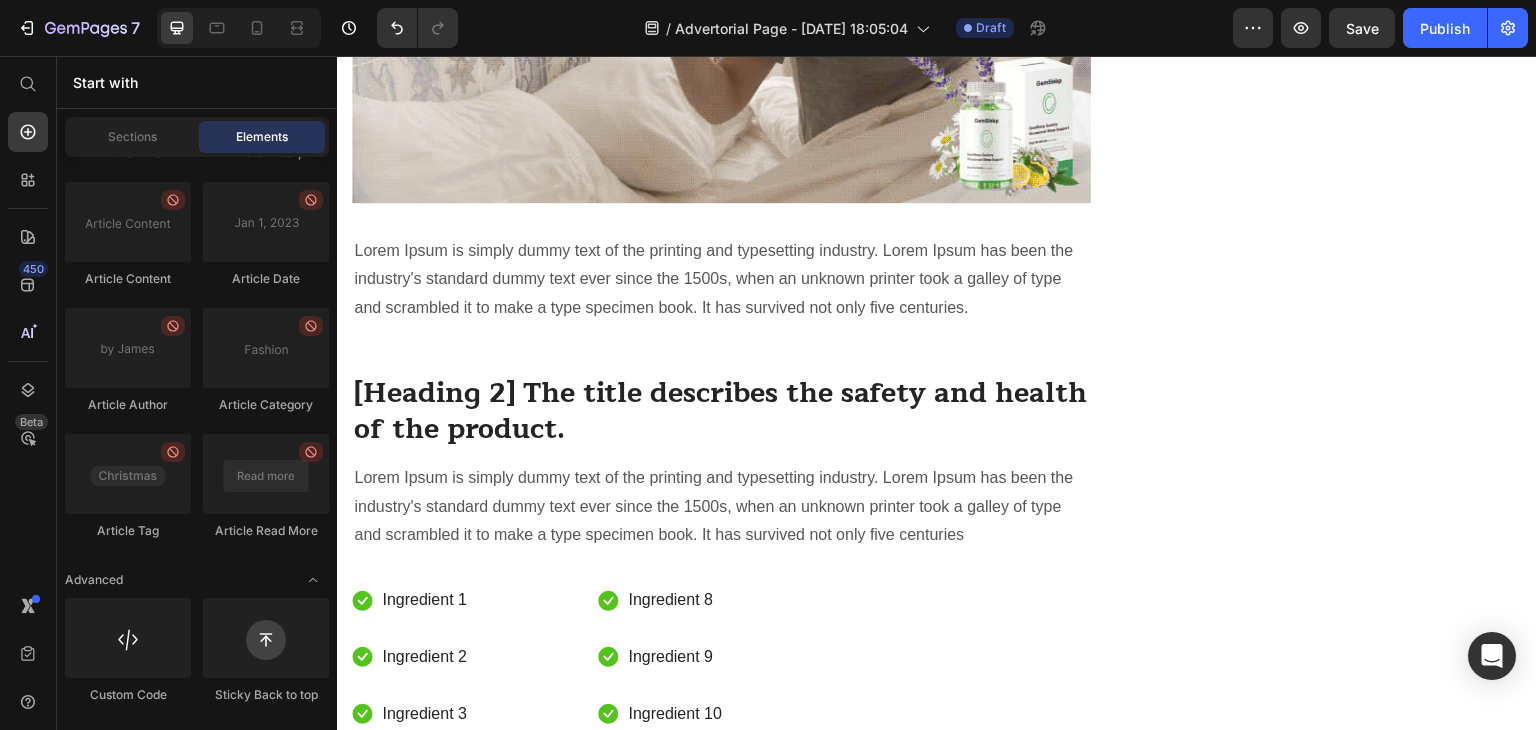scroll, scrollTop: 4877, scrollLeft: 0, axis: vertical 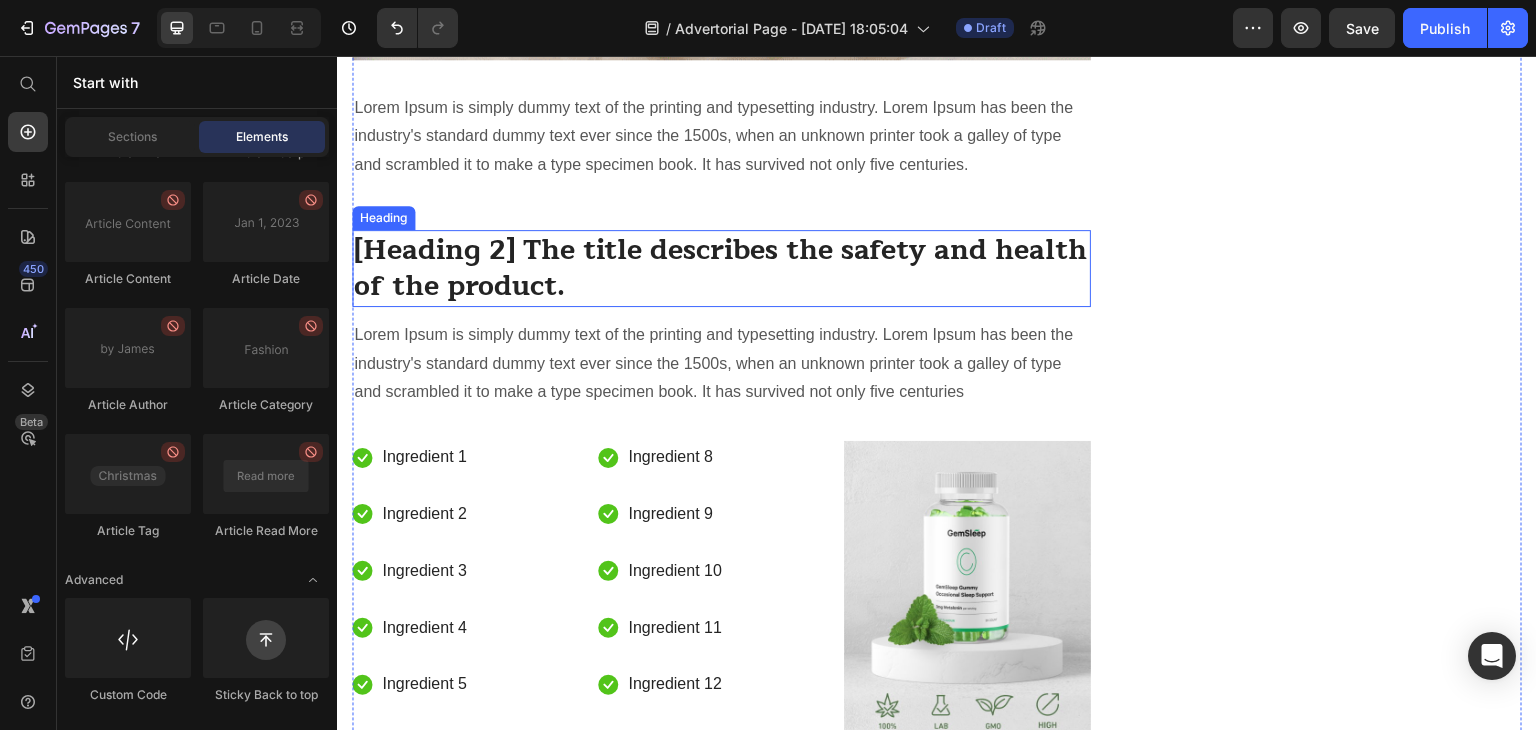 click on "[Heading 2] The title describes the safety and health of the product." at bounding box center [721, 268] 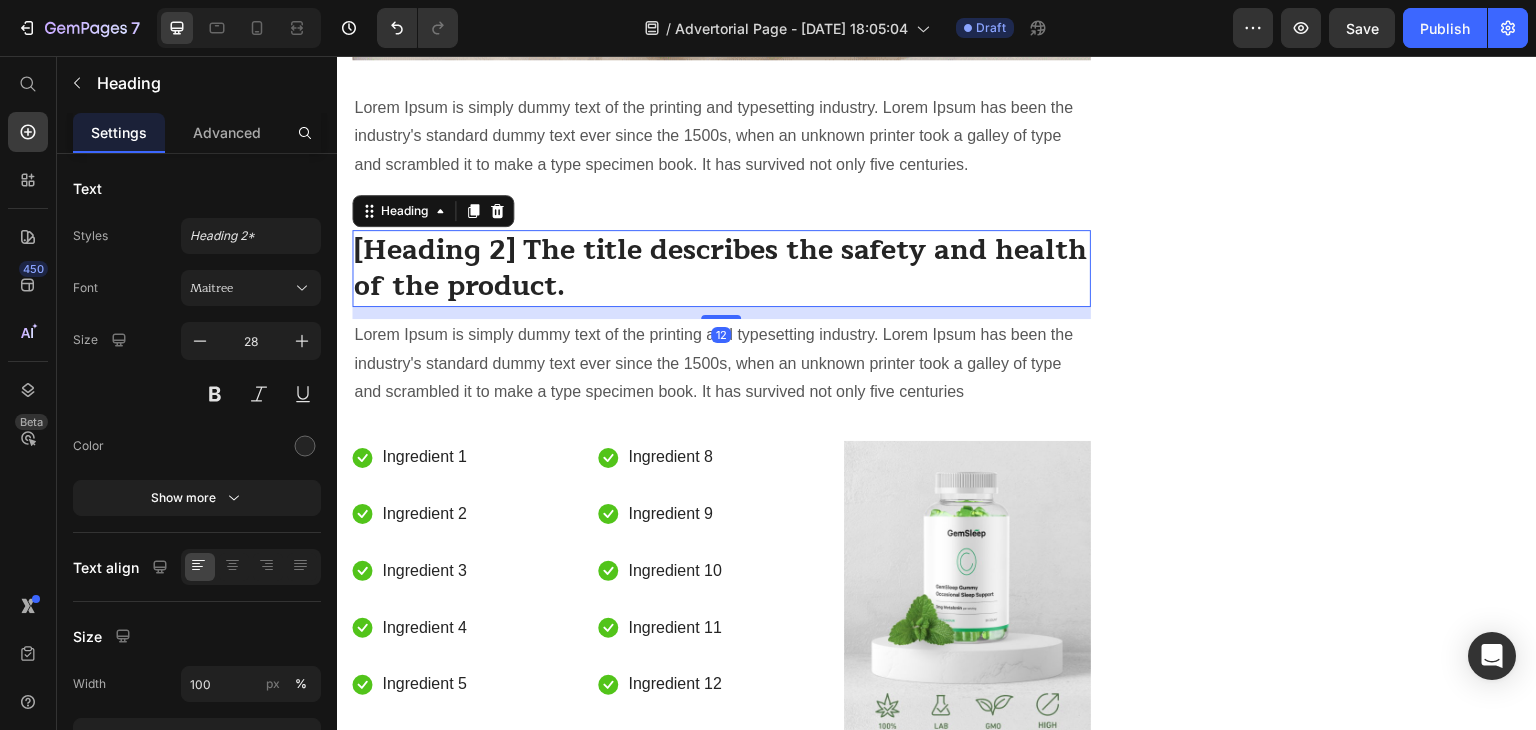 click on "[Heading 2] The title describes the safety and health of the product." at bounding box center [721, 268] 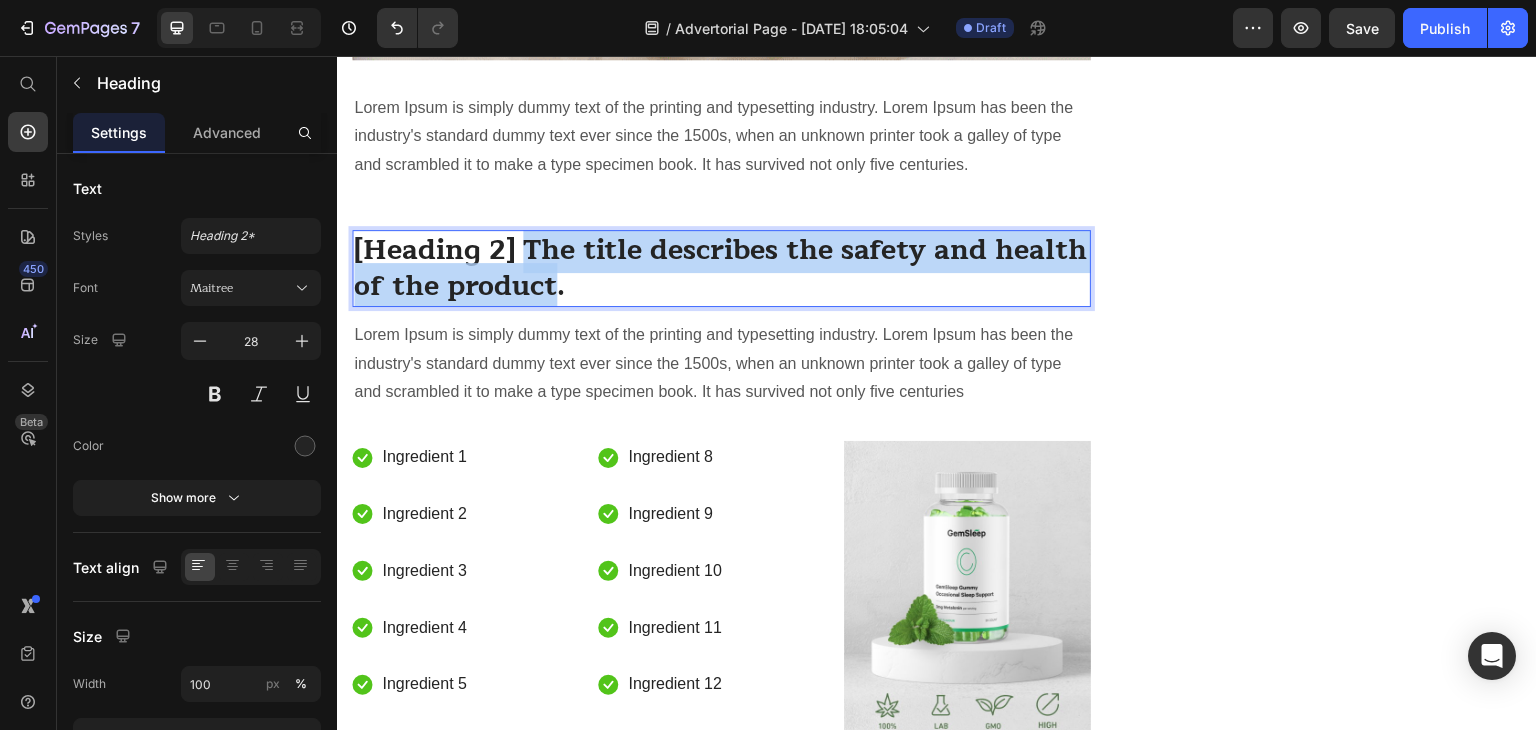 drag, startPoint x: 527, startPoint y: 179, endPoint x: 647, endPoint y: 220, distance: 126.81088 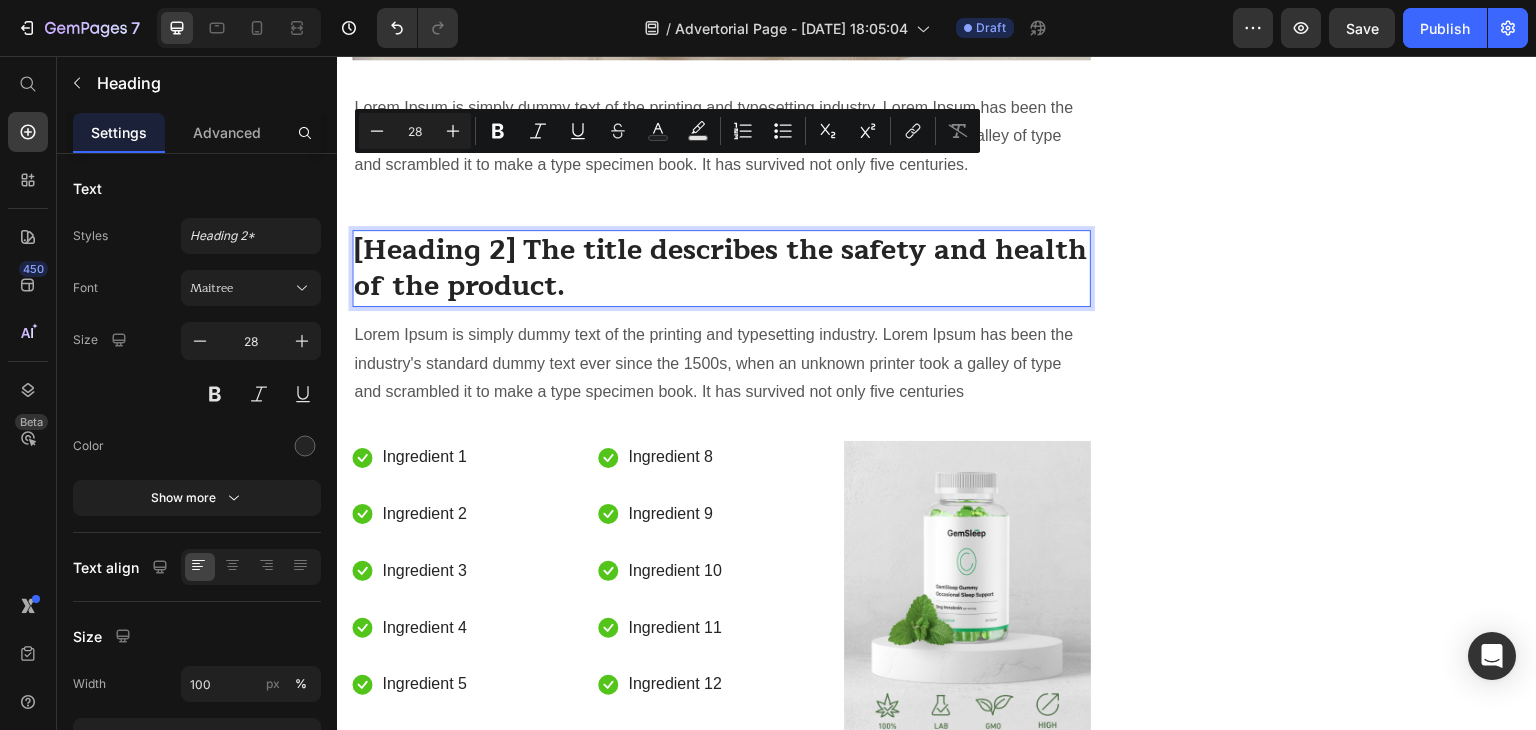 click on "[Heading 2] The title describes the safety and health of the product." at bounding box center (721, 268) 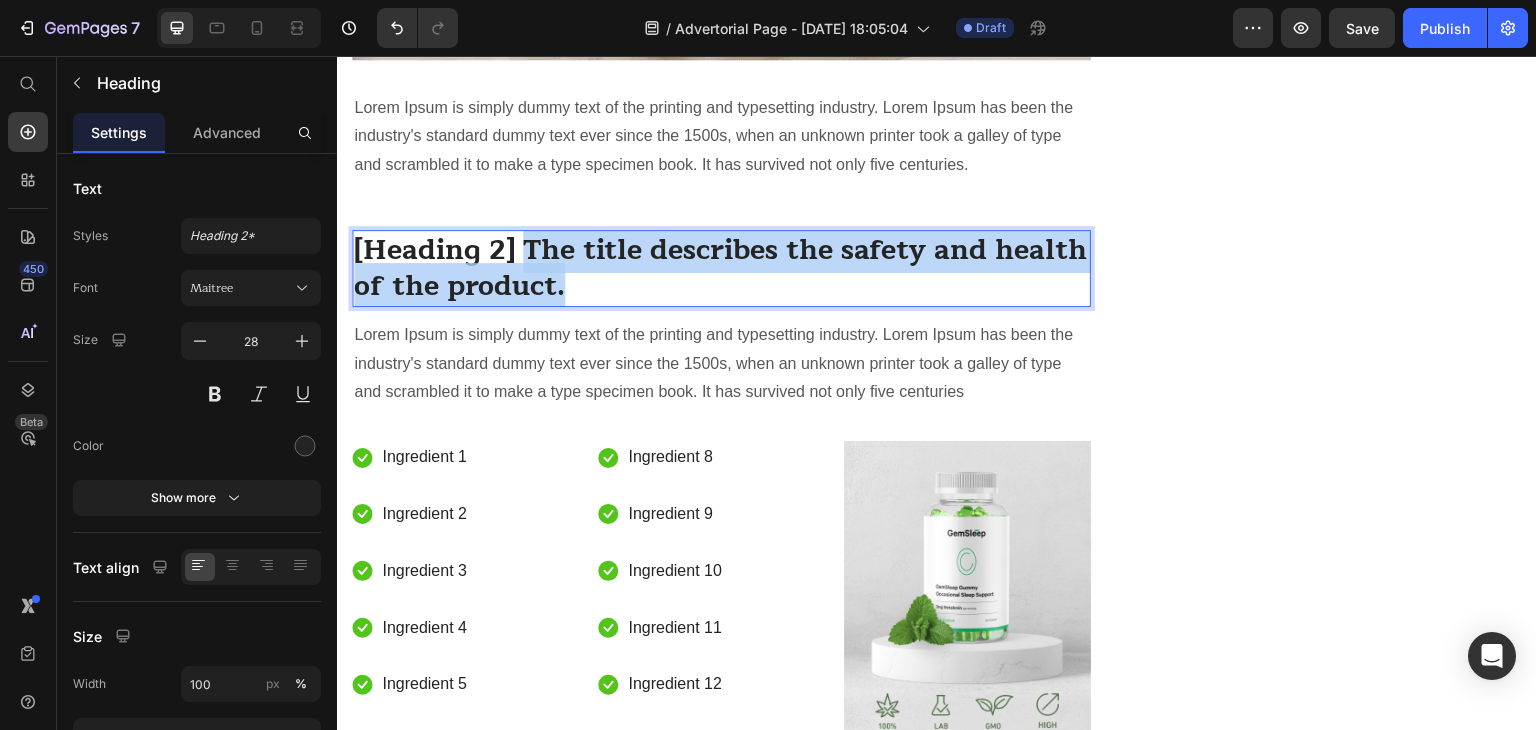 drag, startPoint x: 524, startPoint y: 180, endPoint x: 662, endPoint y: 228, distance: 146.10954 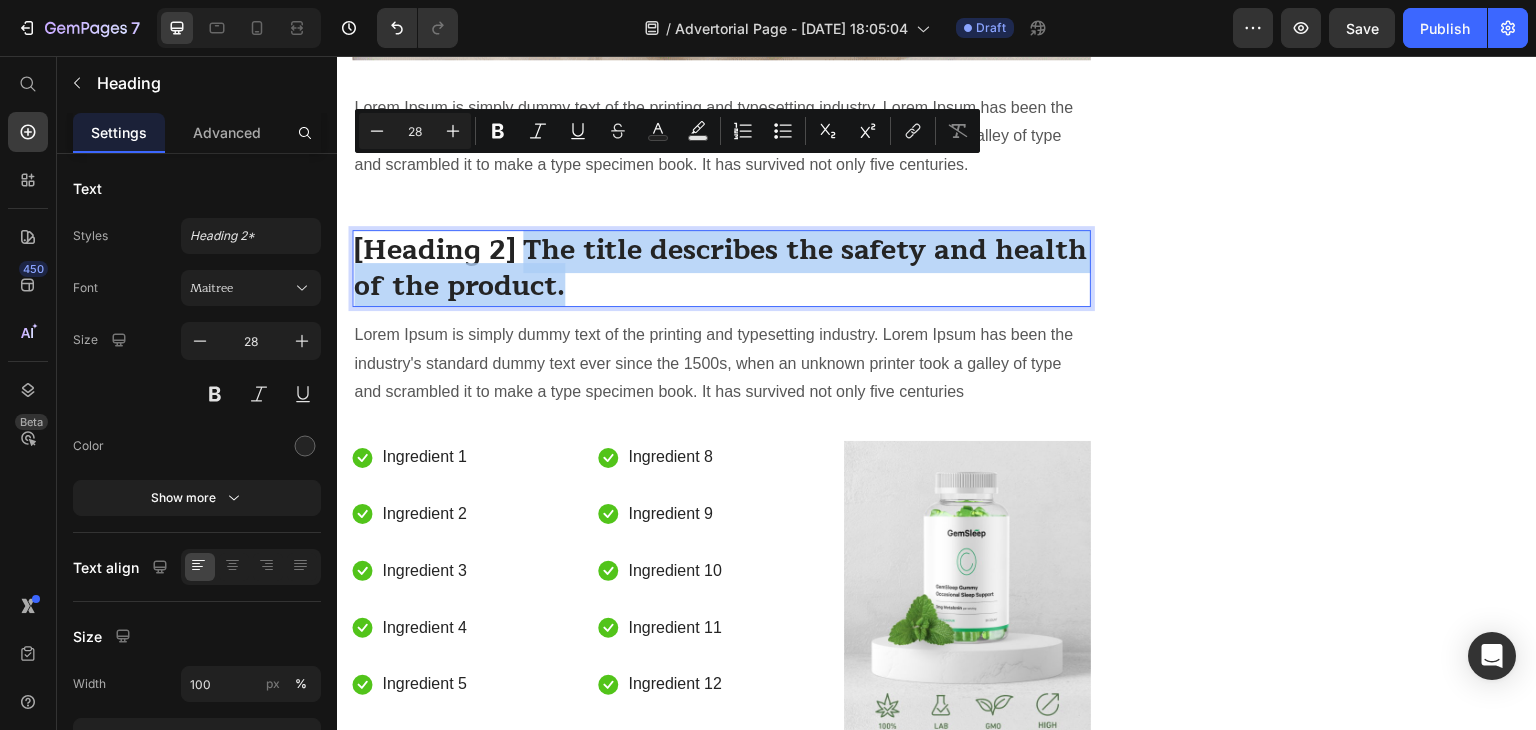 copy on "The title describes the safety and health of the product." 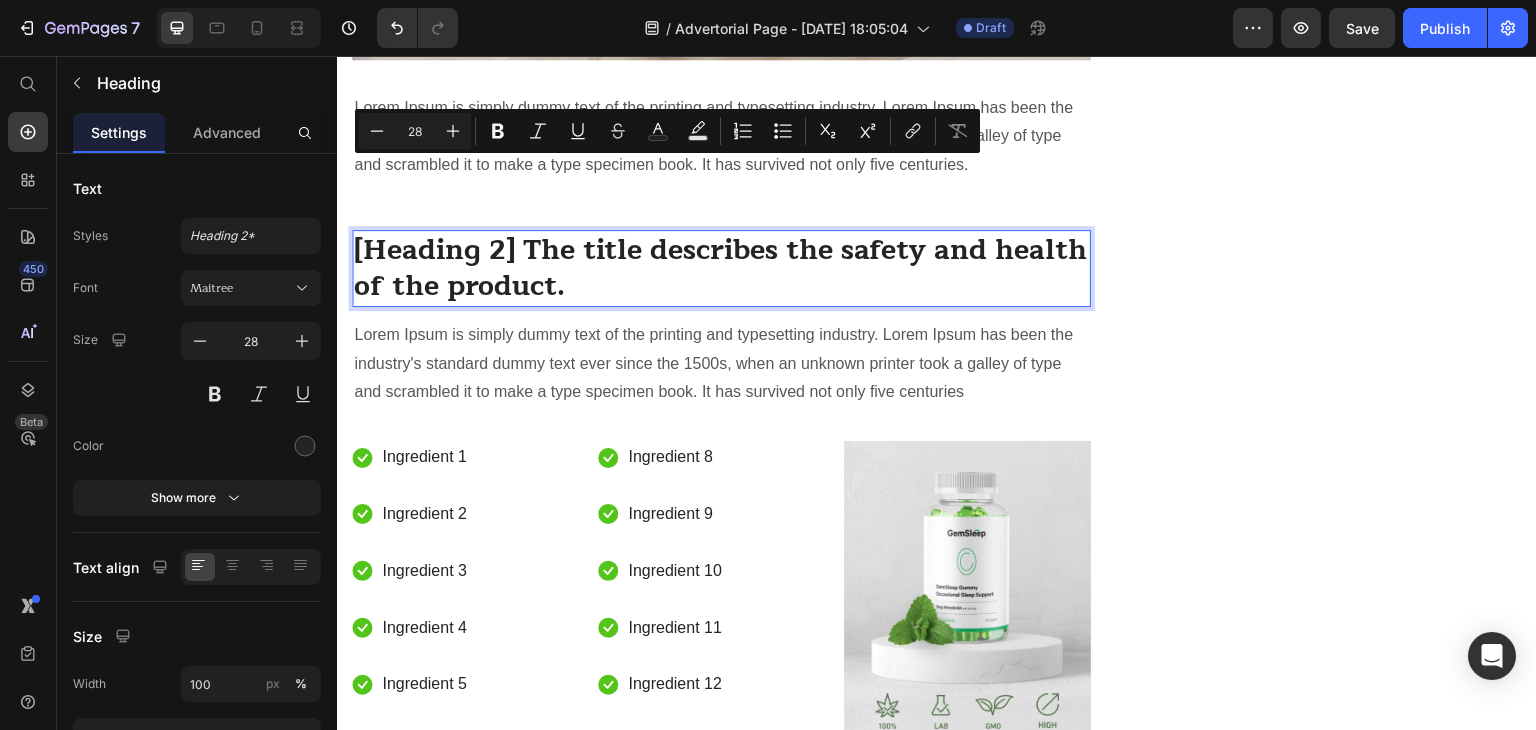 click on "[Heading 2] The title describes the safety and health of the product." at bounding box center (721, 268) 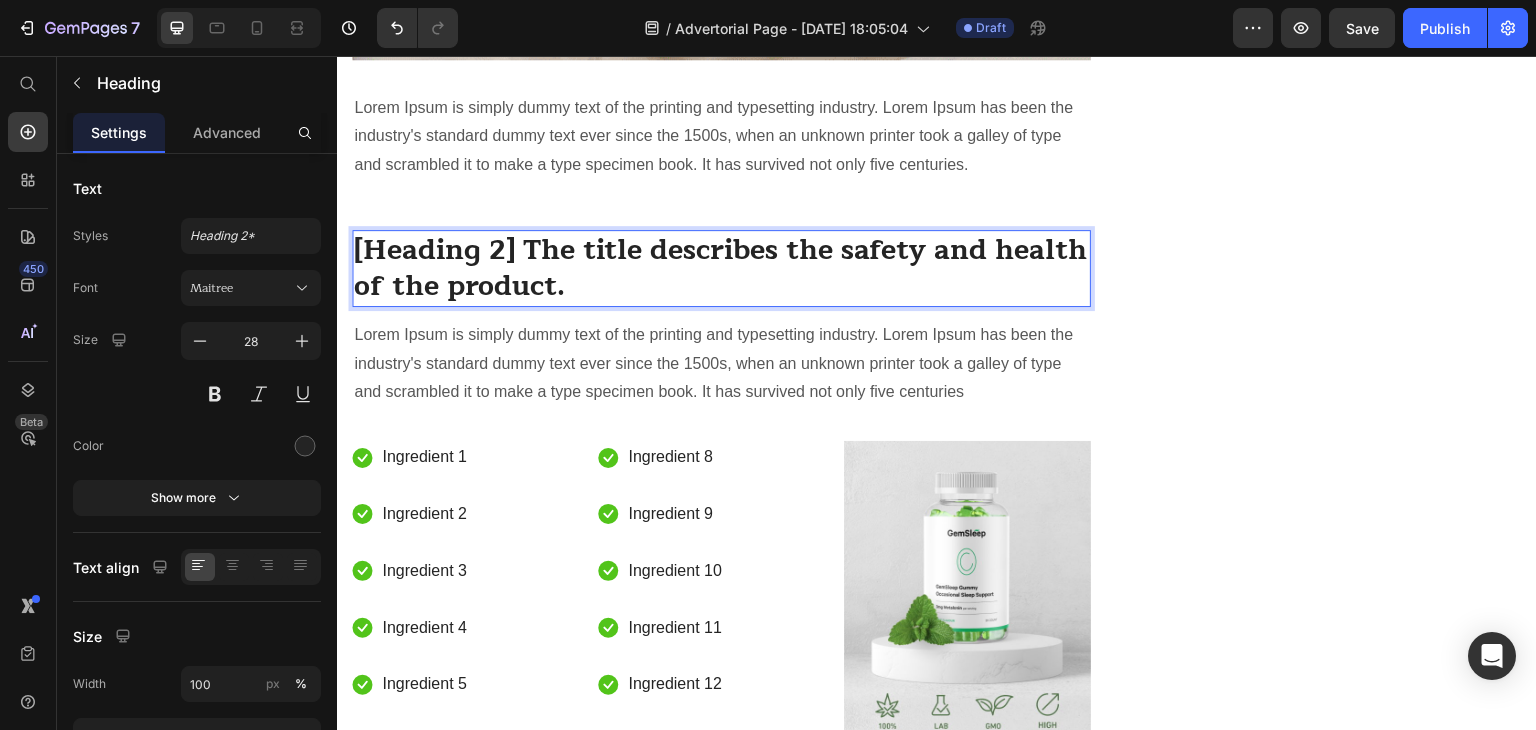 click on "[Heading 2] The title describes the safety and health of the product." at bounding box center (721, 268) 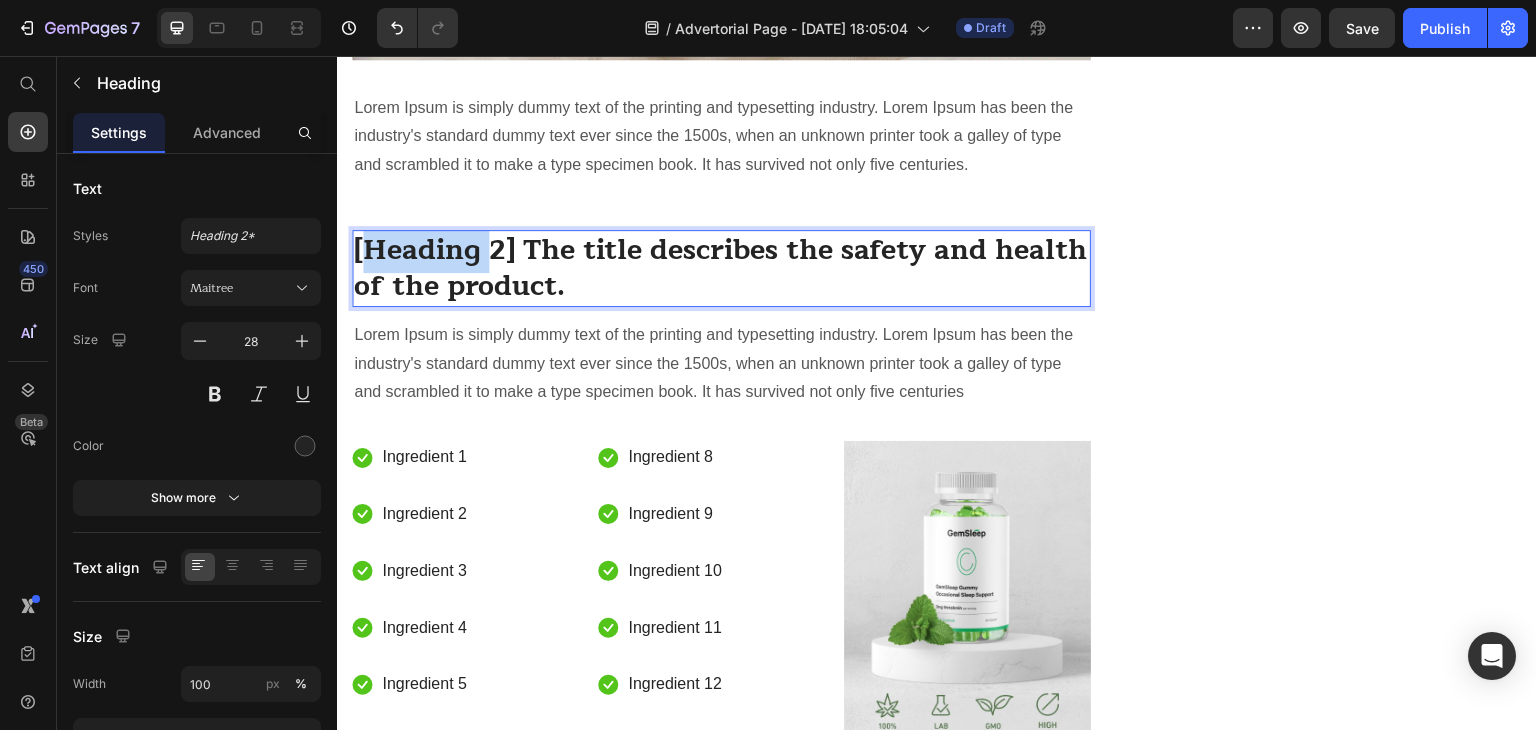 click on "[Heading 2] The title describes the safety and health of the product." at bounding box center (721, 268) 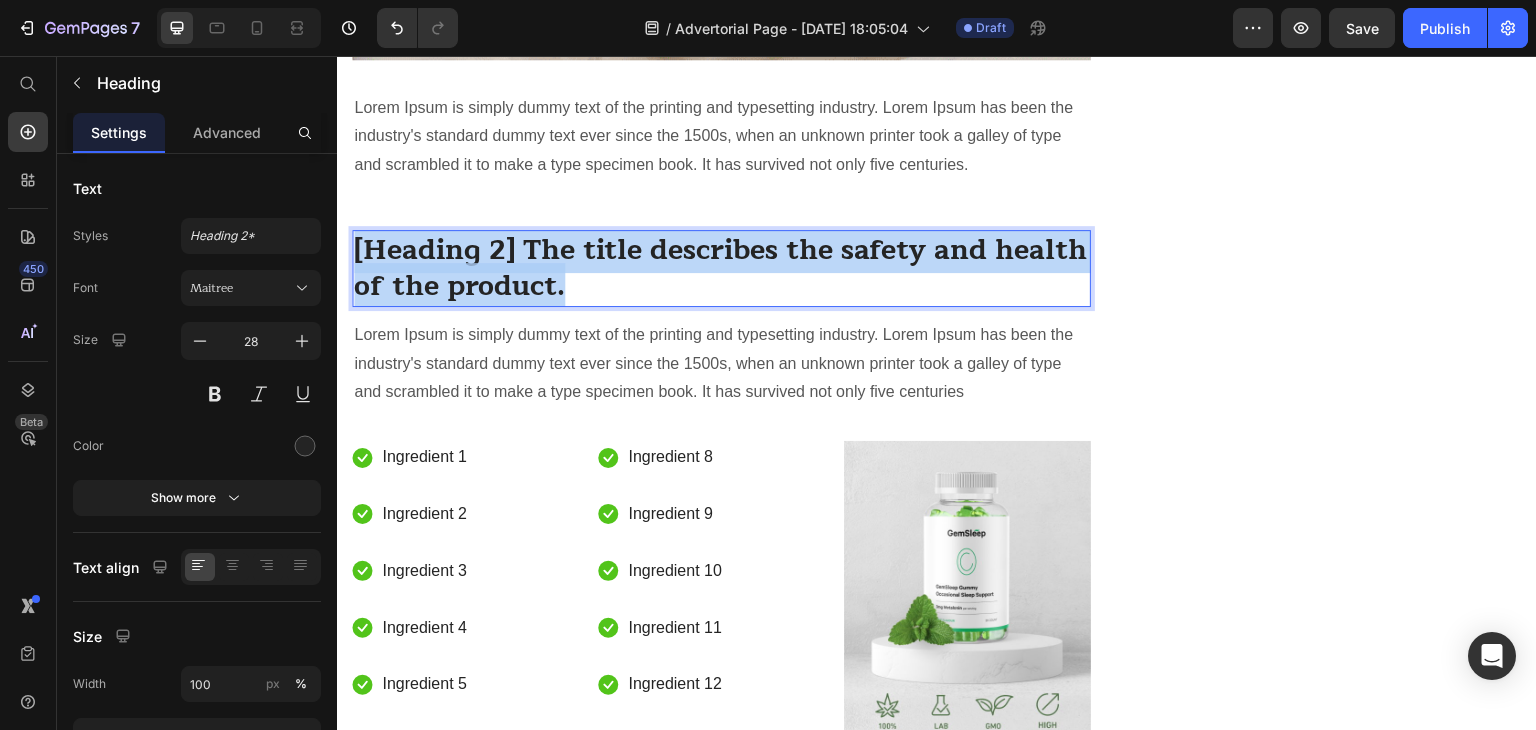 click on "[Heading 2] The title describes the safety and health of the product." at bounding box center [721, 268] 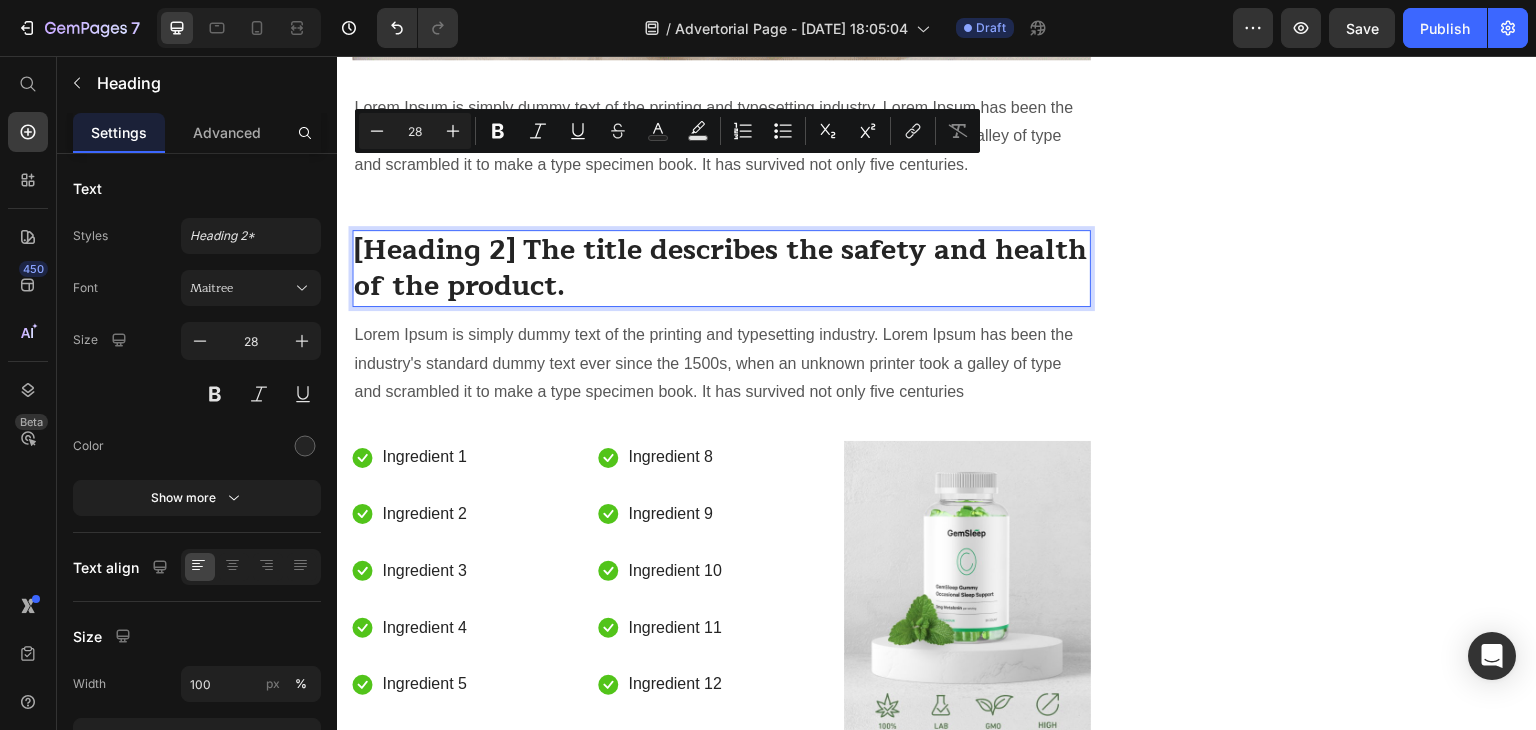 scroll, scrollTop: 2, scrollLeft: 0, axis: vertical 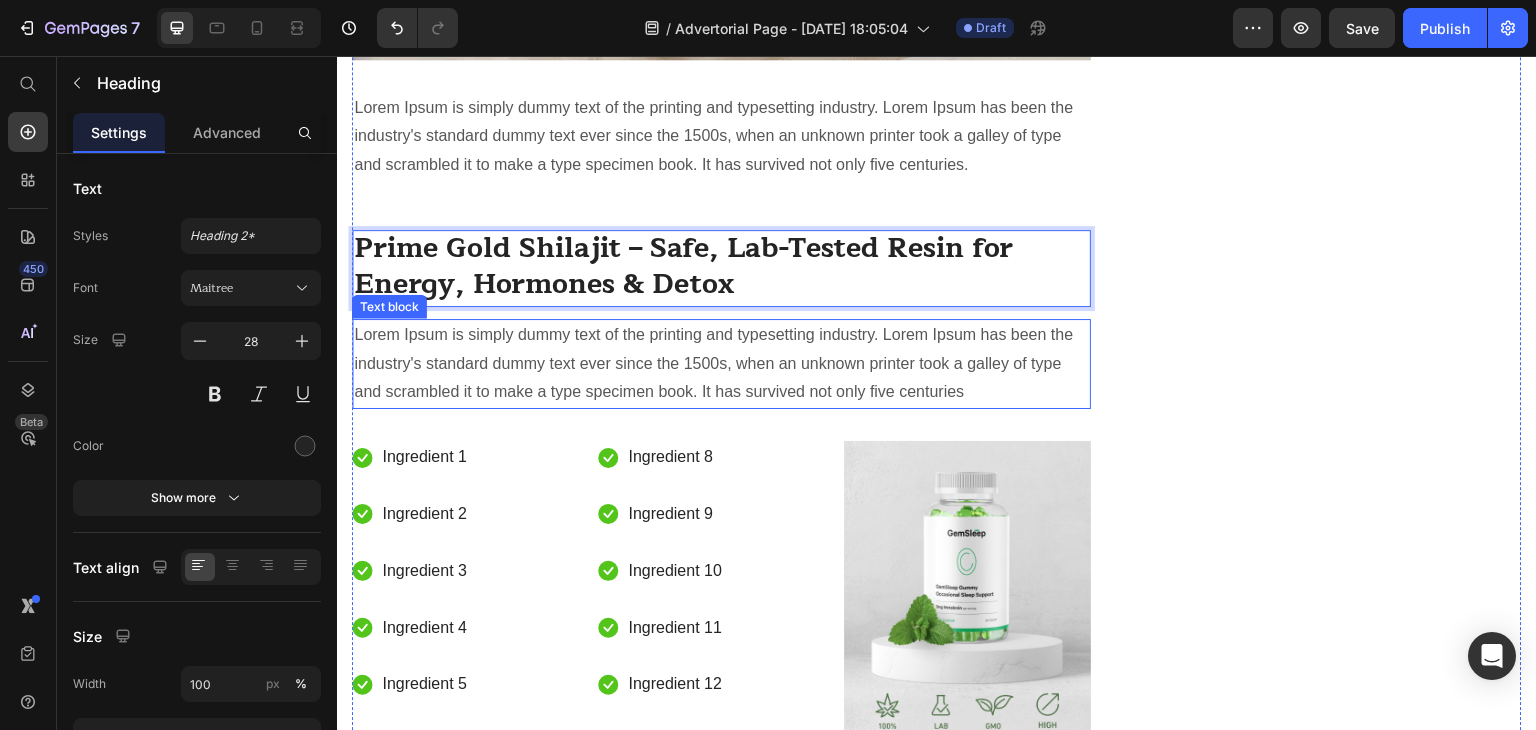 click on "Lorem Ipsum is simply dummy text of the printing and typesetting industry. Lorem Ipsum has been the industry's standard dummy text ever since the 1500s, when an unknown printer took a galley of type and scrambled it to make a type specimen book. It has survived not only five centuries" at bounding box center (721, 364) 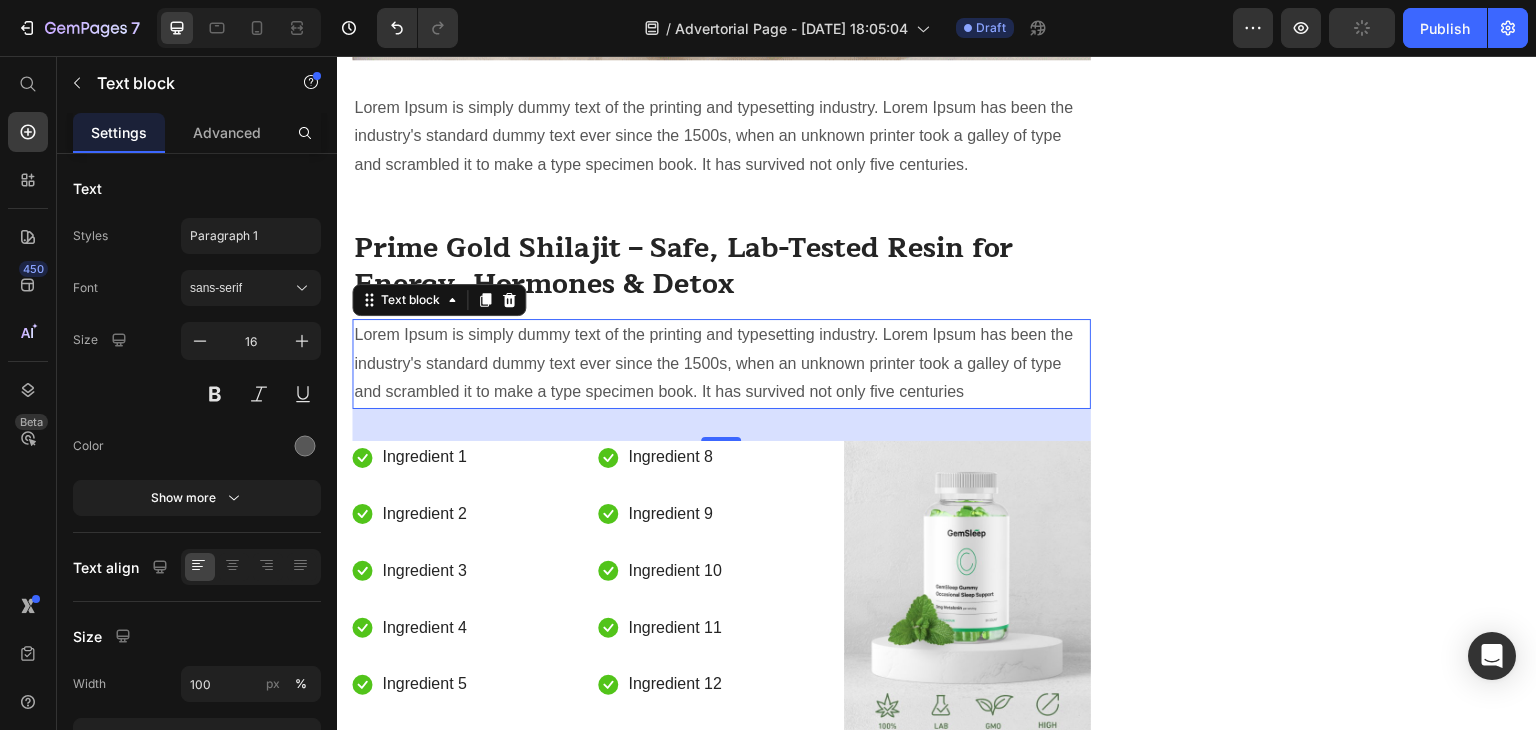 click on "Lorem Ipsum is simply dummy text of the printing and typesetting industry. Lorem Ipsum has been the industry's standard dummy text ever since the 1500s, when an unknown printer took a galley of type and scrambled it to make a type specimen book. It has survived not only five centuries" at bounding box center (721, 364) 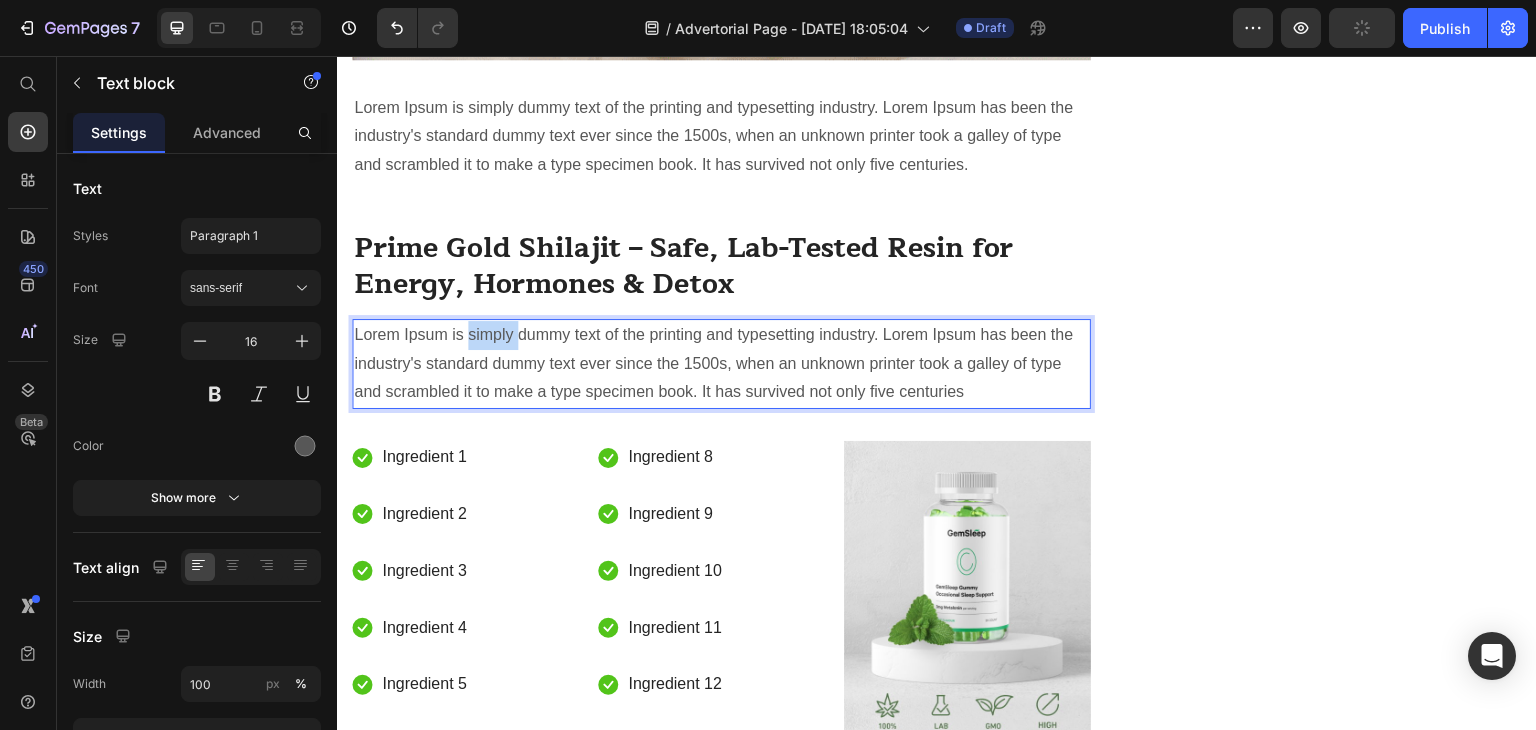 click on "Lorem Ipsum is simply dummy text of the printing and typesetting industry. Lorem Ipsum has been the industry's standard dummy text ever since the 1500s, when an unknown printer took a galley of type and scrambled it to make a type specimen book. It has survived not only five centuries" at bounding box center [721, 364] 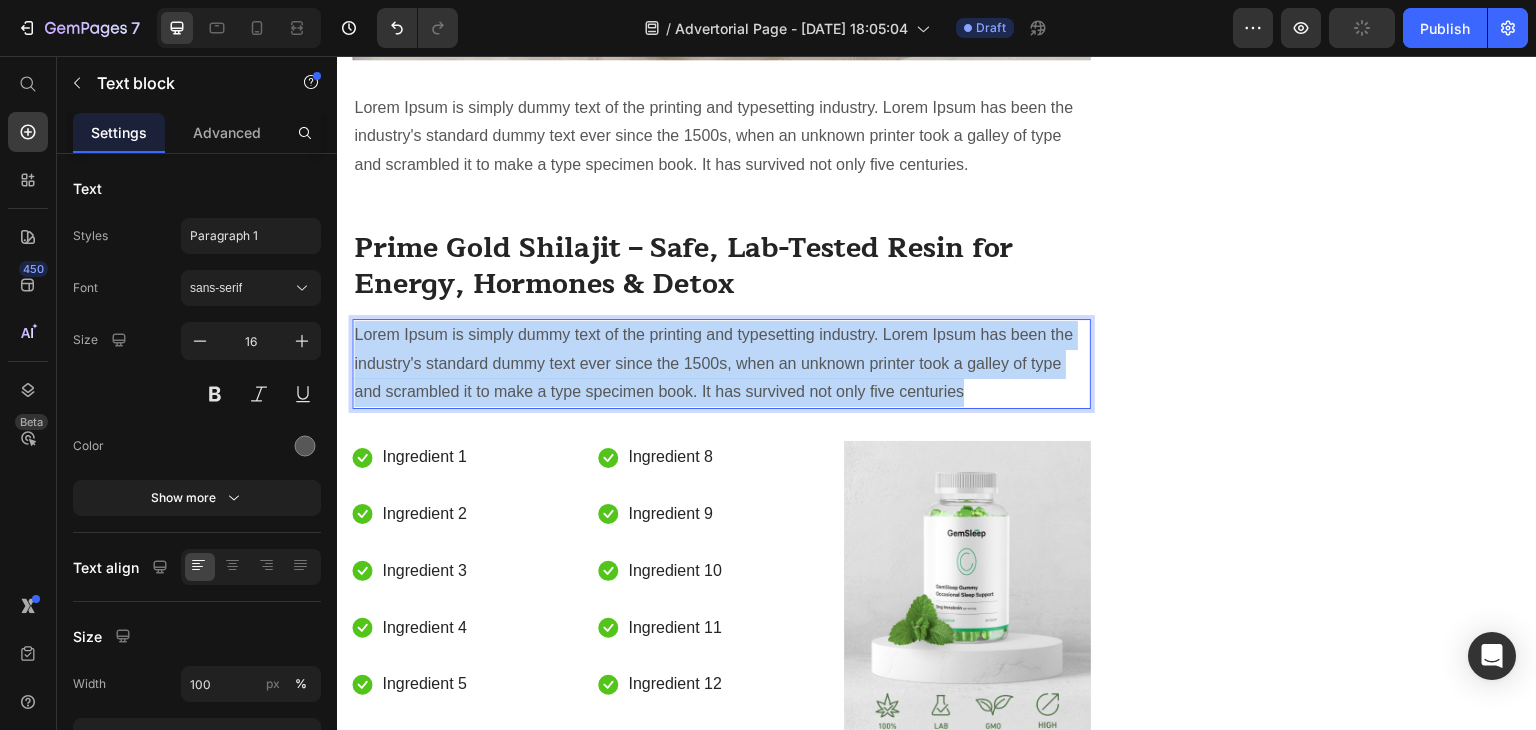 click on "Lorem Ipsum is simply dummy text of the printing and typesetting industry. Lorem Ipsum has been the industry's standard dummy text ever since the 1500s, when an unknown printer took a galley of type and scrambled it to make a type specimen book. It has survived not only five centuries" at bounding box center (721, 364) 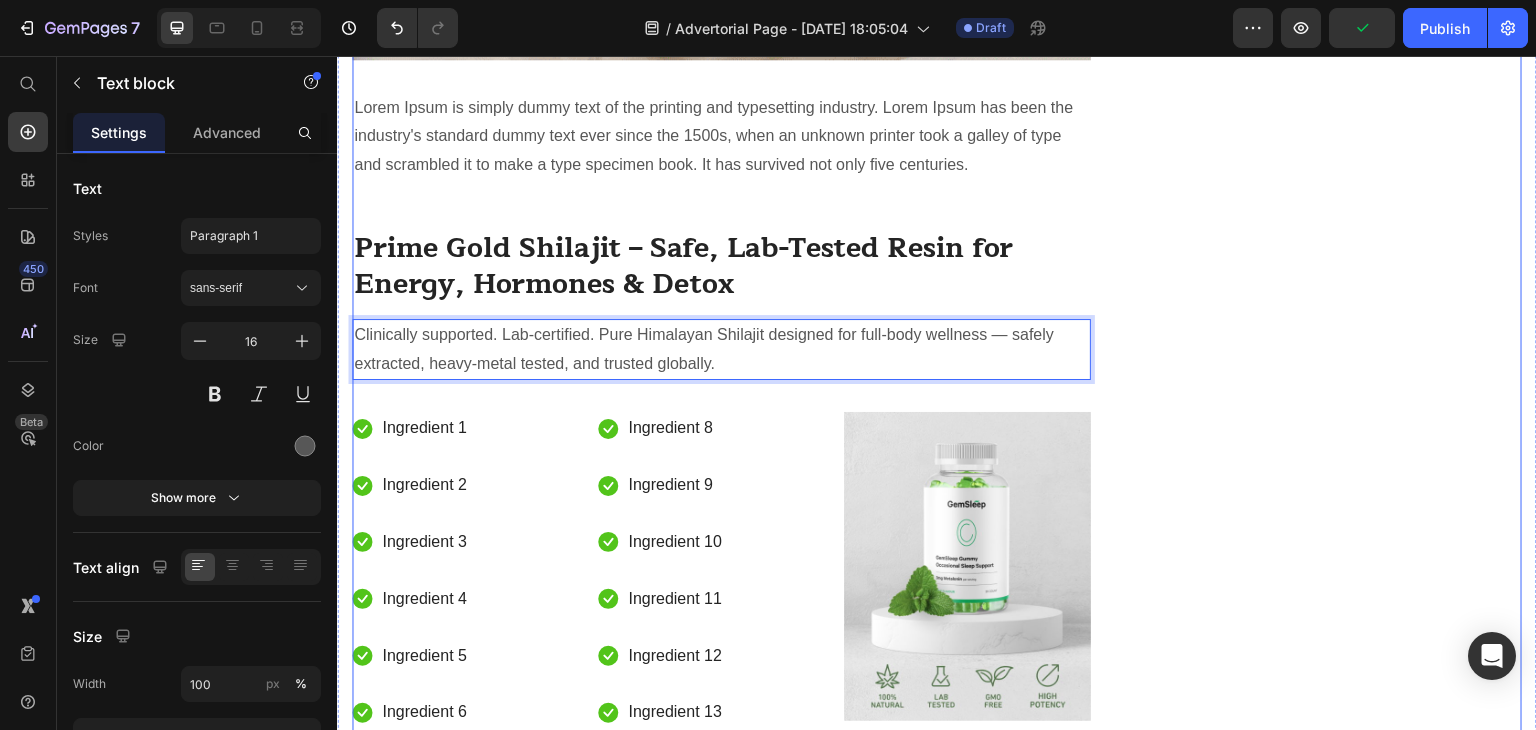 click on "Unique Value Proposition Heading
Icon Product benefit 1 Text block
Icon Product benefit 2 Text block
Icon Product benefit 3  Text block
Icon Product benefit 4   Text block Icon List Row Image  	   CHECK AVAILABILITY Button ✔️ 30-Day Money-Back Guarantee Text block Row
Publish the page to see the content.
Sticky sidebar" at bounding box center [1337, -1486] 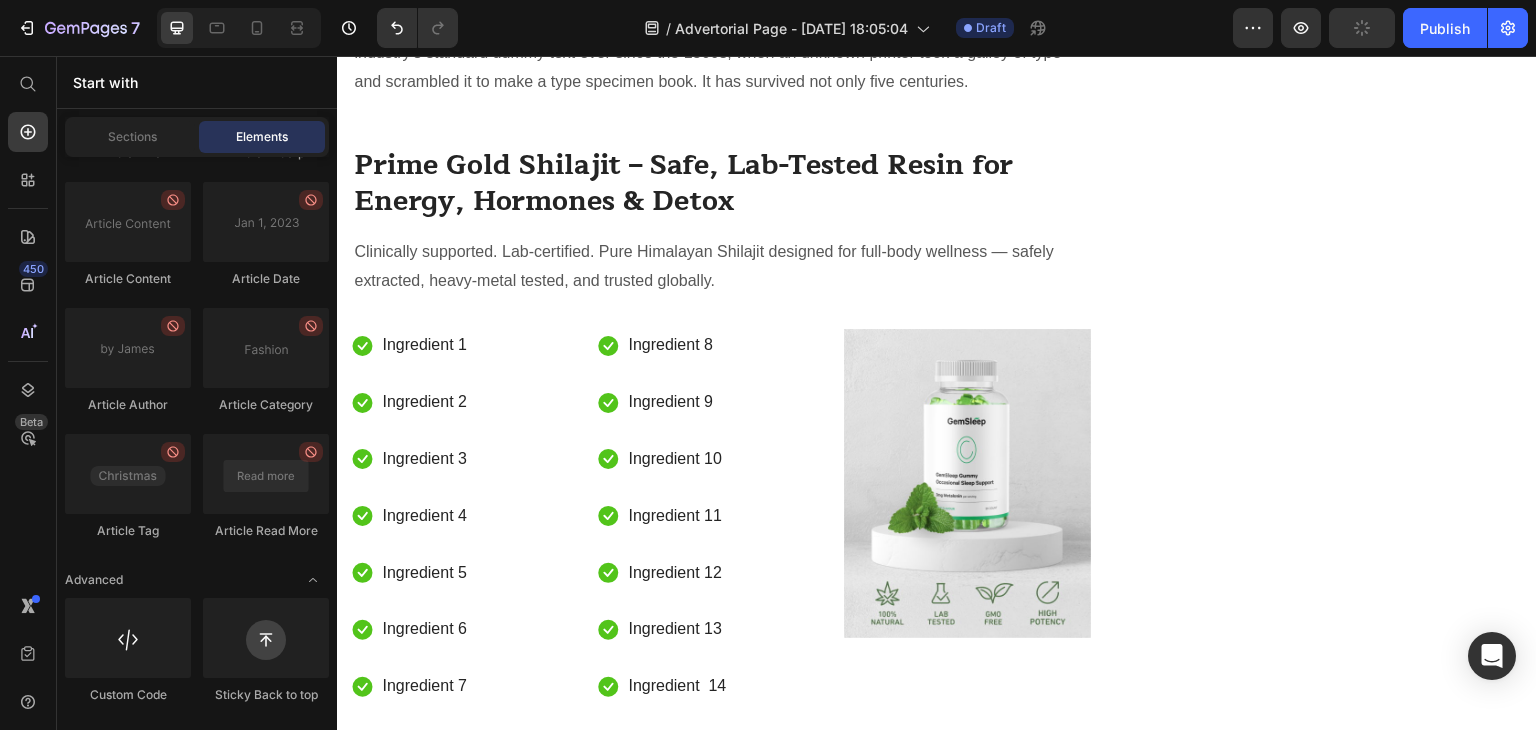 scroll, scrollTop: 4988, scrollLeft: 0, axis: vertical 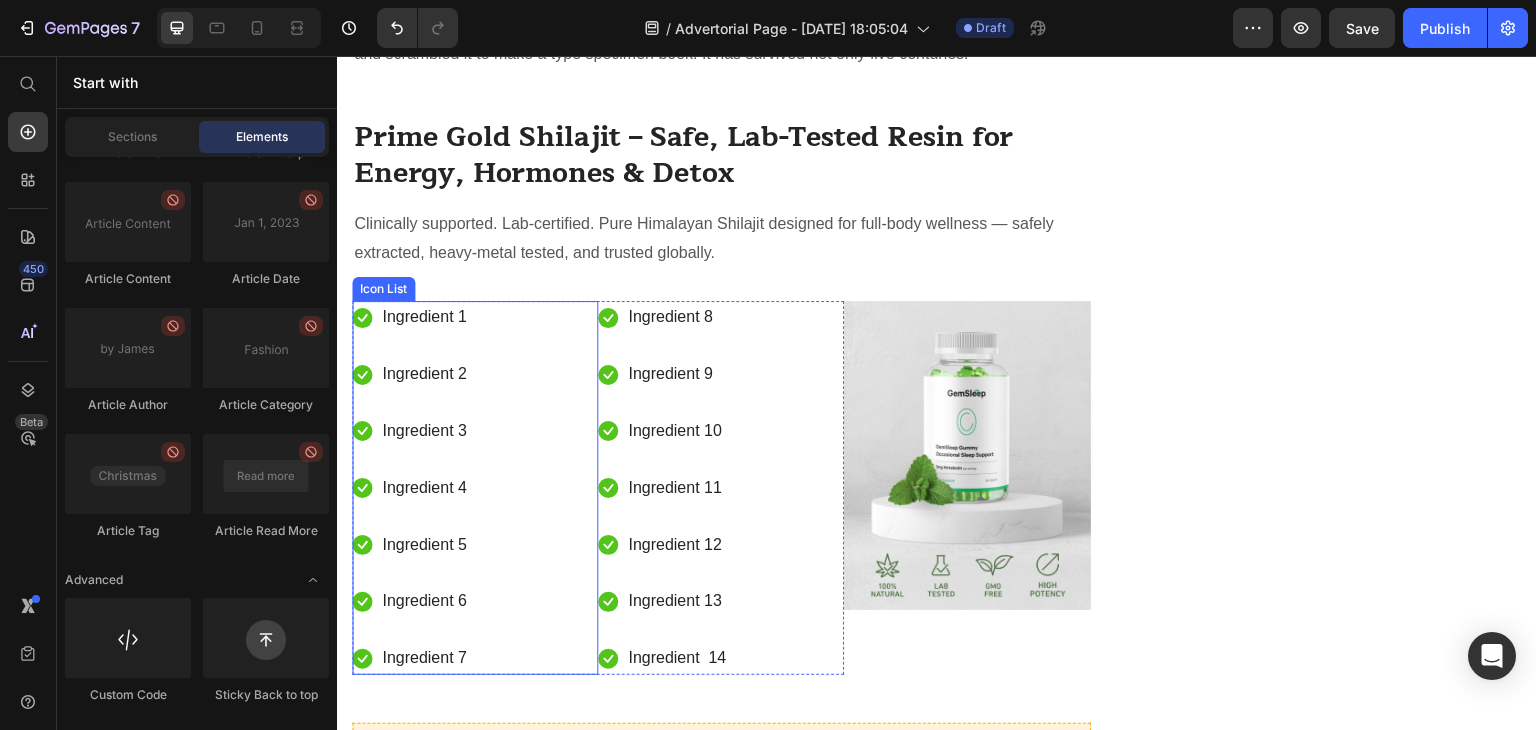 click on "Icon Ingredient 1 Text block
Icon Ingredient 2 Text block
Icon Ingredient 3 Text block
Icon Ingredient 4 Text block
Icon Ingredient 5 Text block
Icon Ingredient 6 Text block
Icon Ingredient 7 Text block" at bounding box center [475, 488] 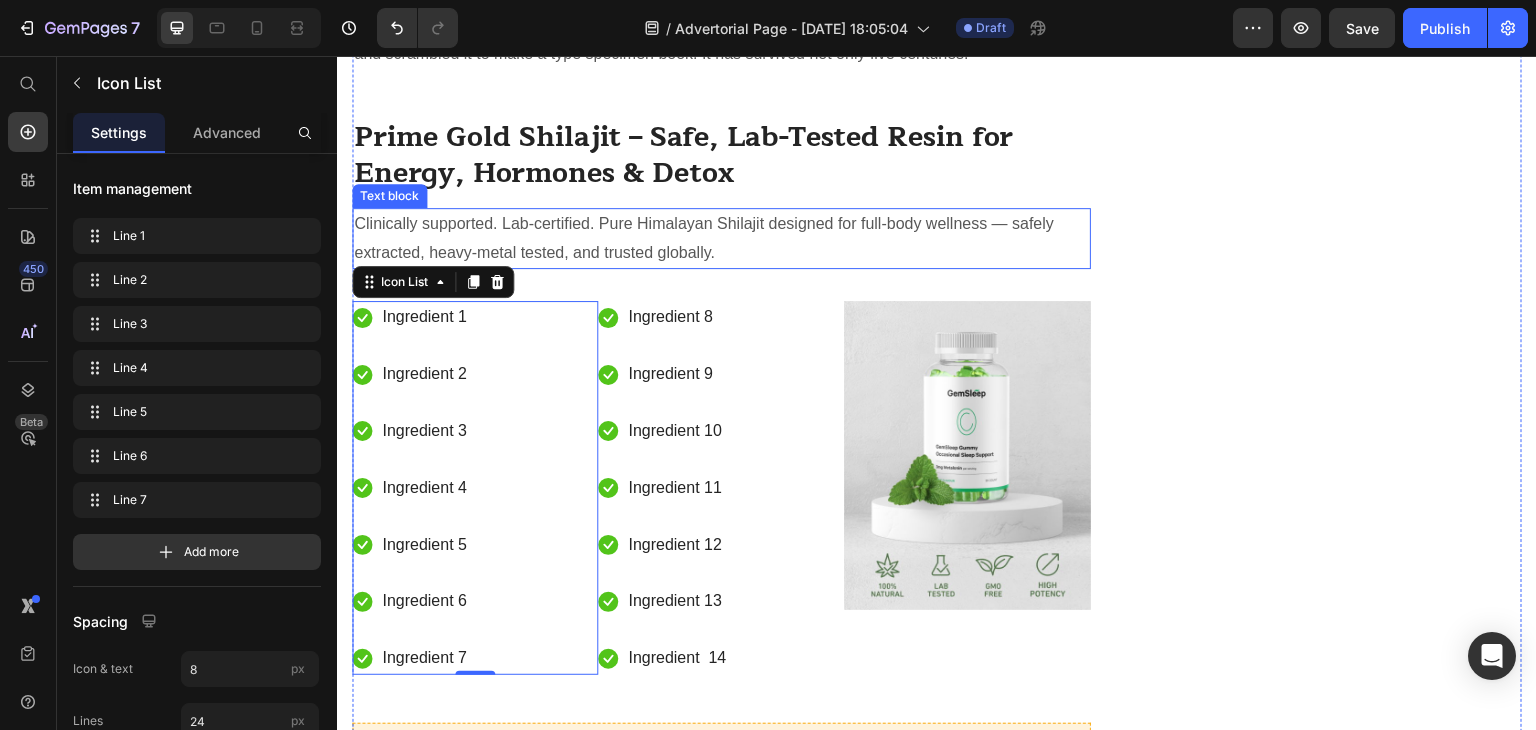 click on "Prime Gold Shilajit: The Most Researched Natural Supplement You’ve Never Tried Heading Written by  [PERSON_NAME]   Text block Published on  [DATE] Text block Row Image Prime Gold Shilajit supports your body's stress response by balancing [MEDICAL_DATA] levels, improving oxygen flow to the brain, and calming the nervous system — without [MEDICAL_DATA] or side effects. Text block Feeling mentally overwhelmed or physically drained? Heading ✔️ Reduces daily anxiety and emotional fatigue ✔️ Supports deep, natural relaxation ✔️ Helps relieve [MEDICAL_DATA] and mental fog ✔️ Enhances mood and clarity over time Clinically researched for cognitive support, anti-inflammation, and [MEDICAL_DATA] benefits. Text block
Icon Balances Stress Hormones:  Shilajit supports healthy [MEDICAL_DATA] levels, helping your body stay calm under pressure and reducing the effects of daily stress. Text block Row
Icon Calms the Nervous System: Text block Row
Icon Text block Row Row" at bounding box center (721, -1597) 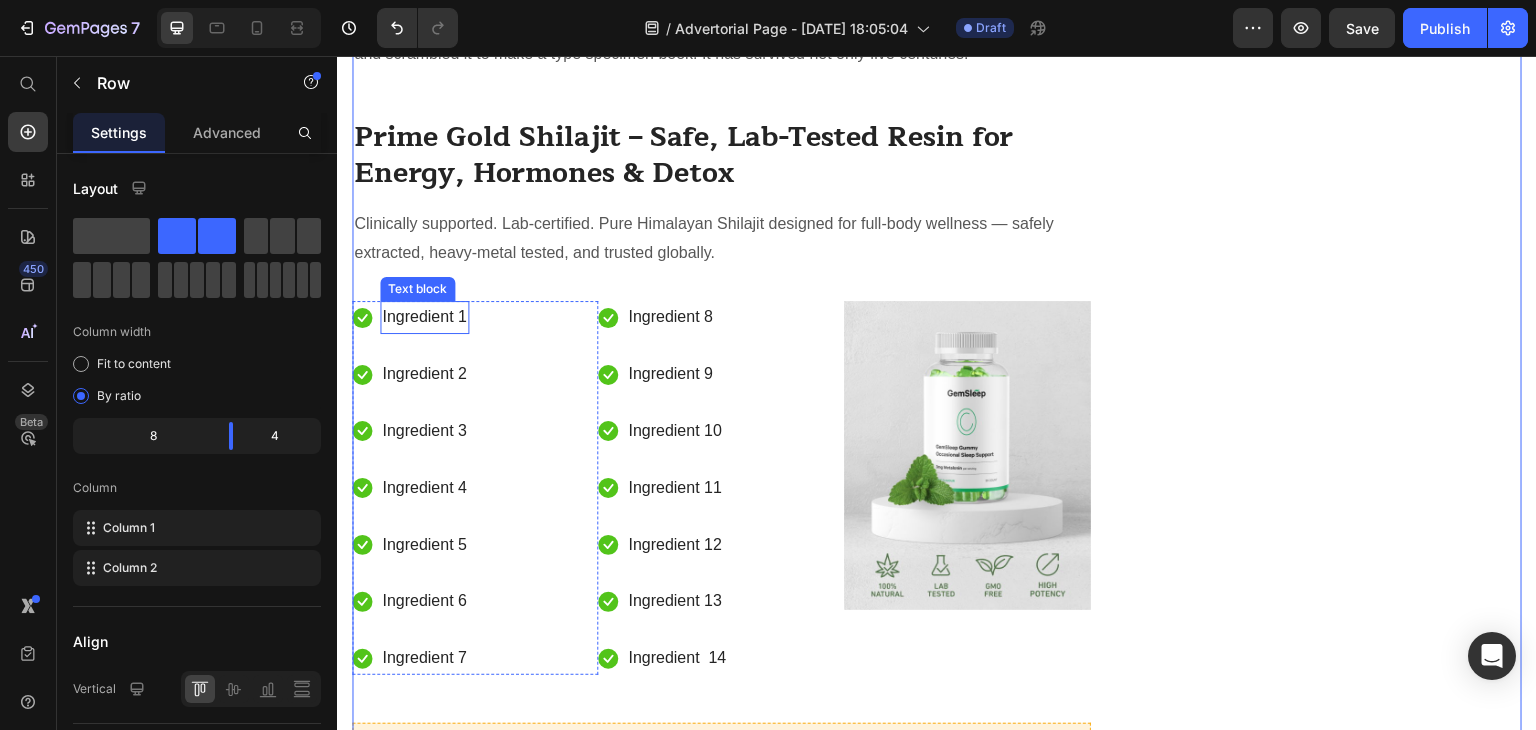 click on "Ingredient 1" at bounding box center (424, 317) 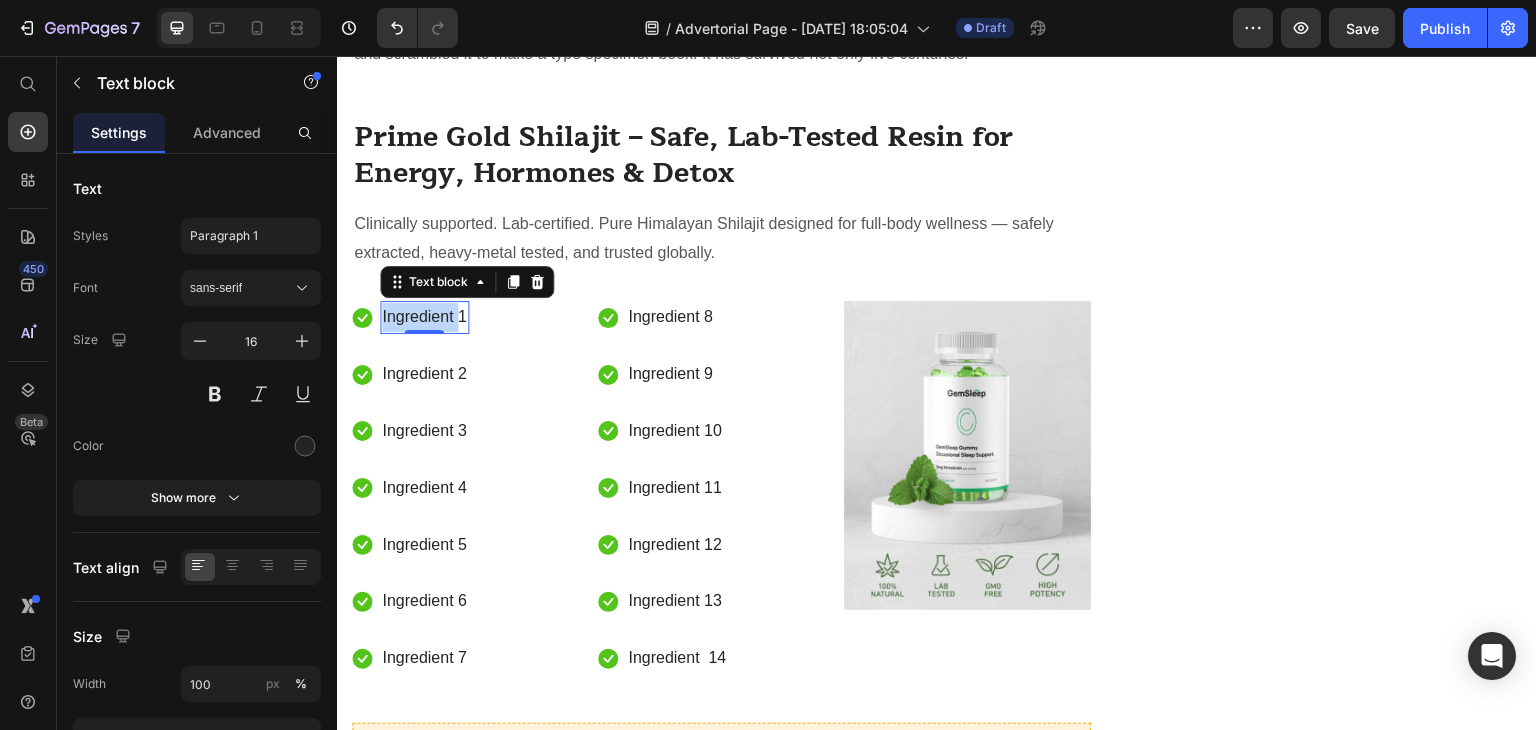 click on "Ingredient 1" at bounding box center (424, 317) 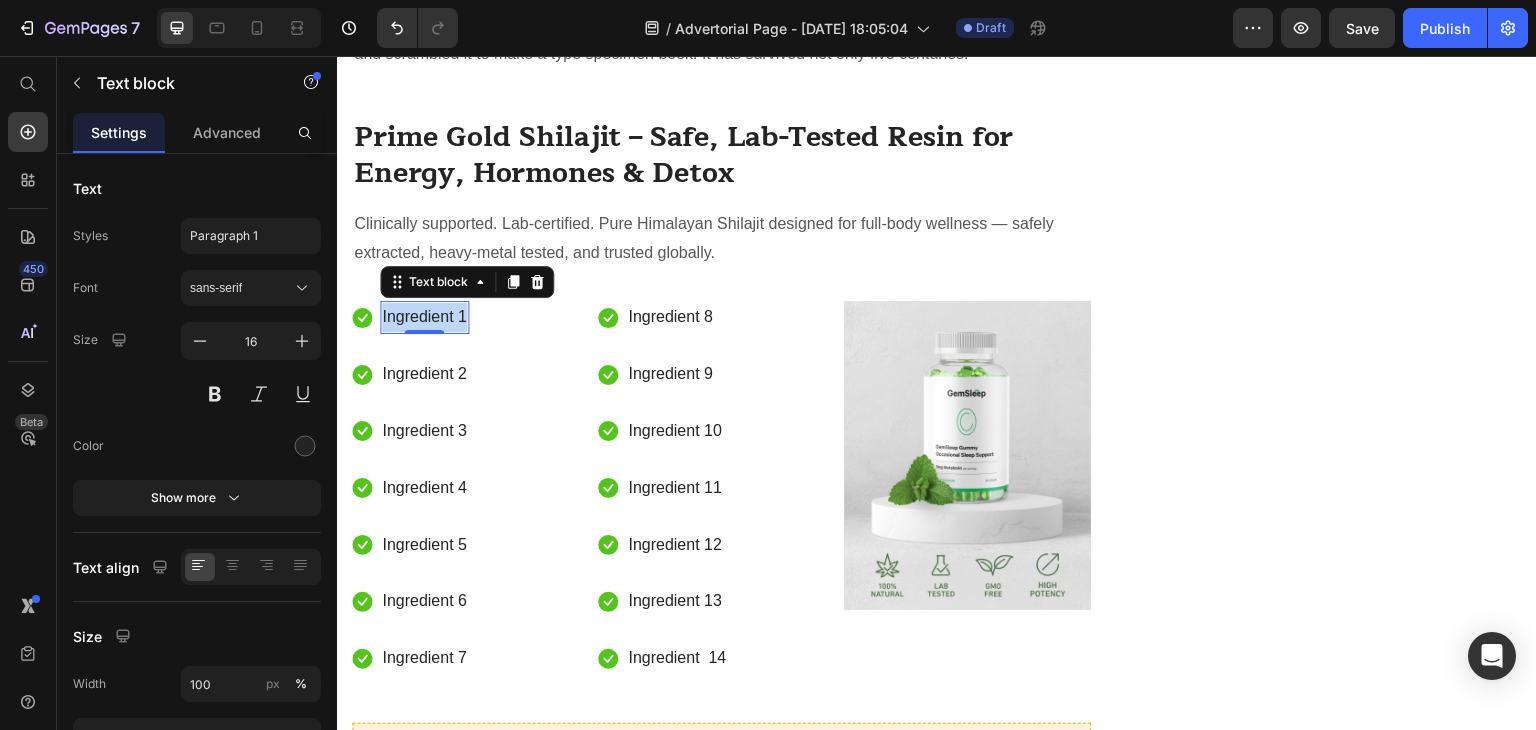 click on "Ingredient 1" at bounding box center [424, 317] 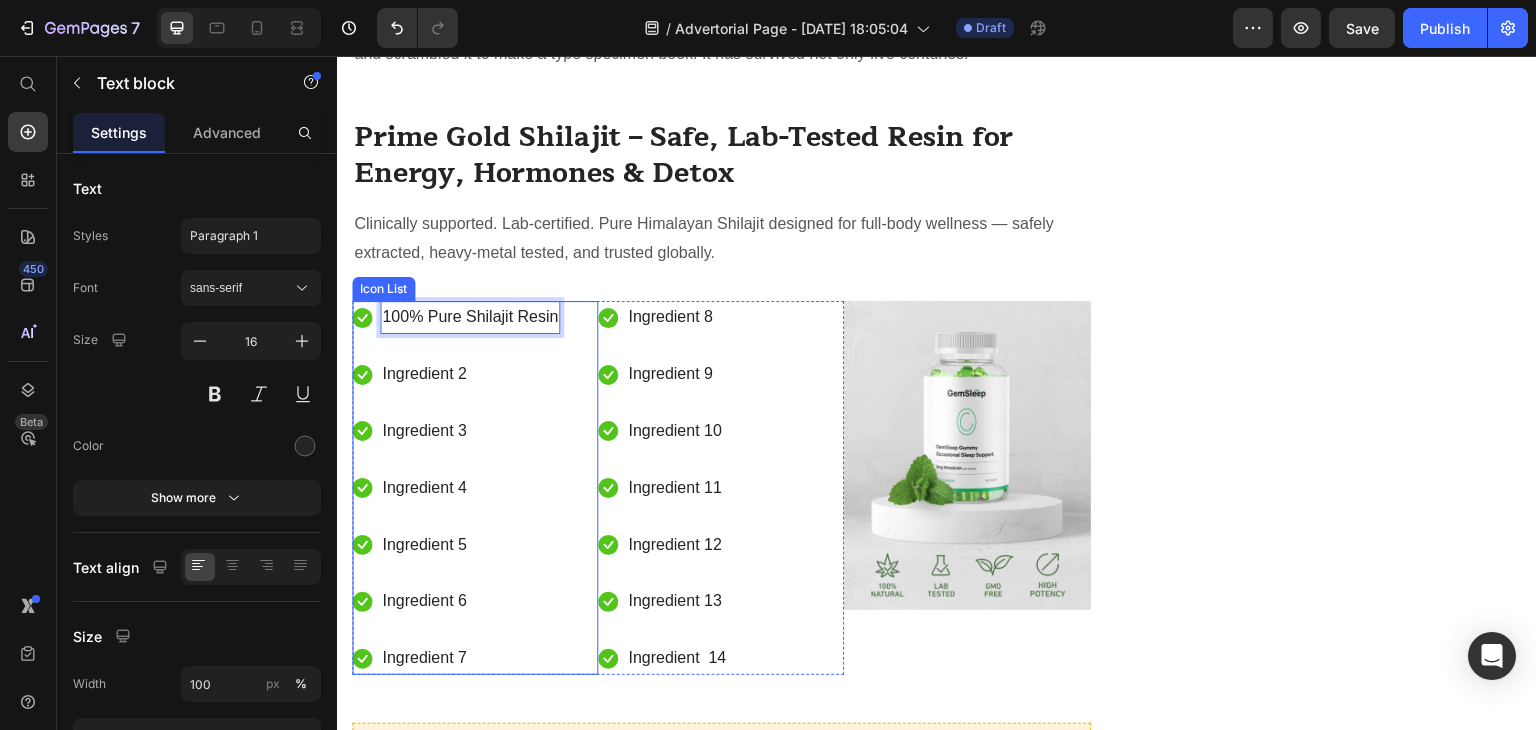 click on "Icon 100% Pure Shilajit Resin Text block   0
Icon Ingredient 2 Text block
Icon Ingredient 3 Text block
Icon Ingredient 4 Text block
Icon Ingredient 5 Text block
Icon Ingredient 6 Text block
Icon Ingredient 7 Text block" at bounding box center (456, 488) 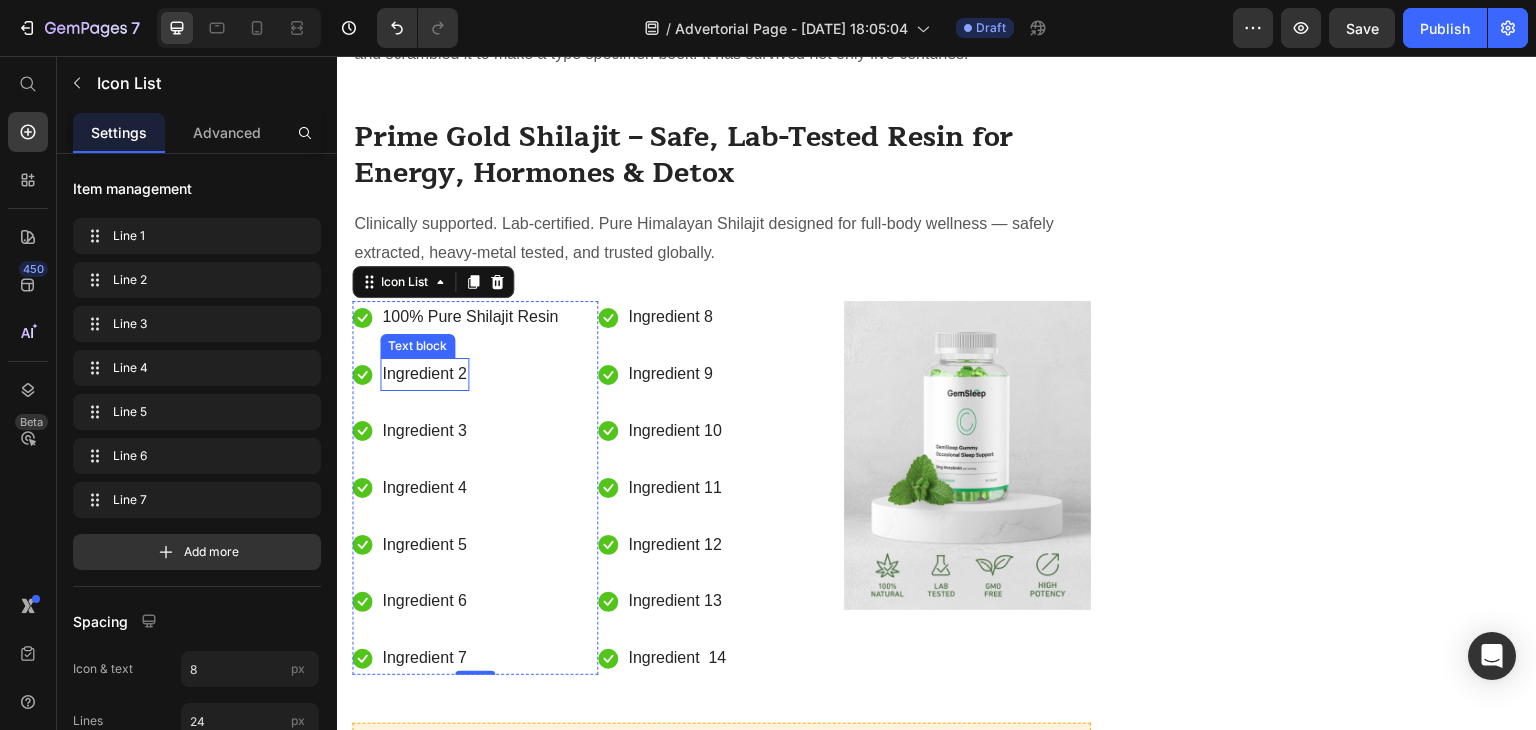 click on "Ingredient 2" at bounding box center [424, 374] 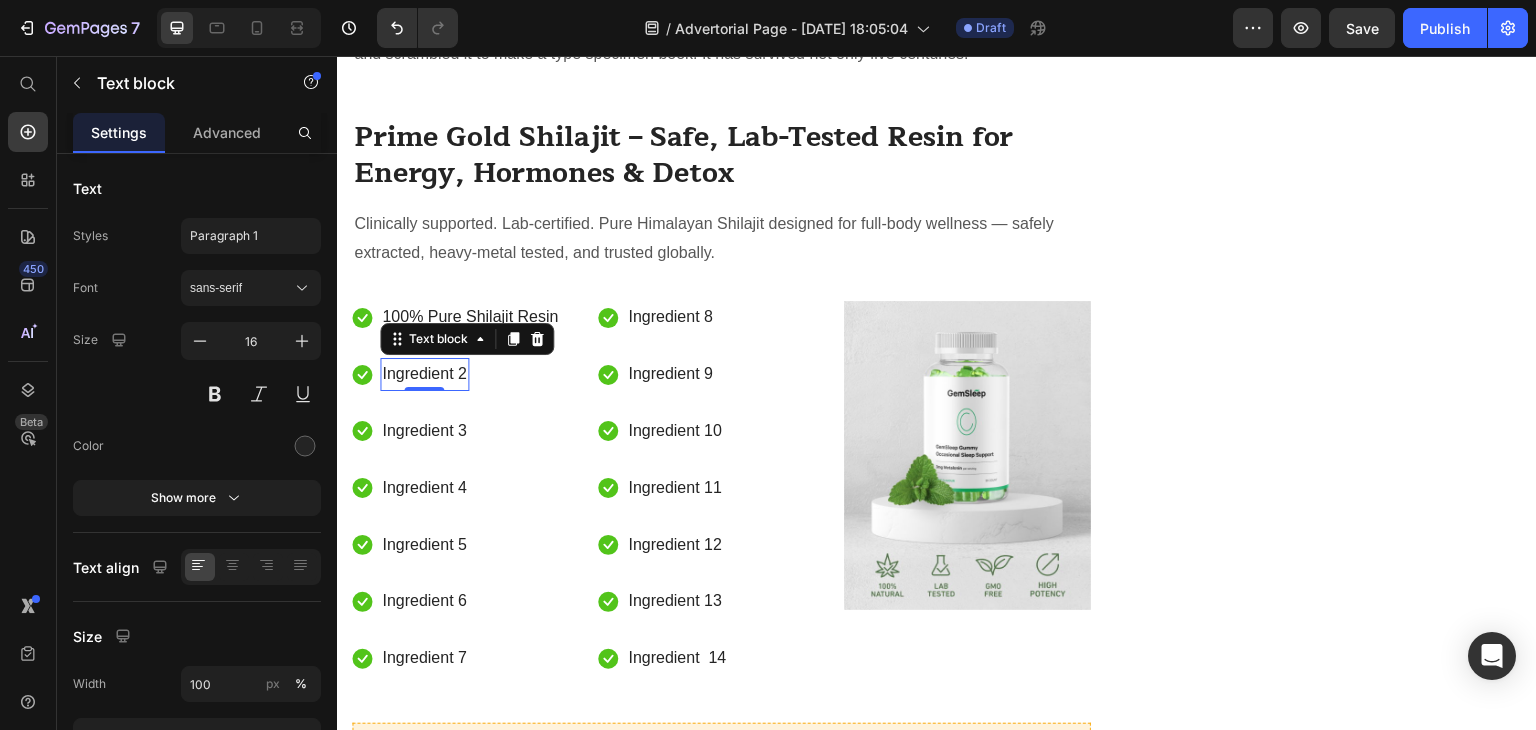 click on "Ingredient 2" at bounding box center (424, 374) 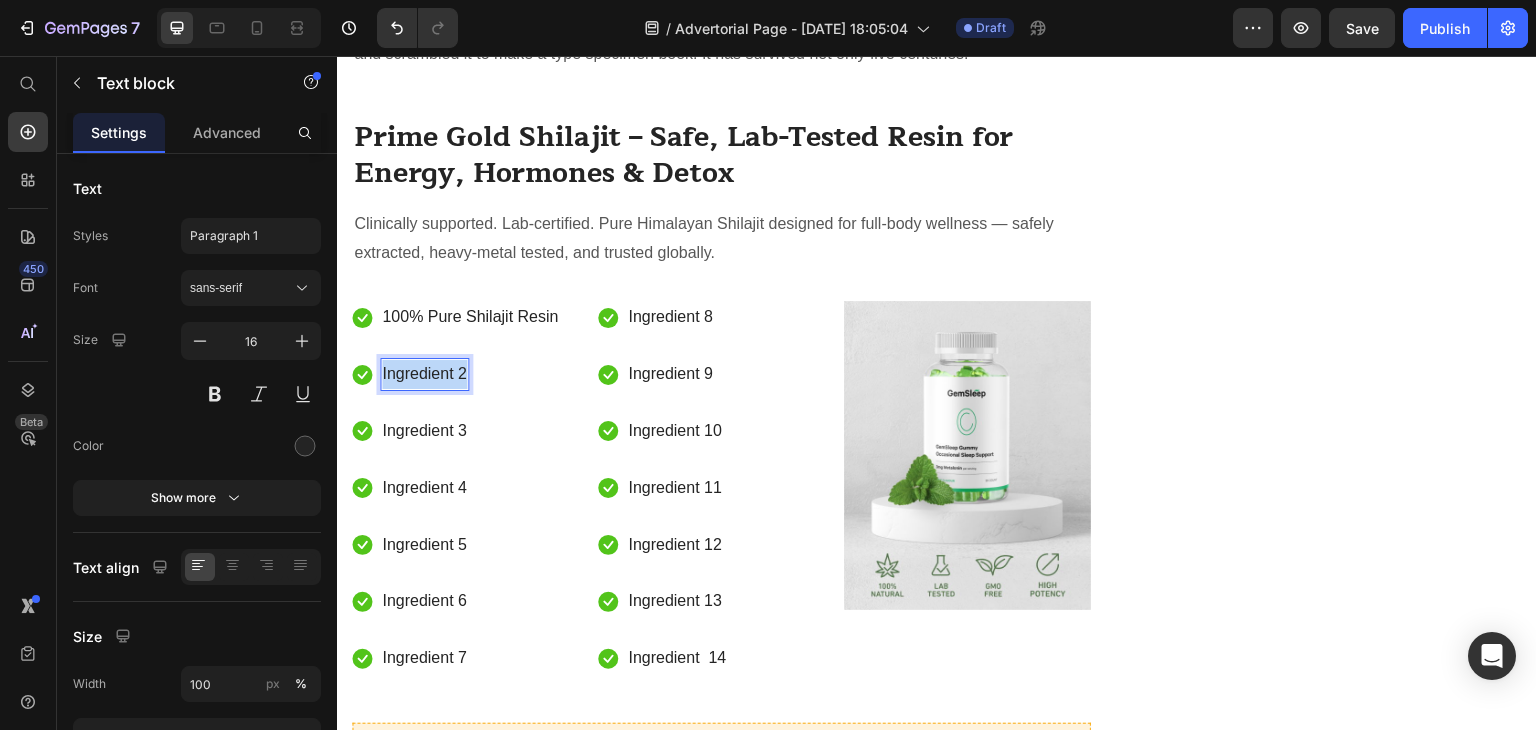 click on "Ingredient 2" at bounding box center [424, 374] 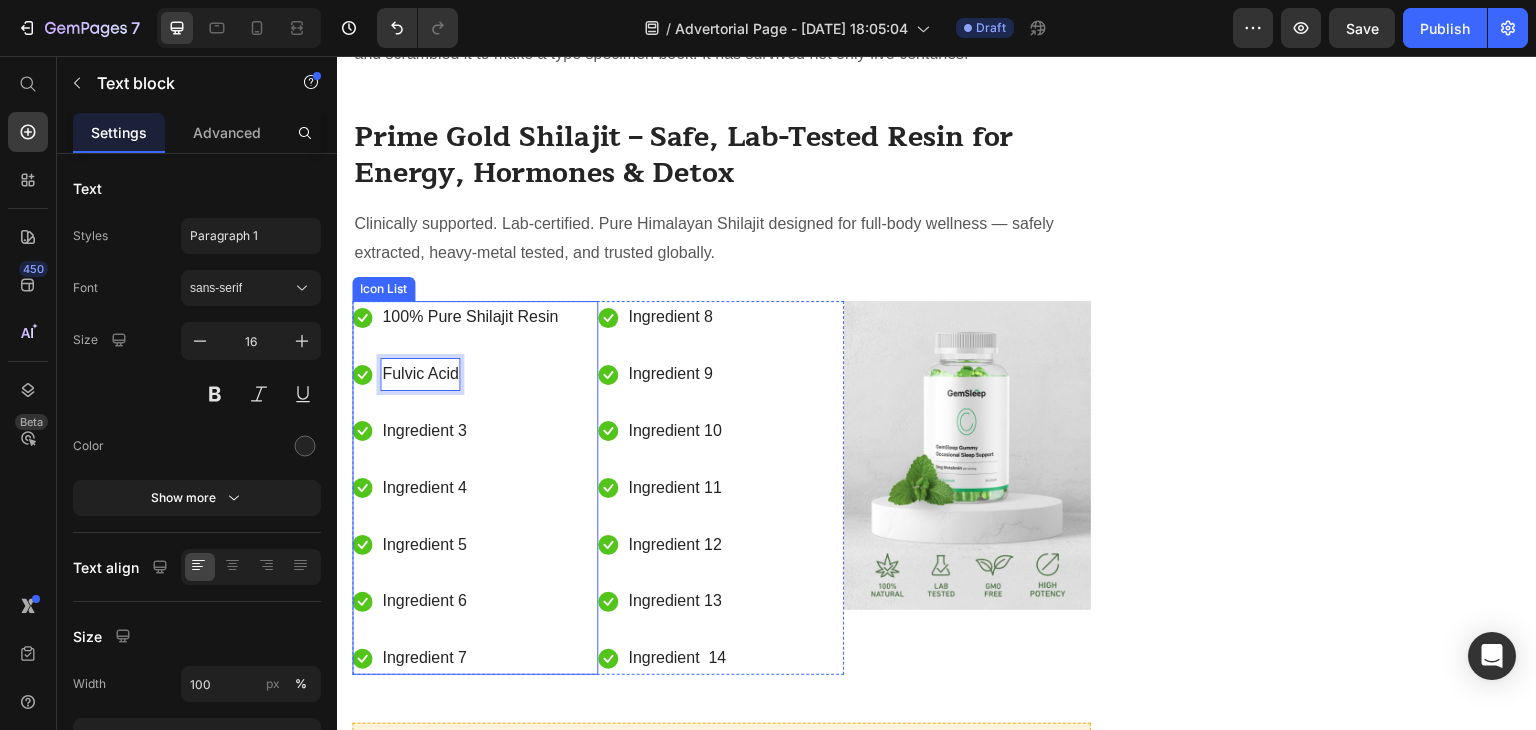 click on "Icon Ingredient 3 Text block" at bounding box center [456, 431] 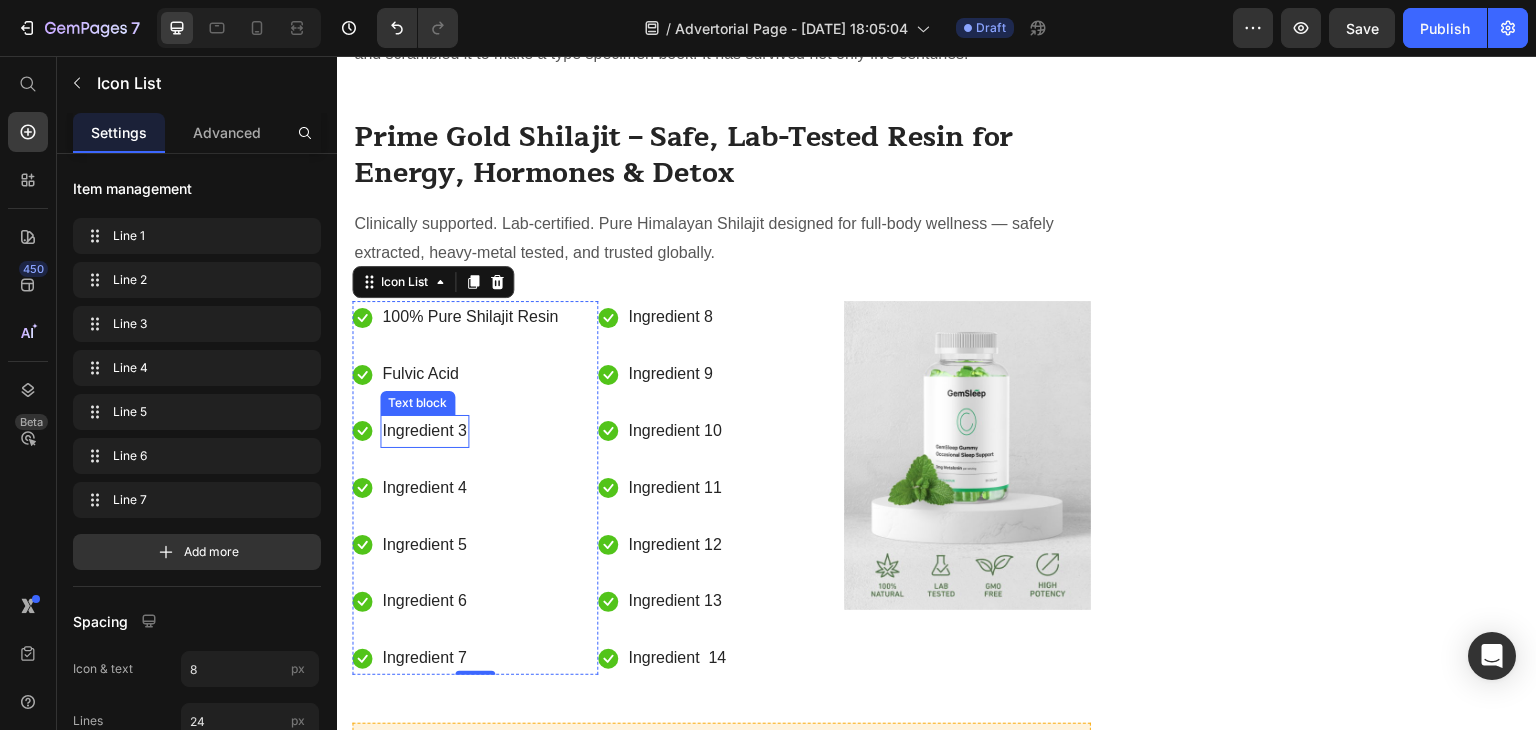 click on "Ingredient 3" at bounding box center (424, 431) 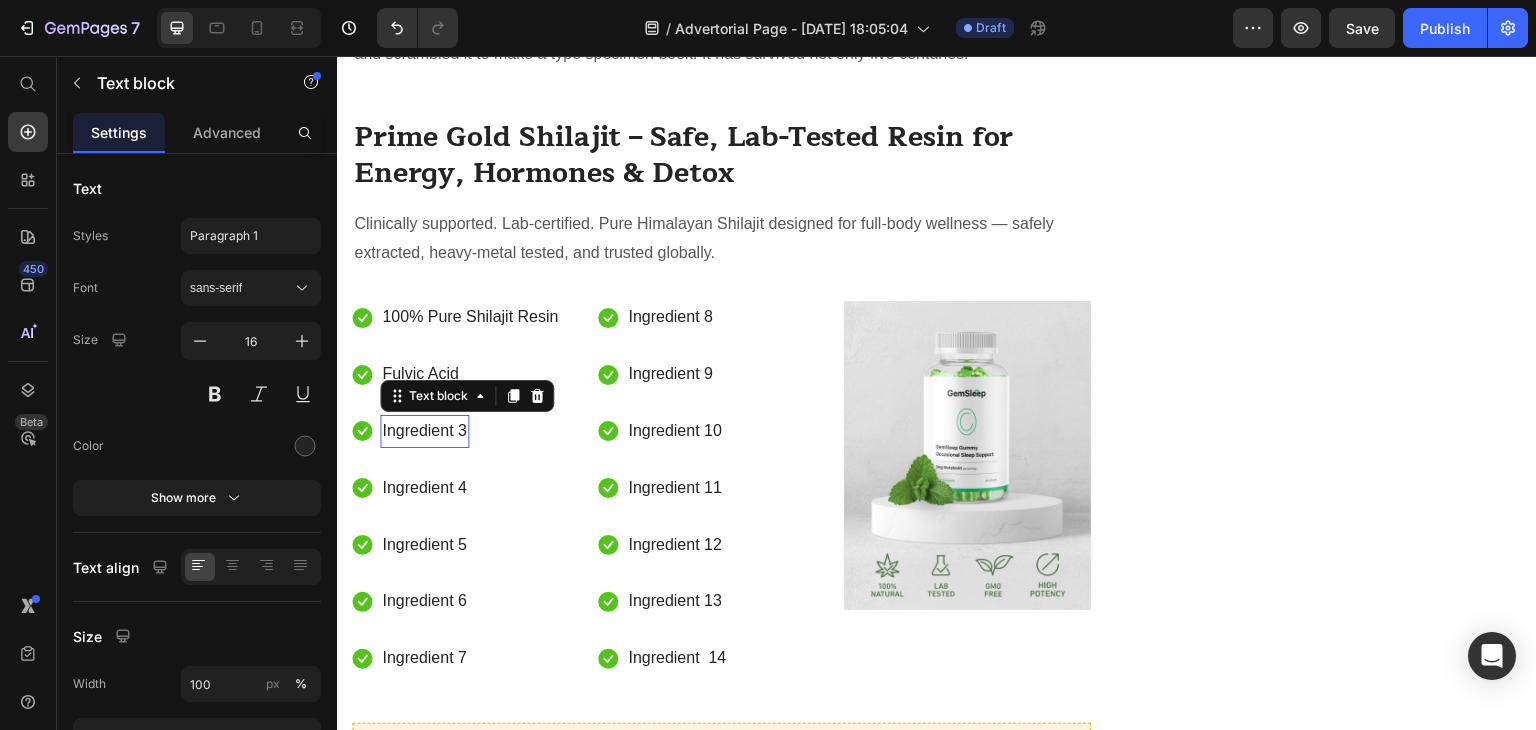 click on "Ingredient 3" at bounding box center [424, 431] 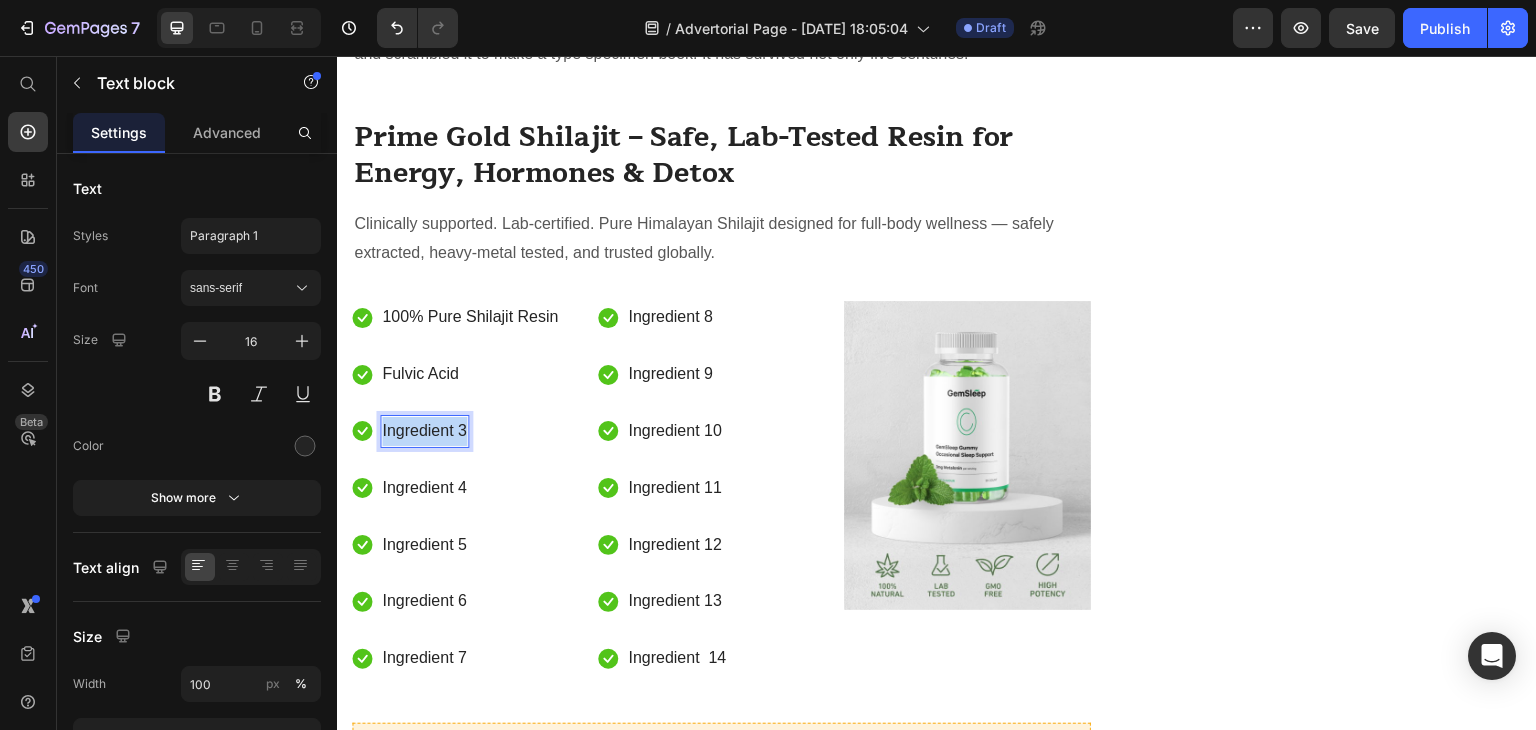 click on "Ingredient 3" at bounding box center (424, 431) 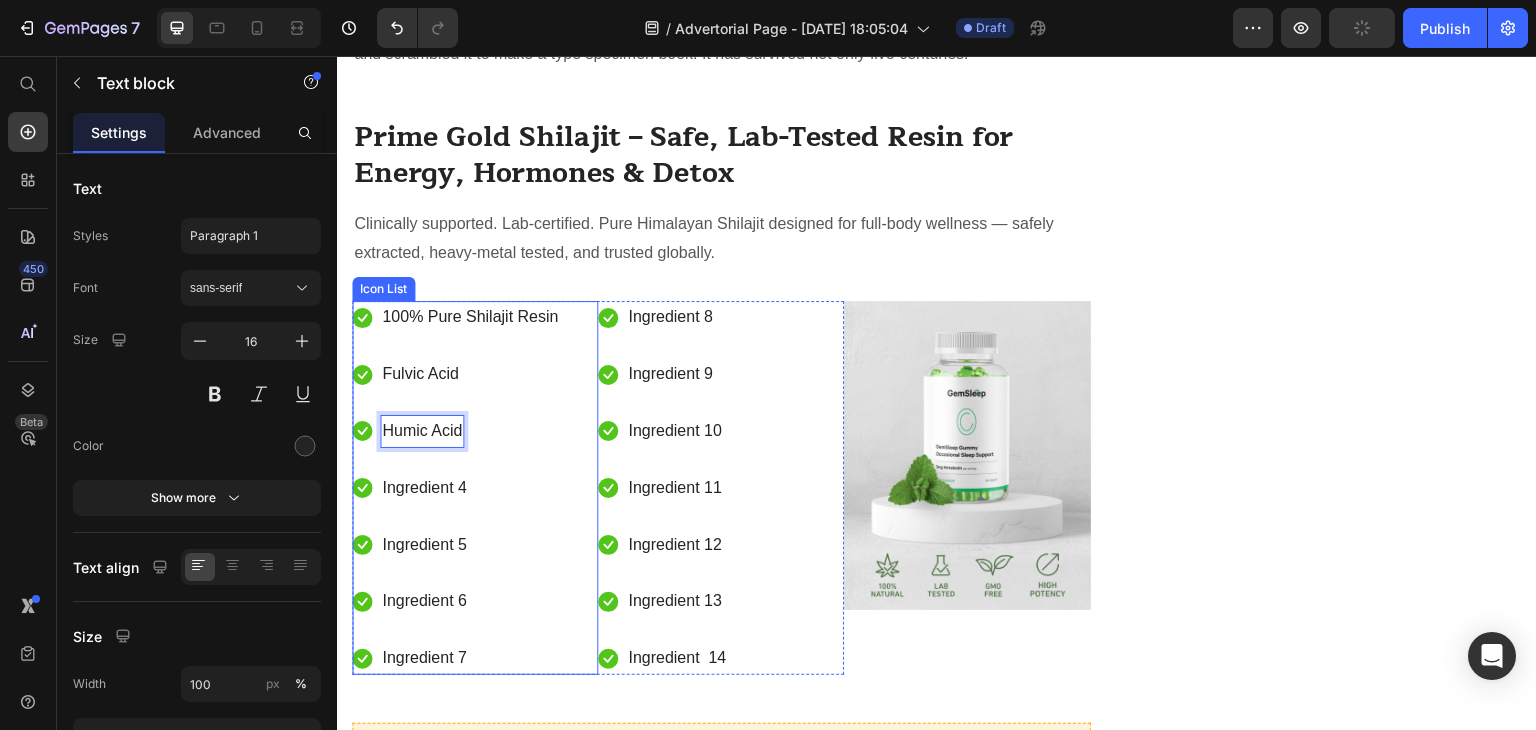 click on "Icon Ingredient 4 Text block" at bounding box center [456, 488] 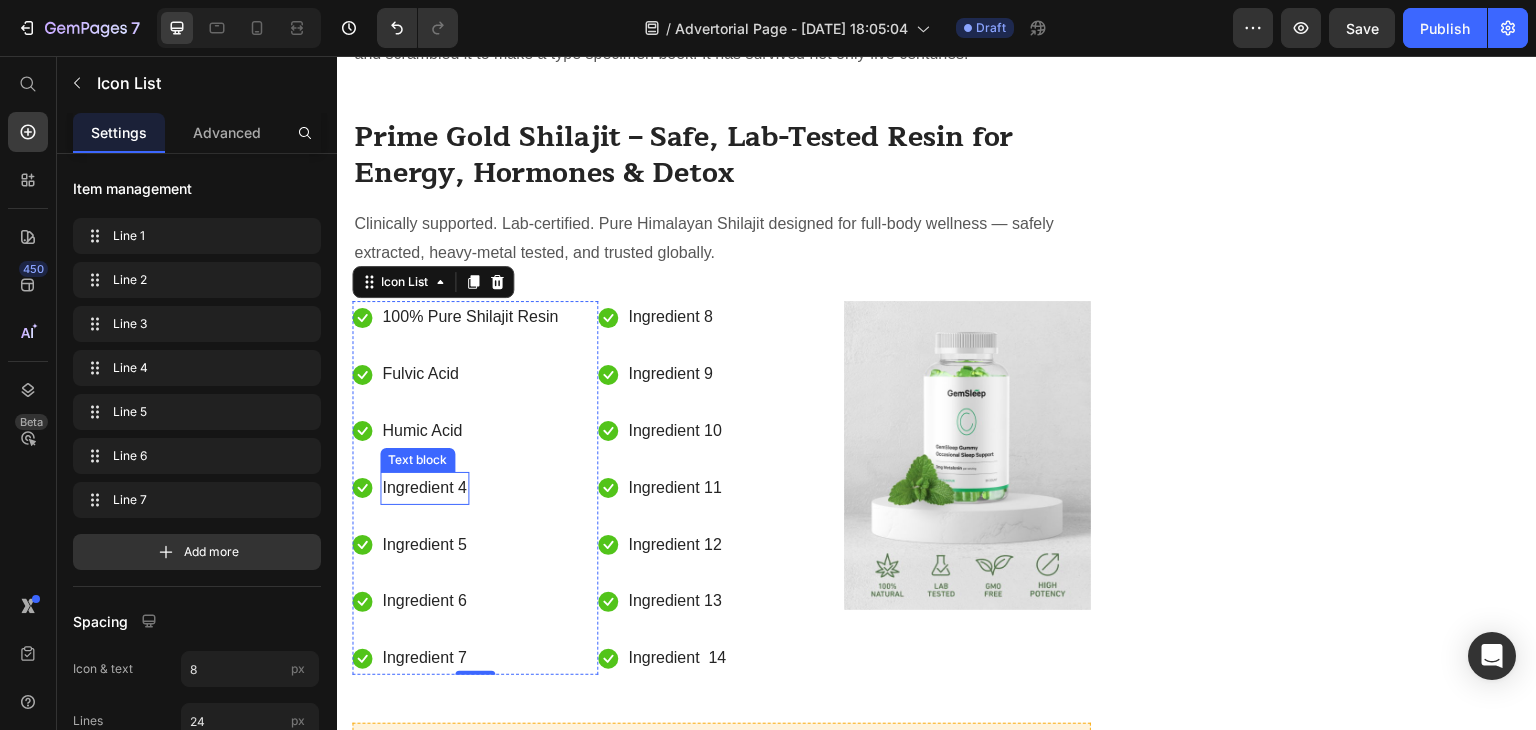 click on "Ingredient 4" at bounding box center (424, 488) 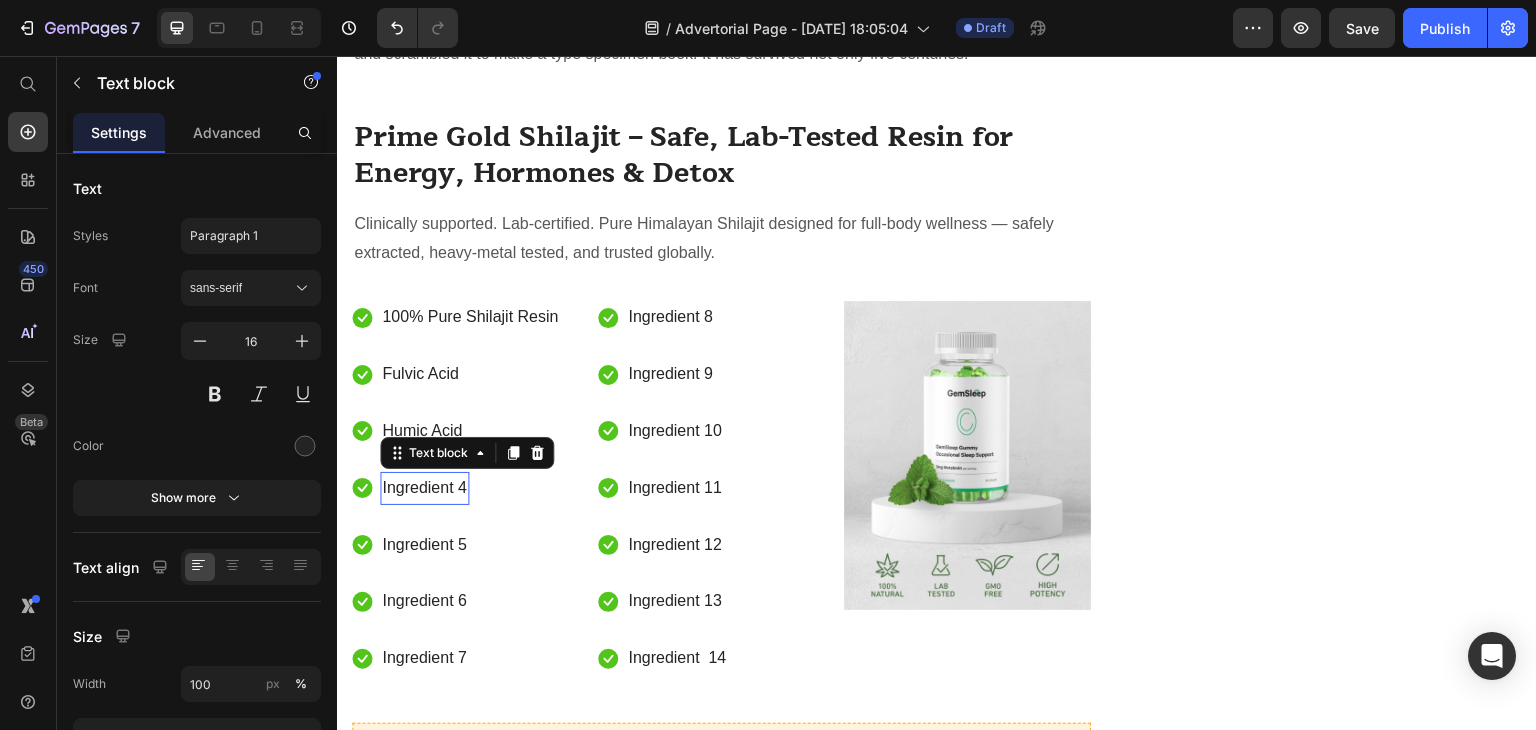 click on "Ingredient 4" at bounding box center [424, 488] 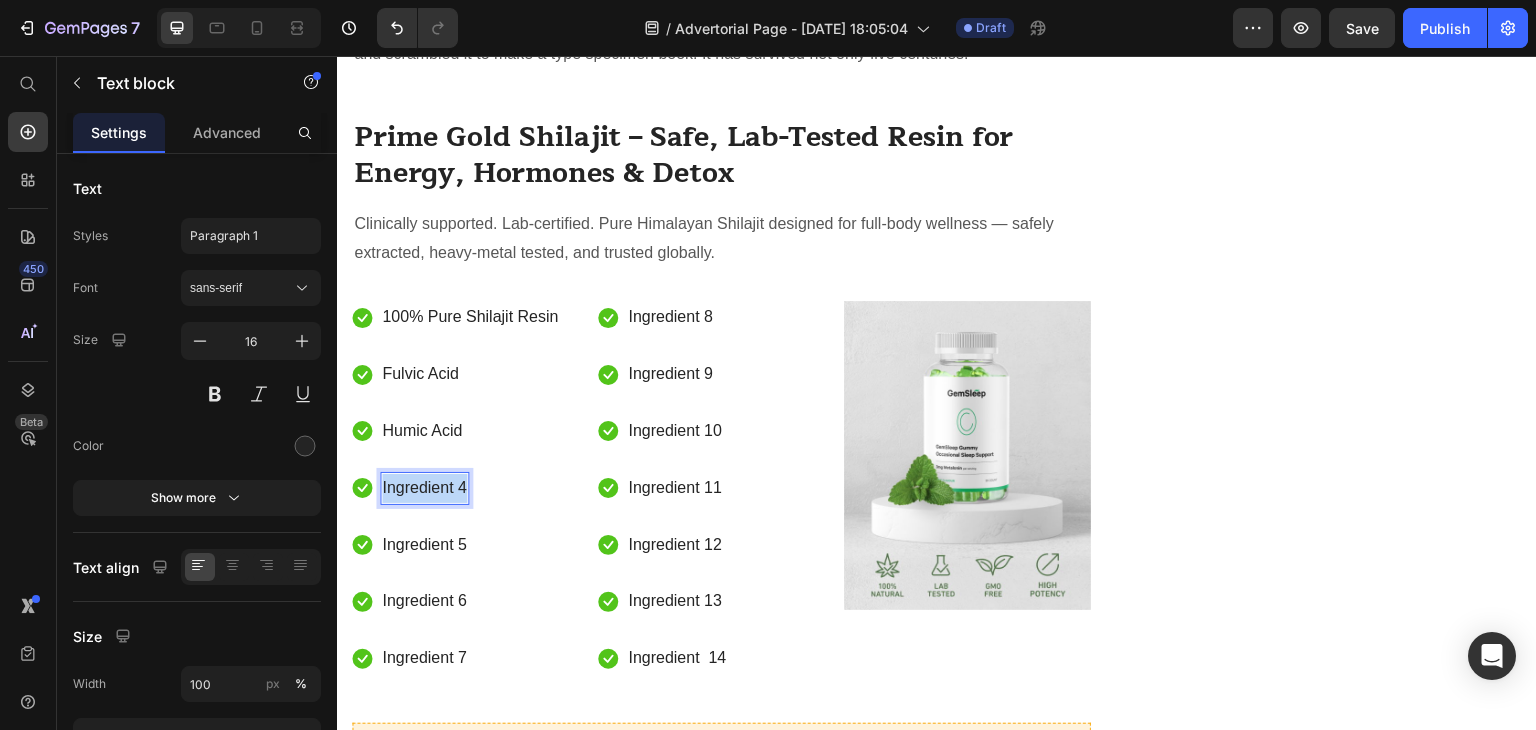 click on "Ingredient 4" at bounding box center [424, 488] 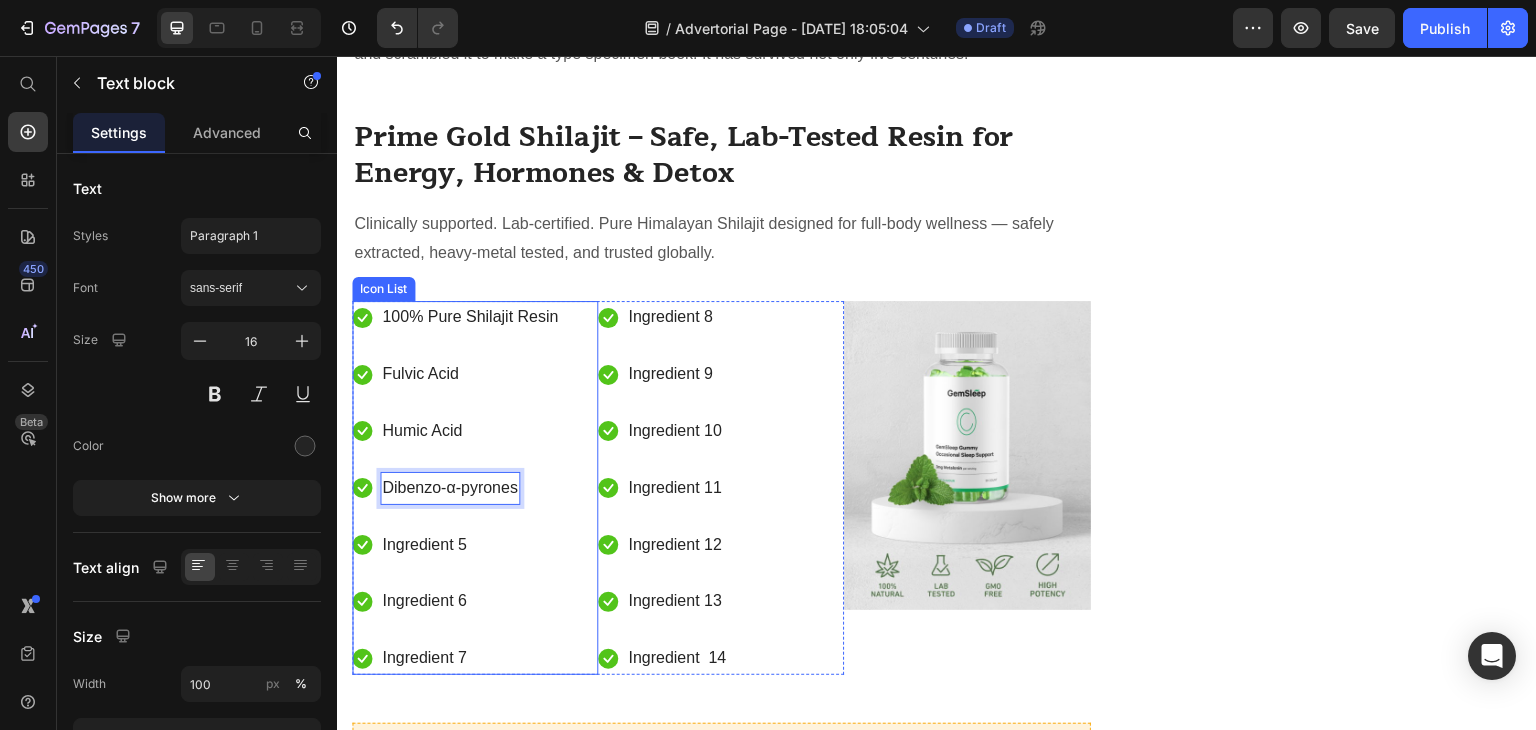 click on "Icon Ingredient 5 Text block" at bounding box center (456, 545) 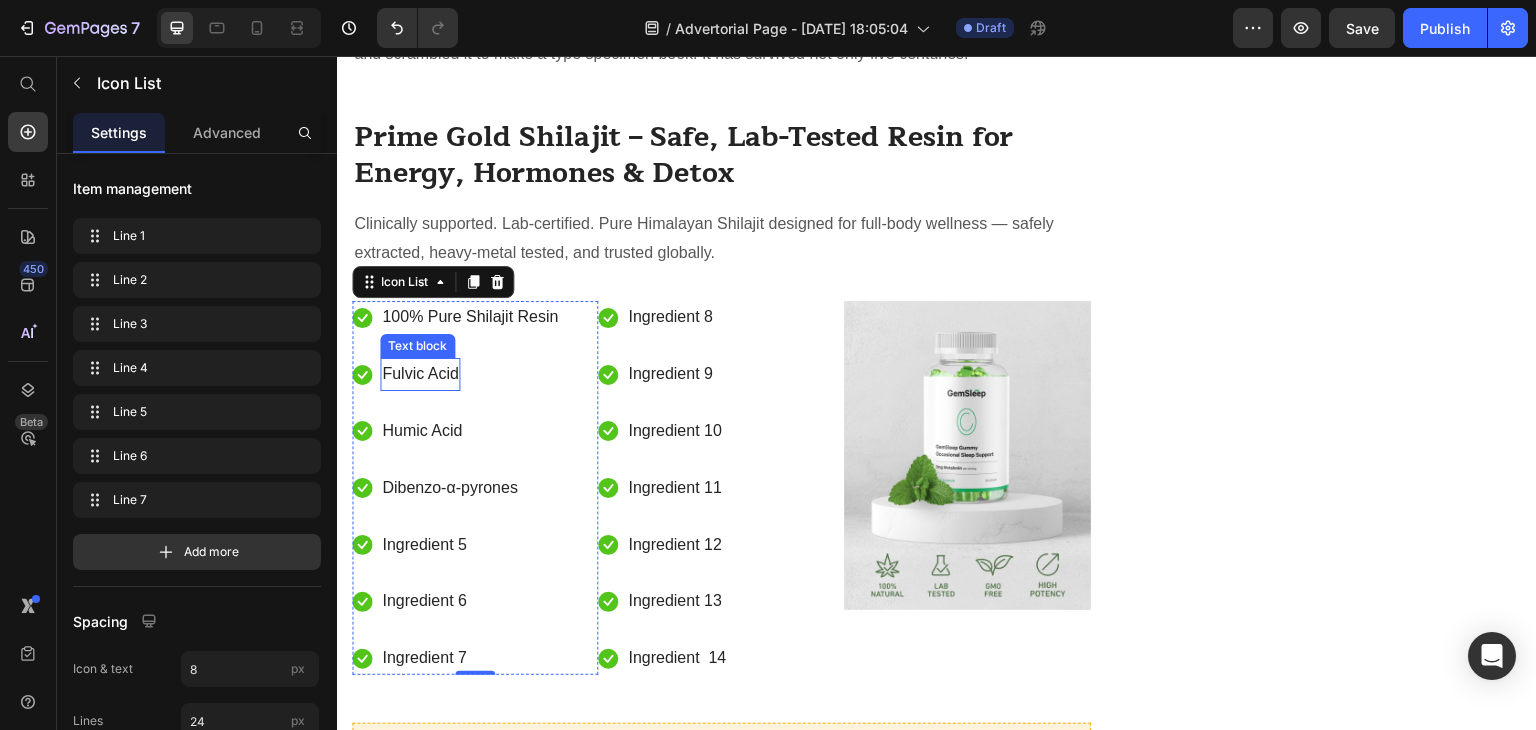 click on "Fulvic Acid" at bounding box center (420, 374) 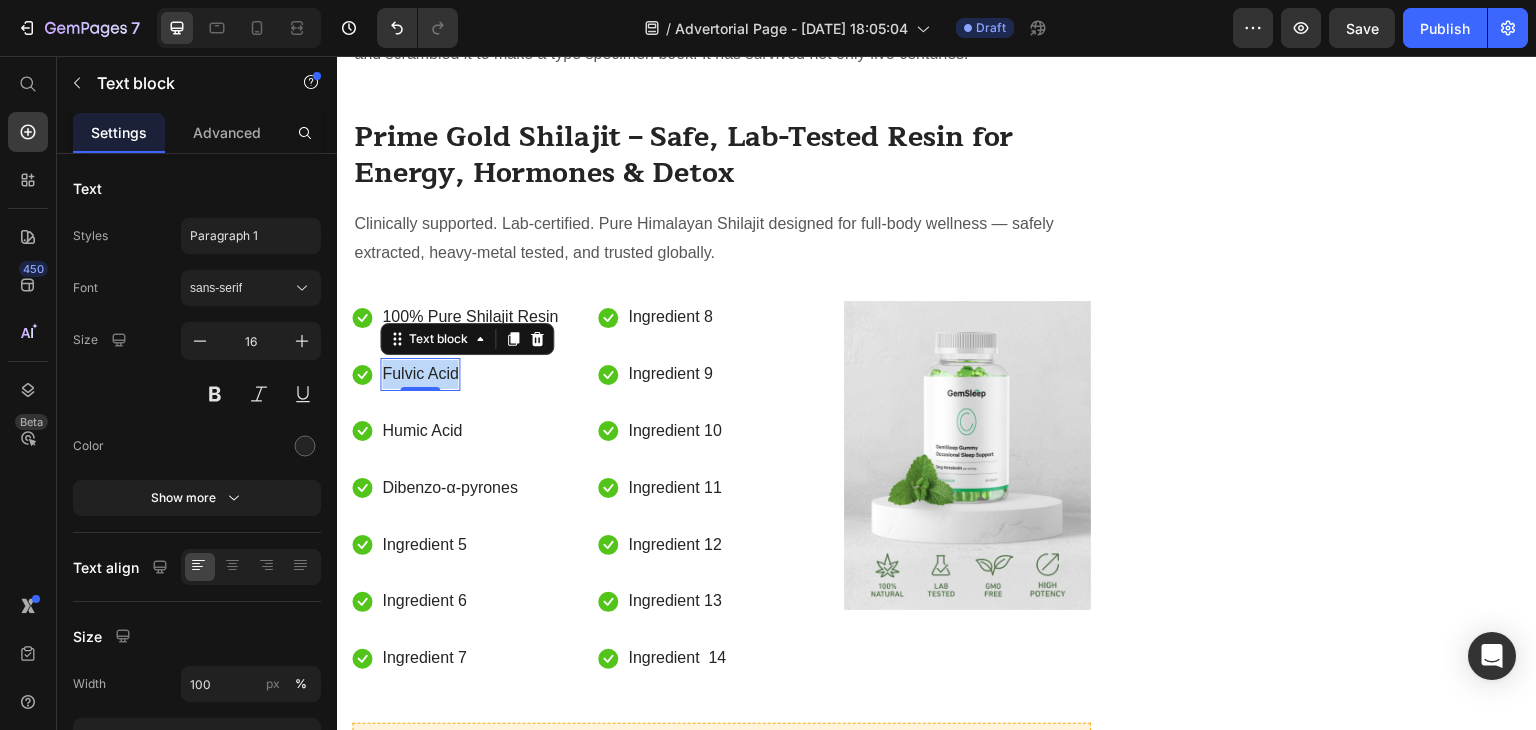 click on "Fulvic Acid" at bounding box center [420, 374] 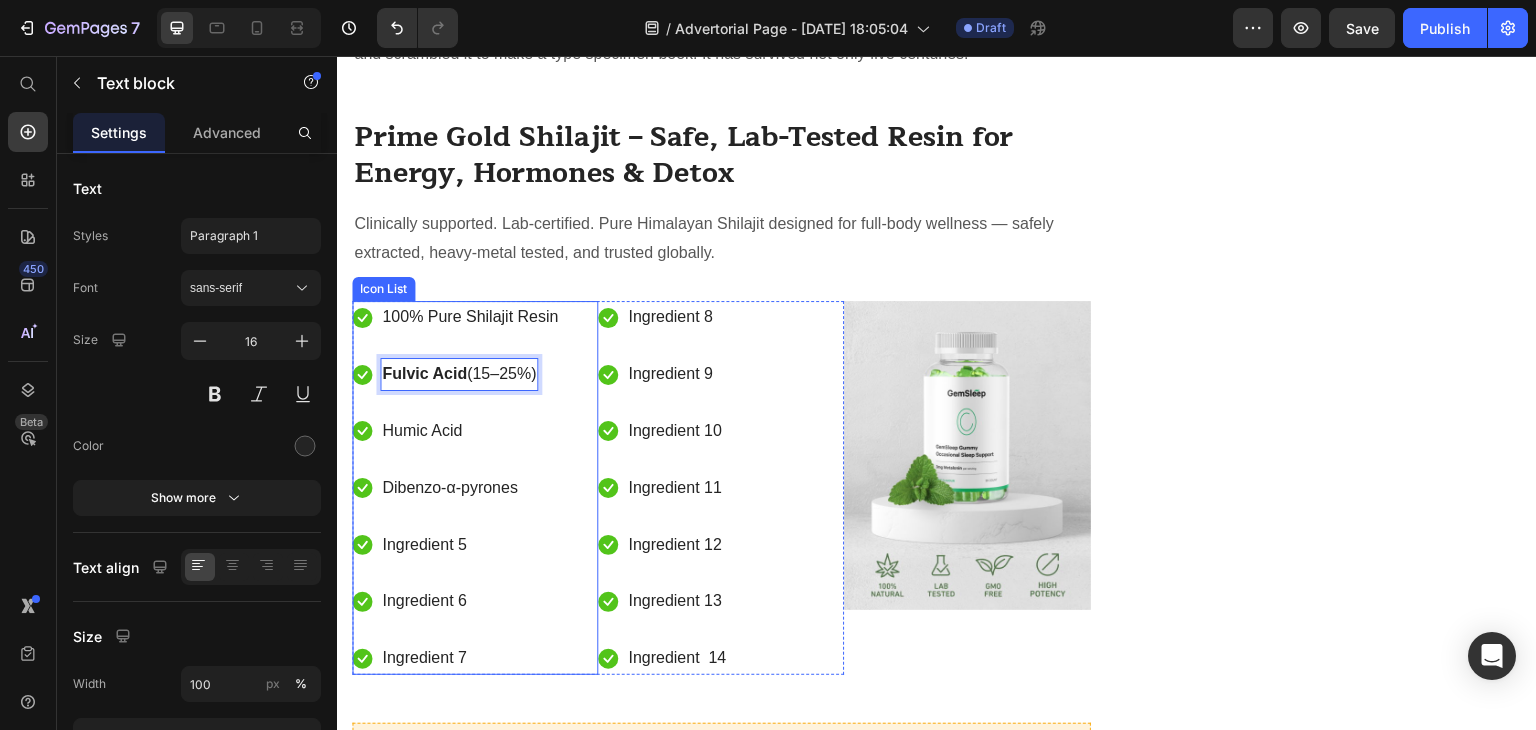 click on "Icon Humic Acid Text block" at bounding box center [456, 431] 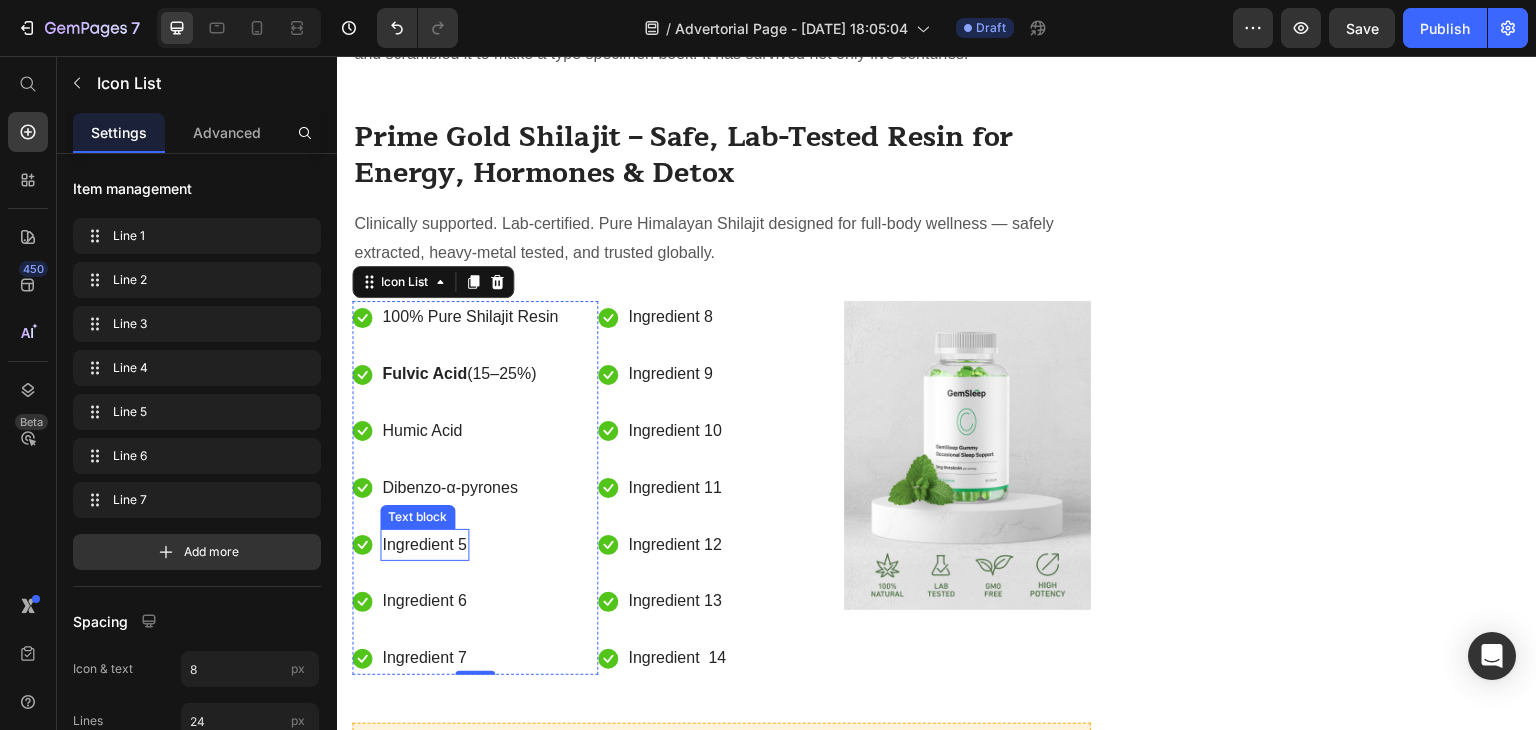 click on "Ingredient 5" at bounding box center [424, 545] 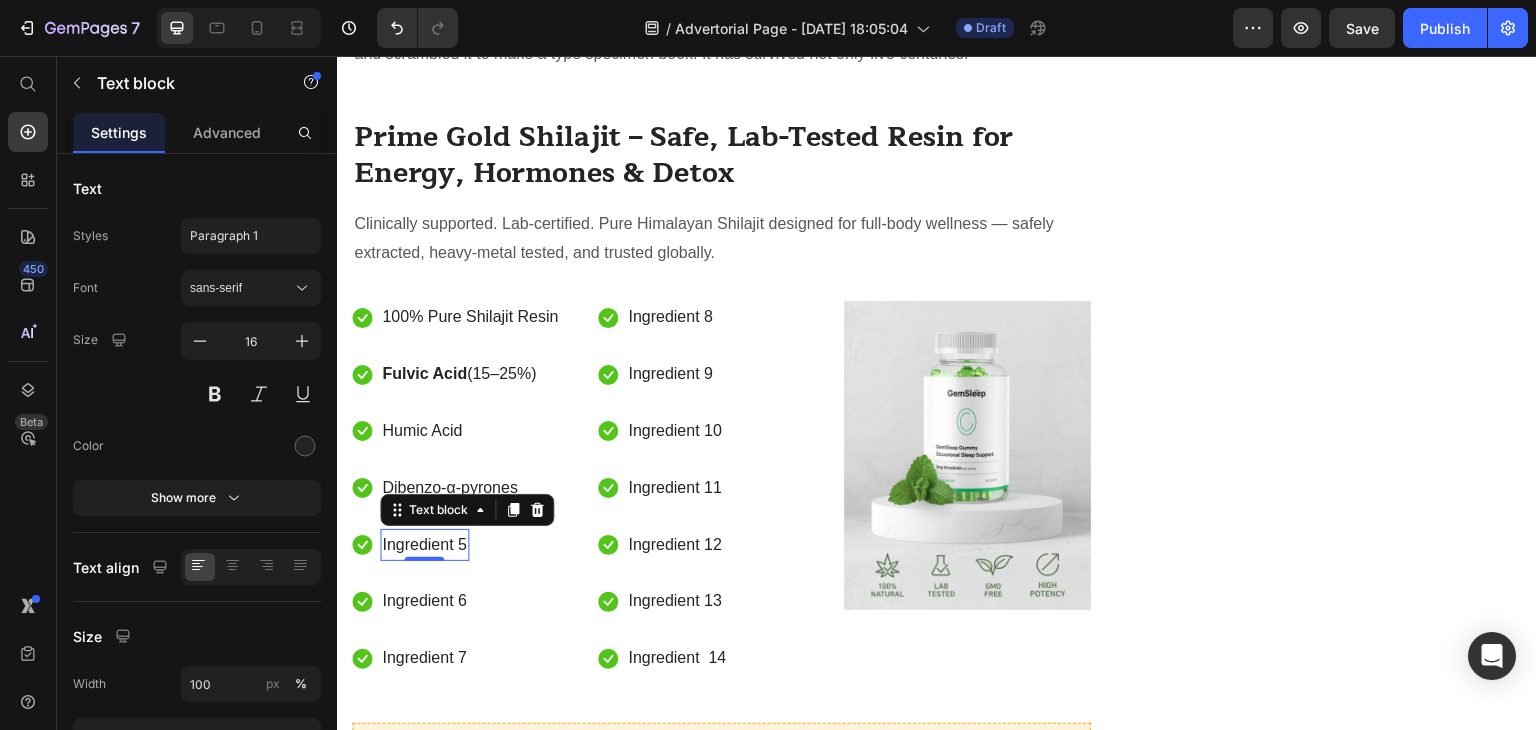 click on "Ingredient 5" at bounding box center [424, 545] 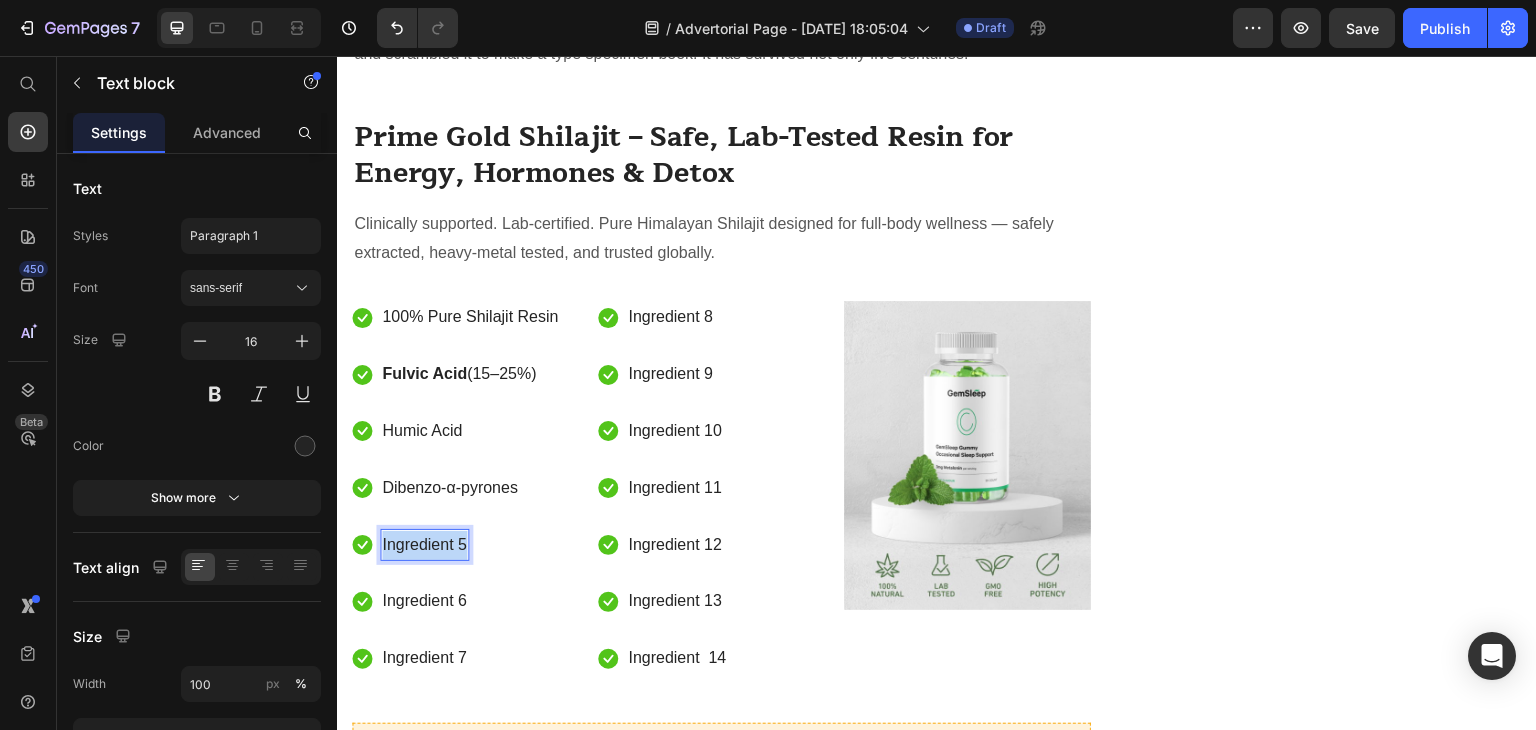click on "Ingredient 5" at bounding box center [424, 545] 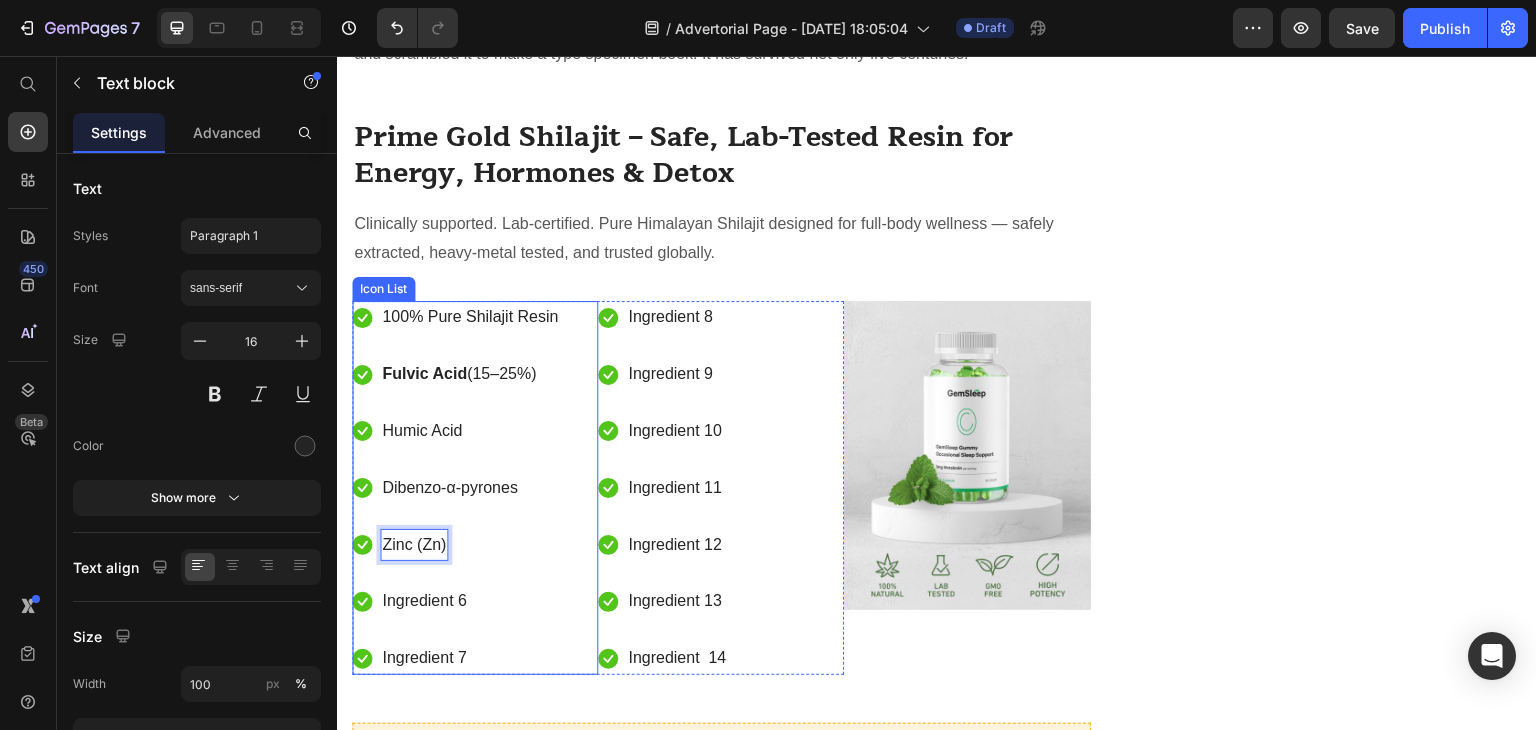 click on "Icon 100% Pure Shilajit Resin Text block
Icon Fulvic Acid  (15–25%) Text block
Icon Humic Acid Text block
Icon Dibenzo-α-pyrones Text block
Icon Zinc (Zn) Text block   0
Icon Ingredient 6 Text block
Icon Ingredient 7 Text block" at bounding box center [456, 488] 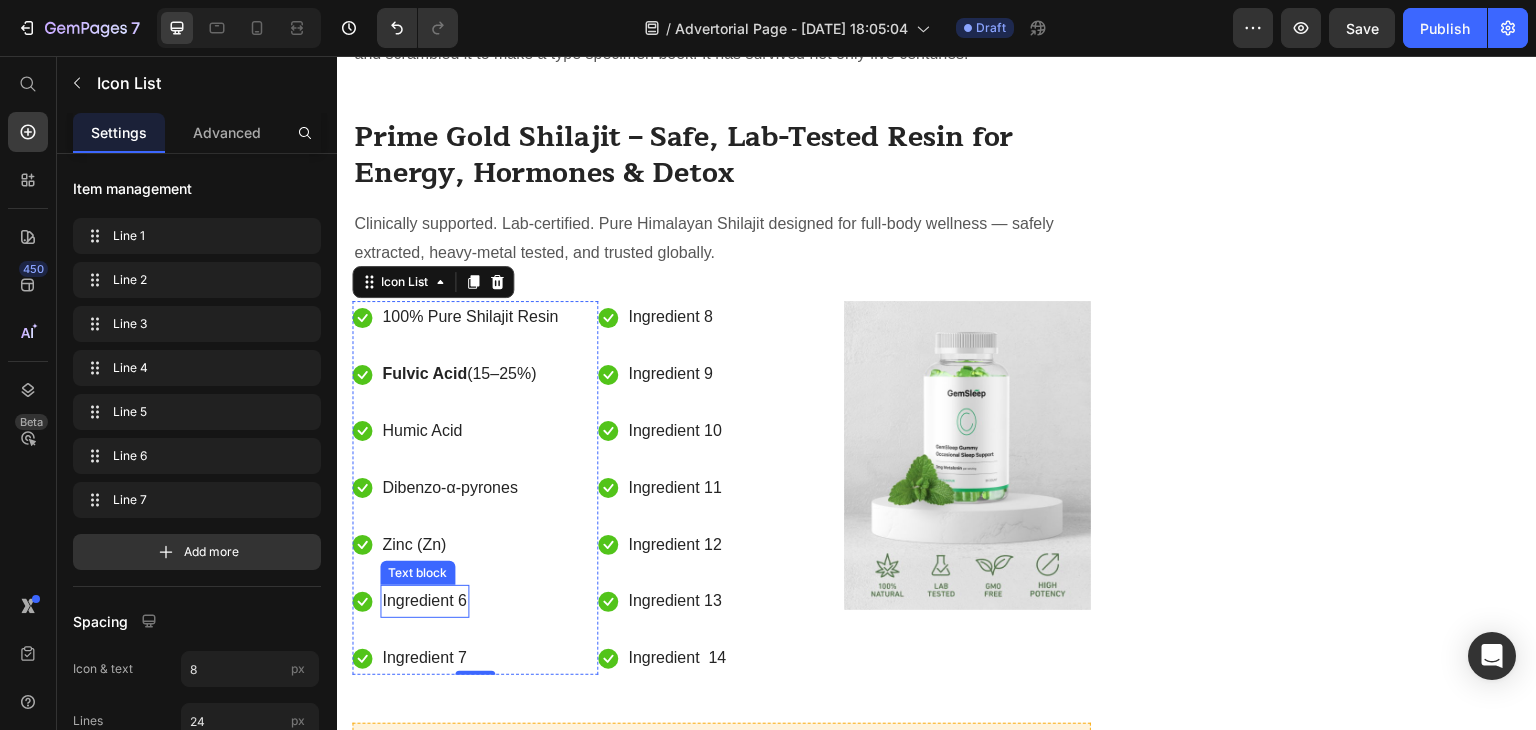 click on "Ingredient 6" at bounding box center [424, 601] 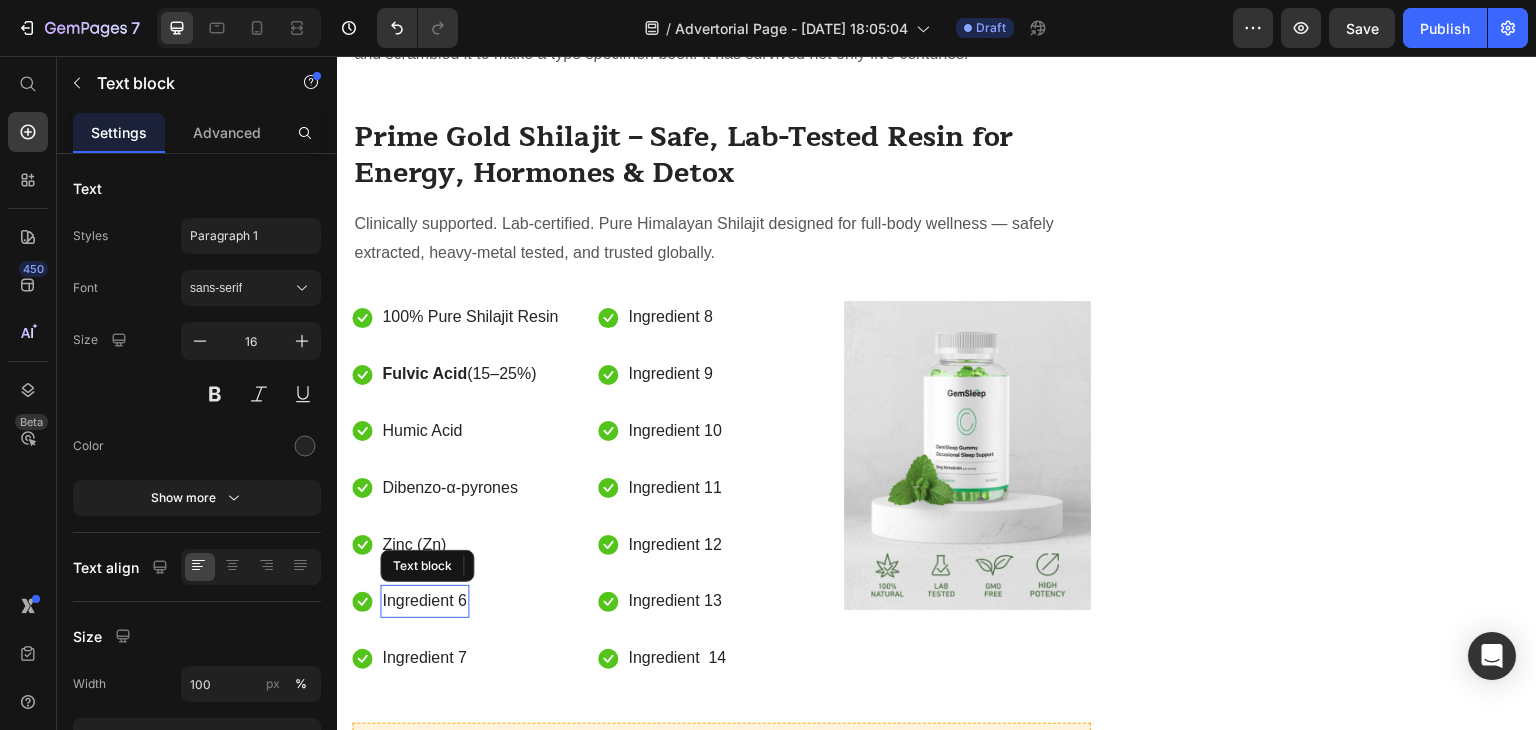 click on "Ingredient 6" at bounding box center (424, 601) 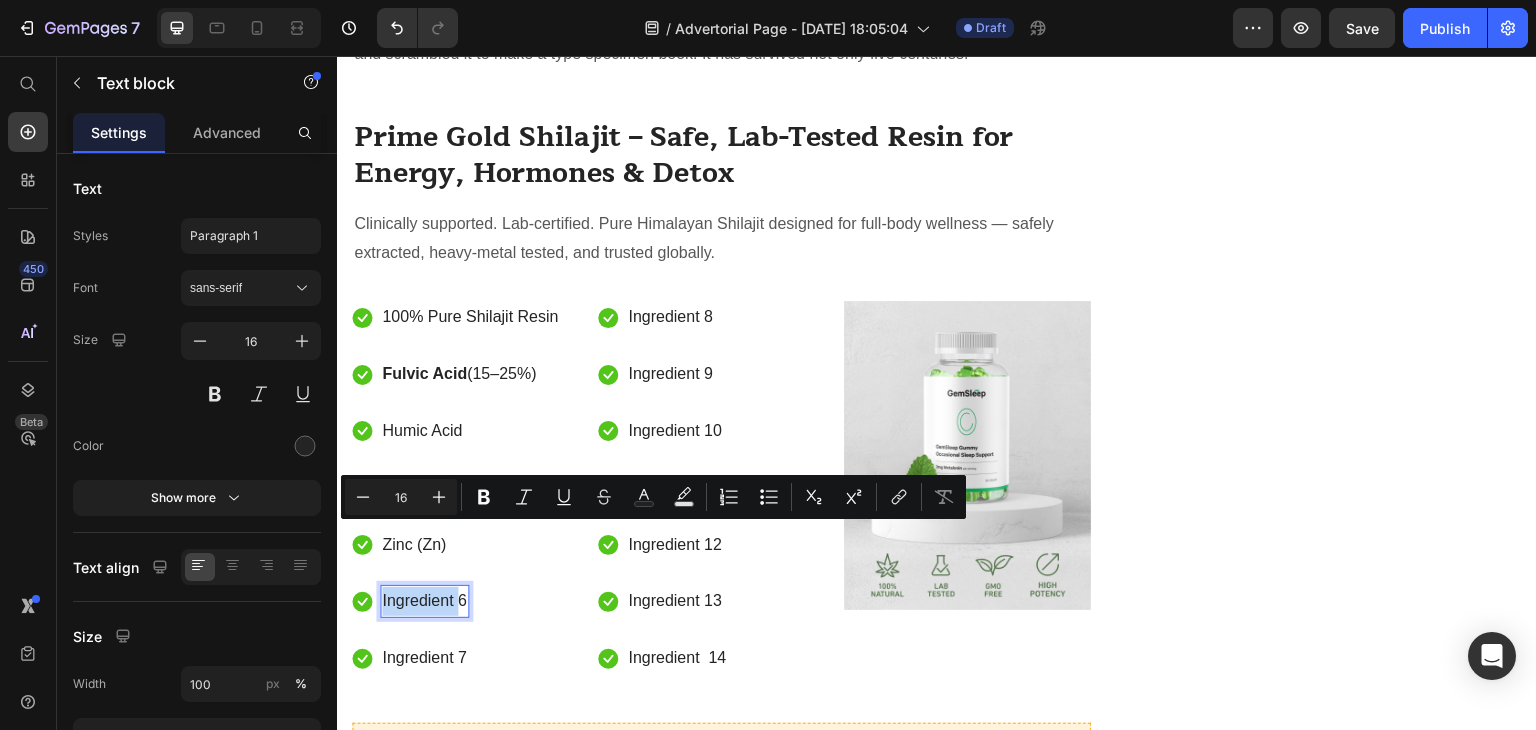 click on "Ingredient 6" at bounding box center [424, 601] 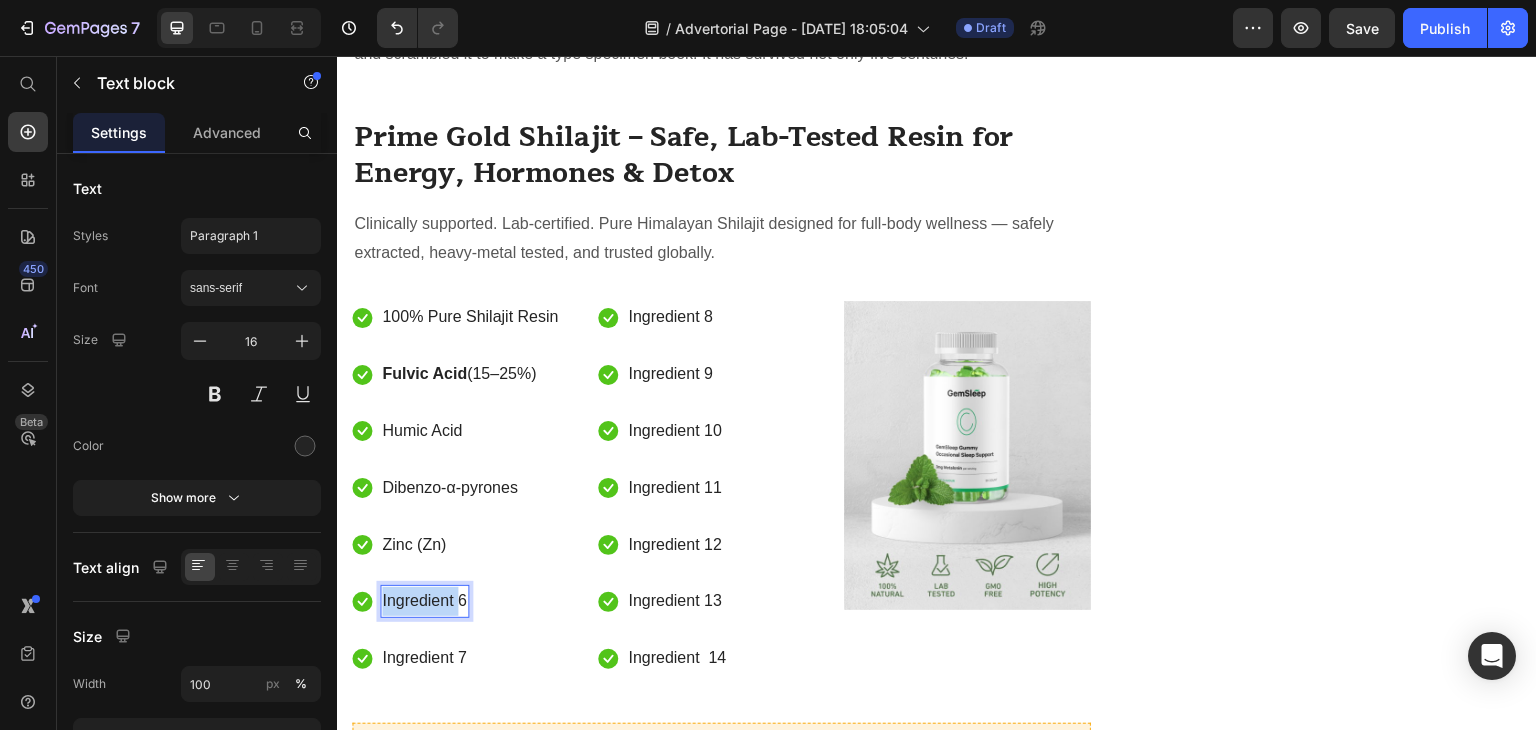 click on "Ingredient 6" at bounding box center [424, 601] 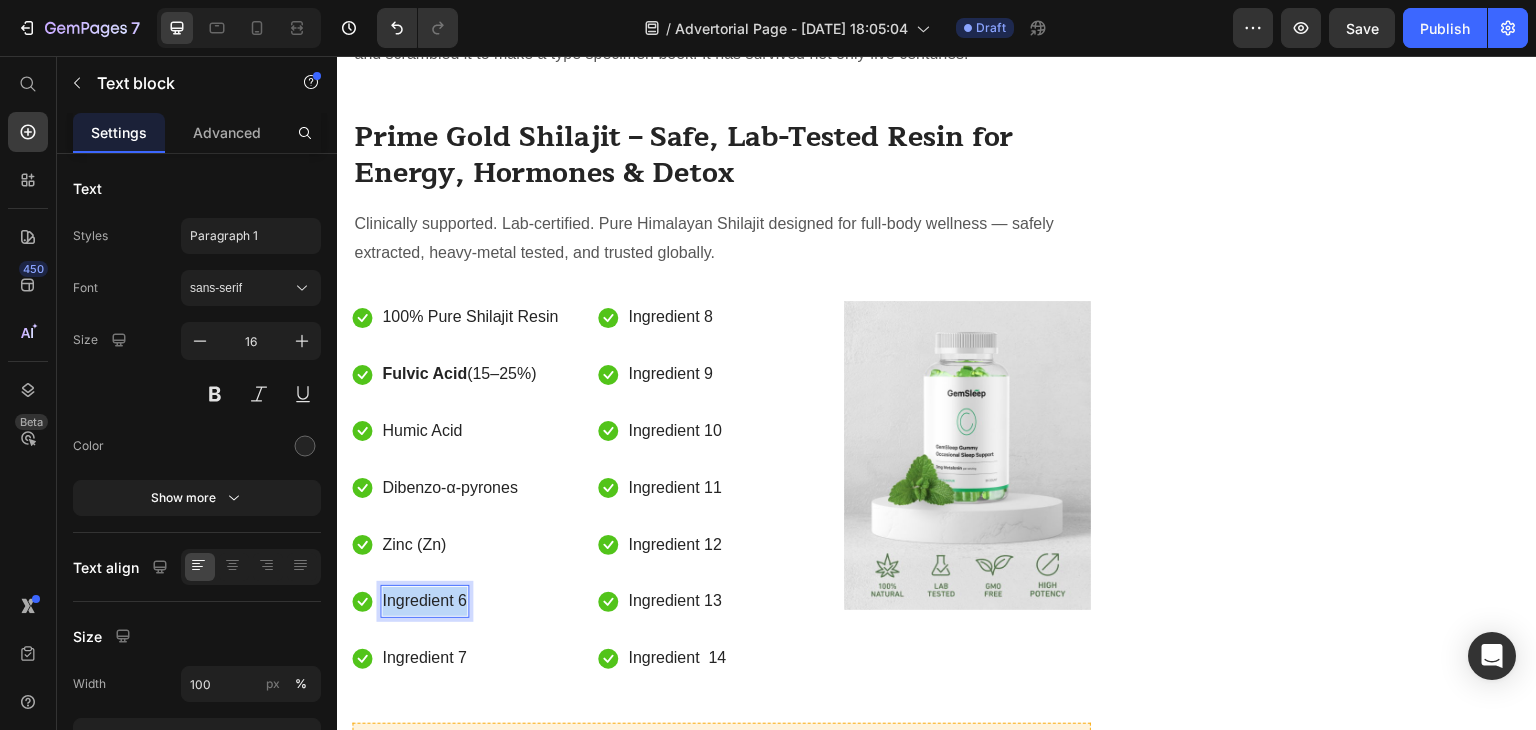 click on "Ingredient 6" at bounding box center [424, 601] 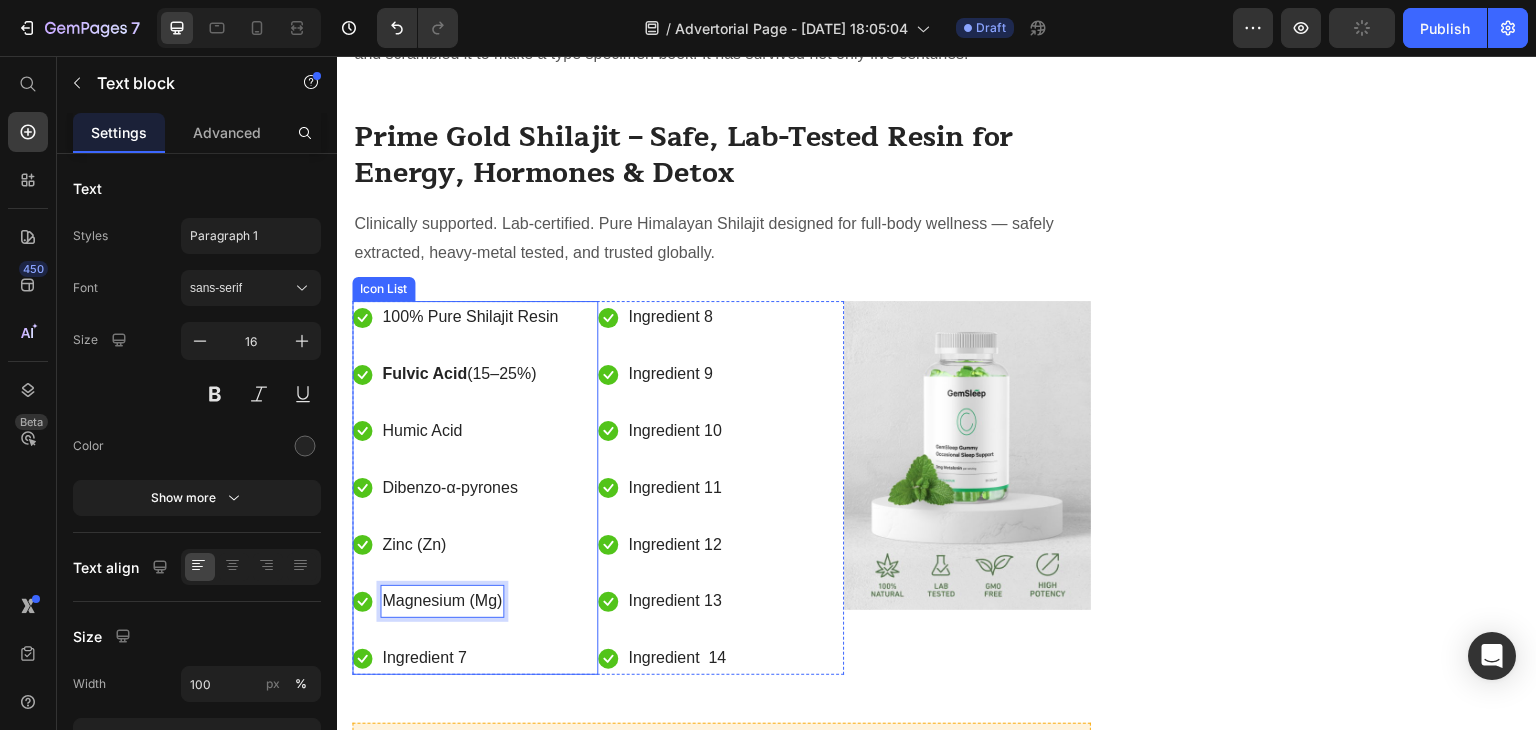 click on "Icon 100% Pure Shilajit Resin Text block
Icon Fulvic Acid  (15–25%) Text block
Icon Humic Acid Text block
Icon Dibenzo-α-pyrones Text block
Icon Zinc (Zn) Text block
Icon Magnesium (Mg) Text block   0
Icon Ingredient 7 Text block" at bounding box center (456, 488) 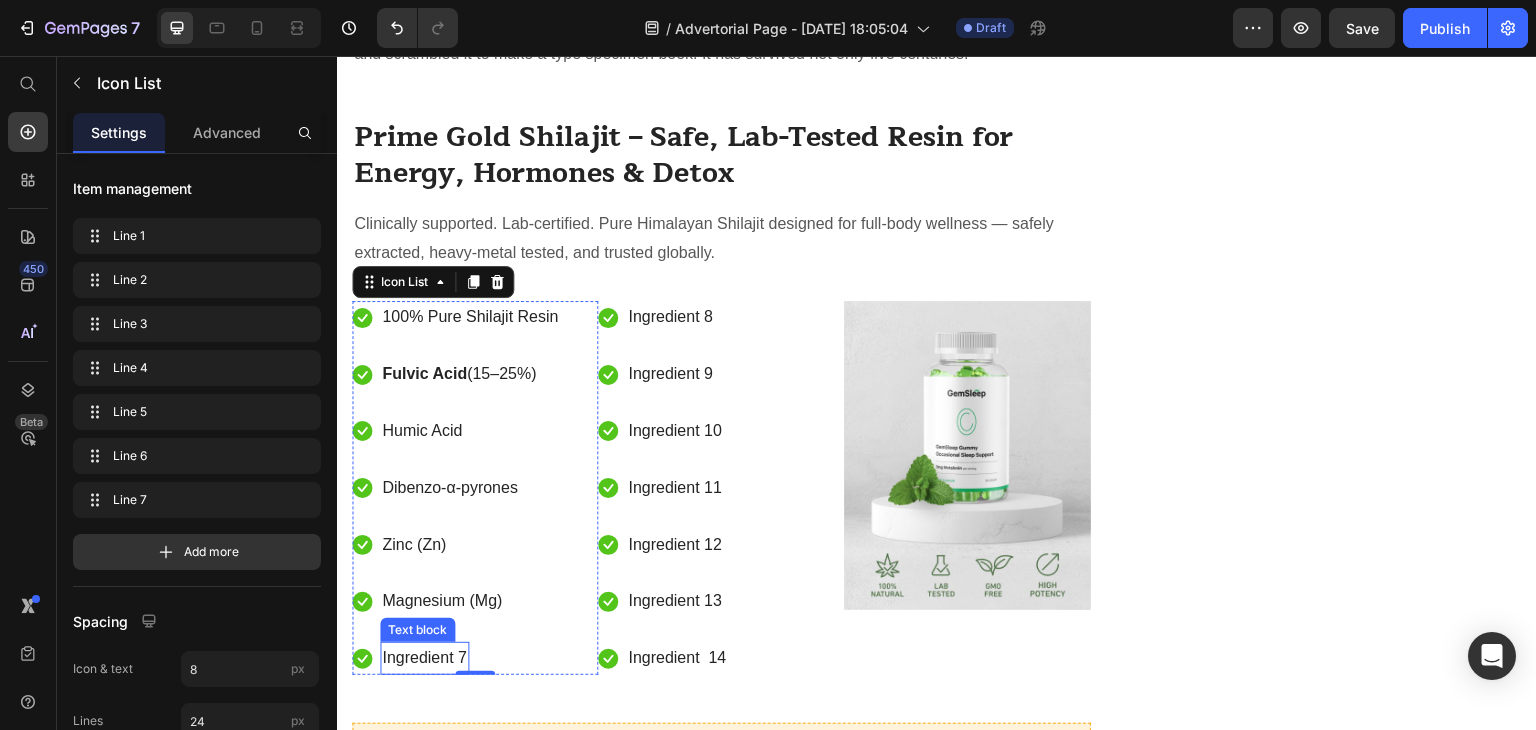 click on "Ingredient 7" at bounding box center [424, 658] 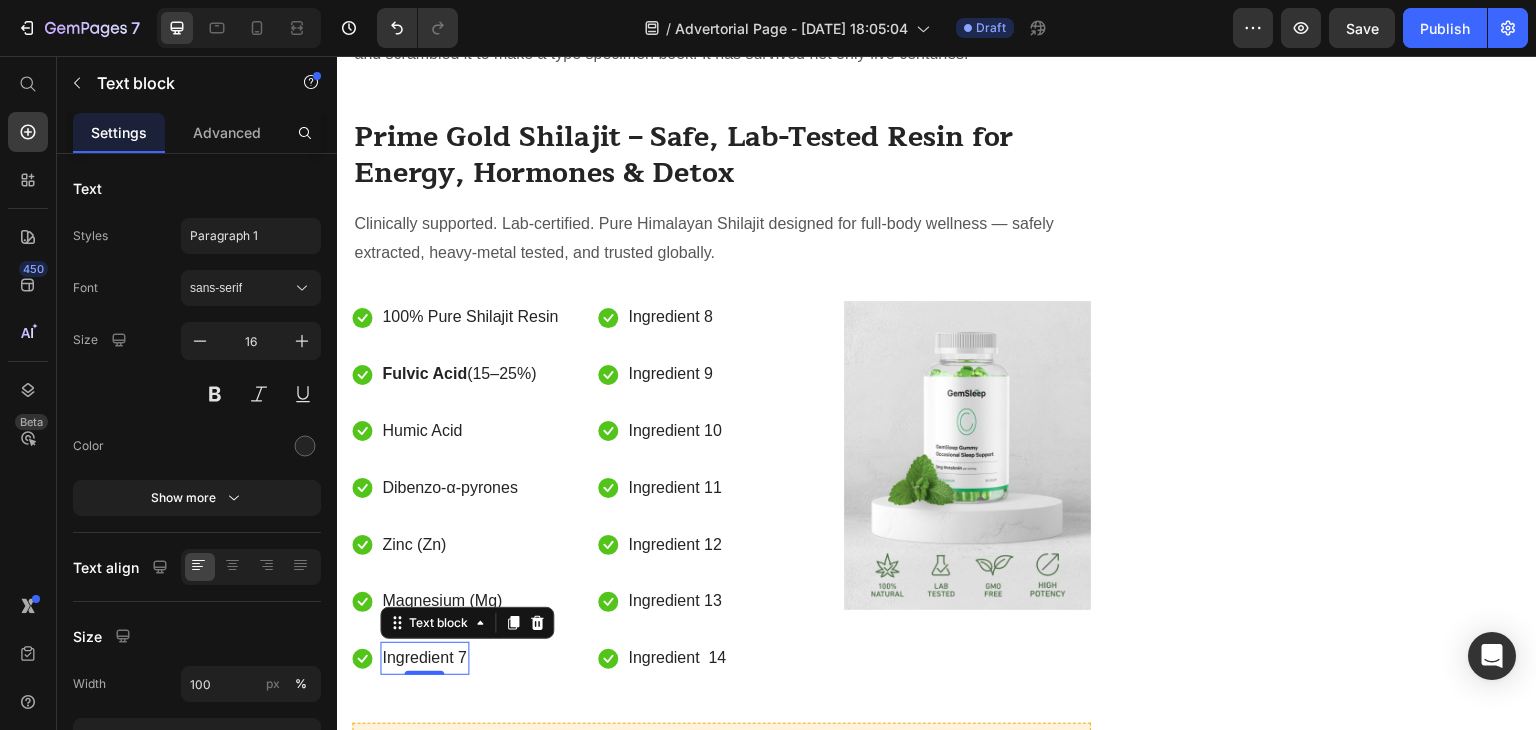 click on "Ingredient 7" at bounding box center (424, 658) 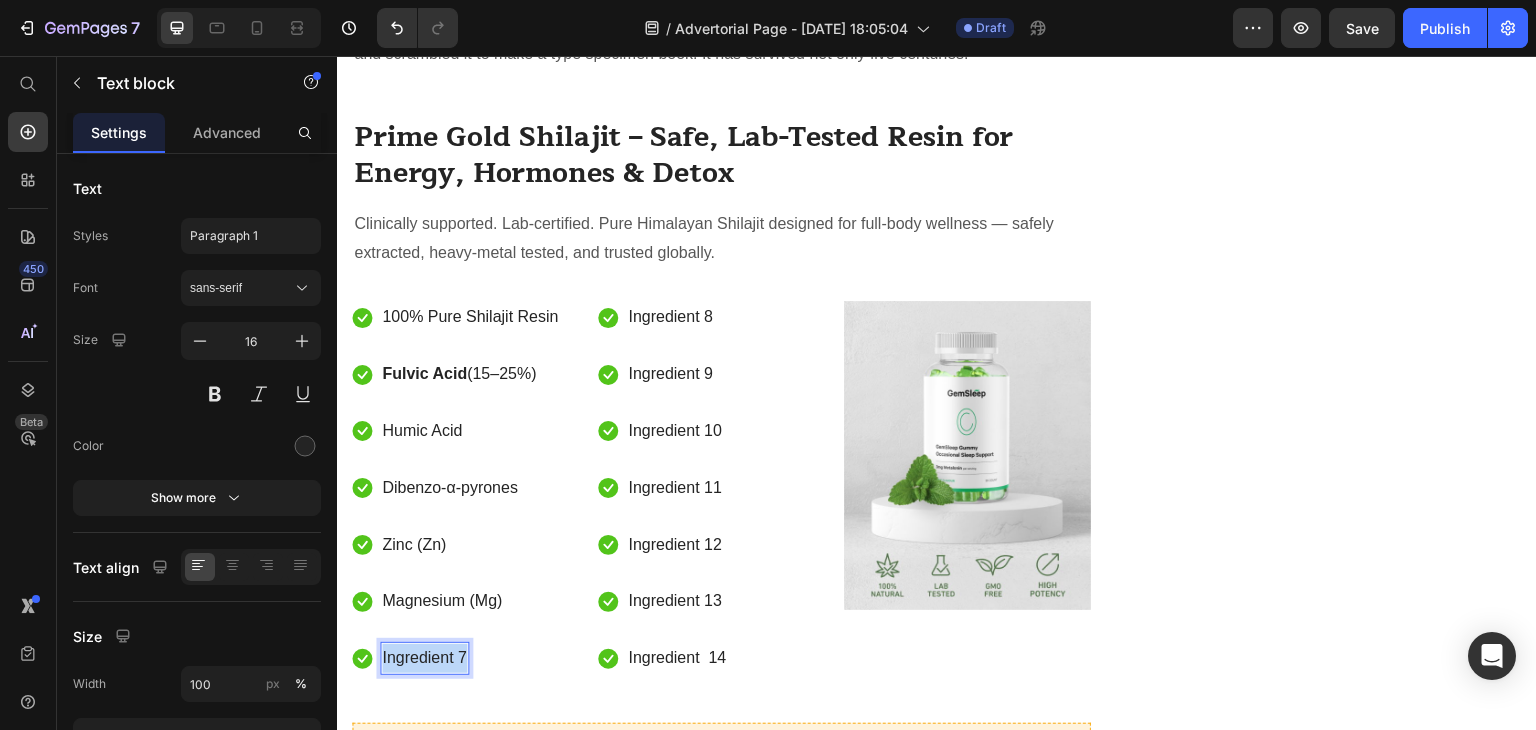 click on "Ingredient 7" at bounding box center (424, 658) 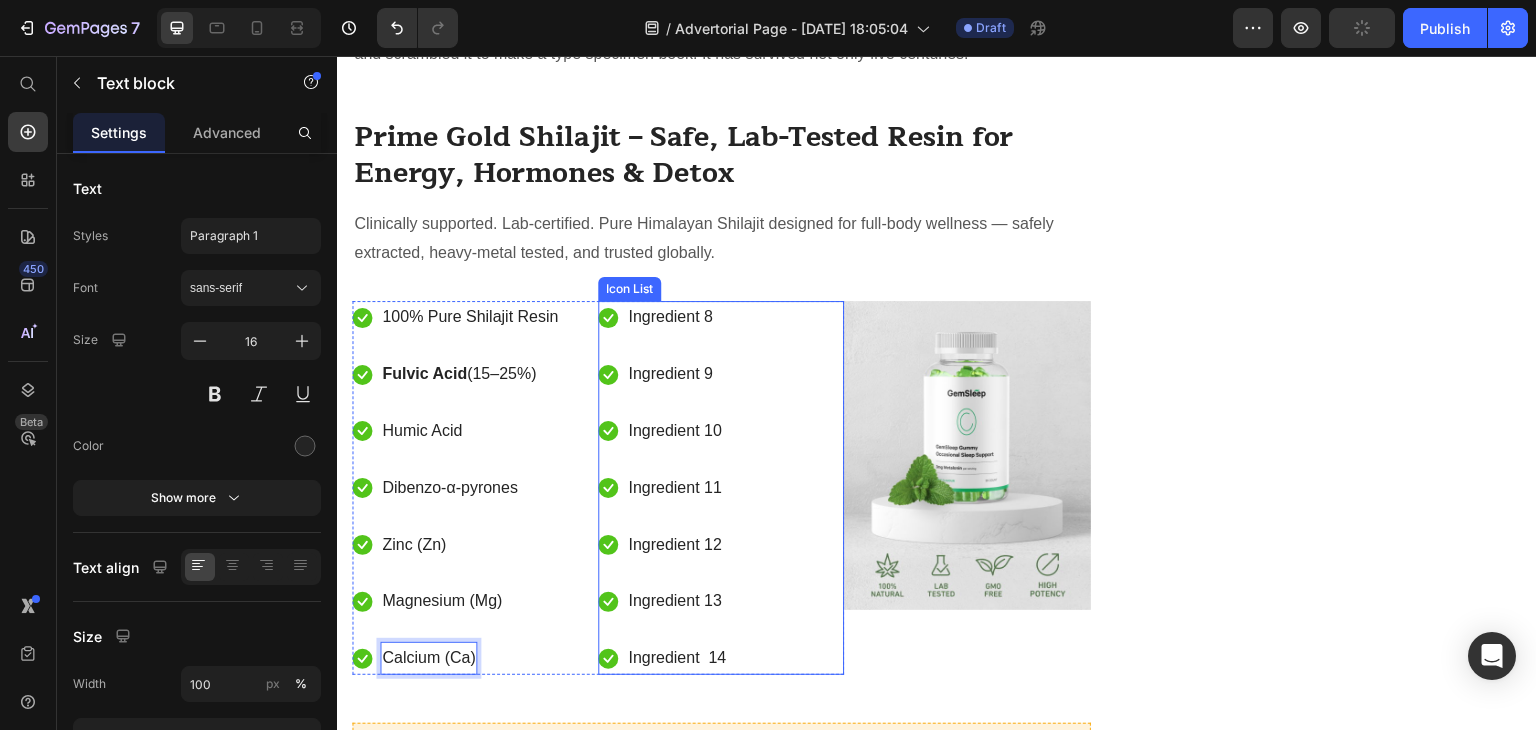 click on "Icon Ingredient 8  Text block
Icon Ingredient 9  Text block
Icon Ingredient 10  Text block
Icon Ingredient 11  Text block
Icon Ingredient 12  Text block
Icon Ingredient 13  Text block
Icon Ingredient  14 Text block" at bounding box center [721, 488] 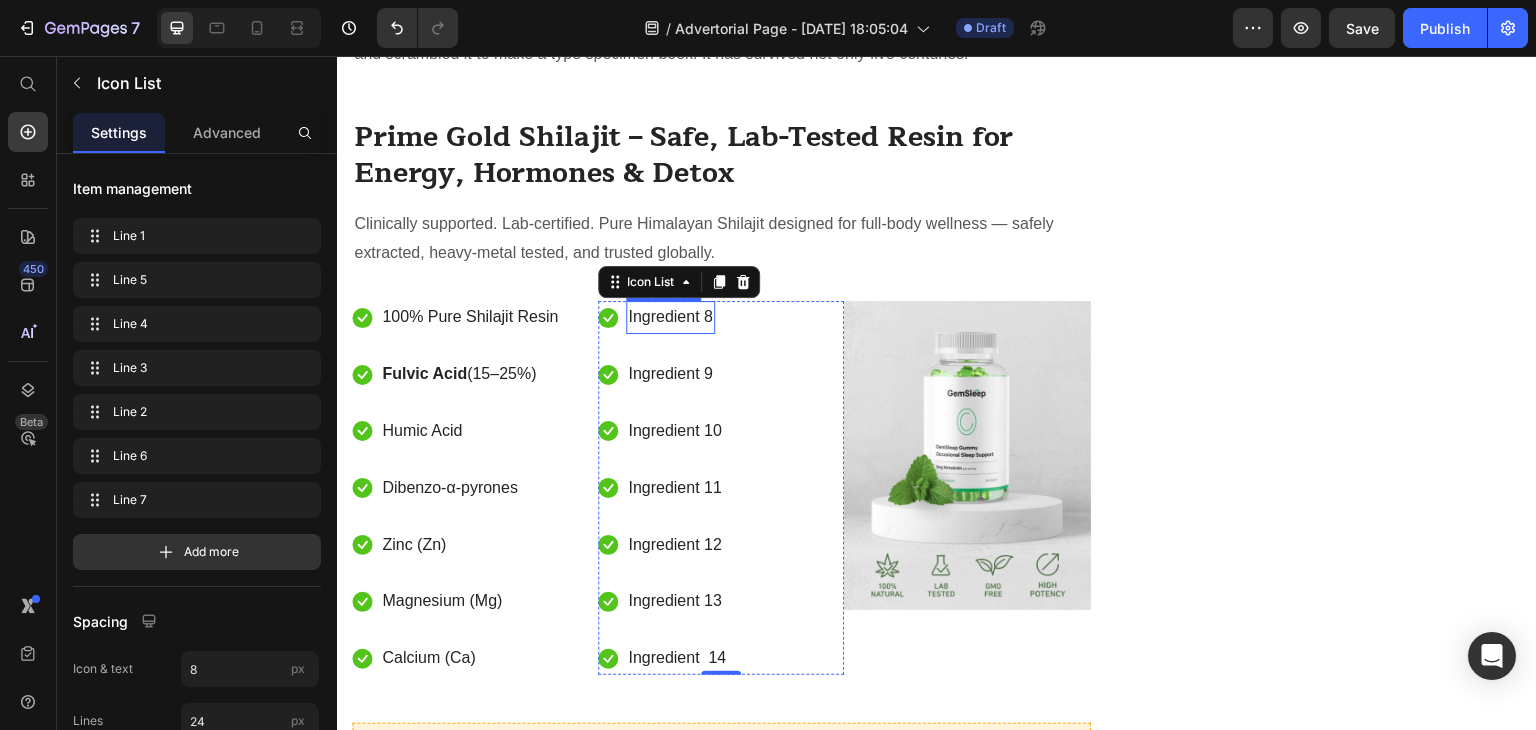 click on "Ingredient 8" at bounding box center [670, 317] 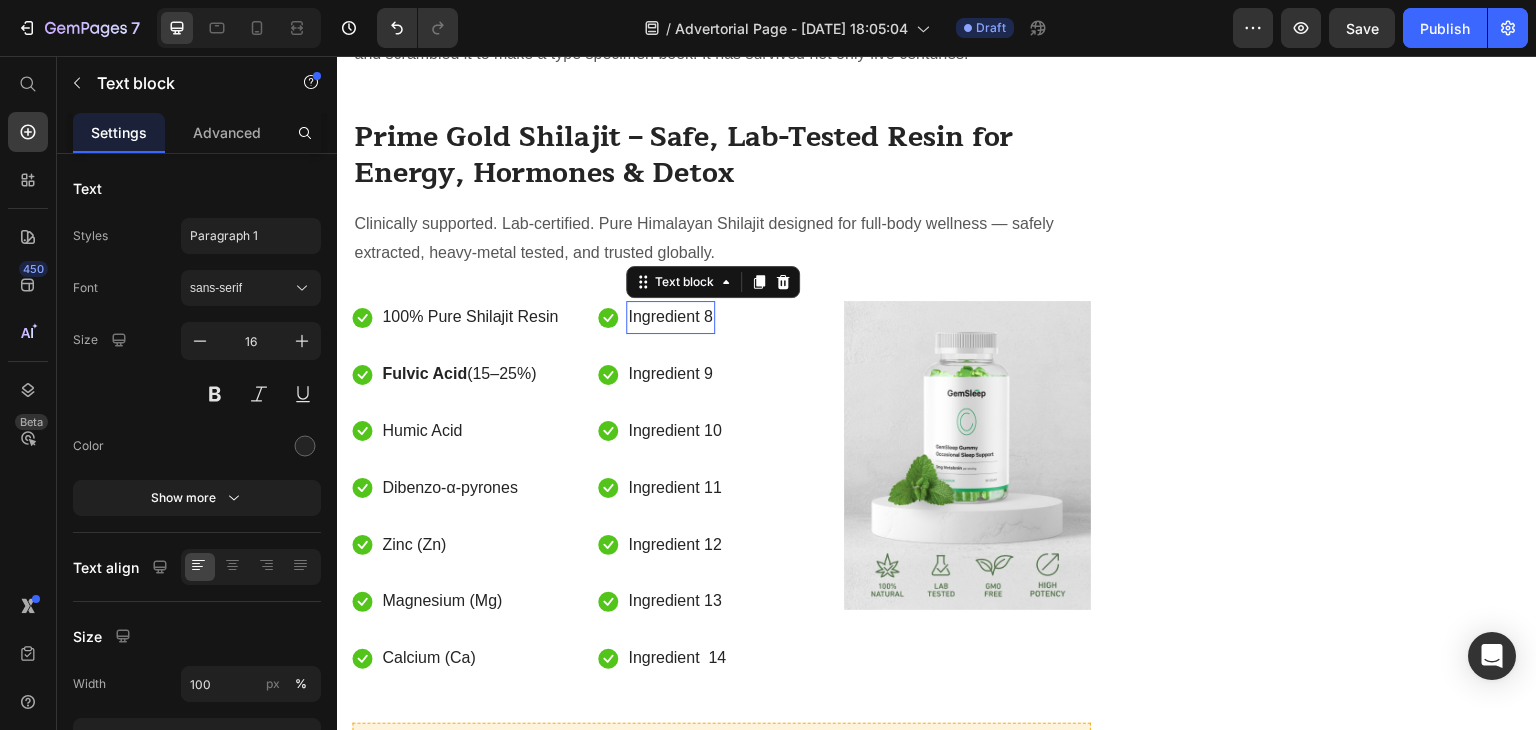 click on "Ingredient 8" at bounding box center (670, 317) 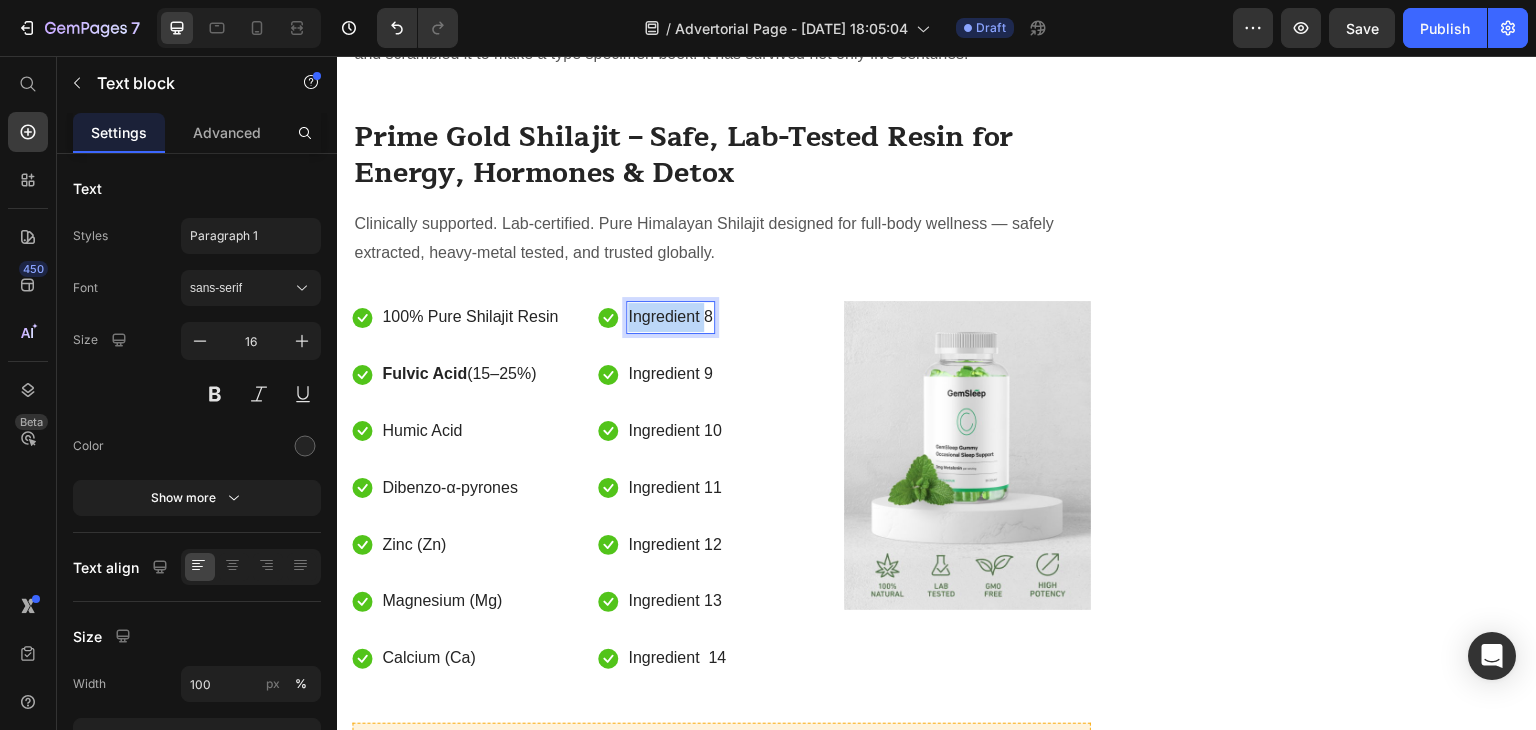 click on "Ingredient 8" at bounding box center [670, 317] 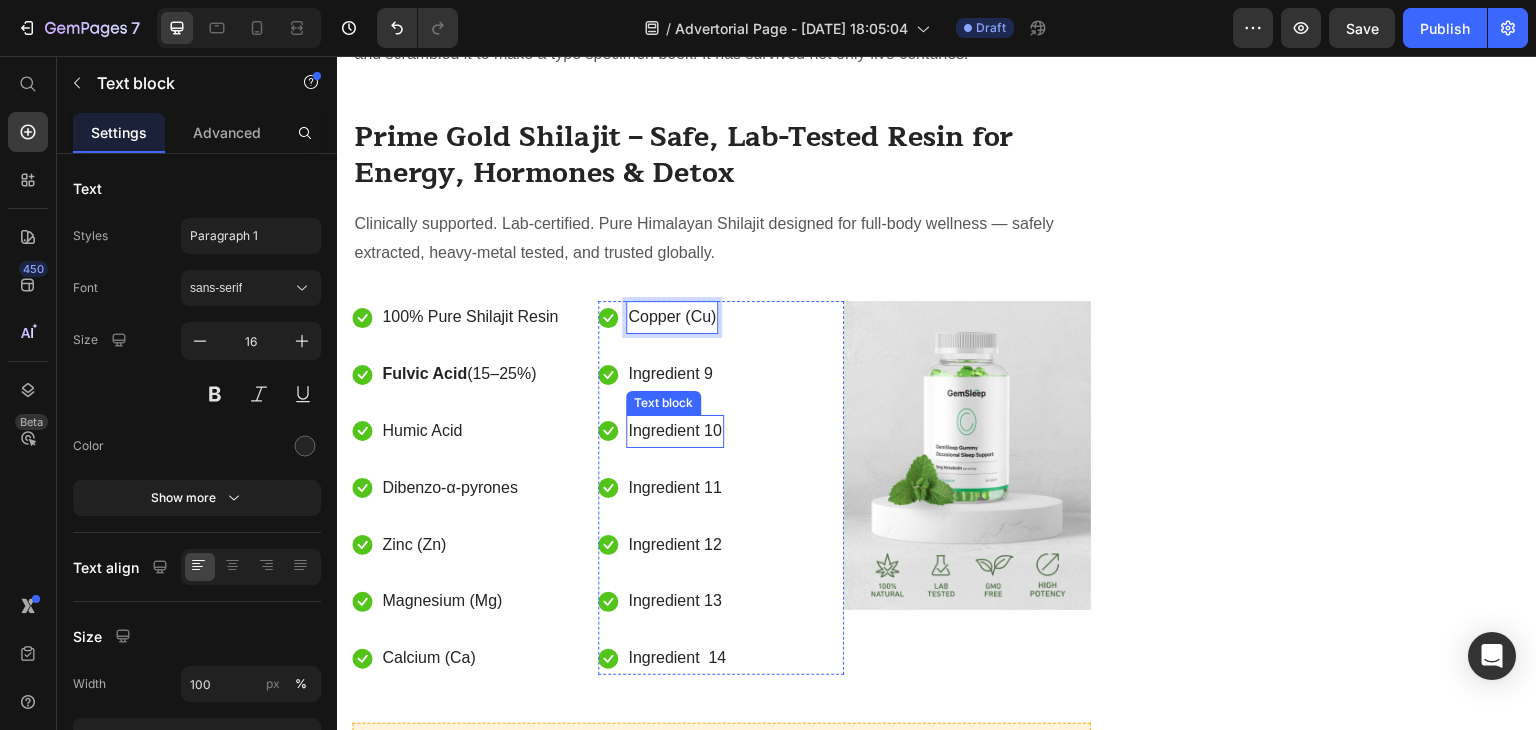 click on "Ingredient 9" at bounding box center [670, 374] 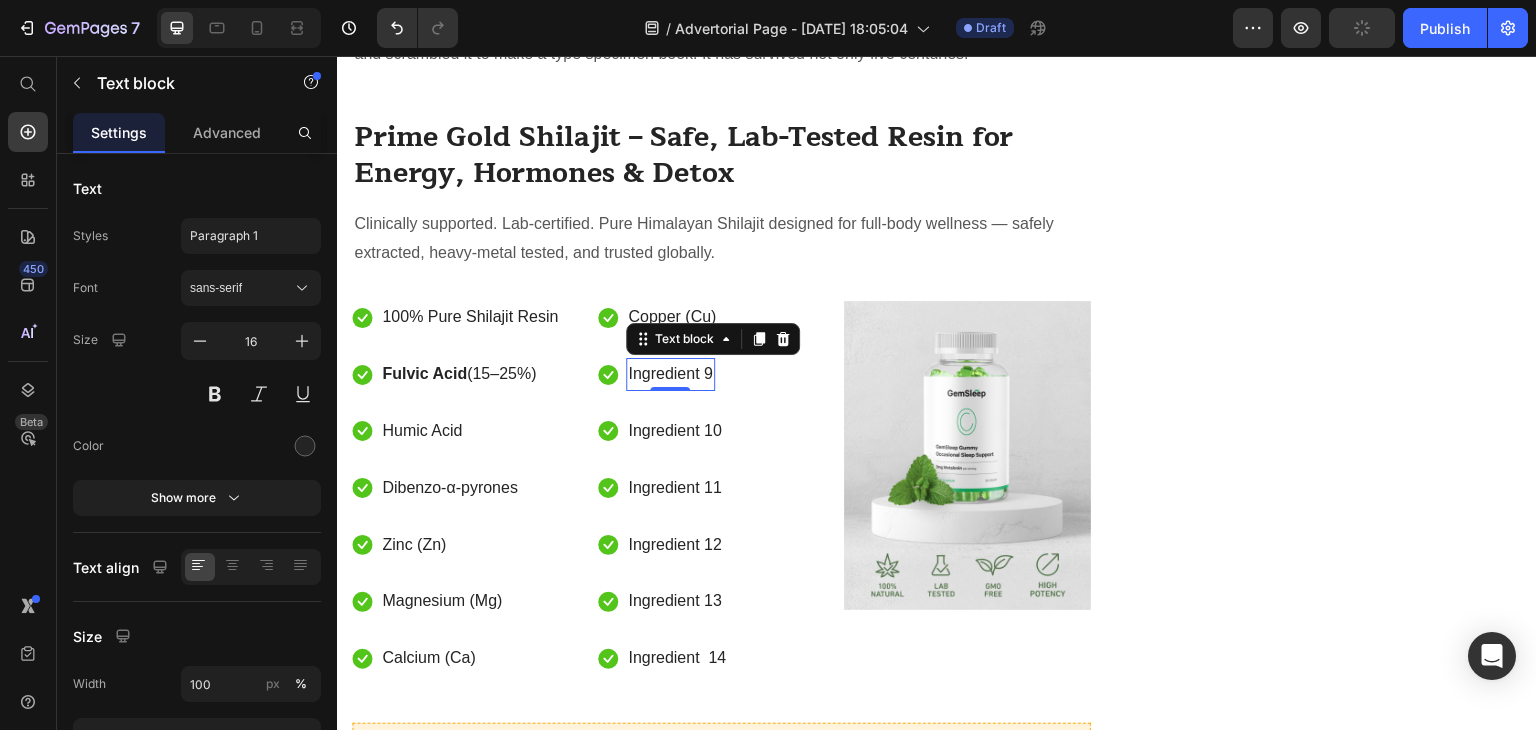 click on "Ingredient 9" at bounding box center (670, 374) 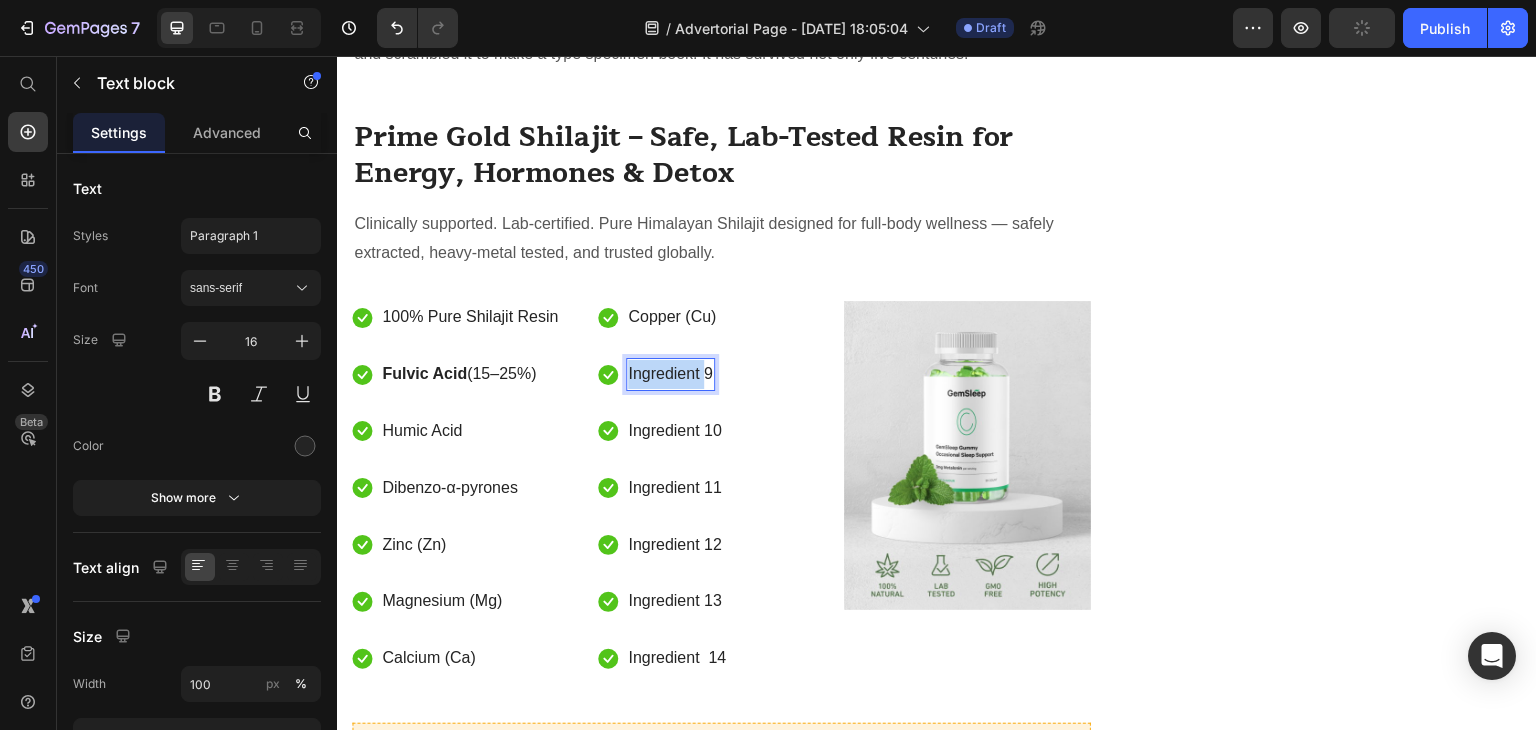 click on "Ingredient 9" at bounding box center (670, 374) 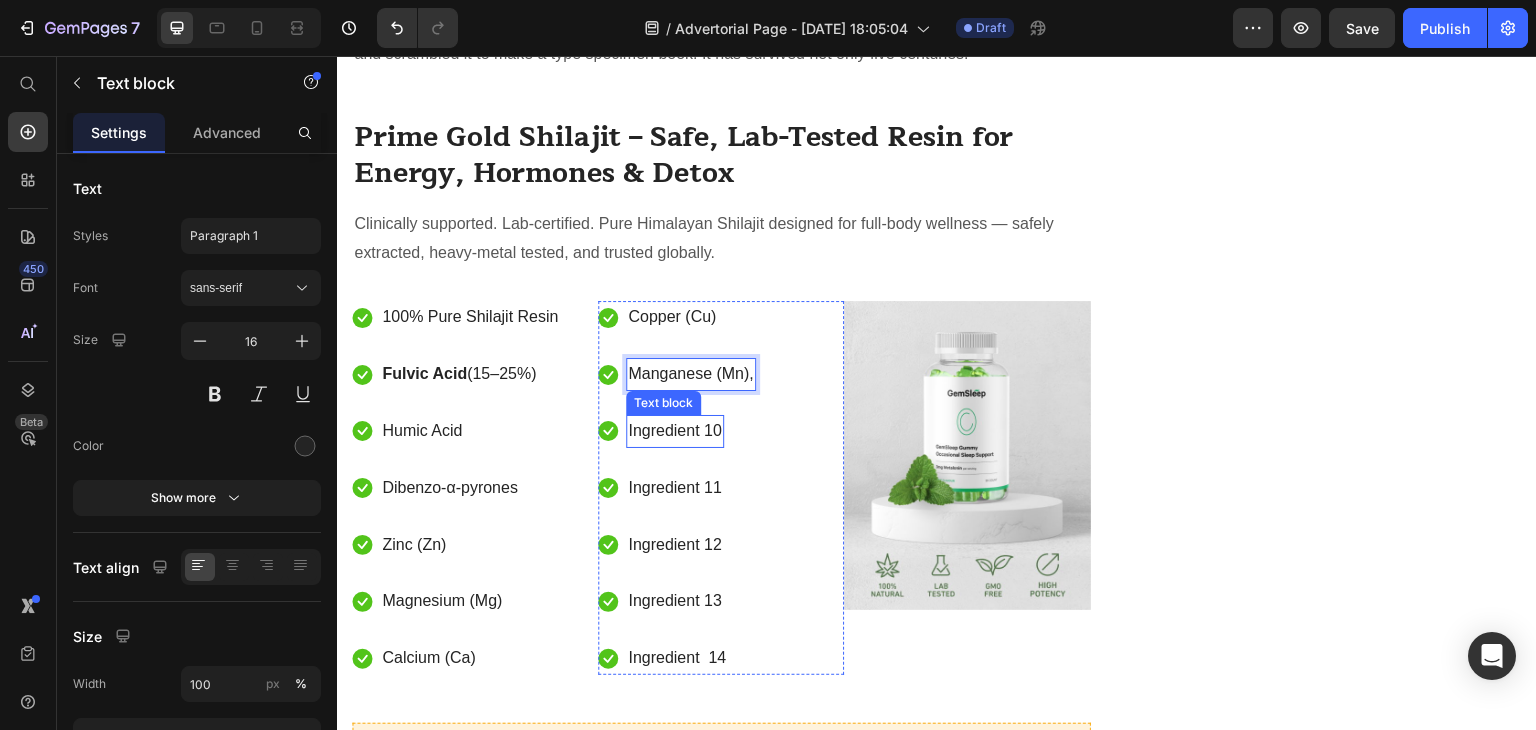 click on "Ingredient 10" at bounding box center [674, 431] 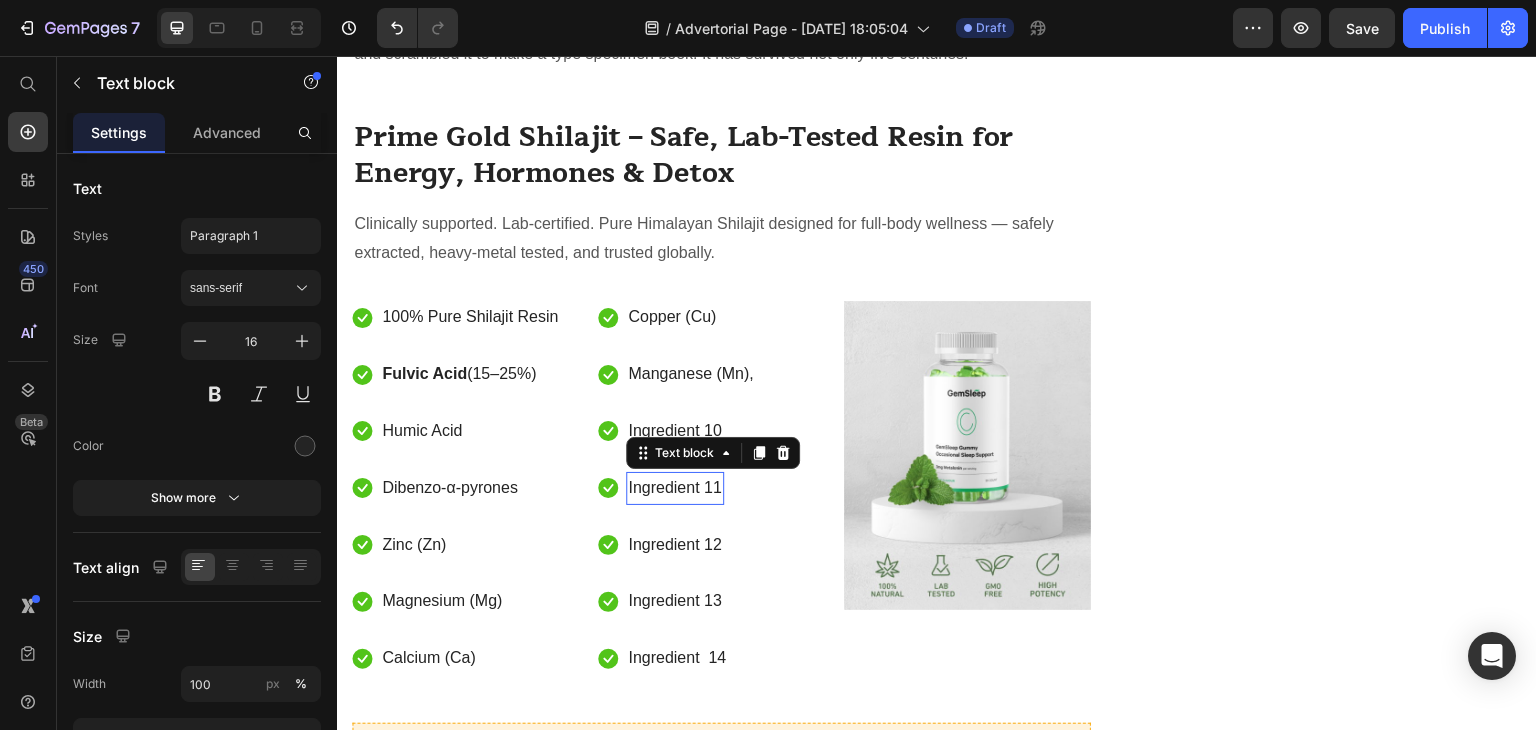 click on "Ingredient 11" at bounding box center [674, 488] 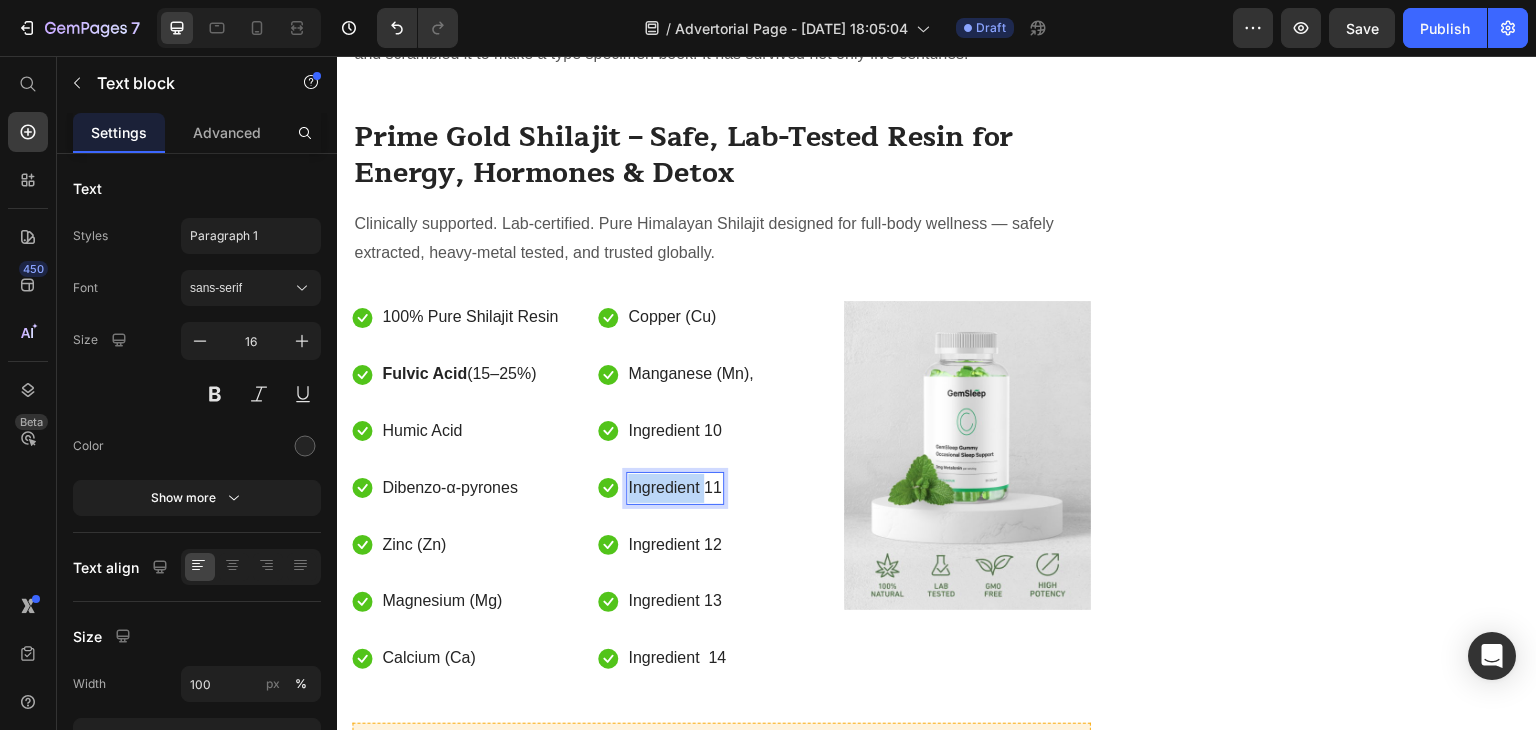 click on "Ingredient 11" at bounding box center [674, 488] 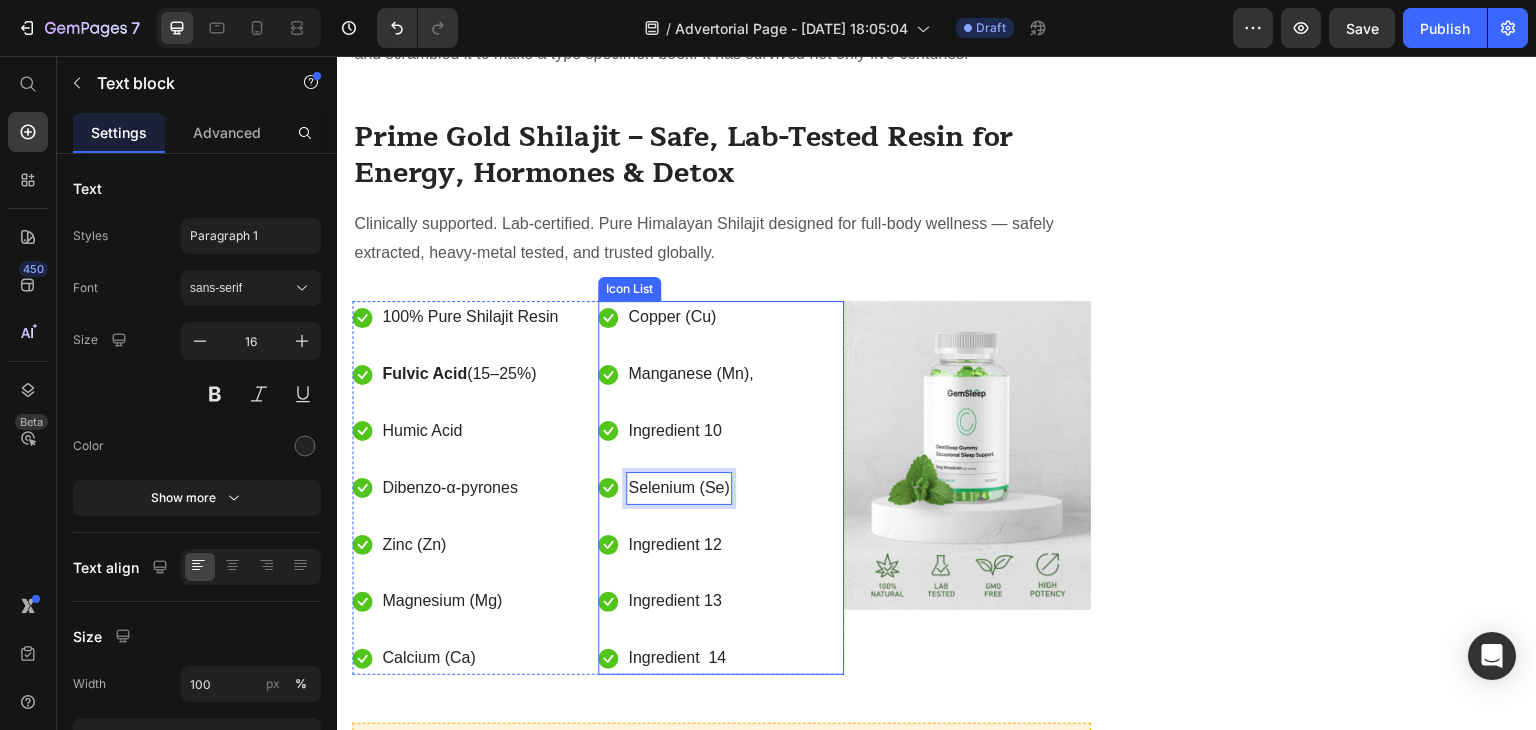 click on "Icon Ingredient 12  Text block" at bounding box center (676, 545) 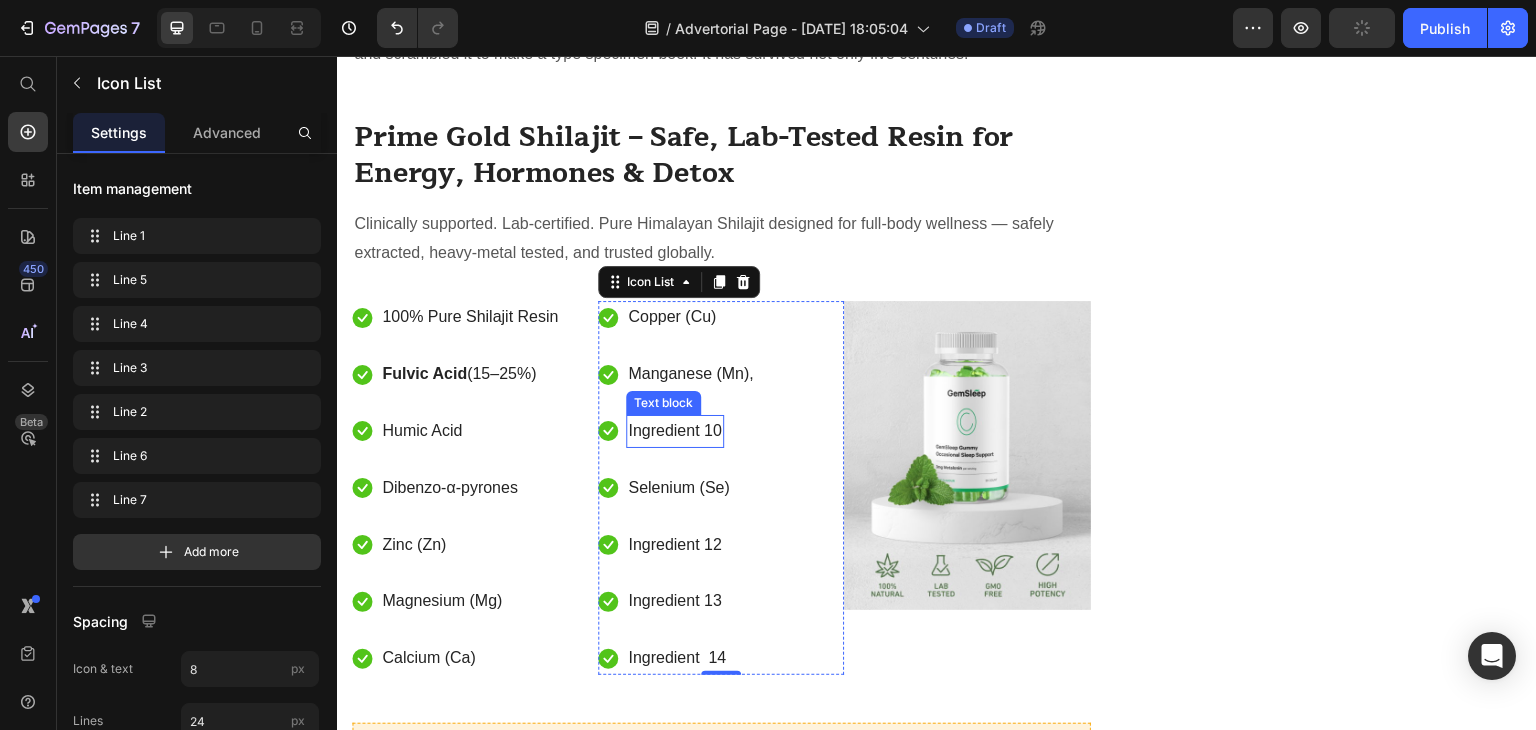 click on "Ingredient 10" at bounding box center (674, 431) 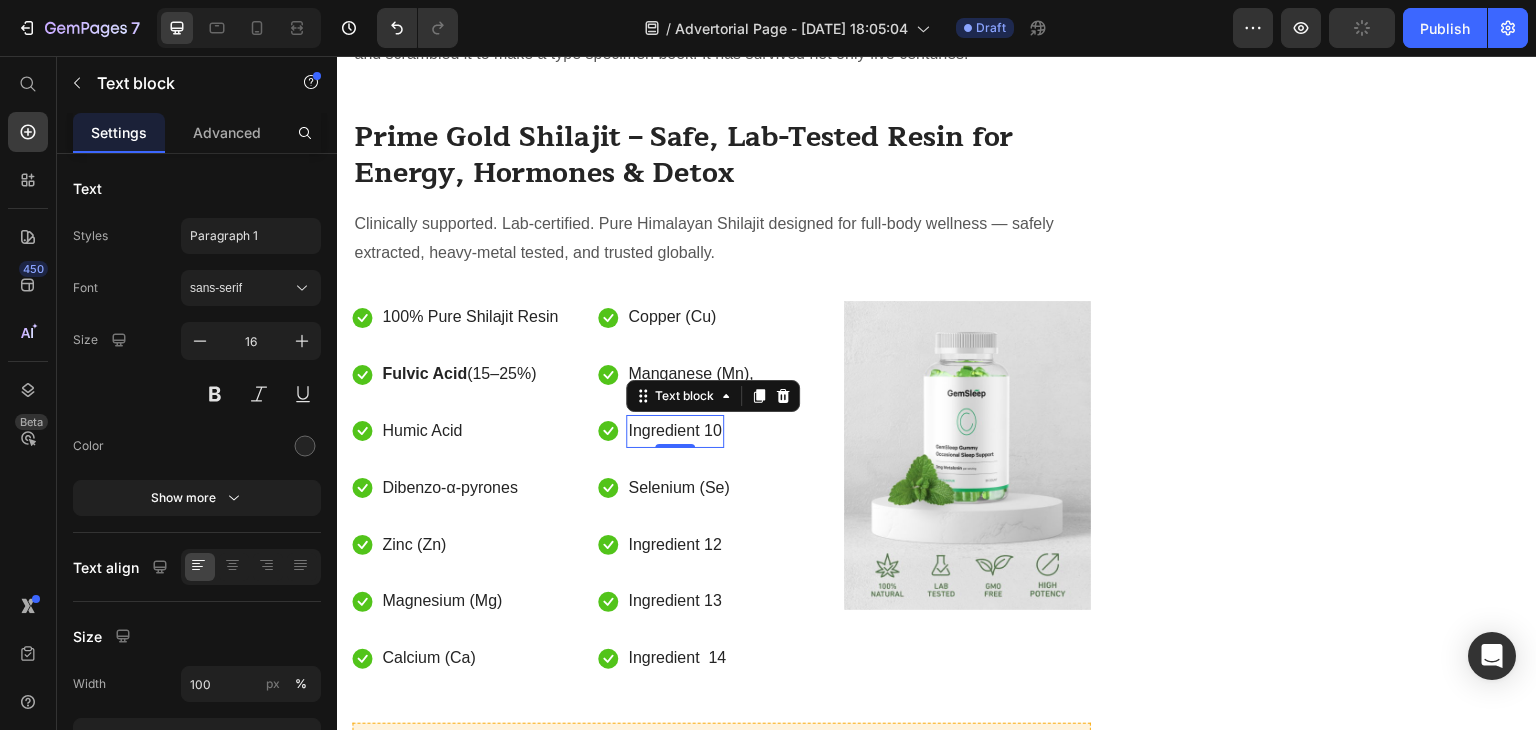 click on "Ingredient 10" at bounding box center [674, 431] 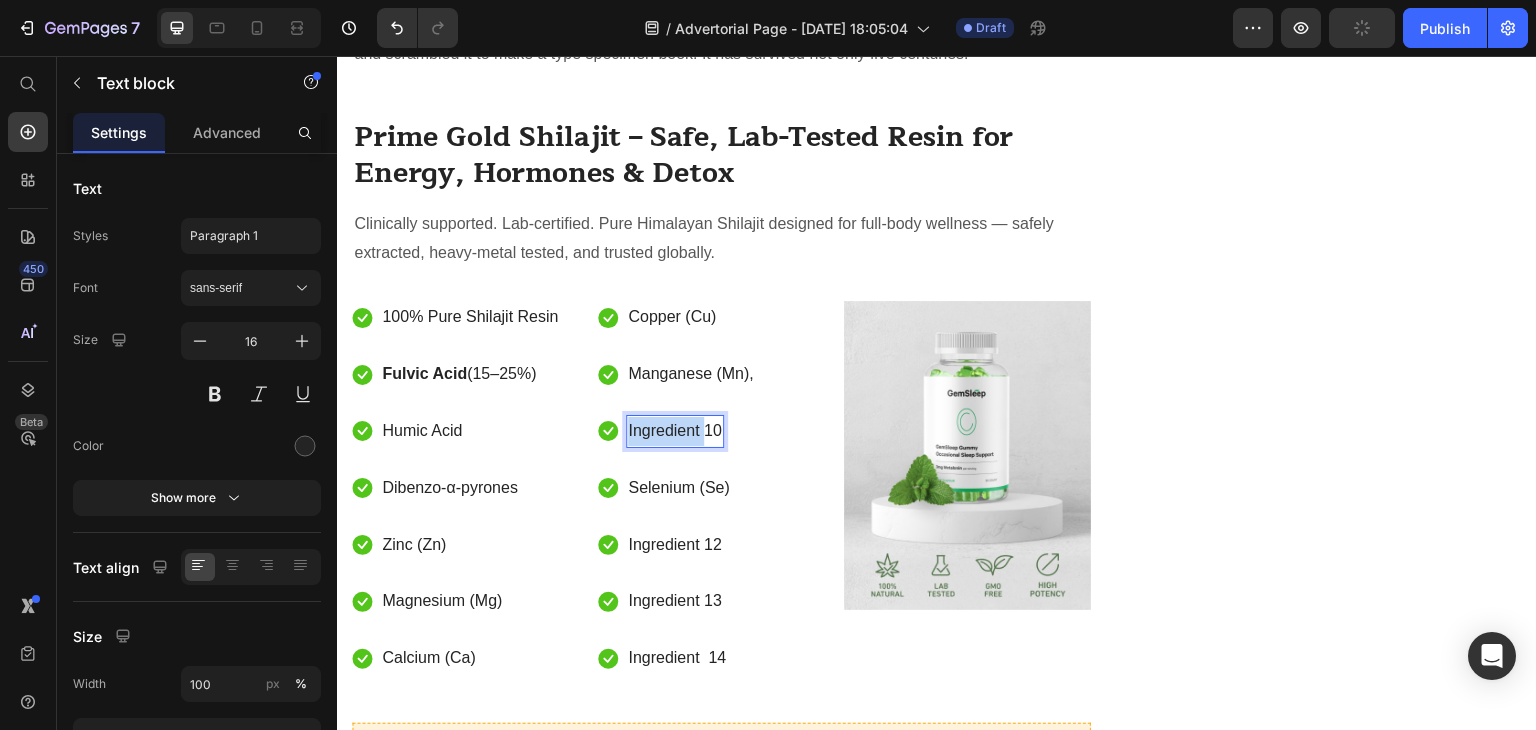 click on "Ingredient 10" at bounding box center (674, 431) 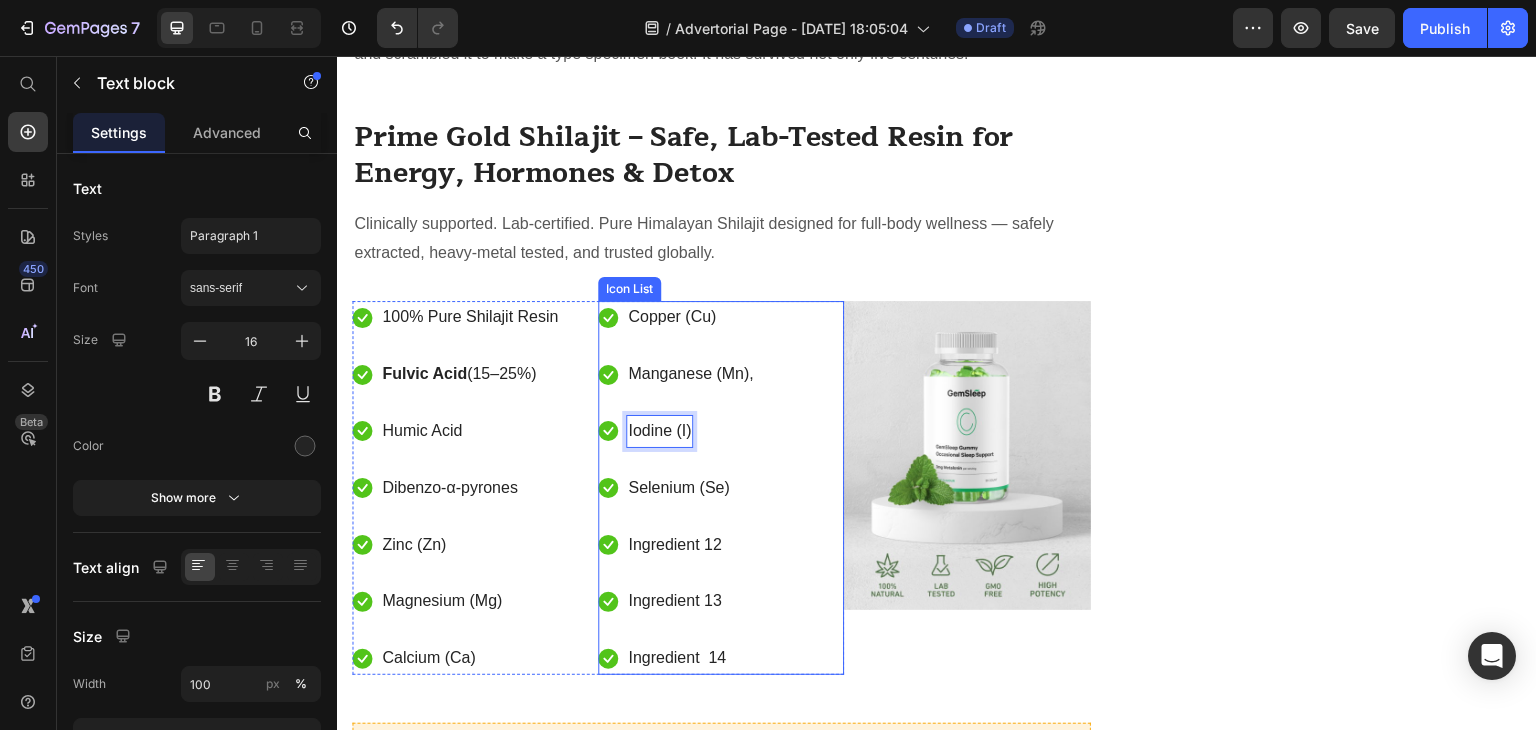 click on "Icon Copper (Cu) Text block
Icon Manganese (Mn), Text block
Icon Iodine (I) Text block   0
Icon Selenium (Se) Text block
Icon Ingredient 12  Text block
Icon Ingredient 13  Text block
Icon Ingredient  14 Text block" at bounding box center [721, 488] 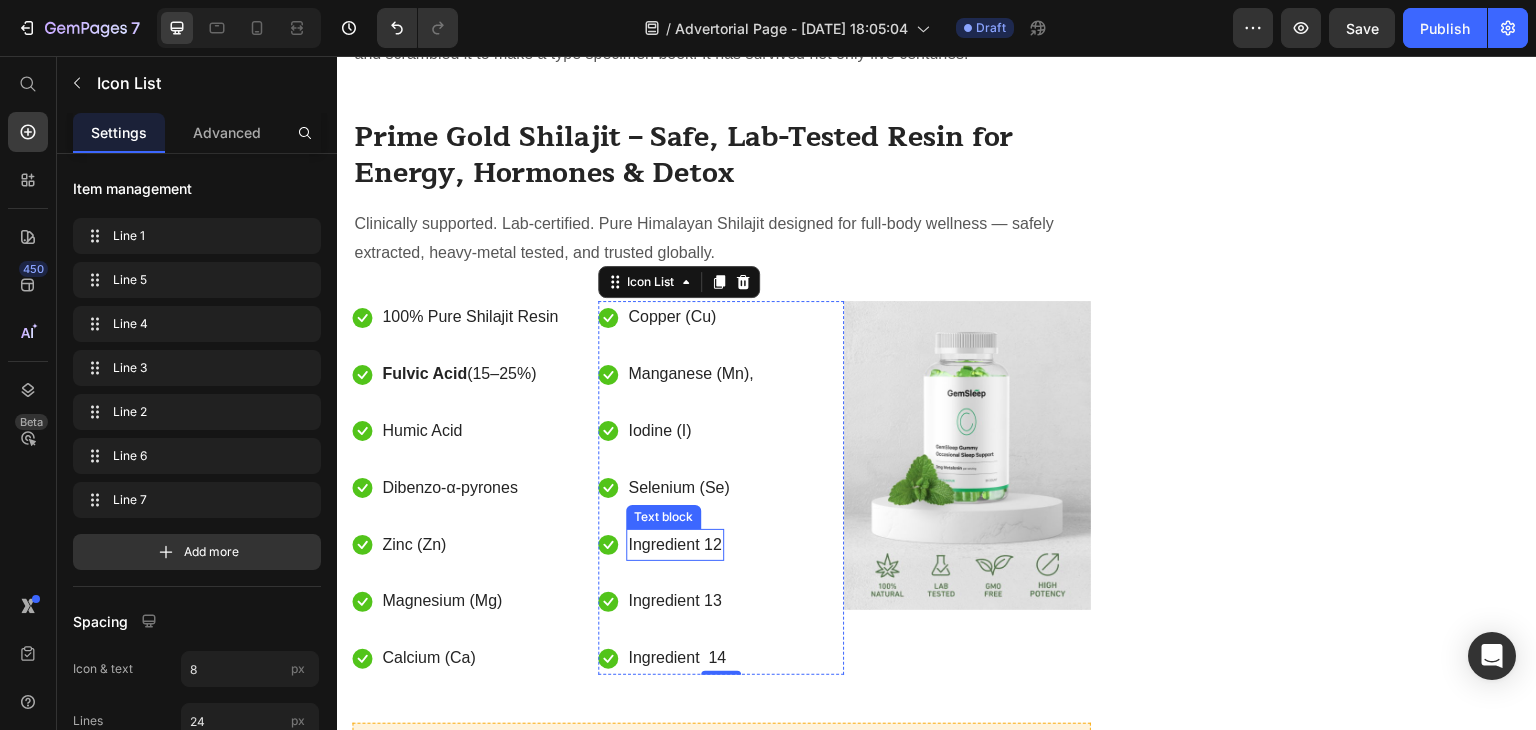 click on "Ingredient 12" at bounding box center (674, 545) 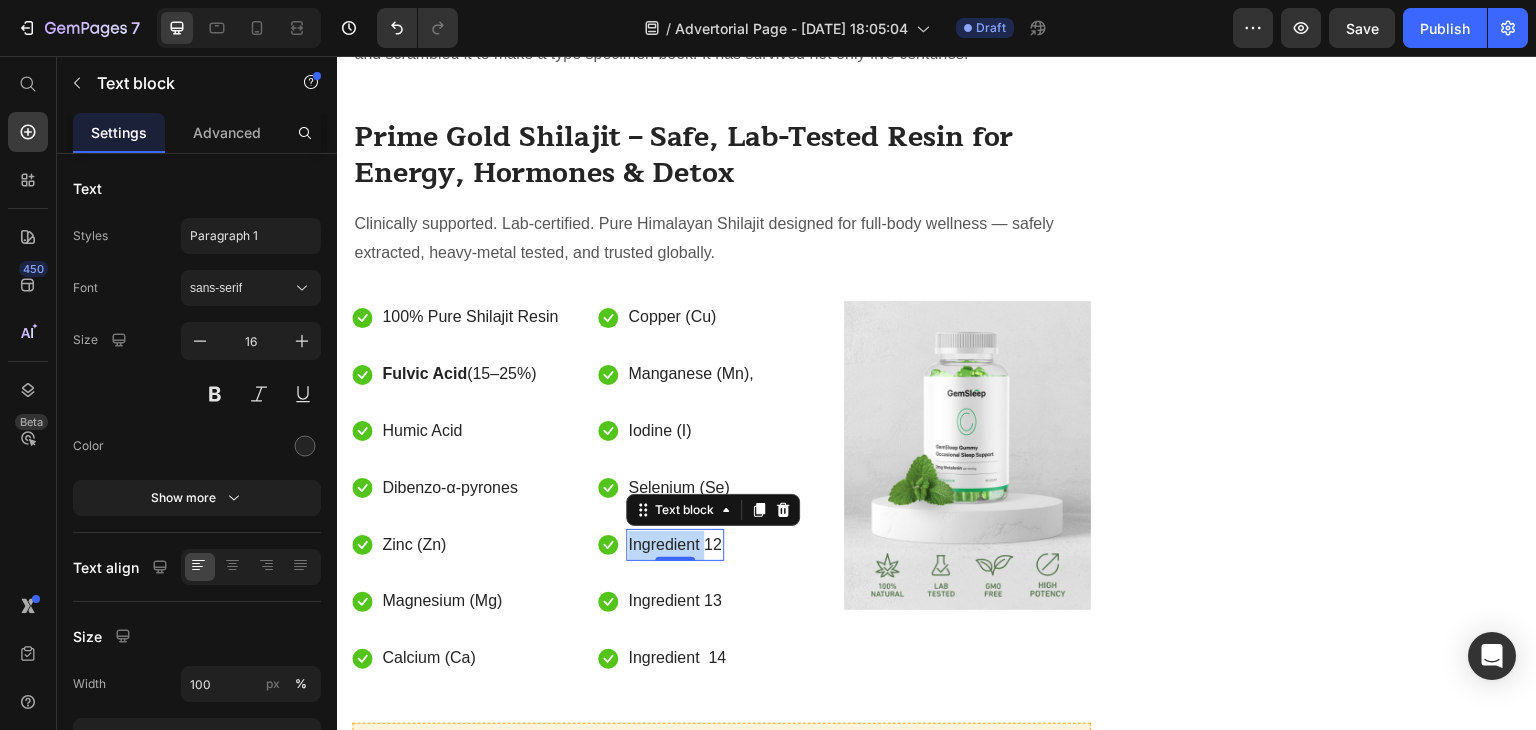 click on "Ingredient 12" at bounding box center [674, 545] 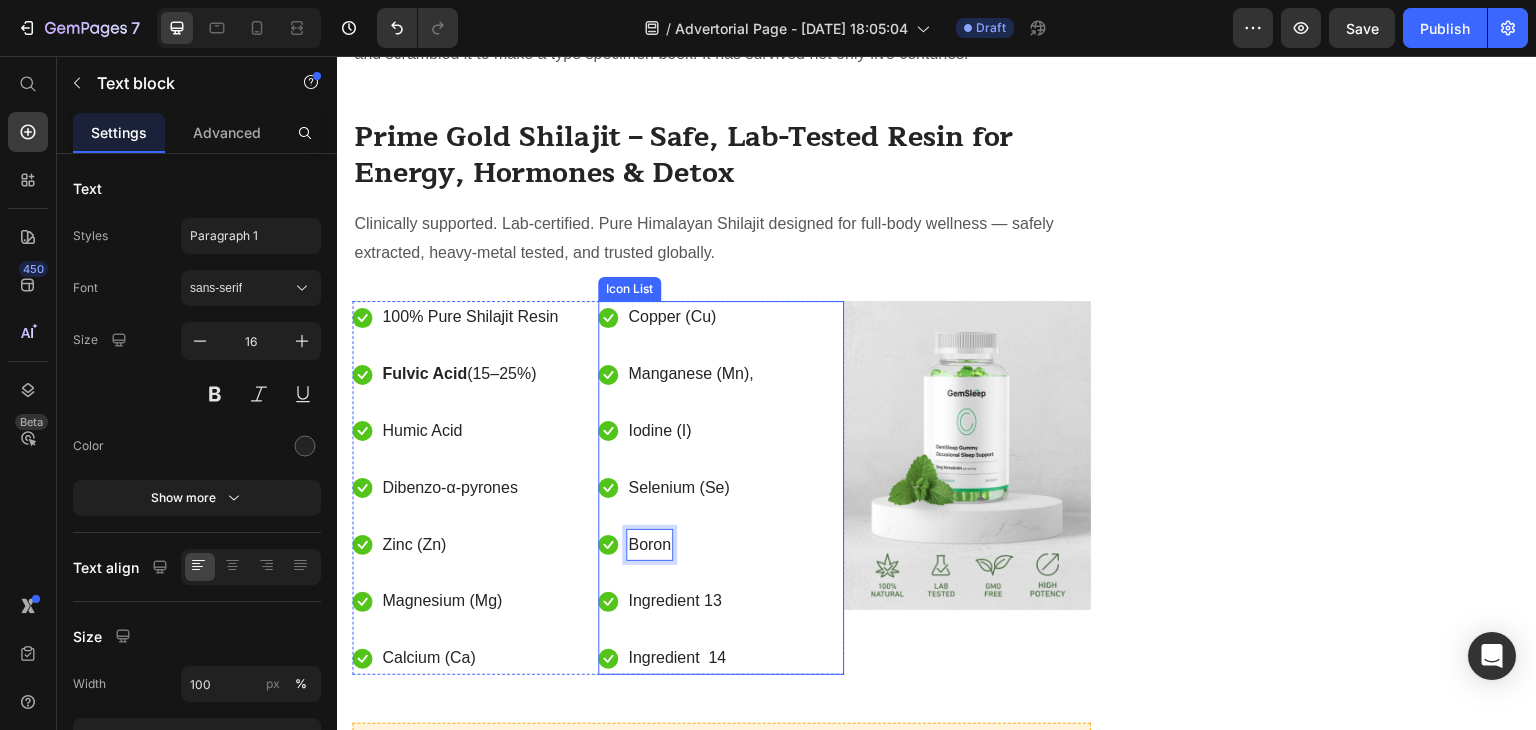 click on "Icon Ingredient 13  Text block" at bounding box center (676, 601) 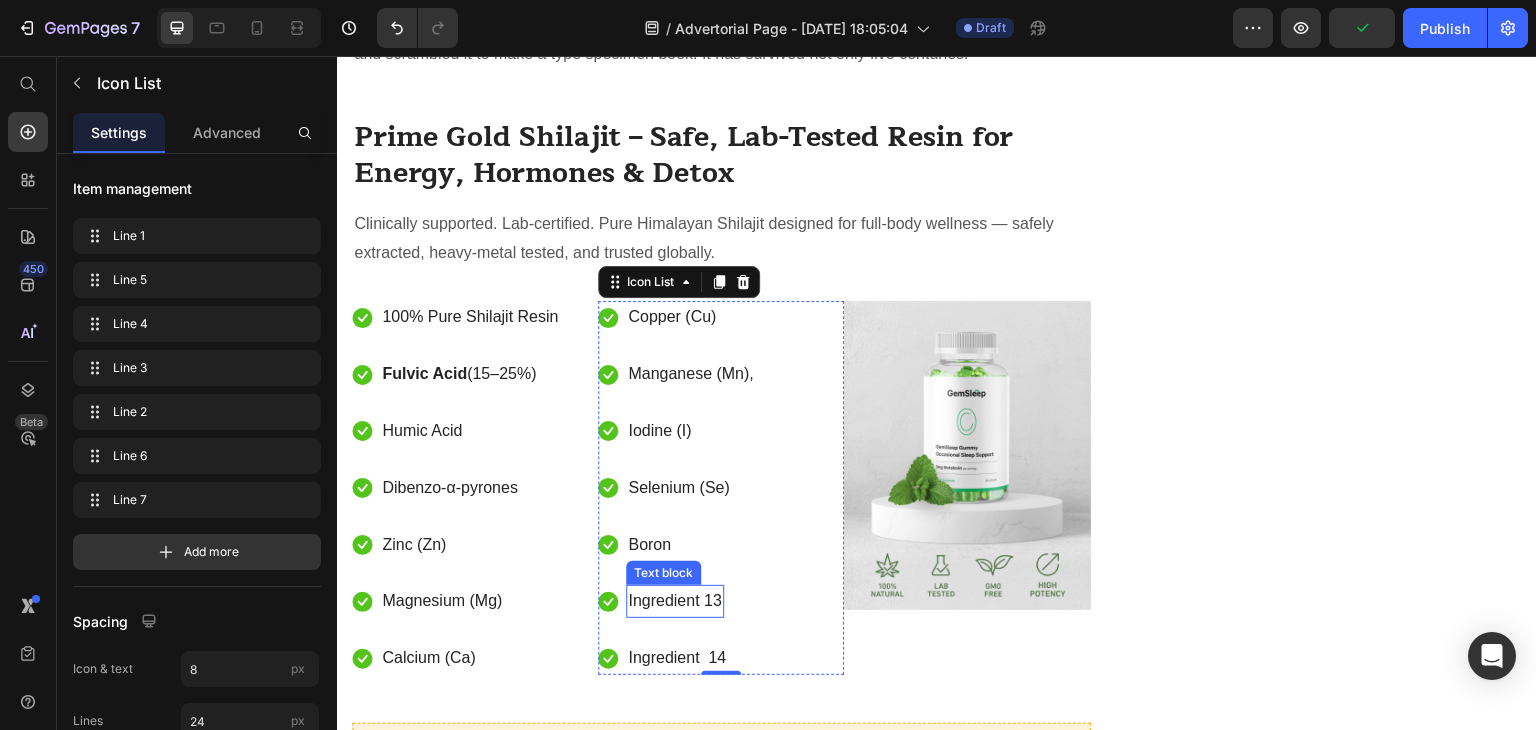 click on "Ingredient 13" at bounding box center [674, 601] 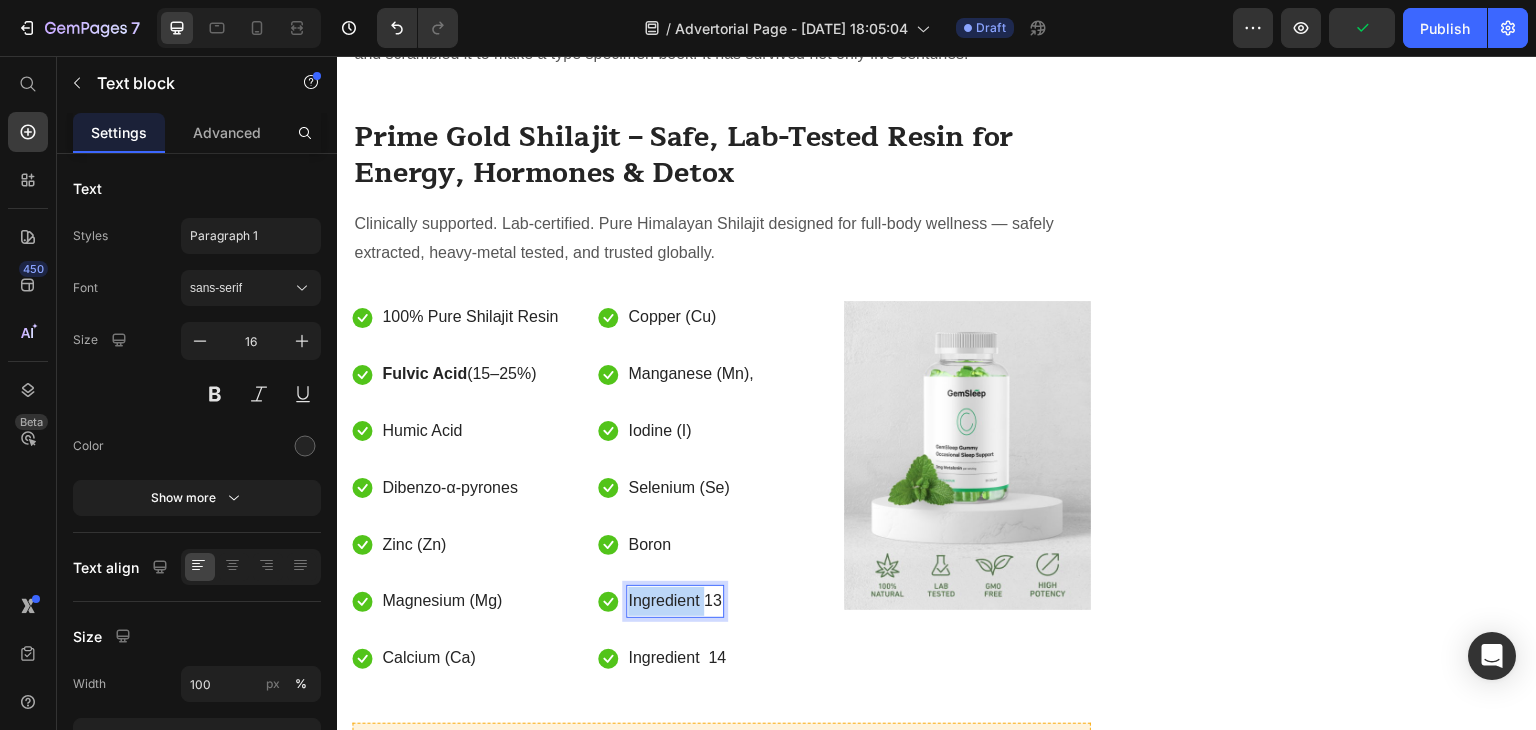 click on "Ingredient 13" at bounding box center [674, 601] 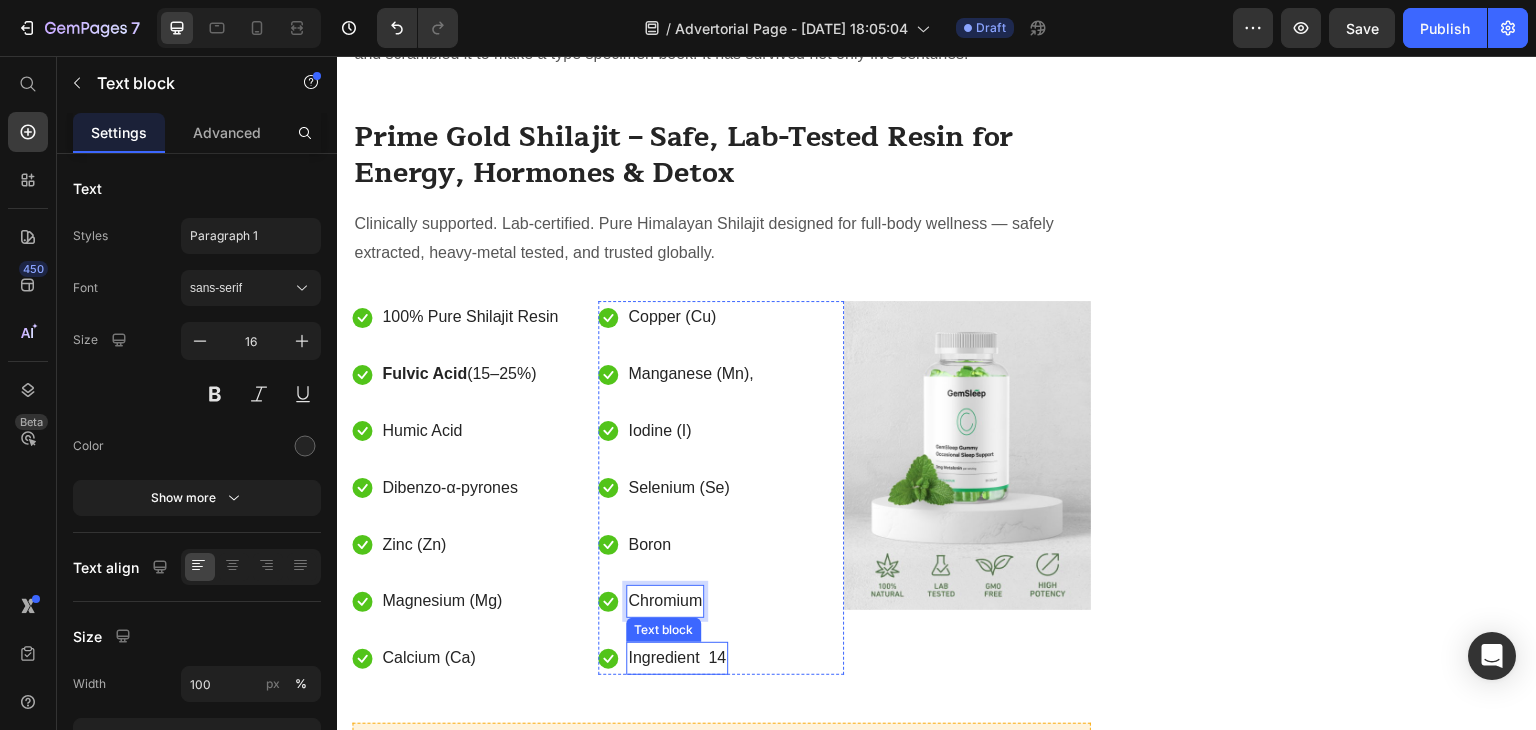 click on "Ingredient  14" at bounding box center (677, 658) 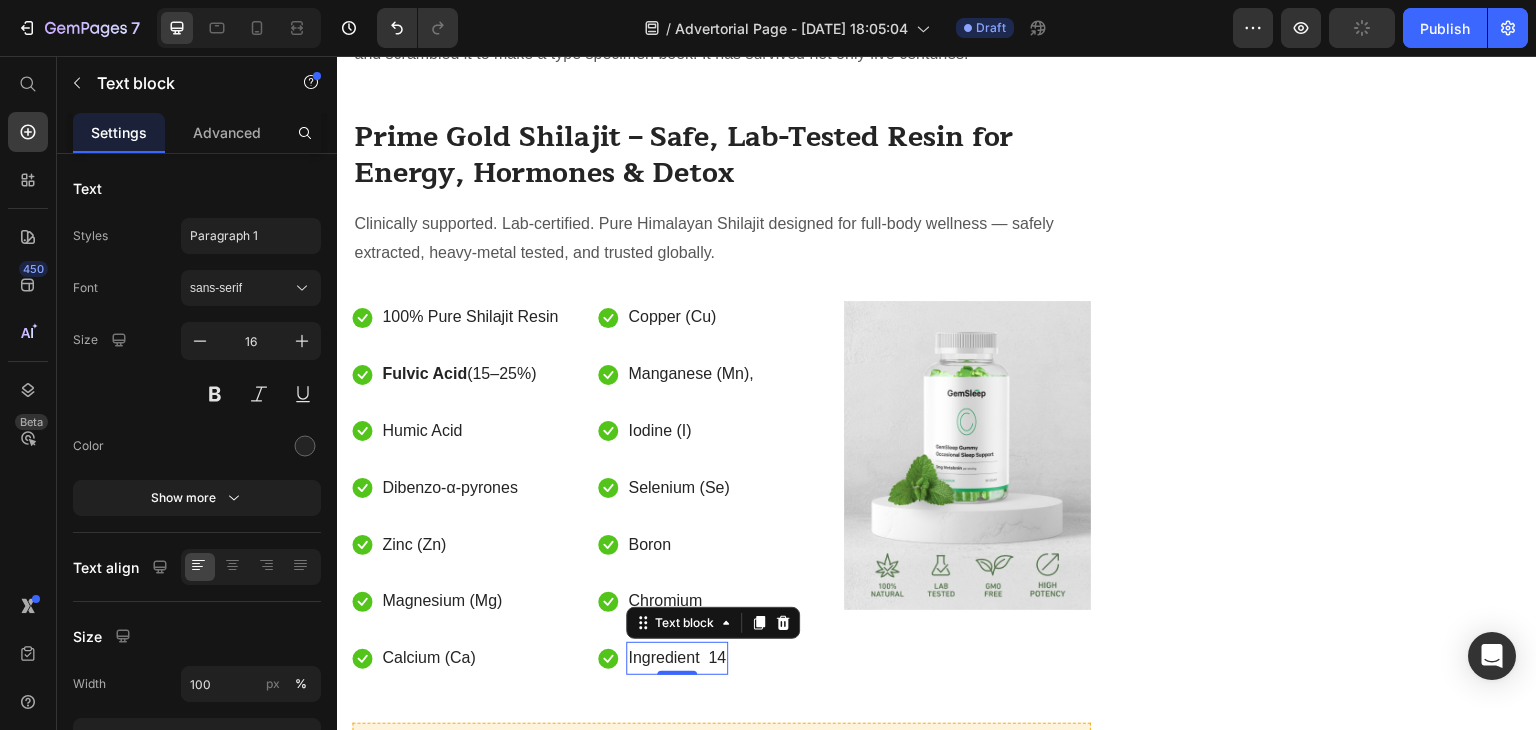 click on "Ingredient  14" at bounding box center (677, 658) 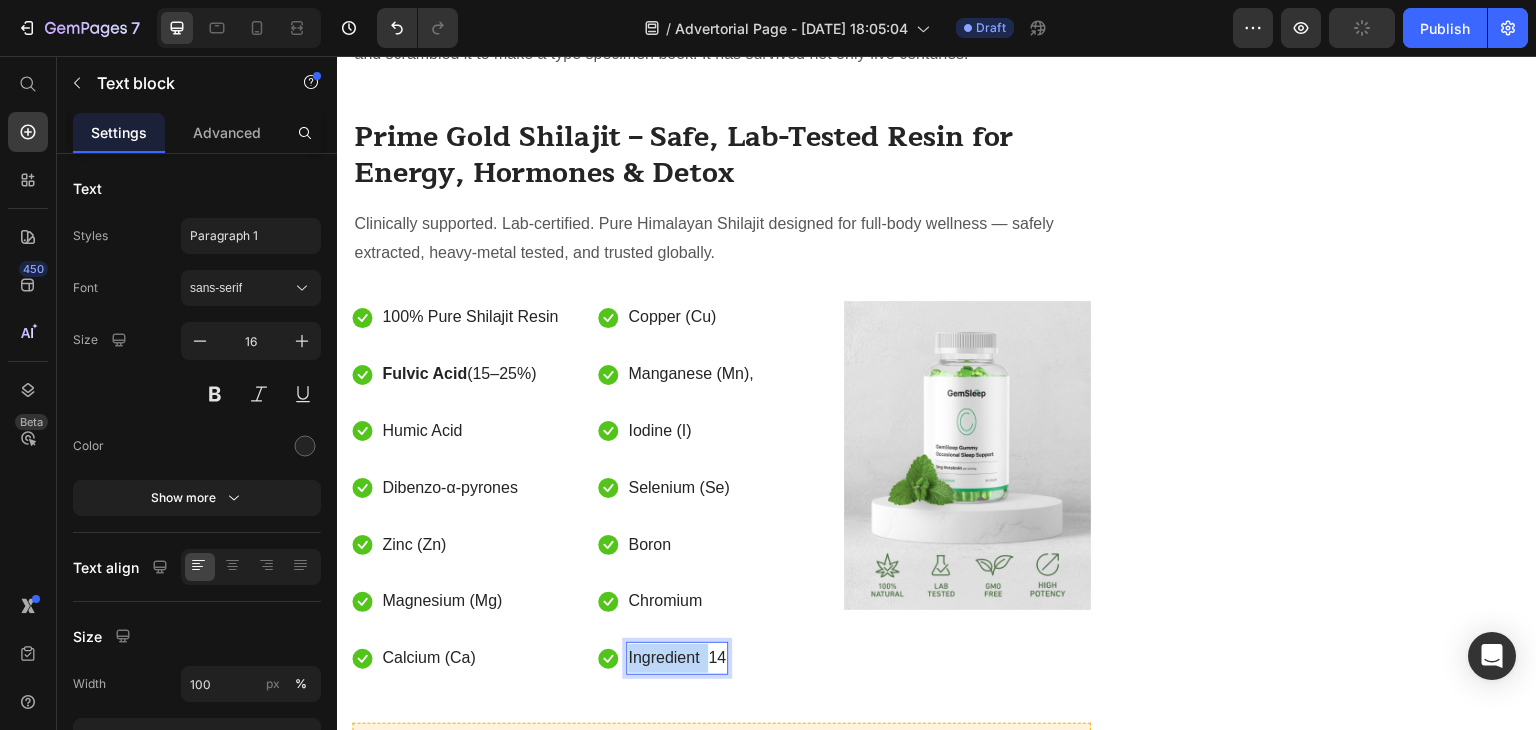 click on "Ingredient  14" at bounding box center [677, 658] 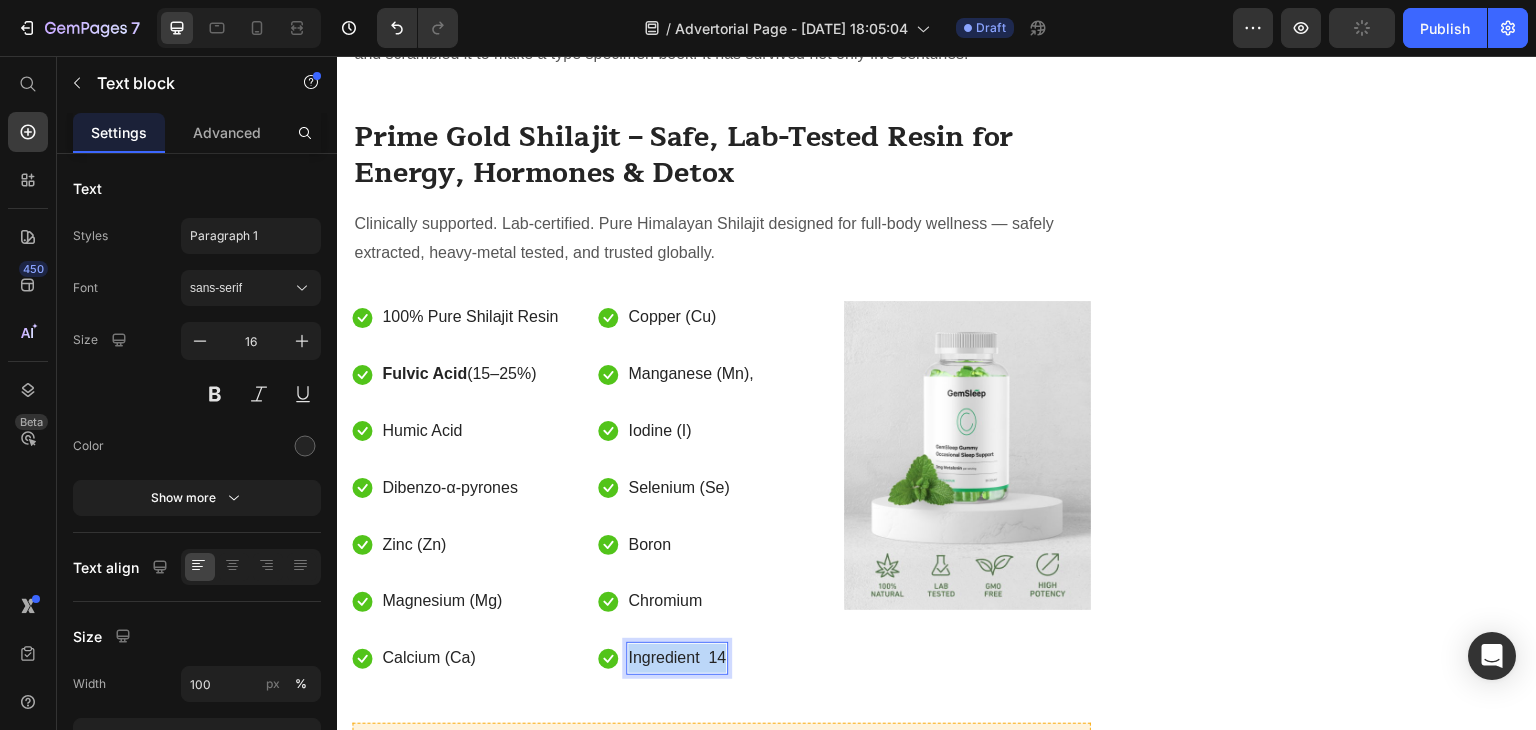click on "Ingredient  14" at bounding box center (677, 658) 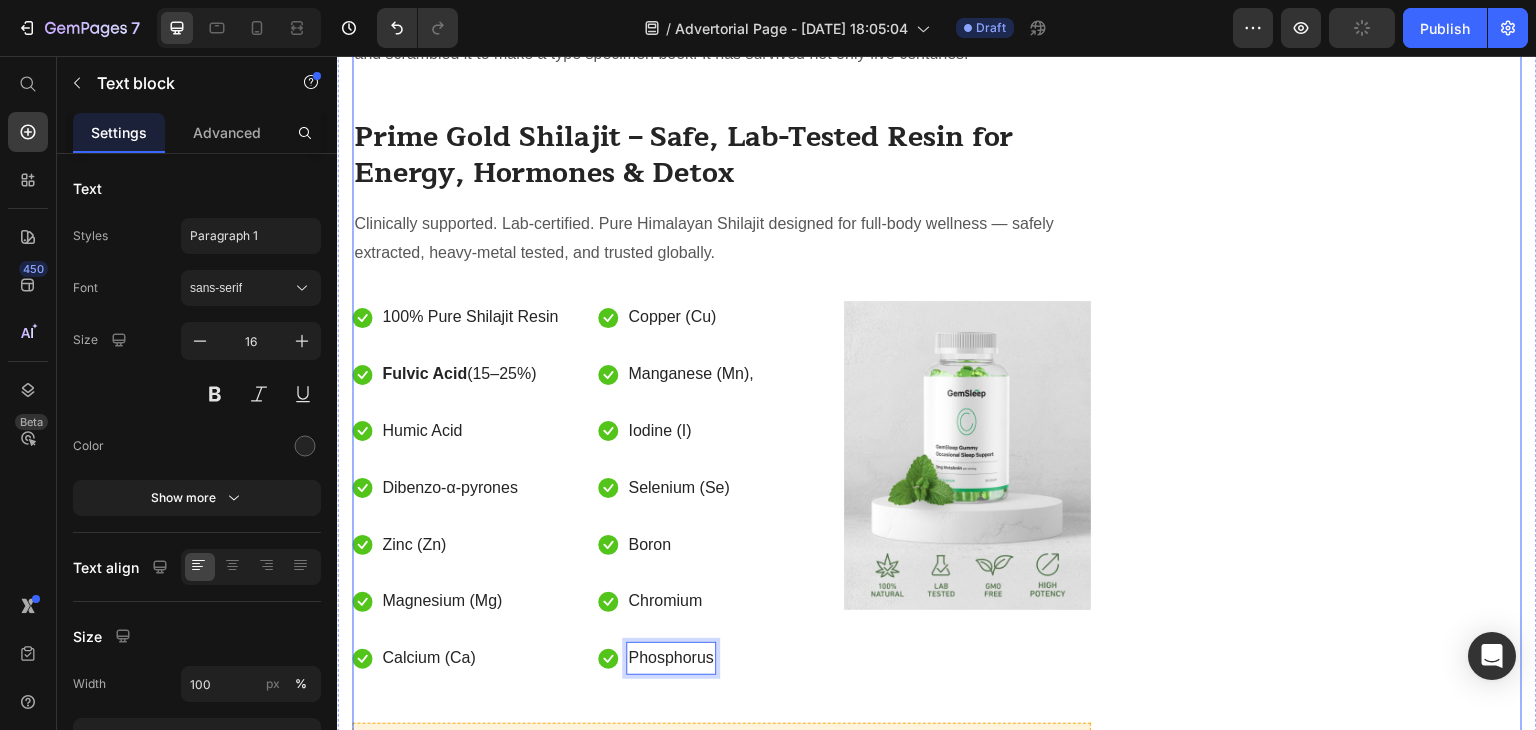 click on "Unique Value Proposition Heading
Icon Product benefit 1 Text block
Icon Product benefit 2 Text block
Icon Product benefit 3  Text block
Icon Product benefit 4   Text block Icon List Row Image  	   CHECK AVAILABILITY Button ✔️ 30-Day Money-Back Guarantee Text block Row
Publish the page to see the content.
Sticky sidebar" at bounding box center (1337, -1597) 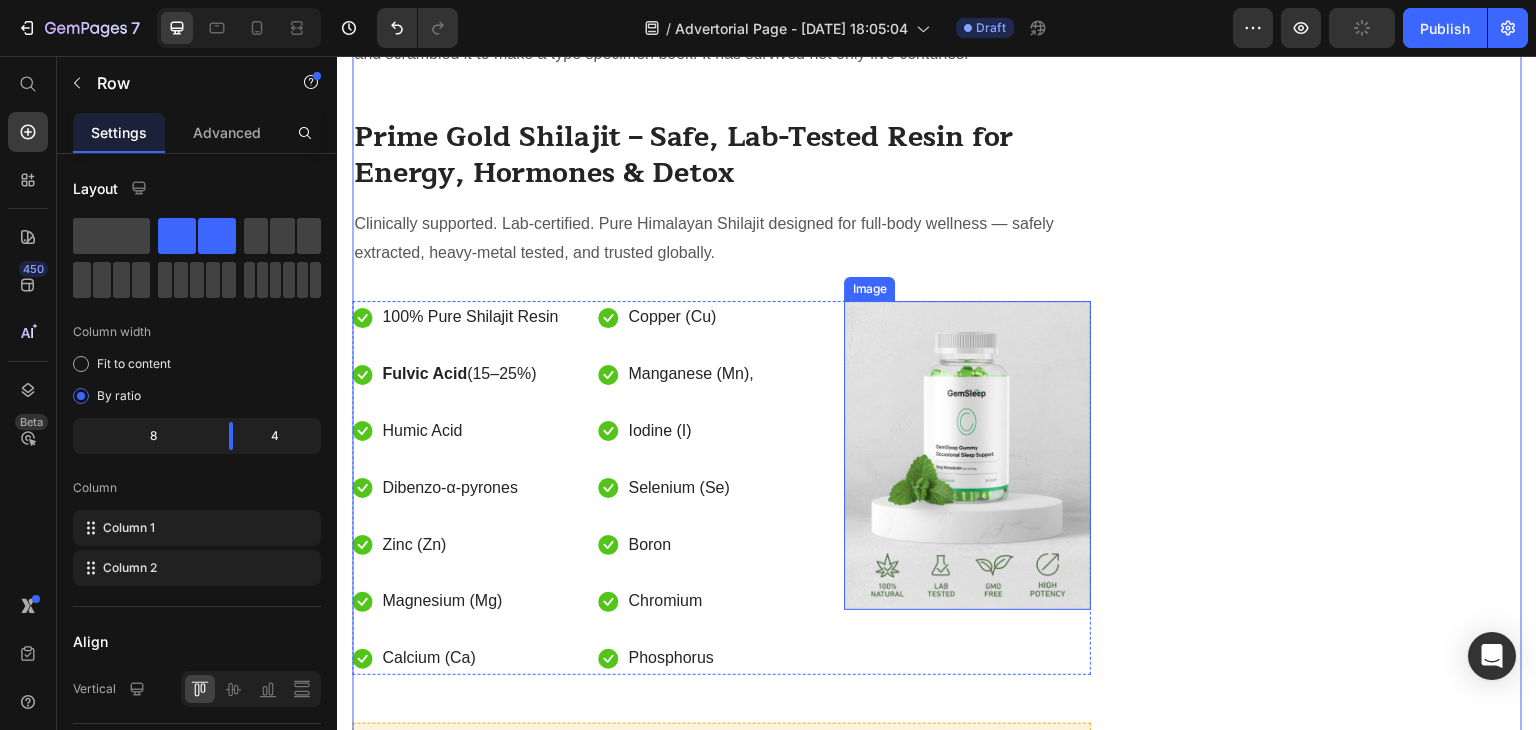 click at bounding box center [967, 455] 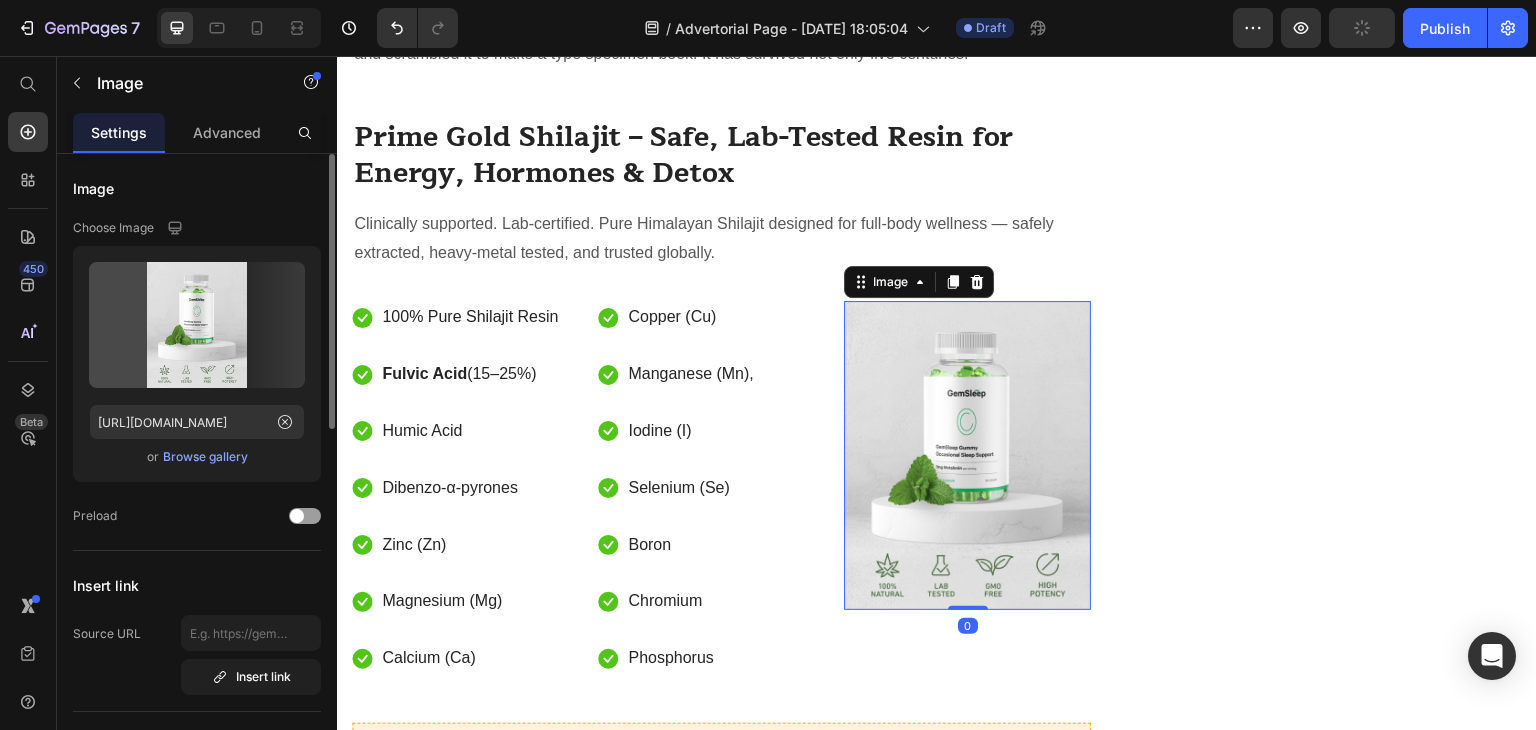 click on "Browse gallery" at bounding box center (205, 457) 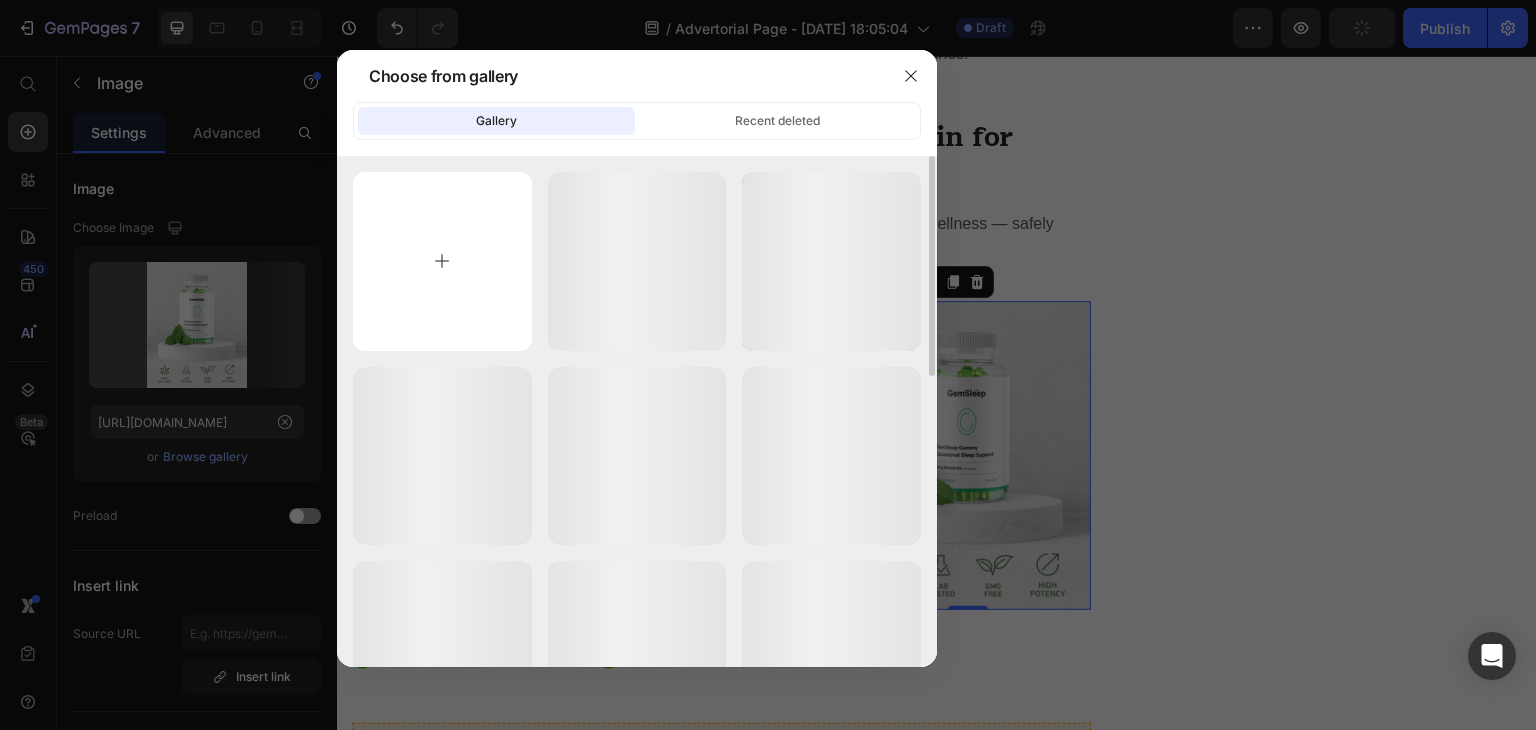 click at bounding box center (442, 261) 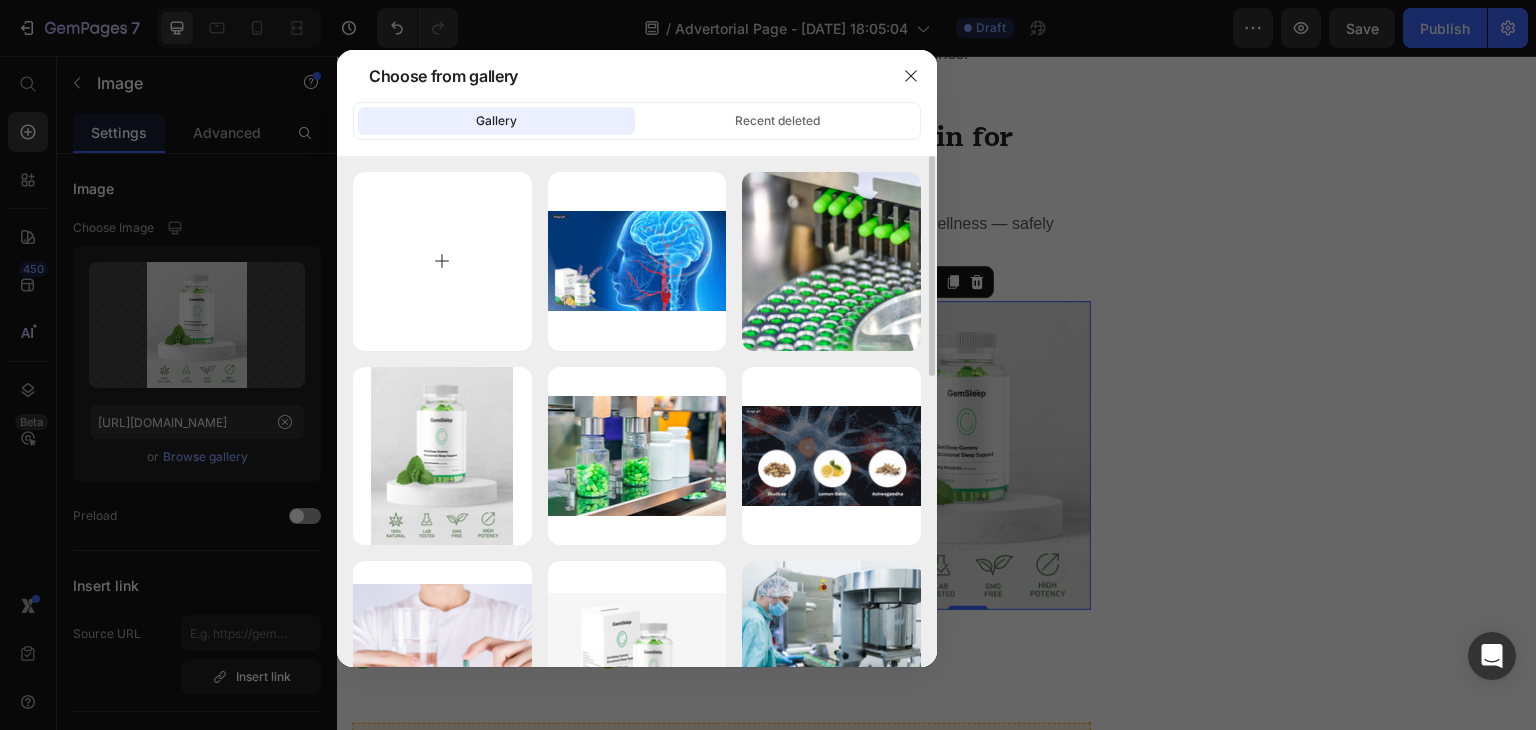 type on "C:\fakepath\prime gold new.png" 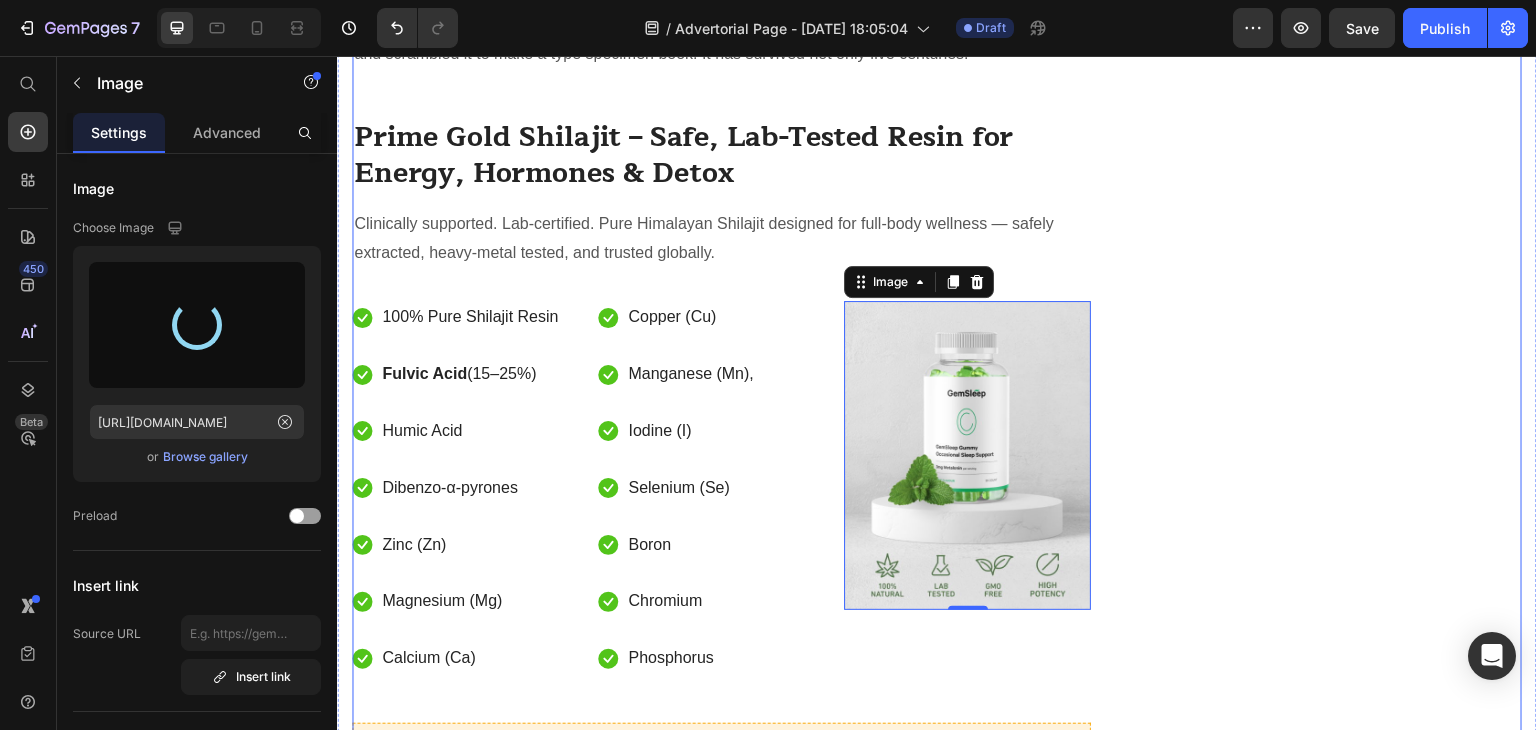 type on "[URL][DOMAIN_NAME]" 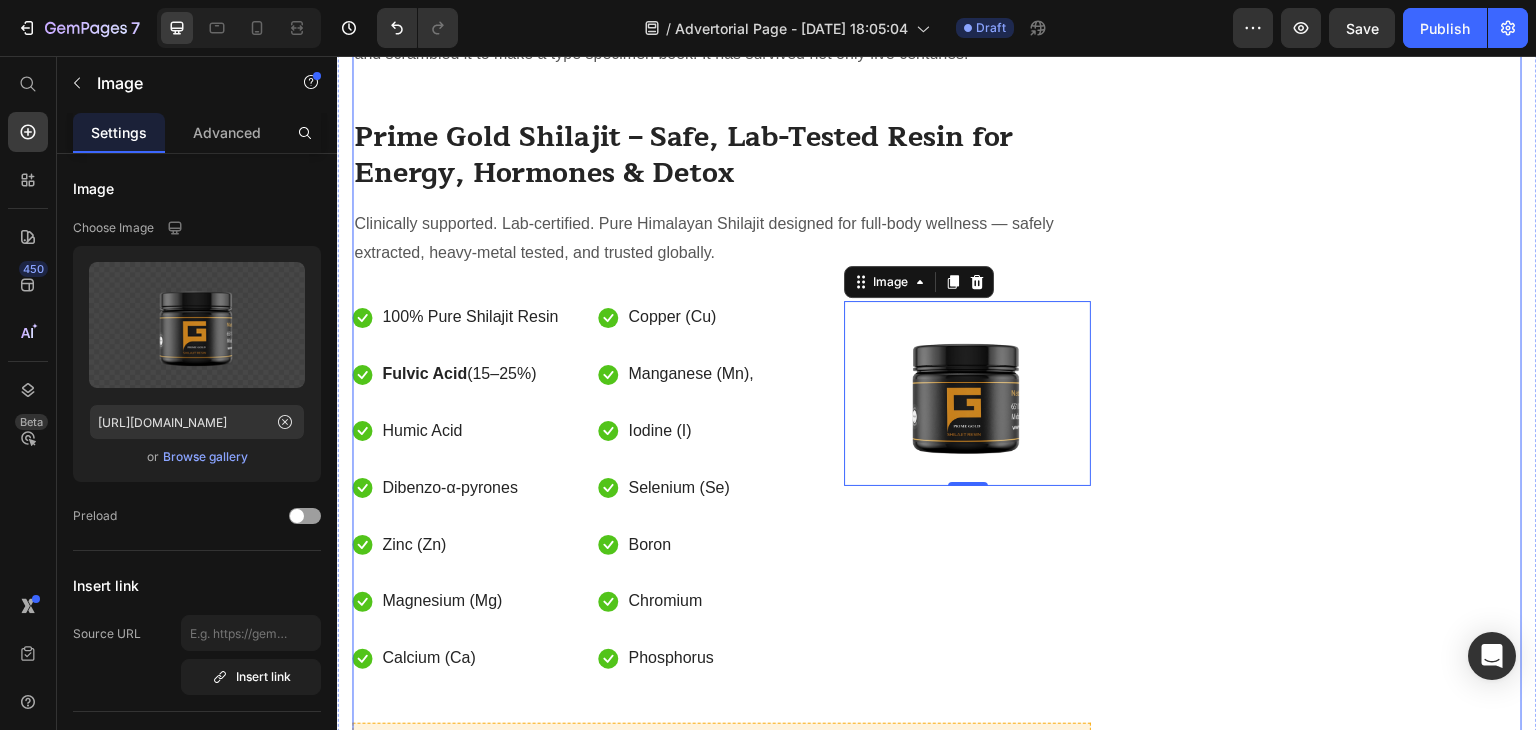 click on "Unique Value Proposition Heading
Icon Product benefit 1 Text block
Icon Product benefit 2 Text block
Icon Product benefit 3  Text block
Icon Product benefit 4   Text block Icon List Row Image  	   CHECK AVAILABILITY Button ✔️ 30-Day Money-Back Guarantee Text block Row
Publish the page to see the content.
Sticky sidebar" at bounding box center (1337, -1597) 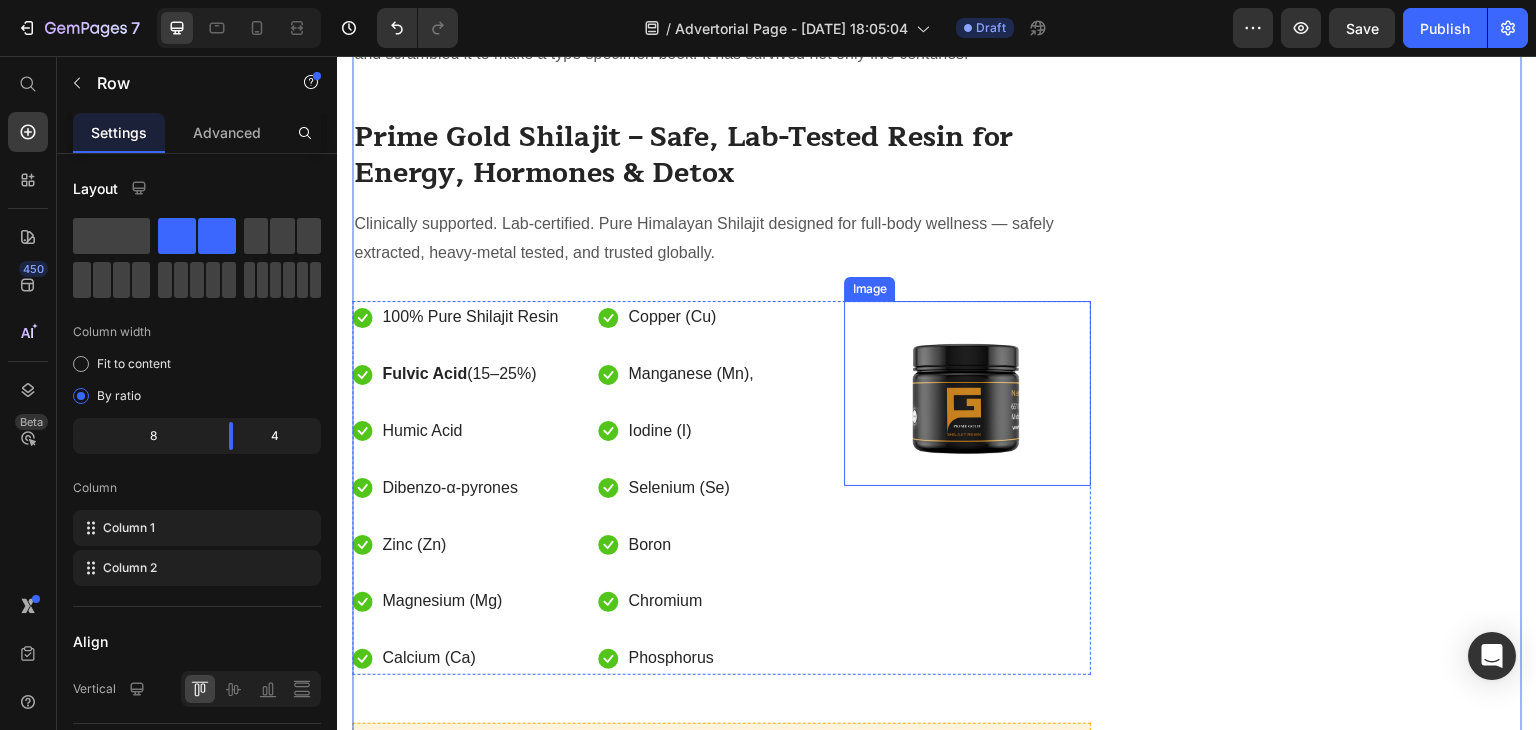 click at bounding box center [967, 393] 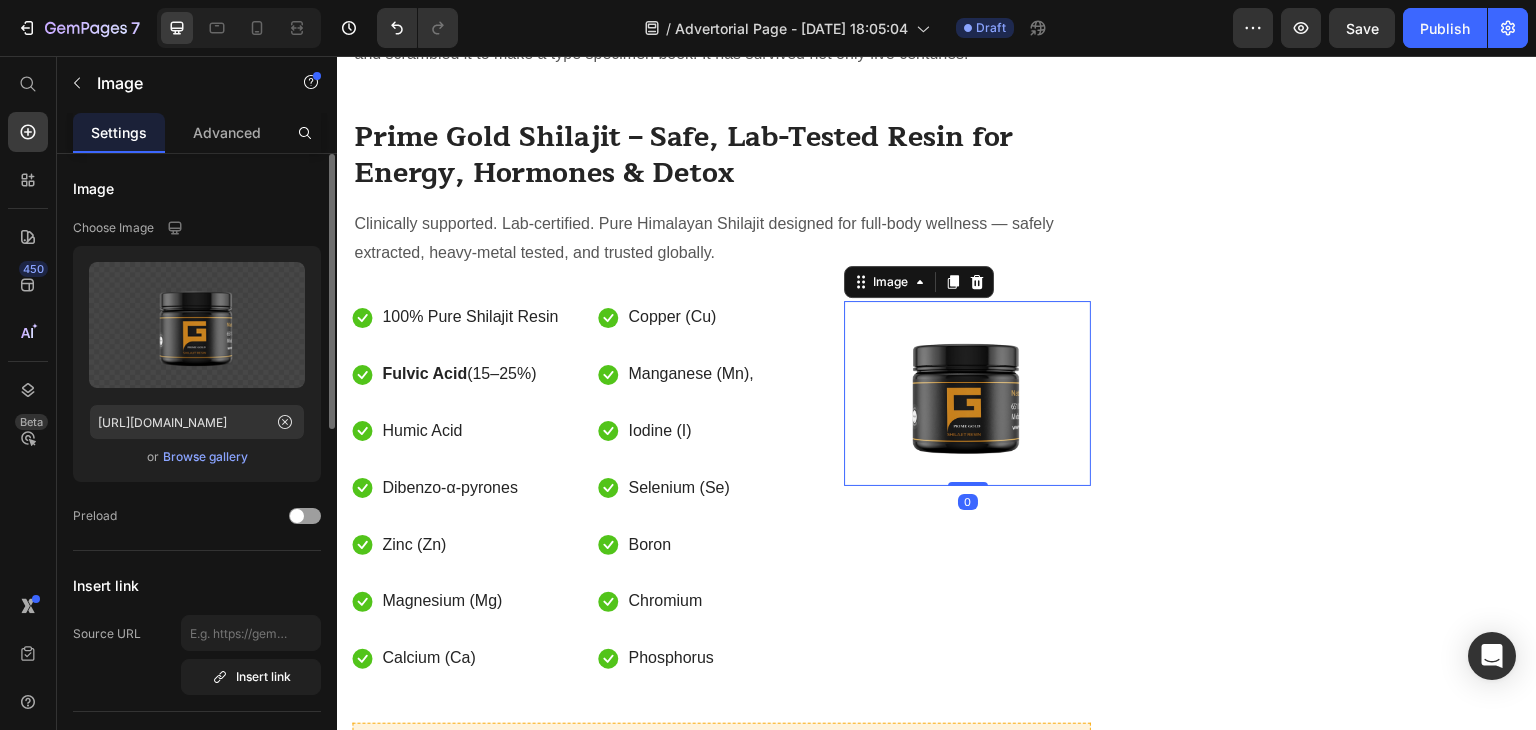 click on "Browse gallery" at bounding box center (205, 457) 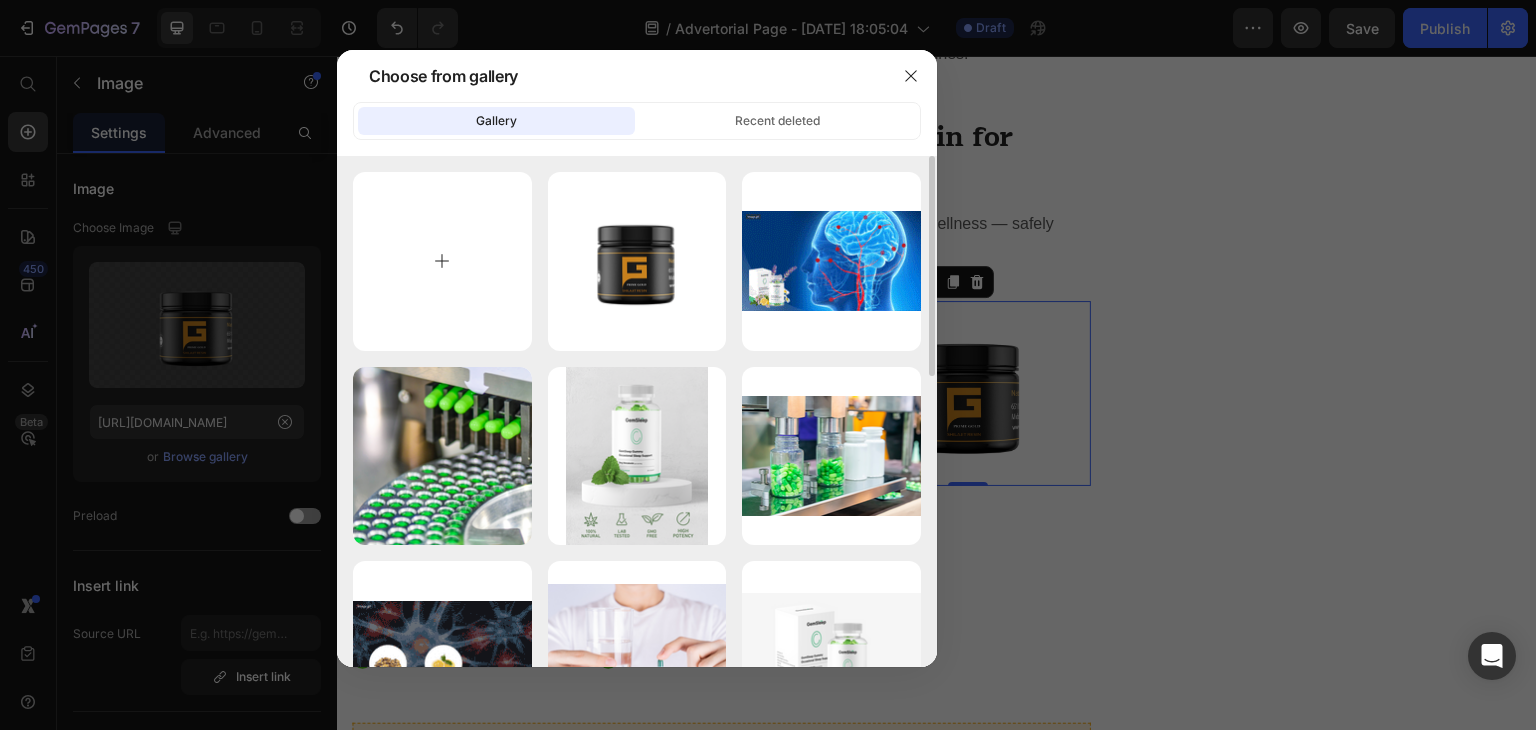 click at bounding box center [442, 261] 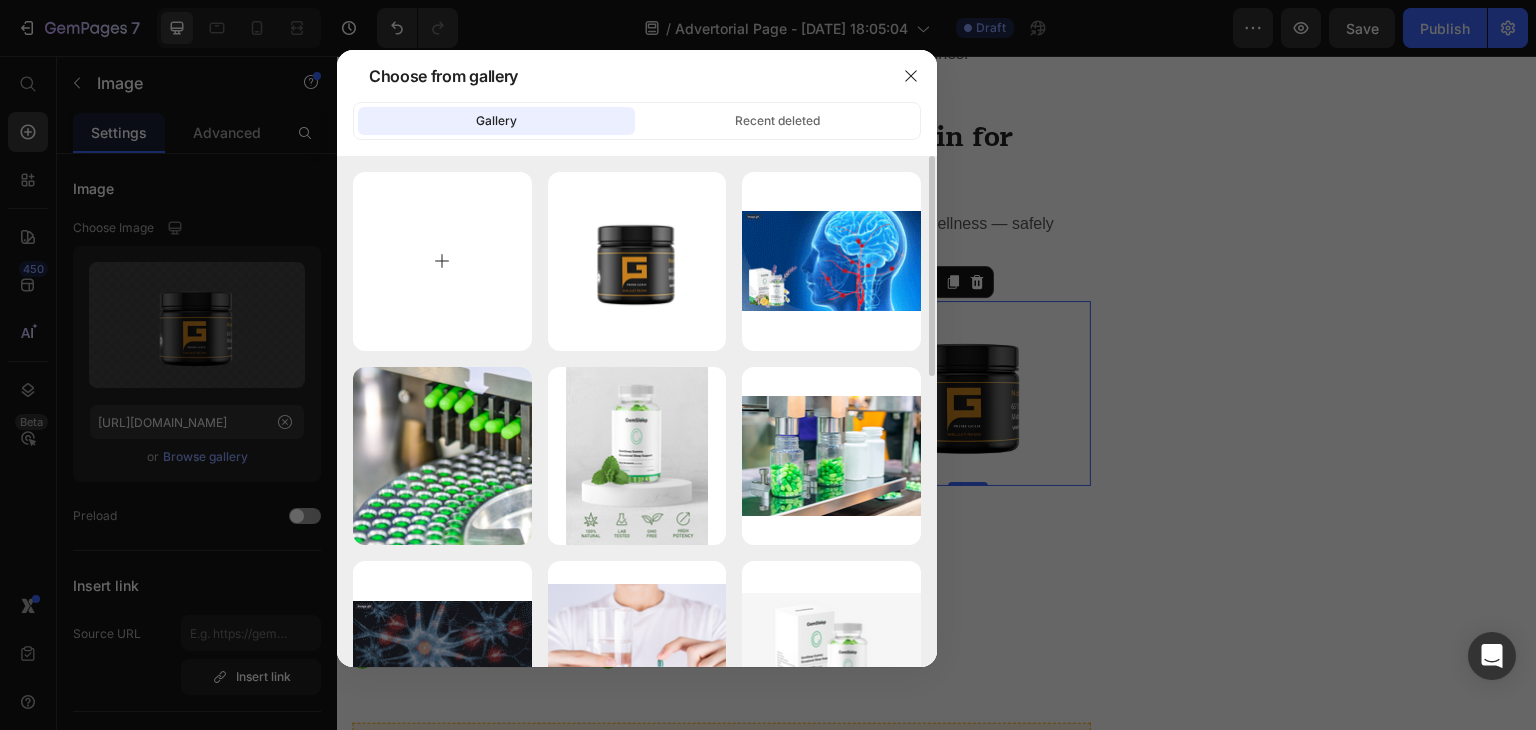 type on "C:\fakepath\banner-01-mobile.png" 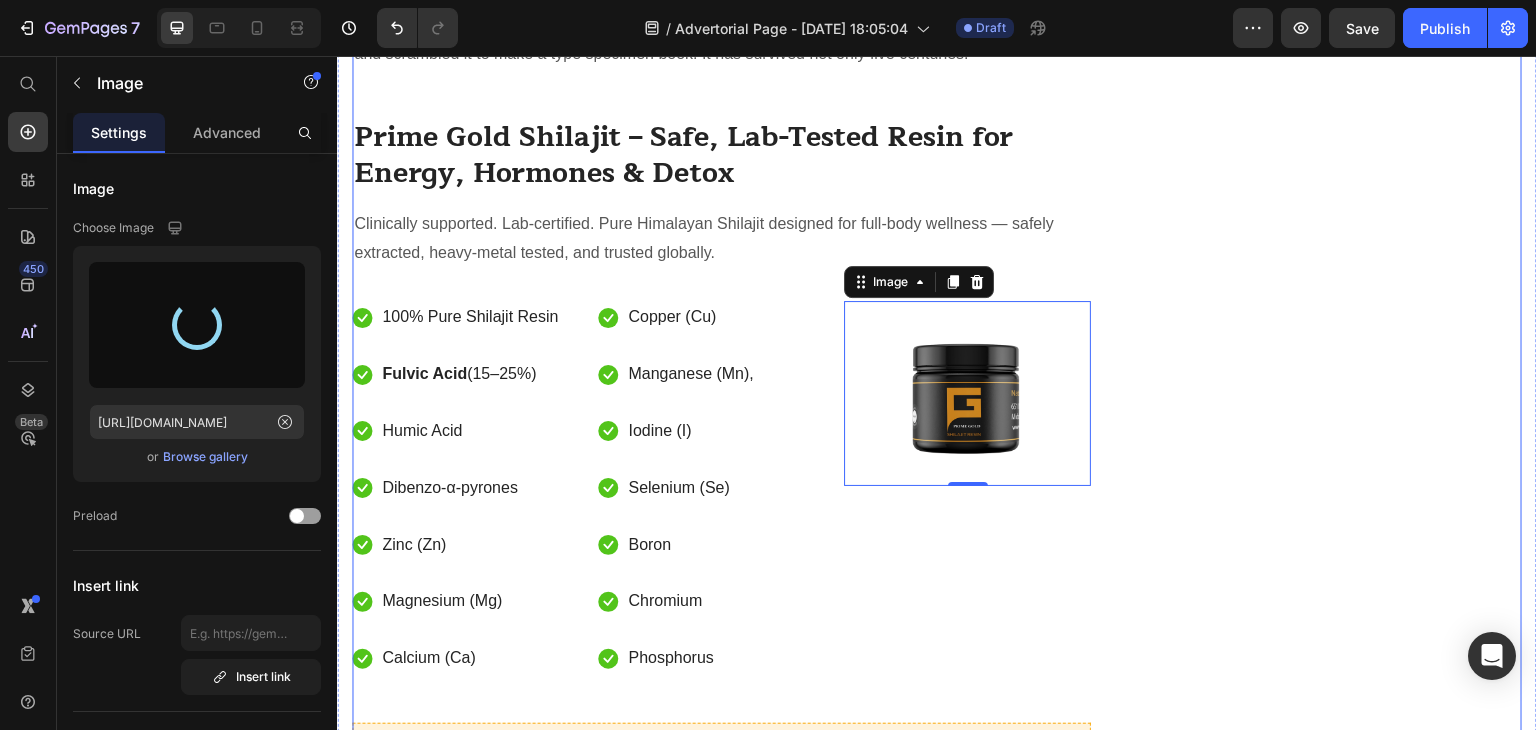 type on "[URL][DOMAIN_NAME]" 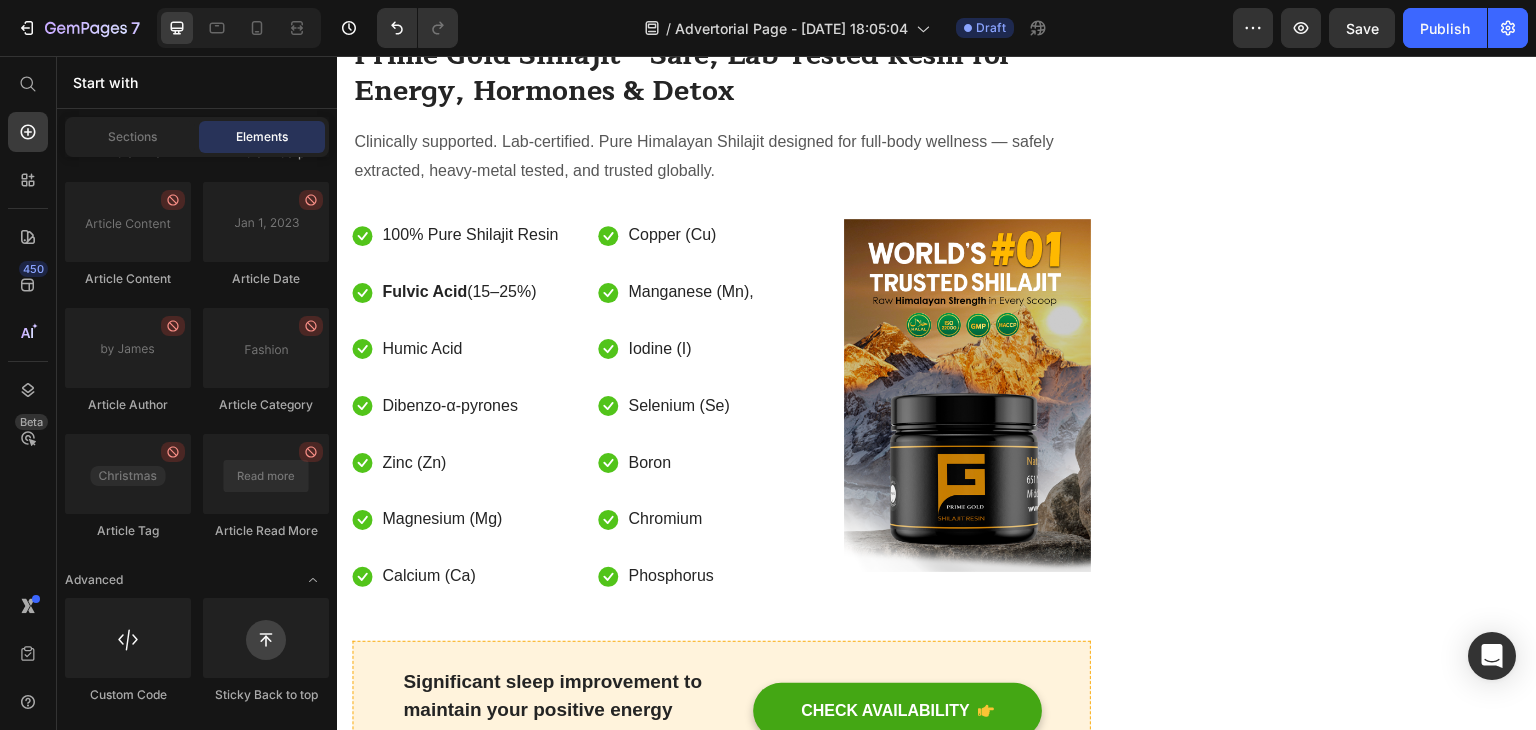 scroll, scrollTop: 5099, scrollLeft: 0, axis: vertical 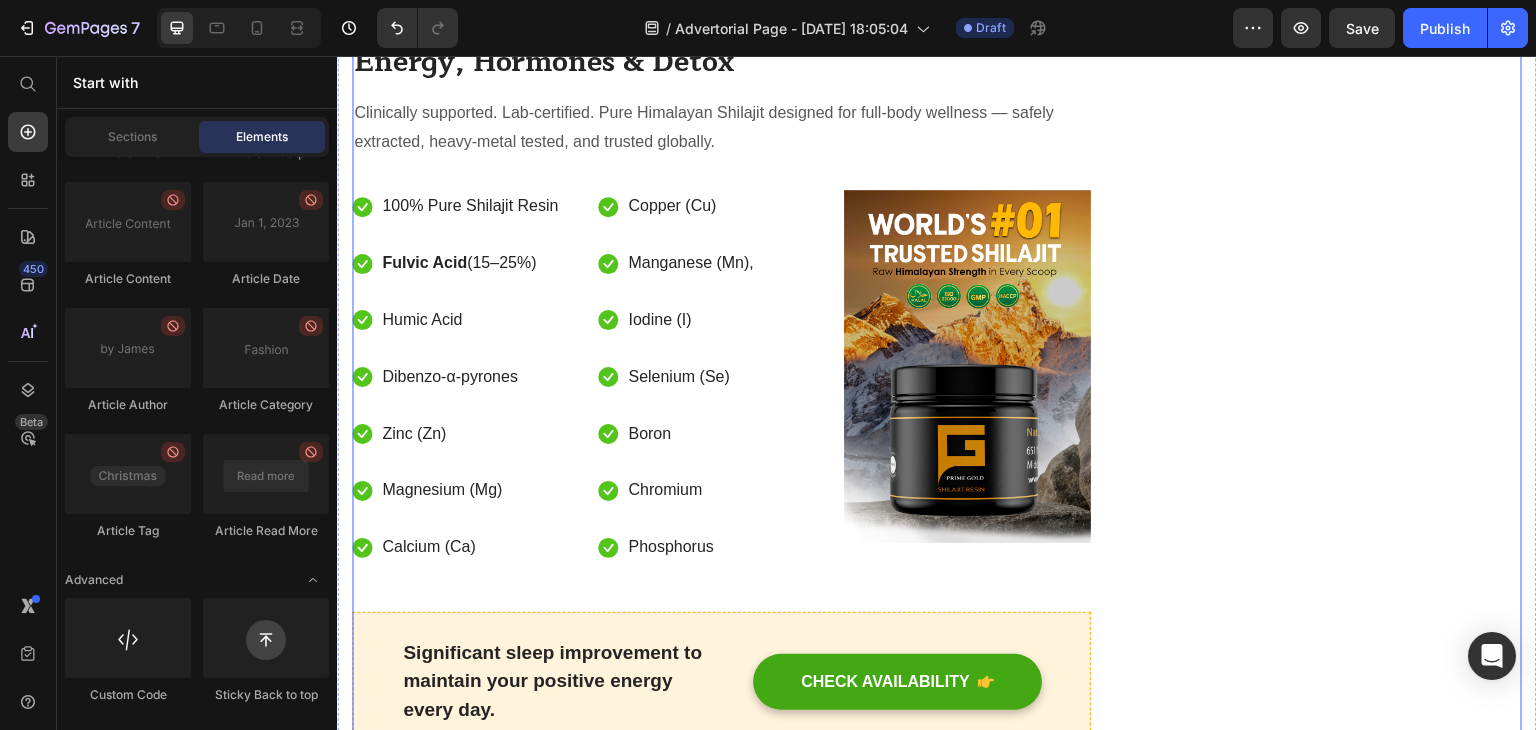 click on "Unique Value Proposition Heading
Icon Product benefit 1 Text block
Icon Product benefit 2 Text block
Icon Product benefit 3  Text block
Icon Product benefit 4   Text block Icon List Row Image  	   CHECK AVAILABILITY Button ✔️ 30-Day Money-Back Guarantee Text block Row
Publish the page to see the content.
Sticky sidebar" at bounding box center (1337, -1708) 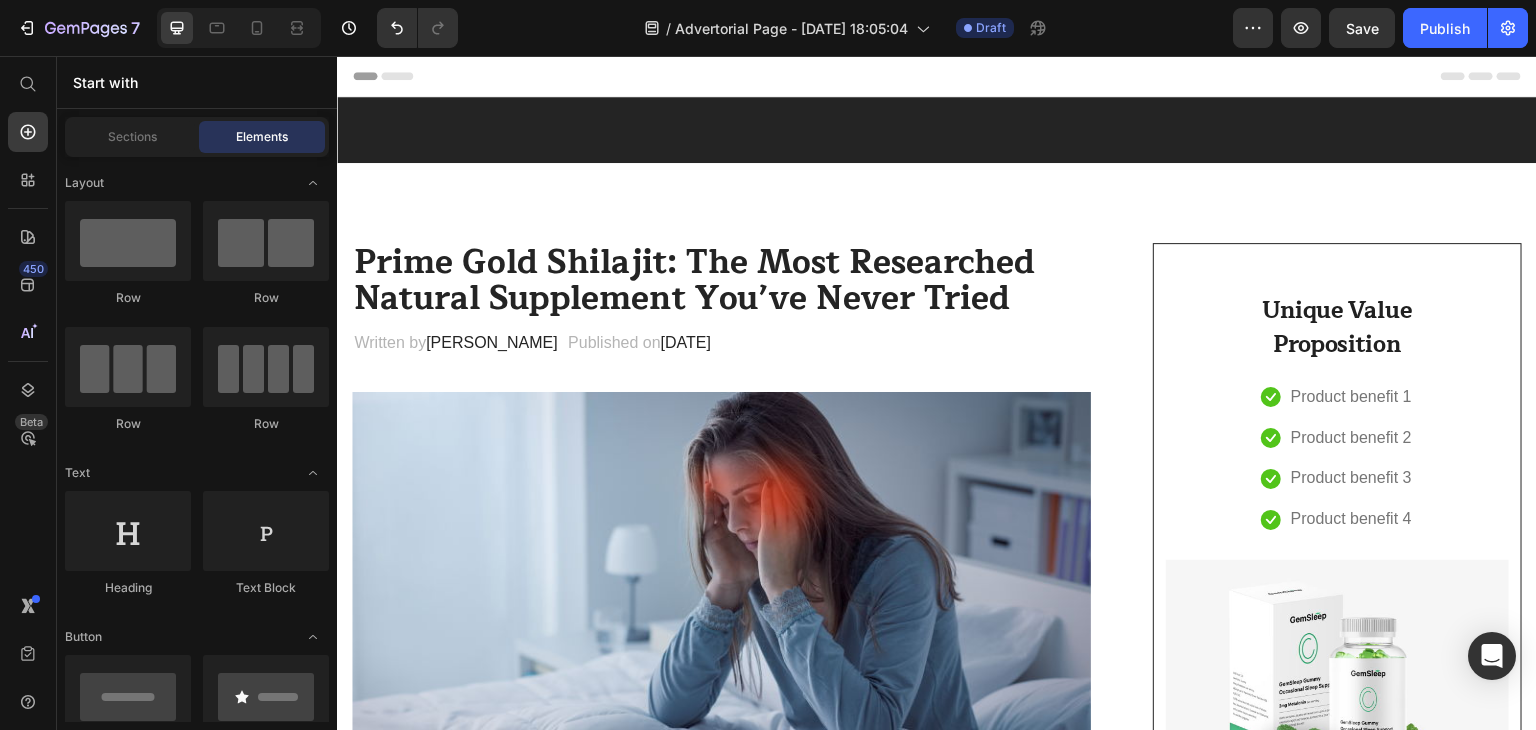 scroll, scrollTop: 5295, scrollLeft: 0, axis: vertical 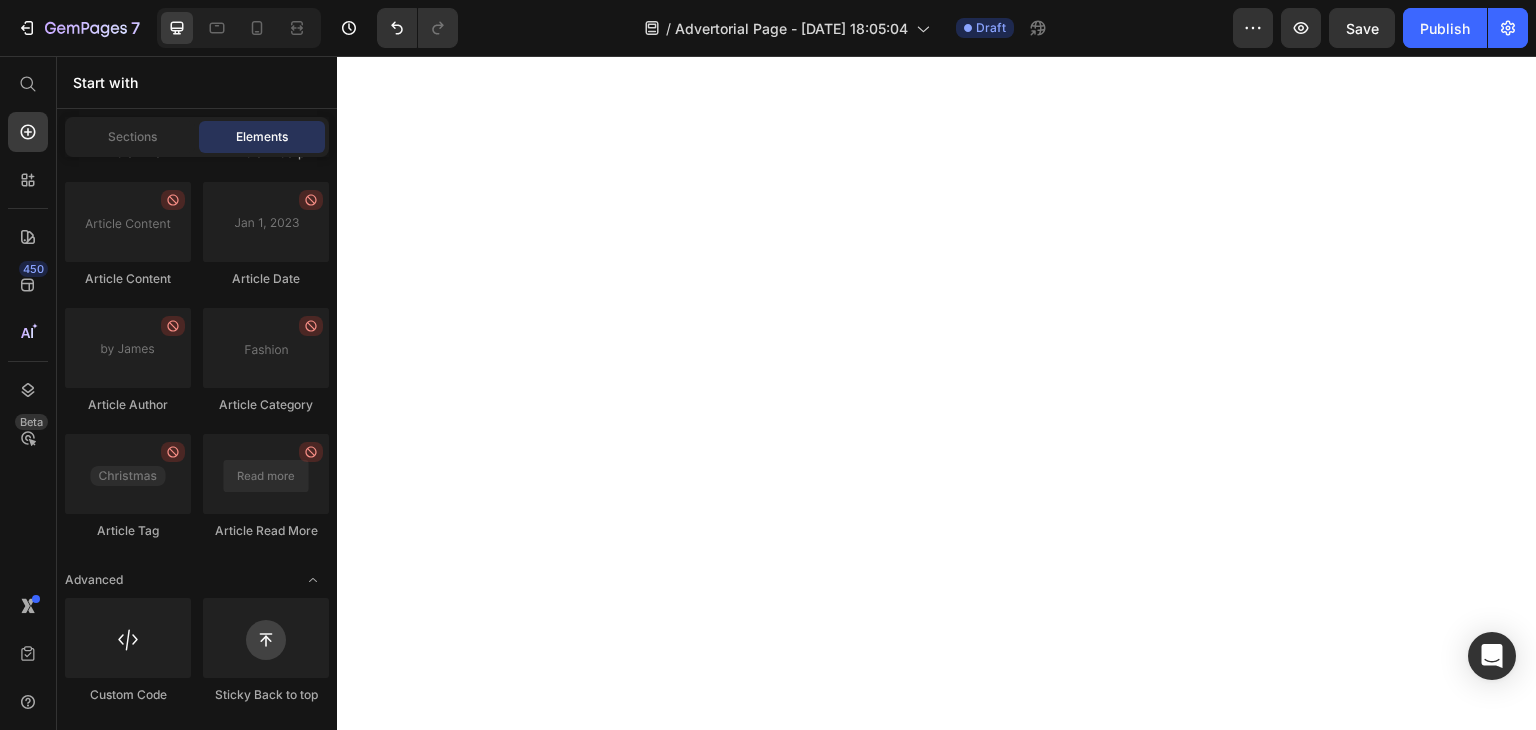 click on "Prime Gold Shilajit: The Most Researched Natural Supplement You’ve Never Tried Heading Written by  [PERSON_NAME]   Text block Published on  [DATE] Text block Row Image Prime Gold Shilajit supports your body's stress response by balancing [MEDICAL_DATA] levels, improving oxygen flow to the brain, and calming the nervous system — without [MEDICAL_DATA] or side effects. Text block Feeling mentally overwhelmed or physically drained? Heading ✔️ Reduces daily anxiety and emotional fatigue ✔️ Supports deep, natural relaxation ✔️ Helps relieve [MEDICAL_DATA] and mental fog ✔️ Enhances mood and clarity over time Clinically researched for cognitive support, anti-inflammation, and [MEDICAL_DATA] benefits. Text block
Icon Balances Stress Hormones:  Shilajit supports healthy [MEDICAL_DATA] levels, helping your body stay calm under pressure and reducing the effects of daily stress. Text block Row
Icon Calms the Nervous System: Text block Row
Icon Text block Row Row" at bounding box center [937, -2866] 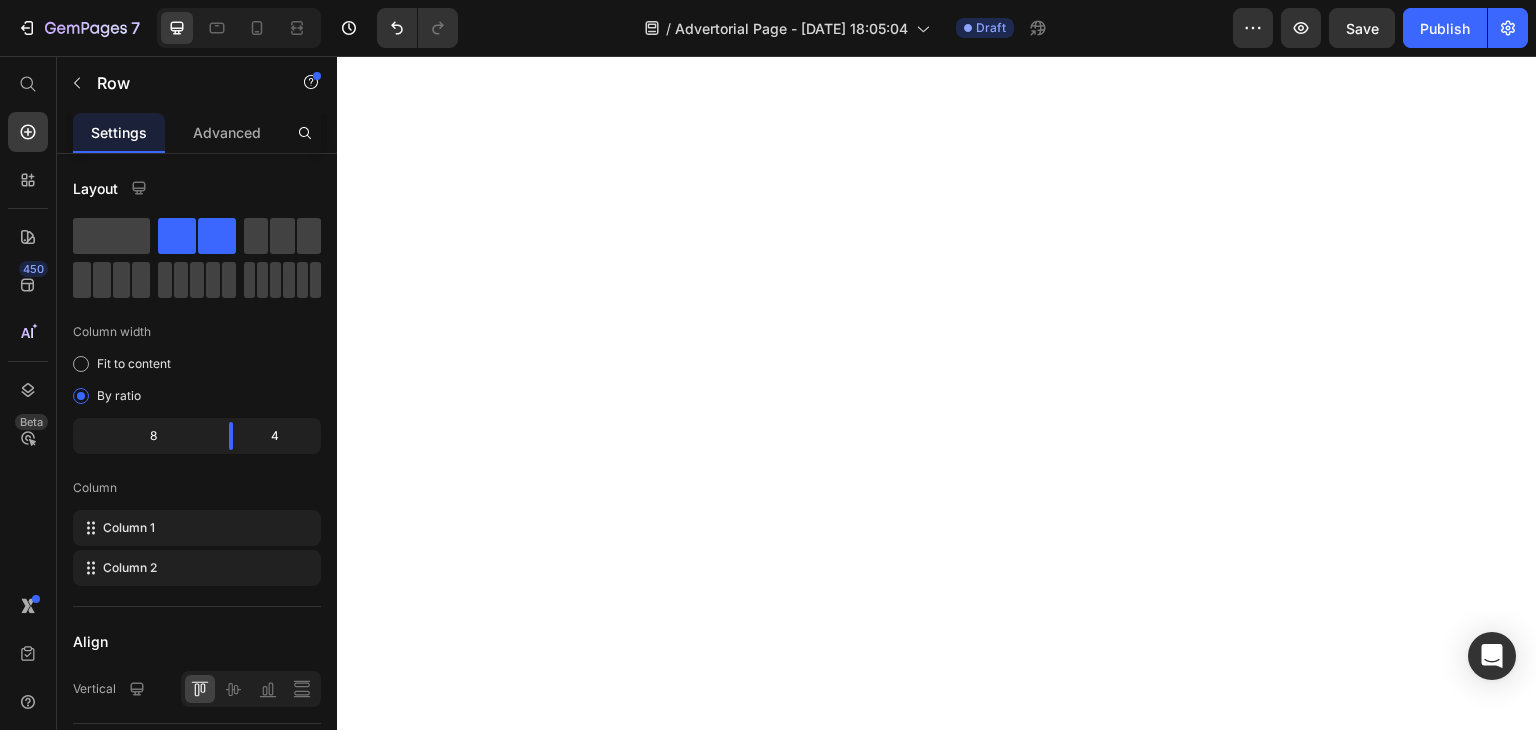 click on "[Heading 2] Describe the product's development roadmap and success." at bounding box center (721, -1183) 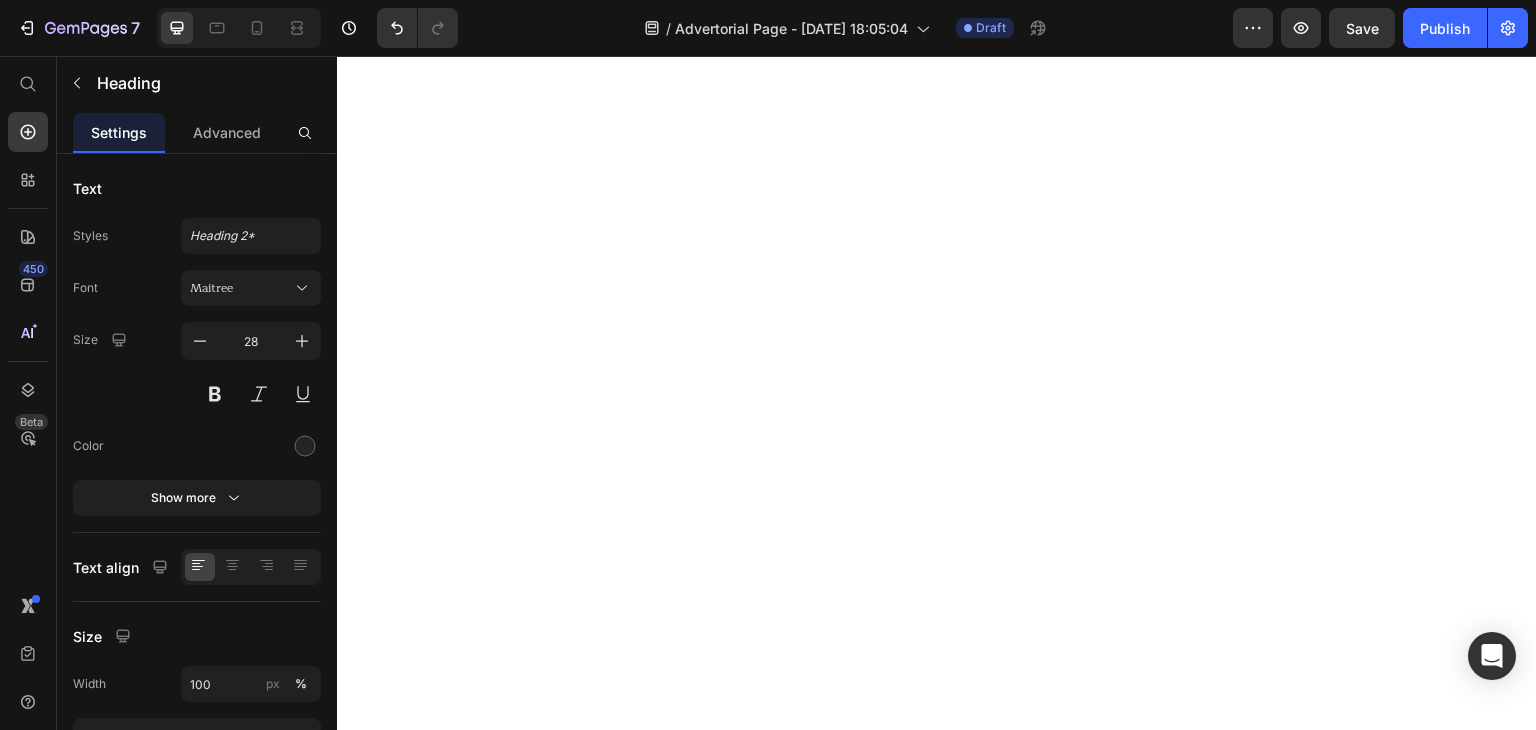 click on "[Heading 2] Describe the product's development roadmap and success." at bounding box center (721, -1183) 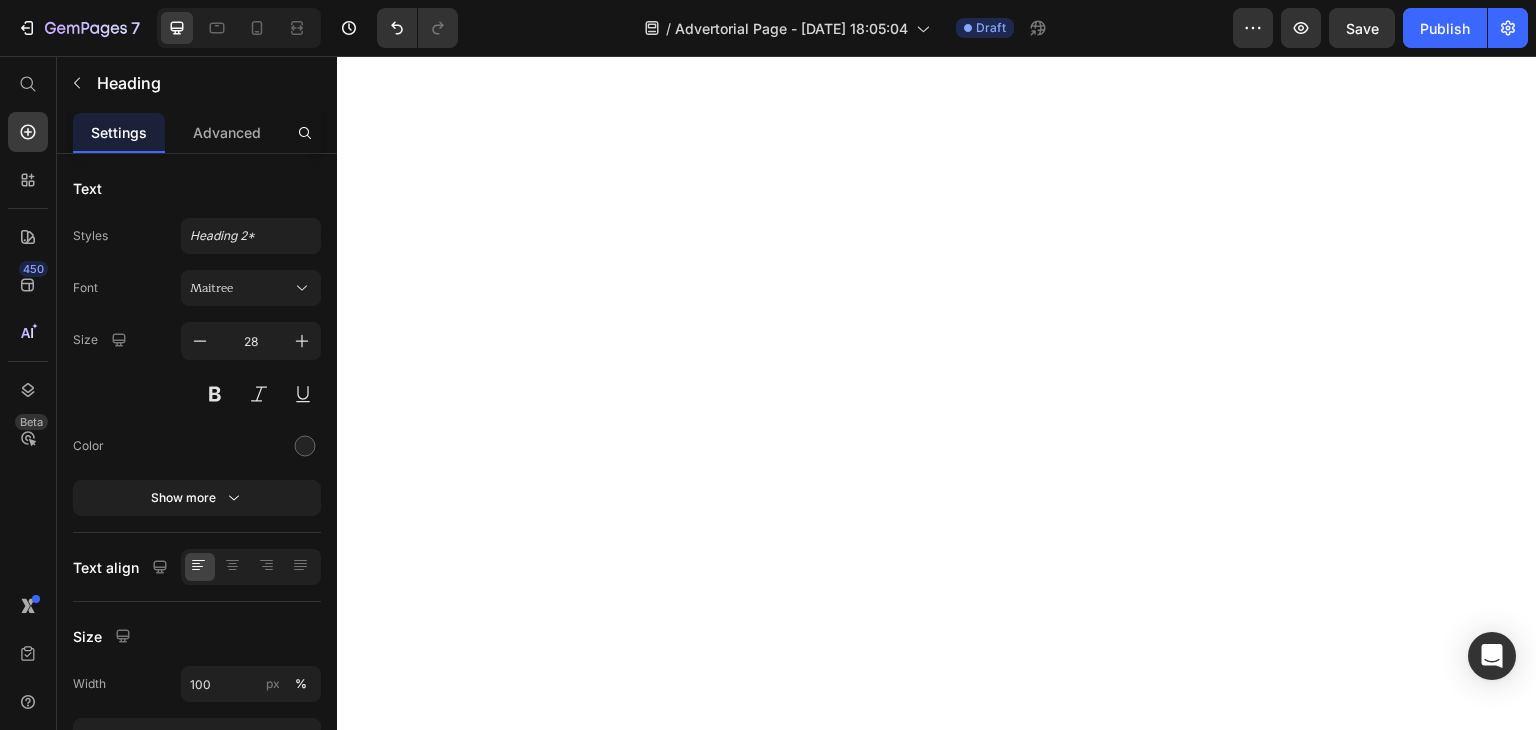 click on "[Heading 2] Describe the product's development roadmap and success." at bounding box center [721, -1183] 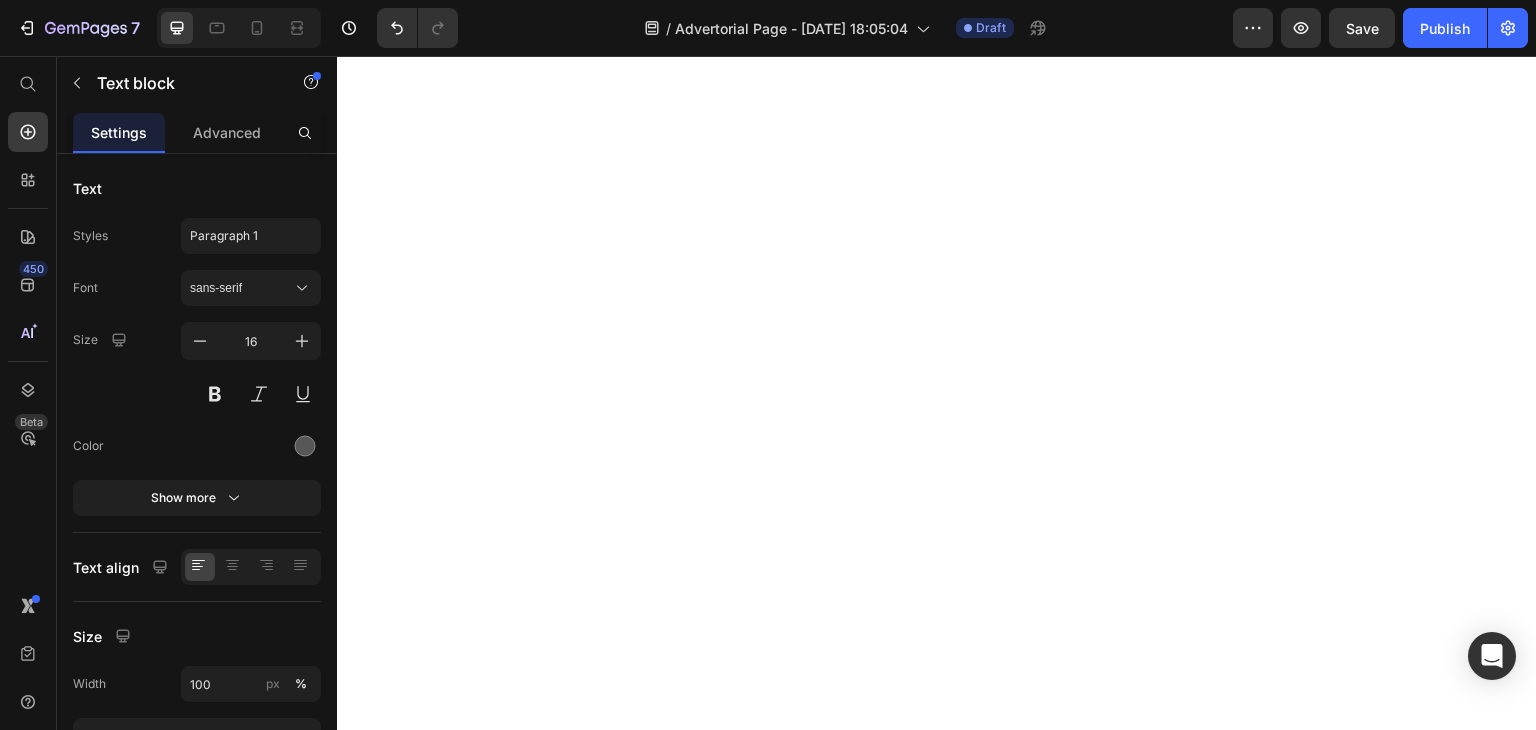 click on "It is a long established fact that a reader will be distracted by the readable content of a page when looking at its layout.  The point of using Lorem Ipsum is that it has a more-or-less normal distribution of letters, as opposed to using 'Content here, content here', making it look like readable English. Many desktop publishing packages and web page editors now use Lorem Ipsum as their default model text, and a search for 'lorem ipsum' will uncover many web sites still in their infancy.  Various versions have evolved over the years, sometimes by accident, sometimes on purpose (injected humour and the like)." at bounding box center [721, -1051] 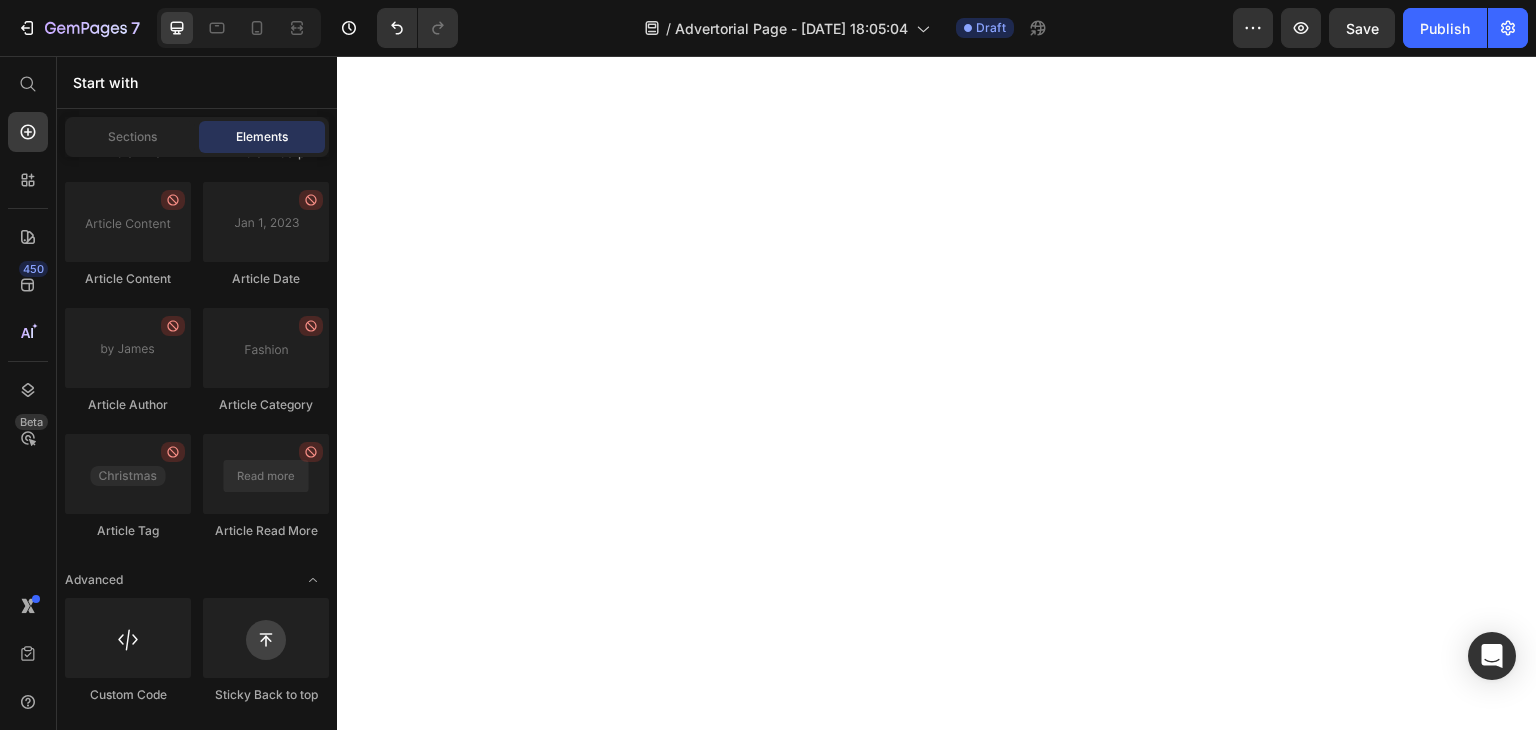 scroll, scrollTop: 5690, scrollLeft: 0, axis: vertical 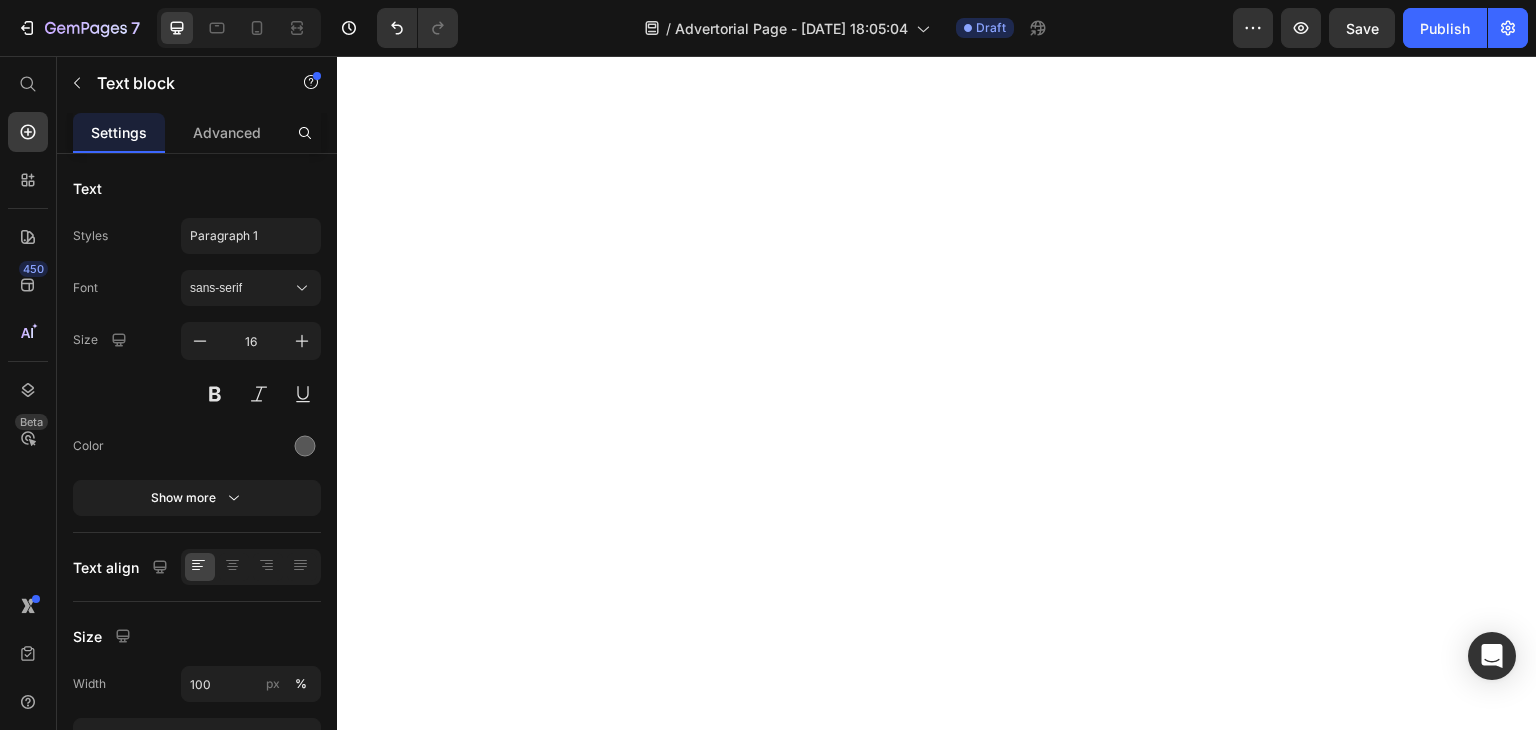 click on "It is a long established fact that a reader will be distracted by the readable content of a page when looking at its layout.  The point of using Lorem Ipsum is that it has a more-or-less normal distribution of letters, as opposed to using 'Content here, content here', making it look like readable English. Many desktop publishing packages and web page editors now use Lorem Ipsum as their default model text, and a search for 'lorem ipsum' will uncover many web sites still in their infancy.  Various versions have evolved over the years, sometimes by accident, sometimes on purpose (injected humour and the like)." at bounding box center [721, -1346] 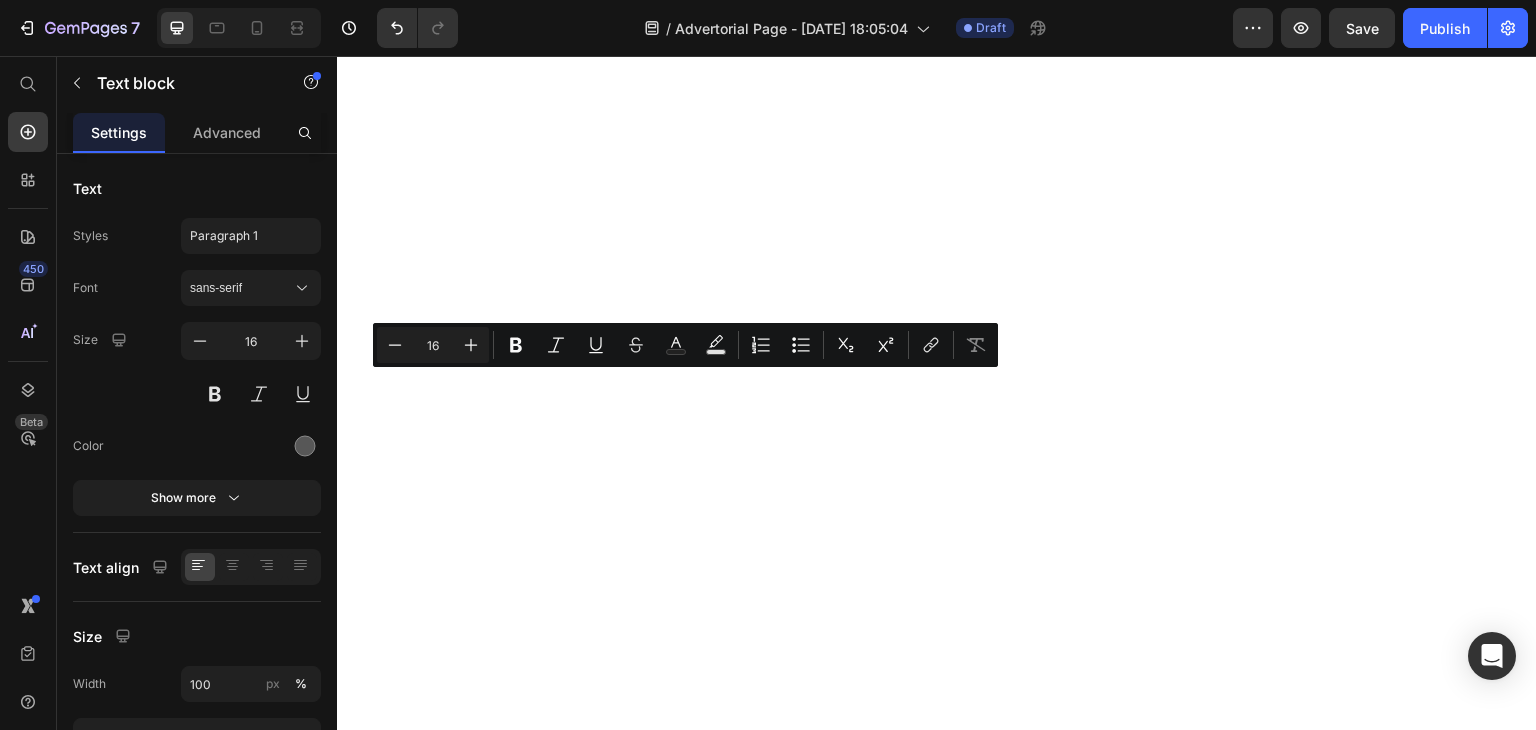 click on "It is a long established fact that a reader will be distracted by the readable content of a page when looking at its layout.  The point of using Lorem Ipsum is that it has a more-or-less normal distribution of letters, as opposed to using 'Content here, content here', making it look like readable English. Many desktop publishing packages and web page editors now use Lorem Ipsum as their default model text, and a search for 'lorem ipsum' will uncover many web sites still in their infancy.  Various versions have evolved over the years, sometimes by accident, sometimes on purpose (injected humour and the like)." at bounding box center (721, -1346) 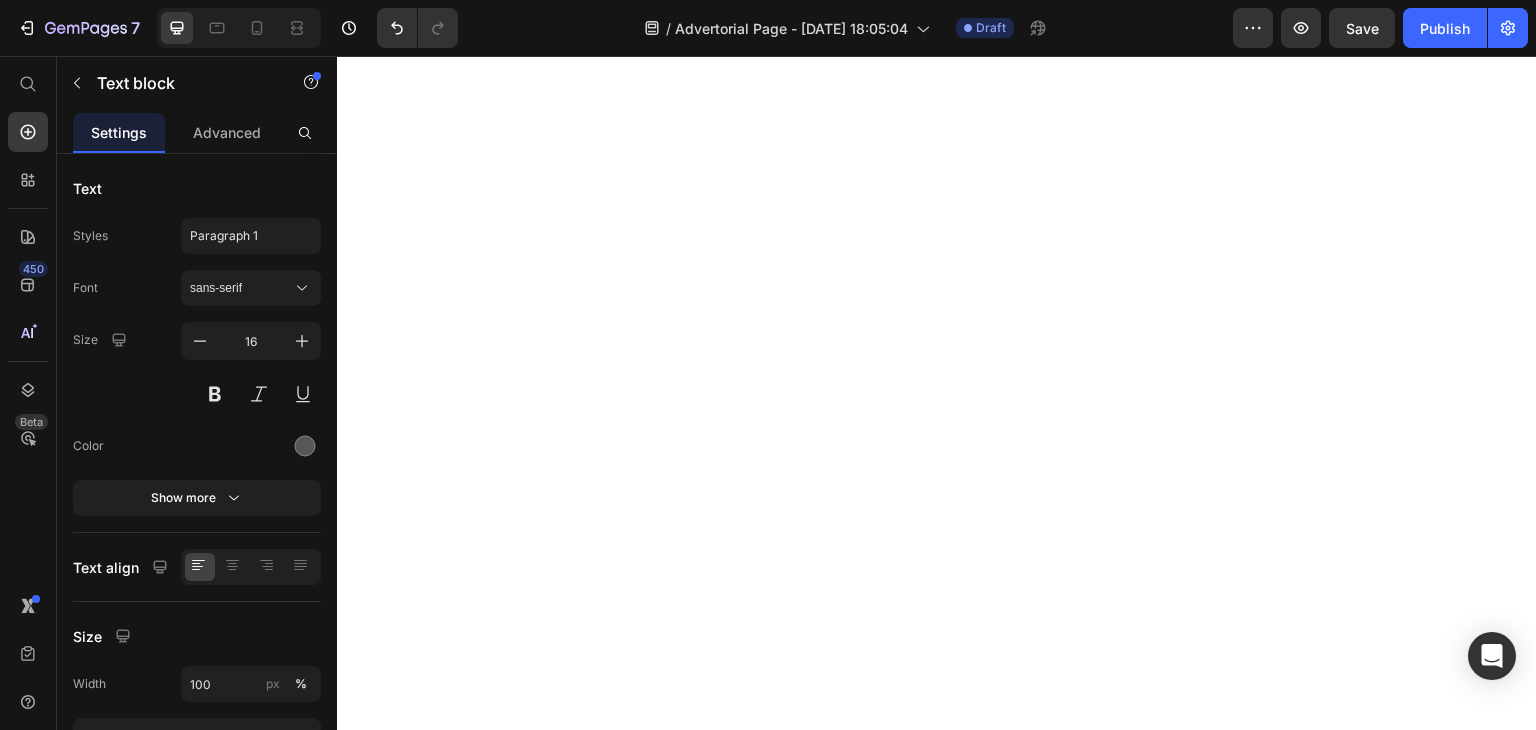 drag, startPoint x: 582, startPoint y: 413, endPoint x: 353, endPoint y: 211, distance: 305.36044 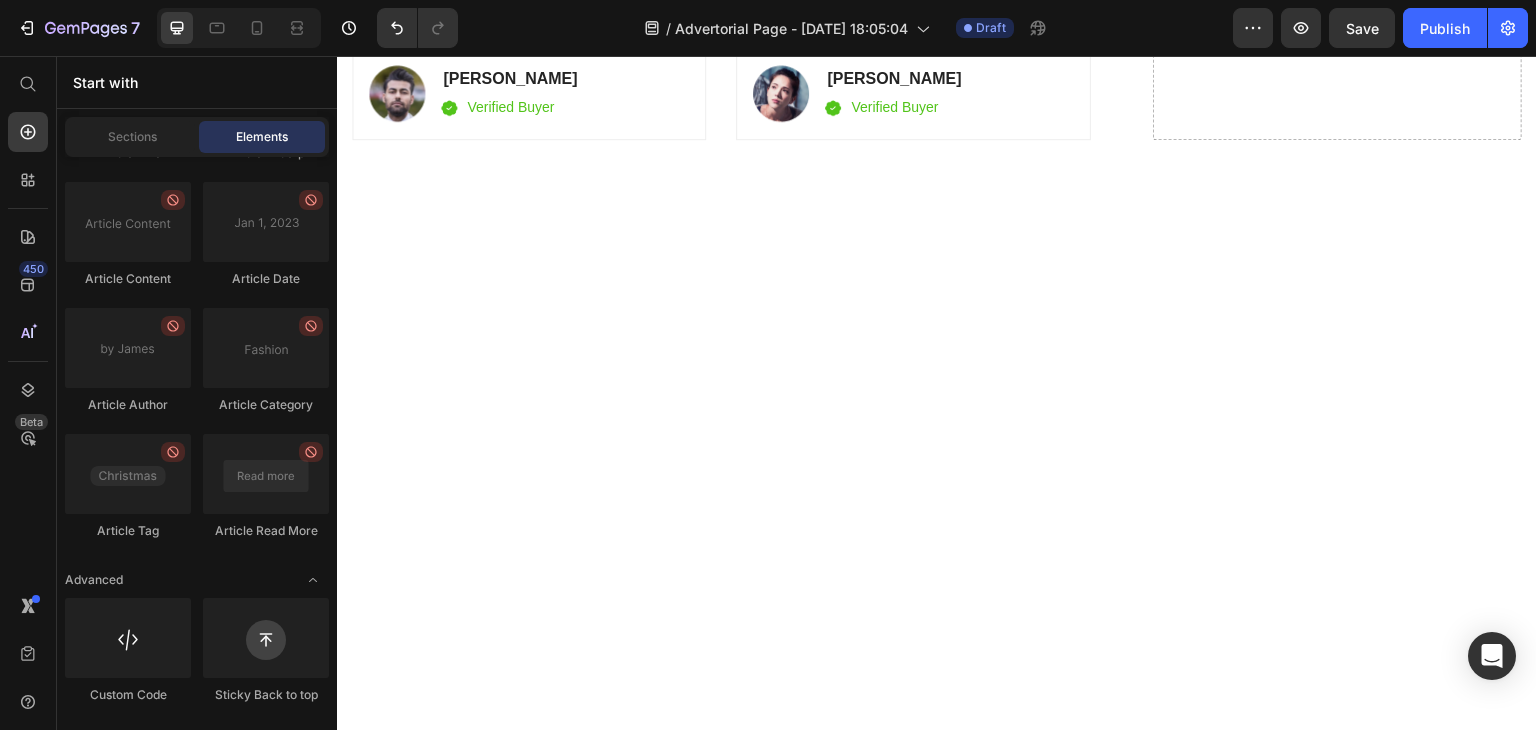 scroll, scrollTop: 6671, scrollLeft: 0, axis: vertical 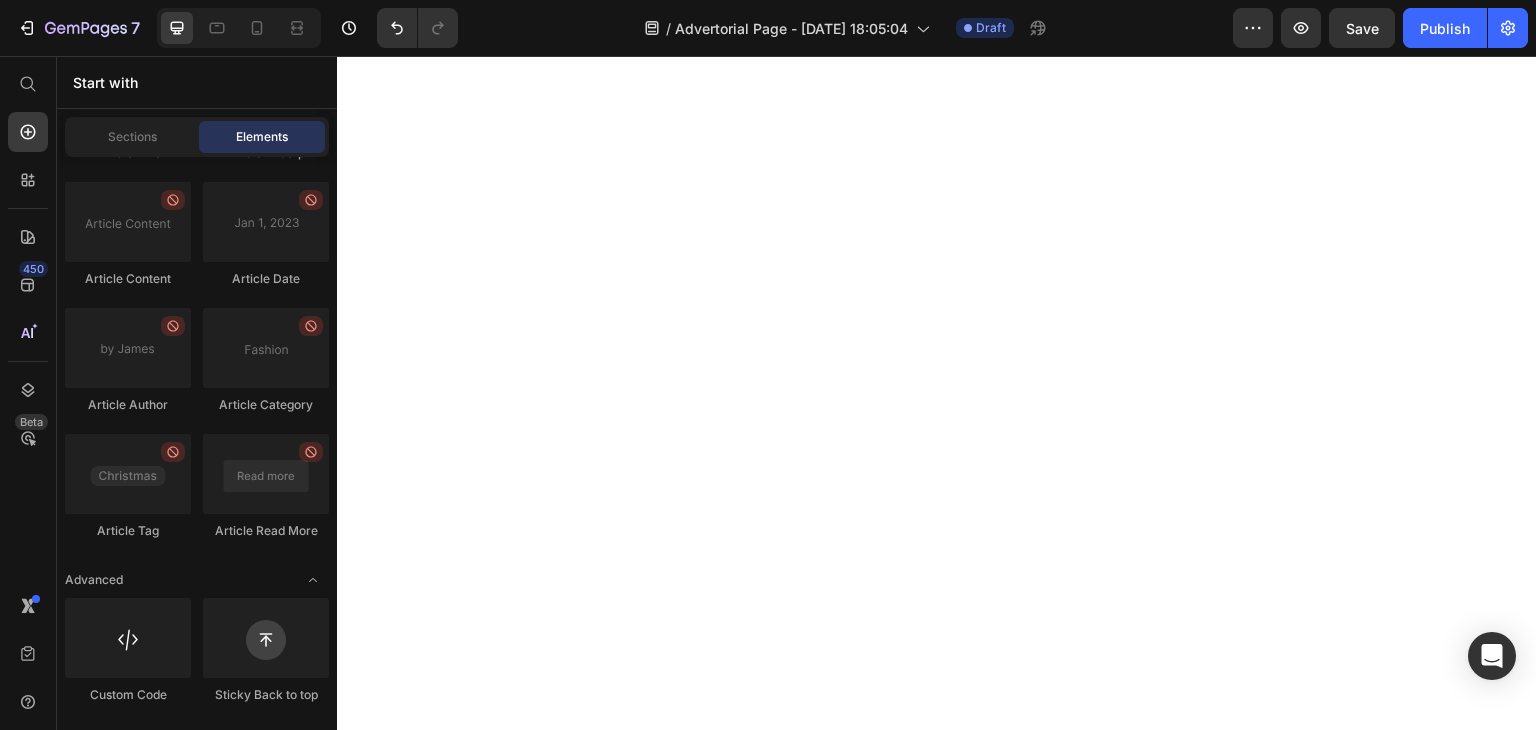 click on "It is a long established fact that a reader will be distracted" at bounding box center (472, -2028) 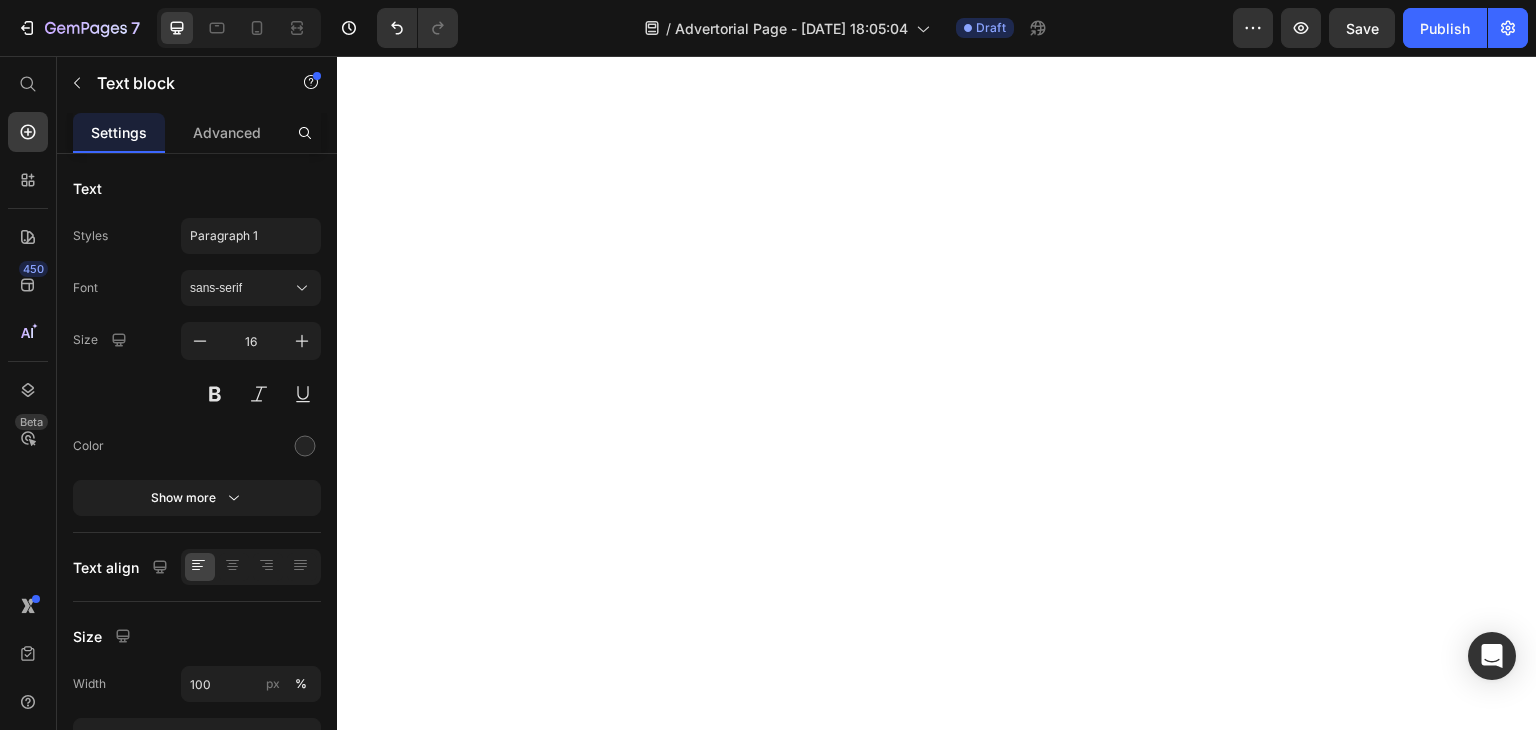 click on "It is a long established fact that a reader will be distracted" at bounding box center [472, -2028] 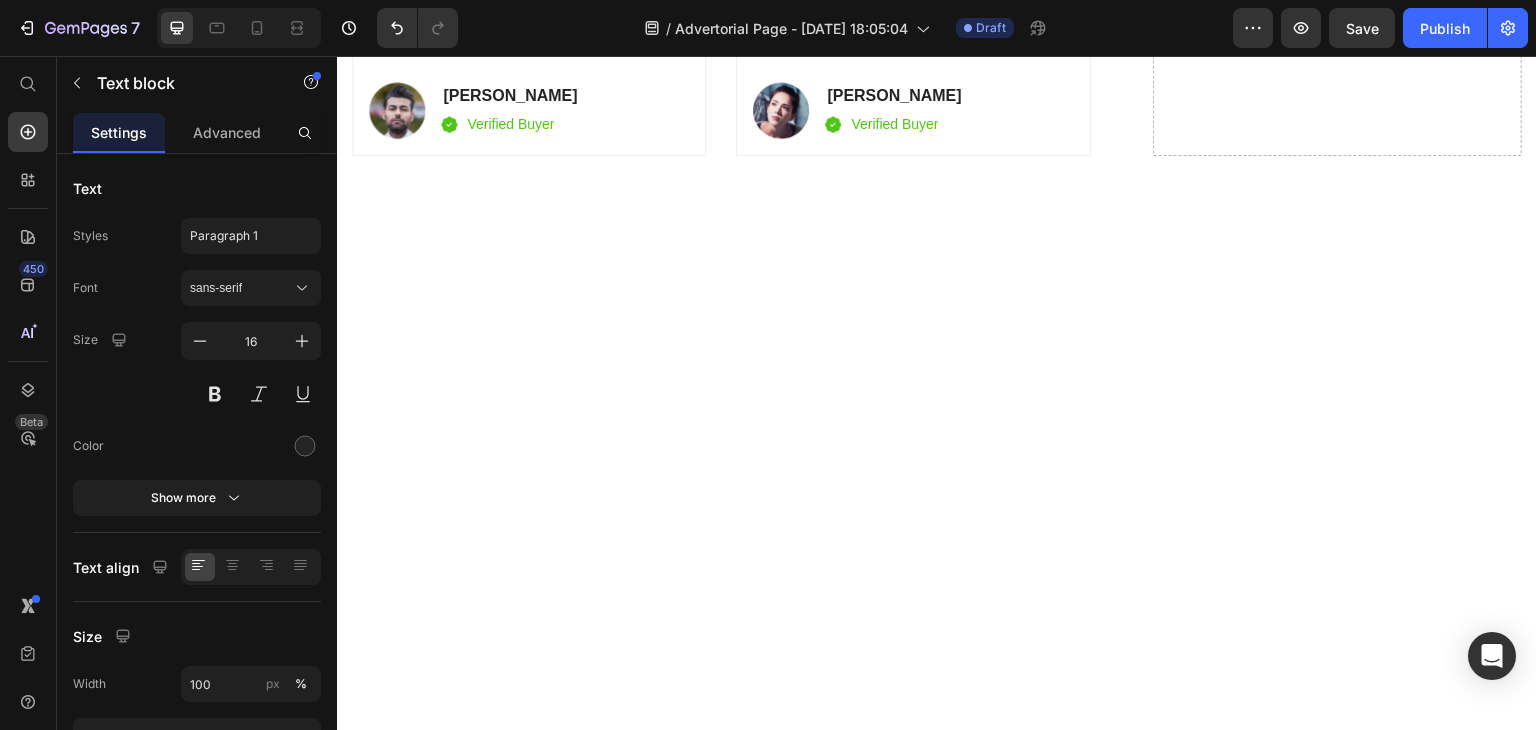 click on "Image Step 2: Use warm water Text block It is a long established fact that a reader will be distracted Text block" at bounding box center (722, -1994) 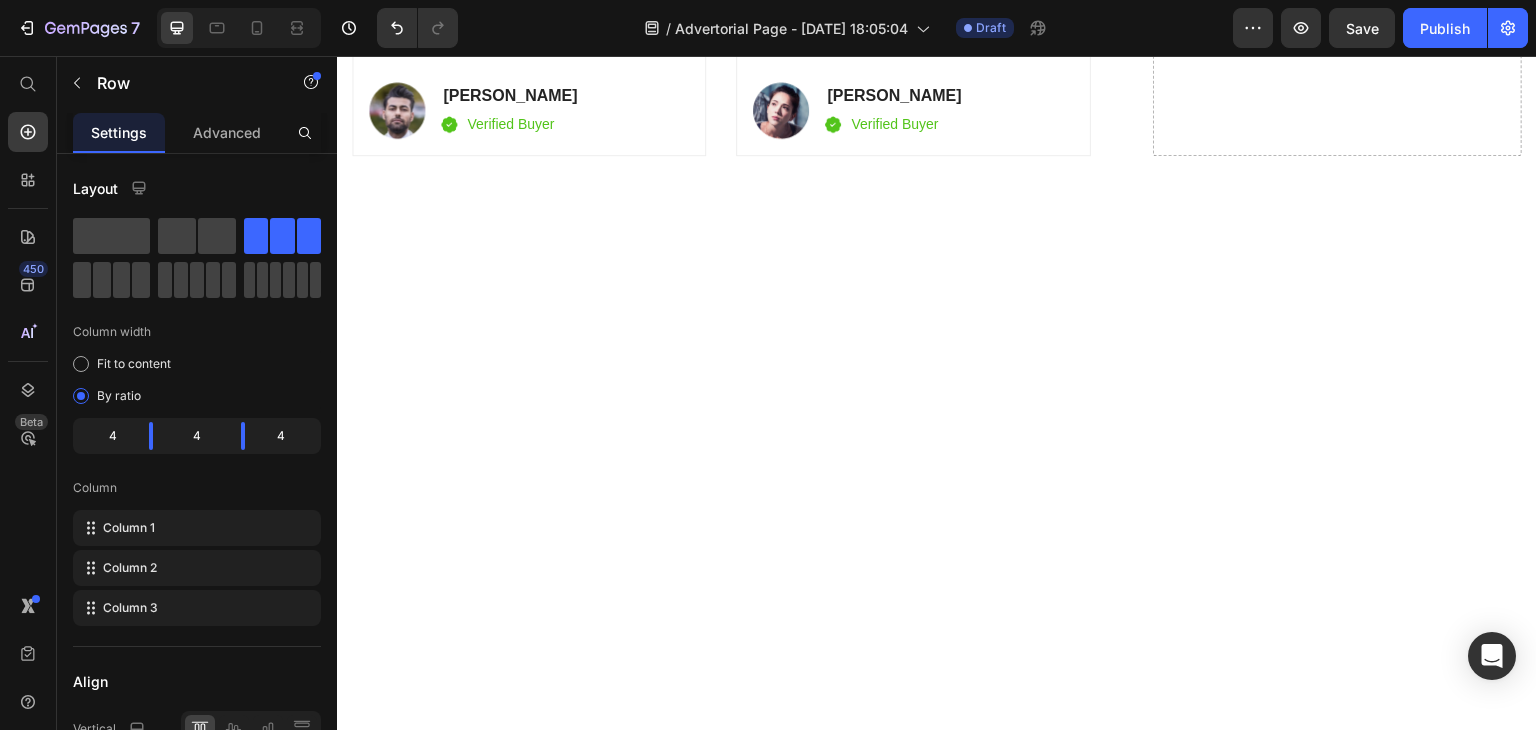click on "It is a long established fact that a reader will be distracted" at bounding box center (722, -2028) 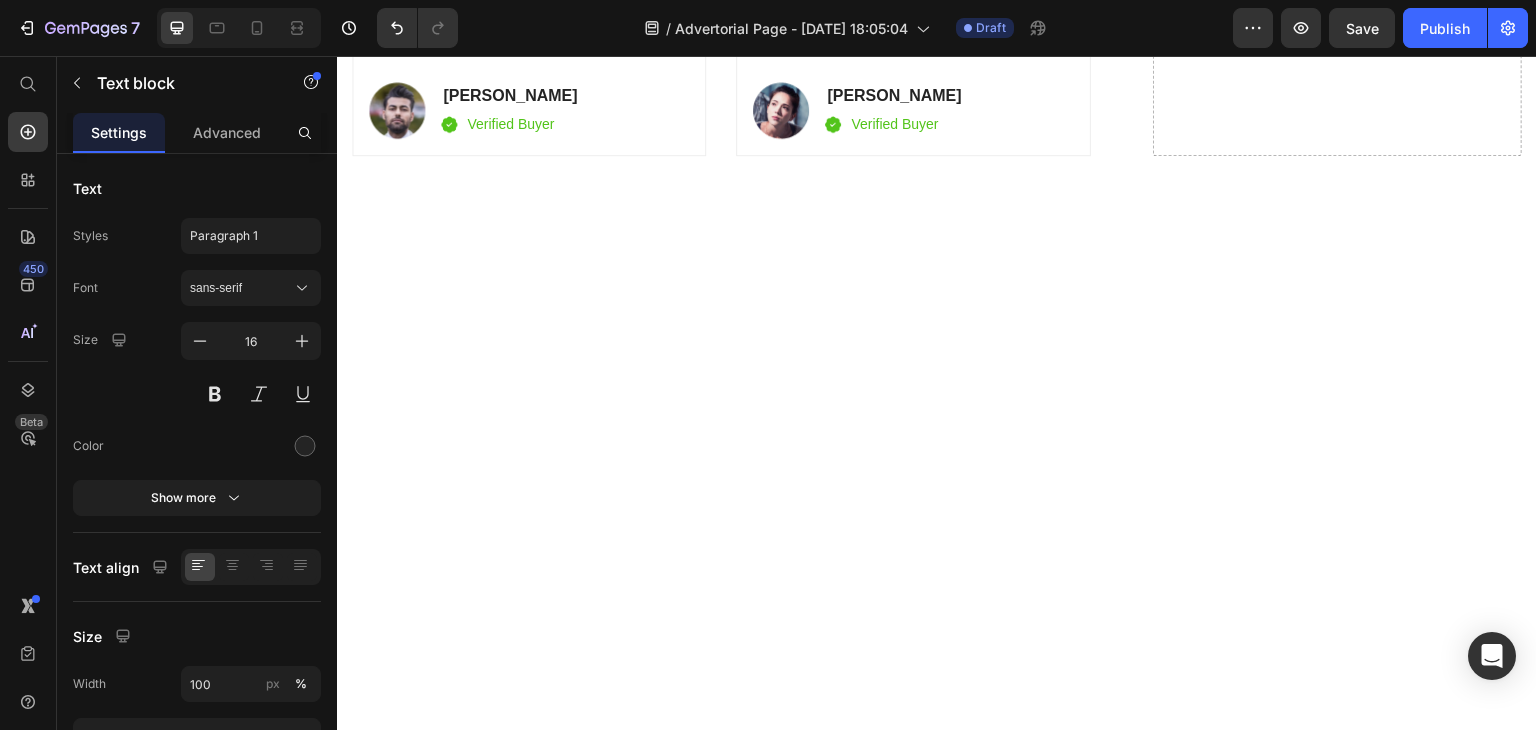 click on "It is a long established fact that a reader will be distracted" at bounding box center (722, -2028) 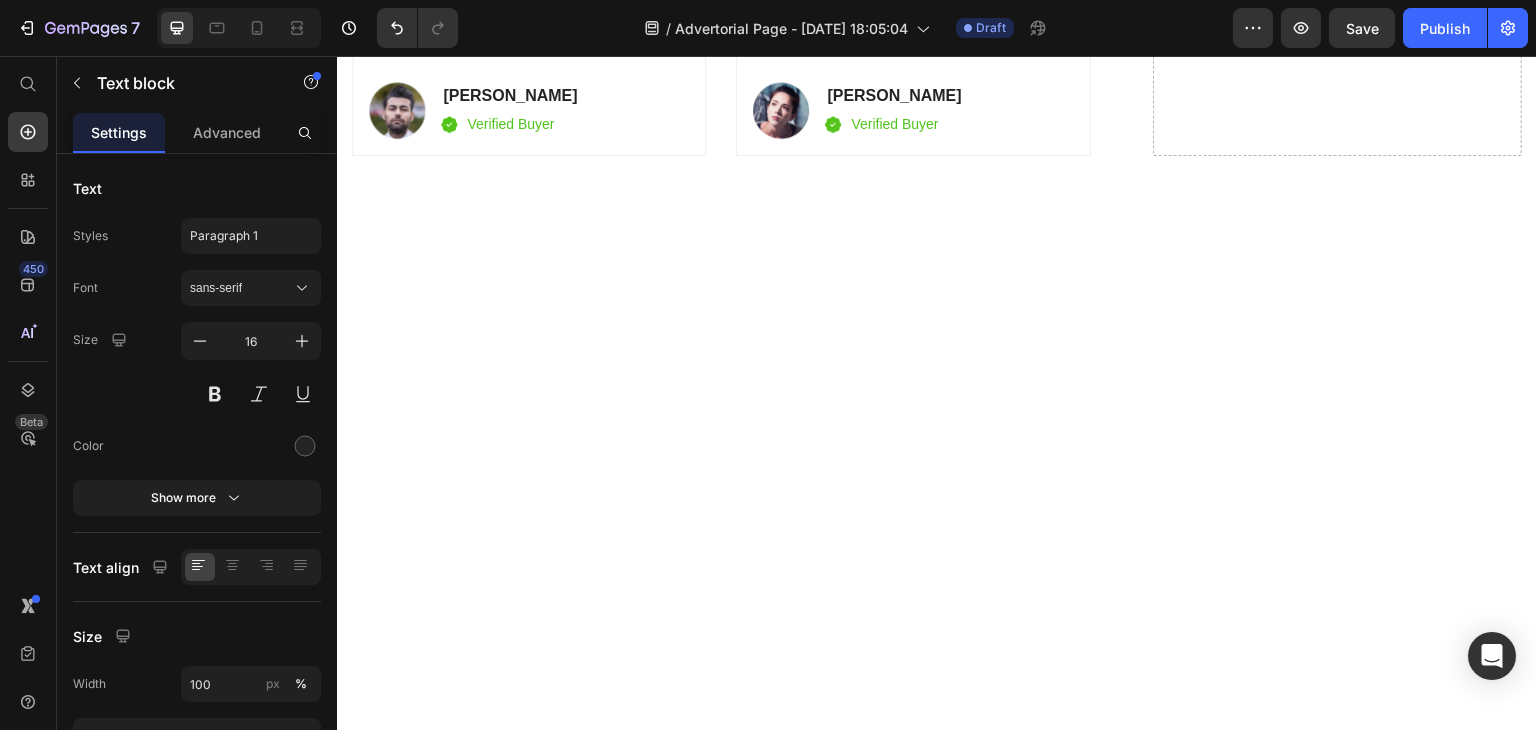click on "It is a long established fact that a reader will be distracted" at bounding box center (722, -2028) 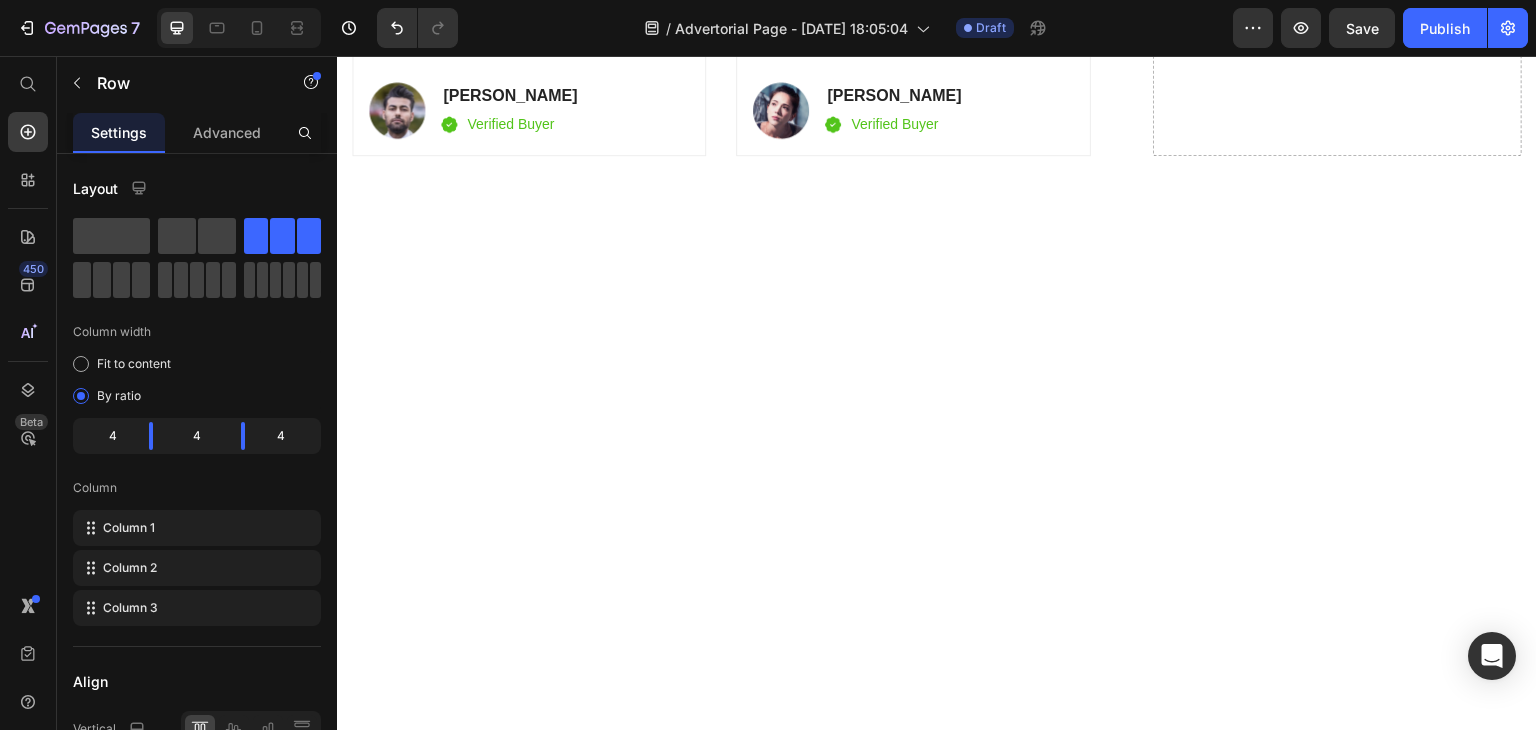 click on "Liquid Drops (3–5 drops):" at bounding box center (701, -2044) 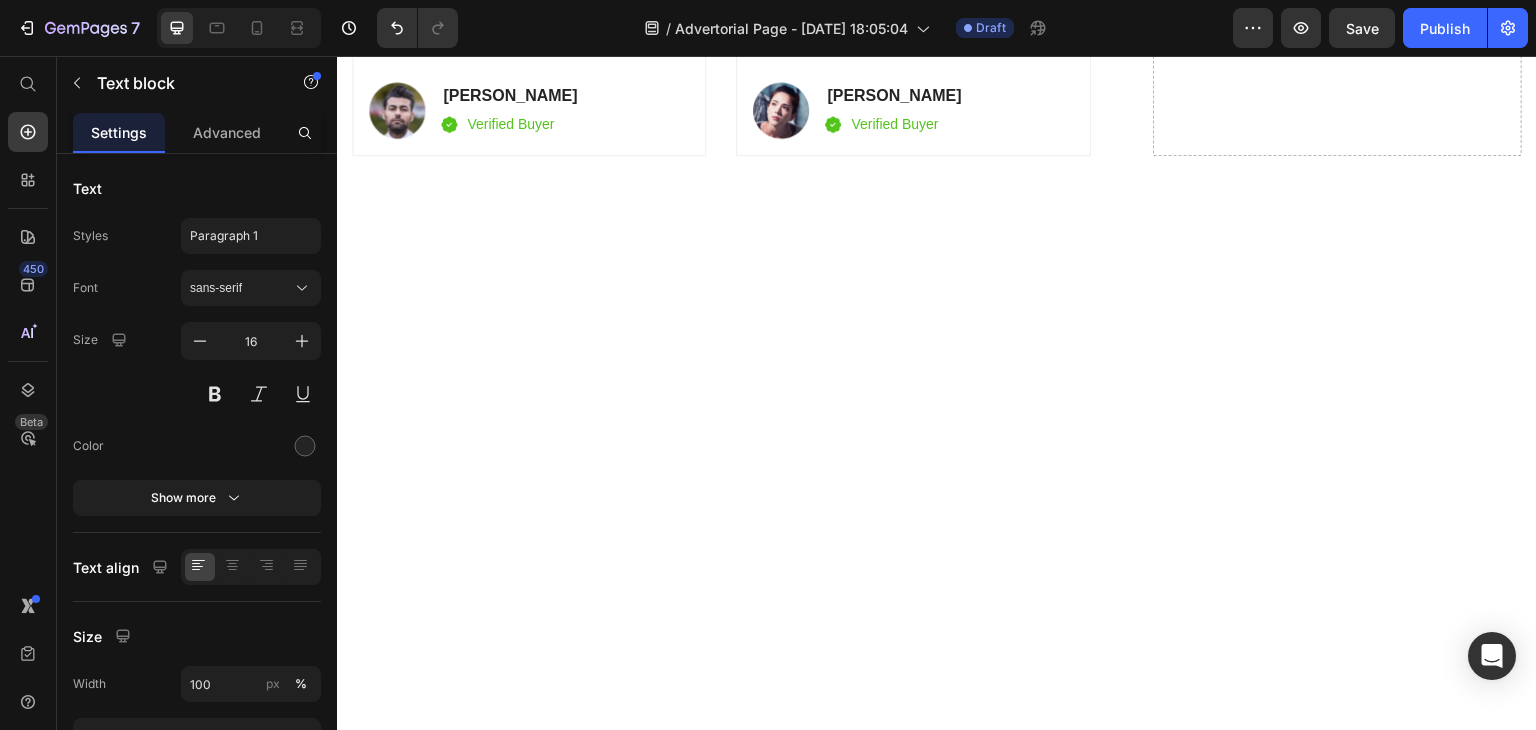 click on "Liquid Drops (3–5 drops):" at bounding box center (701, -2044) 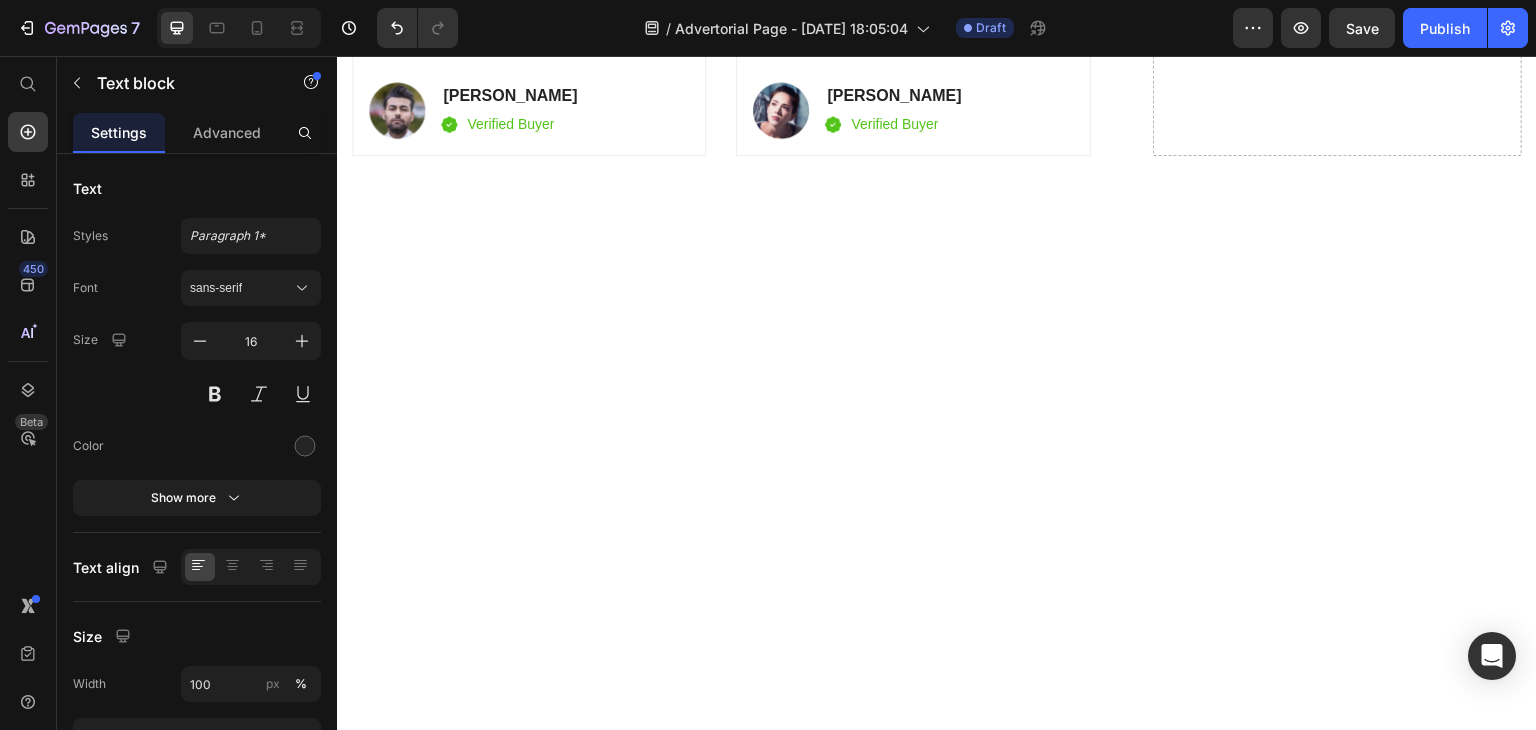 click on "Step 2: Use warm water" at bounding box center (722, -2081) 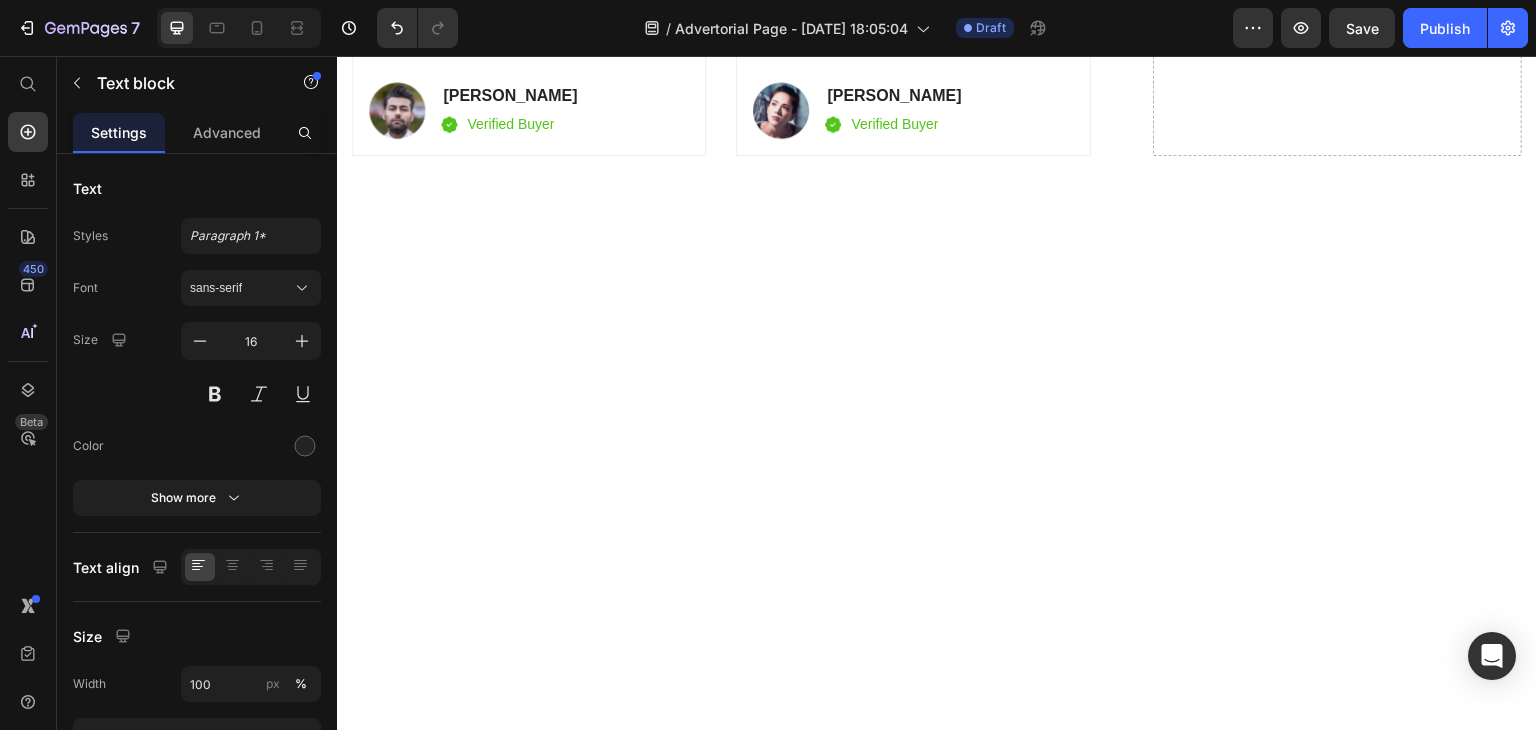 click on "Resin (Pea-sized amount – ~250mg): Dissolve in warm (not boiling) water, tea, or milk. Take once daily in the morning or as advised." at bounding box center [472, -1971] 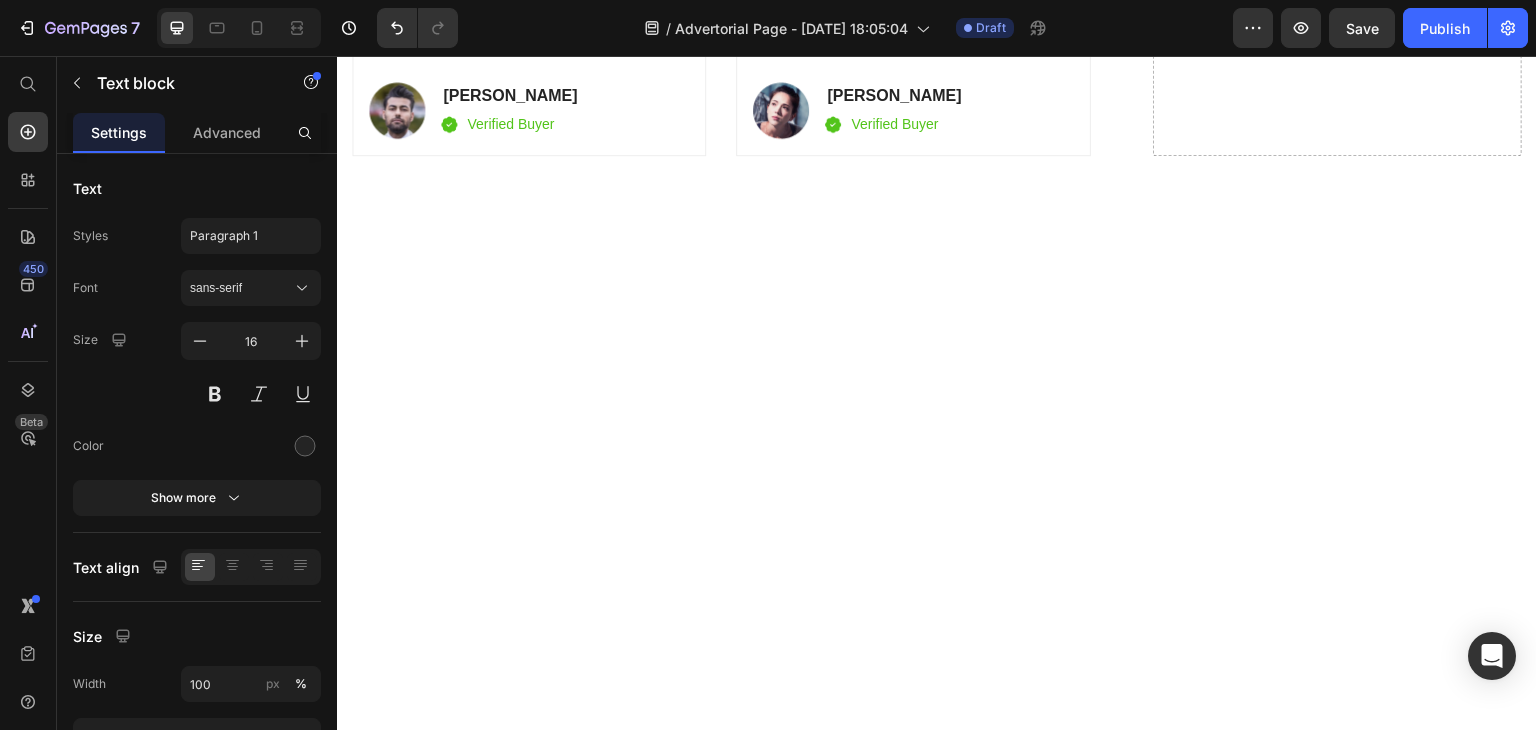 click on "Resin (Pea-sized amount – ~250mg):" at bounding box center (455, -2029) 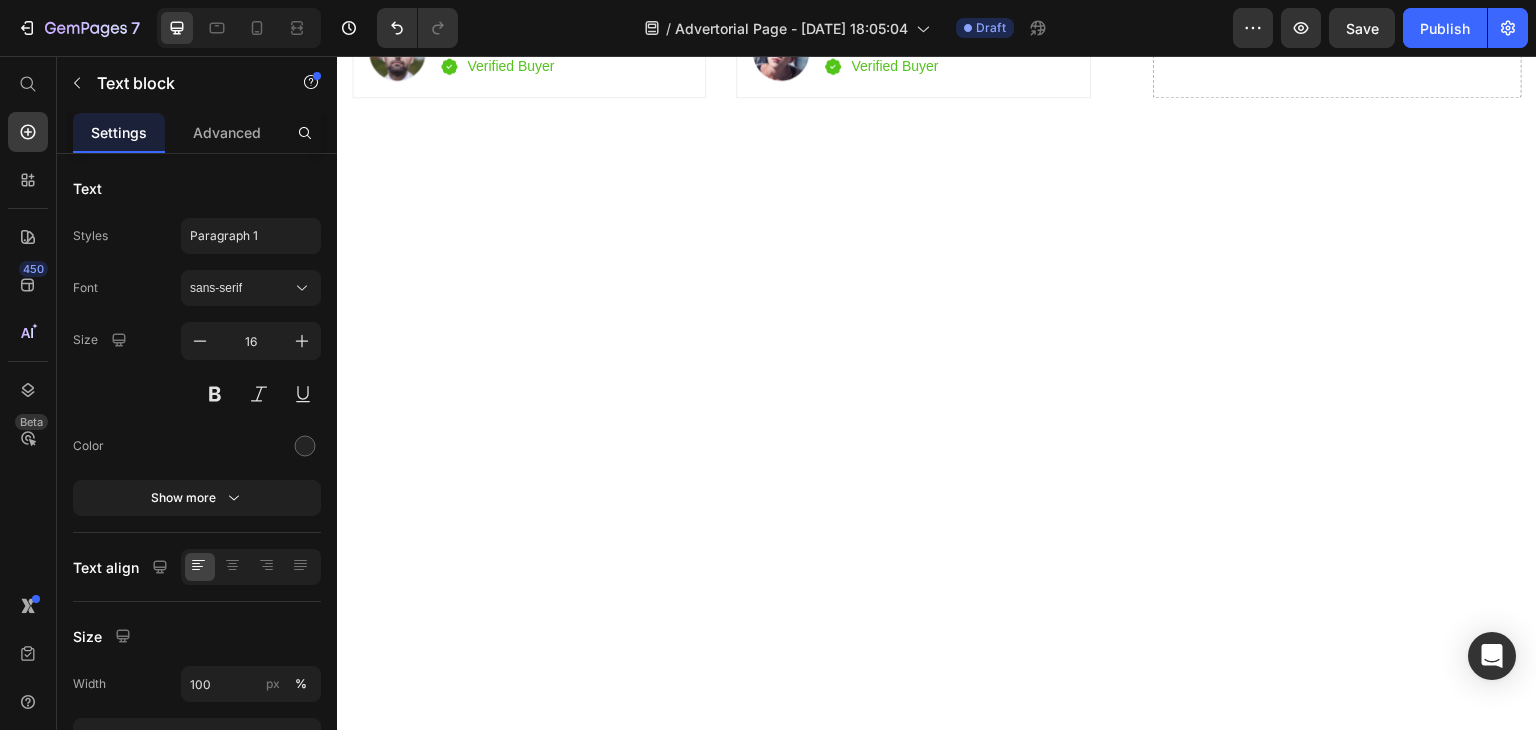 click on "Step 1: Dosage" at bounding box center [472, -2081] 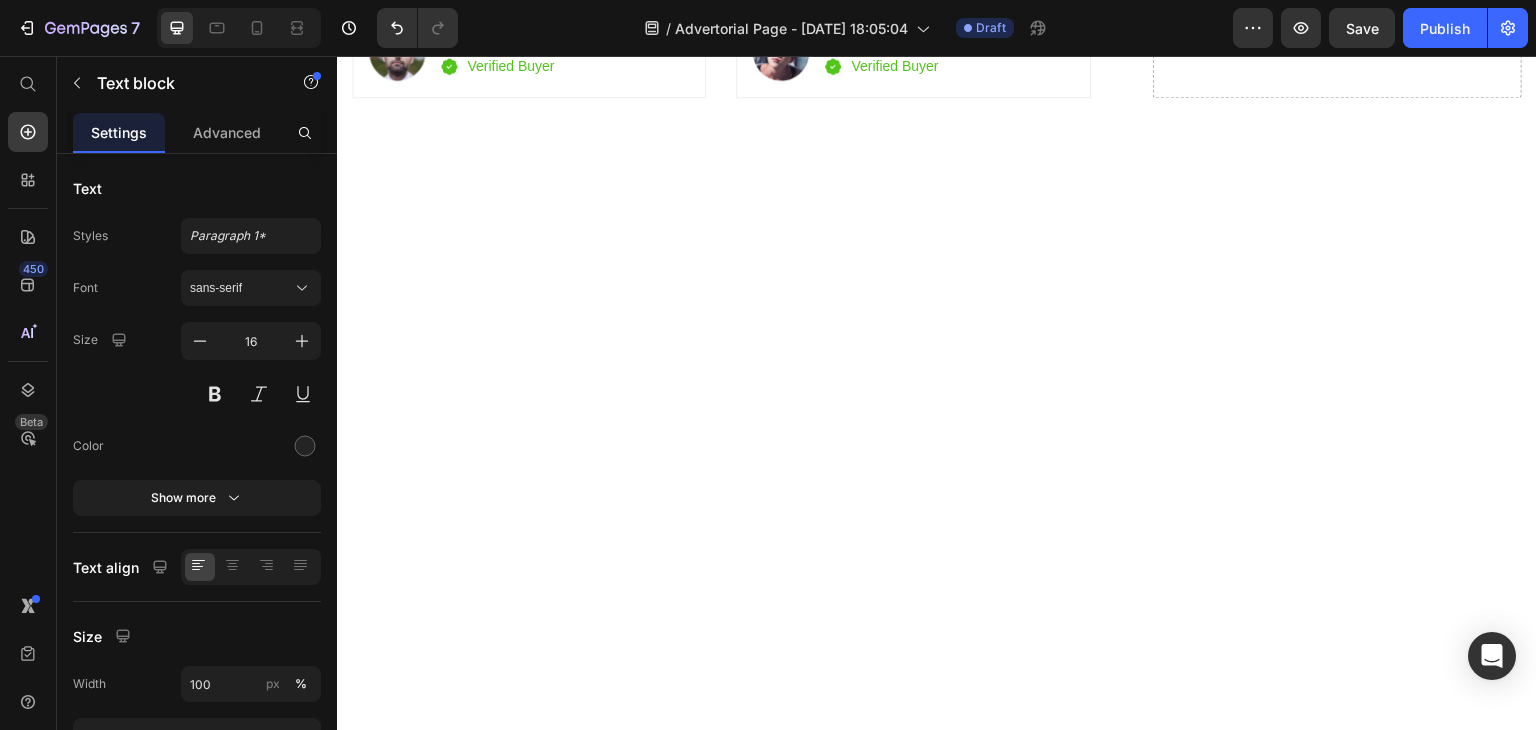 click on "Step 1: Dosage" at bounding box center (472, -2081) 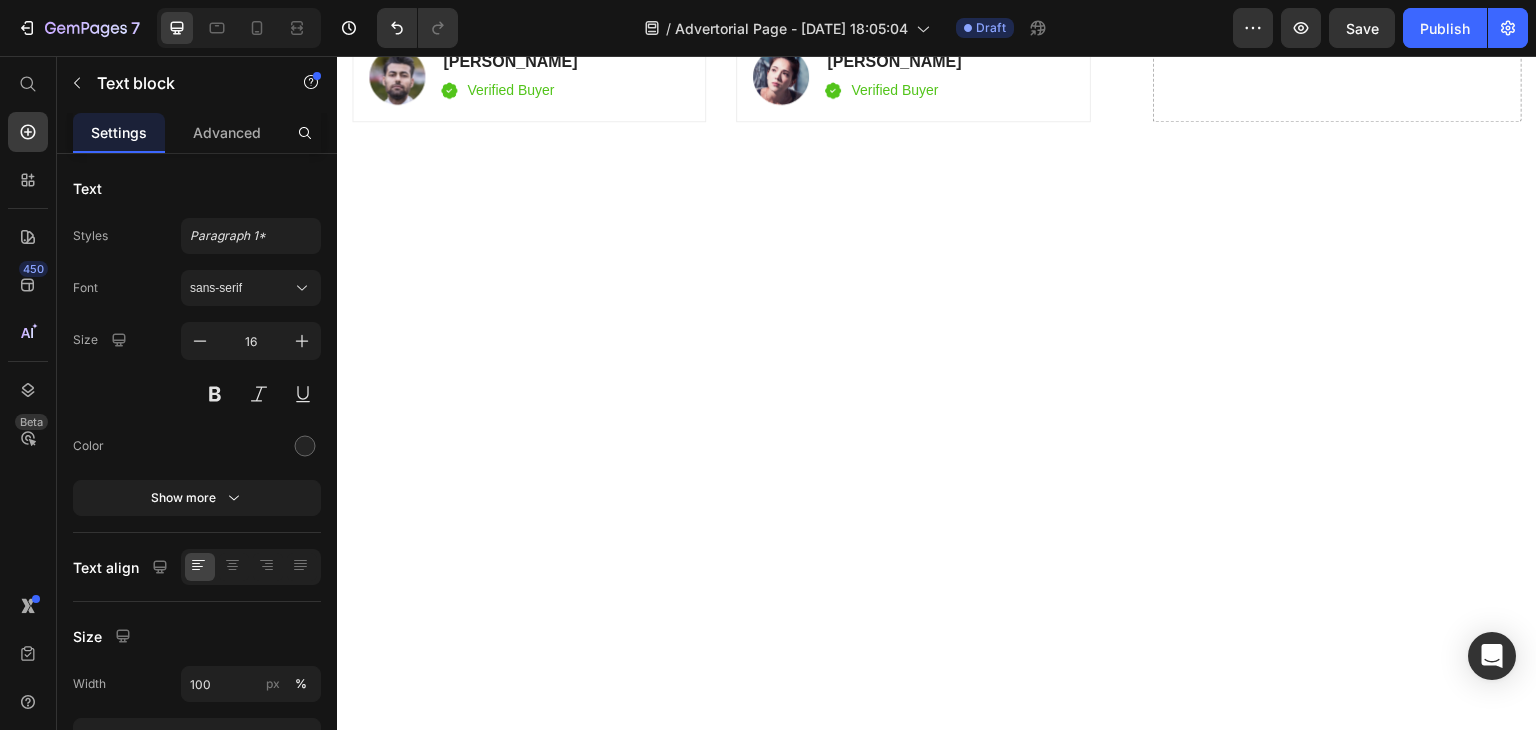 click on "It is a long established fact that a reader will be distracted" at bounding box center (971, -2028) 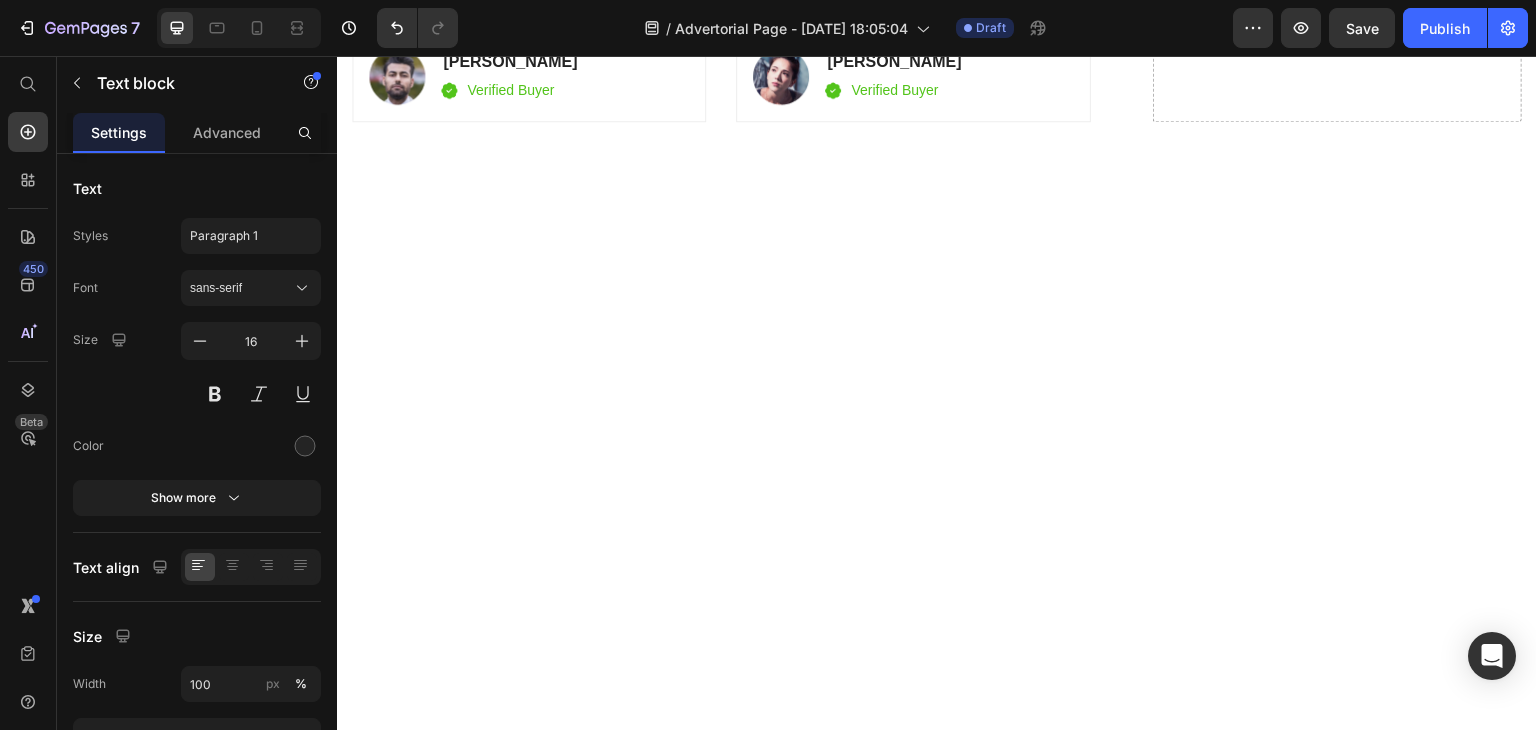click on "It is a long established fact that a reader will be distracted" at bounding box center [971, -2028] 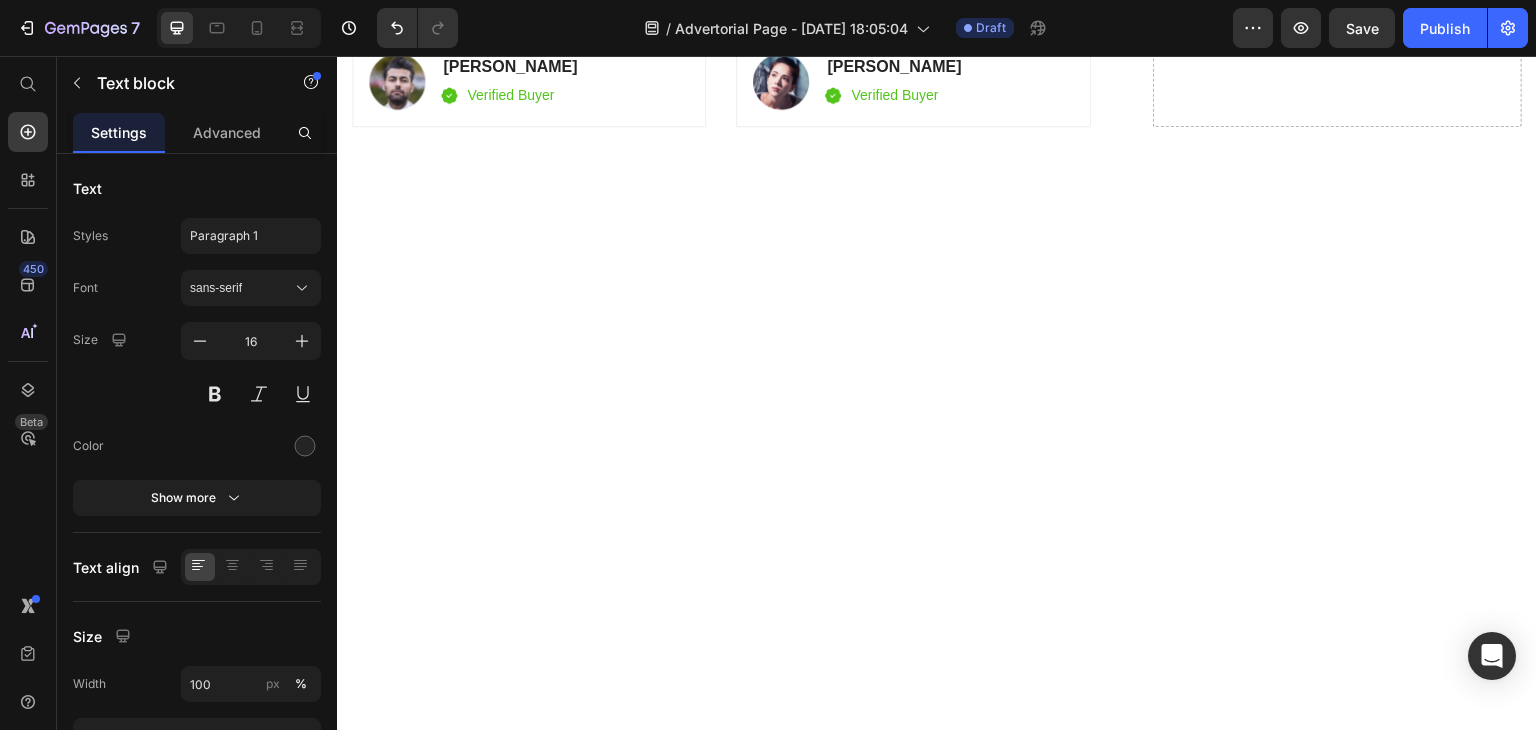 drag, startPoint x: 942, startPoint y: 542, endPoint x: 850, endPoint y: 521, distance: 94.36631 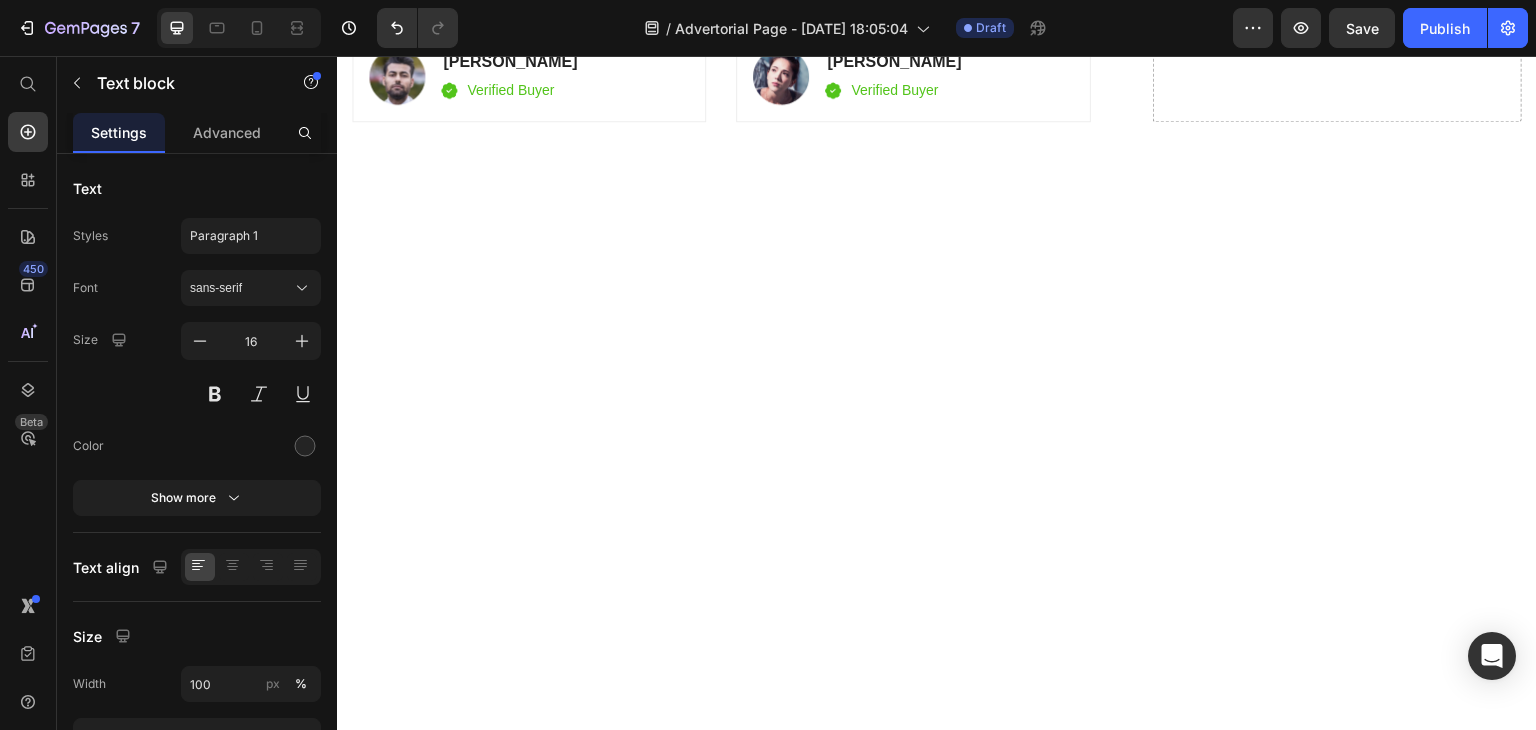 click on "Step 3: Prior to bedtime" at bounding box center (971, -2081) 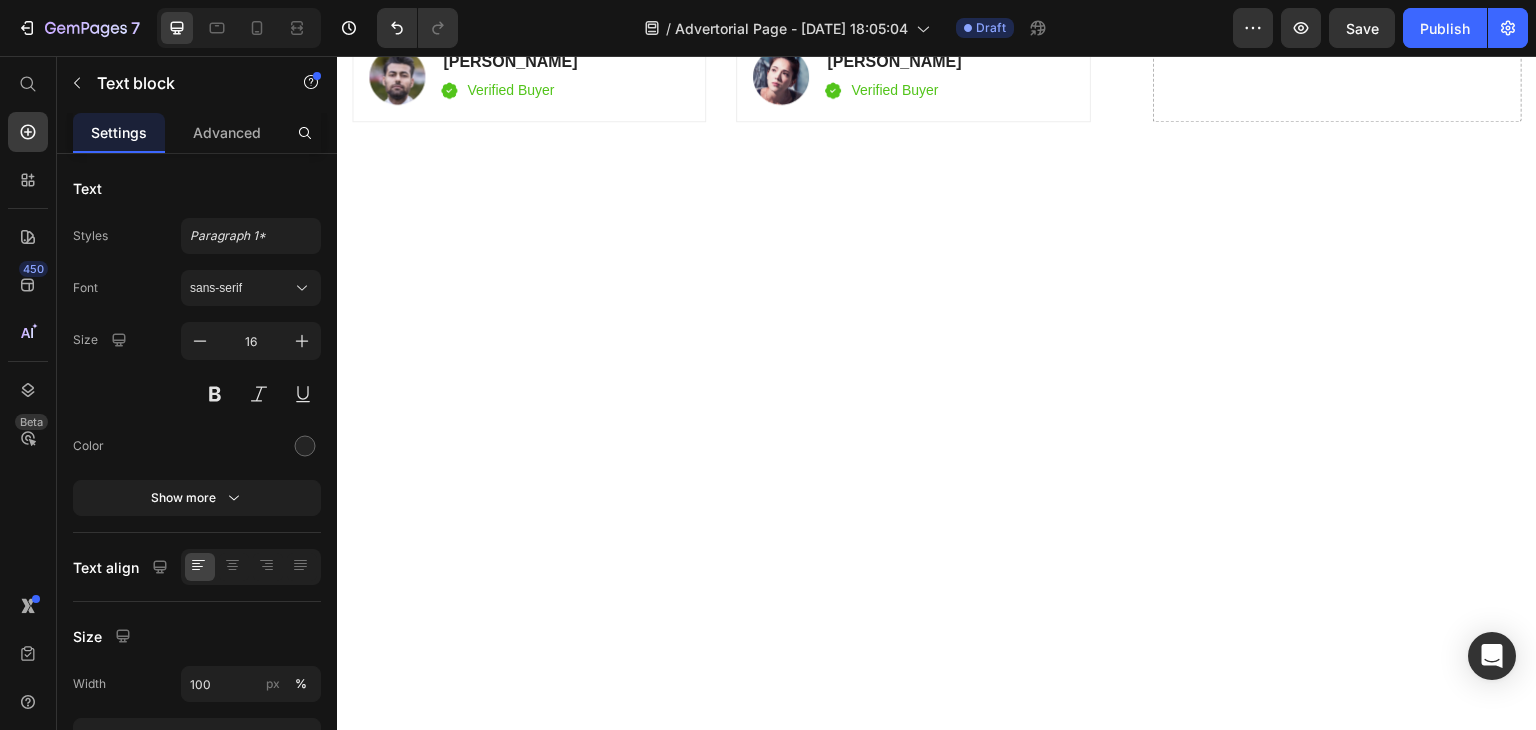 click on "Step 3: Prior to bedtime" at bounding box center [971, -2081] 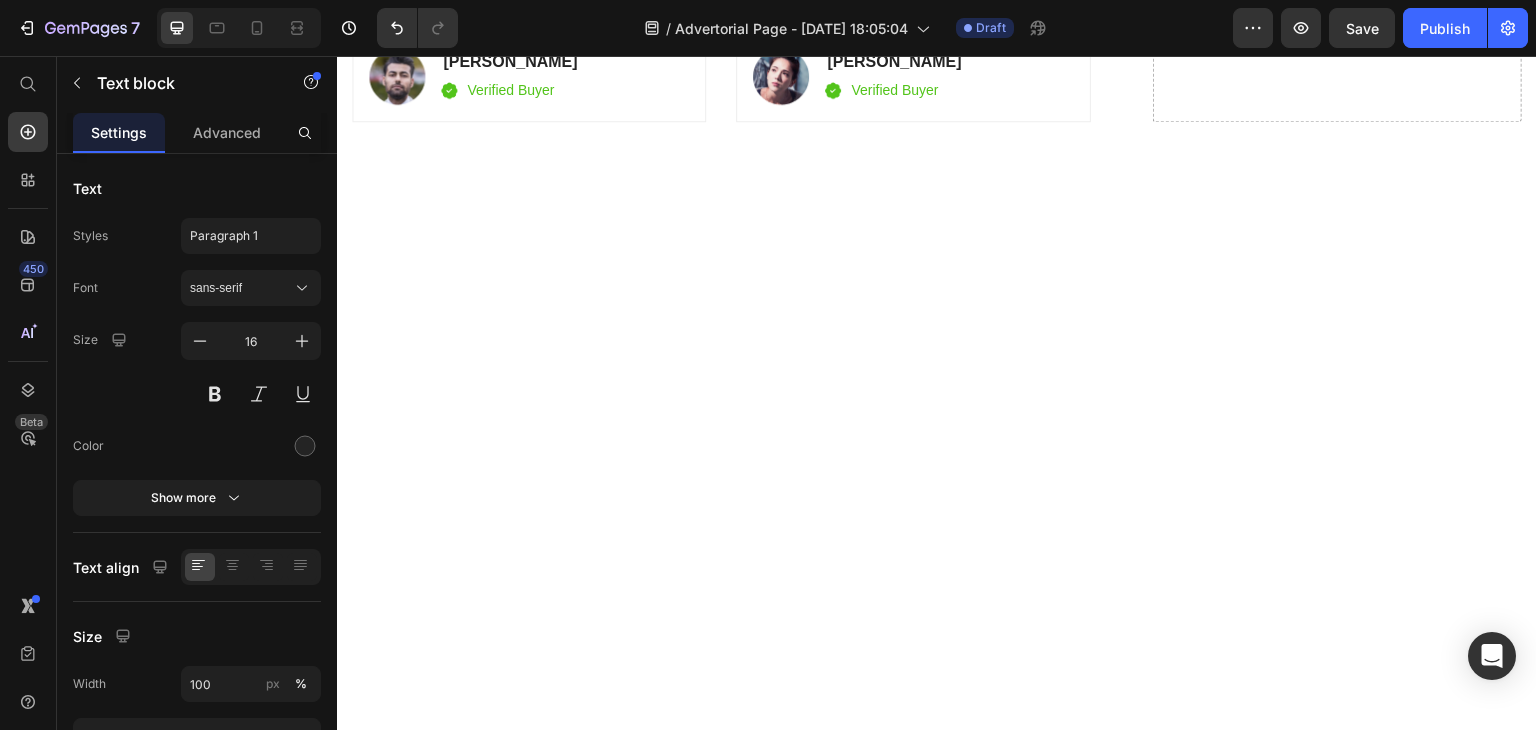 click on "⁠⁠⁠⁠⁠⁠⁠ Swallow with water after meals or in the morning for sustained energy and balance." at bounding box center (971, -1976) 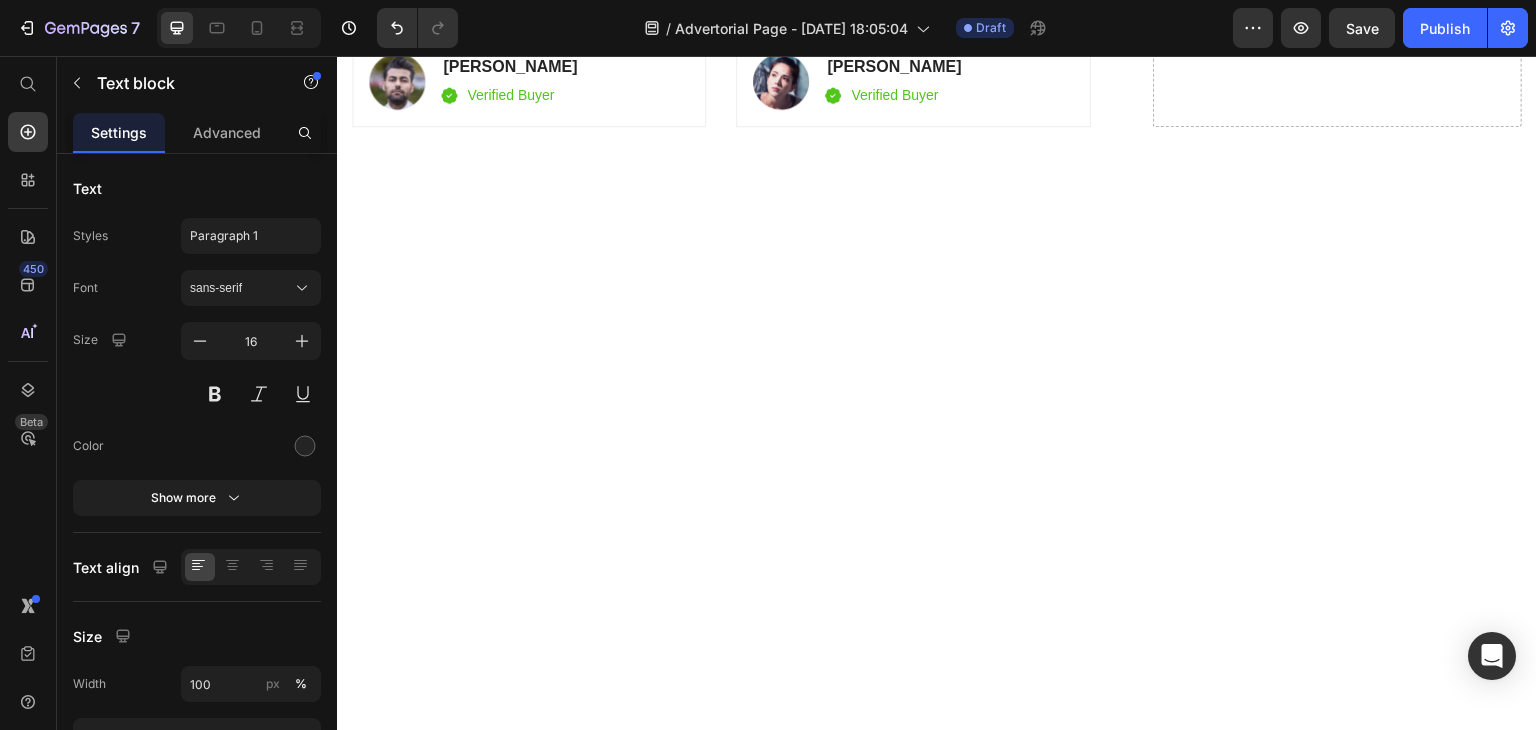 click on "Unique Value Proposition Heading
Icon Product benefit 1 Text block
Icon Product benefit 2 Text block
Icon Product benefit 3  Text block
Icon Product benefit 4   Text block Icon List Row Image  	   CHECK AVAILABILITY Button ✔️ 30-Day Money-Back Guarantee Text block Row
Publish the page to see the content.
Sticky sidebar" at bounding box center (1337, -4146) 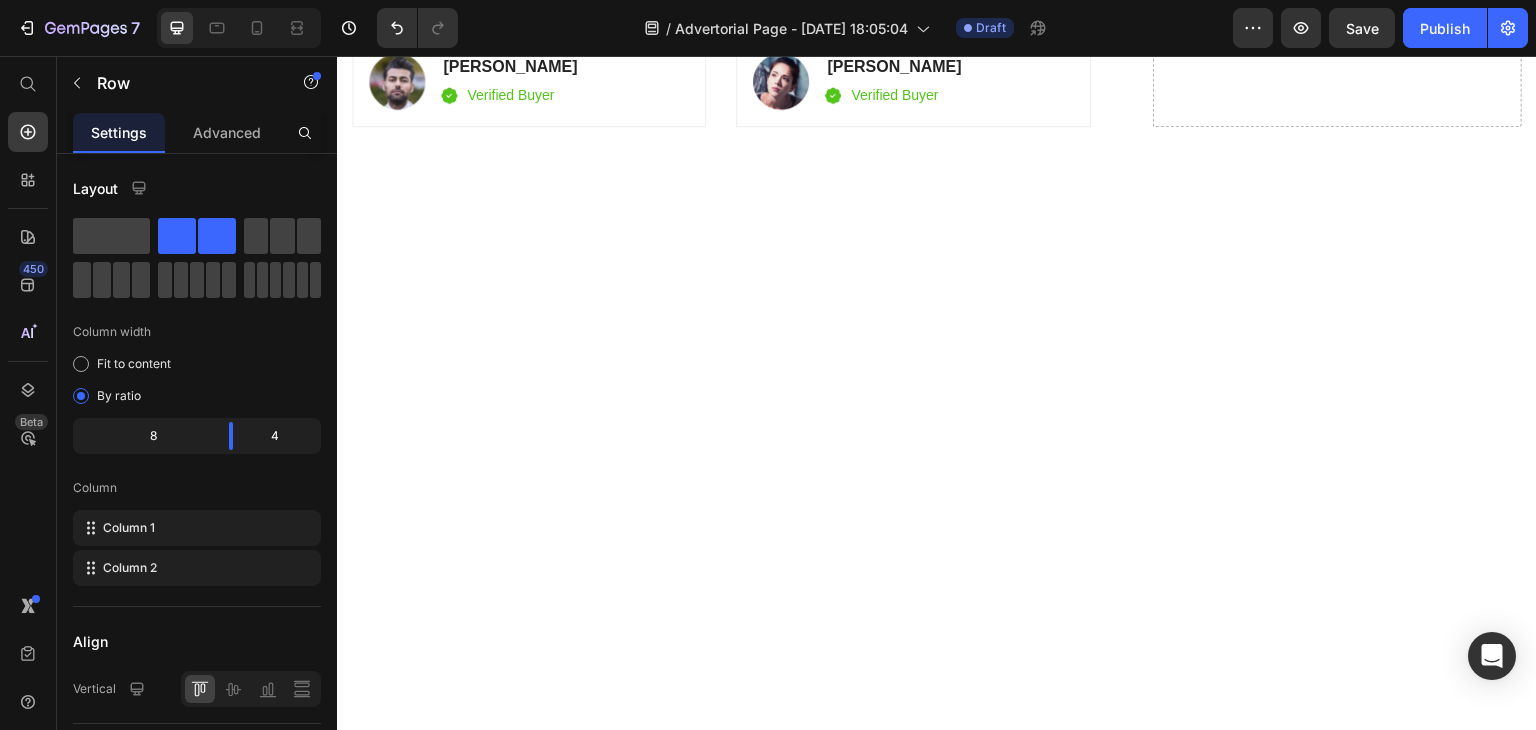 click on "Capsules (1 capsule = ~250mg):" at bounding box center (937, -2070) 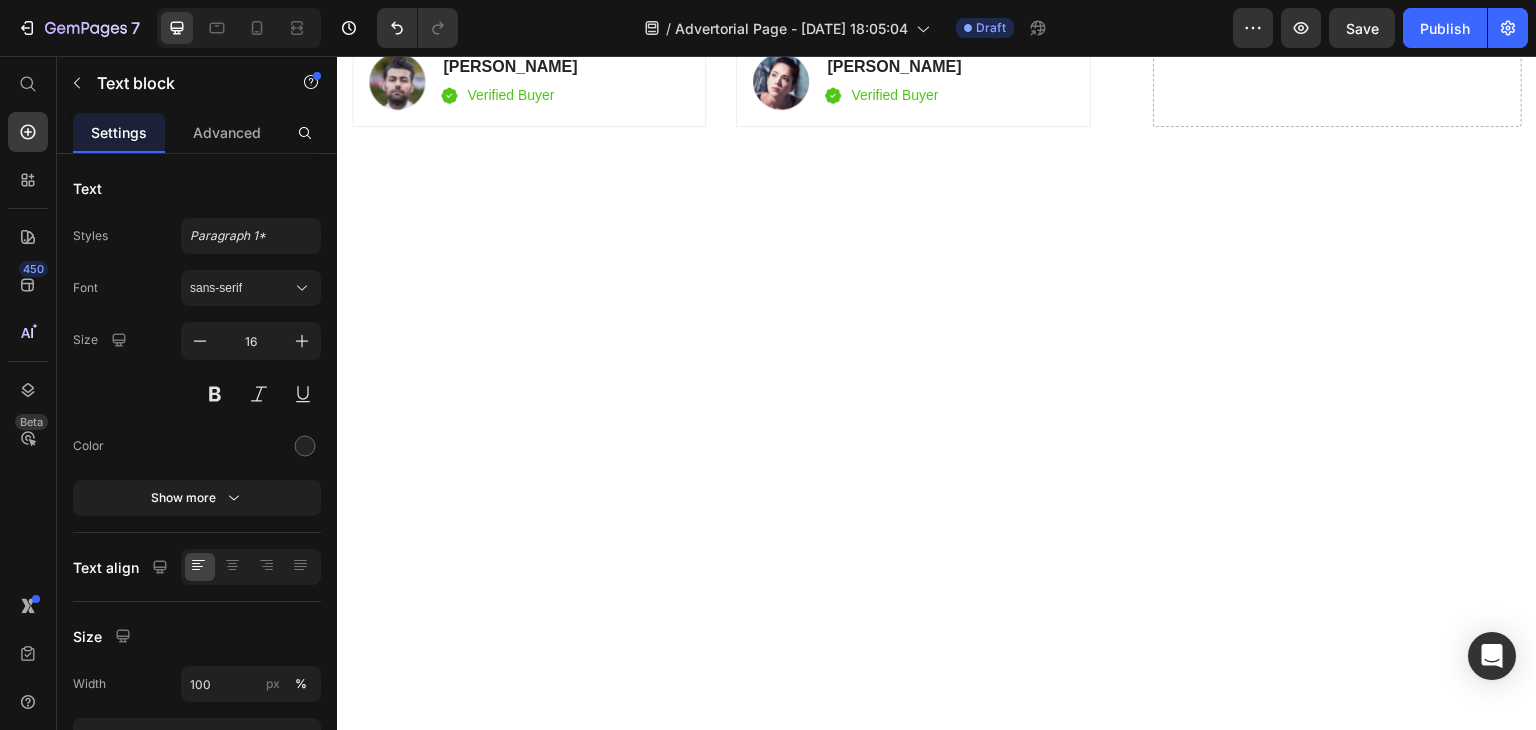 click on "Capsules (1 capsule = ~250mg):" at bounding box center (937, -2070) 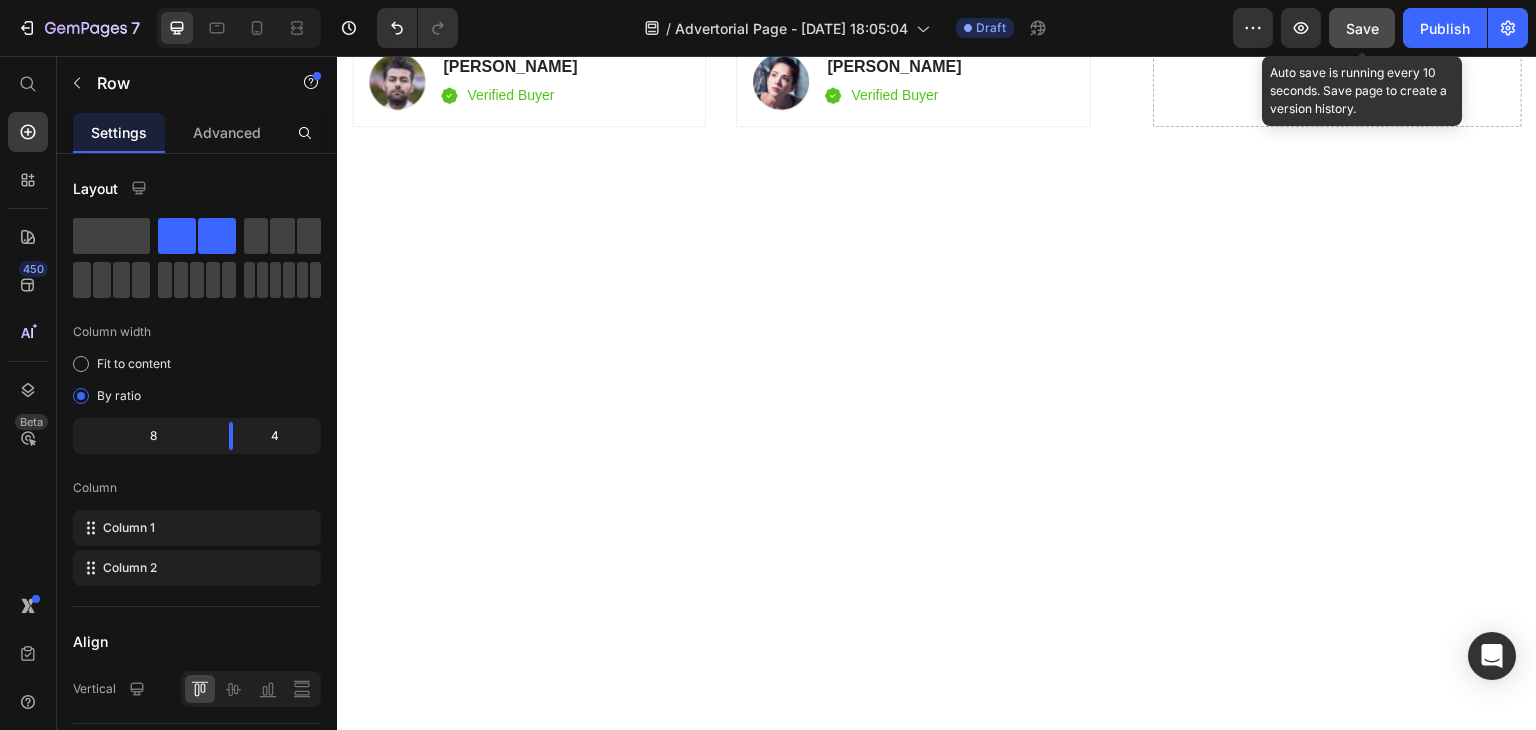 click on "Save" at bounding box center [1362, 28] 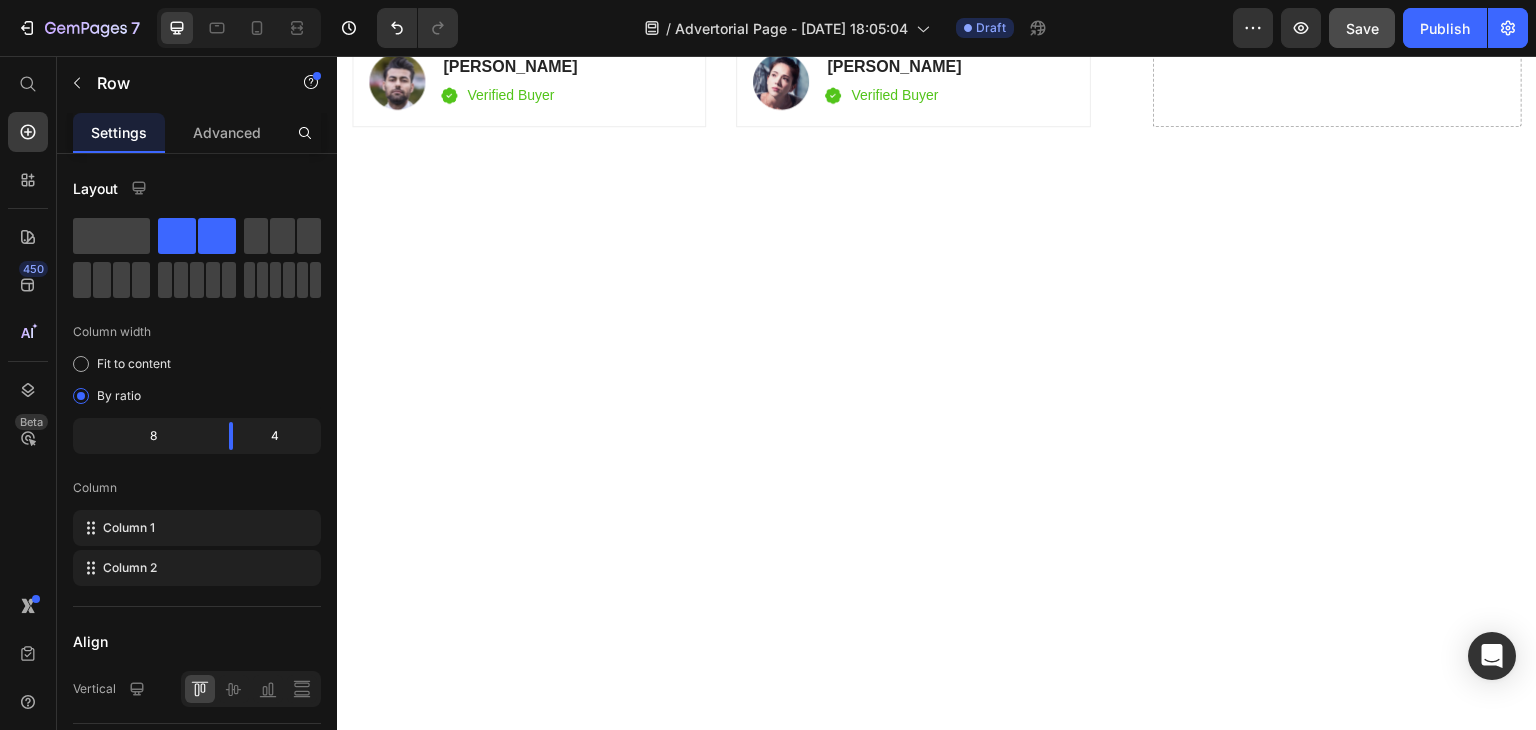 click at bounding box center (472, -2105) 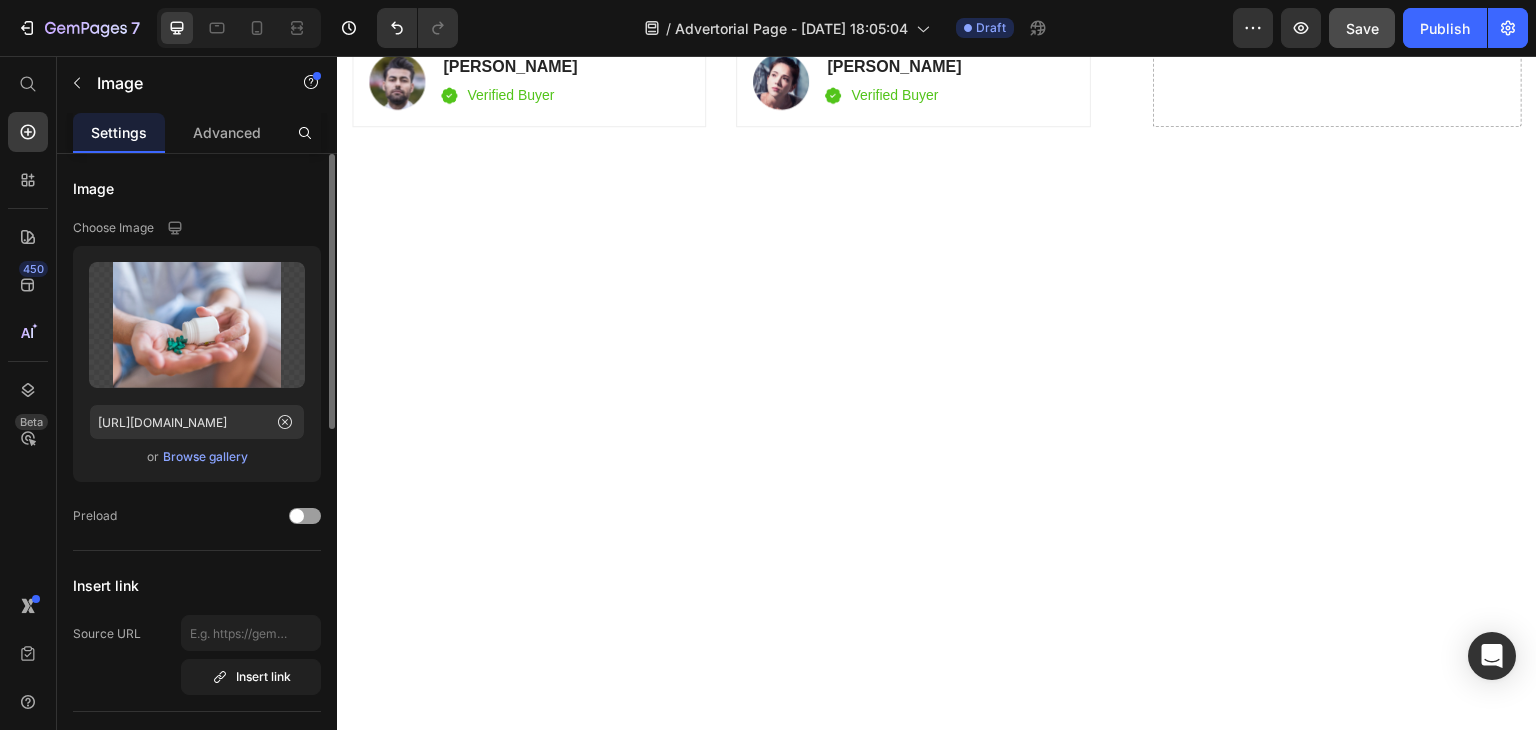 click on "Browse gallery" at bounding box center (205, 457) 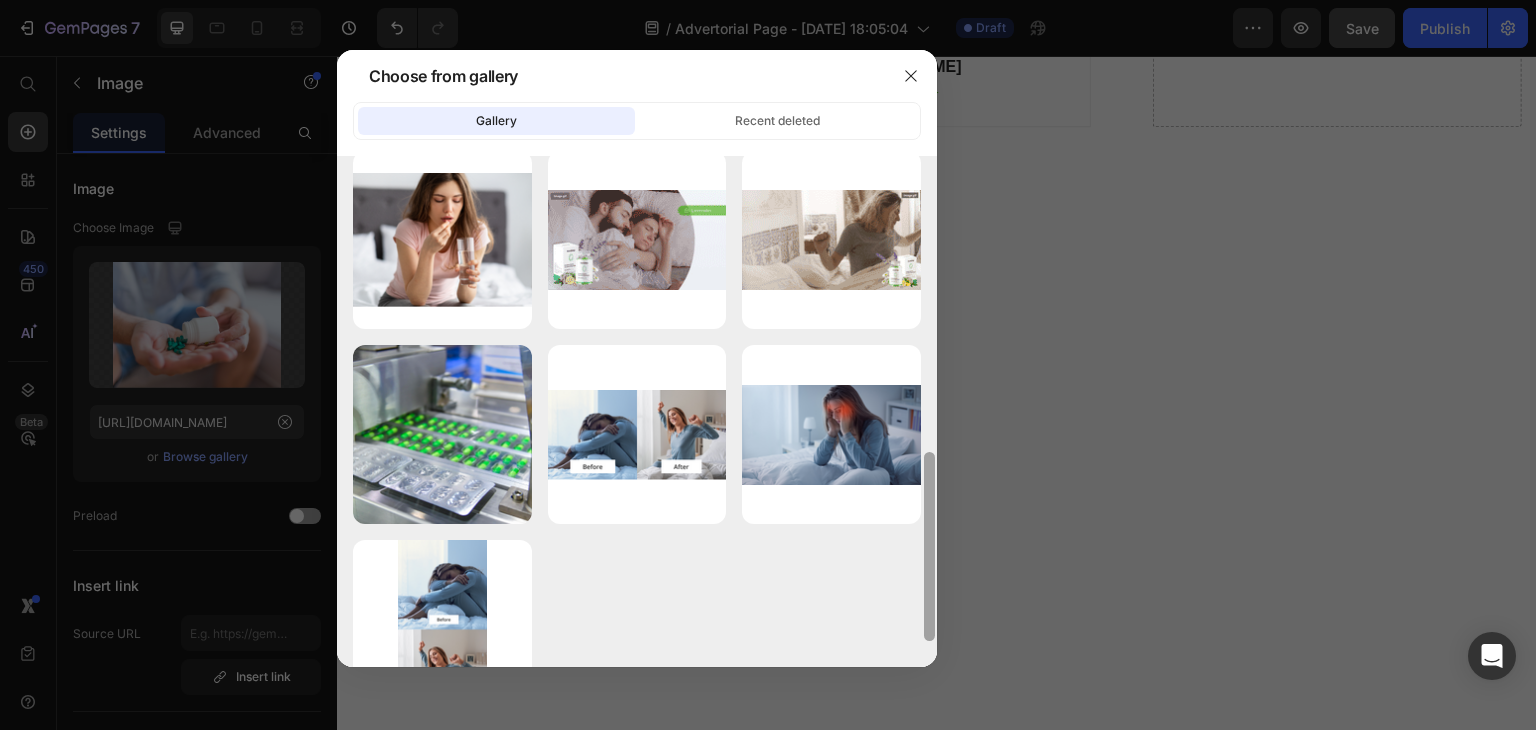 drag, startPoint x: 925, startPoint y: 284, endPoint x: 911, endPoint y: 581, distance: 297.32977 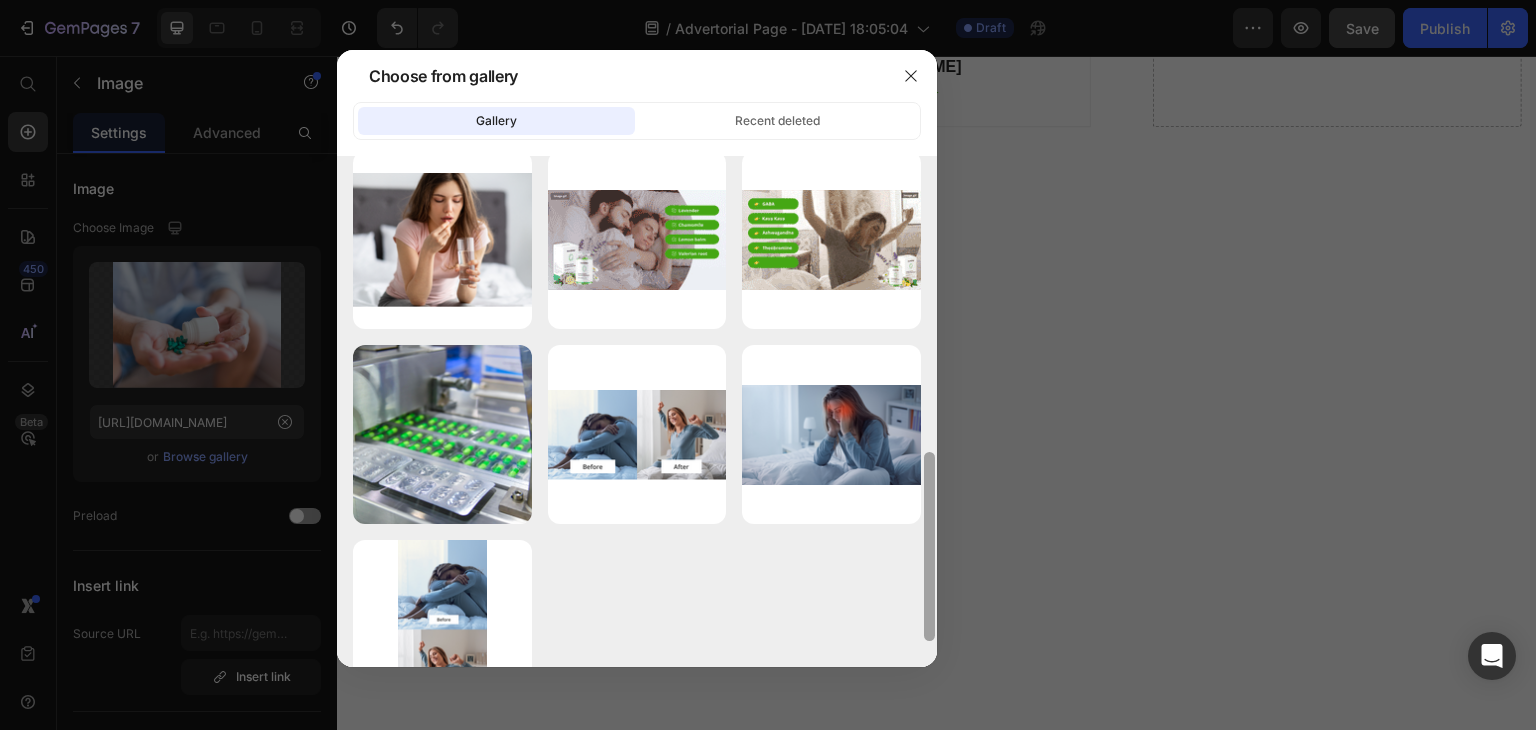 click on "banner-01-mobile.png 1366.18 kb prime gold new.png 388.63 kb 3.gif 1817.63 kb Product Imaged2.png 133.75 kb portrait.png 405.70 kb landscape.png 593.71 kb 2.gif 2266.05 kb landscapes2.png 61.40 kb Rectangle 1.png 96.03 kb Product Imaged1.png 120.59 kb landscapes1.png 73.21 kb landscapes3.png 79.47 kb 1.gif 2178.73 kb 4.gif 2201.93 kb Product Imaged3.png 126.81 kb Frame 10 (1).png 83.55 kb landscapeh1.png 404.34 kb Frame 1111.png 193.58 kb" at bounding box center [637, 411] 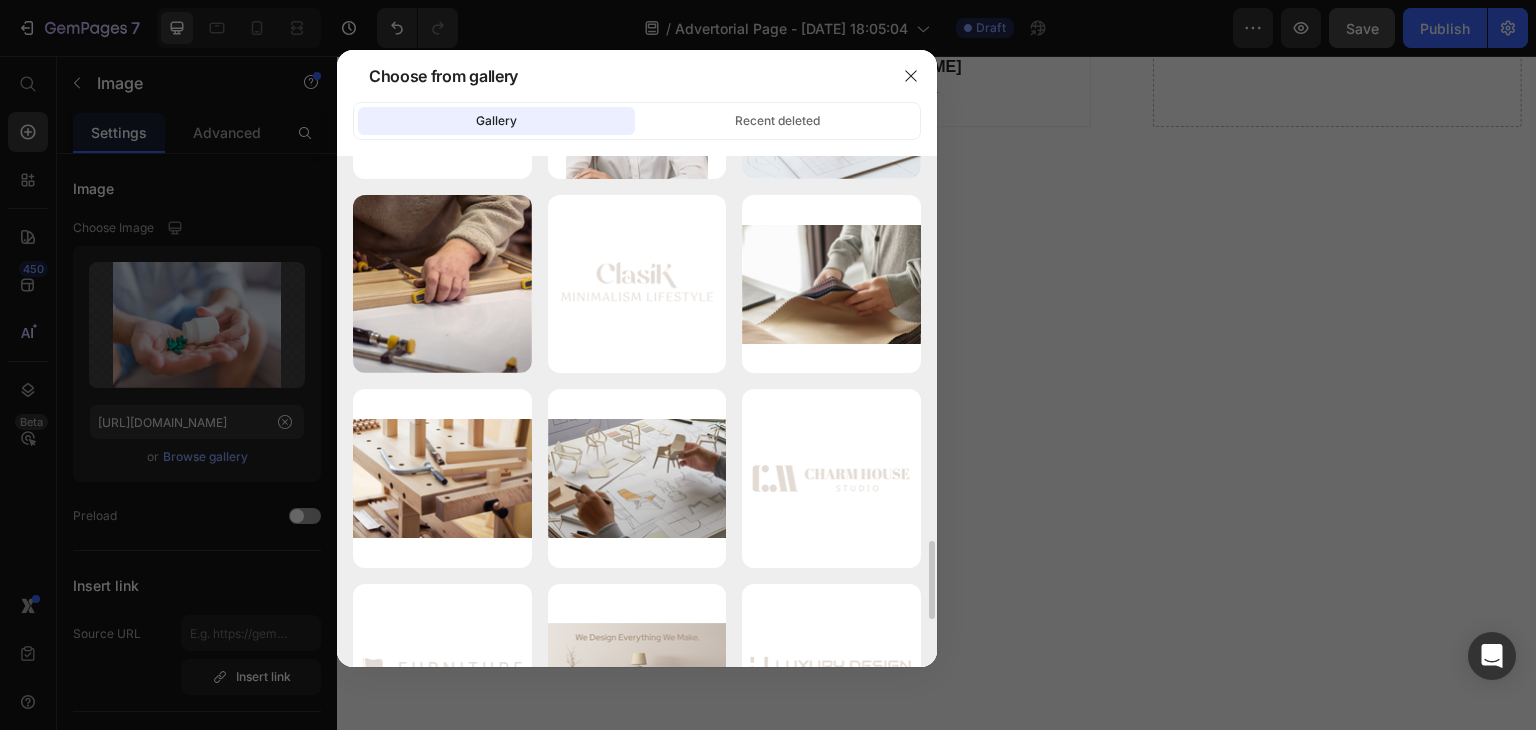 scroll, scrollTop: 1841, scrollLeft: 0, axis: vertical 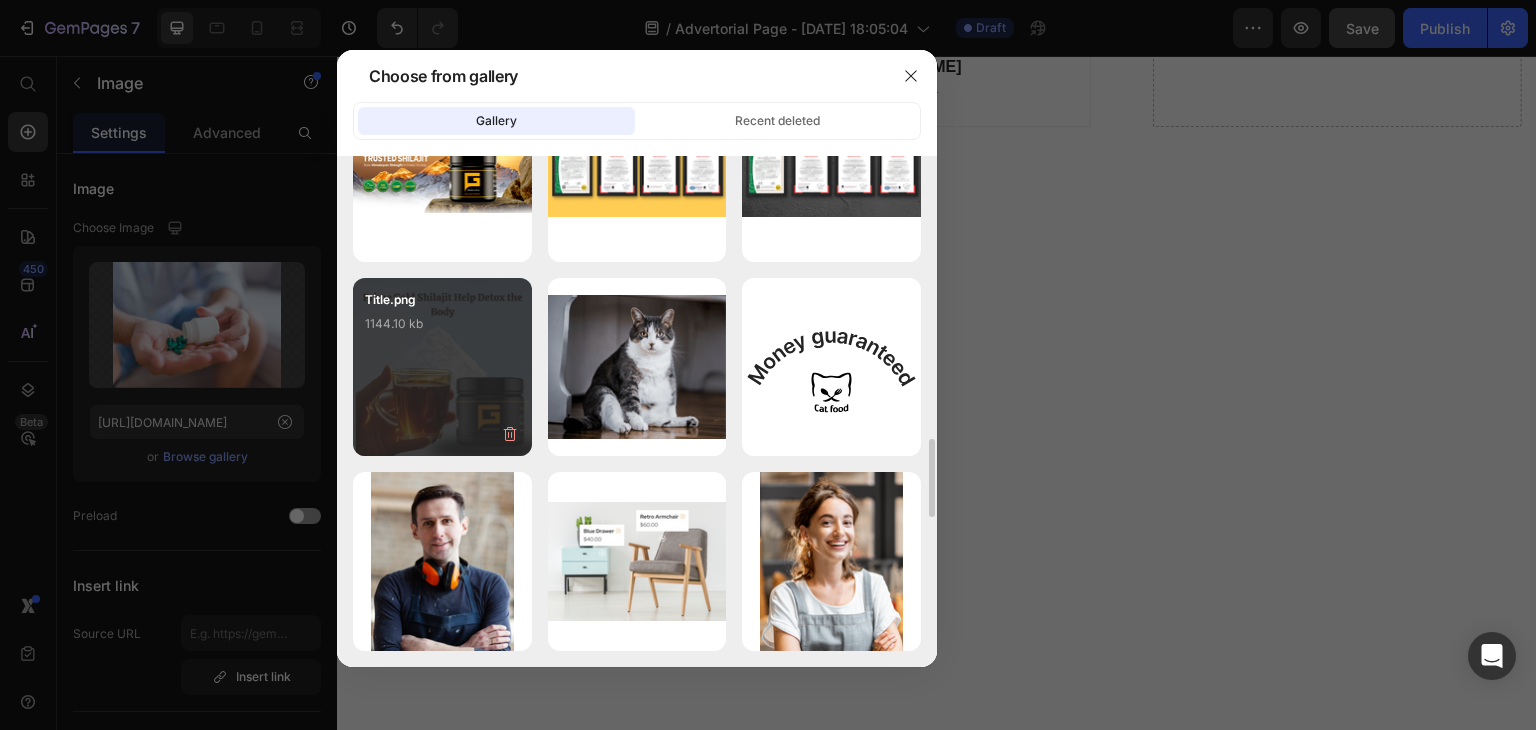 click on "Title.png 1144.10 kb" at bounding box center (442, 367) 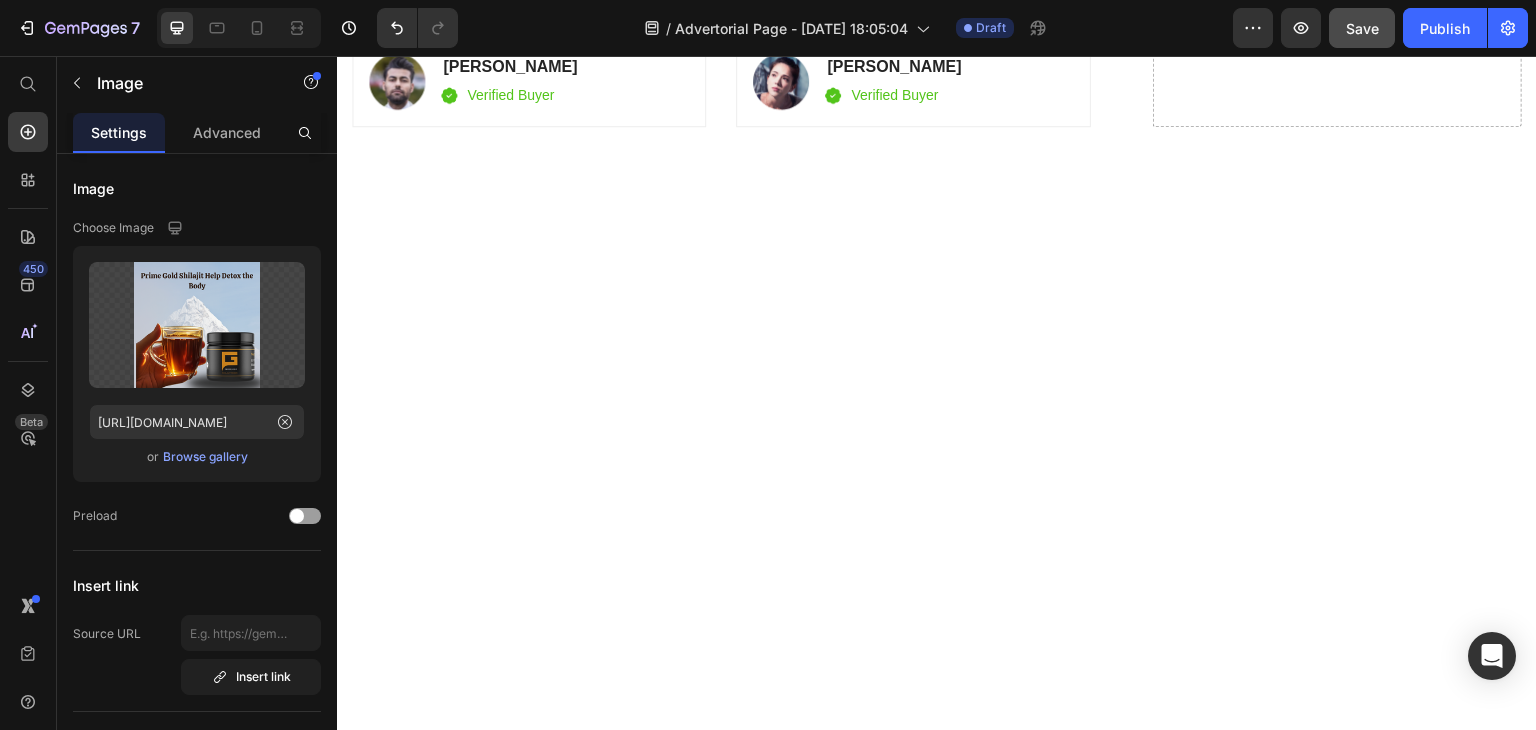 click at bounding box center [722, -2105] 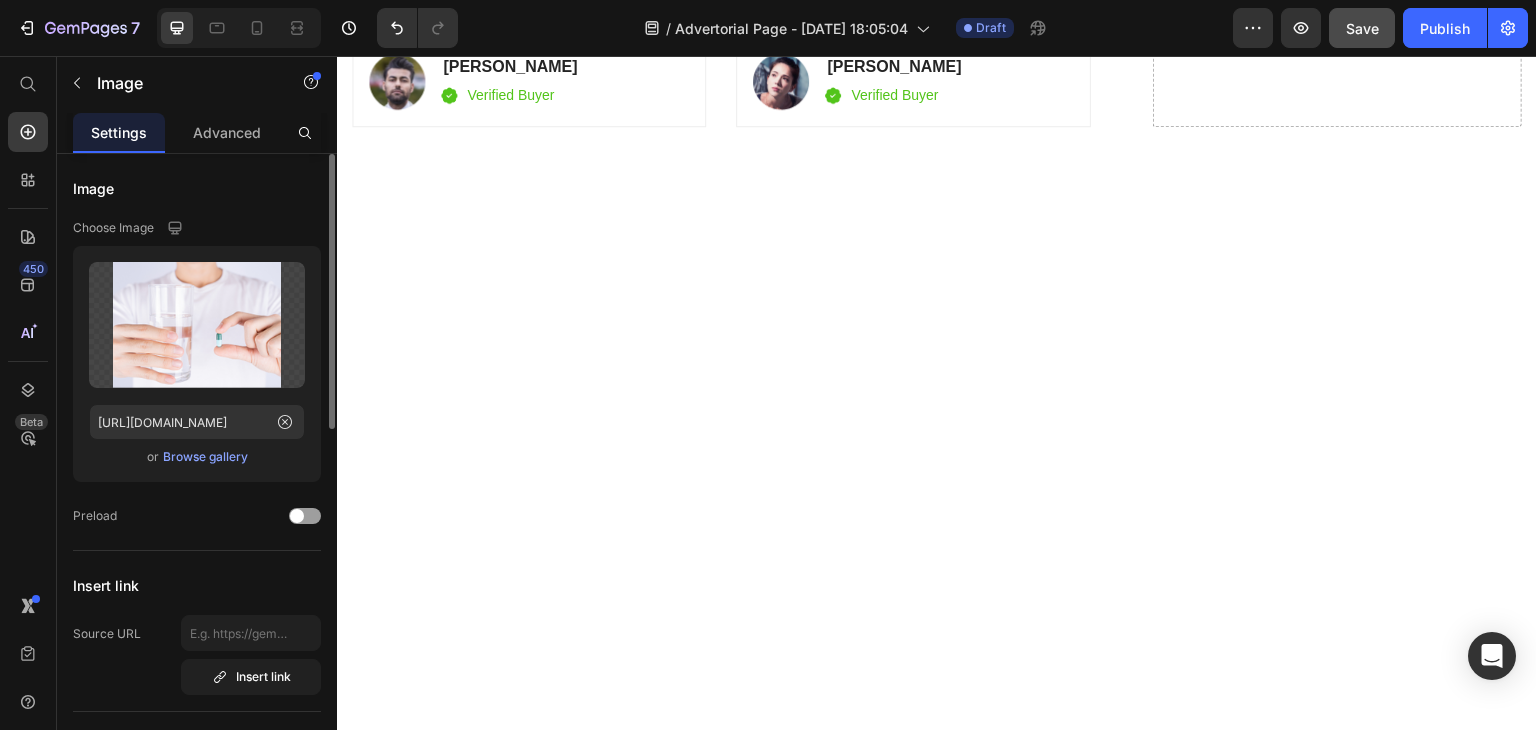 click on "Browse gallery" at bounding box center [205, 457] 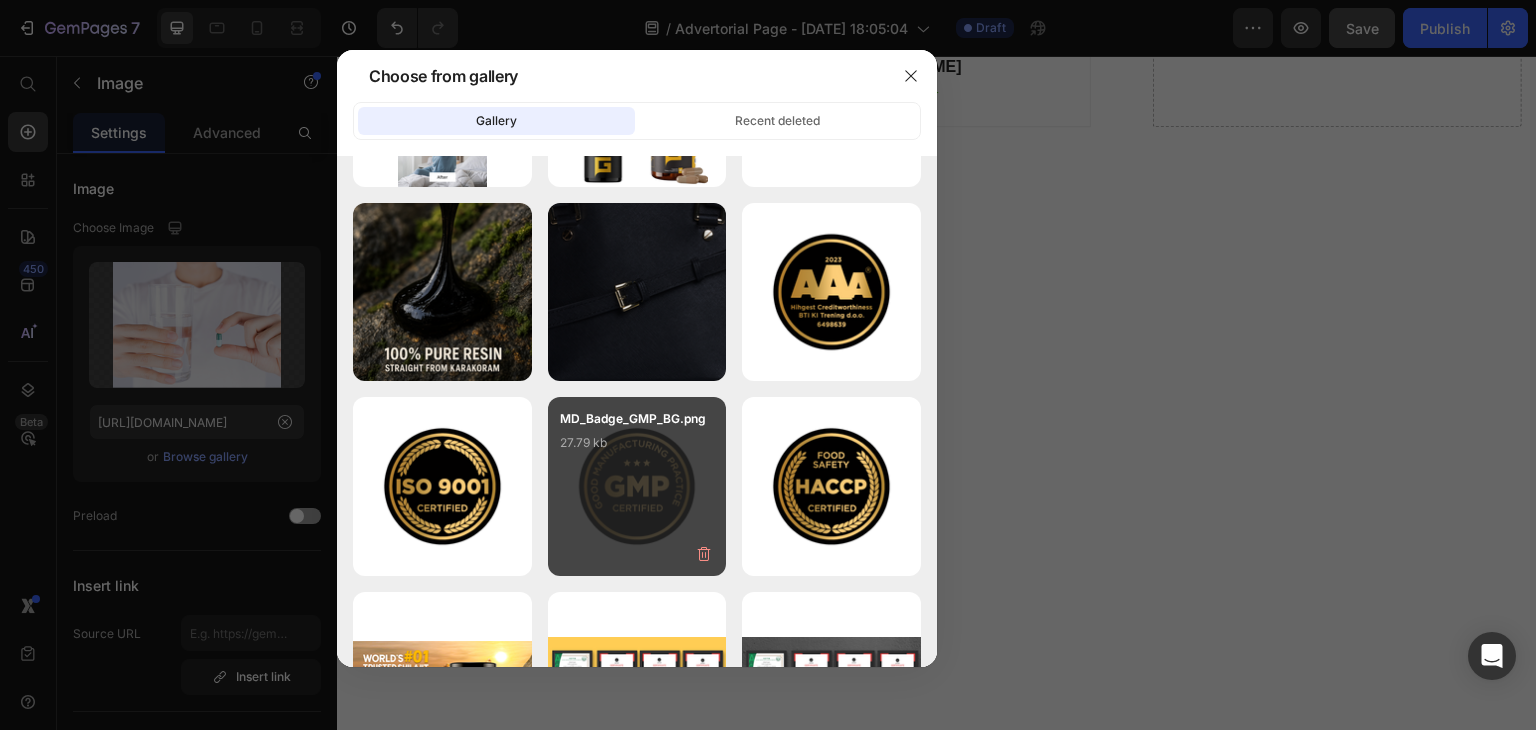 scroll, scrollTop: 0, scrollLeft: 0, axis: both 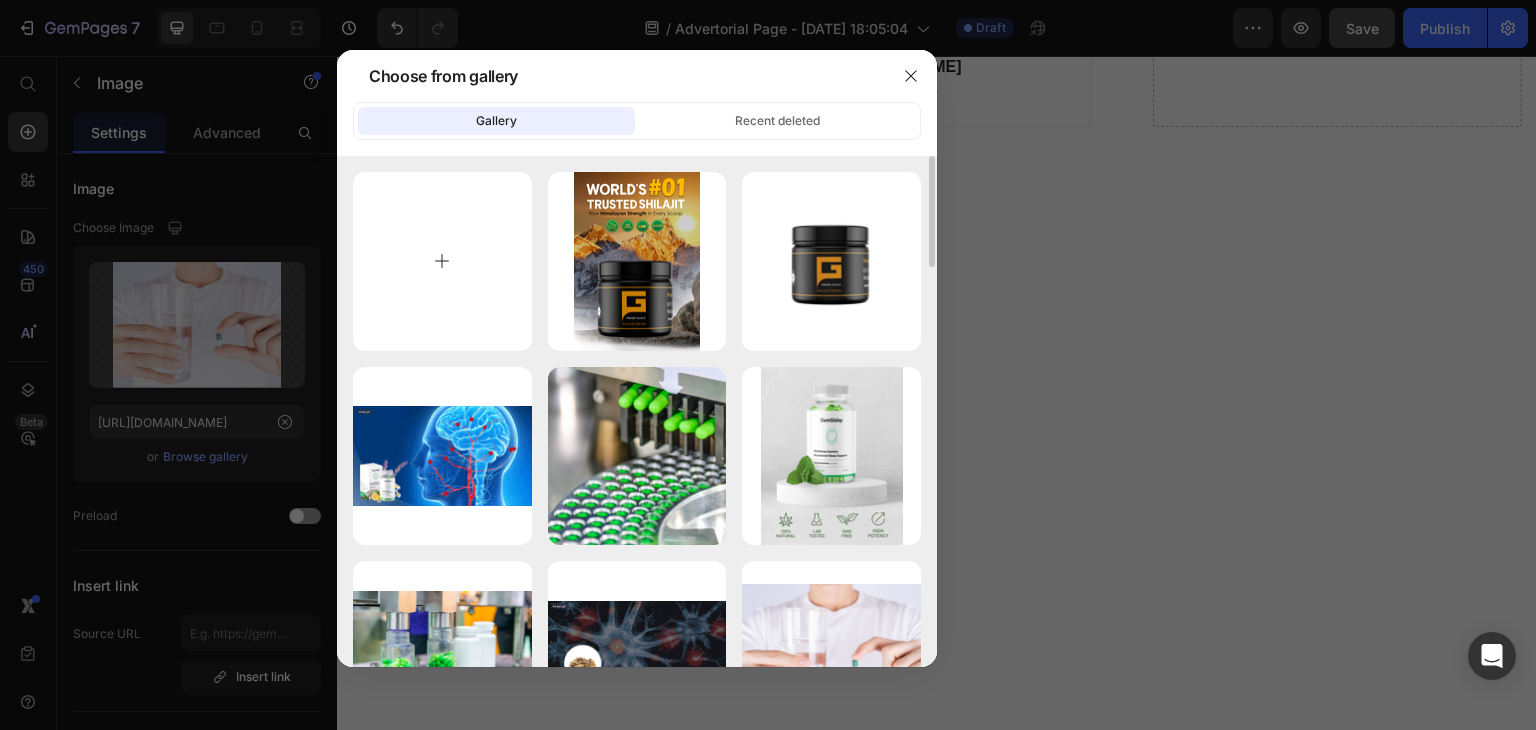 click at bounding box center [442, 261] 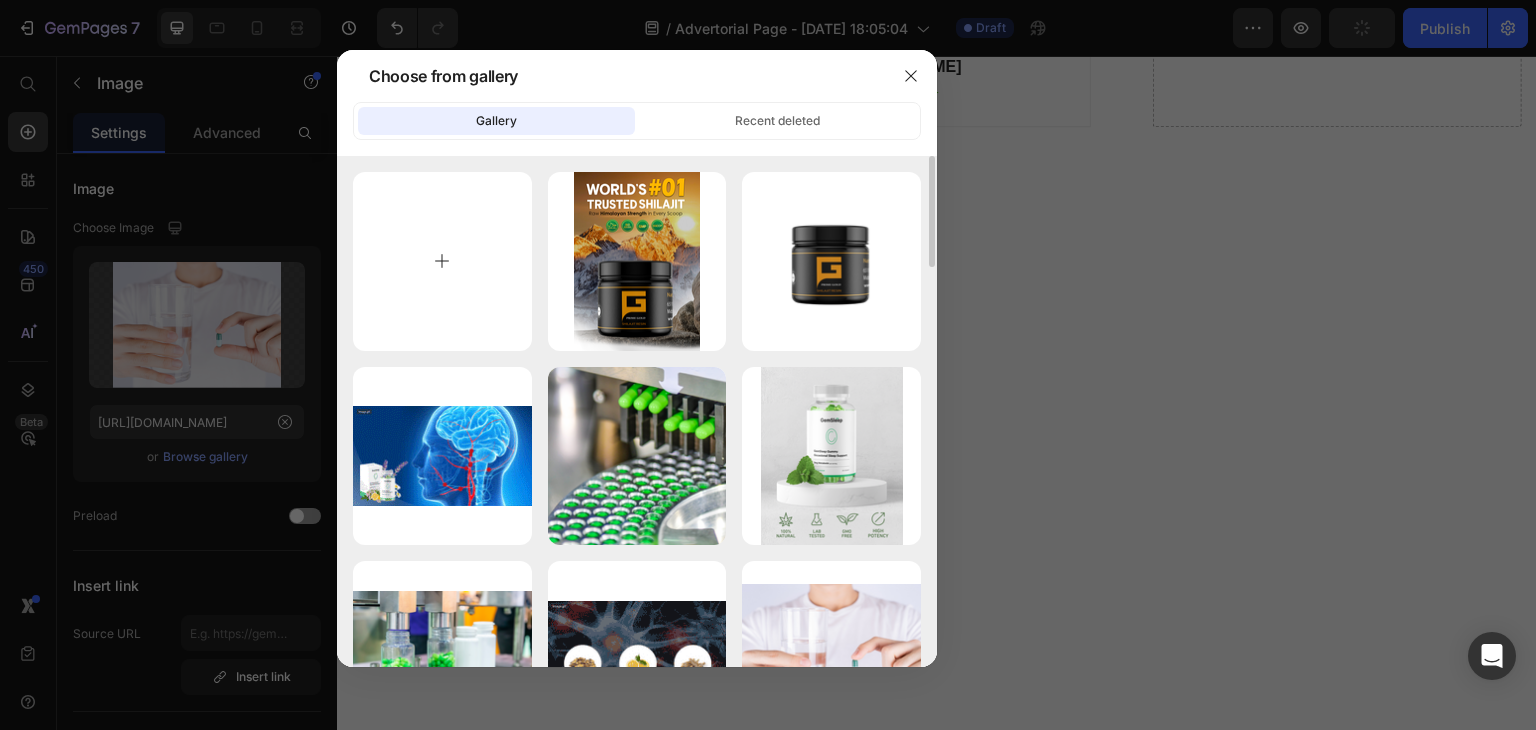 type on "C:\fakepath\droper-moclup-01.png" 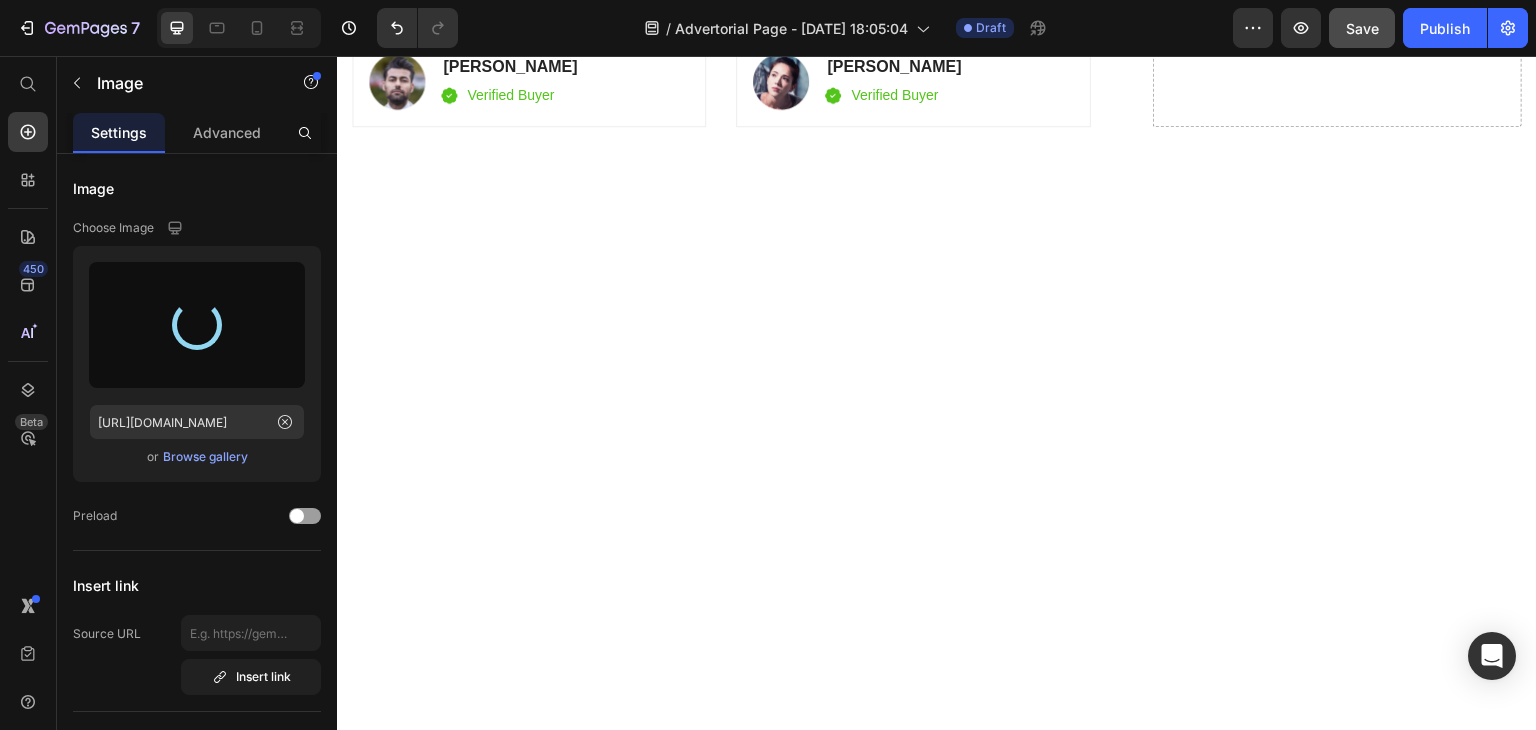 type on "https://cdn.shopify.com/s/files/1/0796/2411/0429/files/gempages_547377742321026216-0085be10-b30a-405e-9ad7-142d3de88314.png" 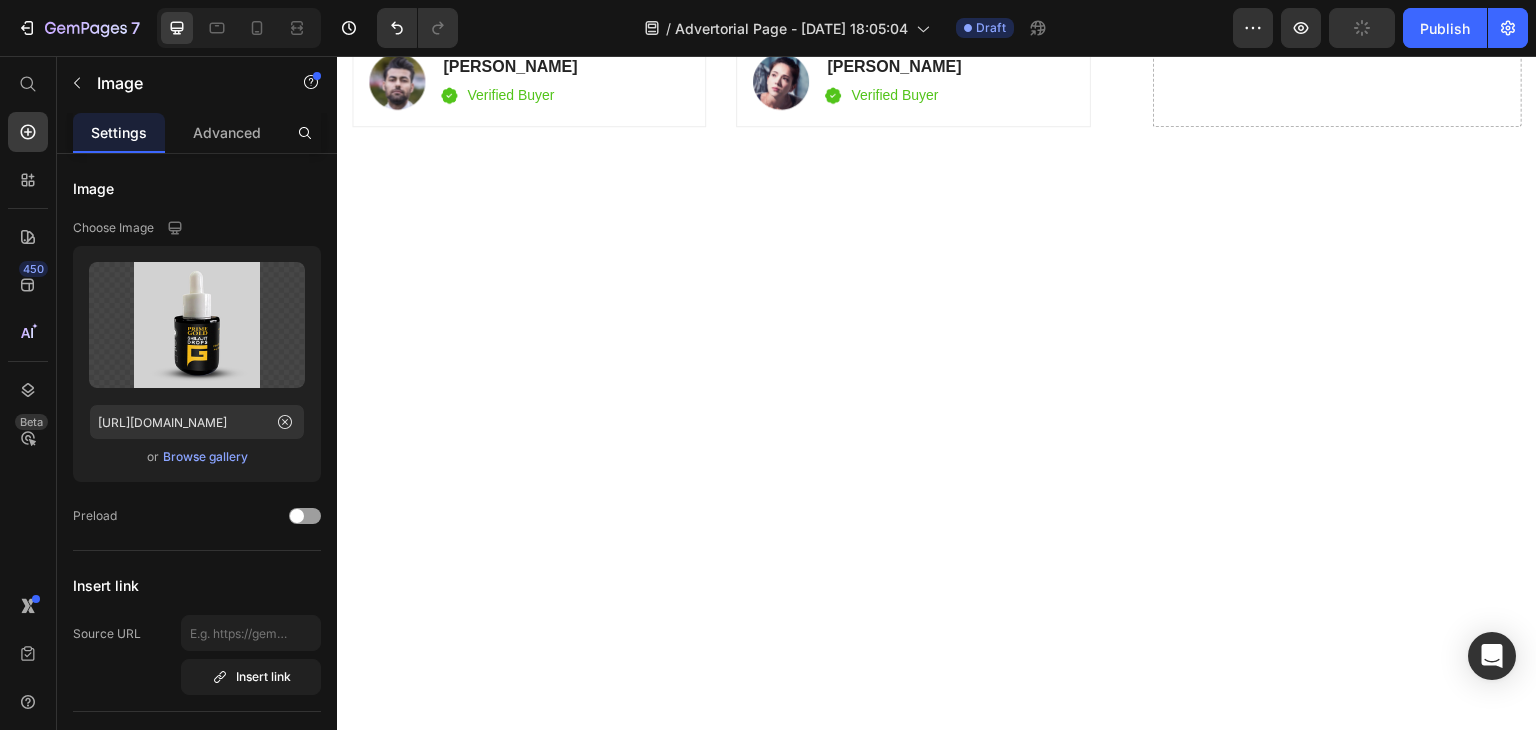 click on "Unique Value Proposition Heading
Icon Product benefit 1 Text block
Icon Product benefit 2 Text block
Icon Product benefit 3  Text block
Icon Product benefit 4   Text block Icon List Row Image  	   CHECK AVAILABILITY Button ✔️ 30-Day Money-Back Guarantee Text block Row
Publish the page to see the content.
Sticky sidebar" at bounding box center [1337, -4146] 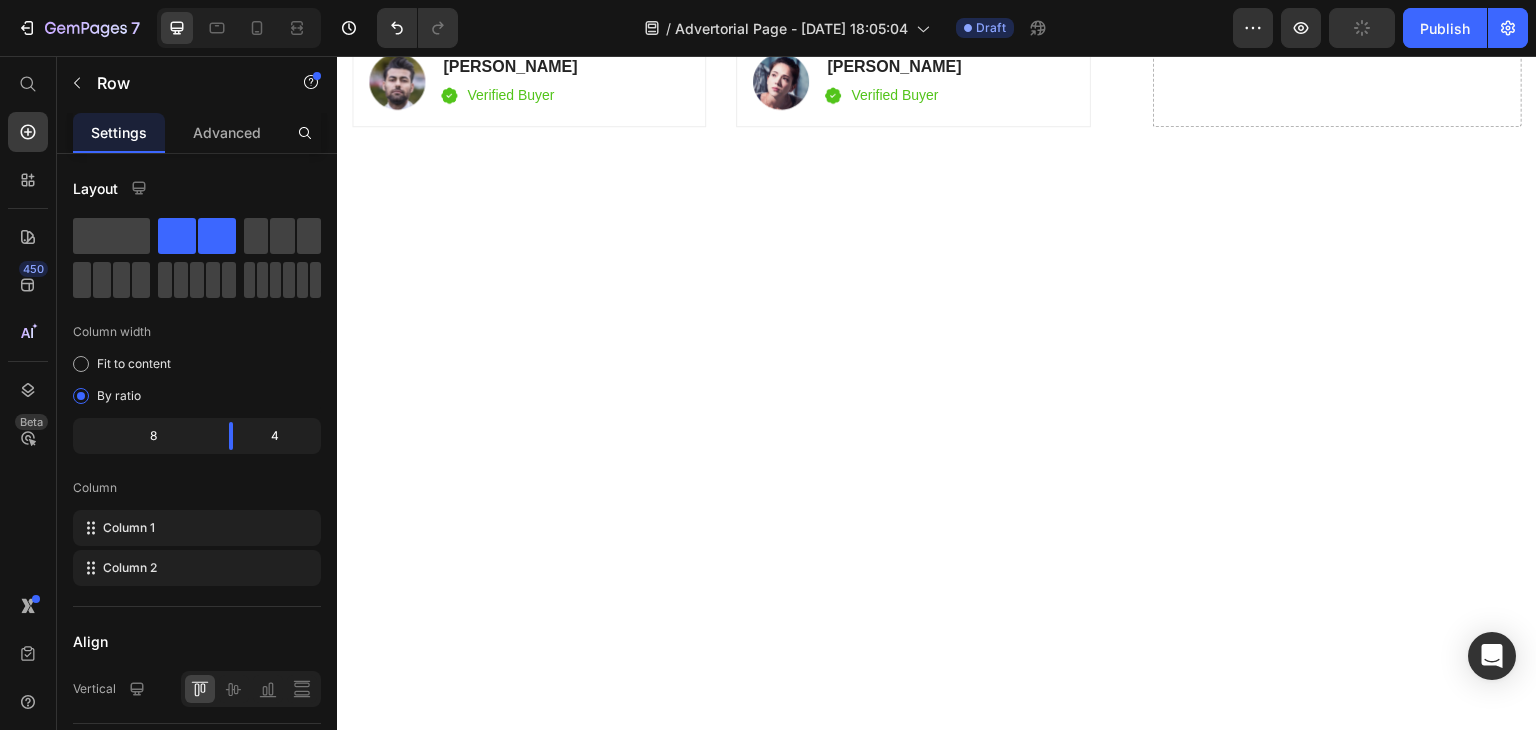 click at bounding box center (971, -2105) 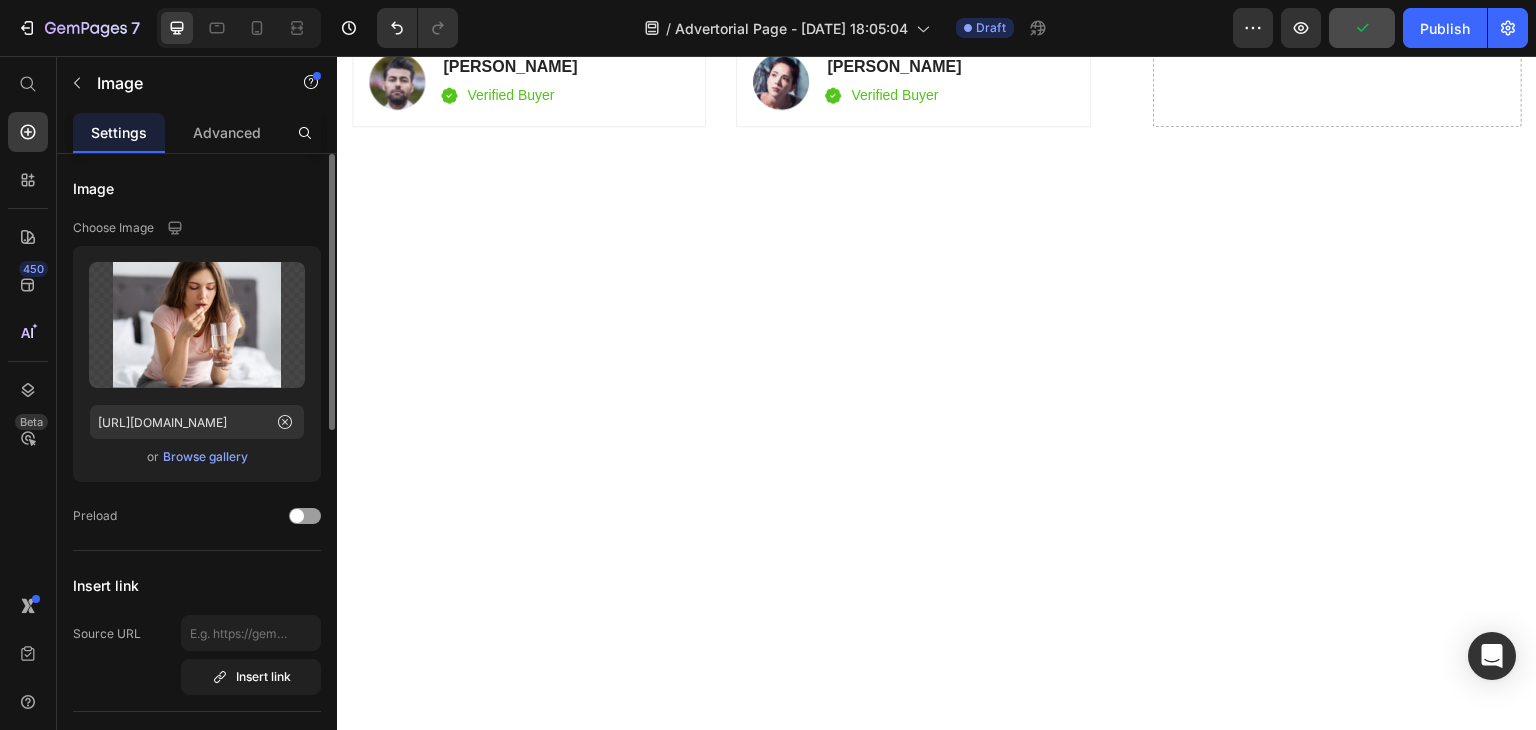 click on "Browse gallery" at bounding box center [205, 457] 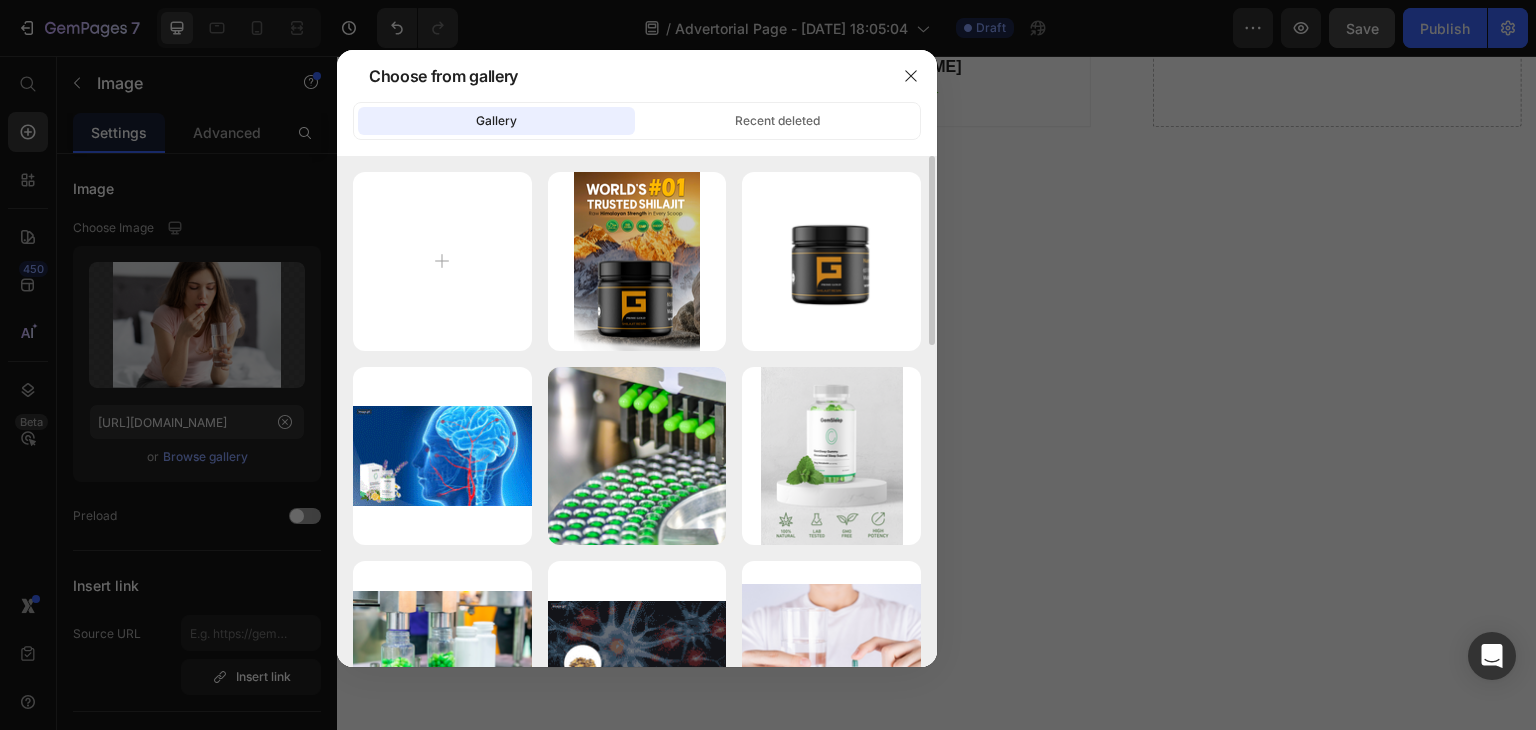 click on "banner-01-mobile.png 1366.18 kb prime gold new.png 388.63 kb 3.gif 1817.63 kb Product Imaged2.png 133.75 kb portrait.png 405.70 kb landscape.png 593.71 kb 2.gif 2266.05 kb landscapes2.png 61.40 kb Rectangle 1.png 96.03 kb Product Imaged1.png 120.59 kb landscapes1.png 73.21 kb landscapes3.png 79.47 kb 1.gif 2178.73 kb 4.gif 2201.93 kb Product Imaged3.png 126.81 kb Frame 10 (1).png 83.55 kb landscapeh1.png 404.34 kb Frame 1111.png 193.58 kb" at bounding box center (637, 845) 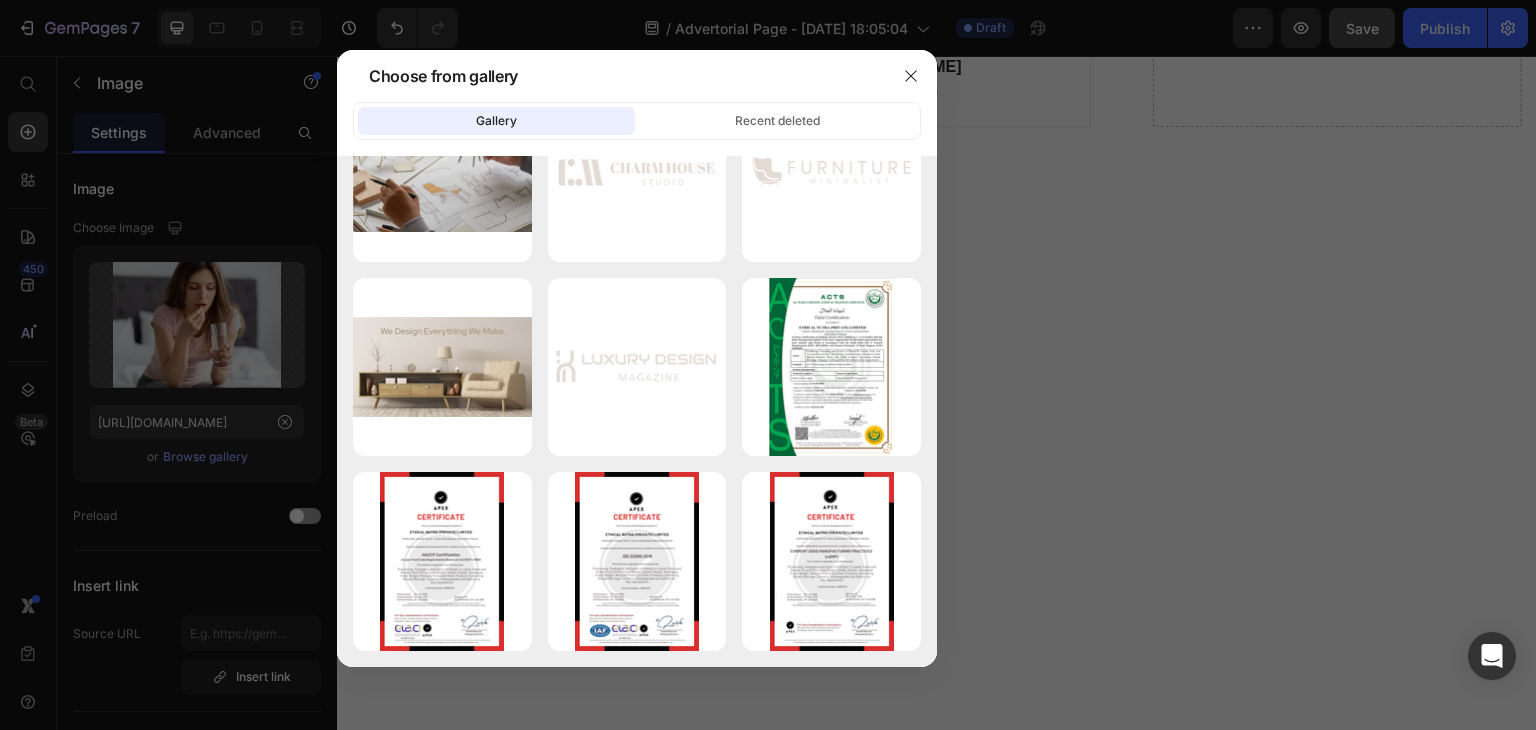 scroll, scrollTop: 5151, scrollLeft: 0, axis: vertical 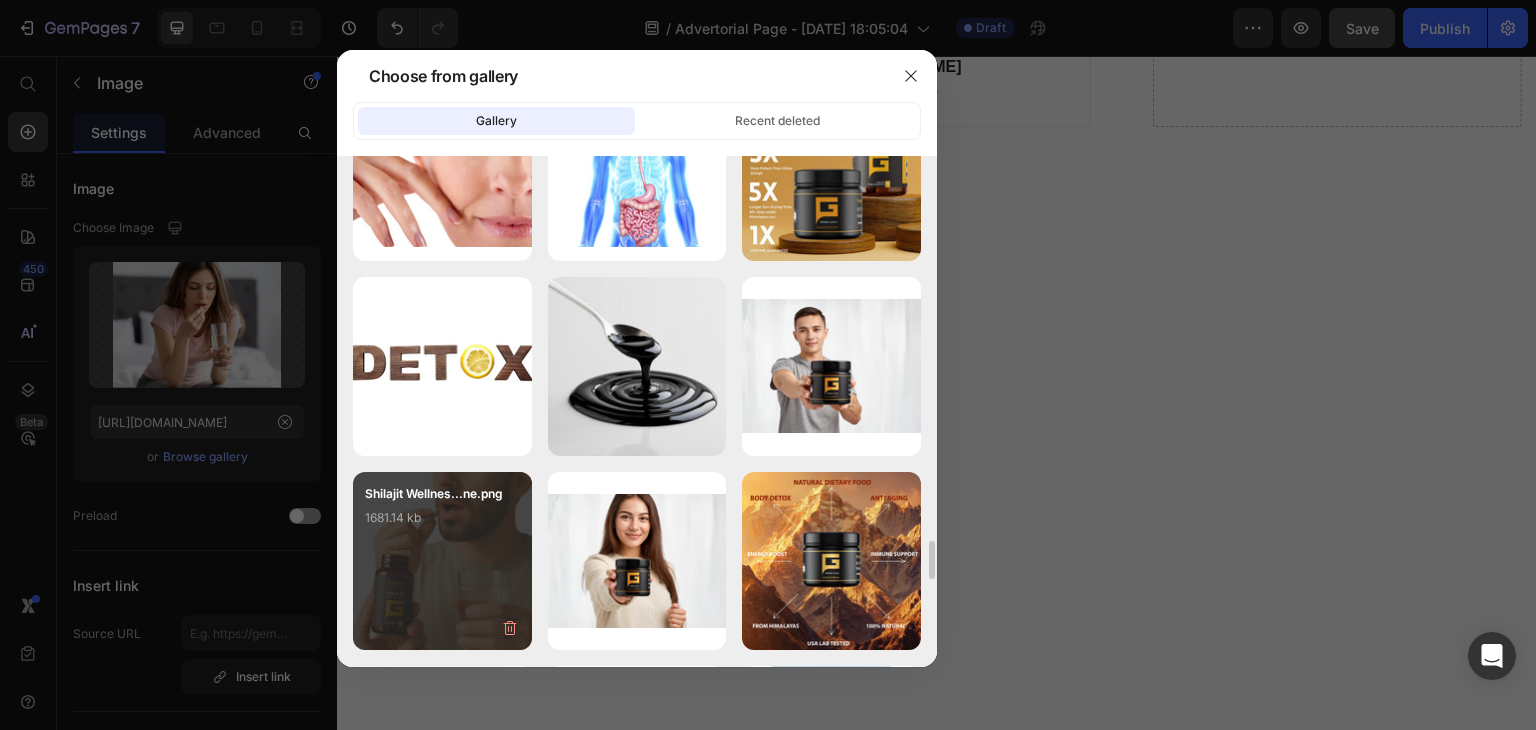 click on "1681.14 kb" at bounding box center [442, 518] 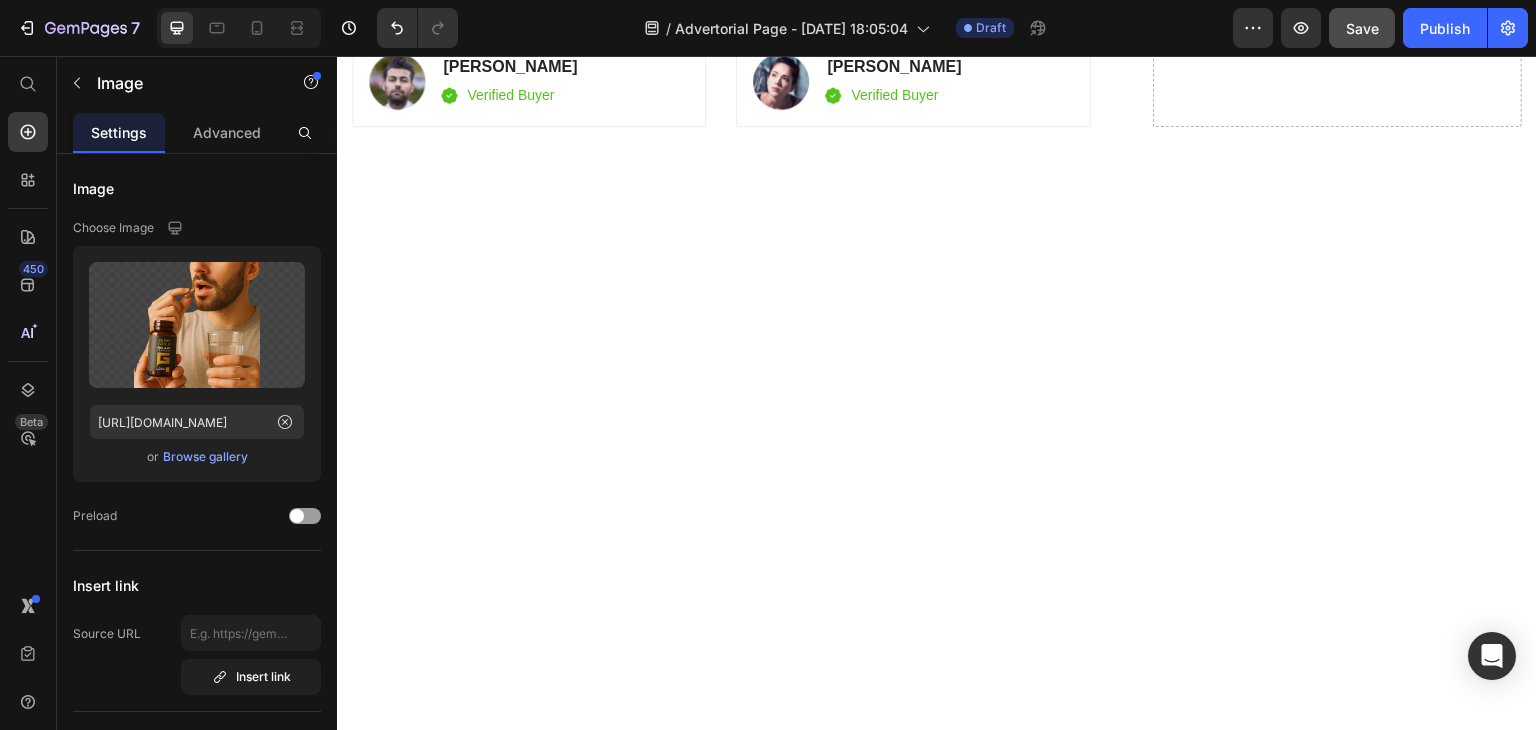 click on "Unique Value Proposition Heading
Icon Product benefit 1 Text block
Icon Product benefit 2 Text block
Icon Product benefit 3  Text block
Icon Product benefit 4   Text block Icon List Row Image  	   CHECK AVAILABILITY Button ✔️ 30-Day Money-Back Guarantee Text block Row
Publish the page to see the content.
Sticky sidebar" at bounding box center (1337, -4146) 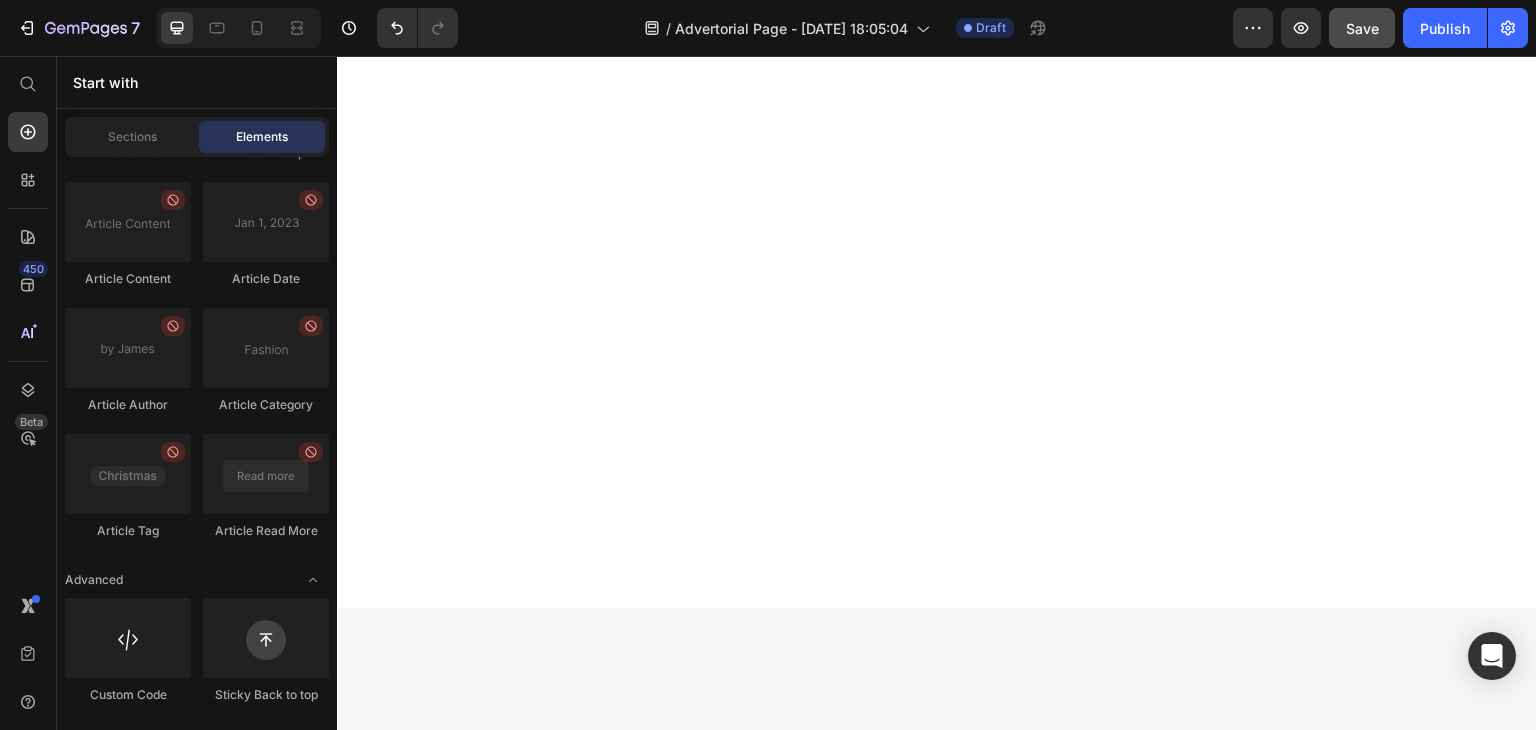 scroll, scrollTop: 7284, scrollLeft: 0, axis: vertical 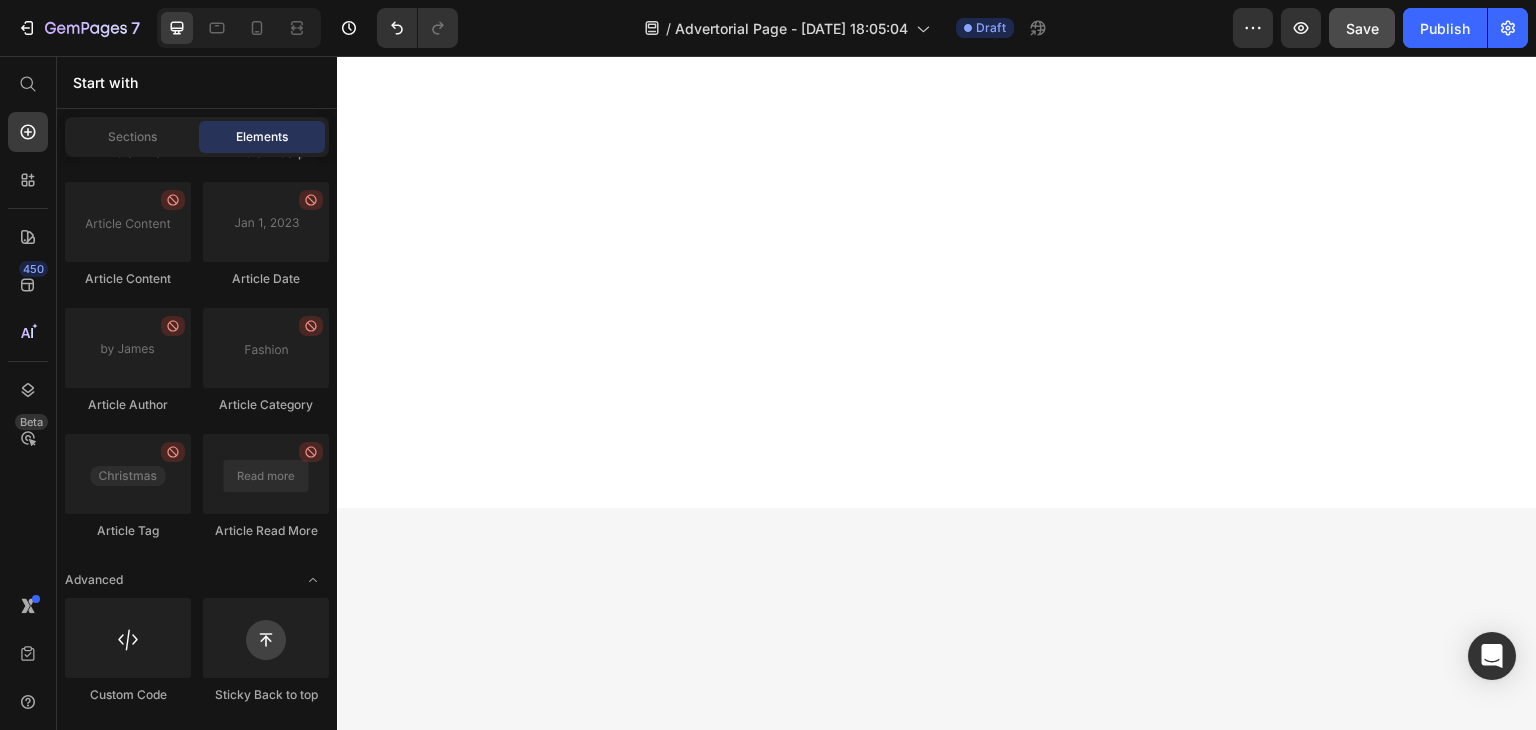 click on "Your Brand" at bounding box center (722, -2346) 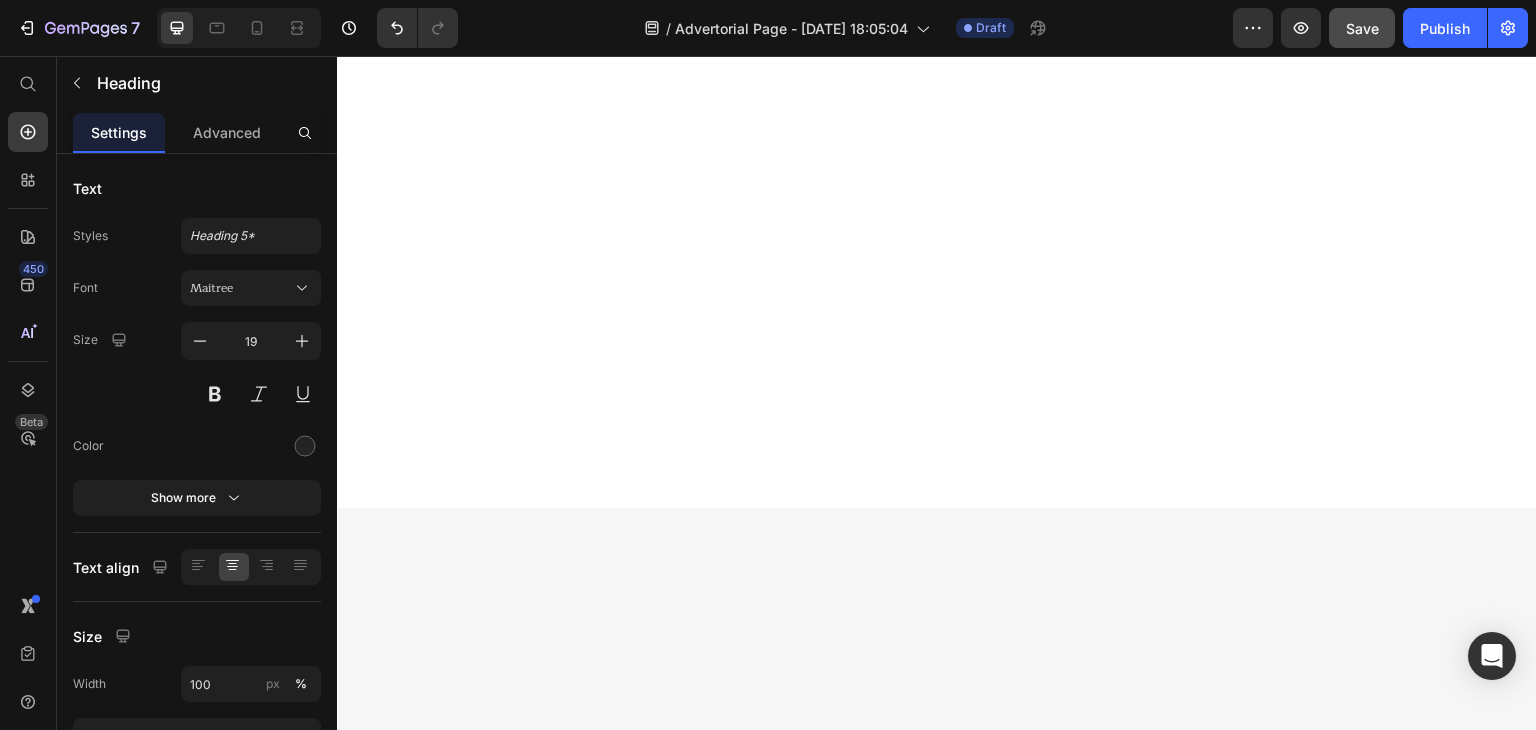 click on "Your Brand" at bounding box center (722, -2346) 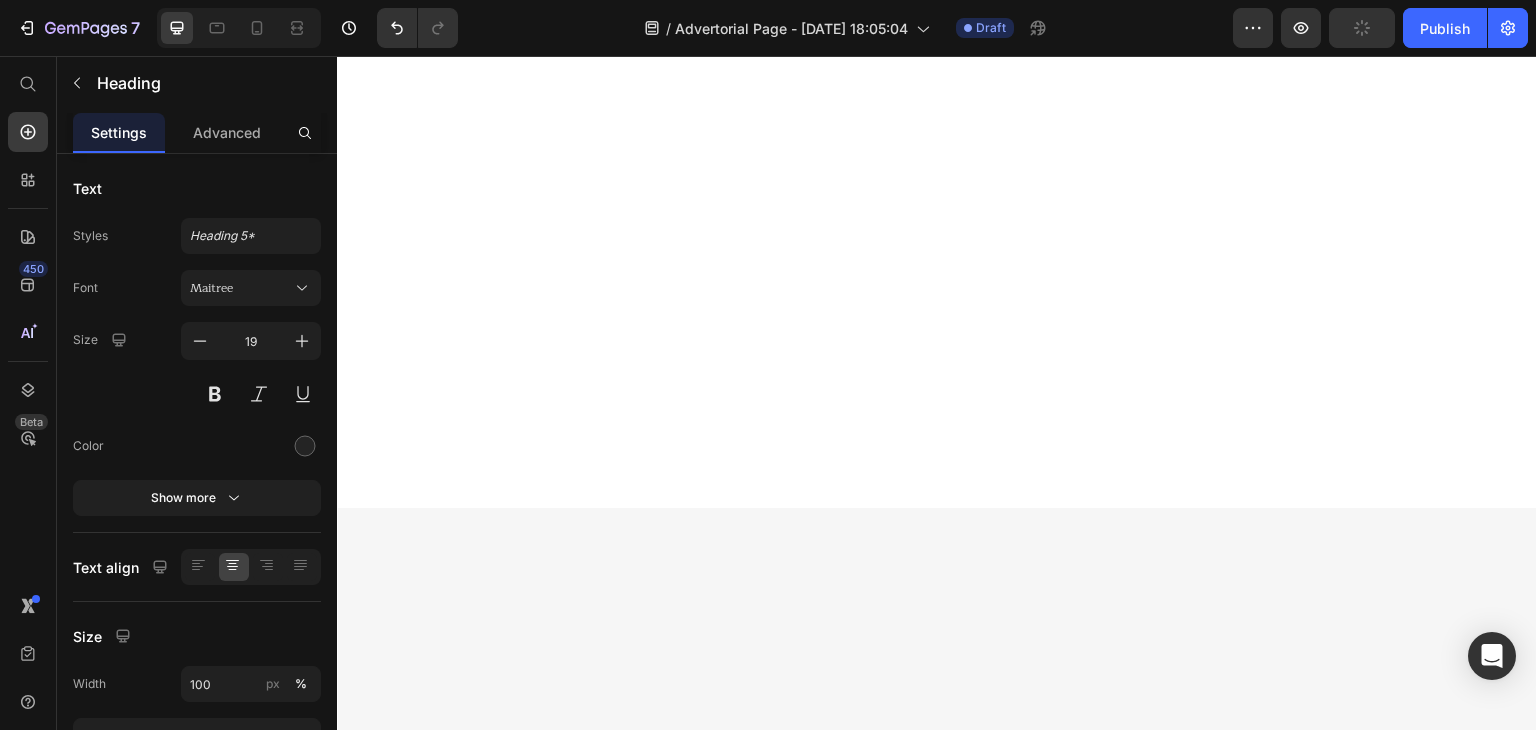 click on "Drop element here" at bounding box center [1337, -1481] 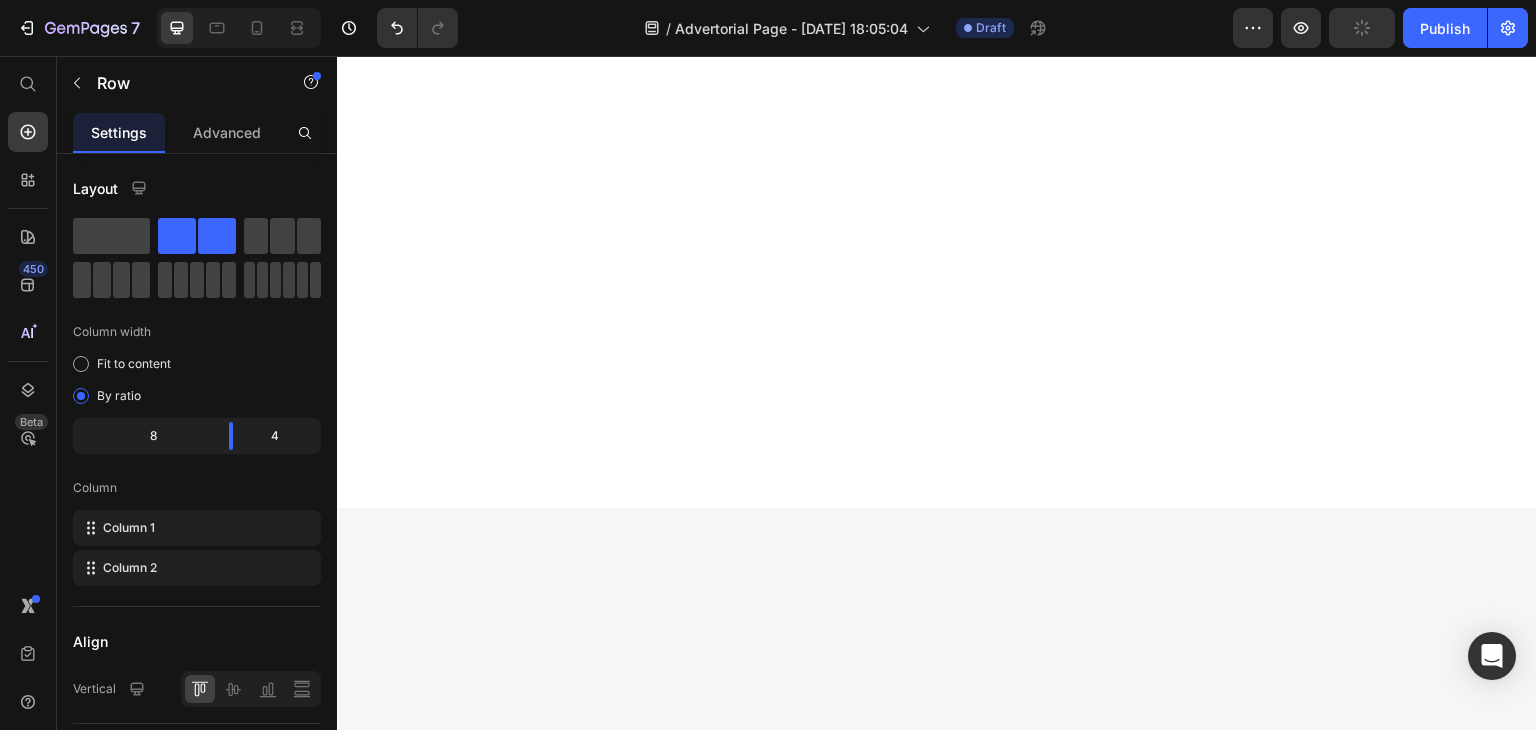 click at bounding box center [722, -2382] 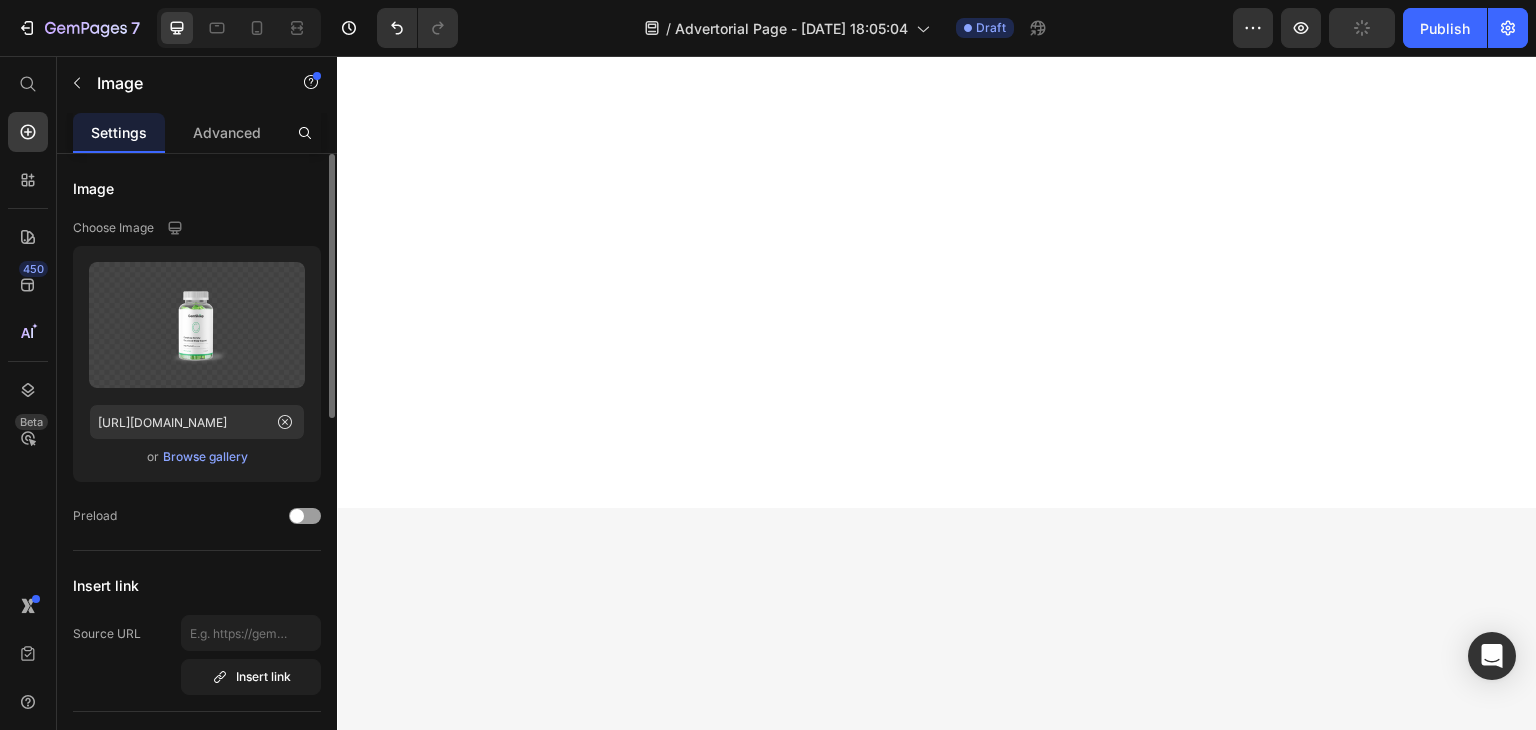 click on "Browse gallery" at bounding box center (205, 457) 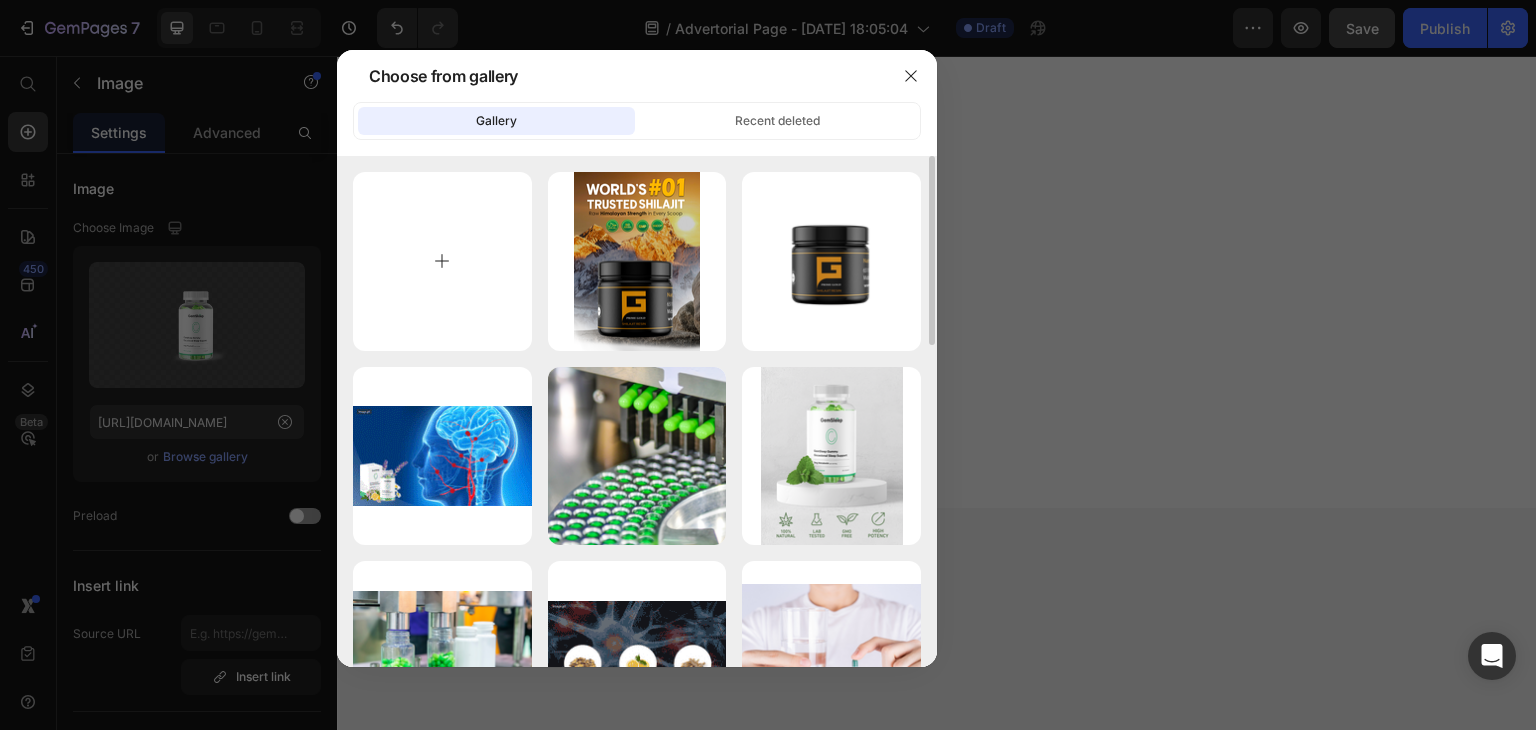 click at bounding box center (442, 261) 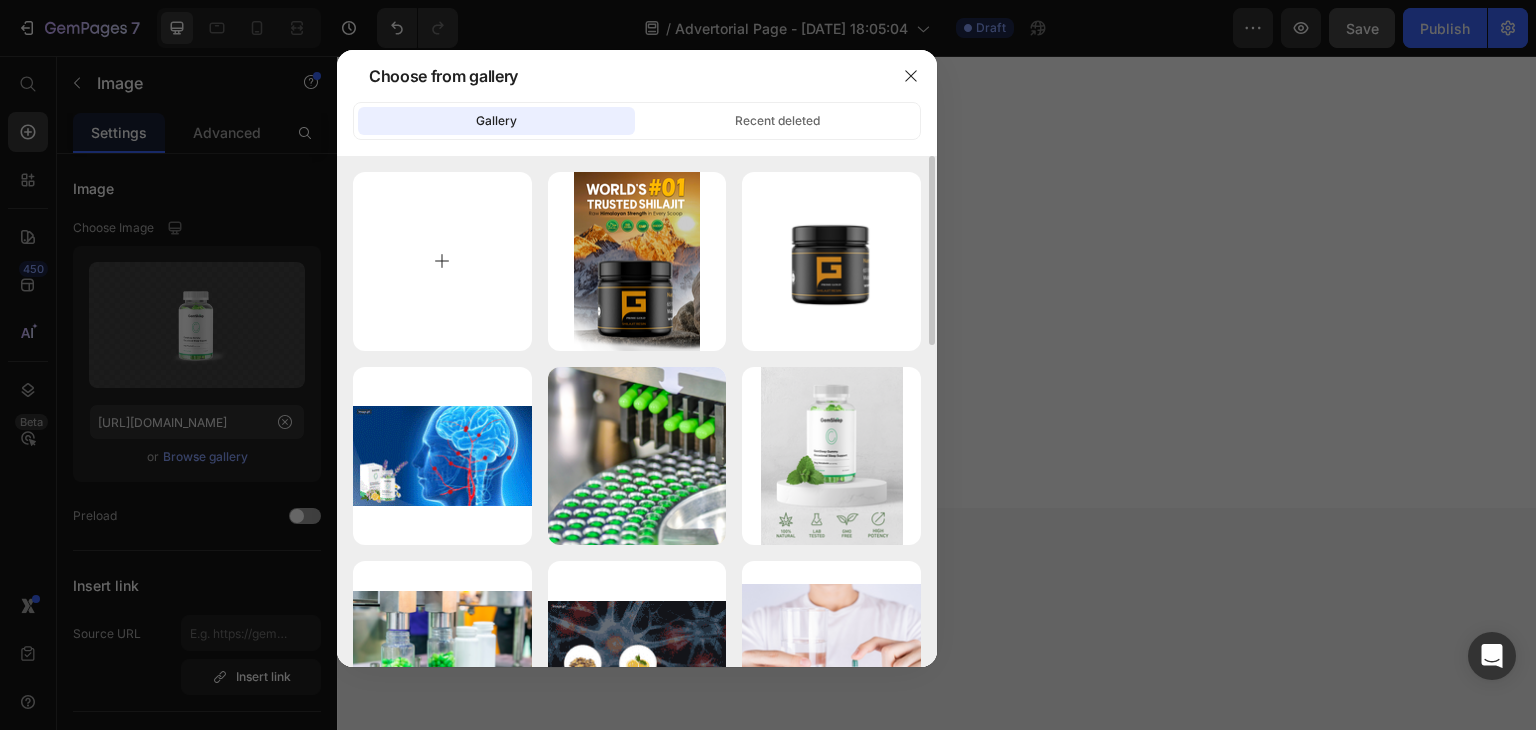 type on "C:\fakepath\789.png" 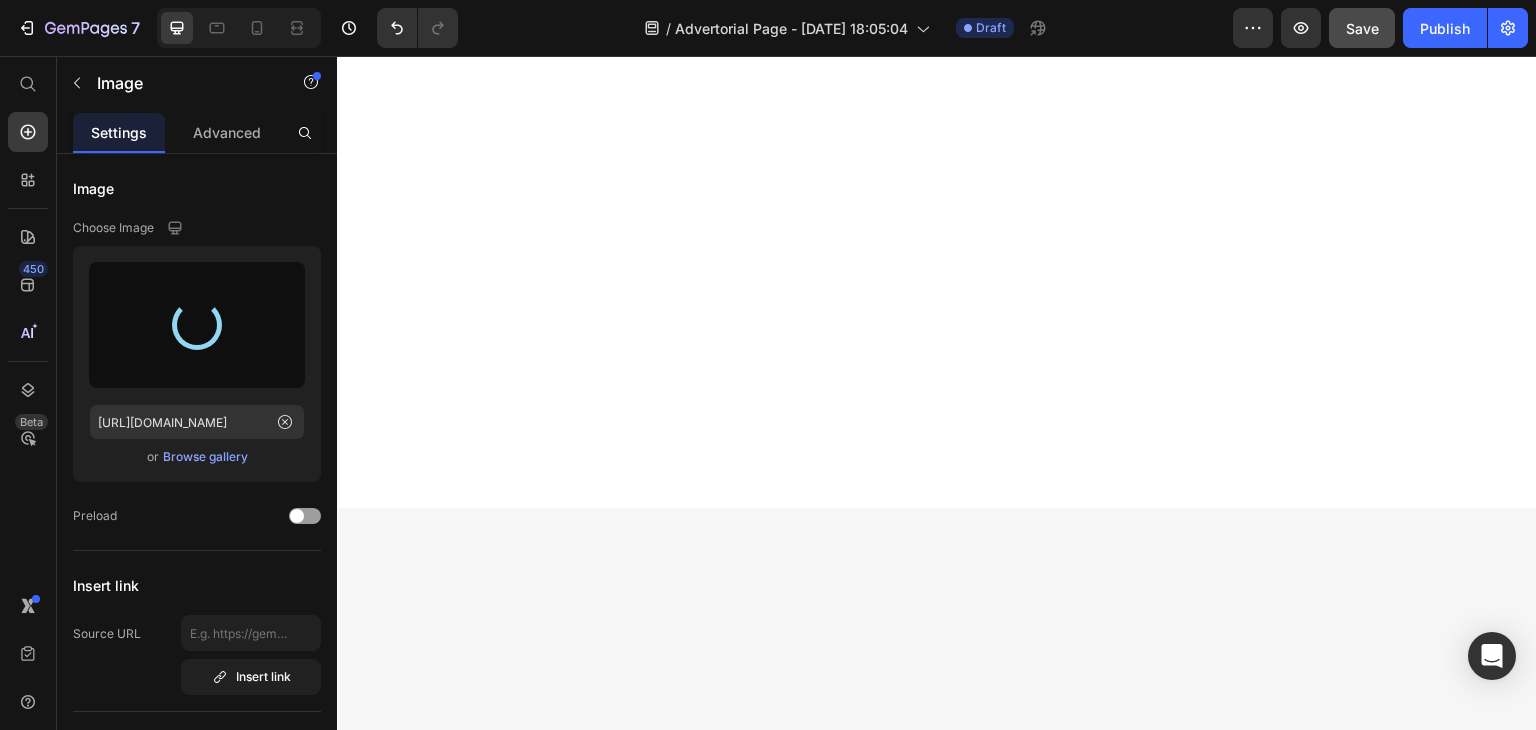 type on "https://cdn.shopify.com/s/files/1/0796/2411/0429/files/gempages_547377742321026216-15c6e8d6-2c13-46de-98f7-f721d55a9ca2.png" 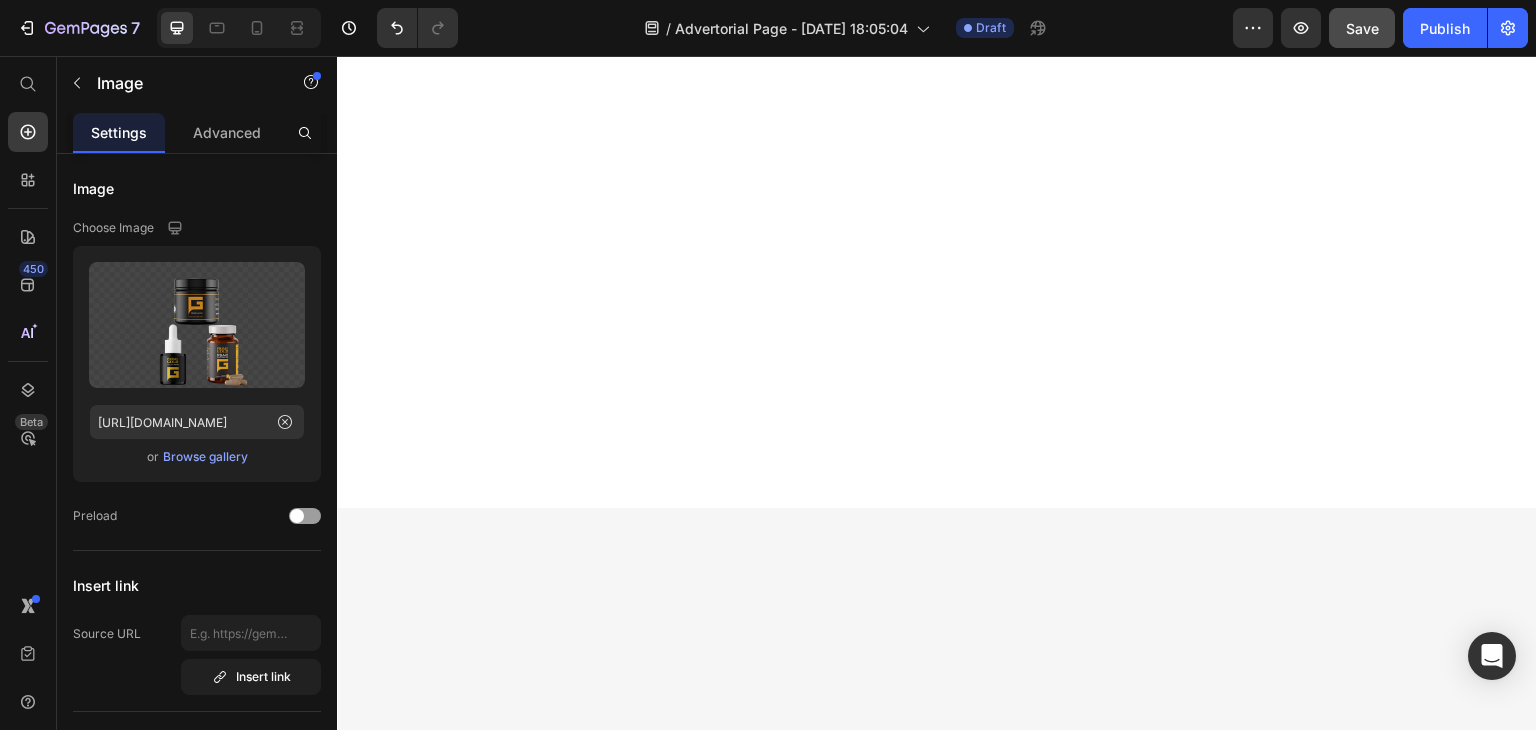 click on "Drop element here" at bounding box center [1337, -1481] 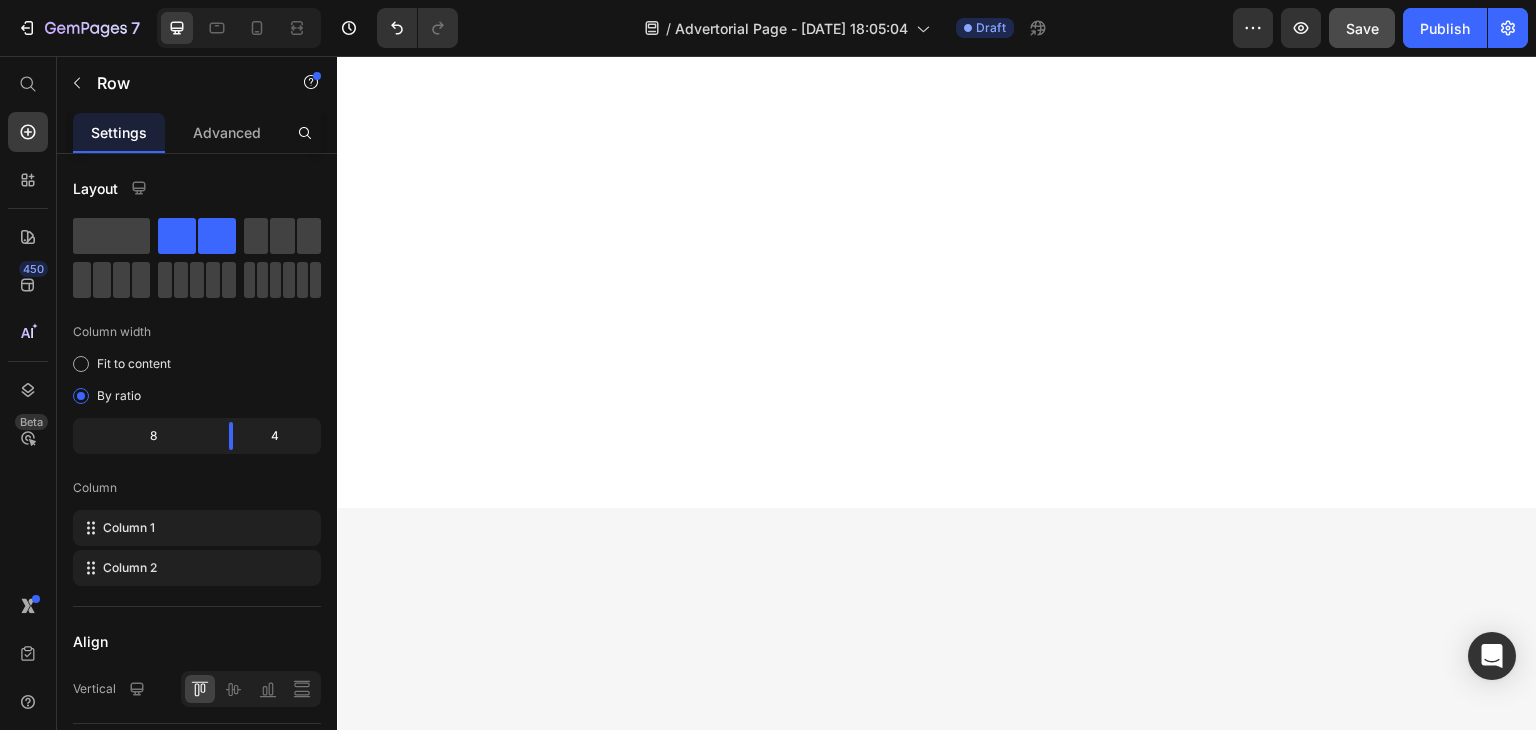 click at bounding box center [967, -2362] 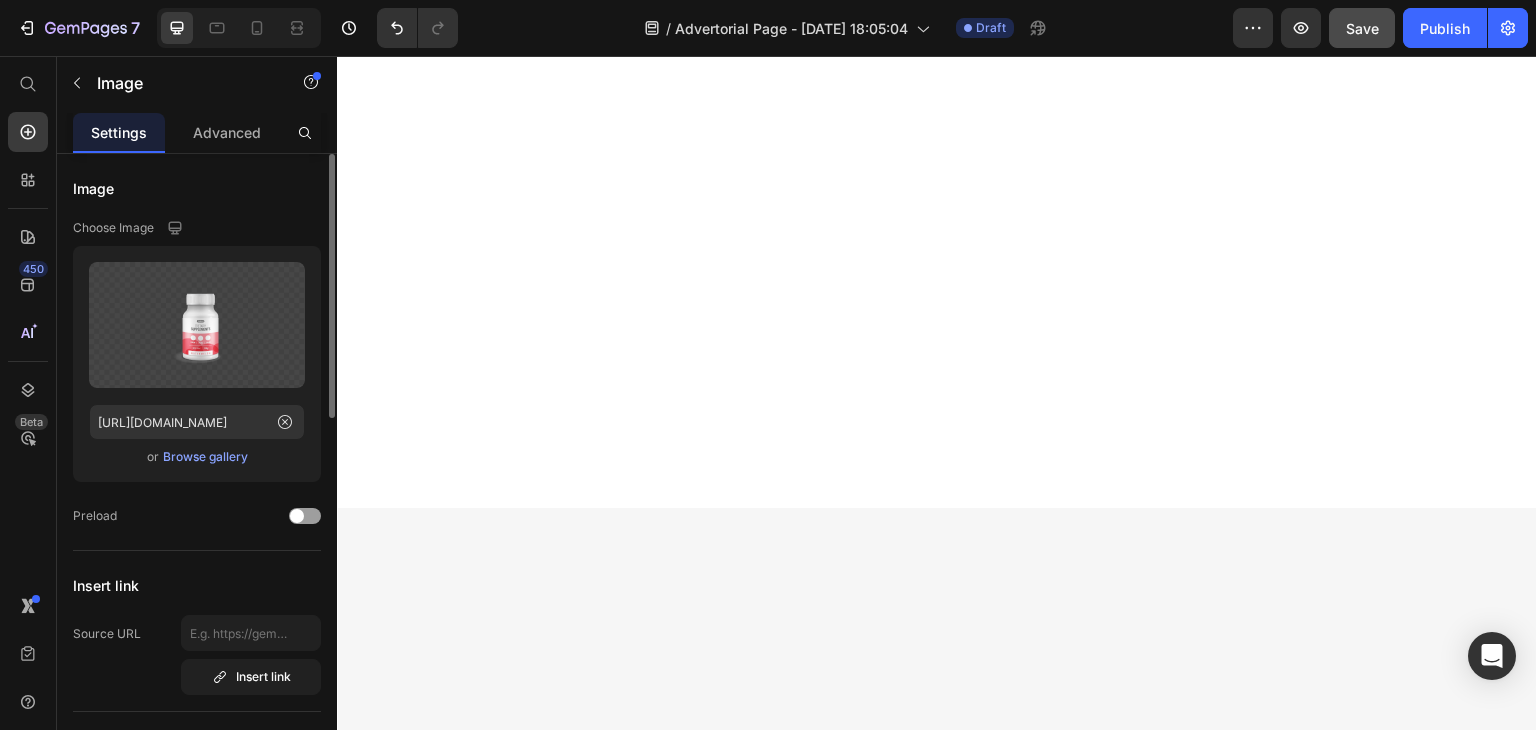 click on "Browse gallery" at bounding box center (205, 457) 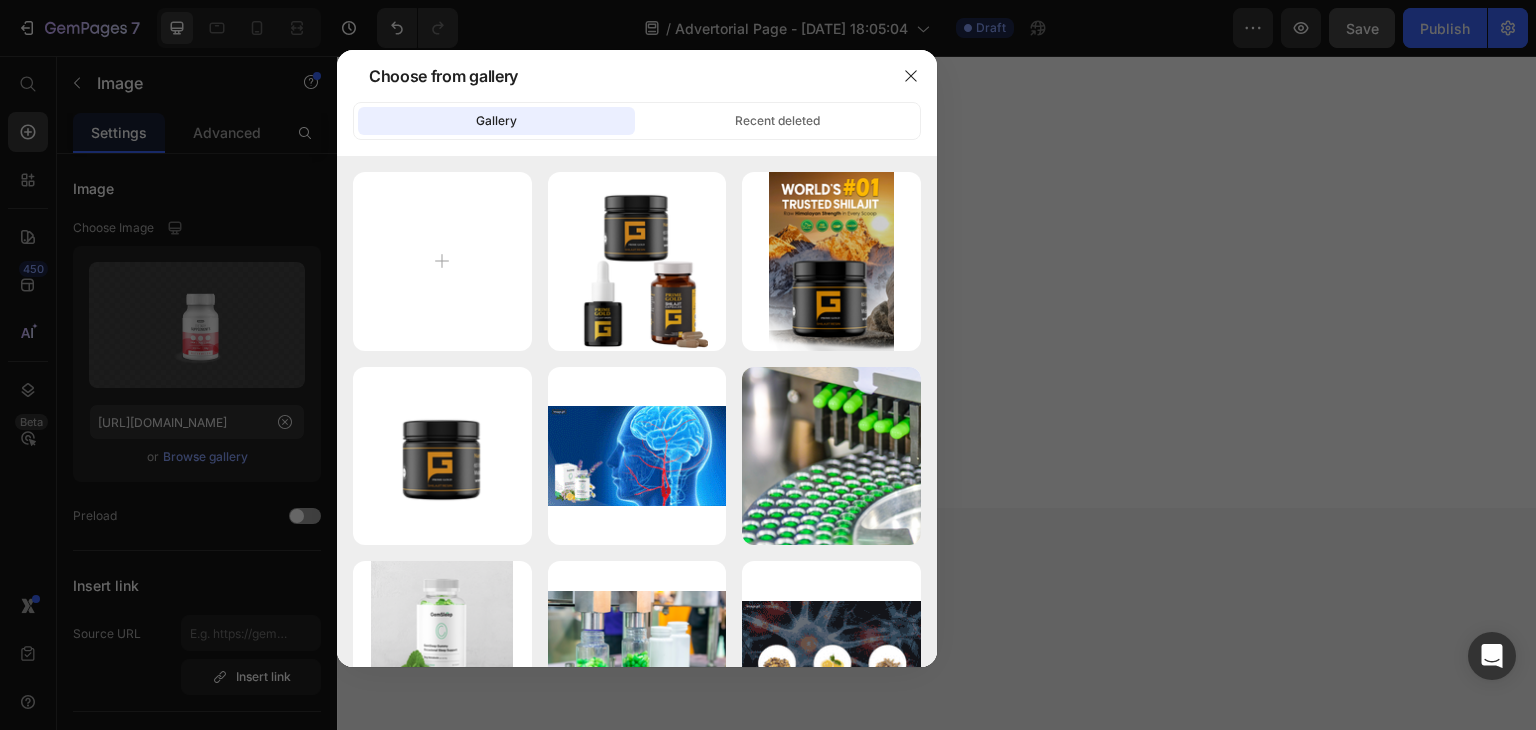click at bounding box center (768, 365) 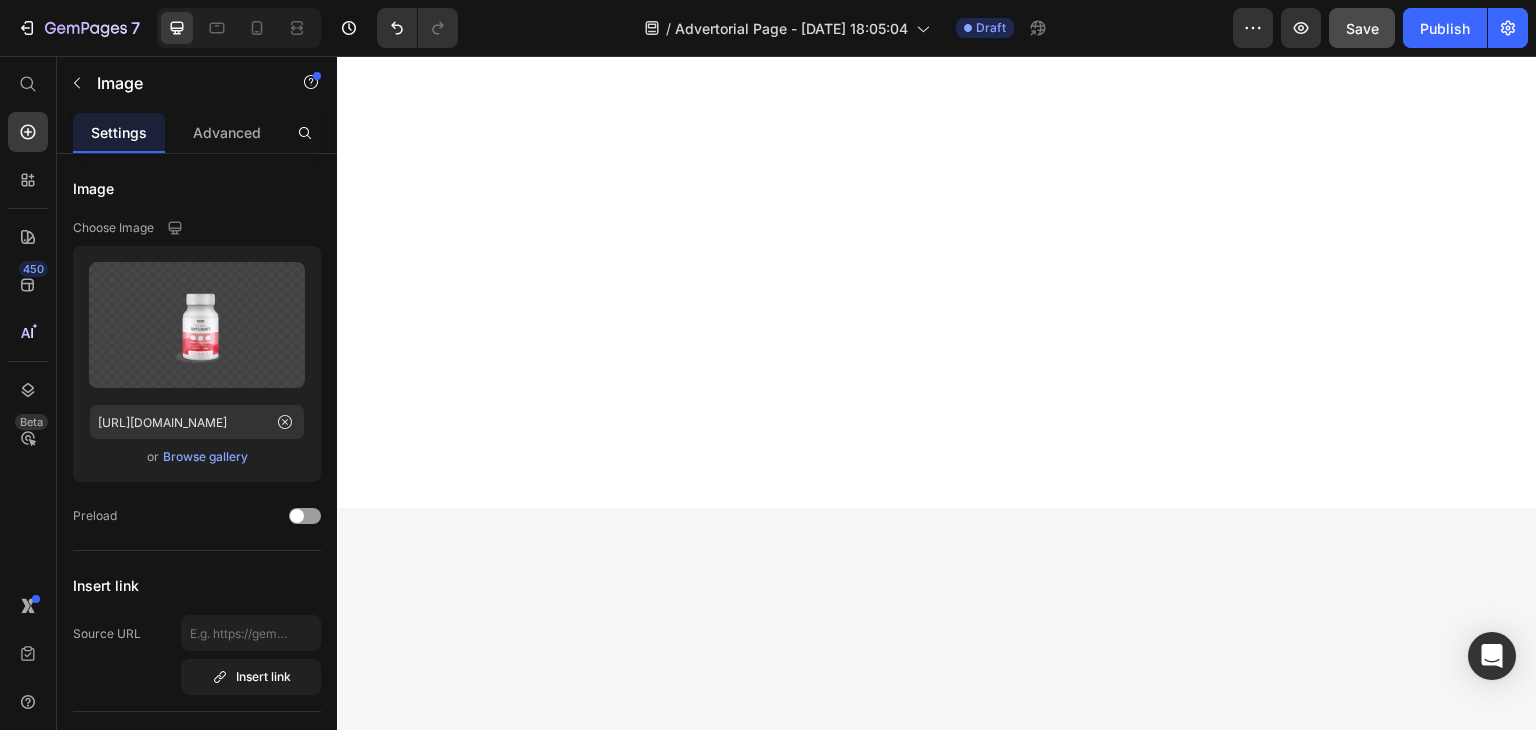 click on "Drop element here" at bounding box center (1337, -1481) 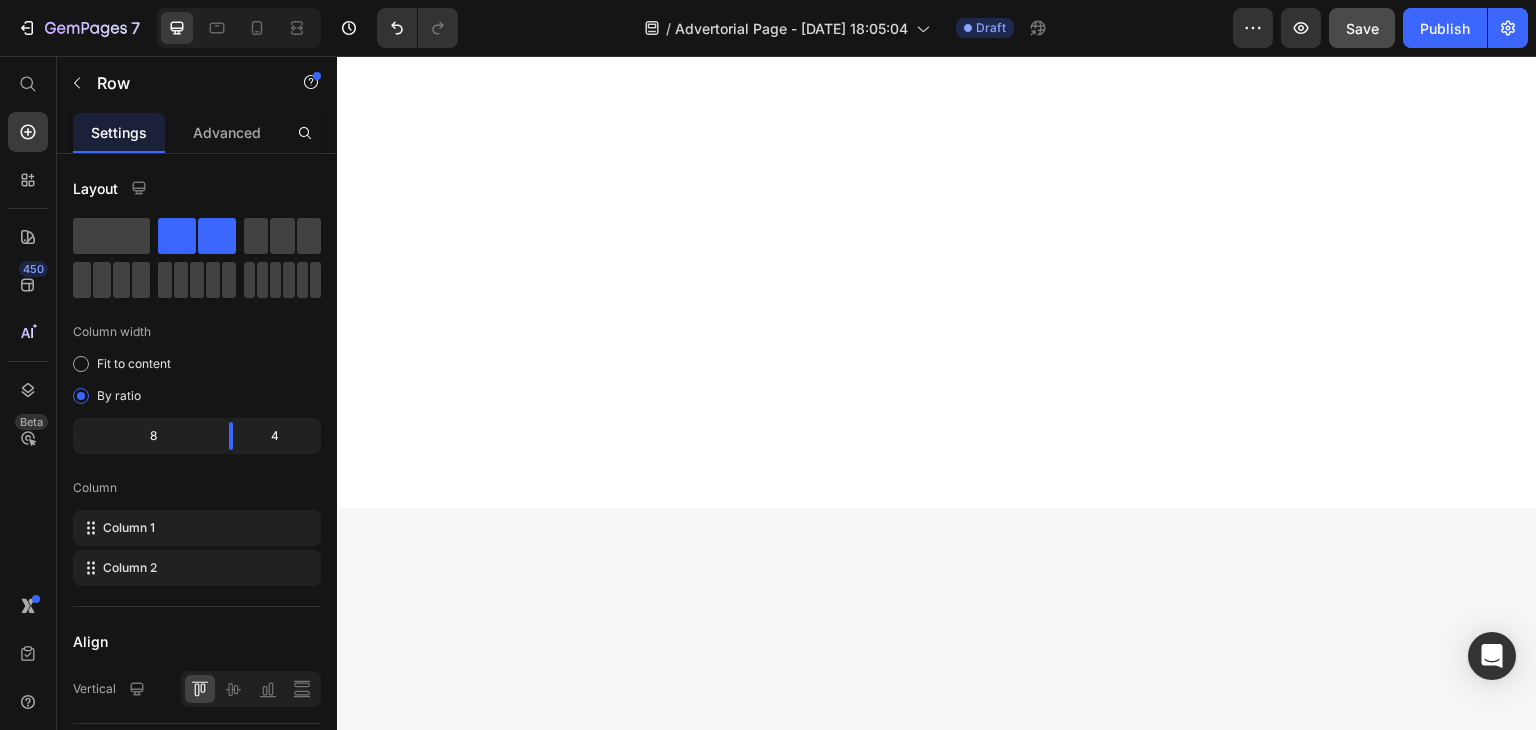 click on "Differentiation Point 1" at bounding box center (476, -2175) 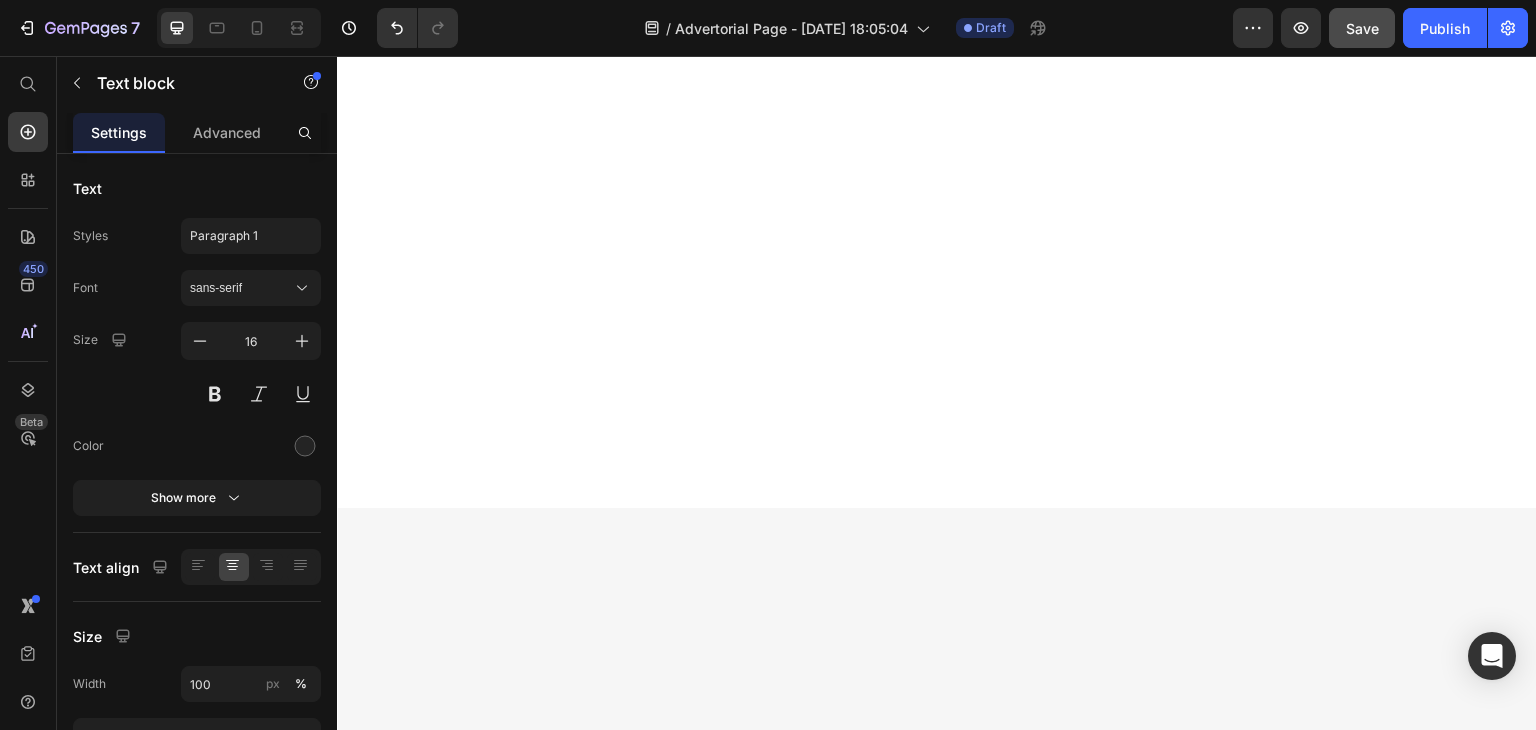 click on "Differentiation Point 1" at bounding box center (476, -2175) 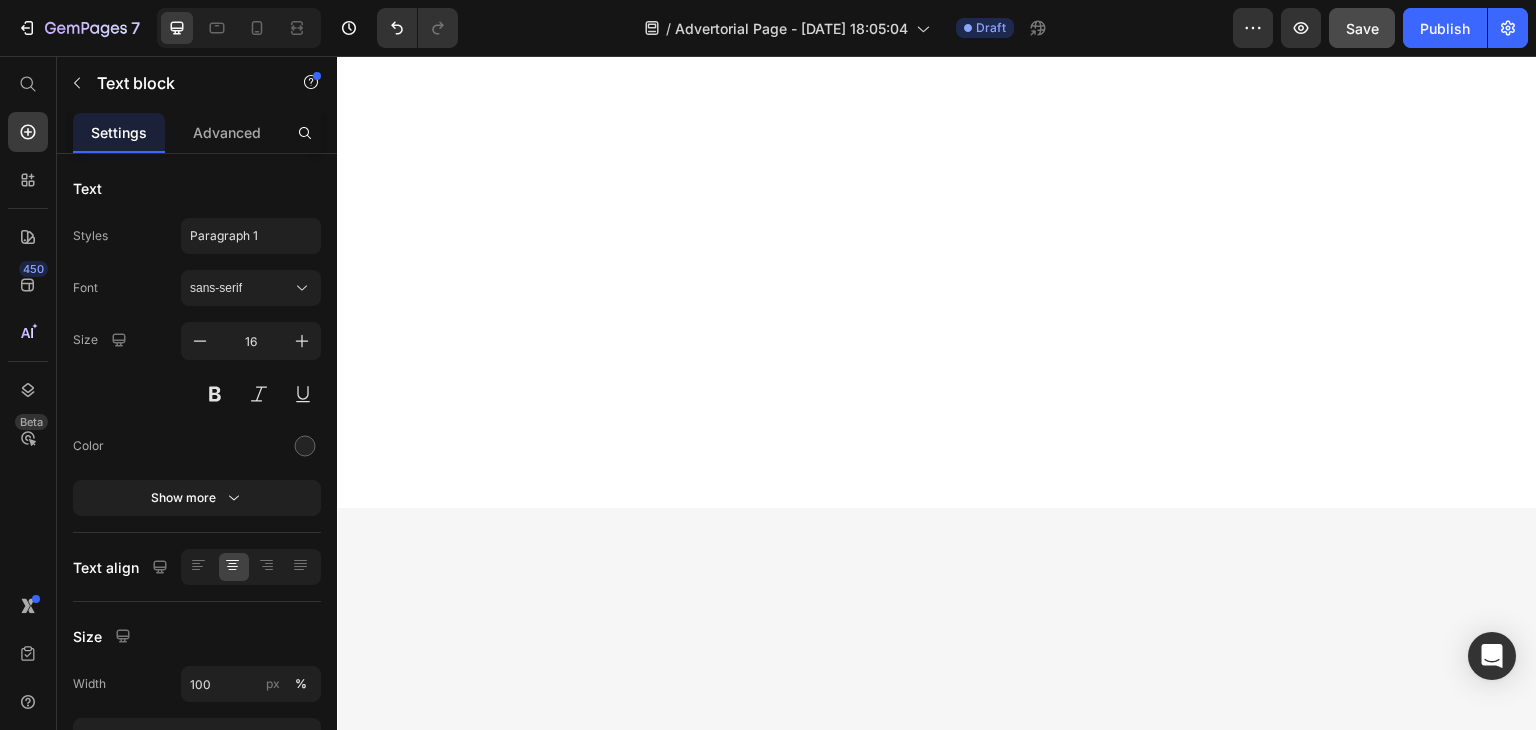 click on "Differentiation Point 1" at bounding box center (476, -2175) 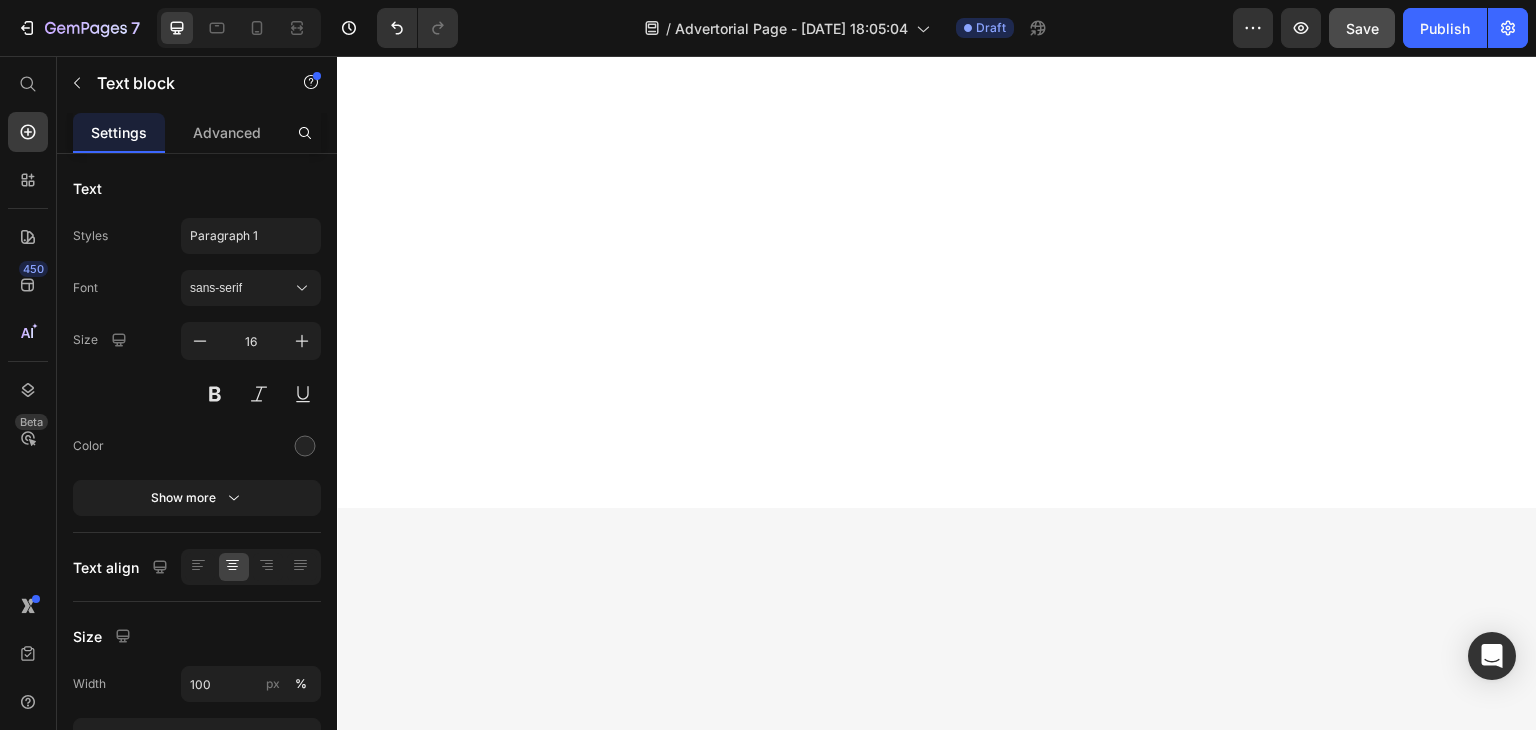click on "Differentiation Point 5" at bounding box center (476, -1912) 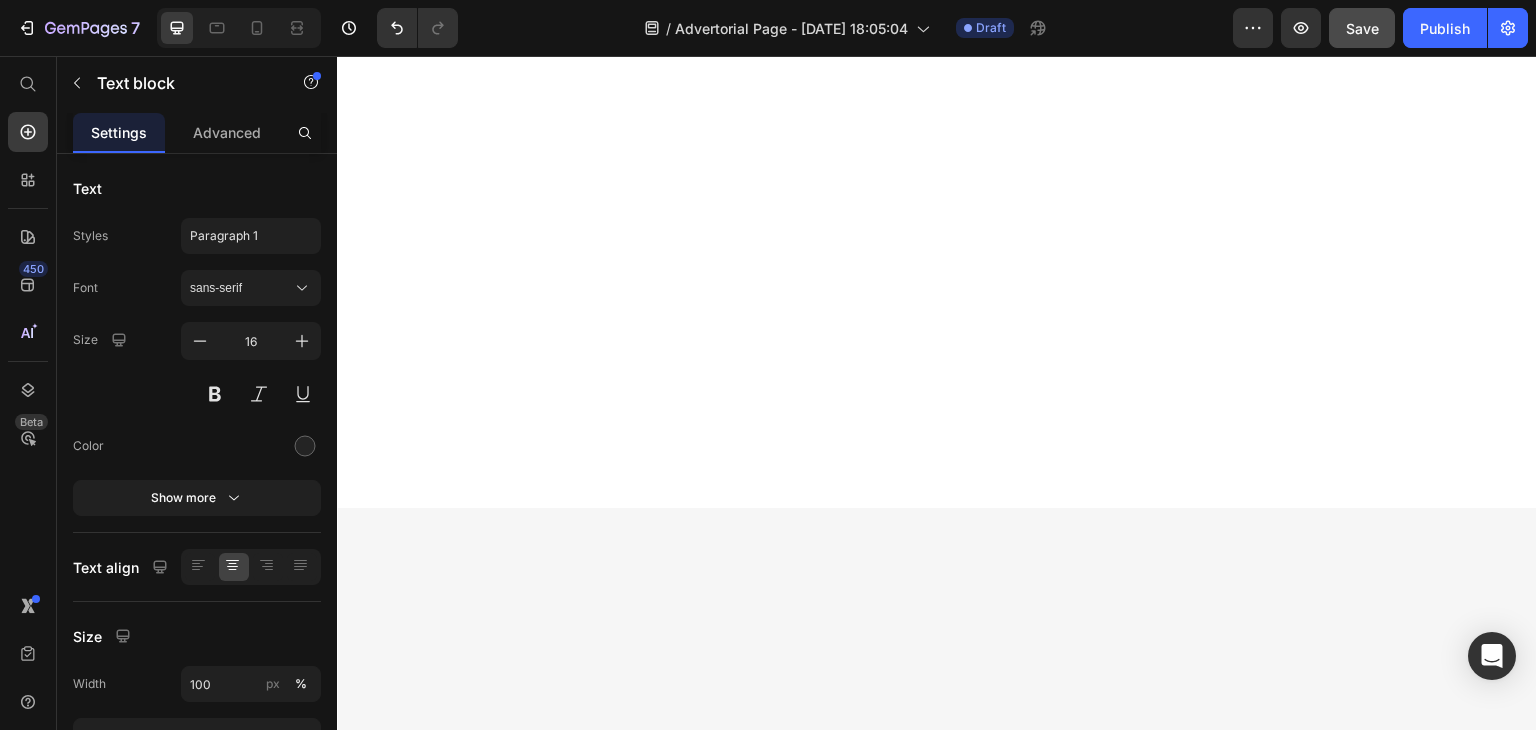 scroll, scrollTop: 7287, scrollLeft: 0, axis: vertical 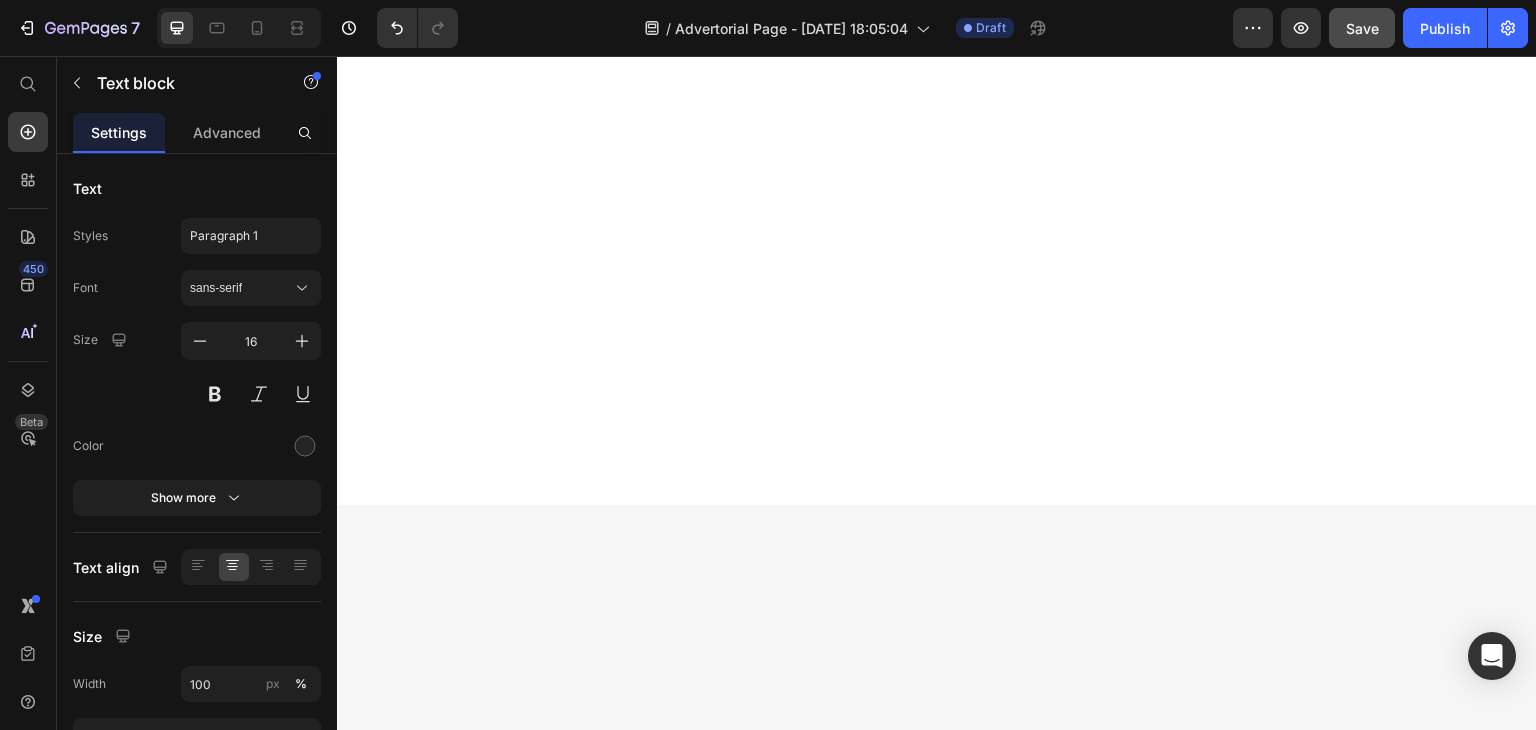 click on "Lab-tested for safety" at bounding box center [476, -1915] 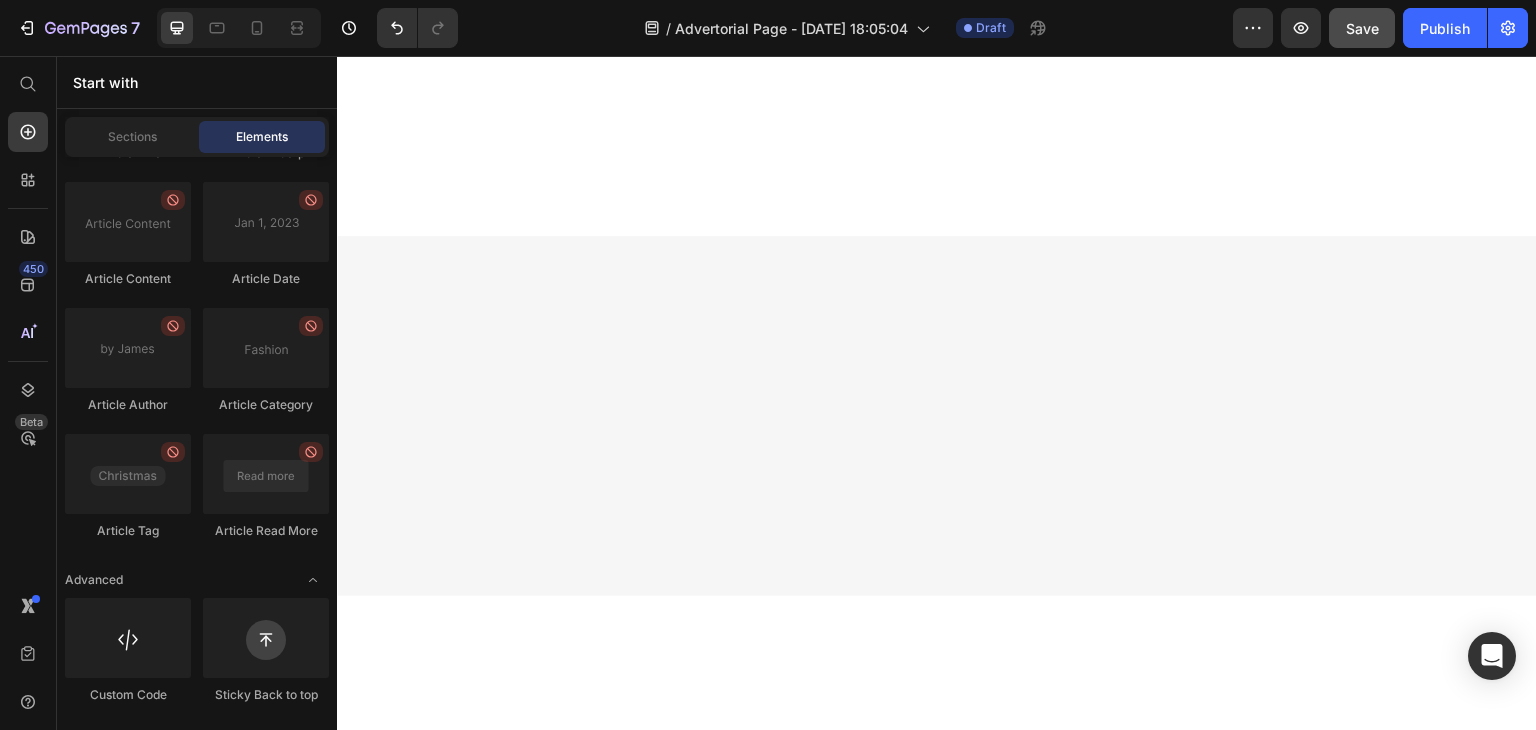 scroll, scrollTop: 7570, scrollLeft: 0, axis: vertical 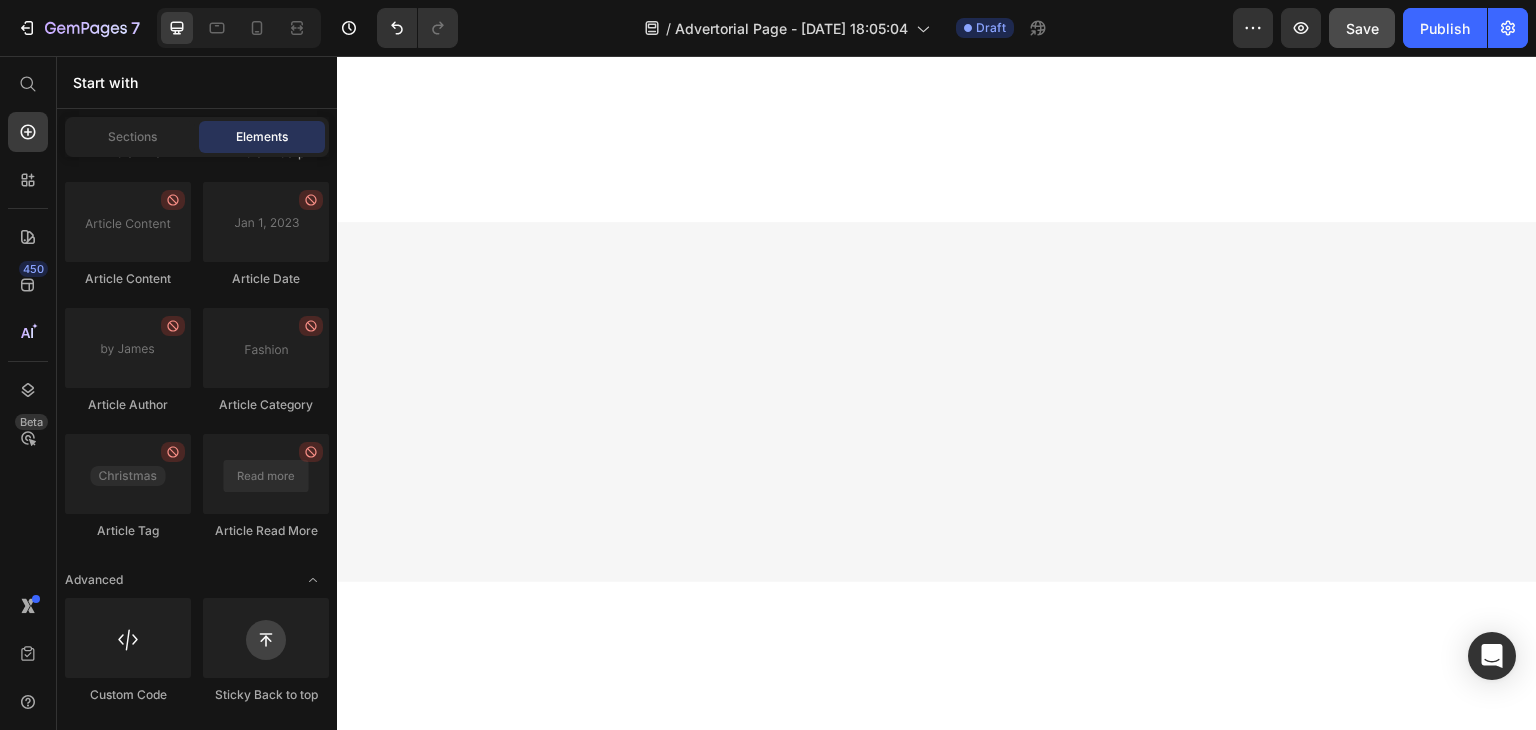 click on "No certifications" at bounding box center [476, -2198] 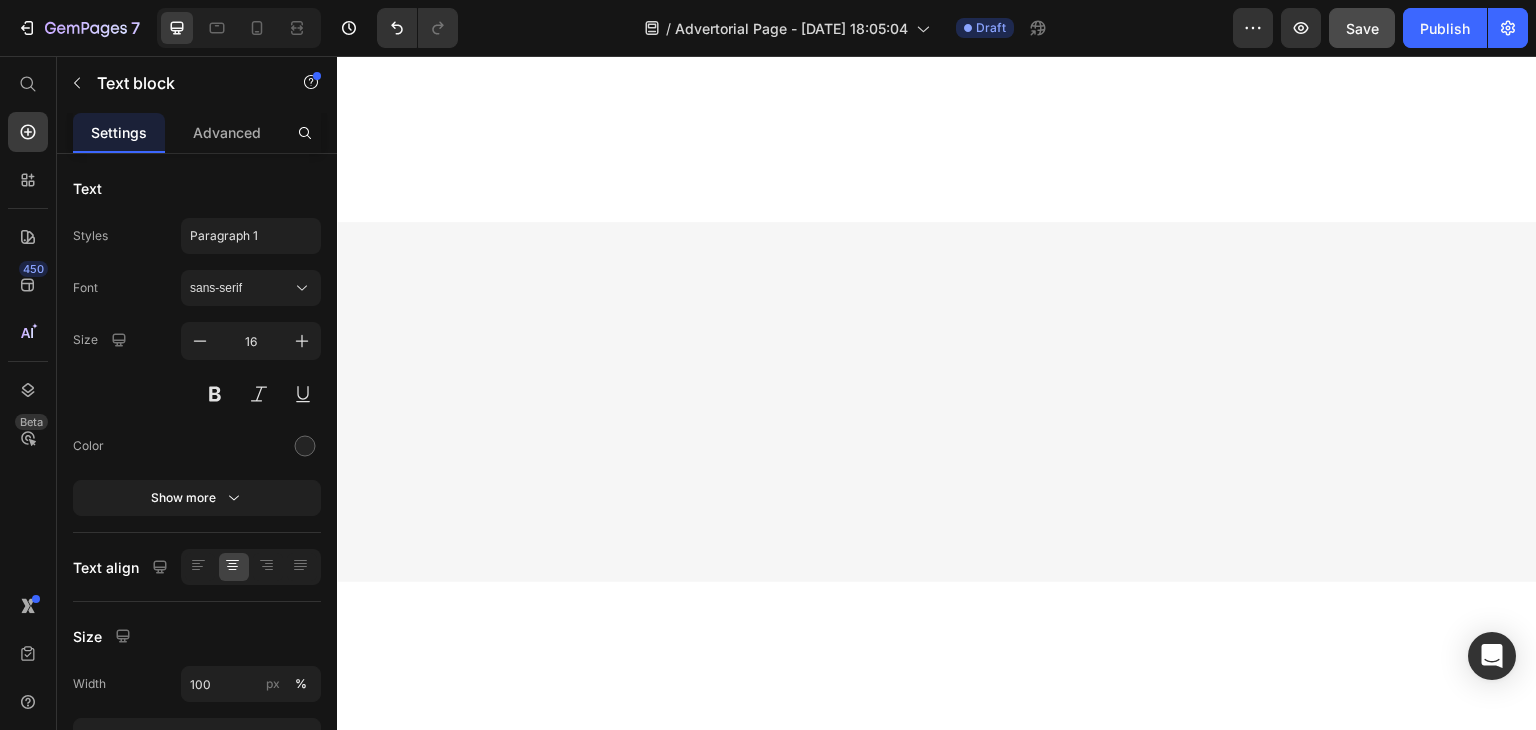 click on "No certifications" at bounding box center (476, -2198) 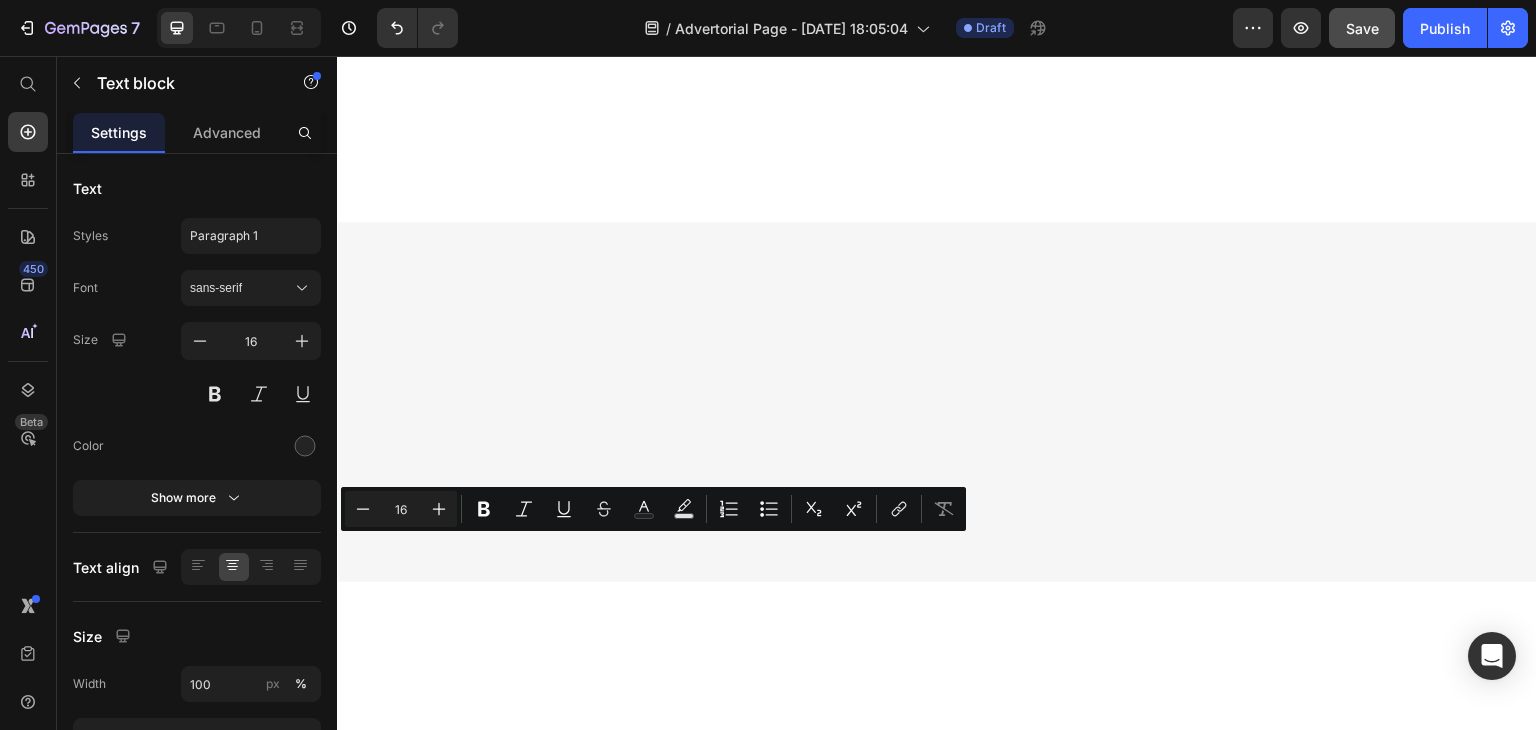 click on "Differentiation Point 8" at bounding box center (476, -2000) 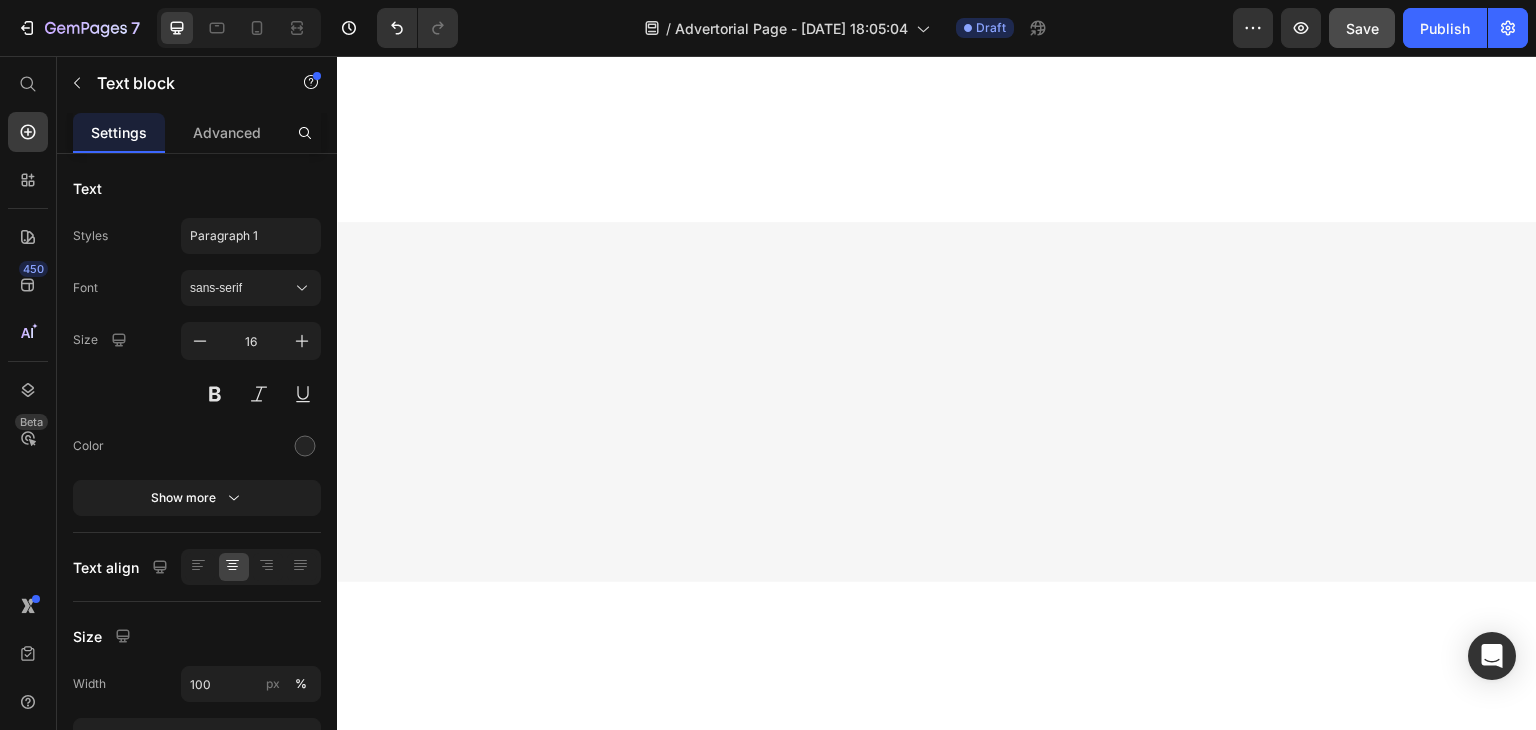 click on "Differentiation Point 8" at bounding box center (476, -2000) 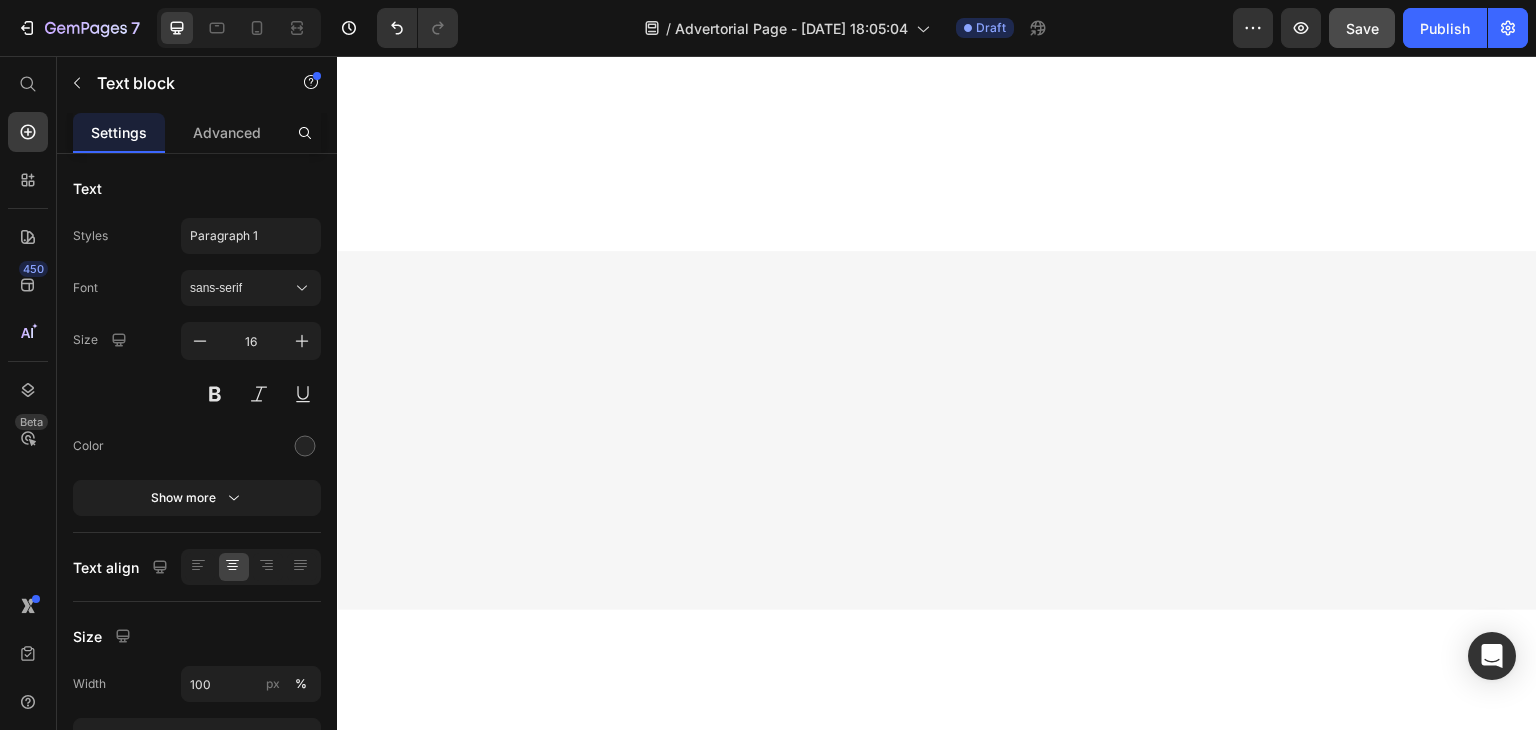 click on "Image PRIME GOLD SHILAJIT Heading
Icon Row
Icon Row
Icon Row
Icon Row
Icon Row
Icon Row
Icon Row
Icon Row Row" at bounding box center [722, -2302] 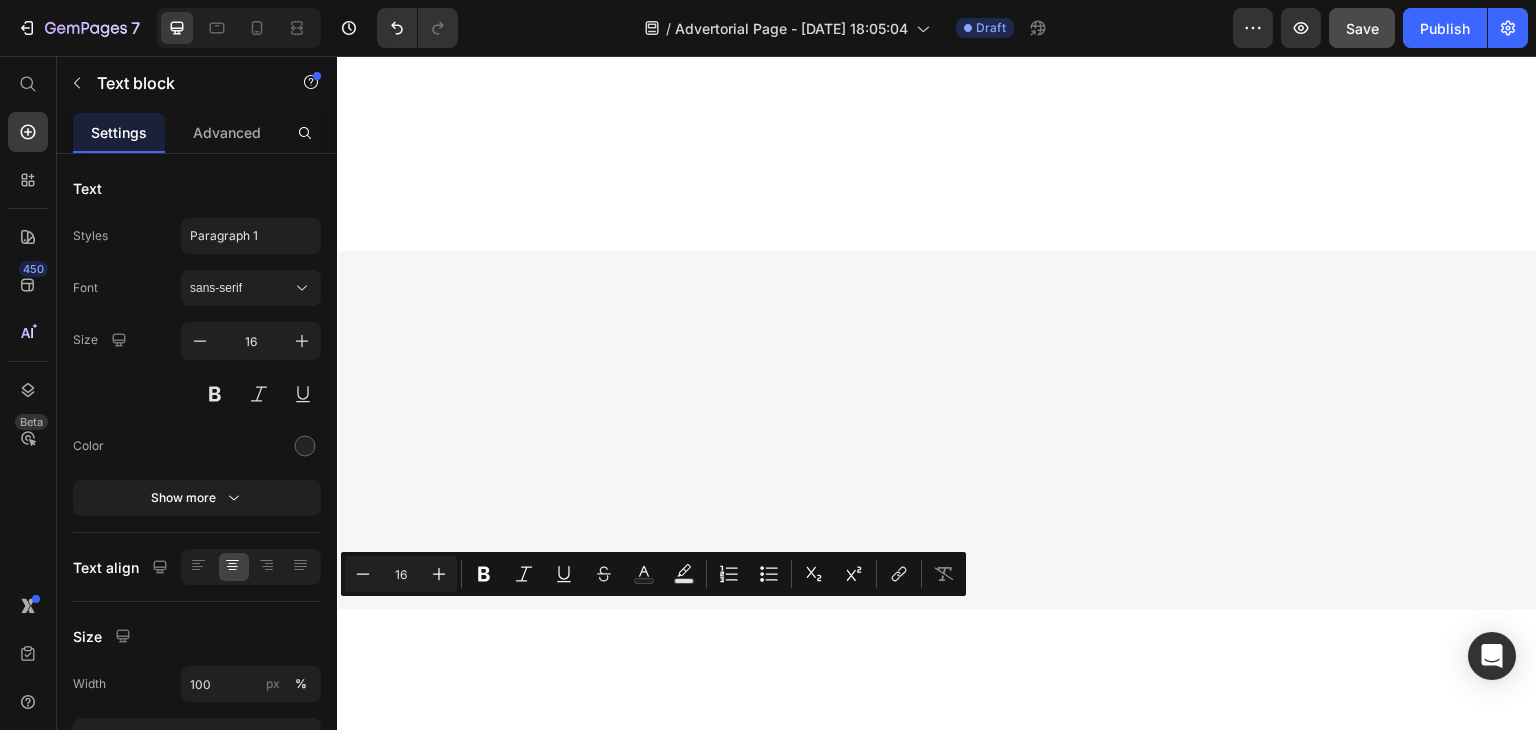 drag, startPoint x: 508, startPoint y: 647, endPoint x: 488, endPoint y: 619, distance: 34.4093 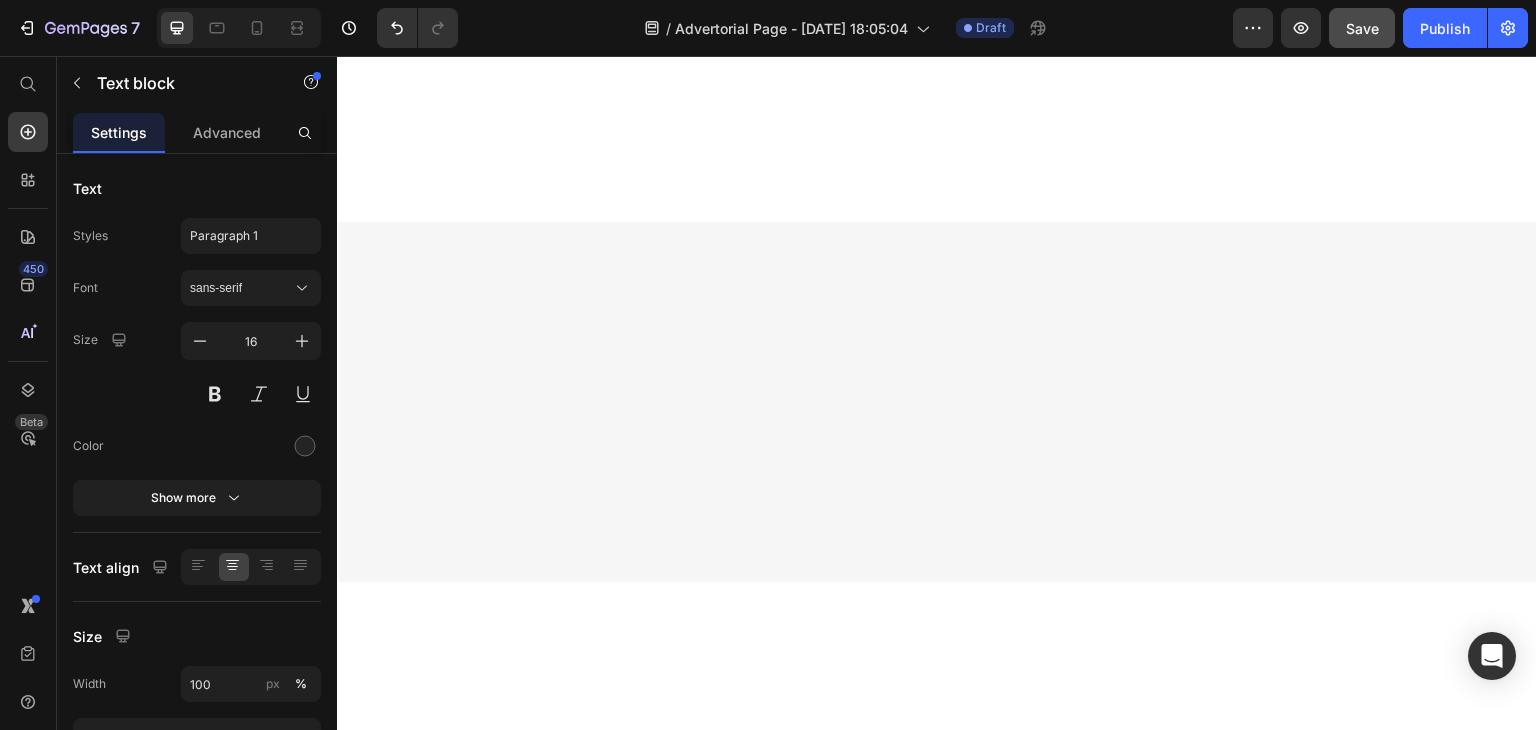 click on "Drop element here" at bounding box center [1337, -1767] 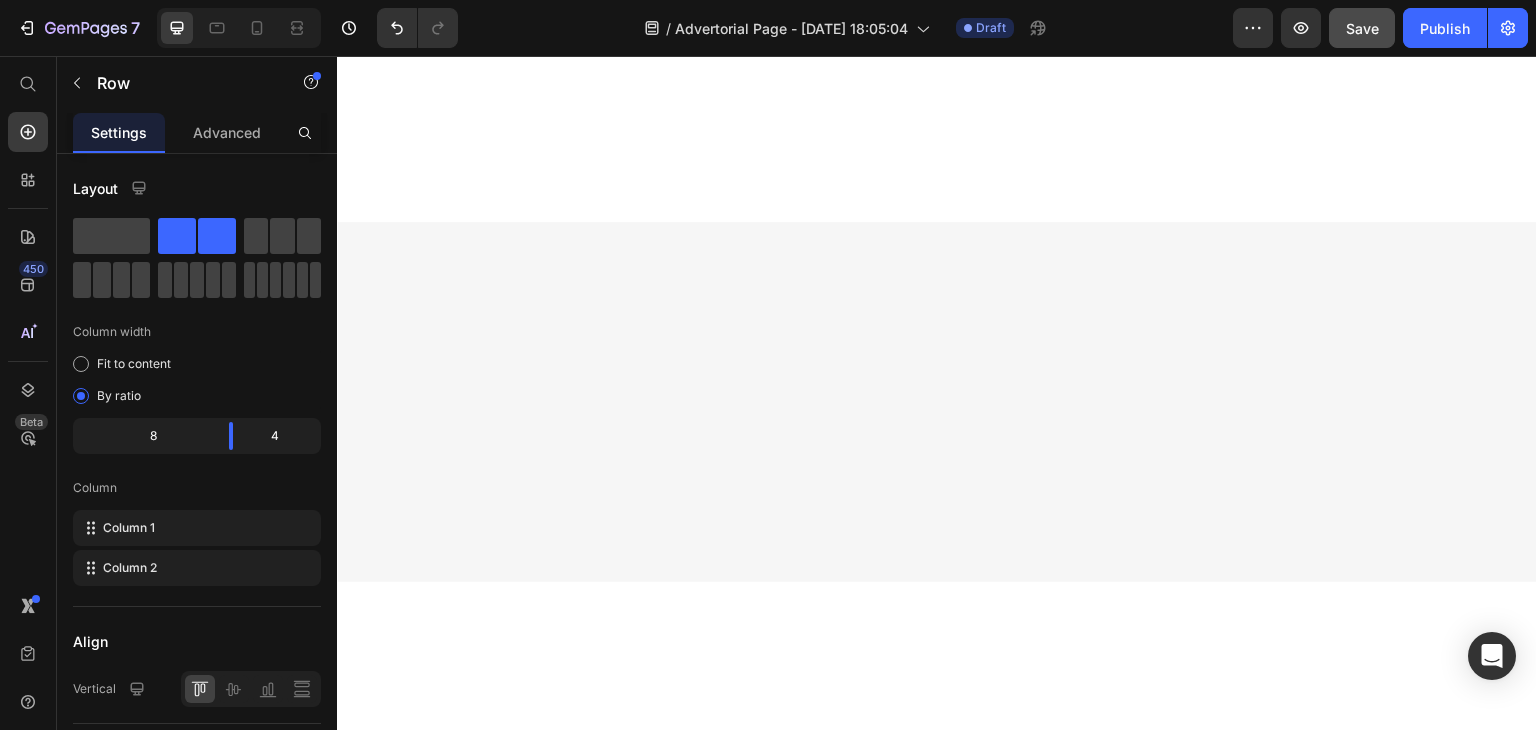 click on "Differentiation Point 4" at bounding box center (476, -2264) 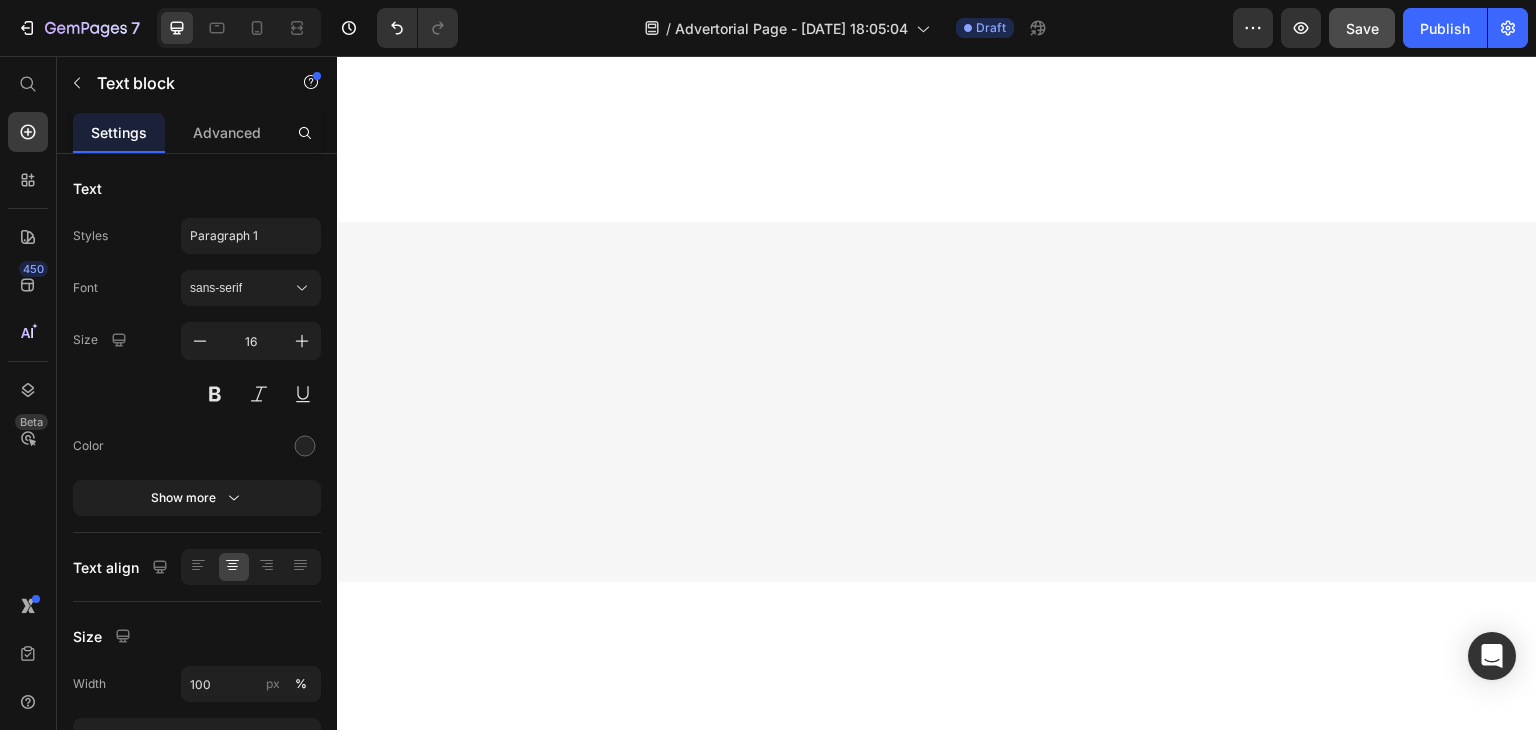 click on "Differentiation Point 4" at bounding box center (476, -2264) 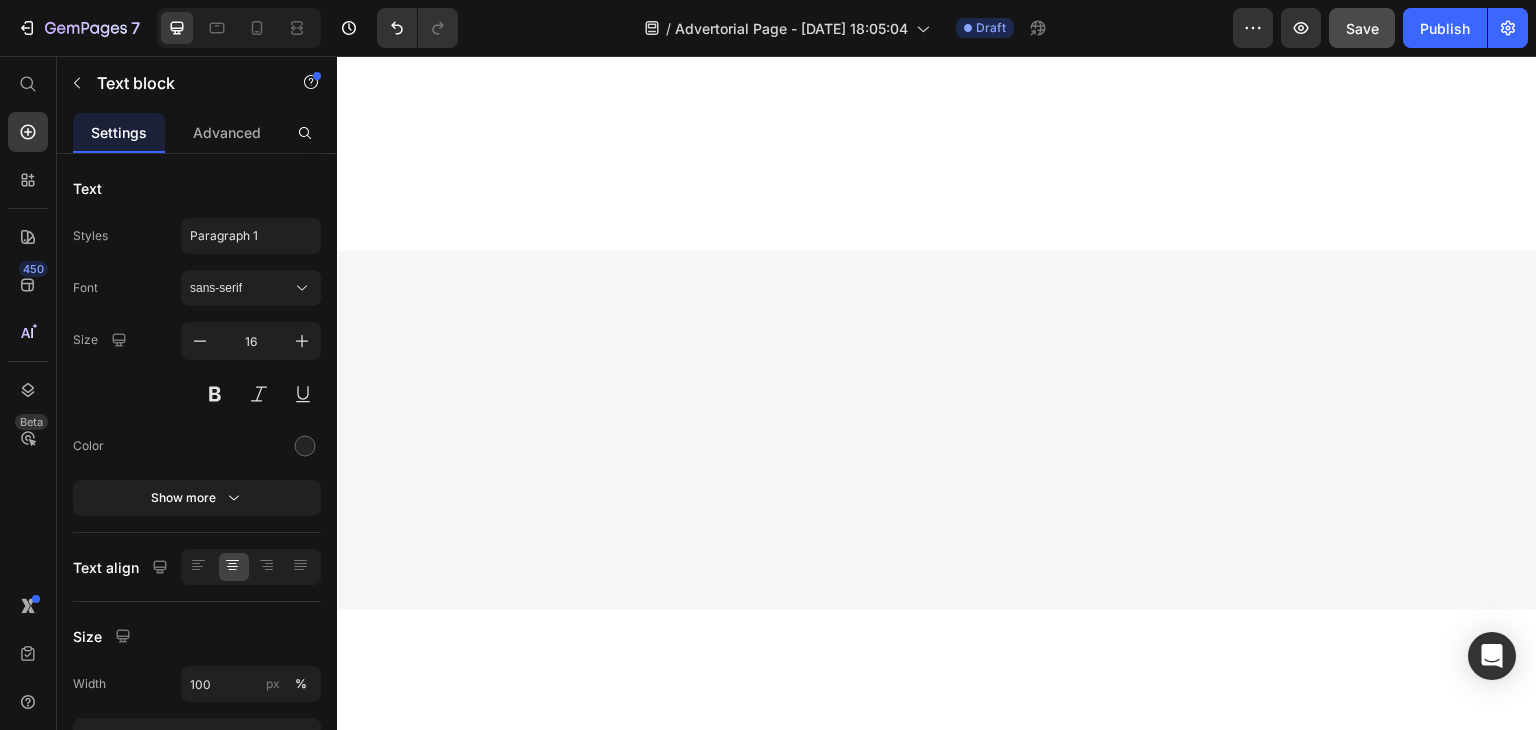 click on "Naturally sourced from mountain rocks" at bounding box center (476, -2249) 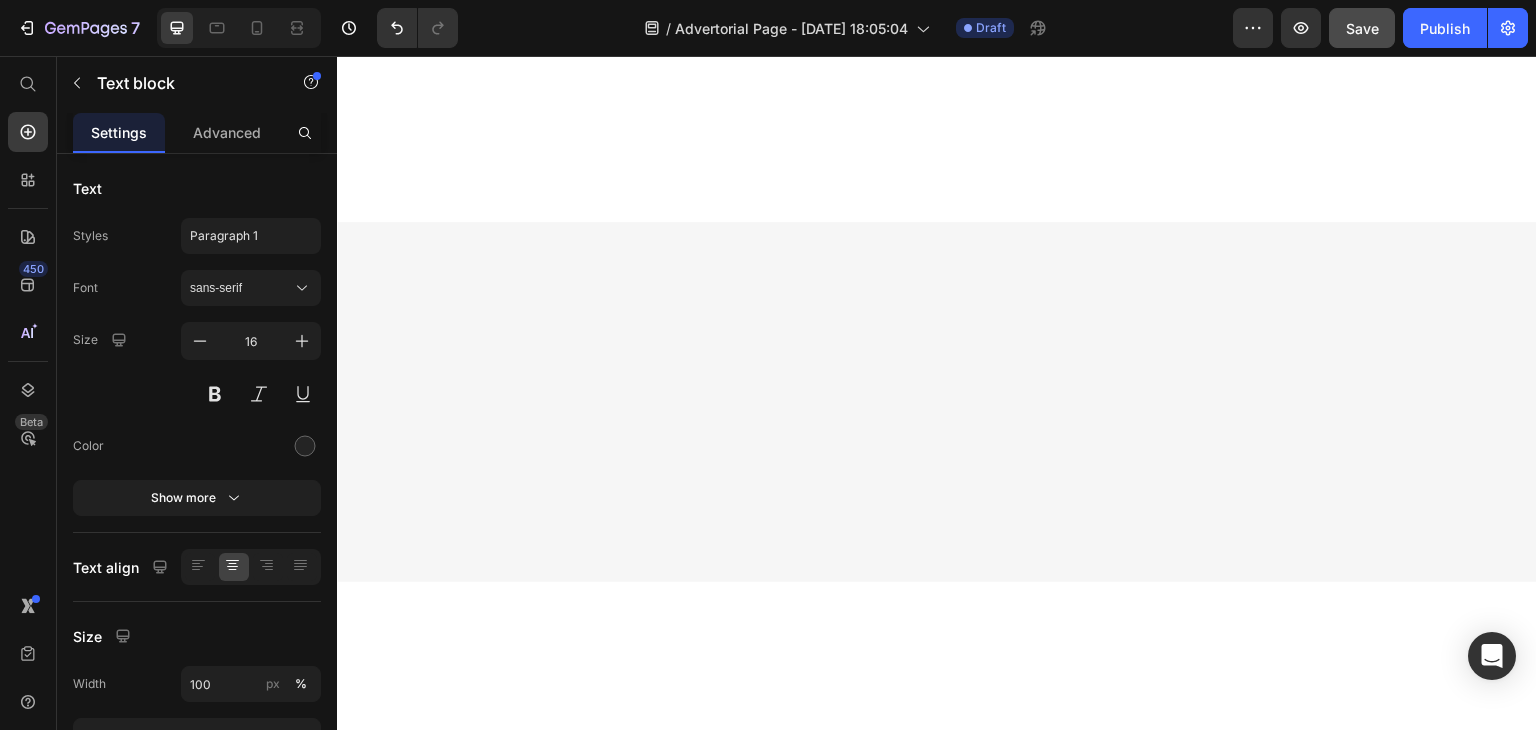 click on "Drop element here" at bounding box center (1337, -1767) 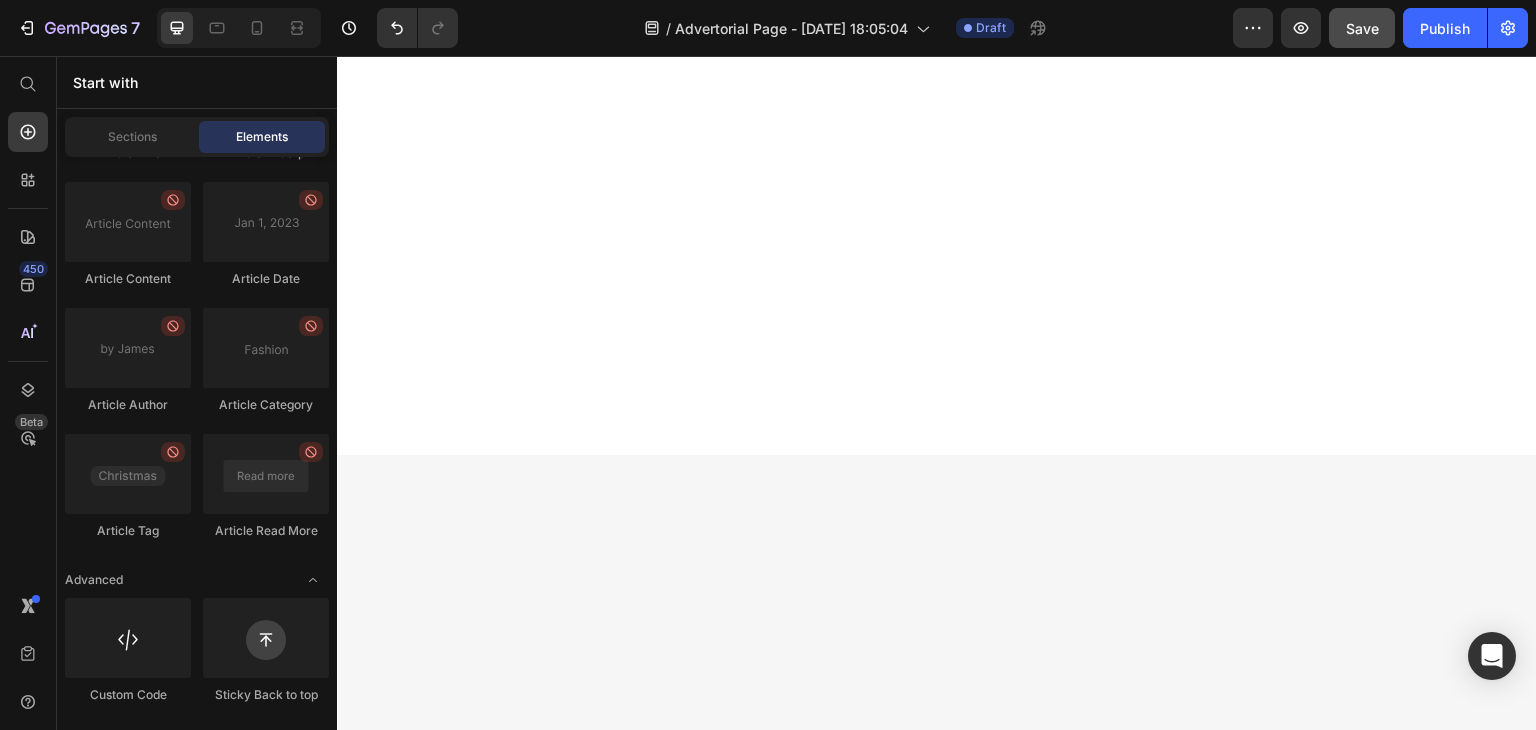 scroll, scrollTop: 7366, scrollLeft: 0, axis: vertical 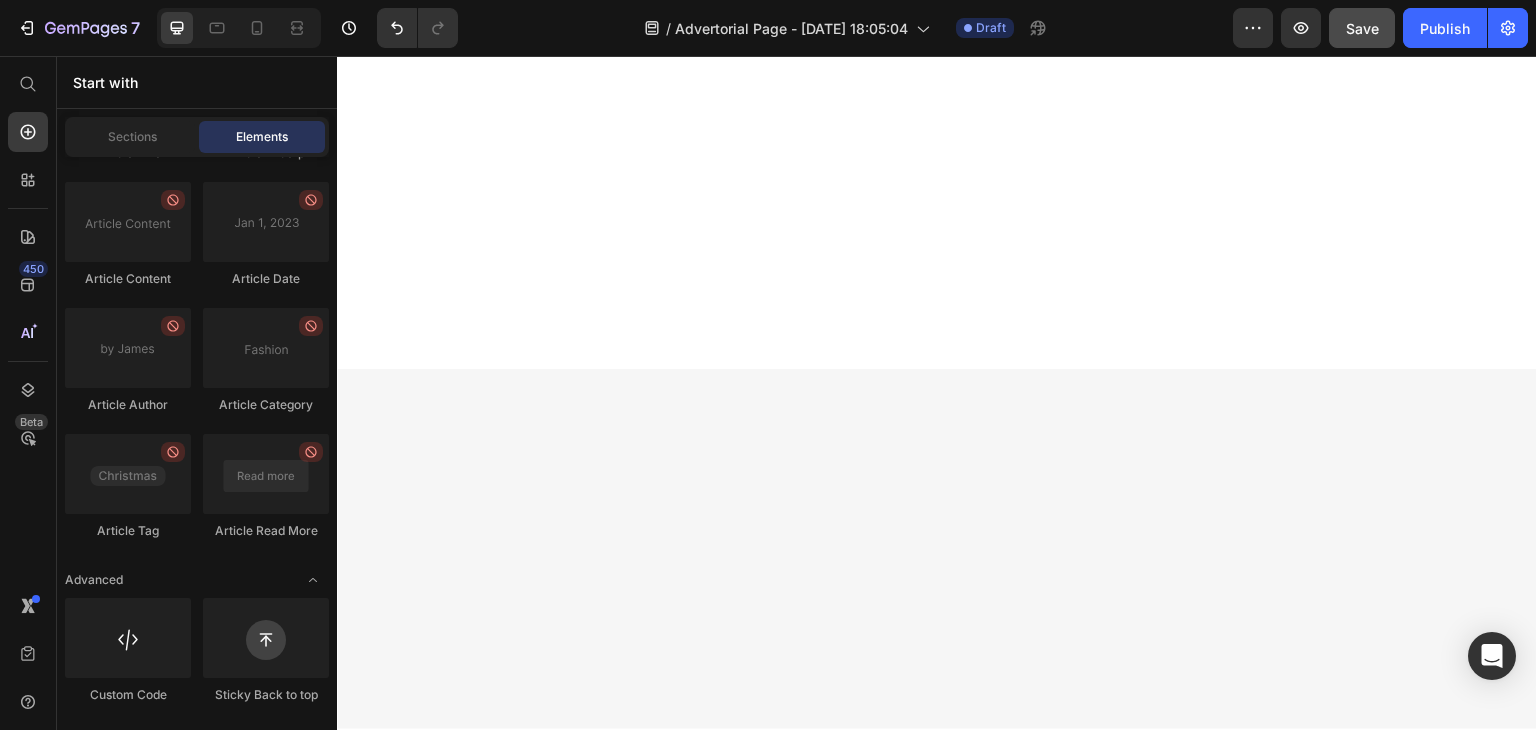 click at bounding box center (722, -2521) 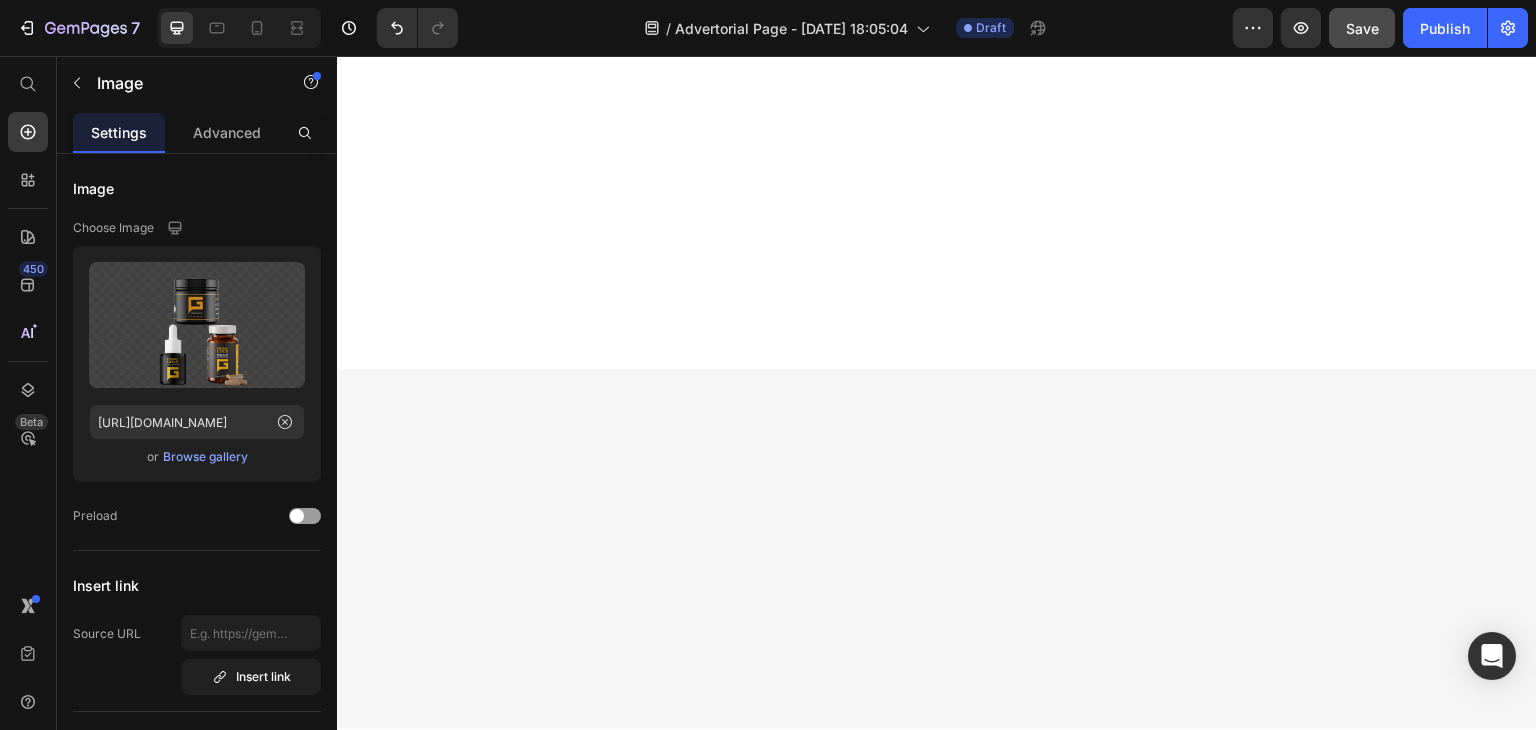 click on "Title Line High-altitude sourcing Text block Row Differentiation Point 2 Text block Row Cold nano-filtration (no heat) Text block Row Naturally sourced from mountain  Text block Row Certified (Halal, Non-GMO, etc.) Text block Row Differentiation Point 6 Text block Row Differentiation Point 7 Text block Row No side effects Text block Row" at bounding box center [476, -2170] 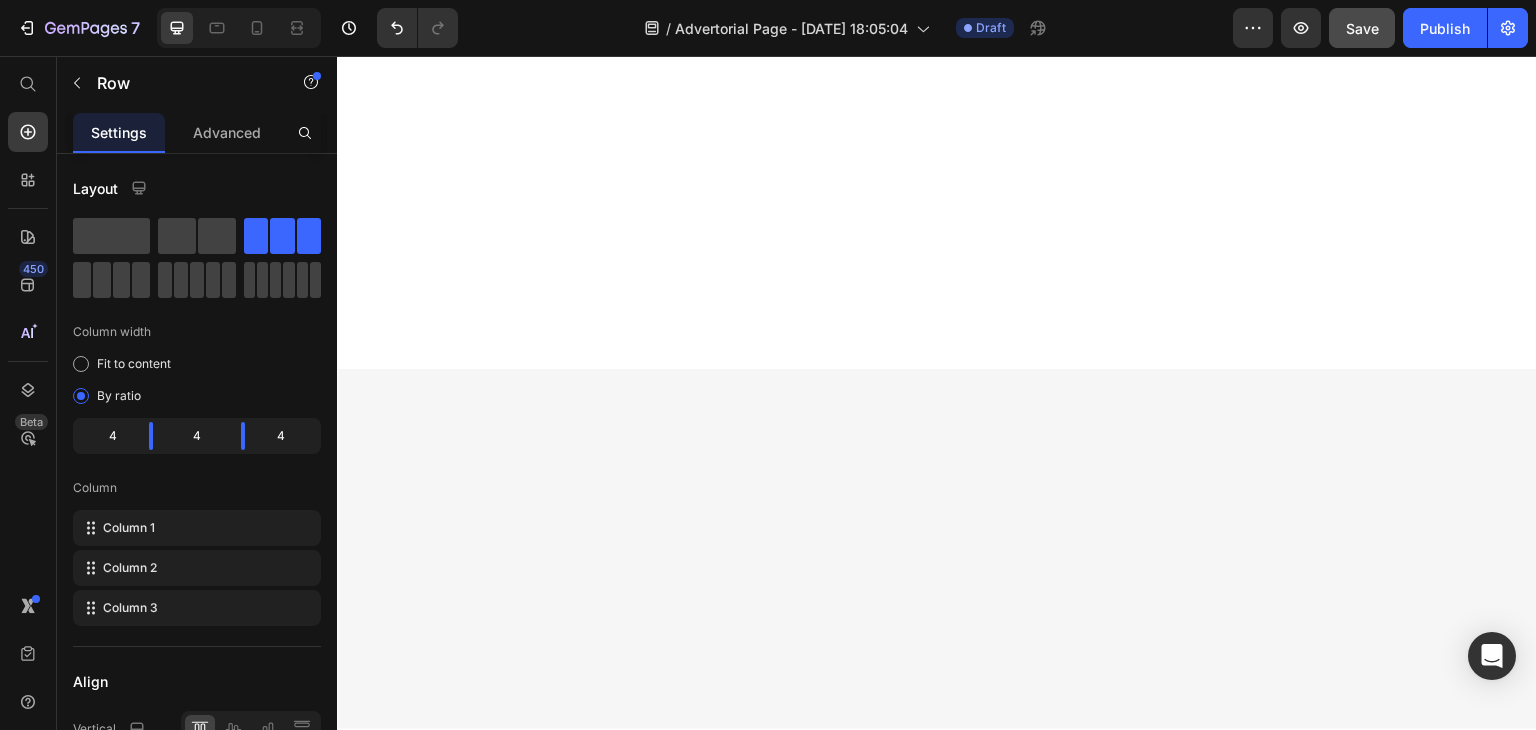 click on "Drop element here" at bounding box center [1337, -1620] 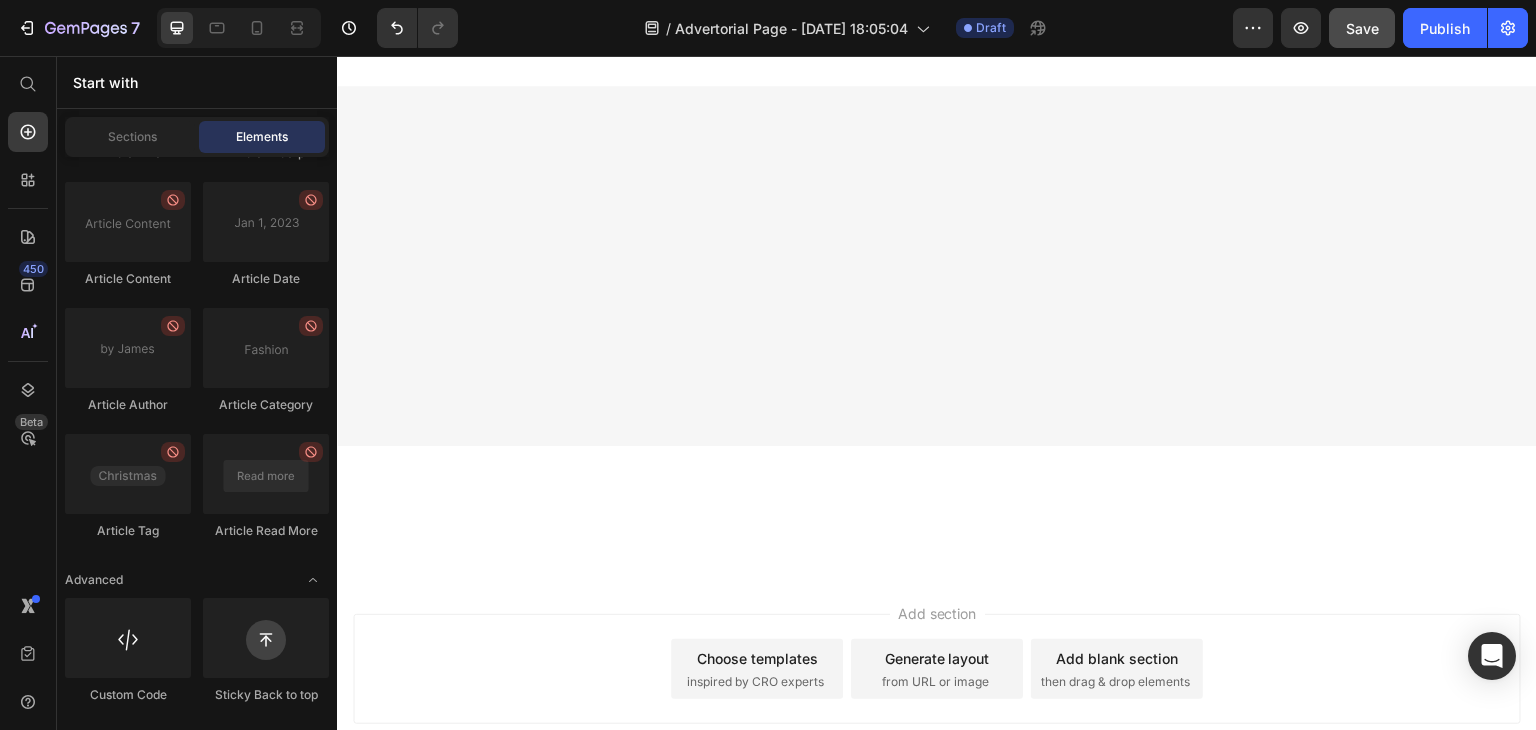 scroll, scrollTop: 7677, scrollLeft: 0, axis: vertical 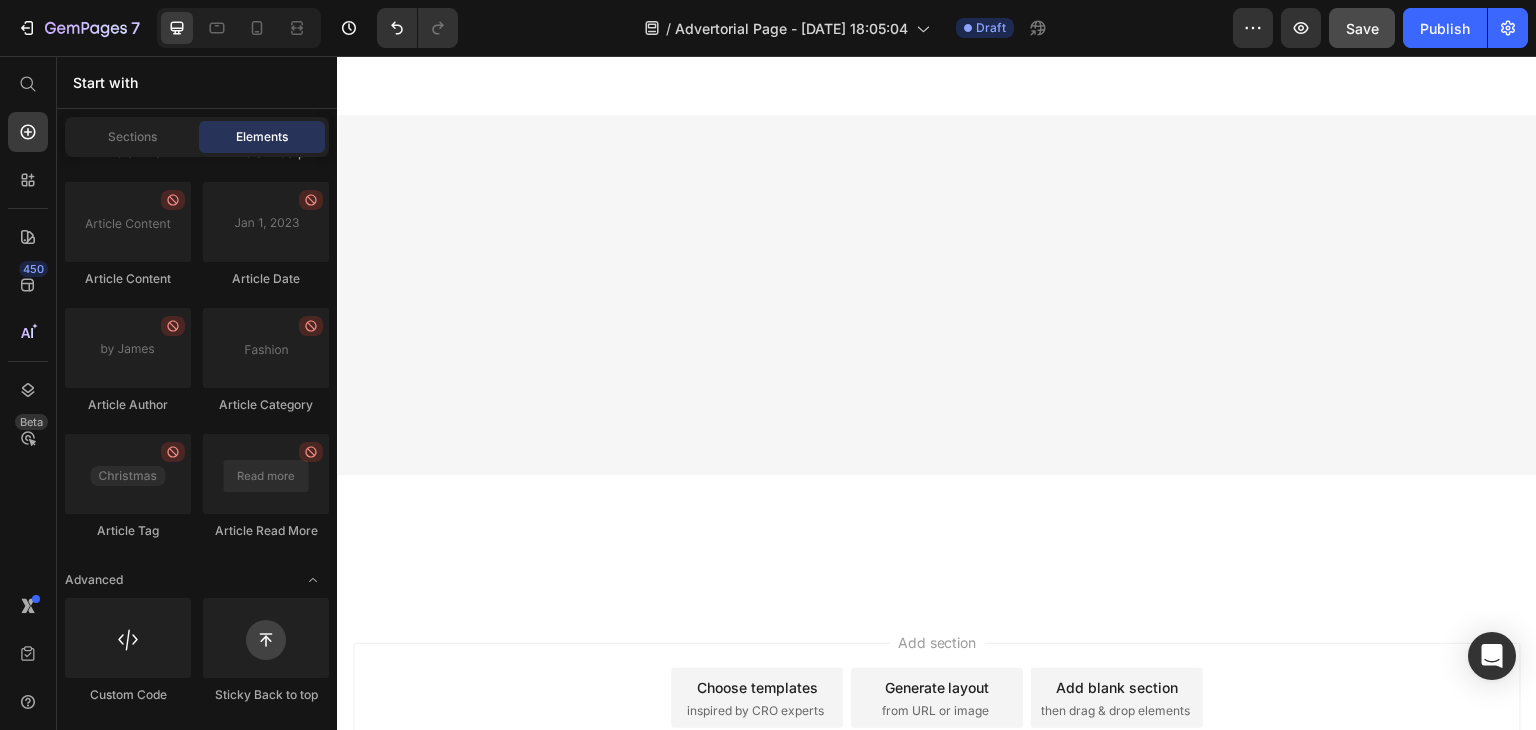 click on "Differentiation Point 7" at bounding box center [476, -2173] 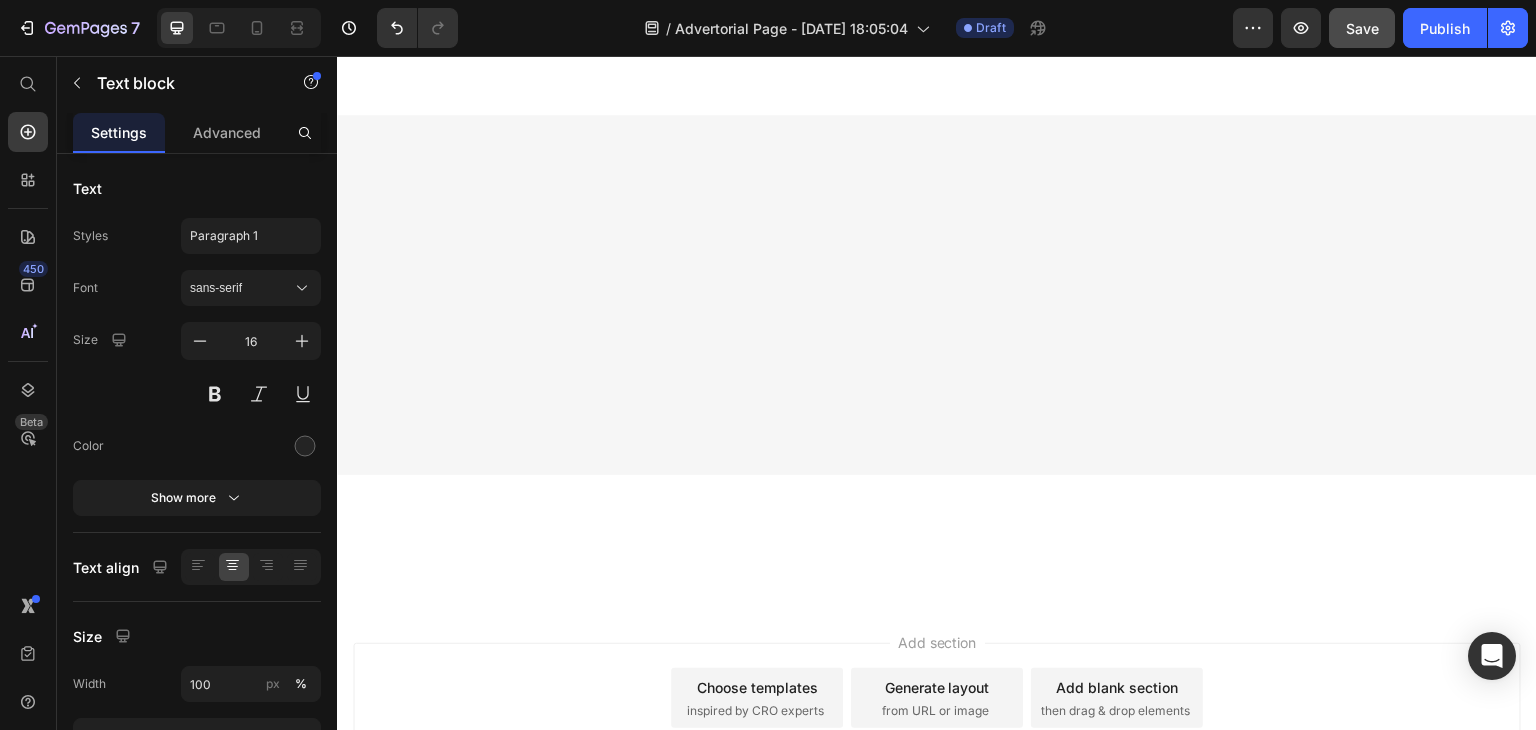 click on "Differentiation Point 7" at bounding box center [476, -2173] 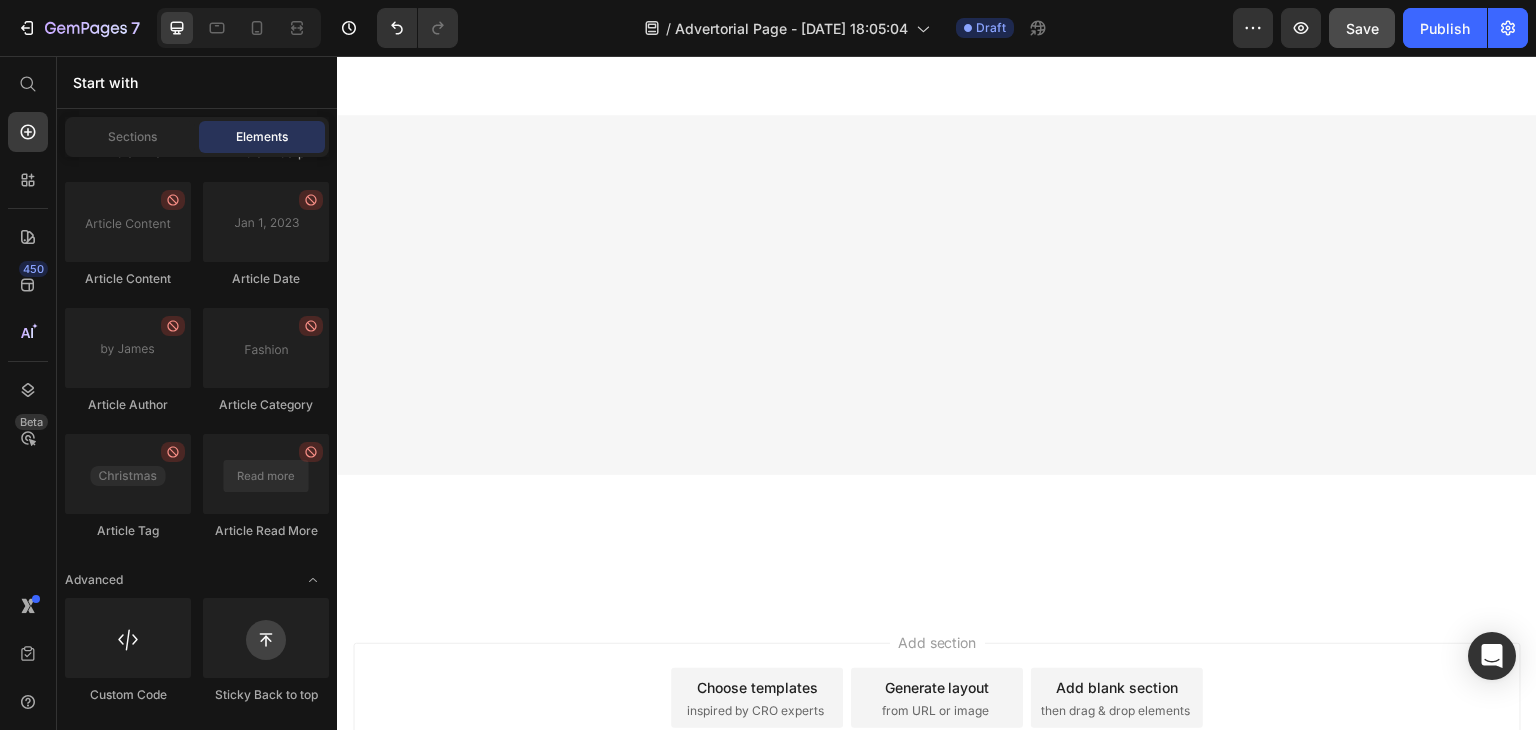 scroll, scrollTop: 7645, scrollLeft: 0, axis: vertical 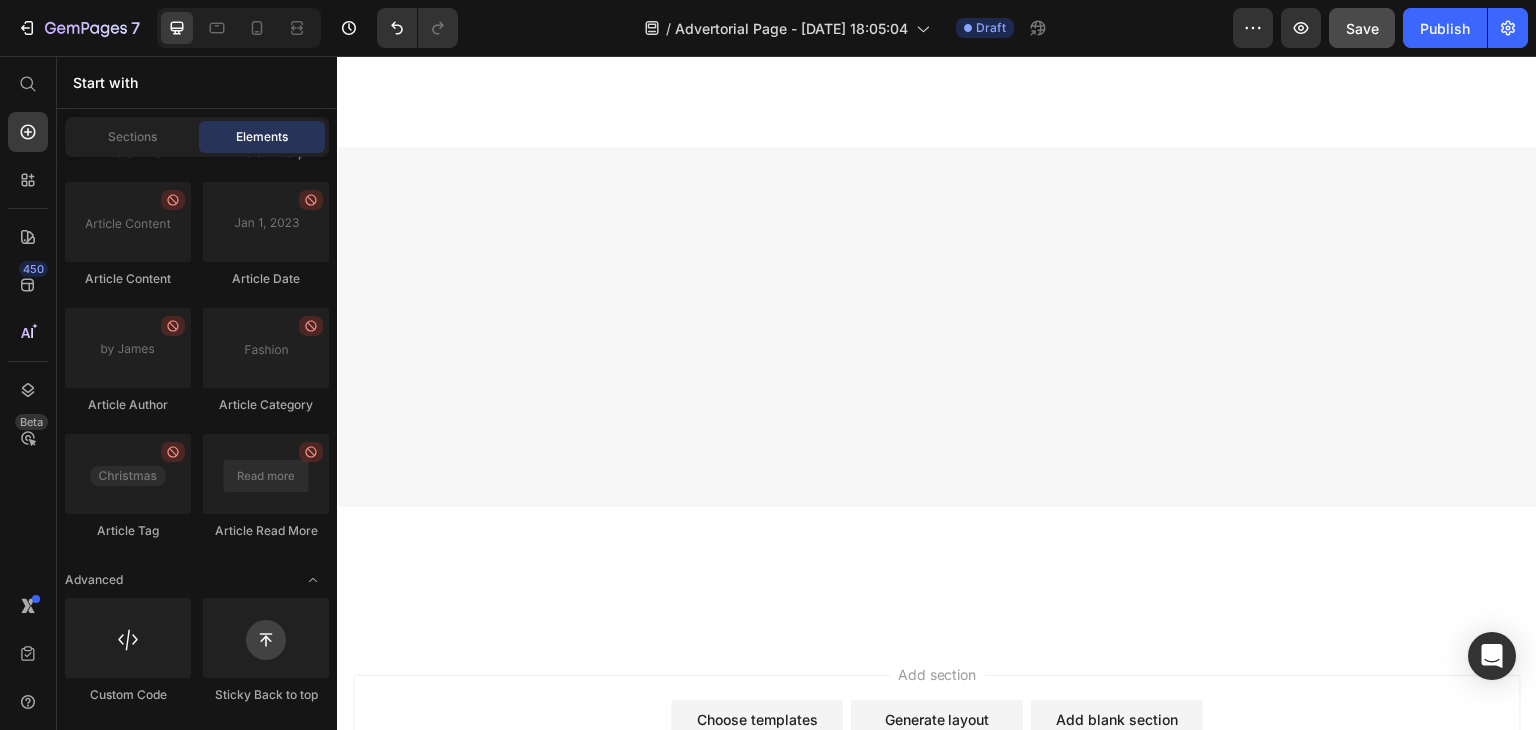click on "Differentiation Point 6" at bounding box center [476, -2207] 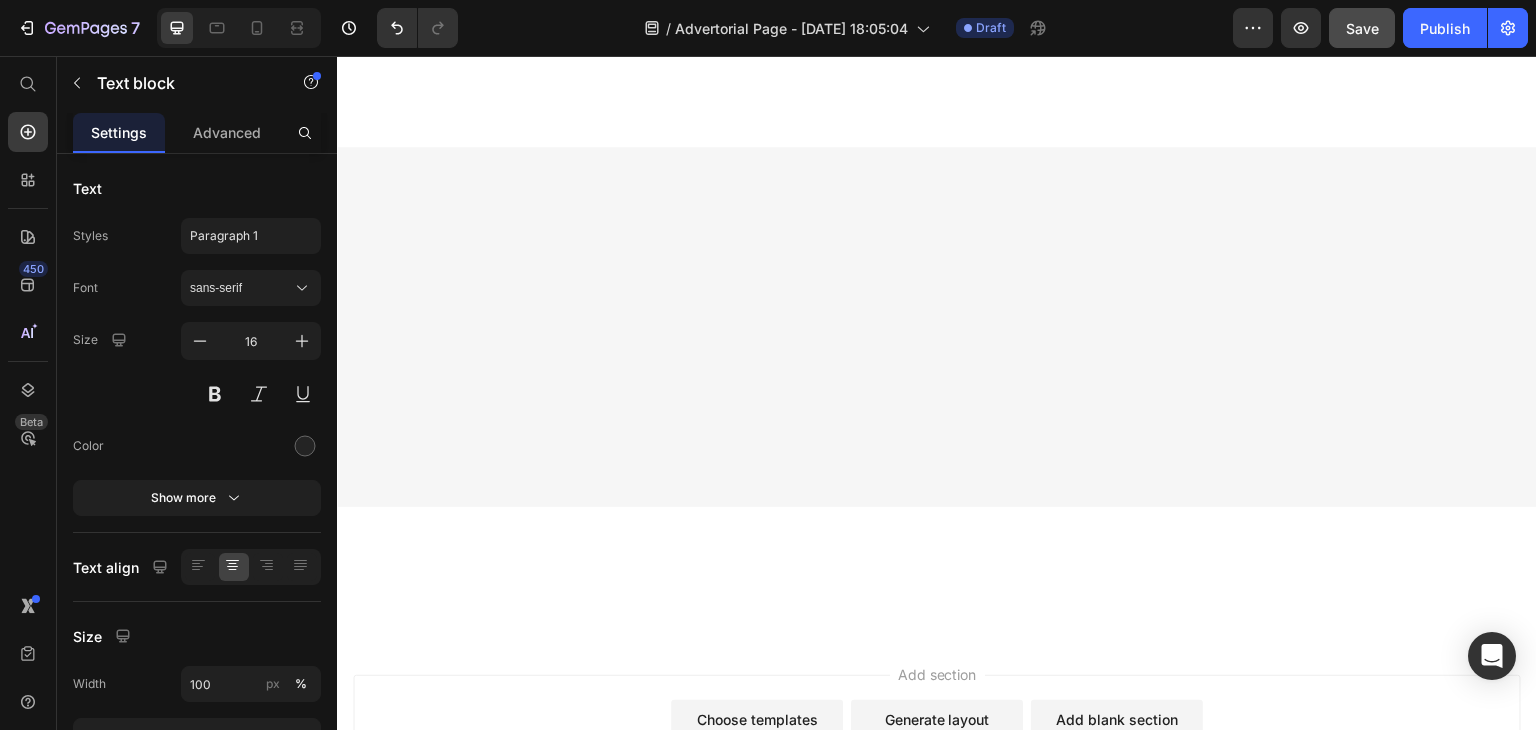 click on "Differentiation Point 6" at bounding box center (476, -2207) 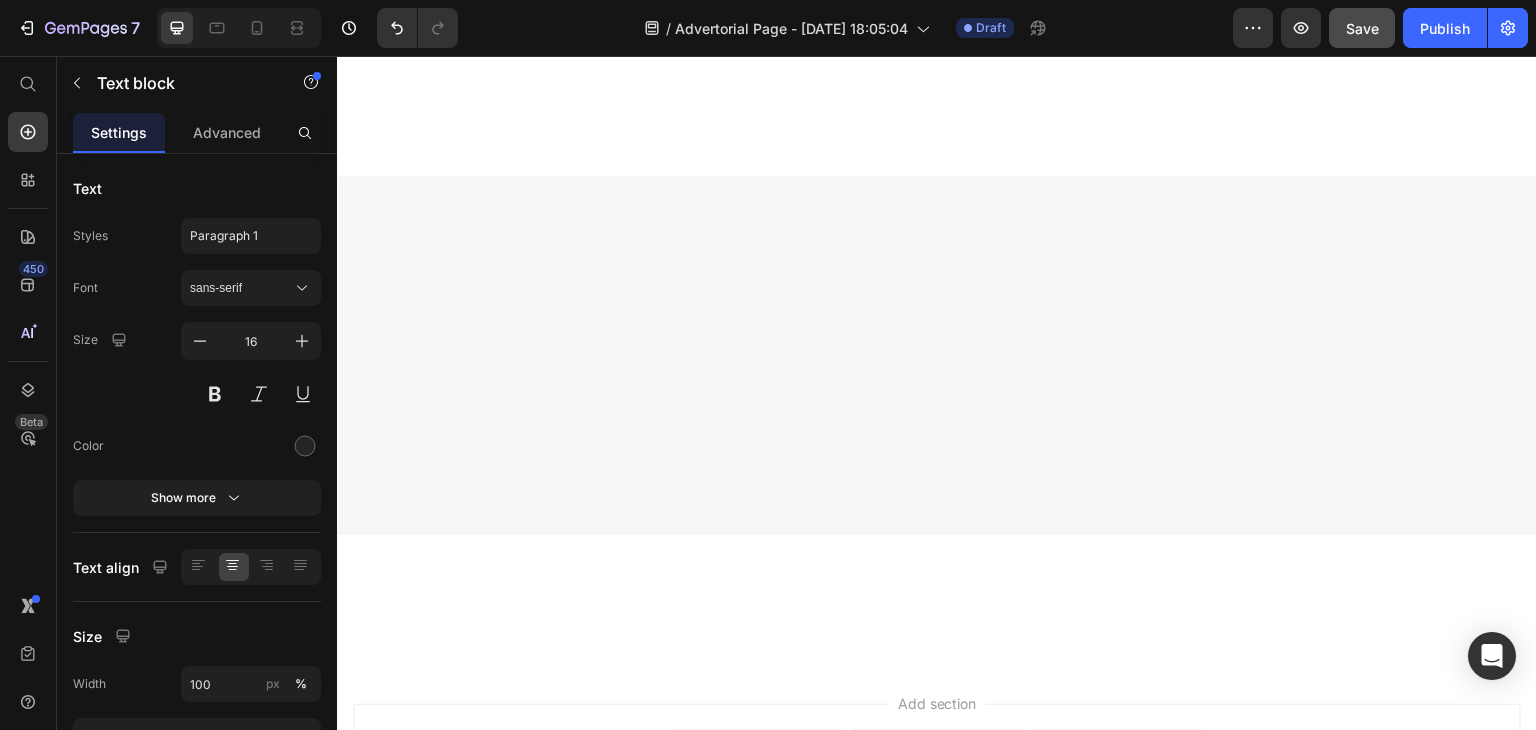 click on "Drop element here" at bounding box center (1337, -1828) 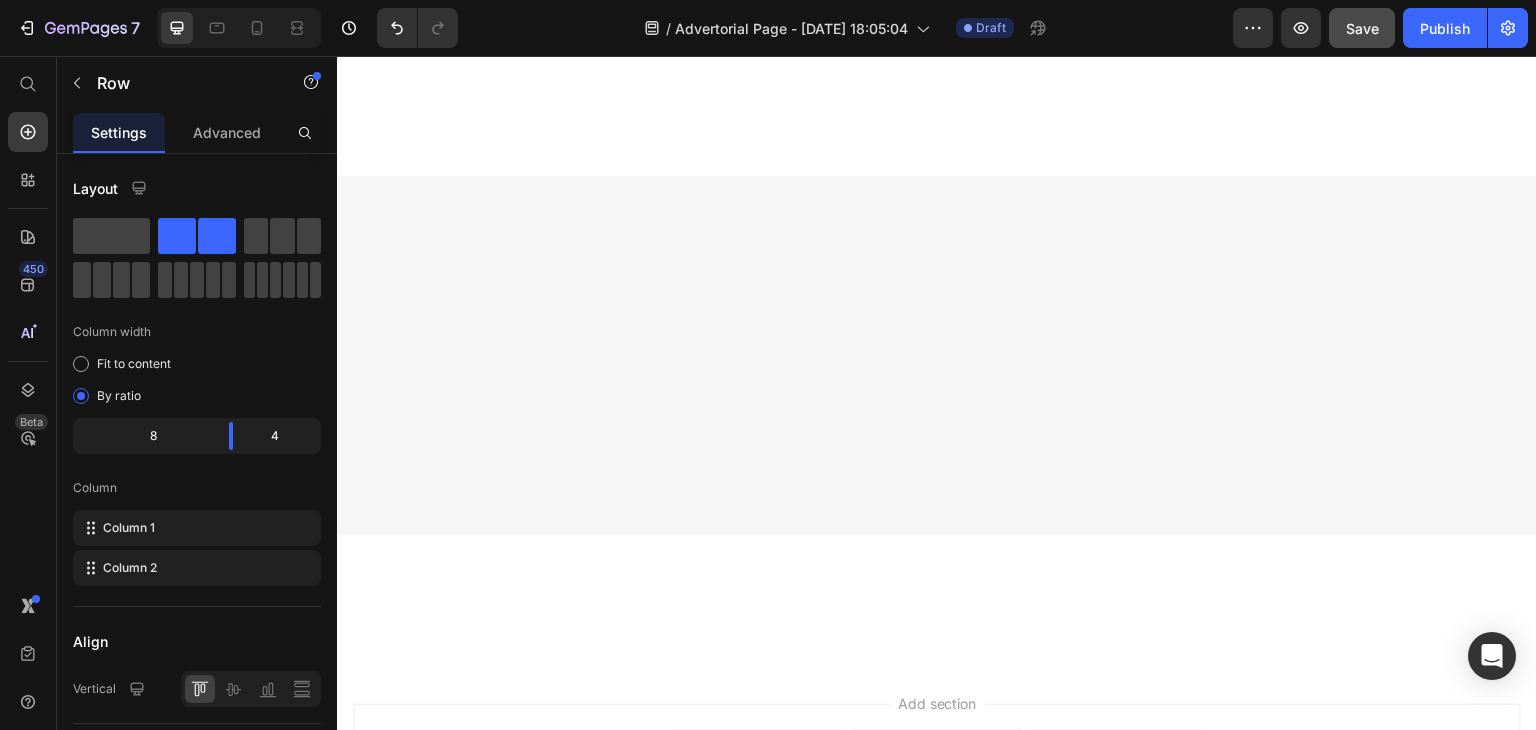click on "Differentiation Point 2 Text block" at bounding box center (476, -2470) 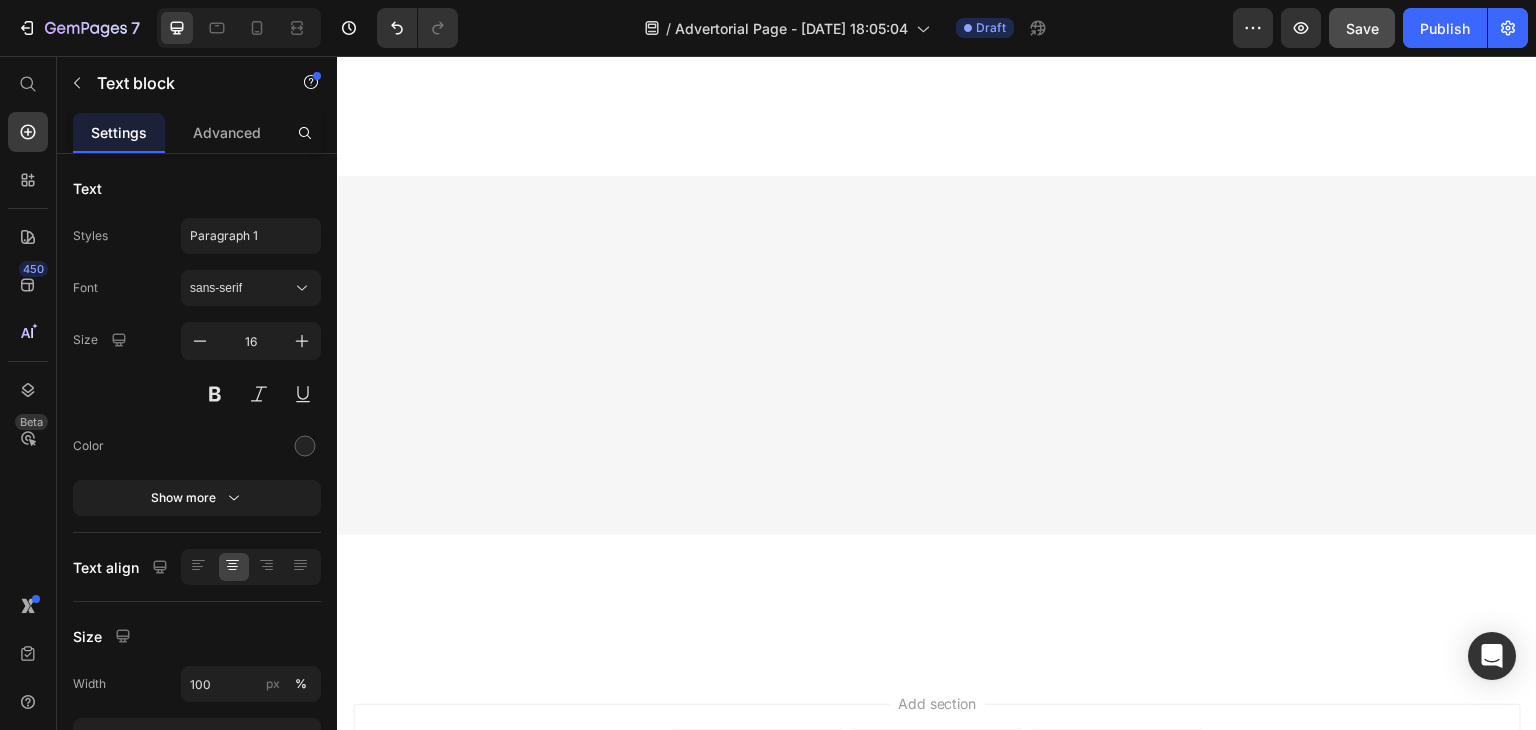 click at bounding box center (486, -2482) 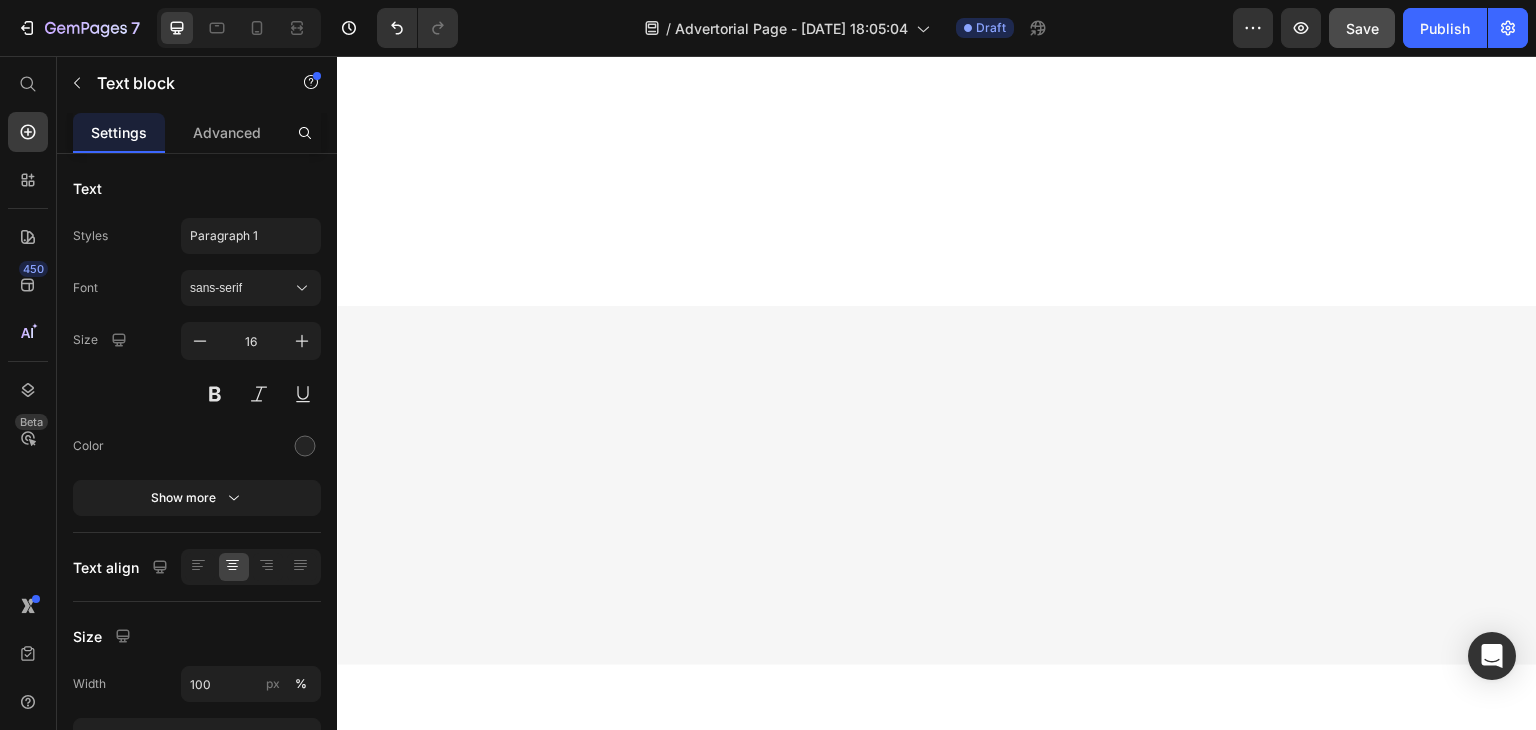 click on "Differentiation Point 2" at bounding box center [476, -2470] 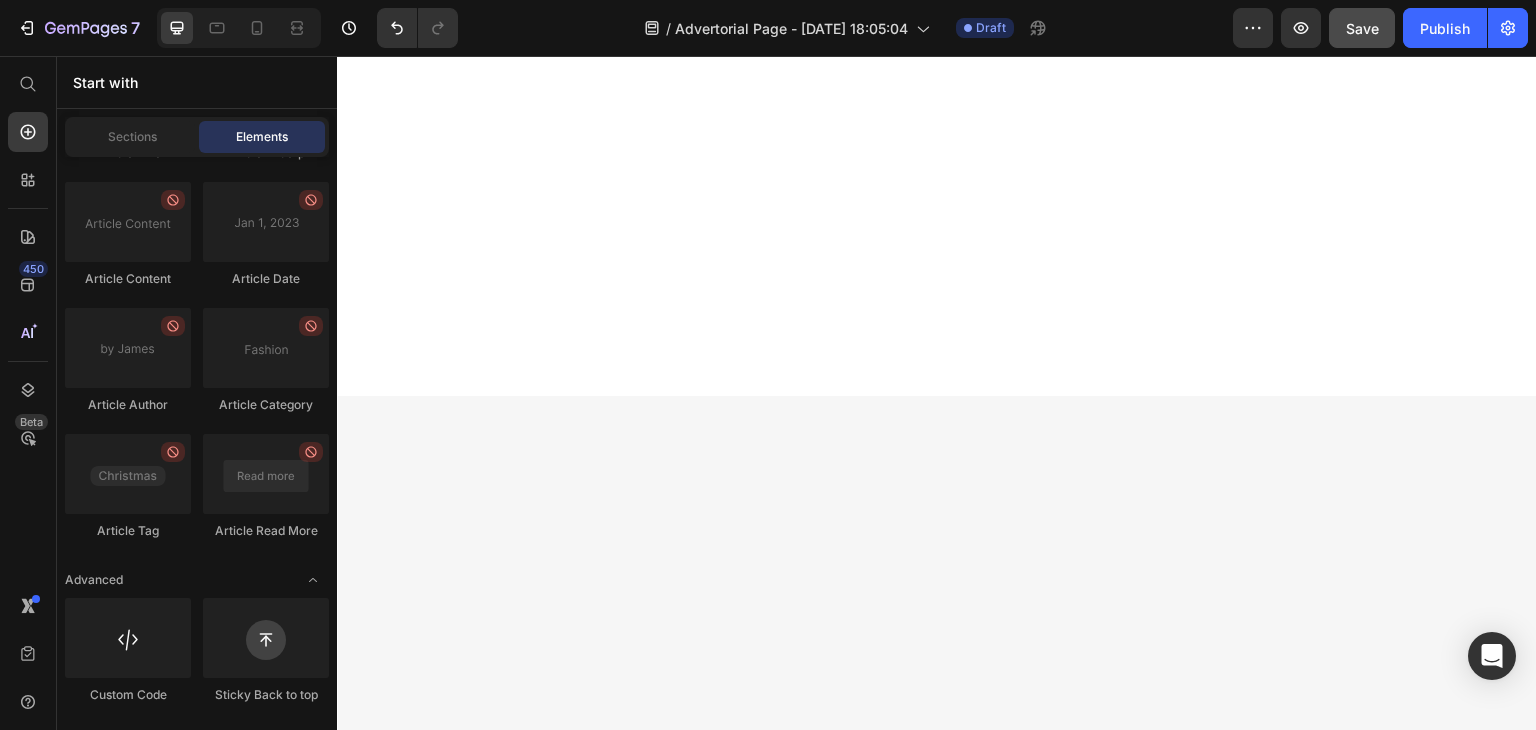 scroll, scrollTop: 7496, scrollLeft: 0, axis: vertical 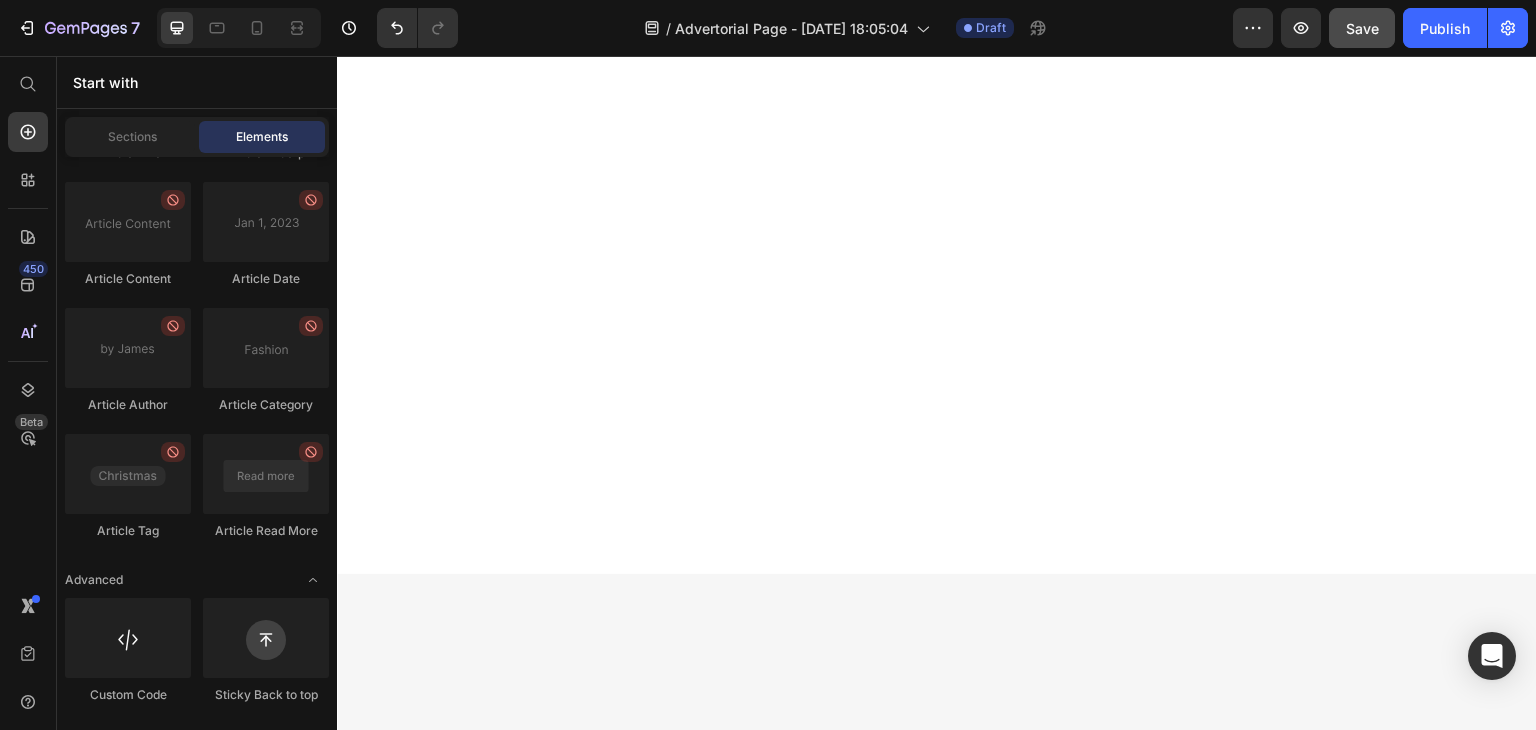 click on "Title Line High-altitude sourcing Text block Row Heavy metal lab testing Text block Differentiation Point 2 Text block Differentiation Point 2 Text block Row Cold nano-filtration (no heat) Text block Row Naturally sourced from mountain  Text block Row Certified (Halal, Non-GMO, etc.) Text block Row High-altitude origin (HIMALAYA) Text block Row Contains fulvic and humic acids Text block Row No side effects Text block Row" at bounding box center (476, -2044) 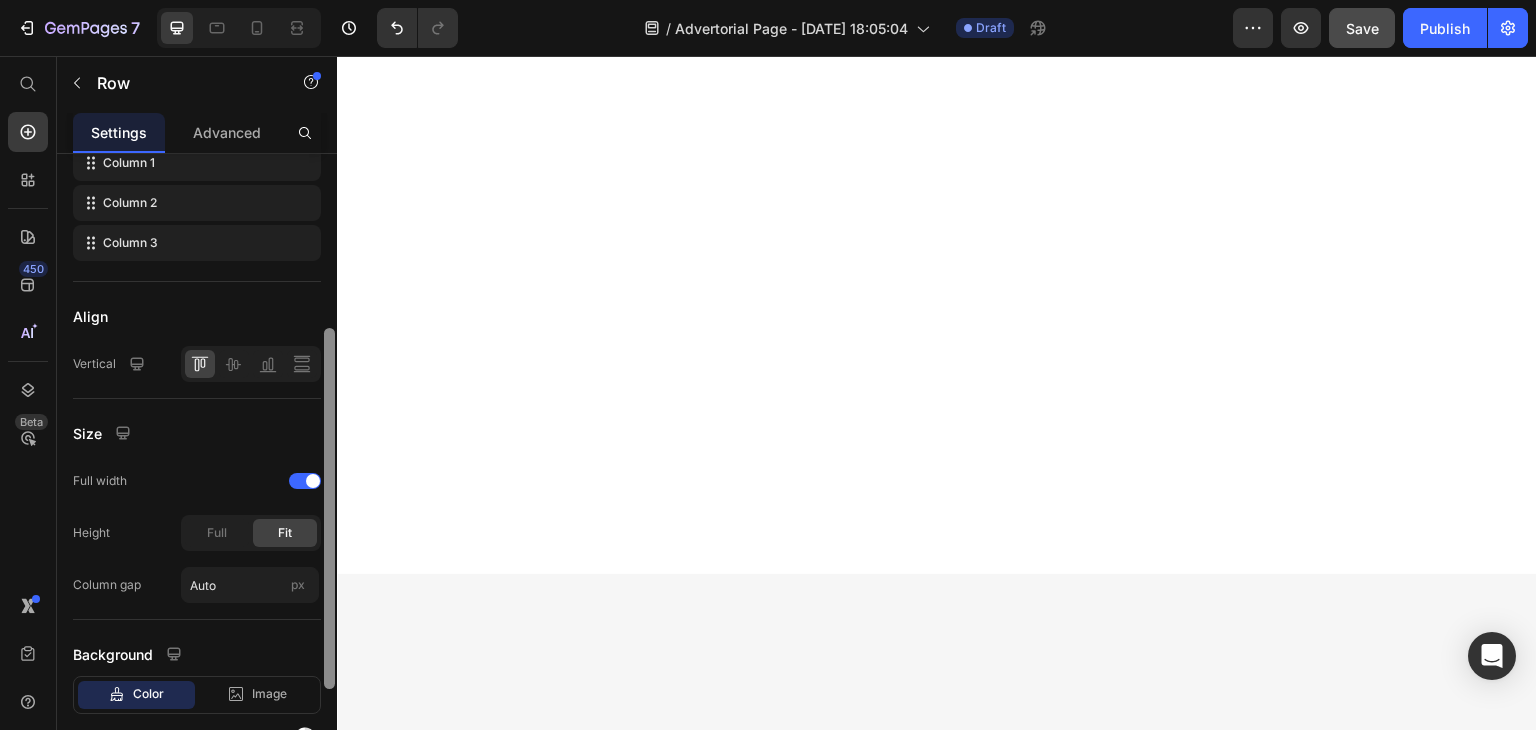 scroll, scrollTop: 474, scrollLeft: 0, axis: vertical 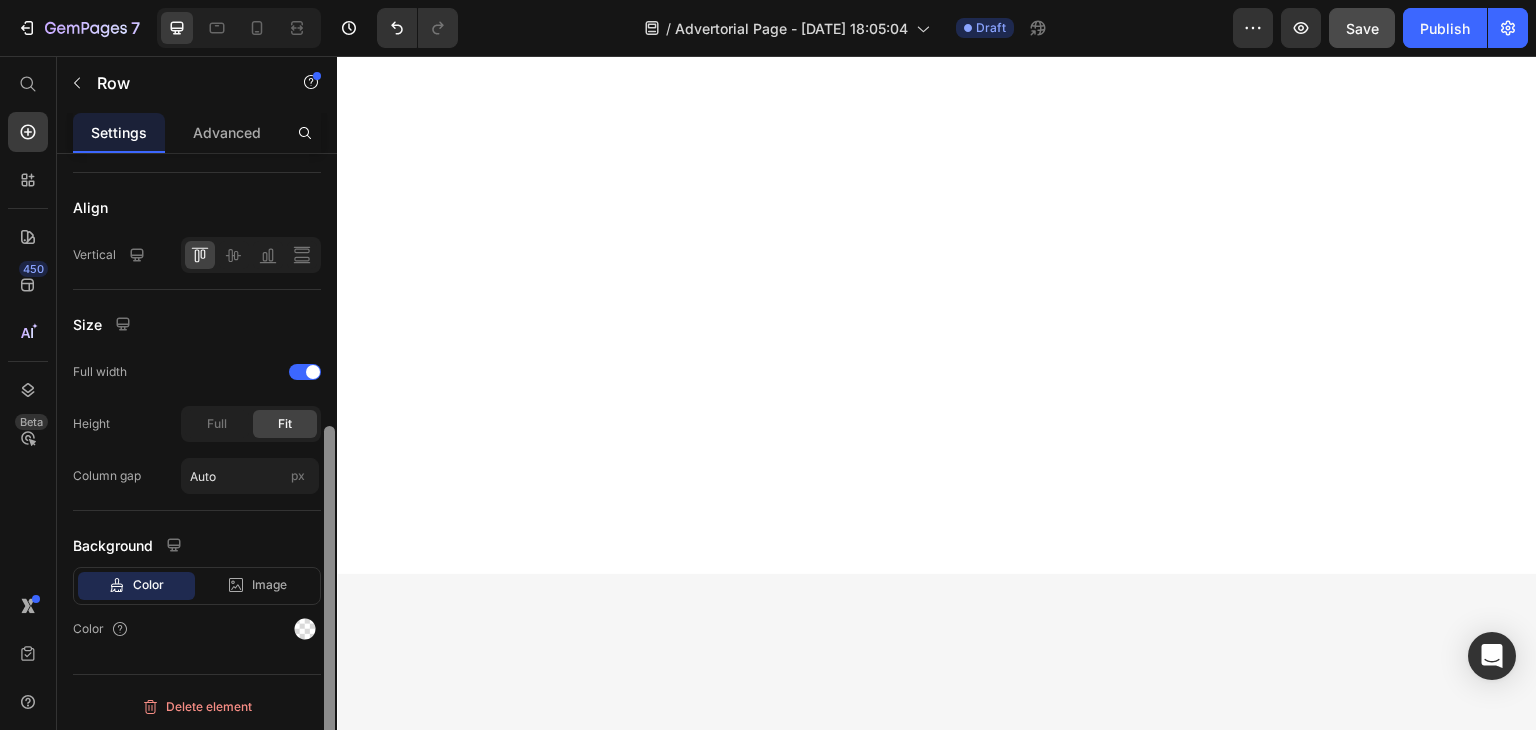 drag, startPoint x: 661, startPoint y: 427, endPoint x: 341, endPoint y: 530, distance: 336.16812 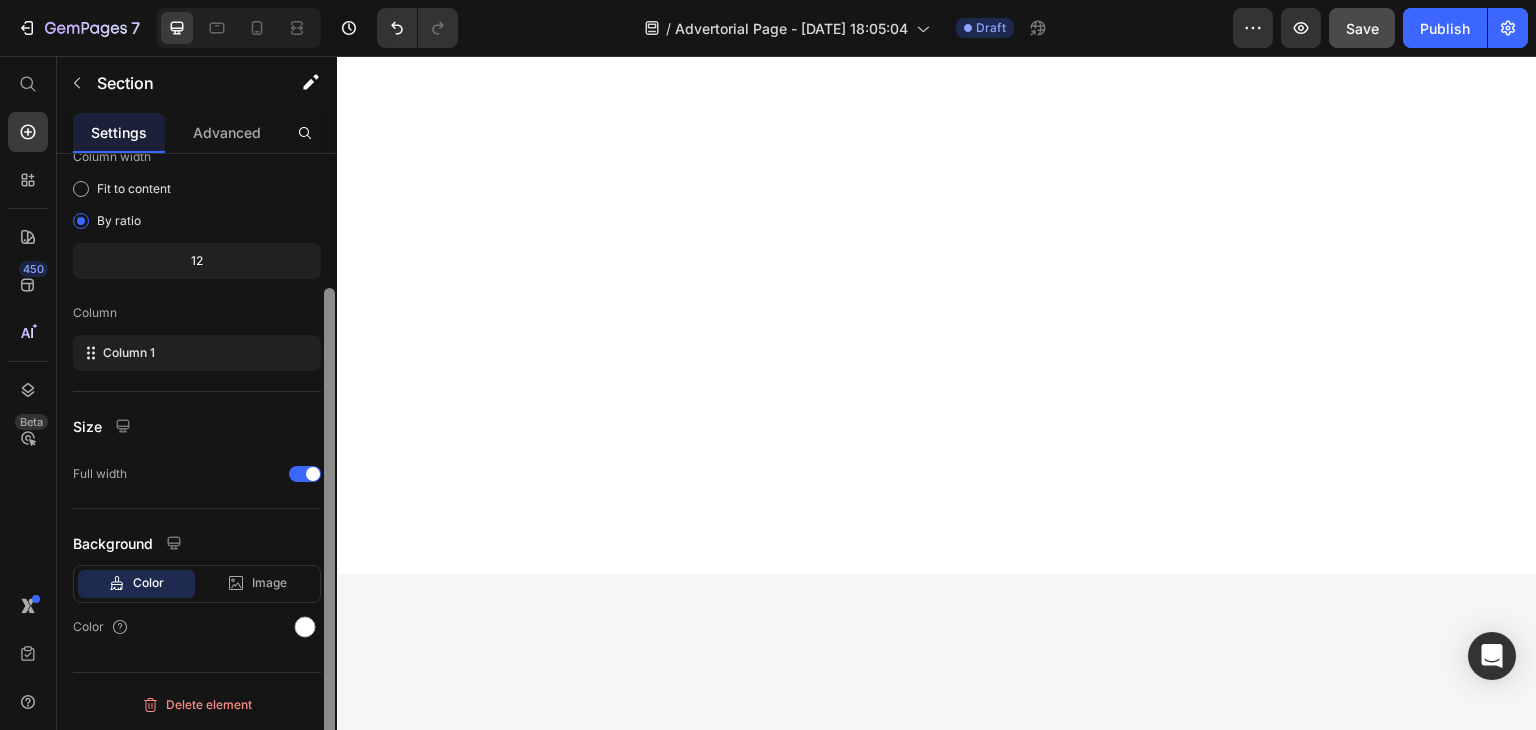 scroll, scrollTop: 0, scrollLeft: 0, axis: both 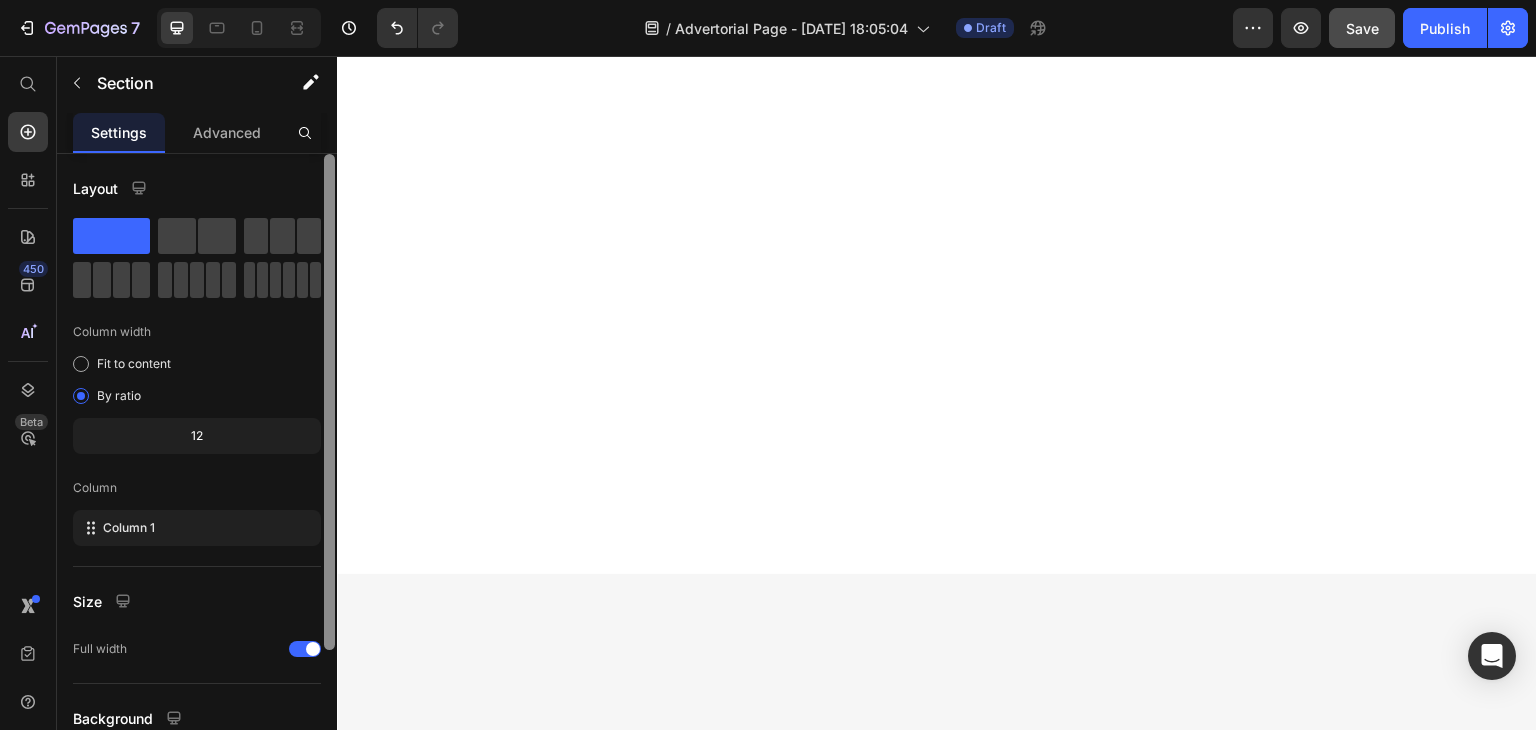 click on "Title Line High-altitude sourcing Text block Row Heavy metal lab testing Text block Differentiation Point 2 Text block Differentiation Point 2 Text block Row Cold nano-filtration (no heat) Text block Row Naturally sourced from mountain  Text block Row Certified (Halal, Non-GMO, etc.) Text block Row High-altitude origin (HIMALAYA) Text block Row Contains fulvic and humic acids Text block Row No side effects Text block Row" at bounding box center [476, -2044] 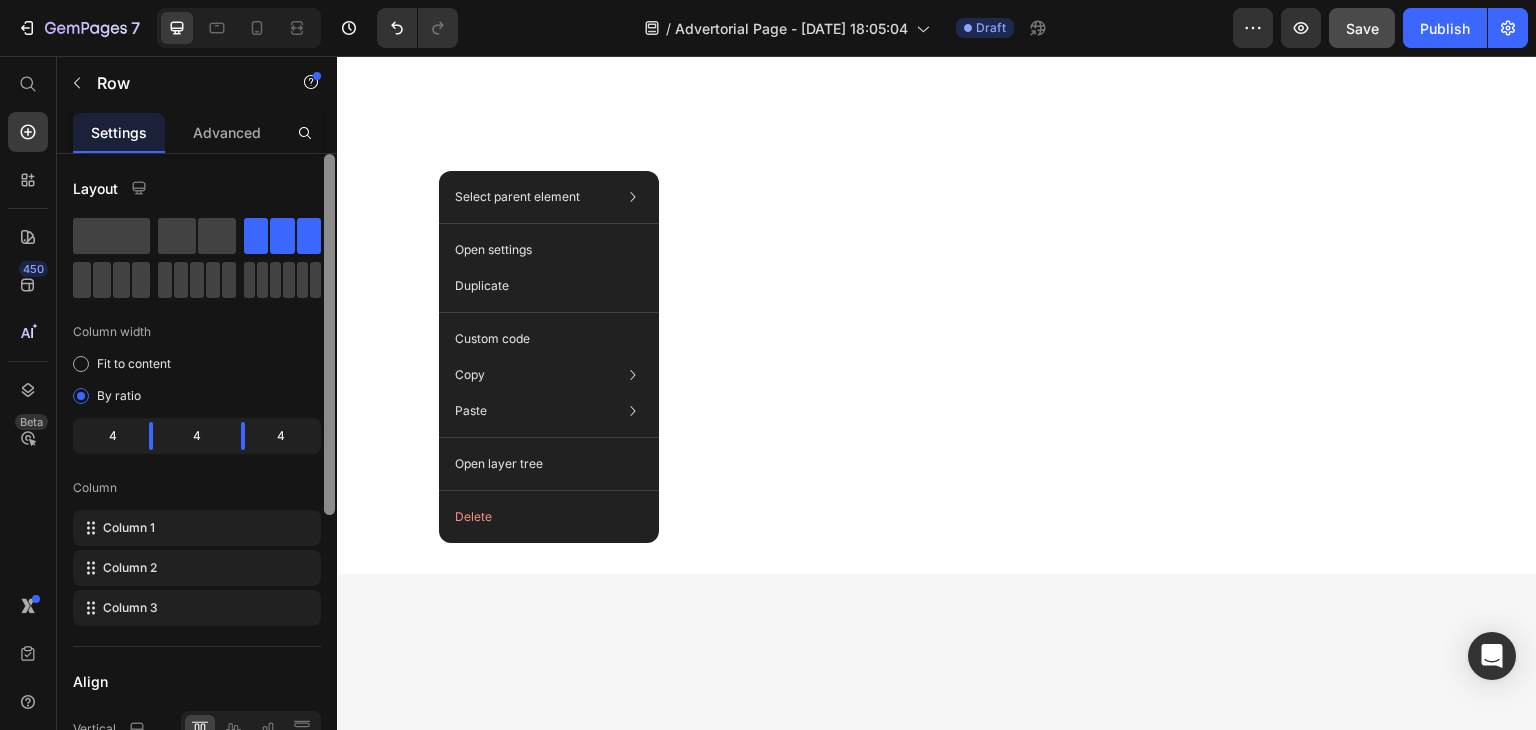 click on "Title Line High-altitude sourcing Text block Row Heavy metal lab testing Text block Differentiation Point 2 Text block Differentiation Point 2 Text block Row Cold nano-filtration (no heat) Text block Row Naturally sourced from mountain  Text block Row Certified (Halal, Non-GMO, etc.) Text block Row High-altitude origin (HIMALAYA) Text block Row Contains fulvic and humic acids Text block Row No side effects Text block Row" at bounding box center (476, -2044) 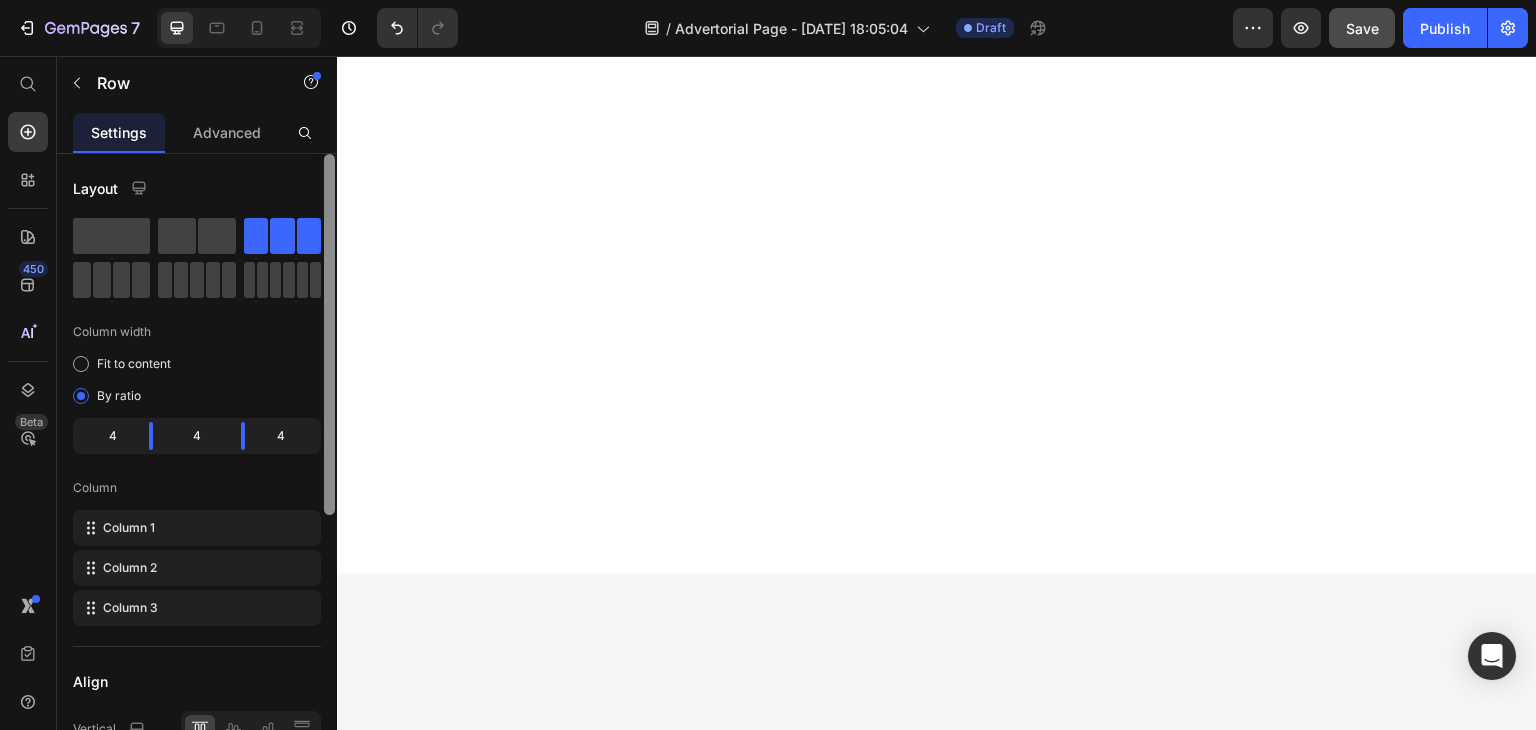 click on "Title Line High-altitude sourcing Text block Row Heavy metal lab testing Text block Differentiation Point 2 Text block Differentiation Point 2 Text block Row Cold nano-filtration (no heat) Text block Row Naturally sourced from mountain  Text block Row Certified (Halal, Non-GMO, etc.) Text block Row High-altitude origin (HIMALAYA) Text block Row Contains fulvic and humic acids Text block Row No side effects Text block Row" at bounding box center (476, -2044) 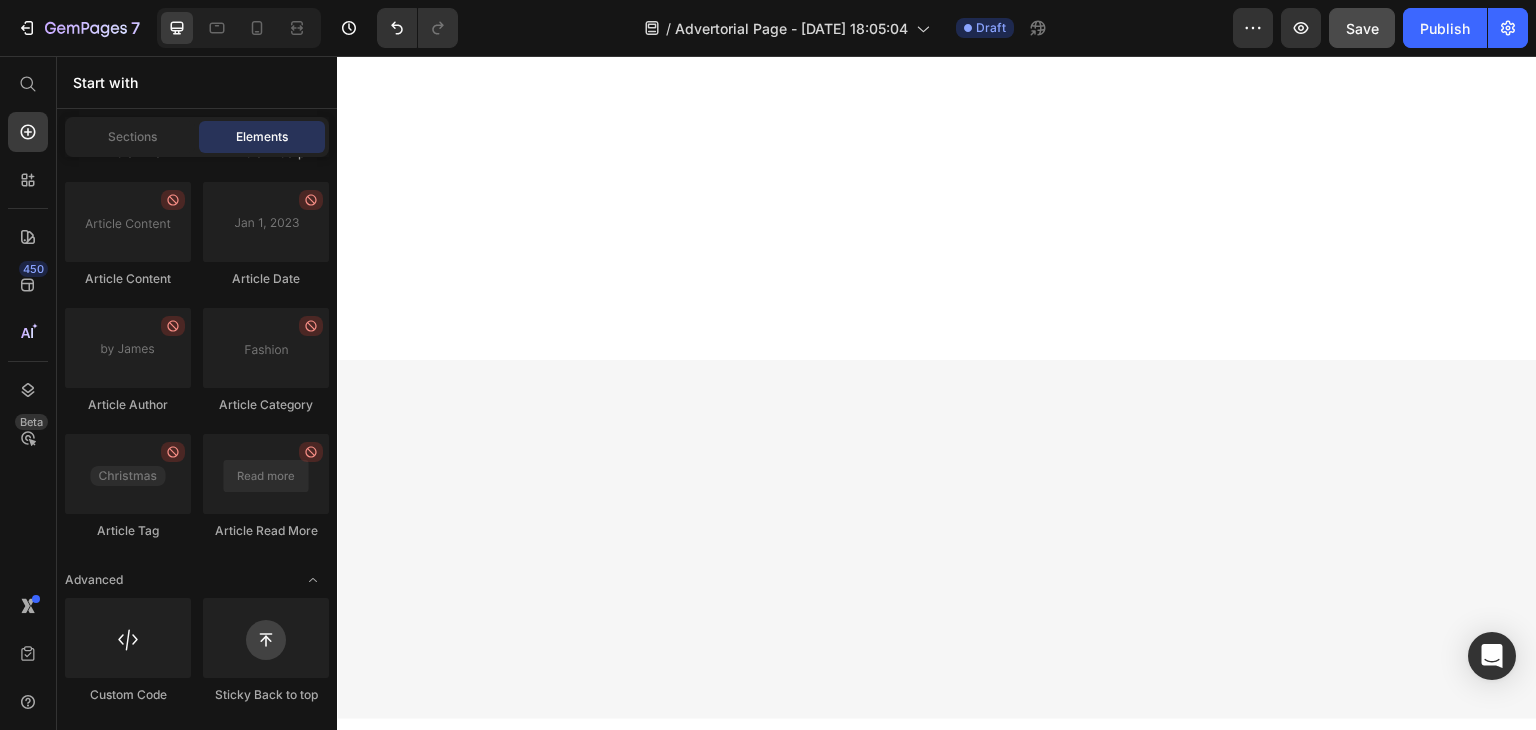 scroll, scrollTop: 7620, scrollLeft: 0, axis: vertical 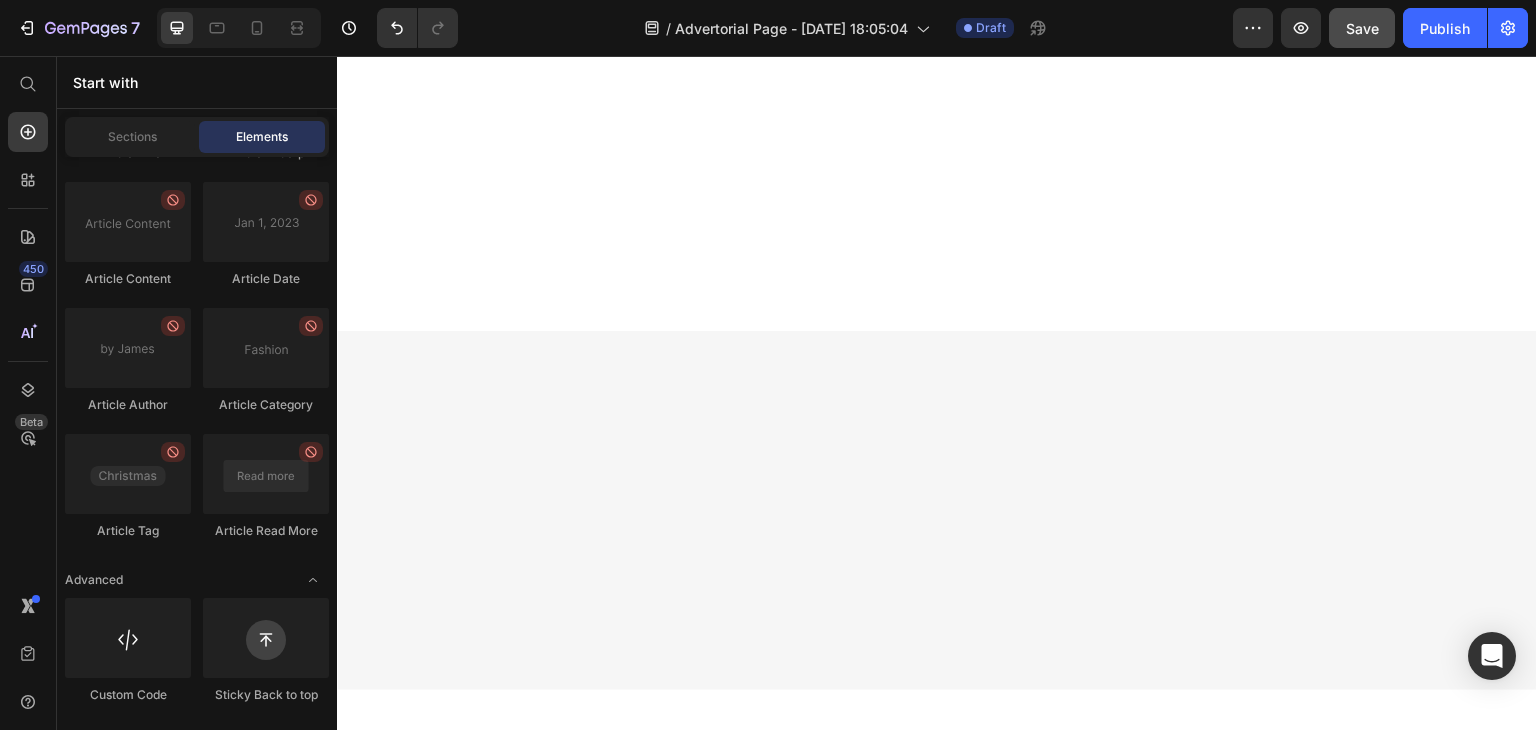click on "Image Other Brands Heading
Icon Row
Icon Row
Icon Row
Icon Row
Icon Row
Icon Row
Icon Row
Icon Row" at bounding box center (967, -2287) 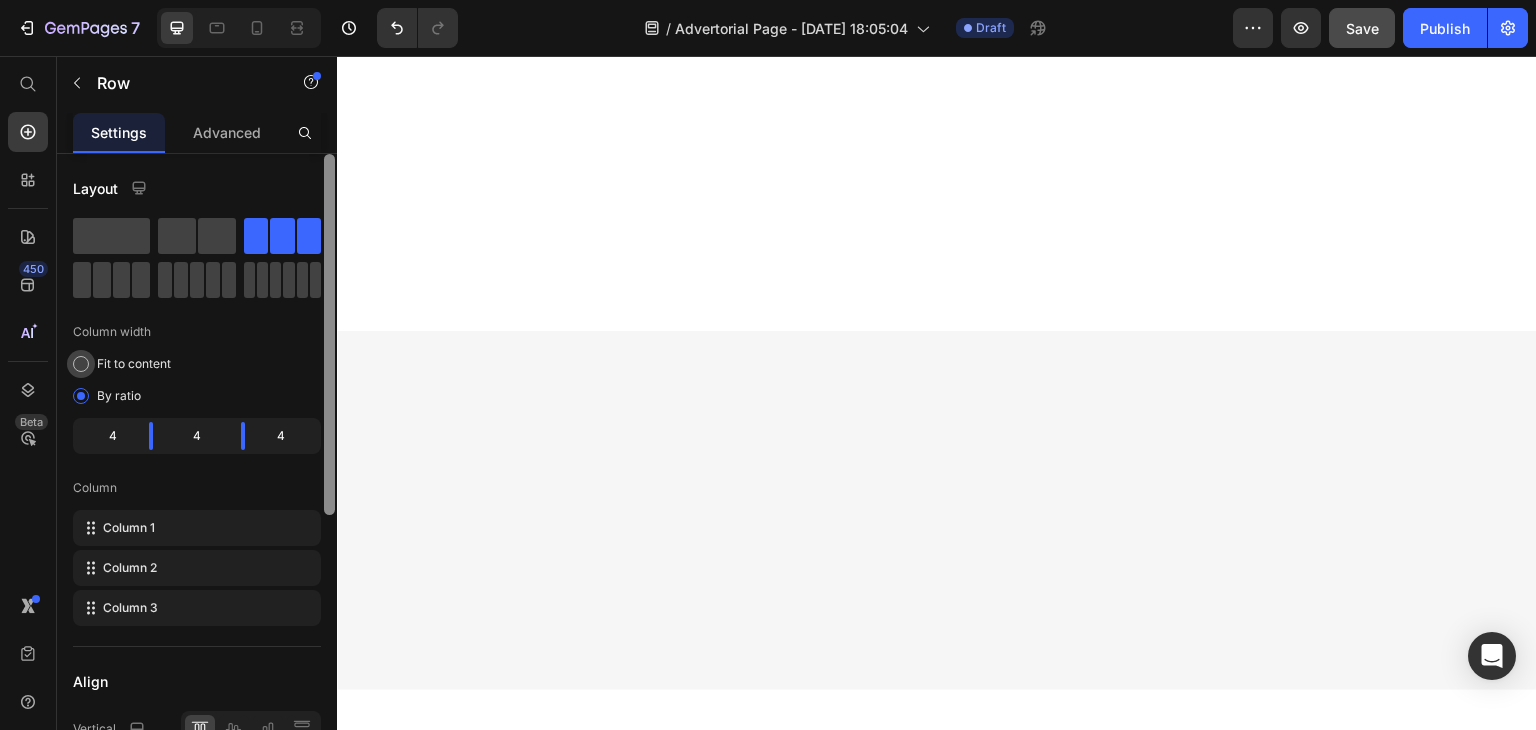 click at bounding box center [81, 364] 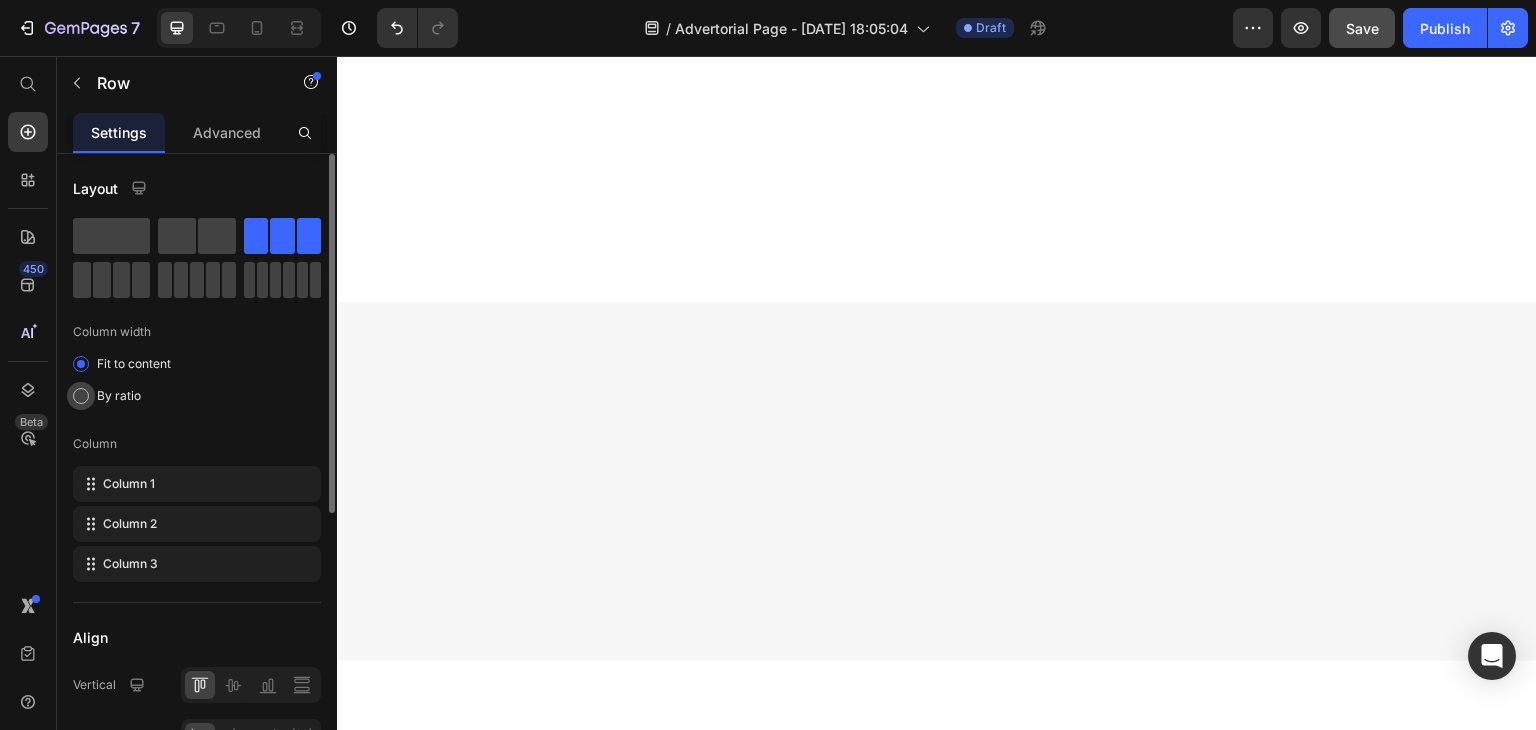 click at bounding box center [81, 396] 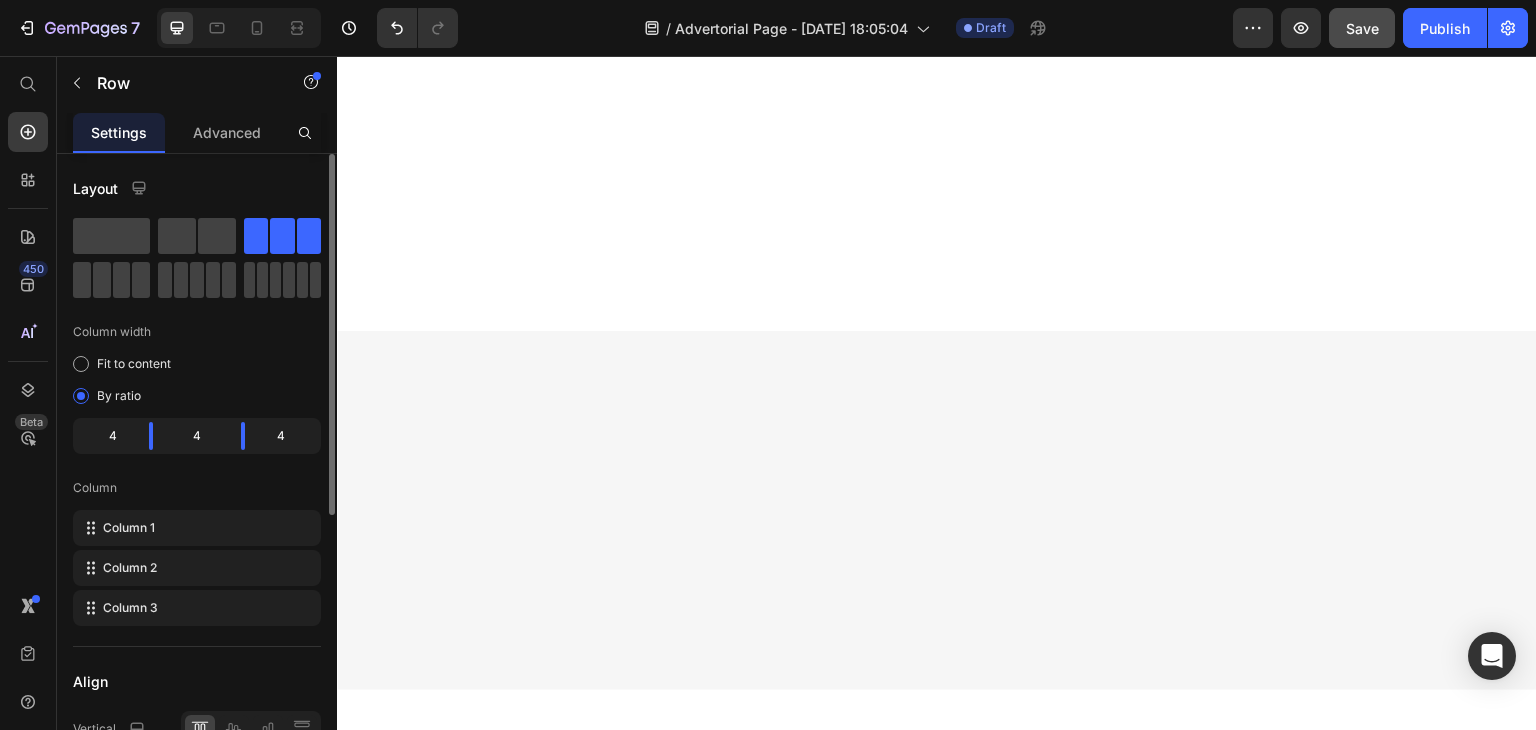 click on "4" 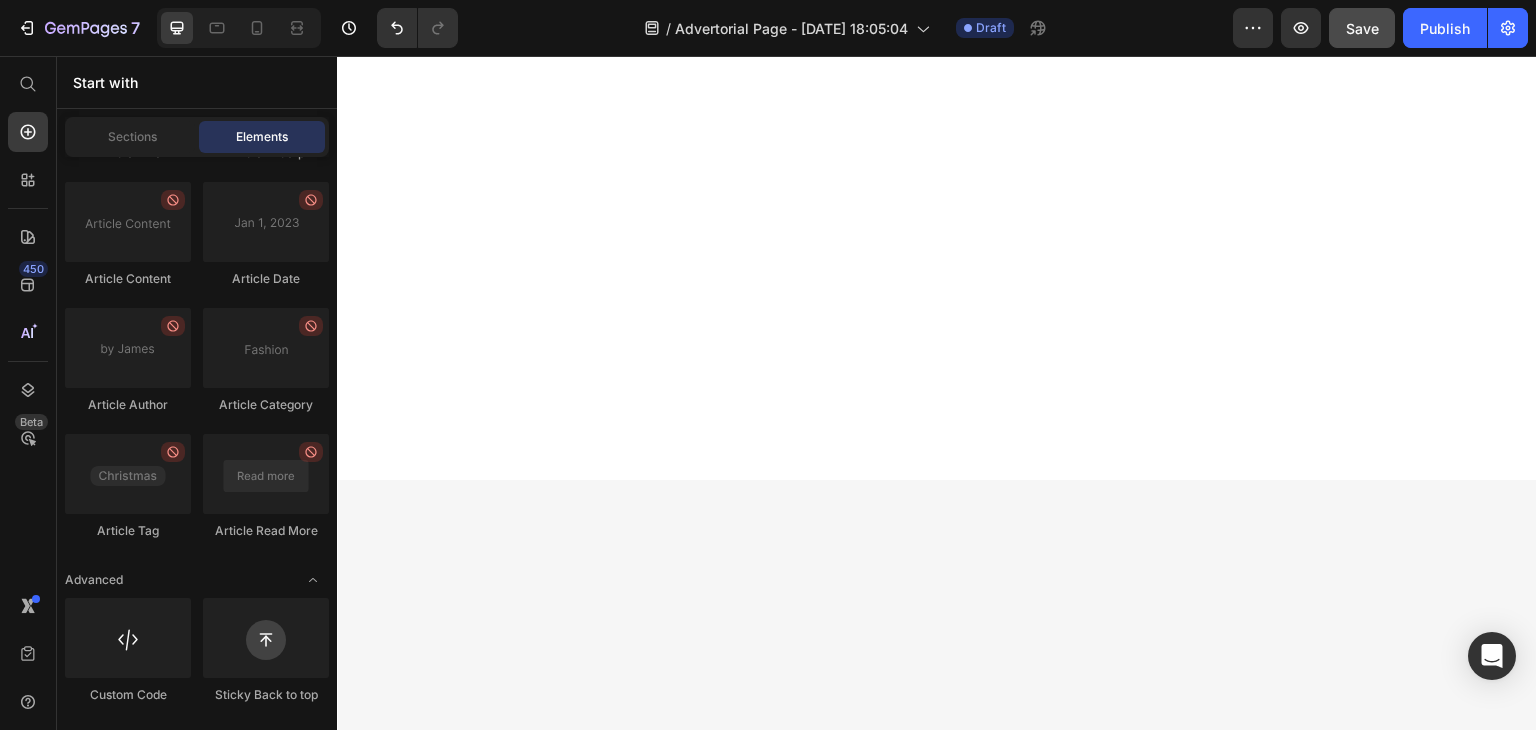 scroll, scrollTop: 7602, scrollLeft: 0, axis: vertical 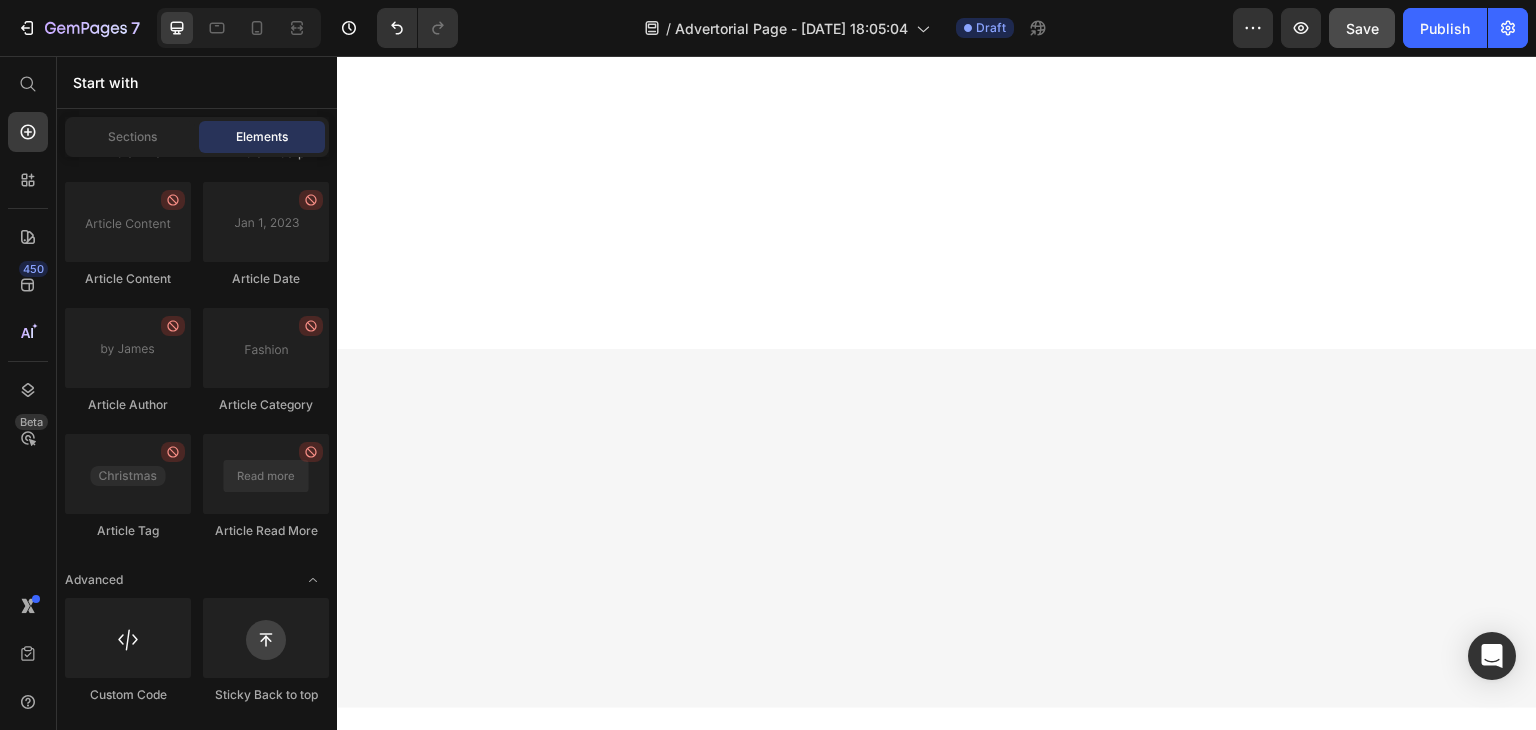 click on "Differentiation Point 2" at bounding box center (476, -2362) 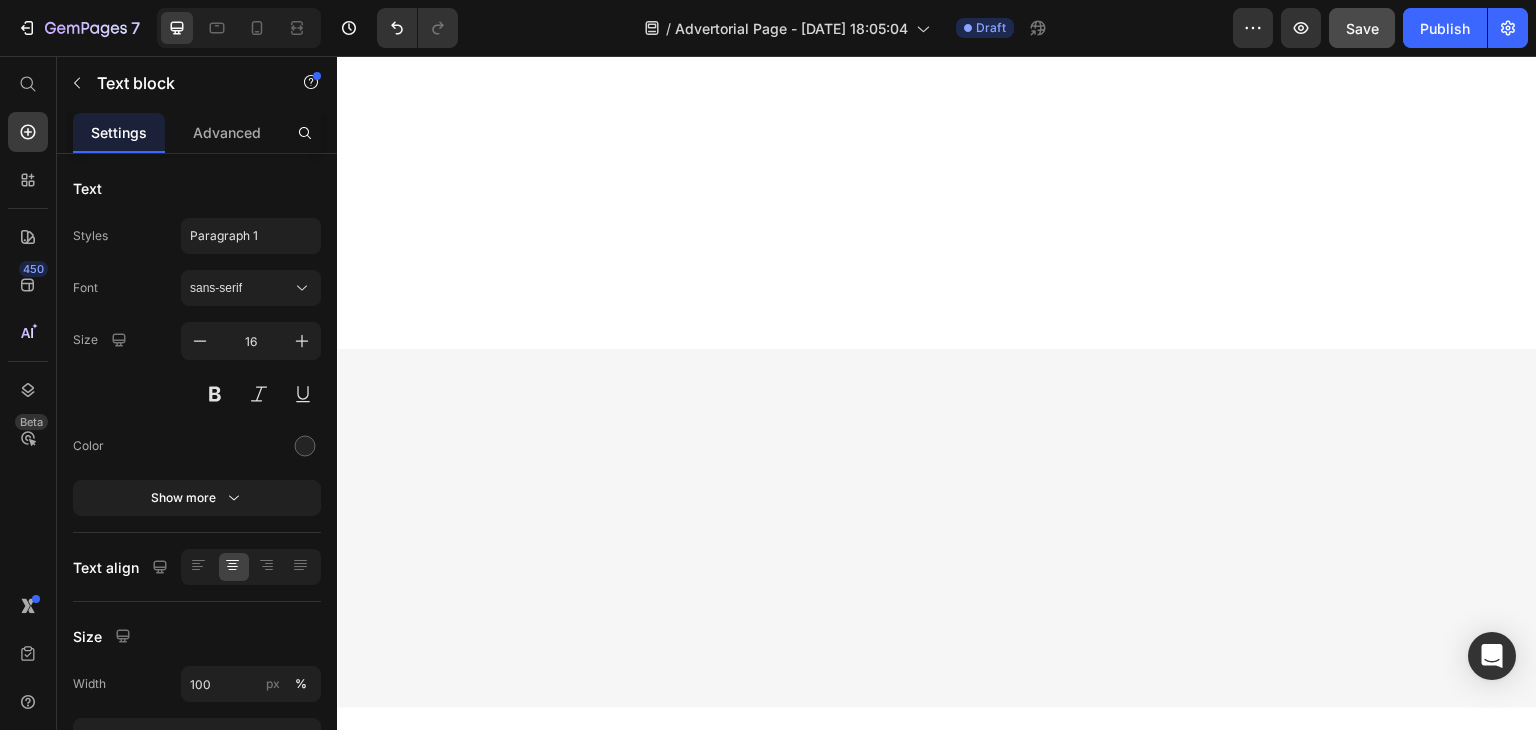click on "Icon" at bounding box center (722, -2454) 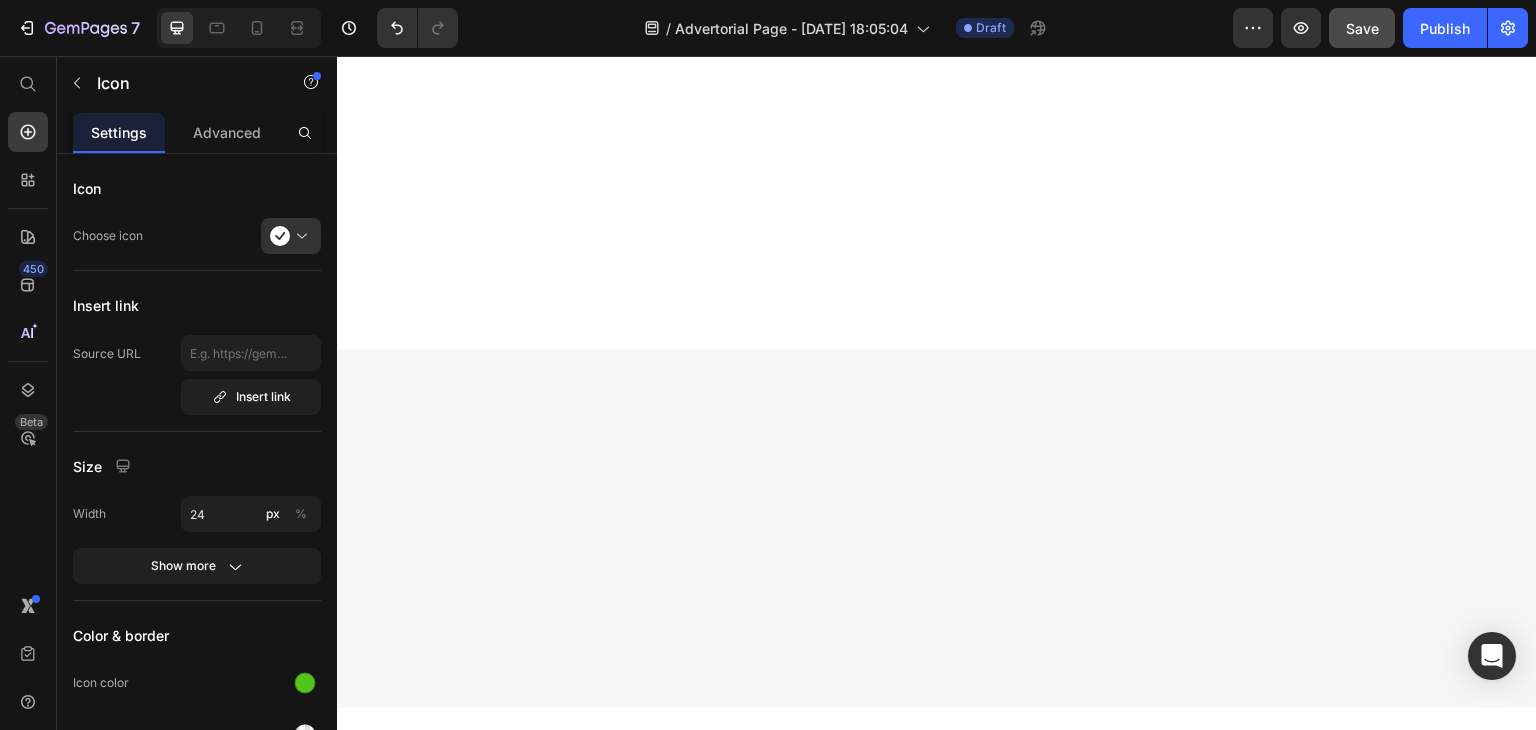 click on "Differentiation Point 2 Text block" at bounding box center (476, -2362) 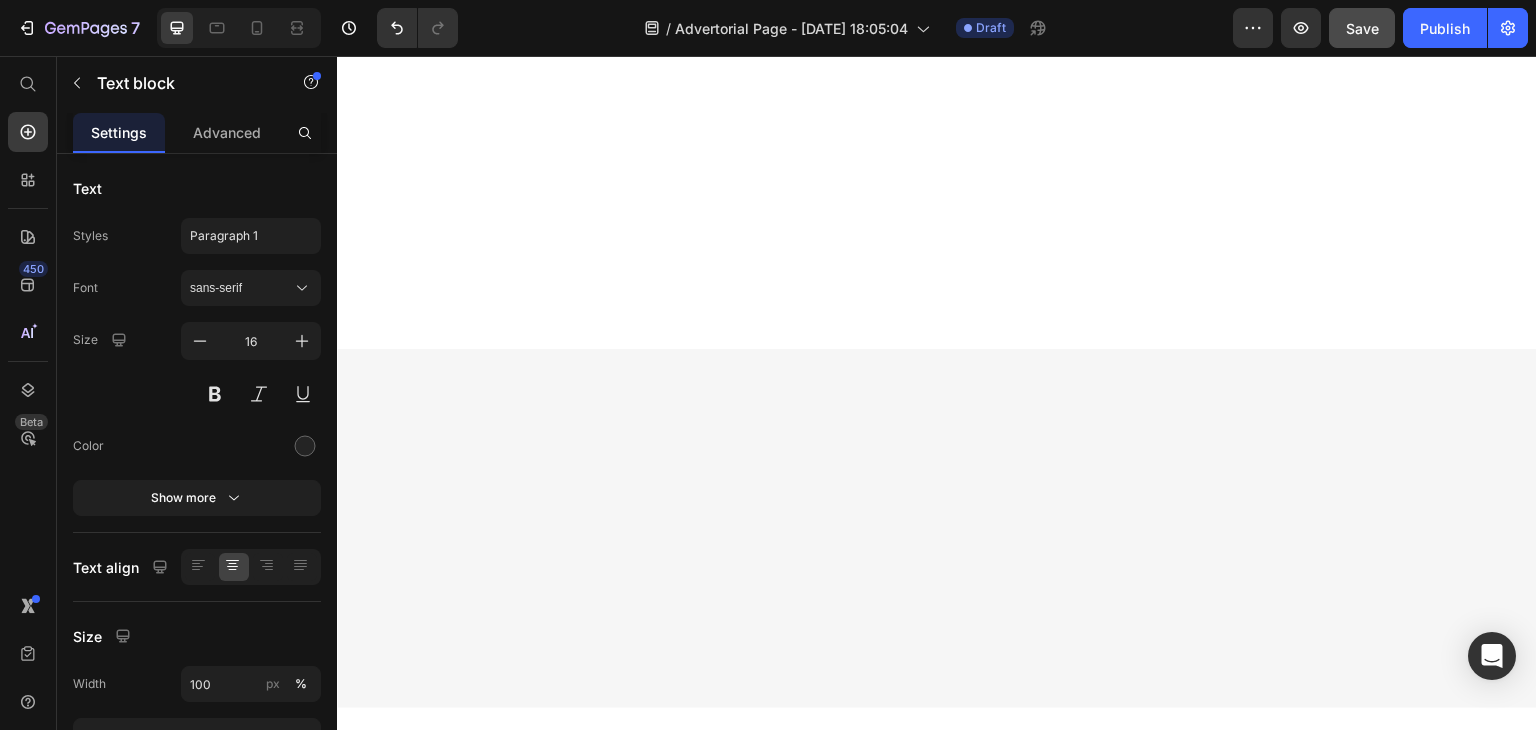click on "Icon" at bounding box center (722, -2454) 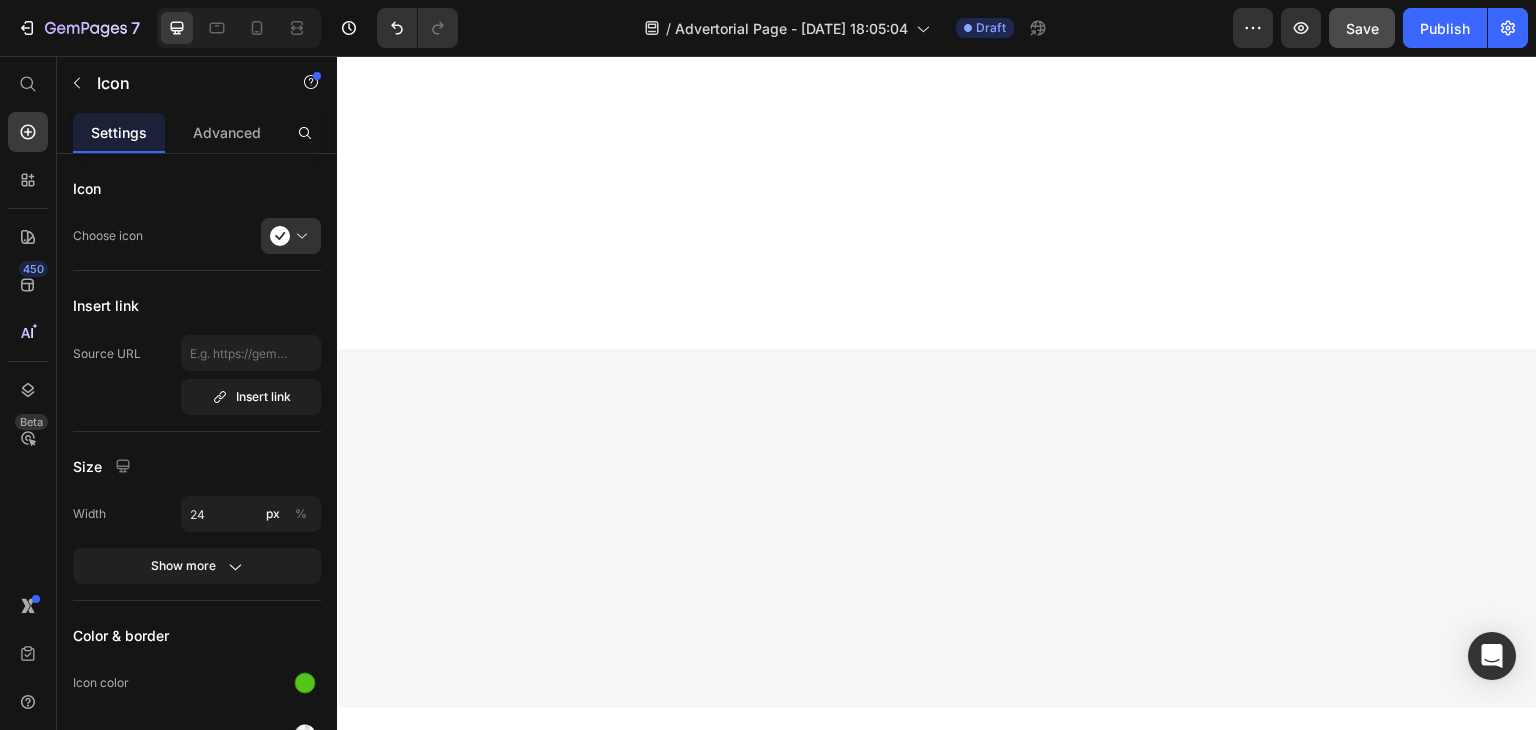 click on "Icon" at bounding box center (722, -2393) 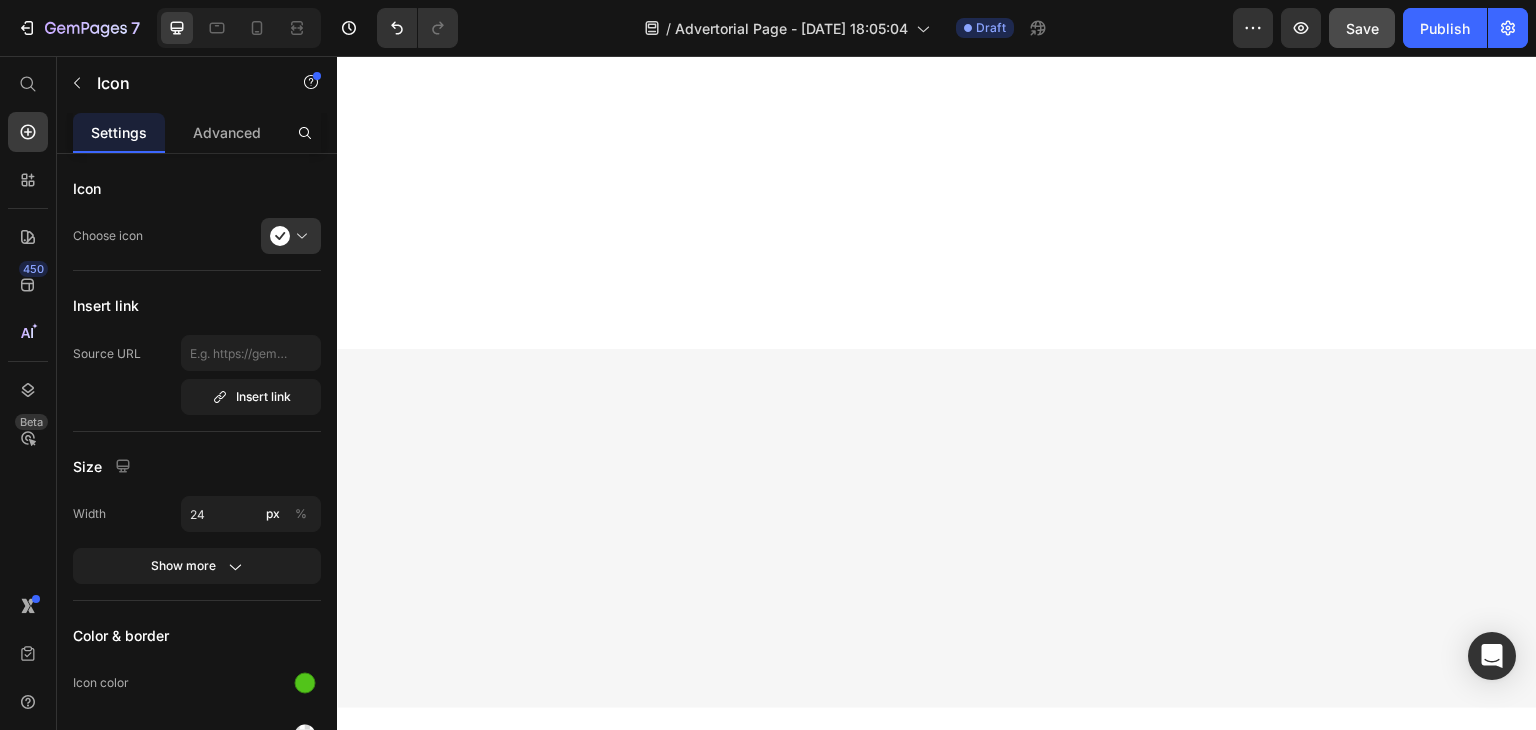 click on "Icon" at bounding box center [722, -2332] 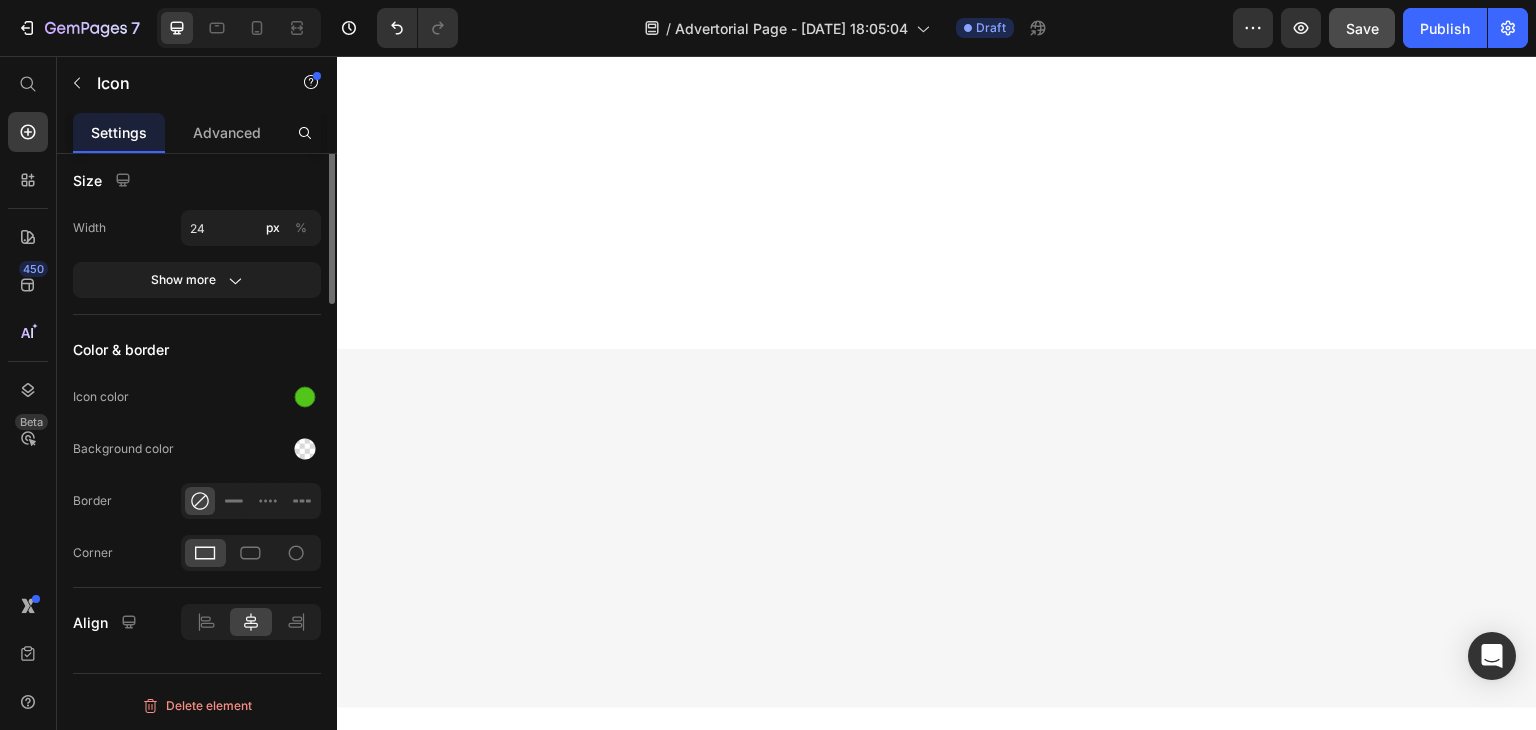 scroll, scrollTop: 0, scrollLeft: 0, axis: both 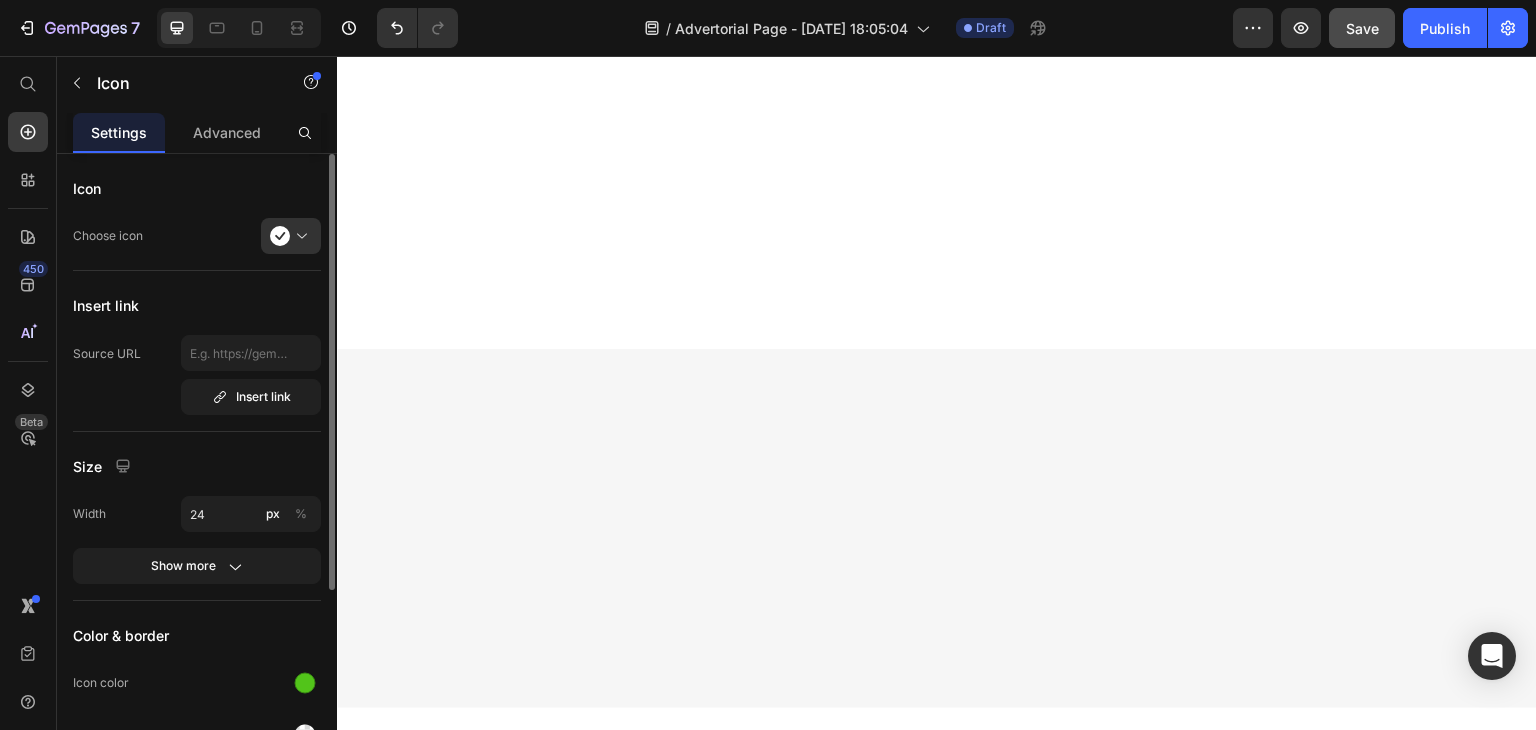 click on "Drop element here" at bounding box center (1337, -1720) 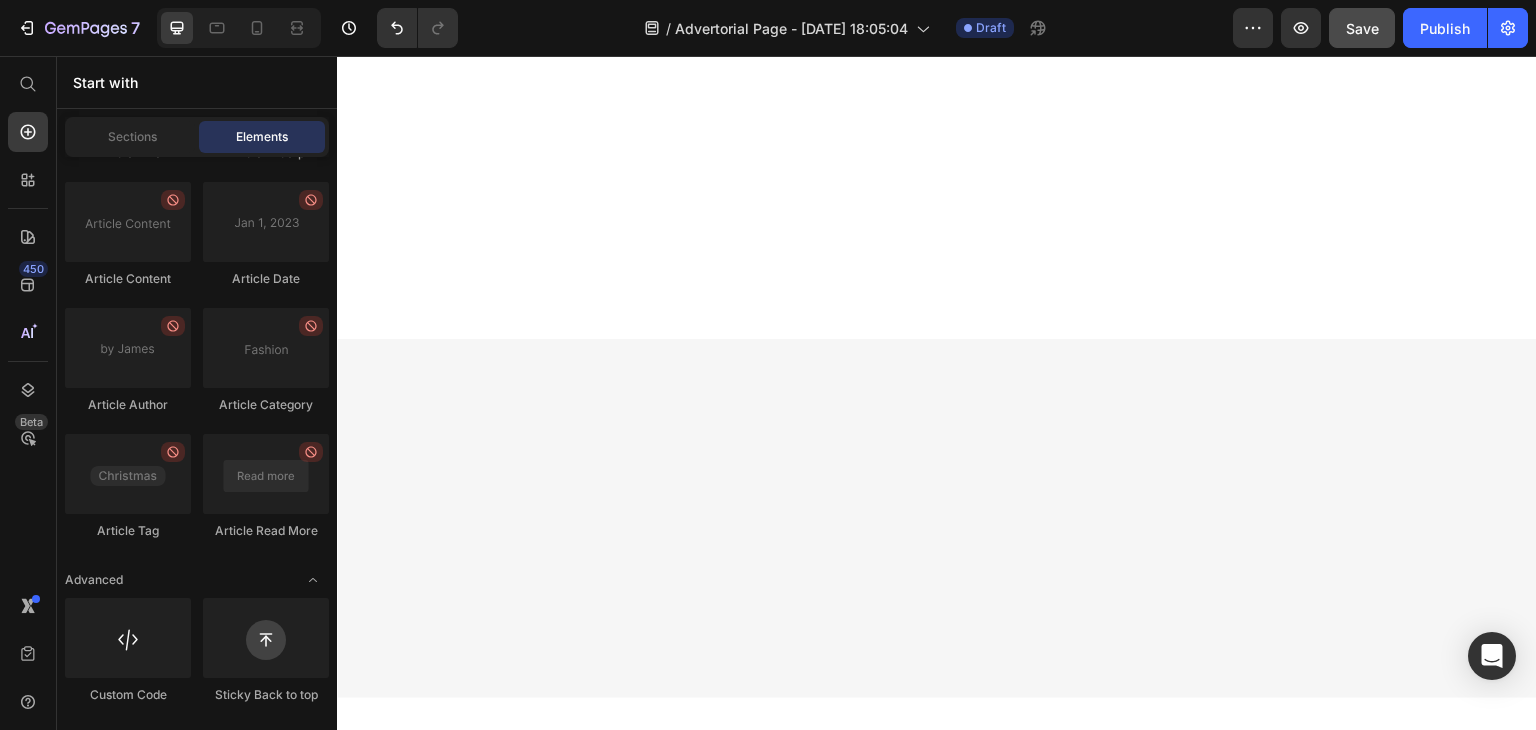 scroll, scrollTop: 7584, scrollLeft: 0, axis: vertical 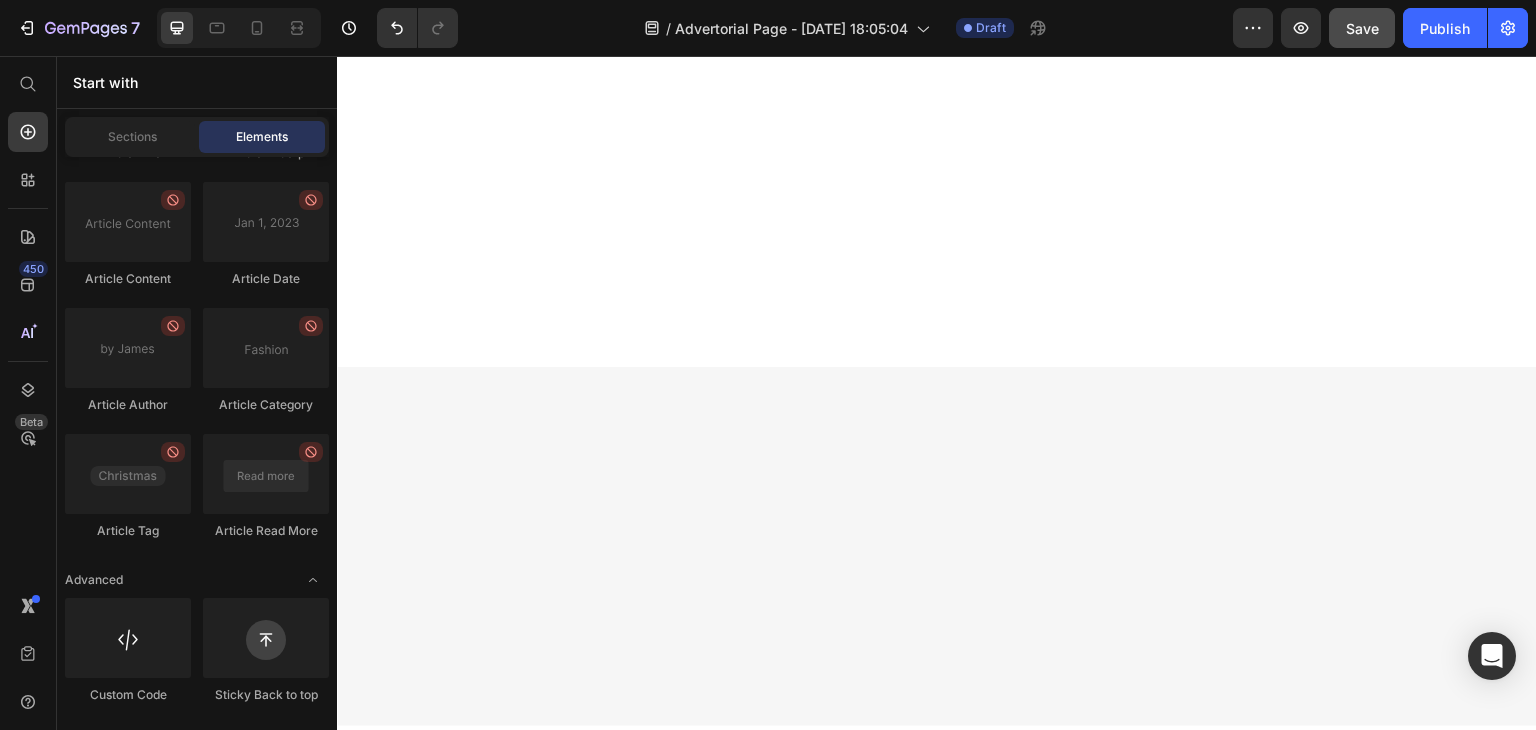 click on "Differentiation Point 2" at bounding box center (476, -2344) 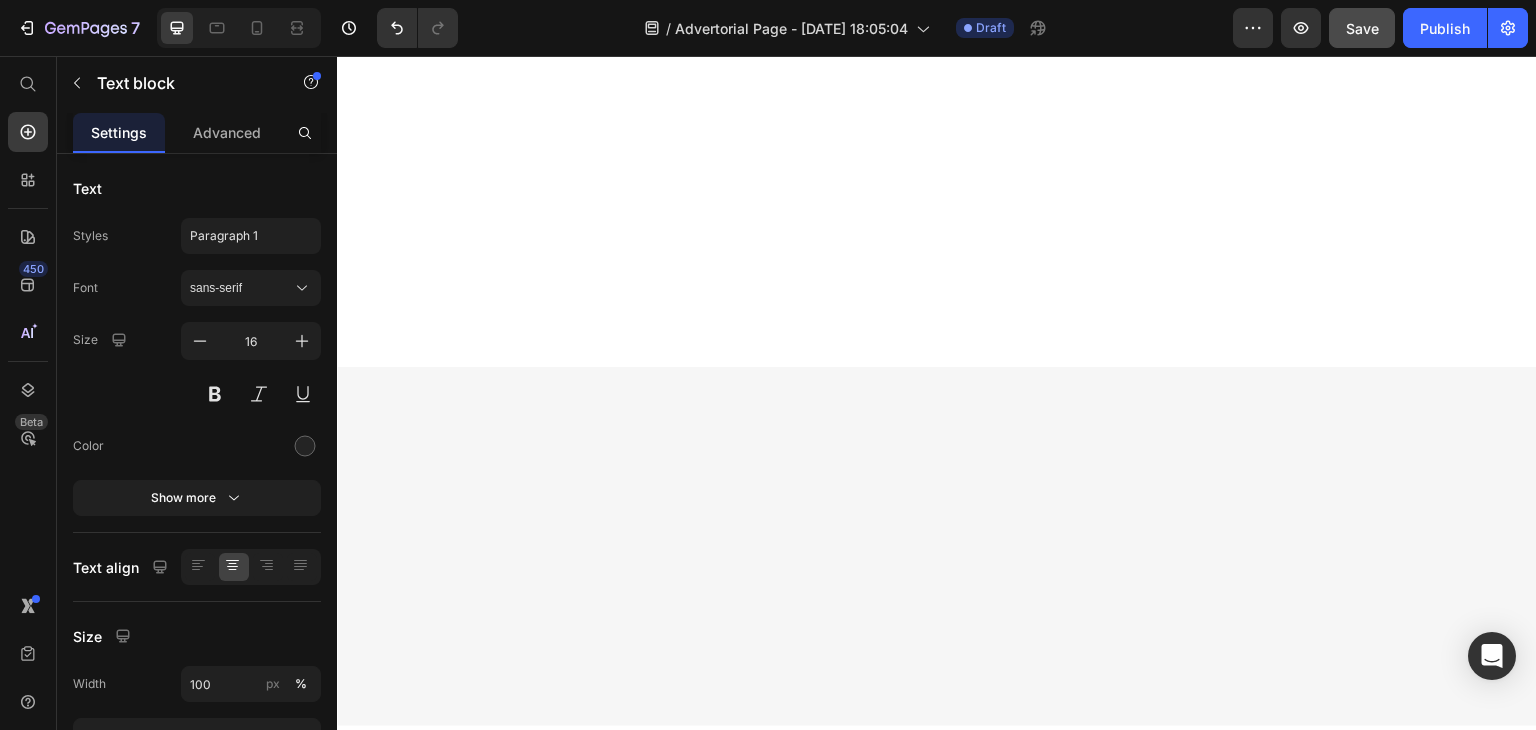 click 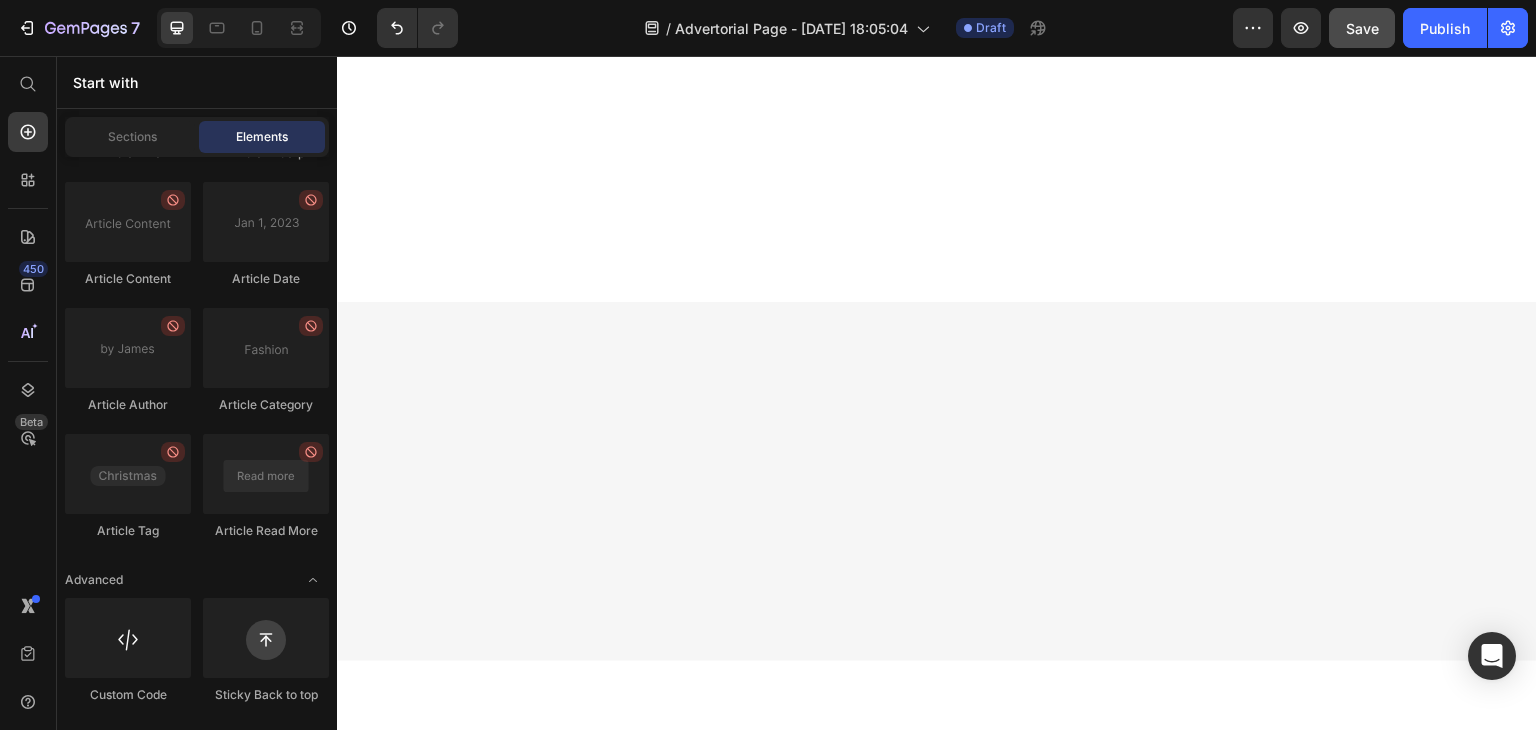 click on "Differentiation Point 2" at bounding box center (476, -2344) 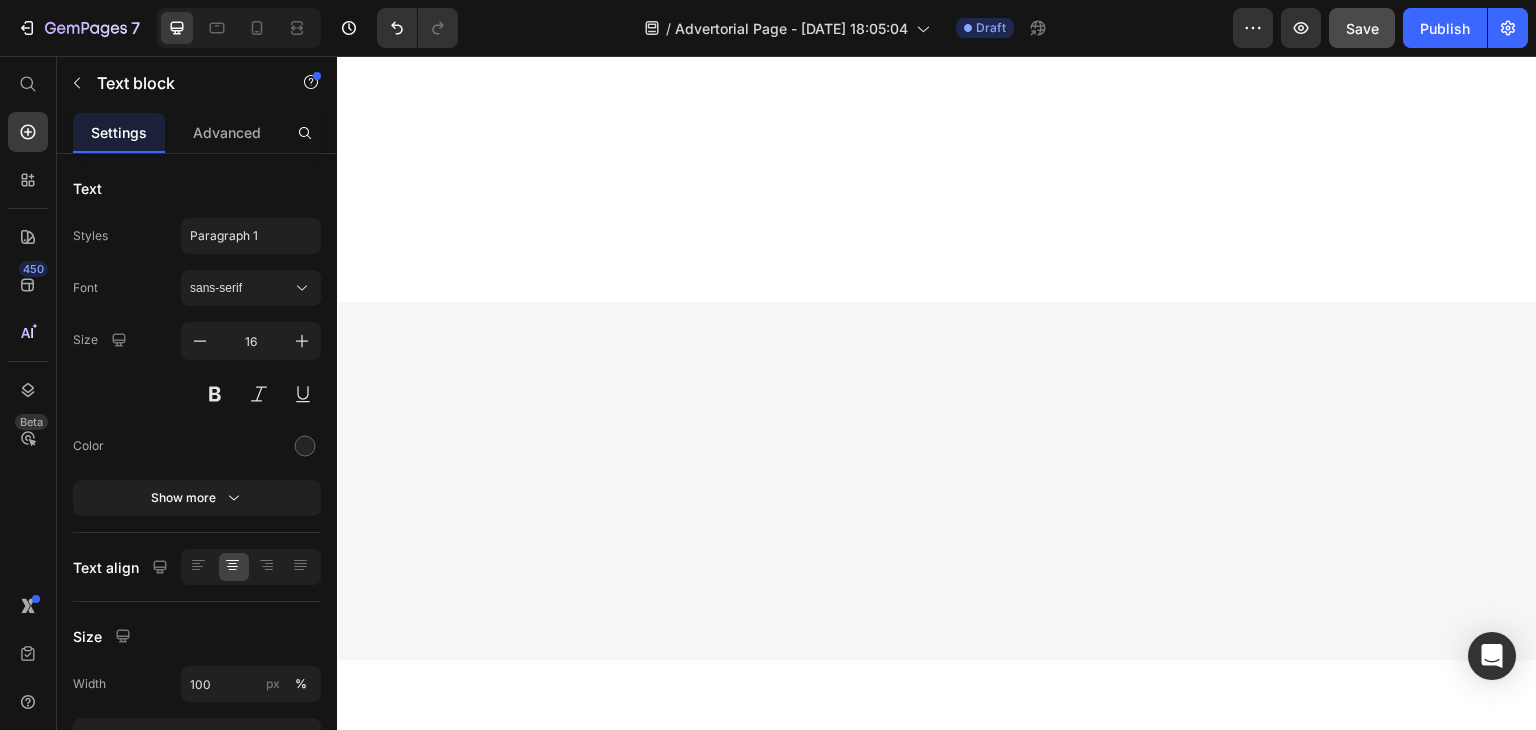 click 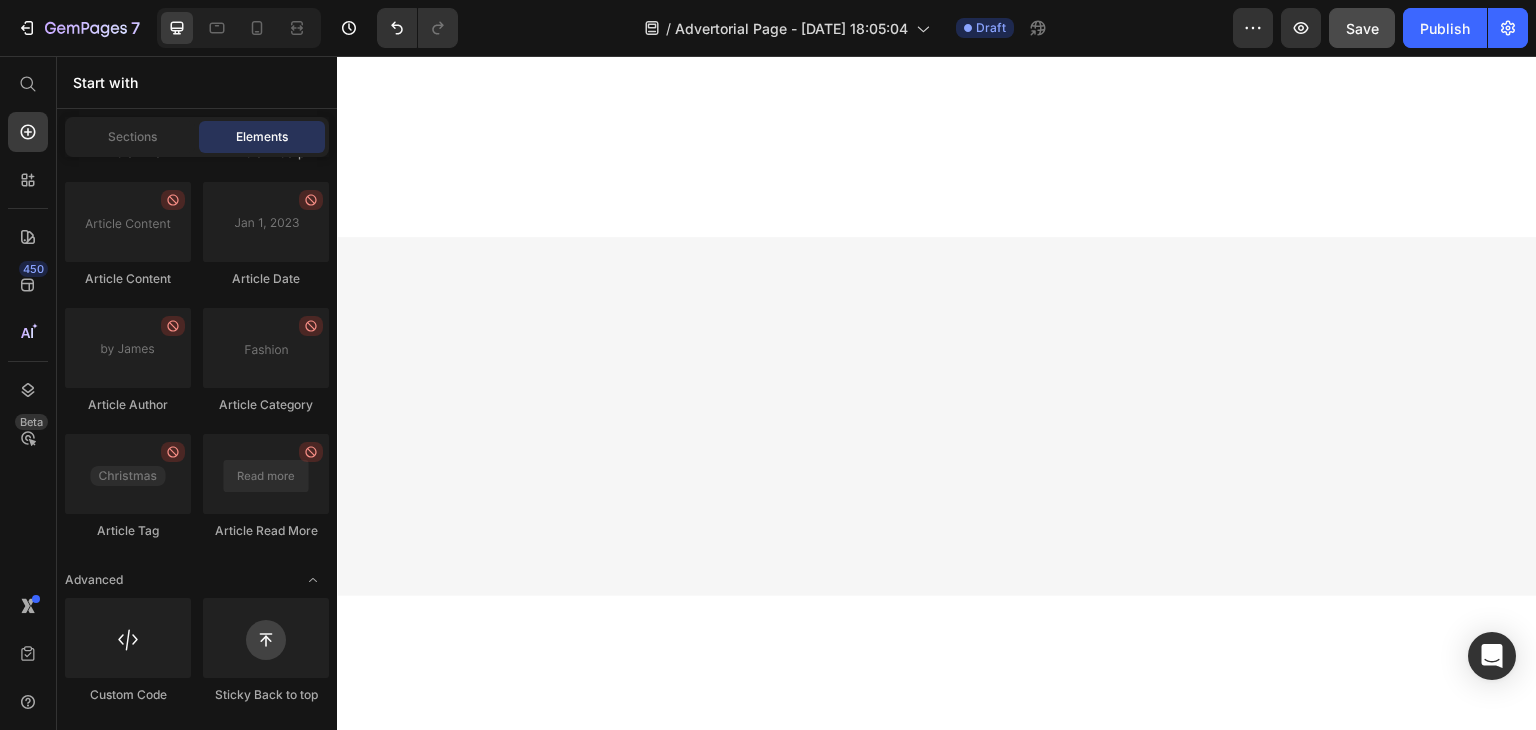 click on "Cold nano-filtration (no heat)" at bounding box center [476, -2343] 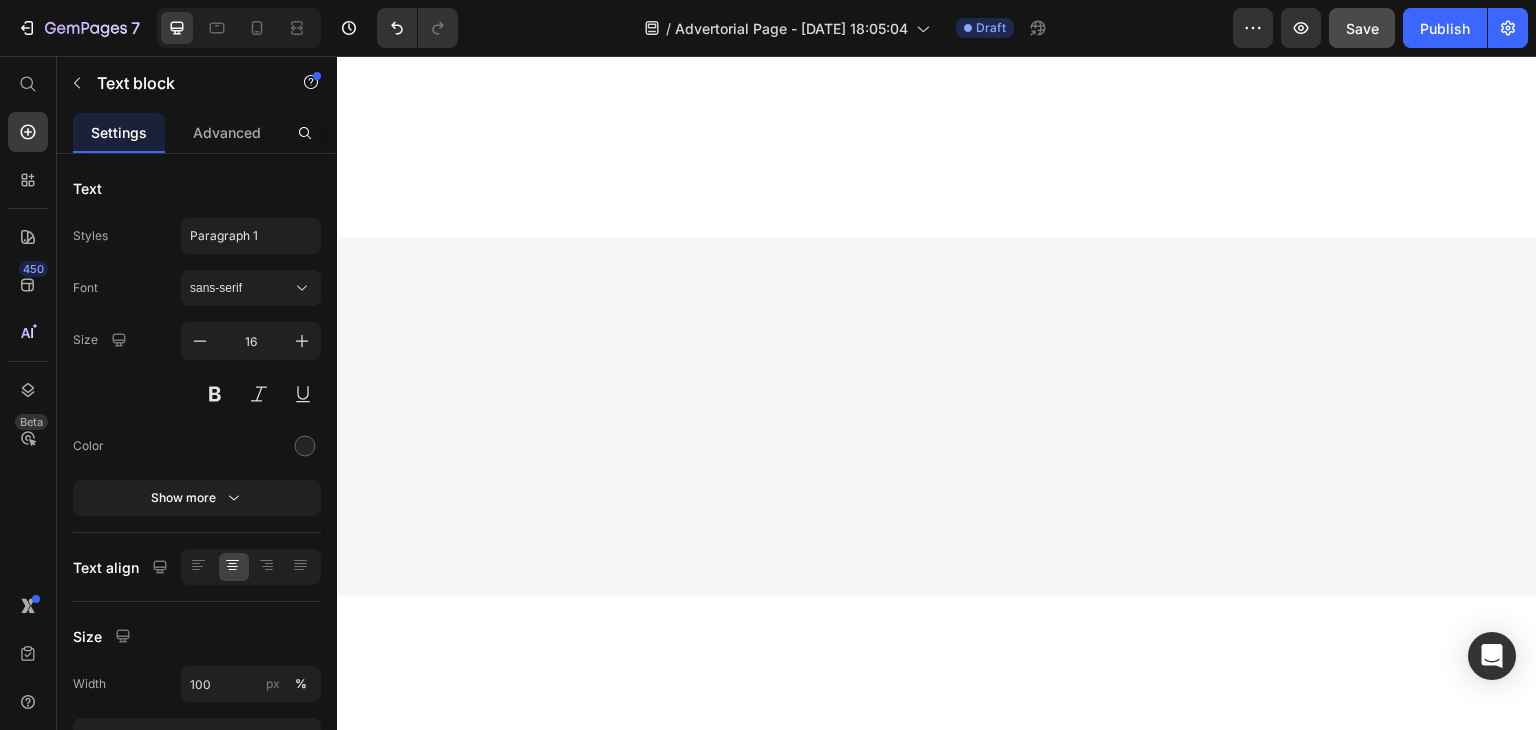 click on "Drop element here" at bounding box center [1337, -1767] 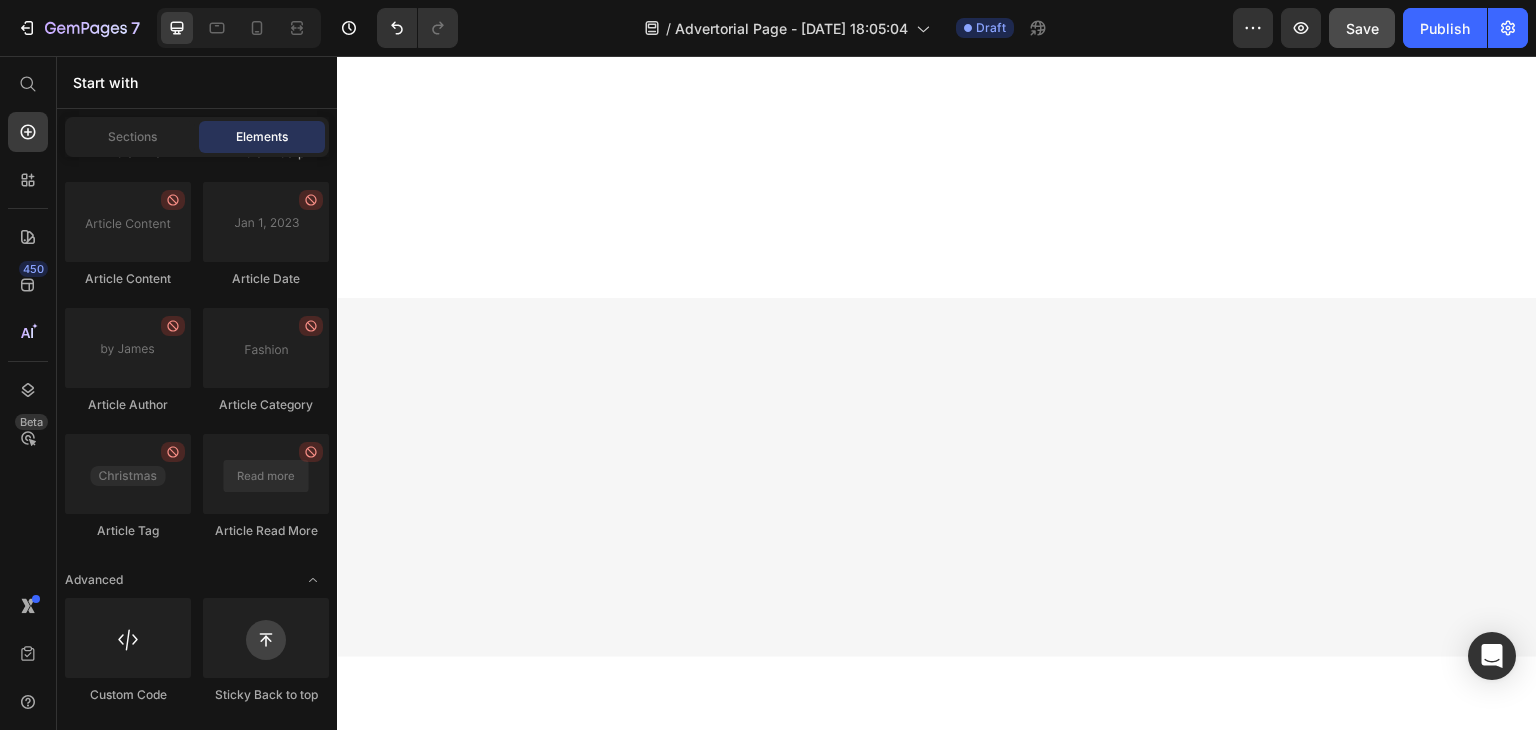 scroll, scrollTop: 7552, scrollLeft: 0, axis: vertical 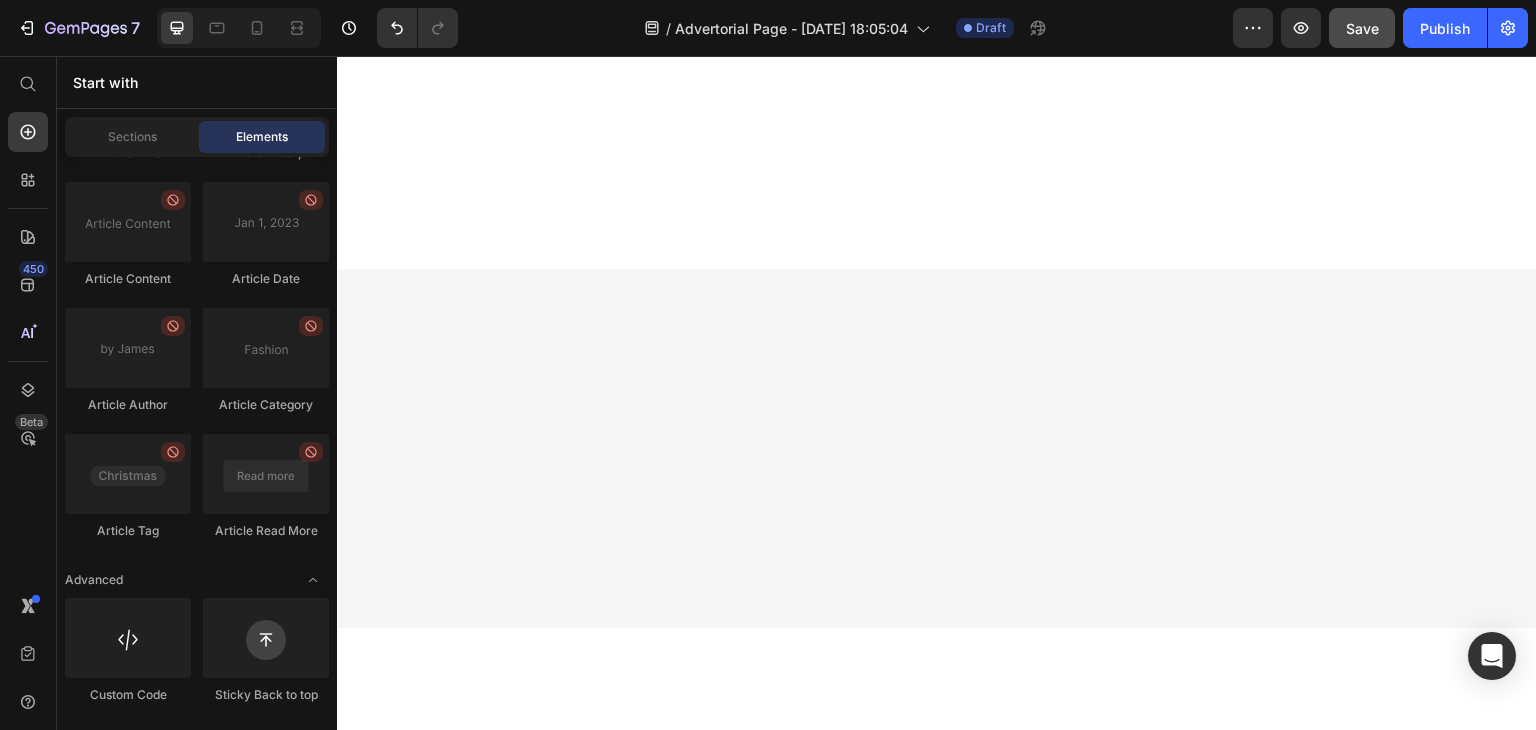 click on "No side effects" at bounding box center (476, -1954) 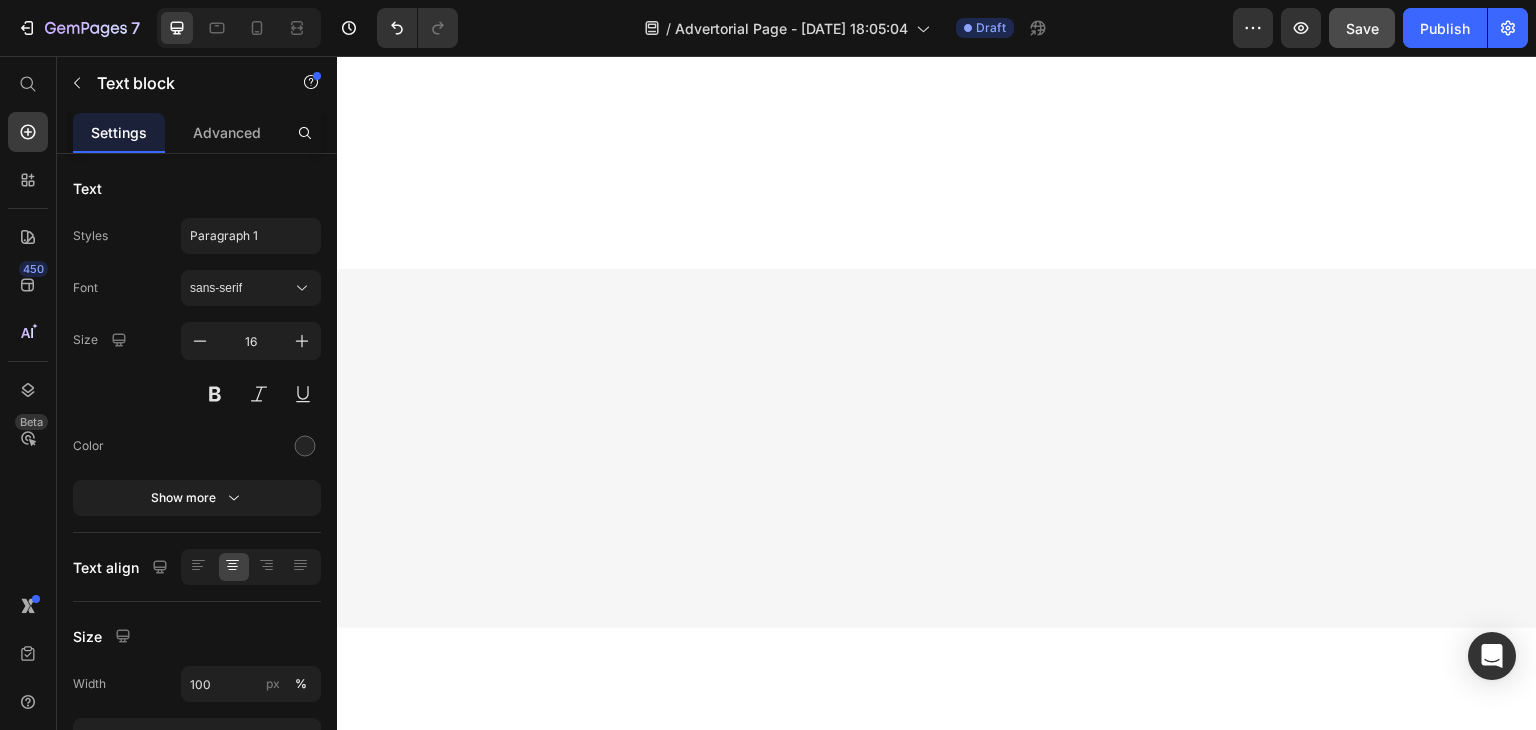 click 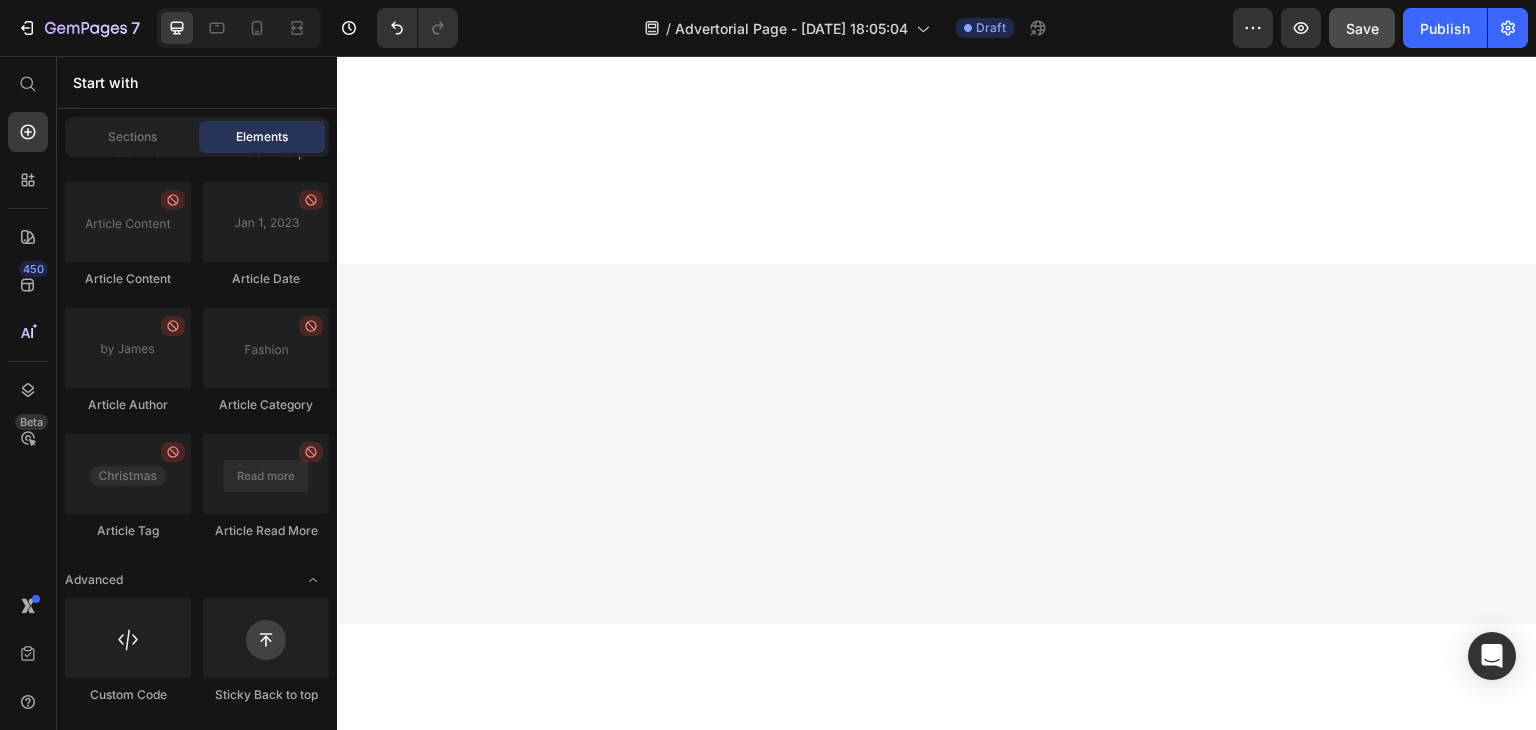 click on "Drop element here" at bounding box center (476, -1956) 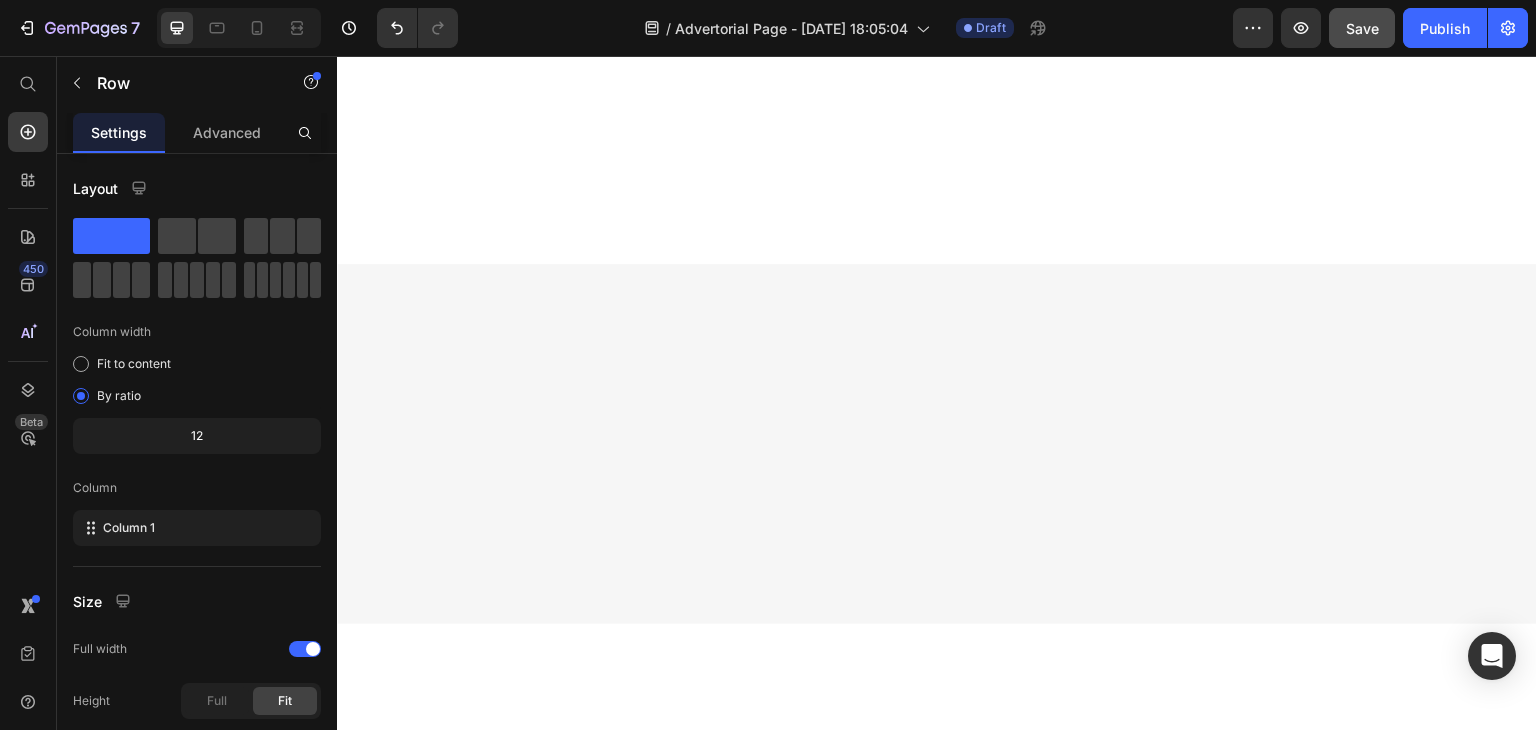 click at bounding box center (476, -2005) 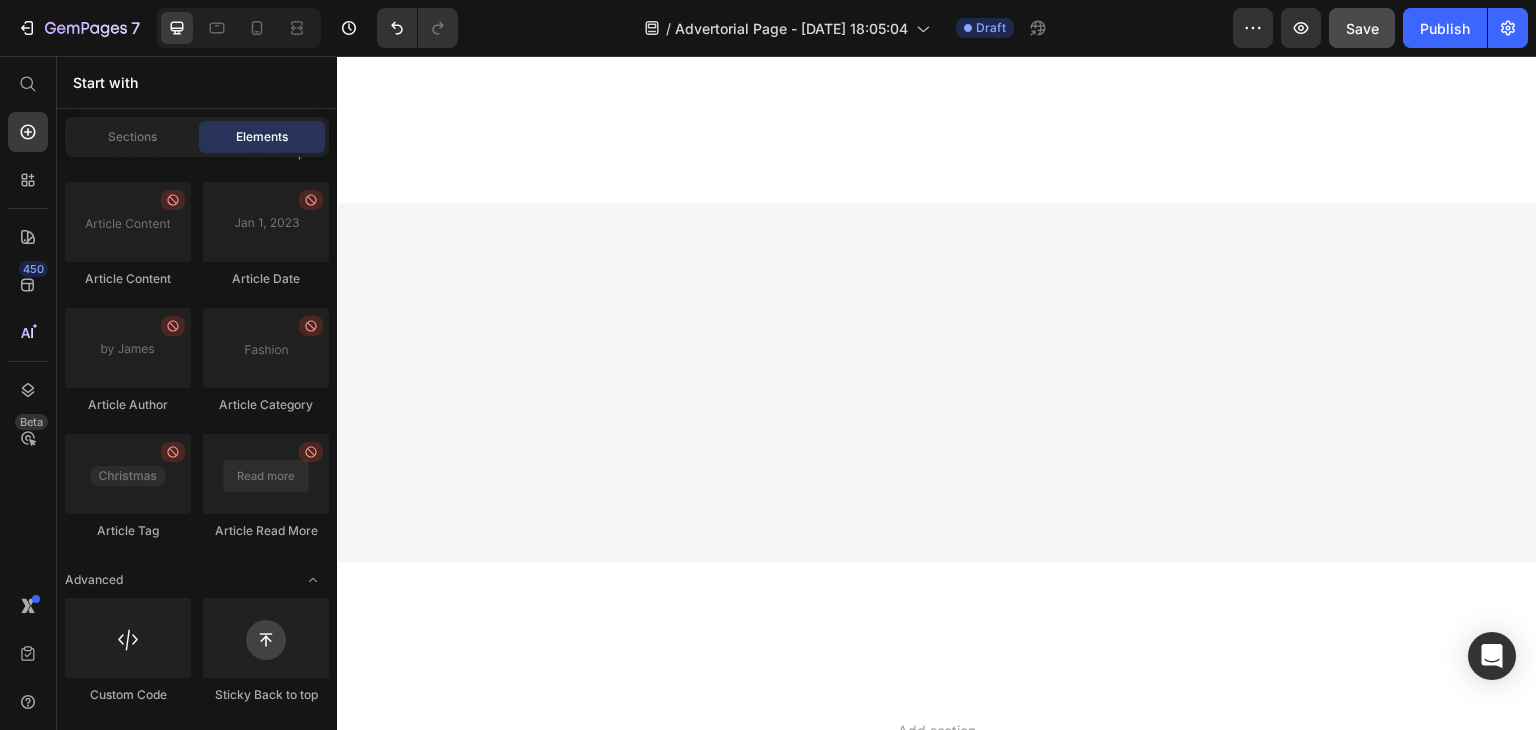 click on "Drop element here" at bounding box center [1337, -1768] 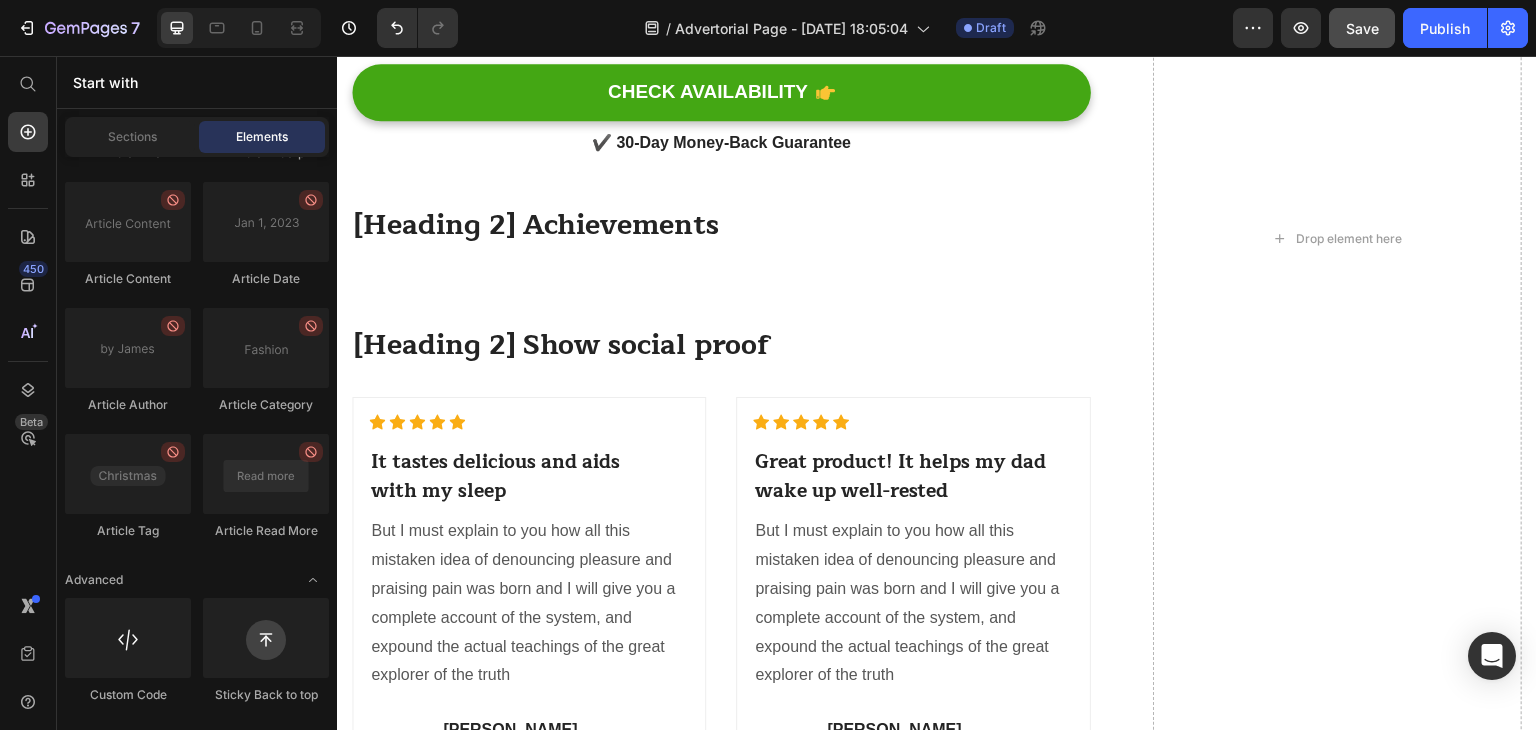 scroll, scrollTop: 7991, scrollLeft: 0, axis: vertical 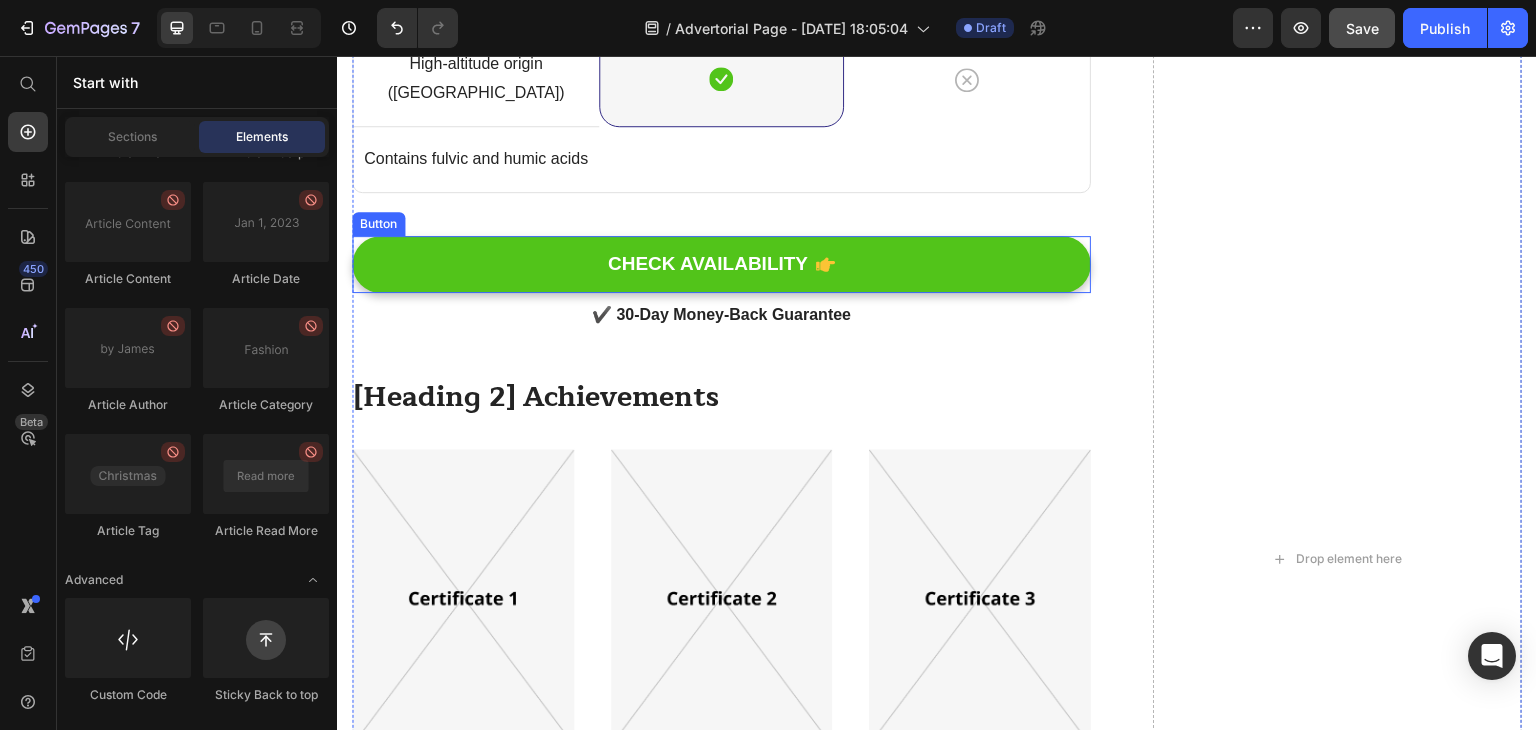 click on "CHECK AVAILABILITY" at bounding box center [721, 264] 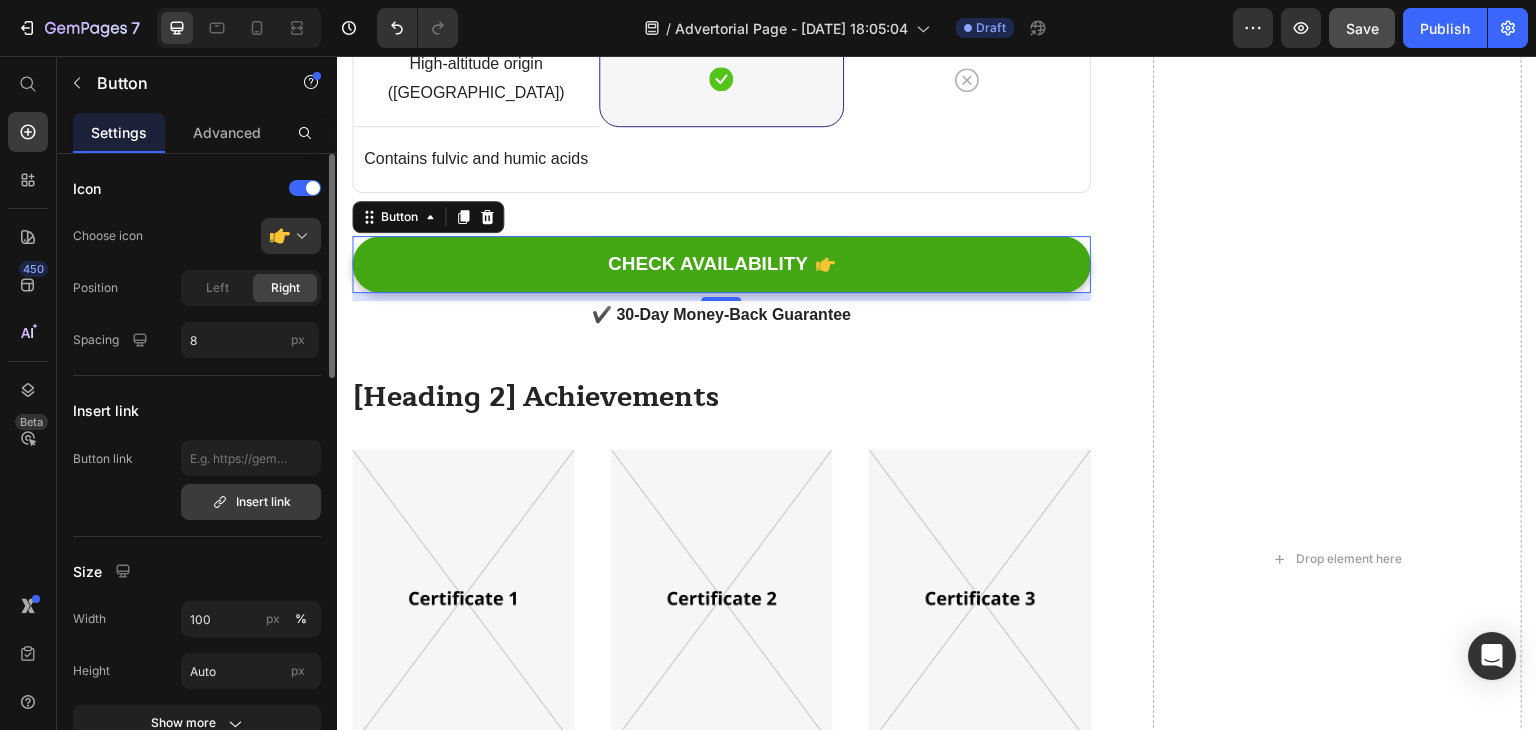 click on "Insert link" at bounding box center [251, 502] 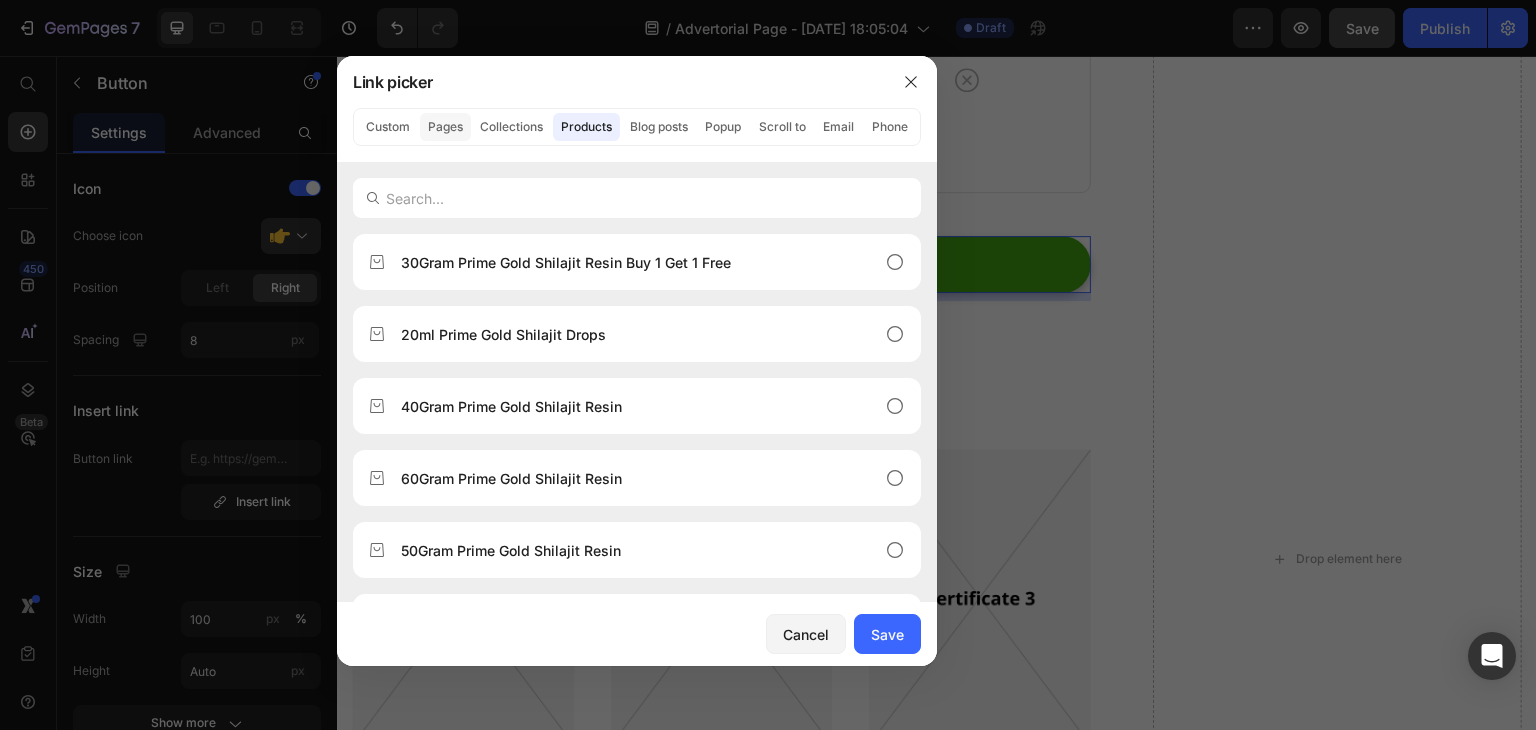 click on "Pages" 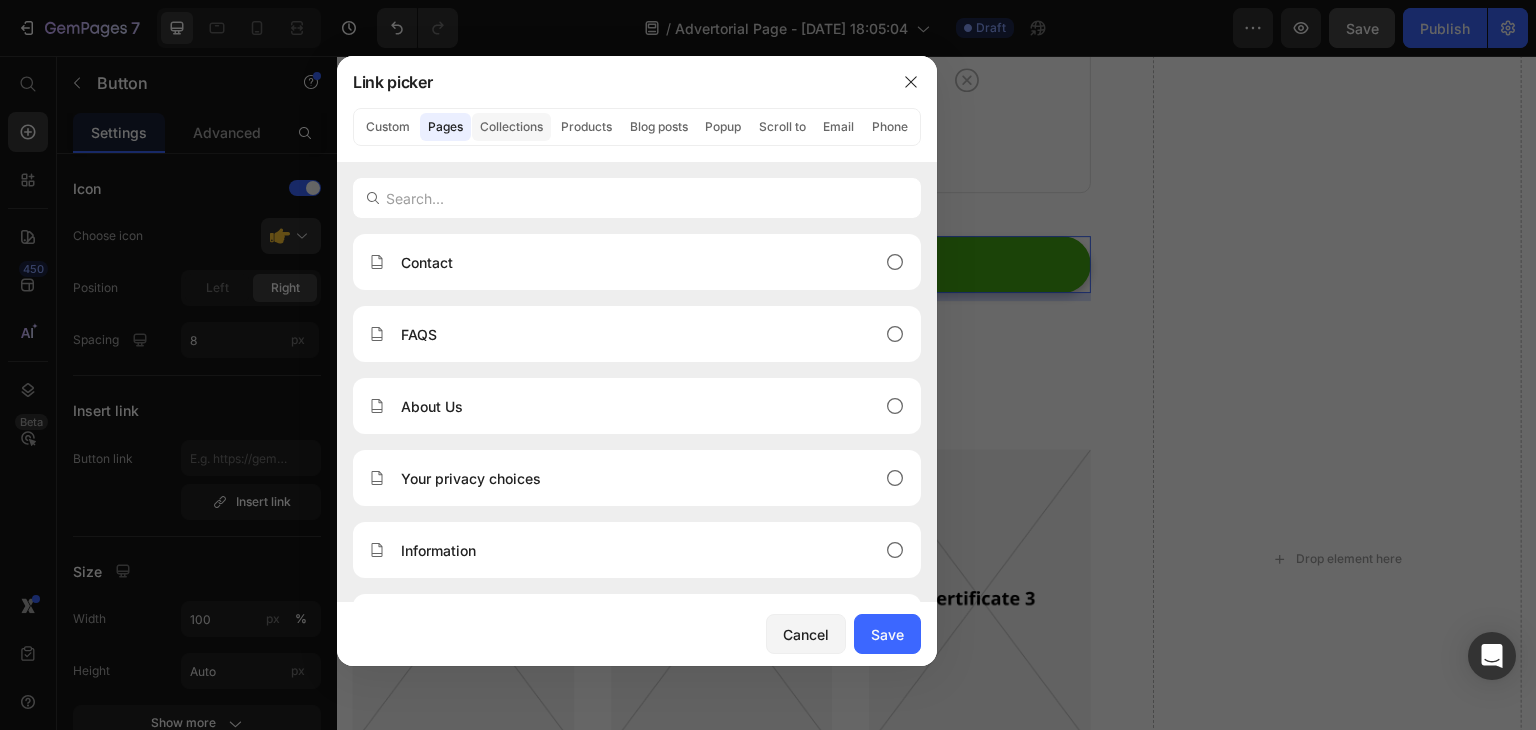 click on "Collections" 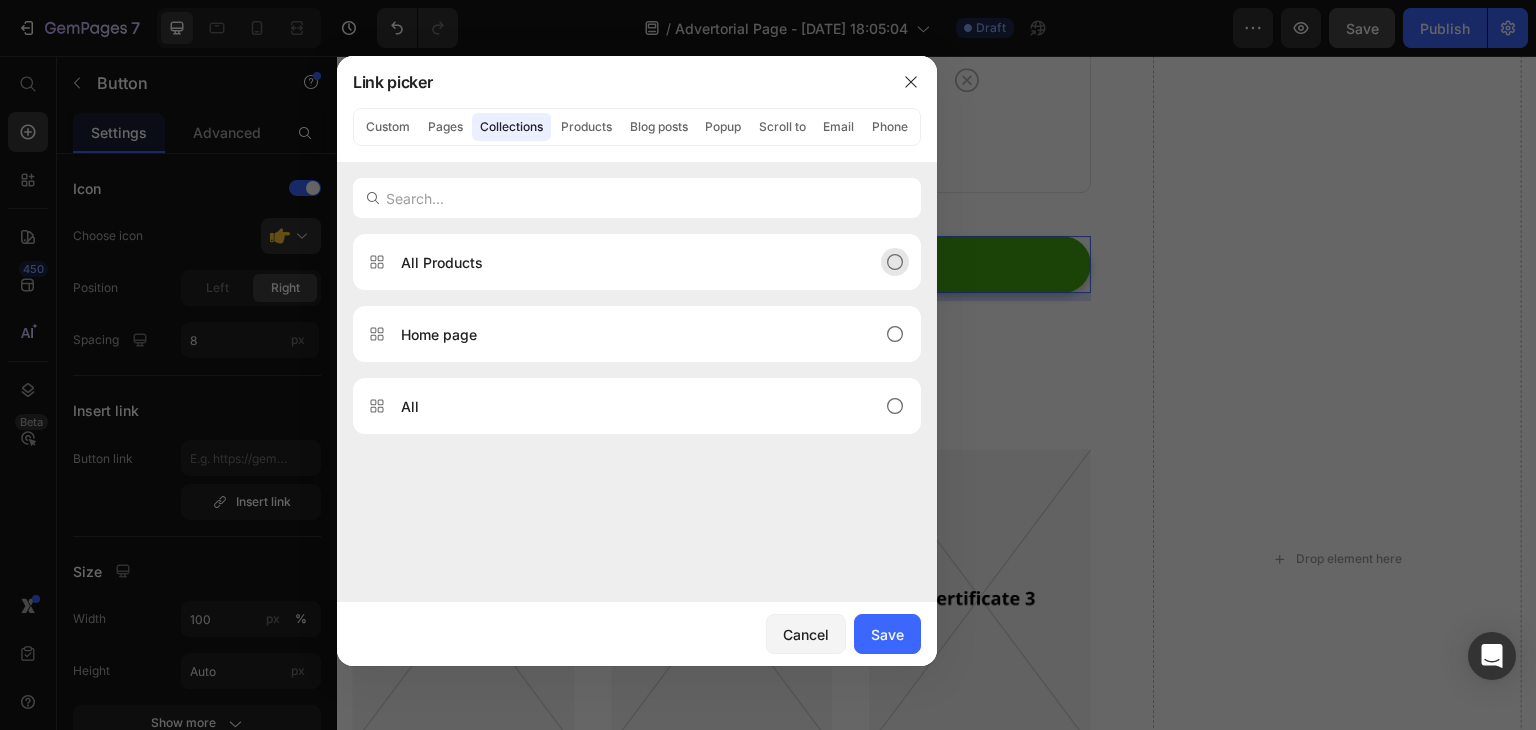 click 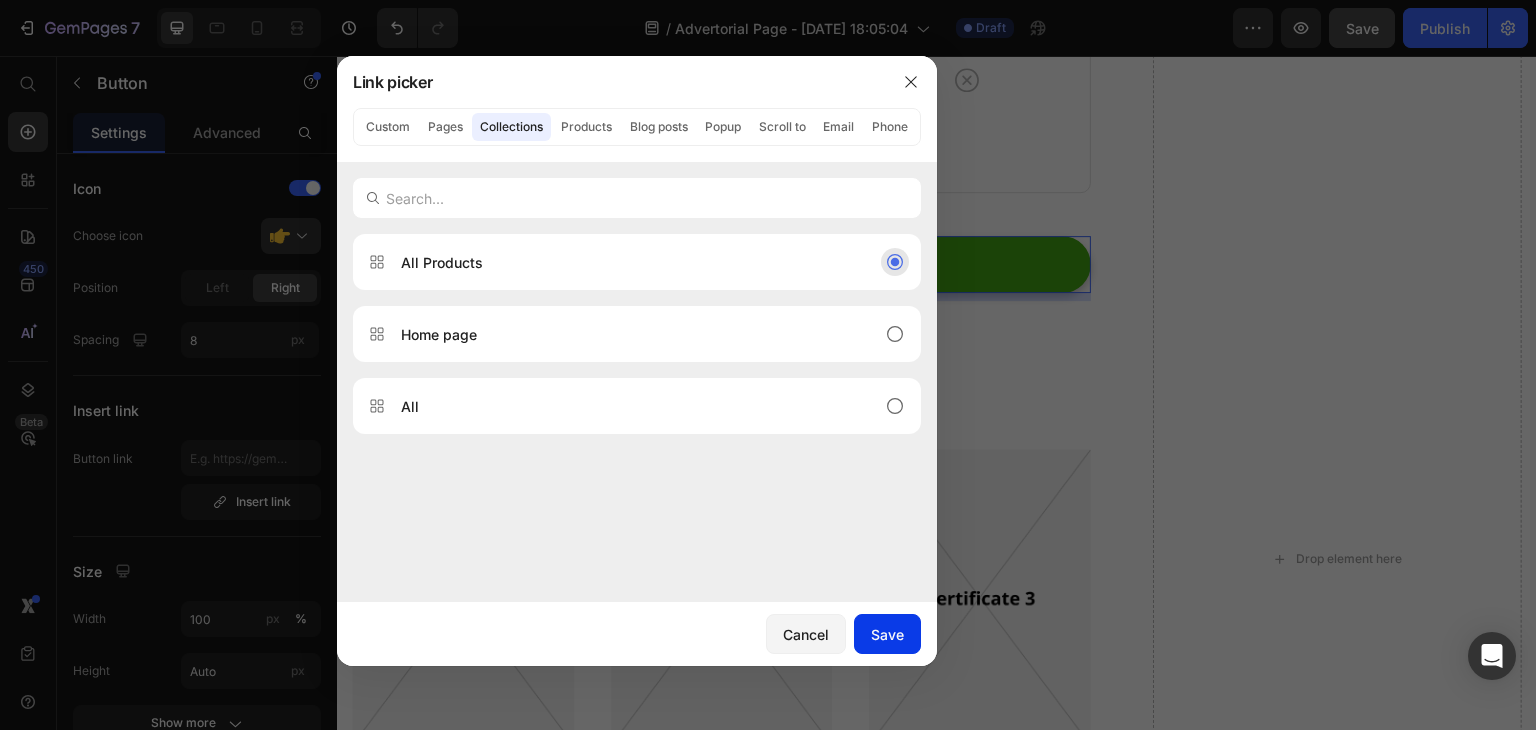 click on "Save" at bounding box center (887, 634) 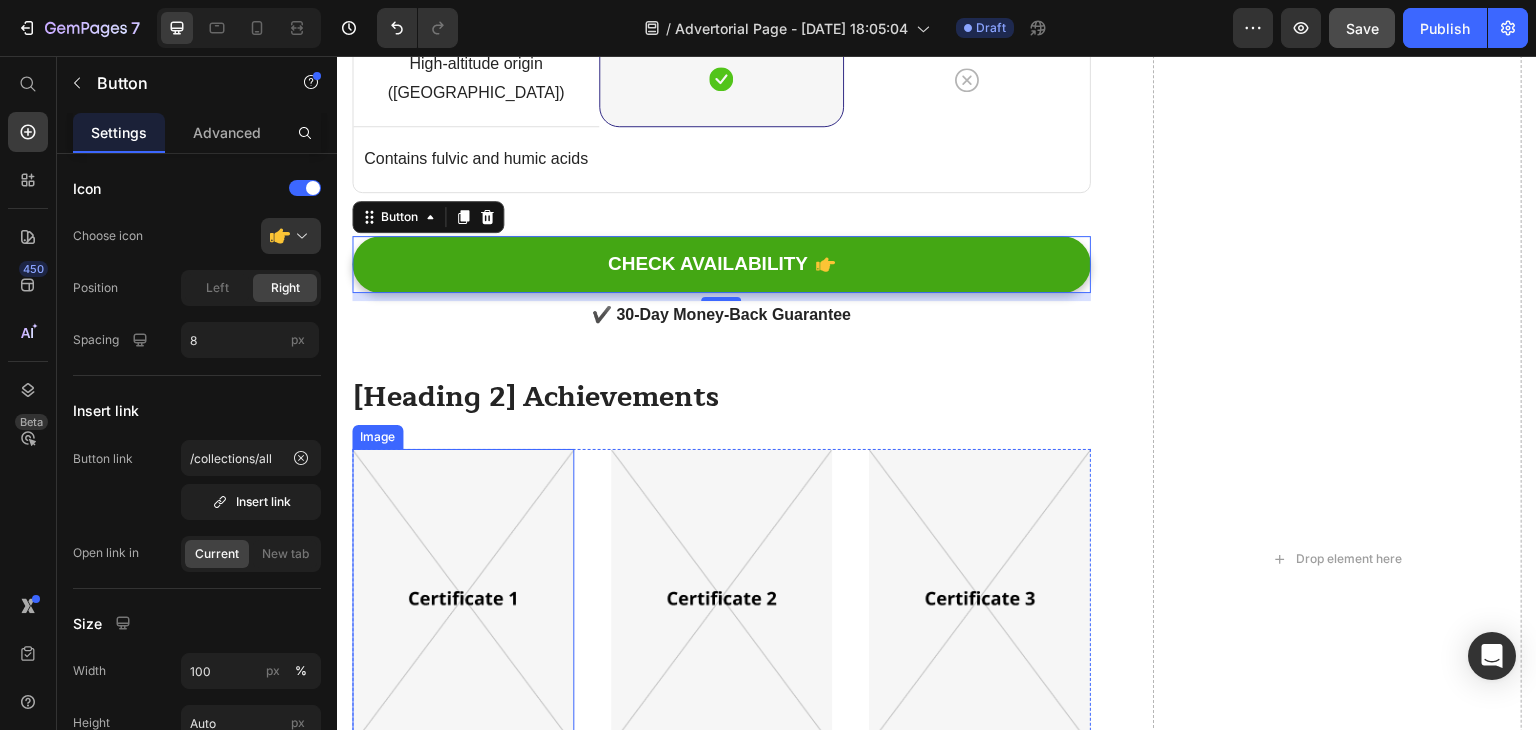 click at bounding box center (463, 597) 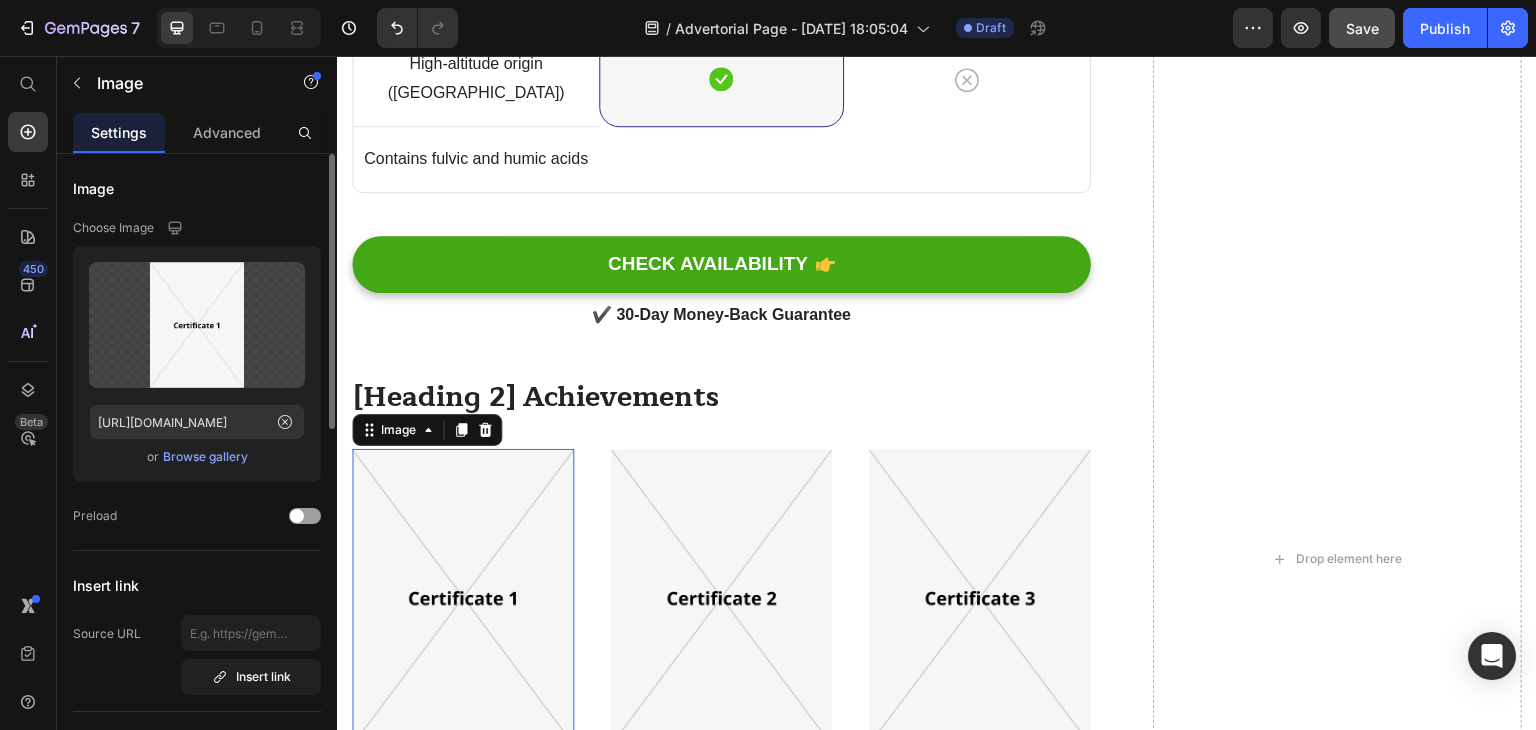 click on "Browse gallery" at bounding box center (205, 457) 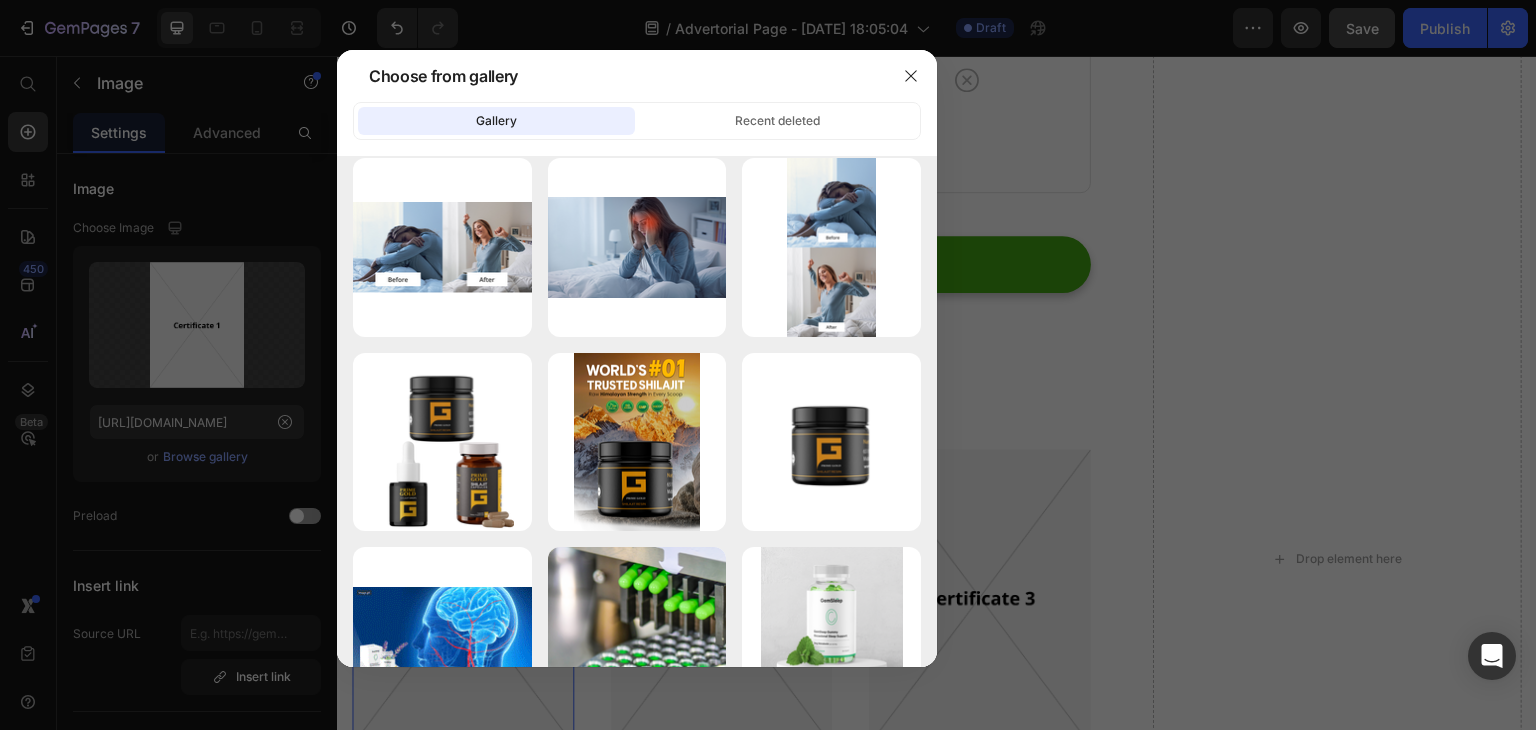 scroll, scrollTop: 0, scrollLeft: 0, axis: both 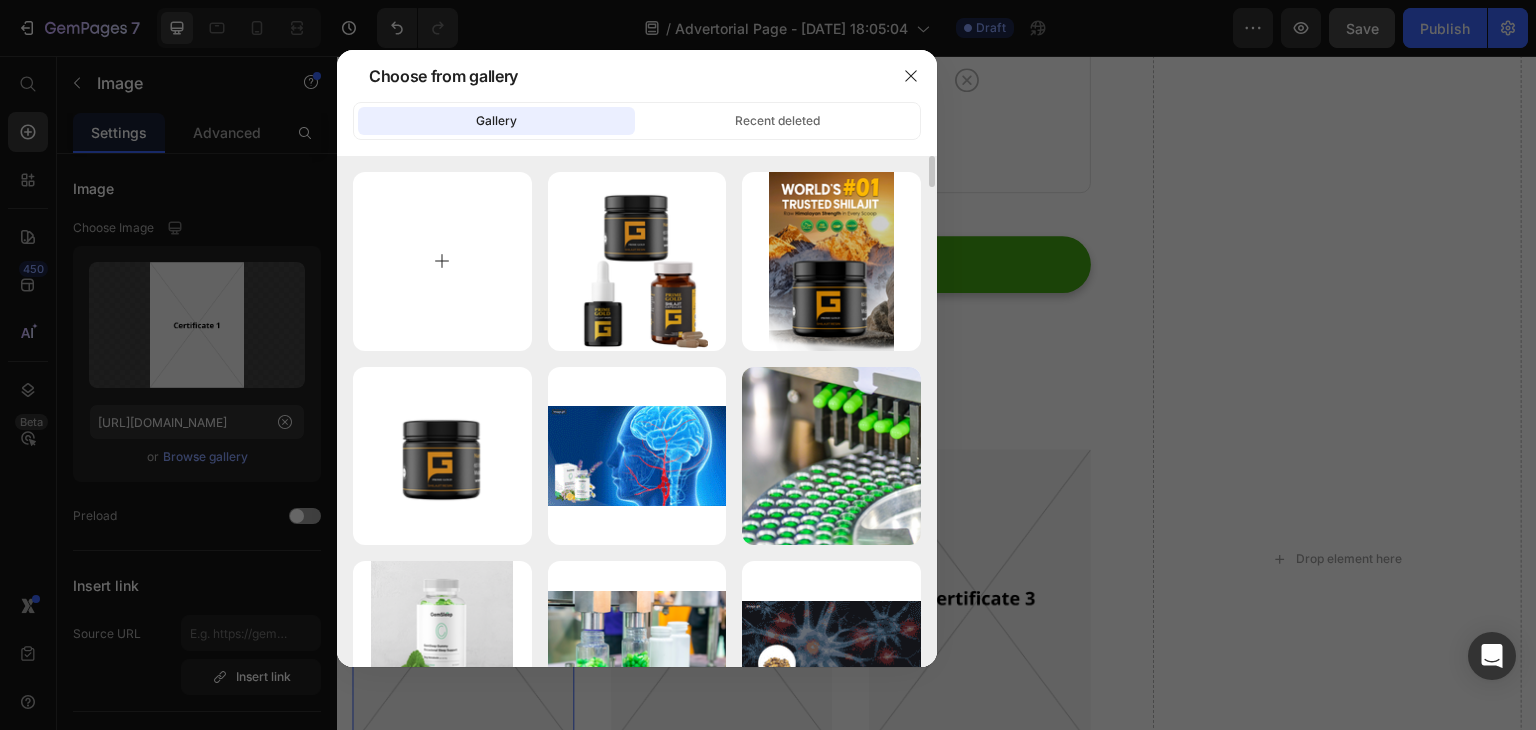 click at bounding box center [442, 261] 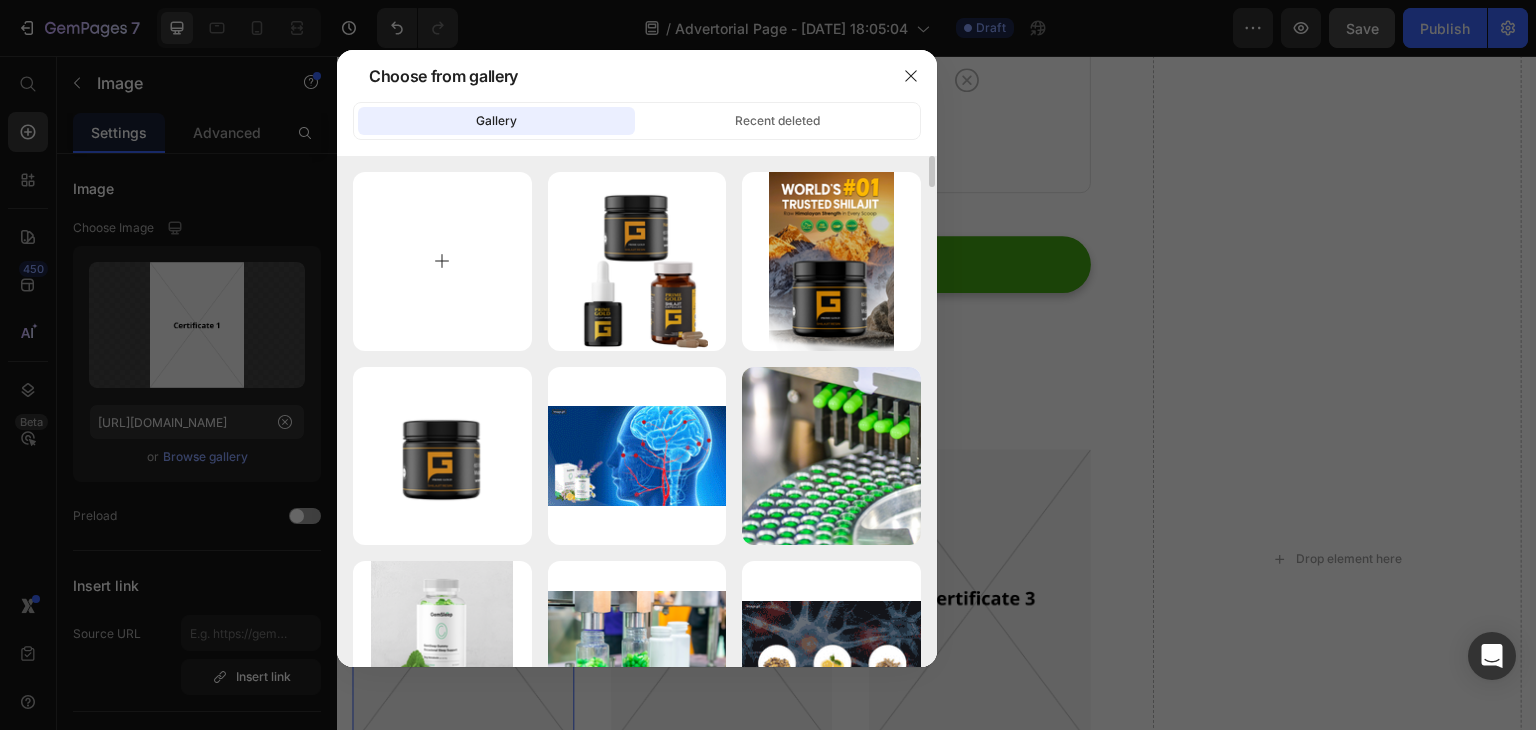 type on "C:\fakepath\ETHICAL NUTRA HALAL_001.png" 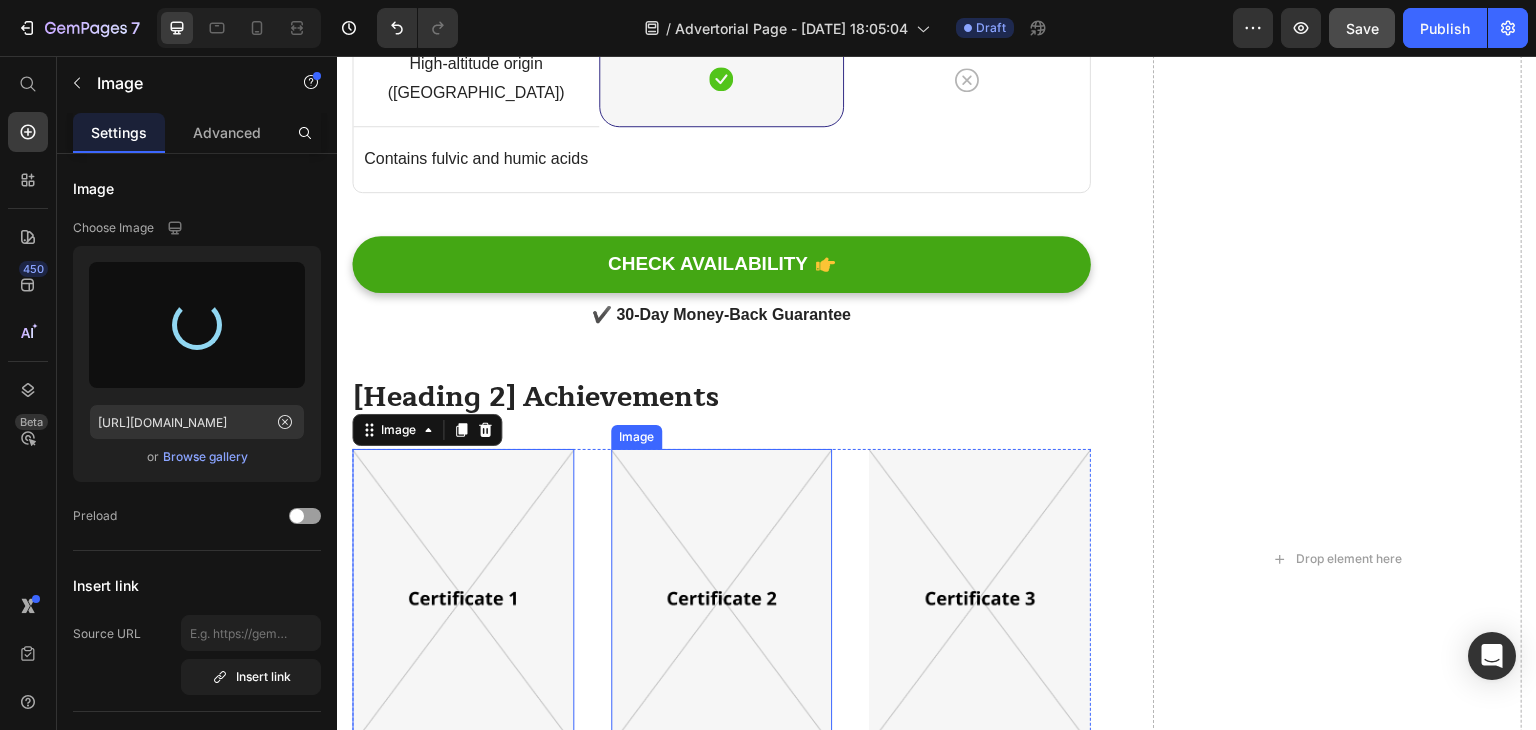 type on "https://cdn.shopify.com/s/files/1/0796/2411/0429/files/gempages_547377742321026216-a116c6f6-289d-469e-93ba-0e000b567796.png" 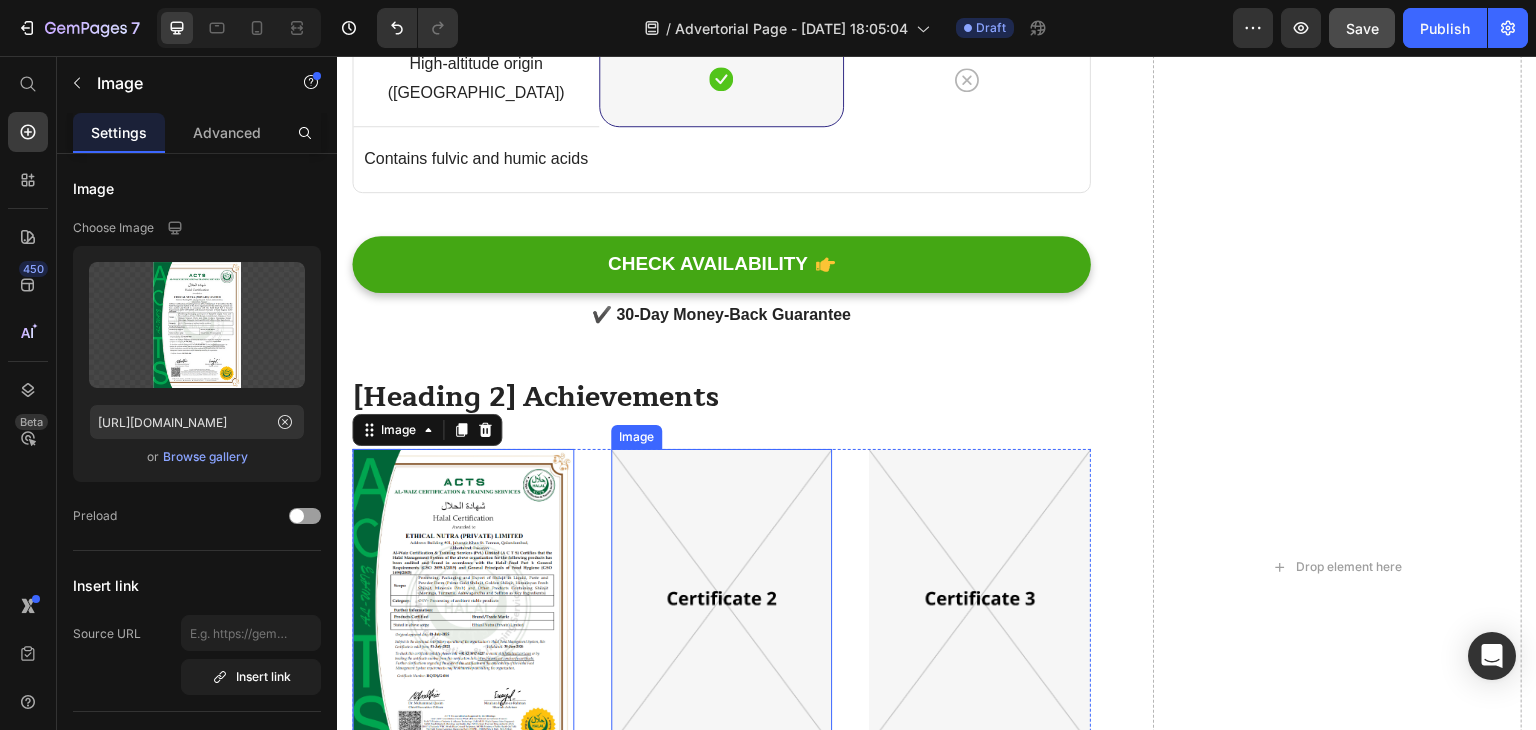 click at bounding box center [722, 597] 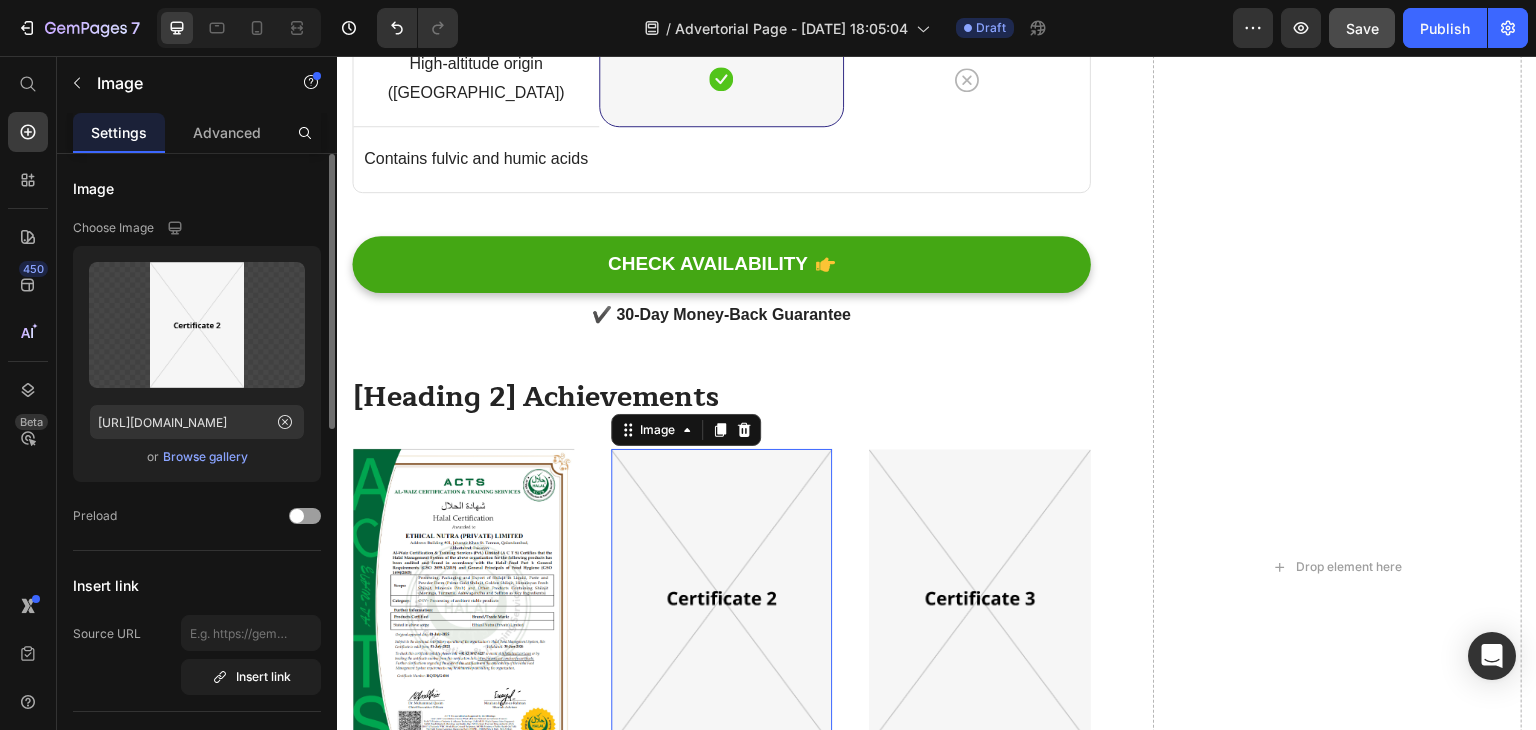 click on "Browse gallery" at bounding box center [205, 457] 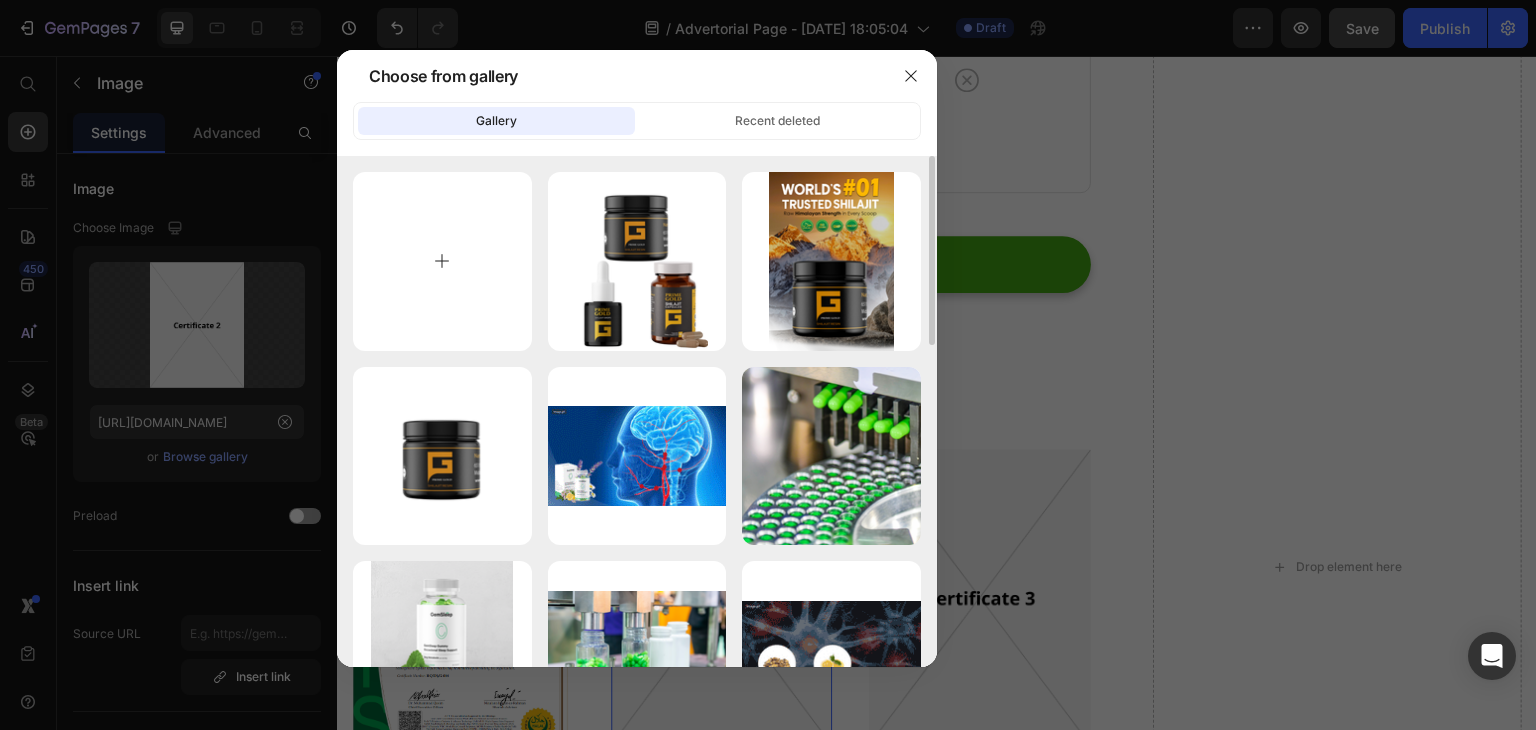 click at bounding box center (442, 261) 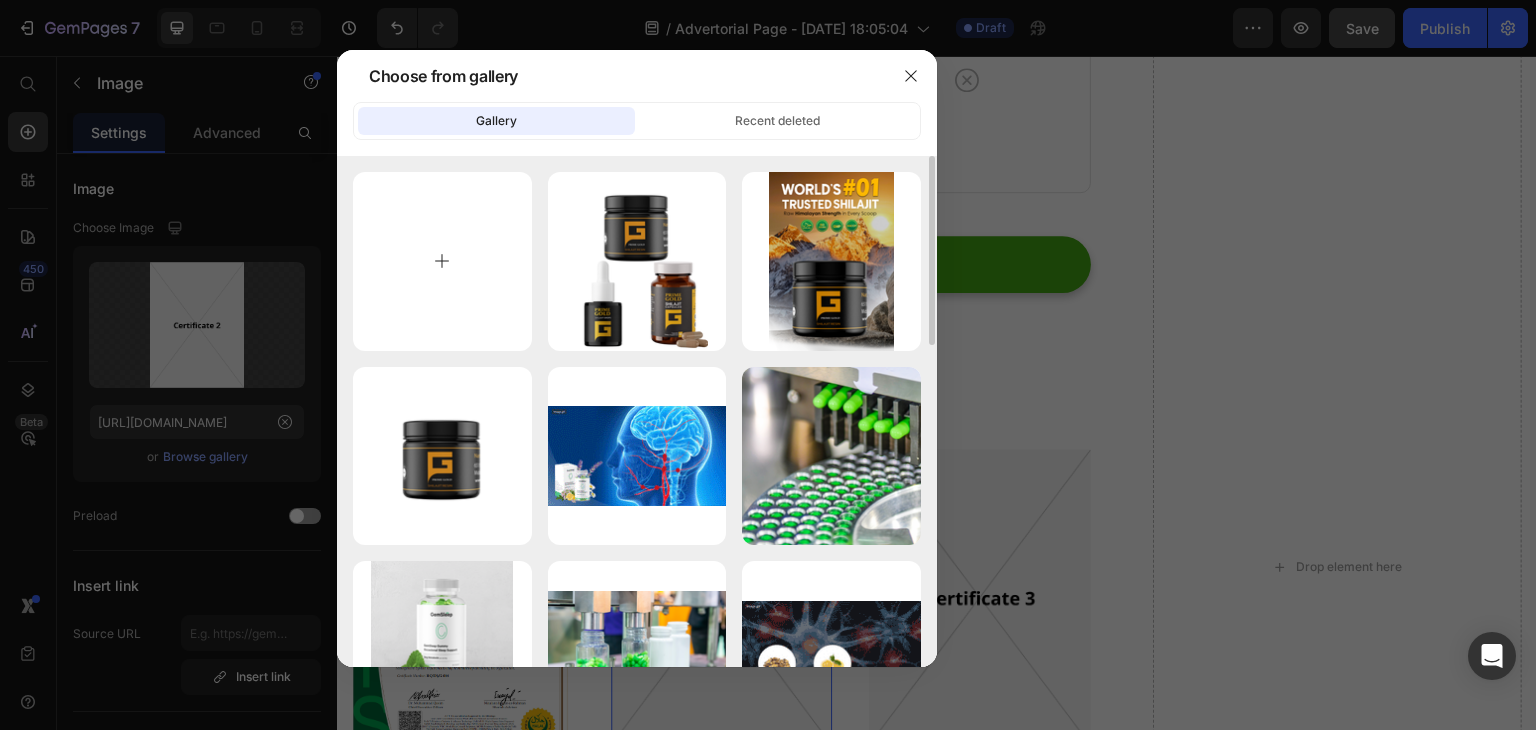 type on "C:\fakepath\Ethical Nutra 22K_001.png" 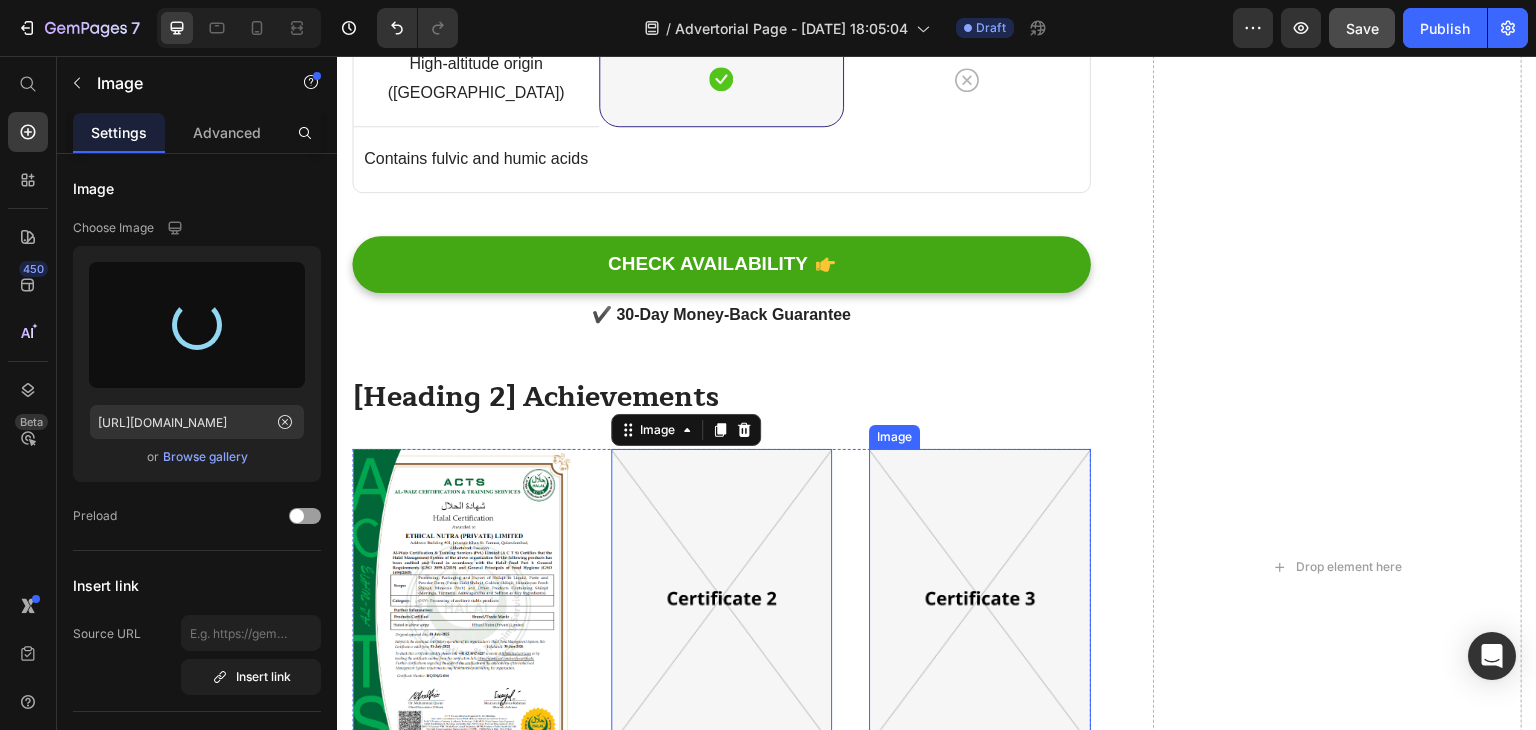 type on "https://cdn.shopify.com/s/files/1/0796/2411/0429/files/gempages_547377742321026216-90384387-5586-4799-9742-570fbfb1ee96.png" 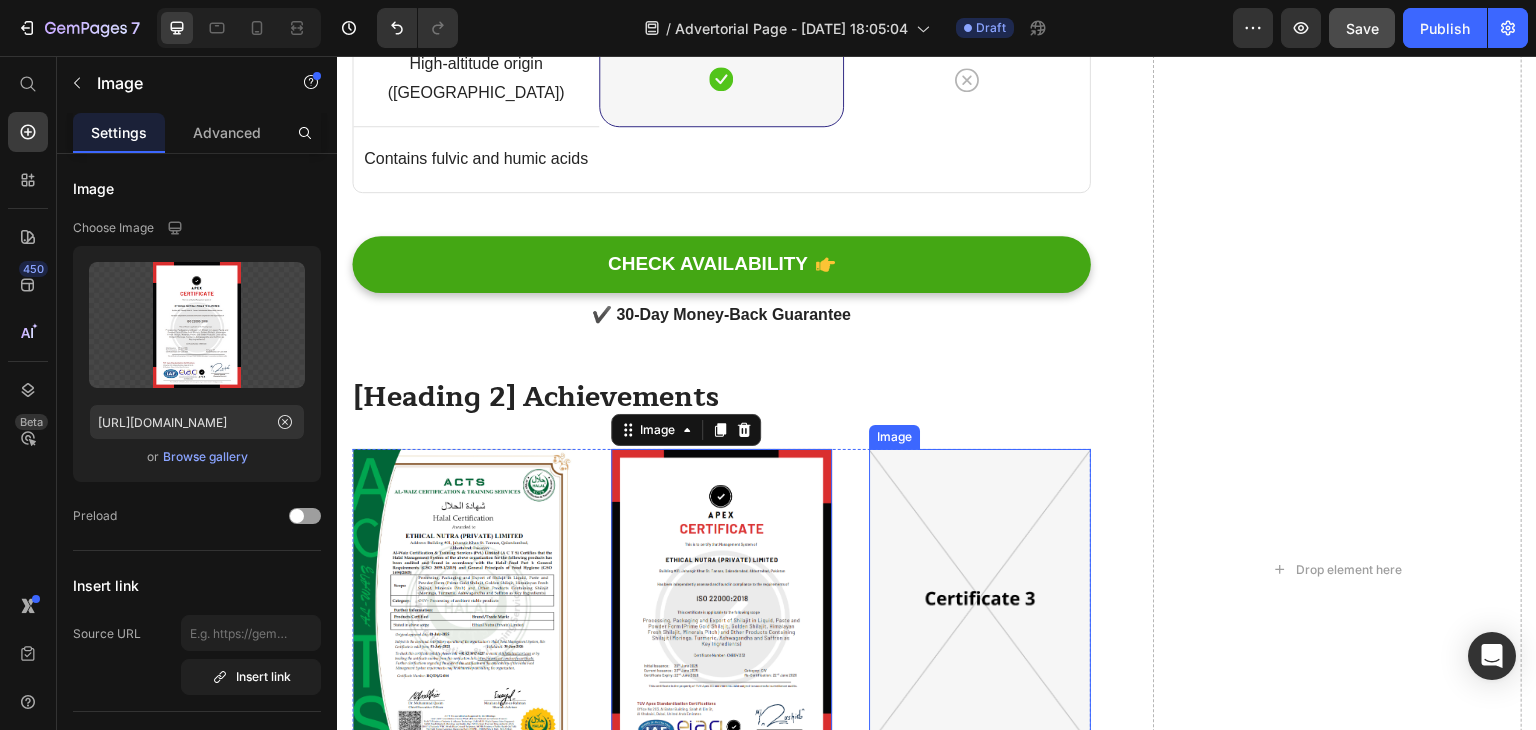 click at bounding box center (980, 597) 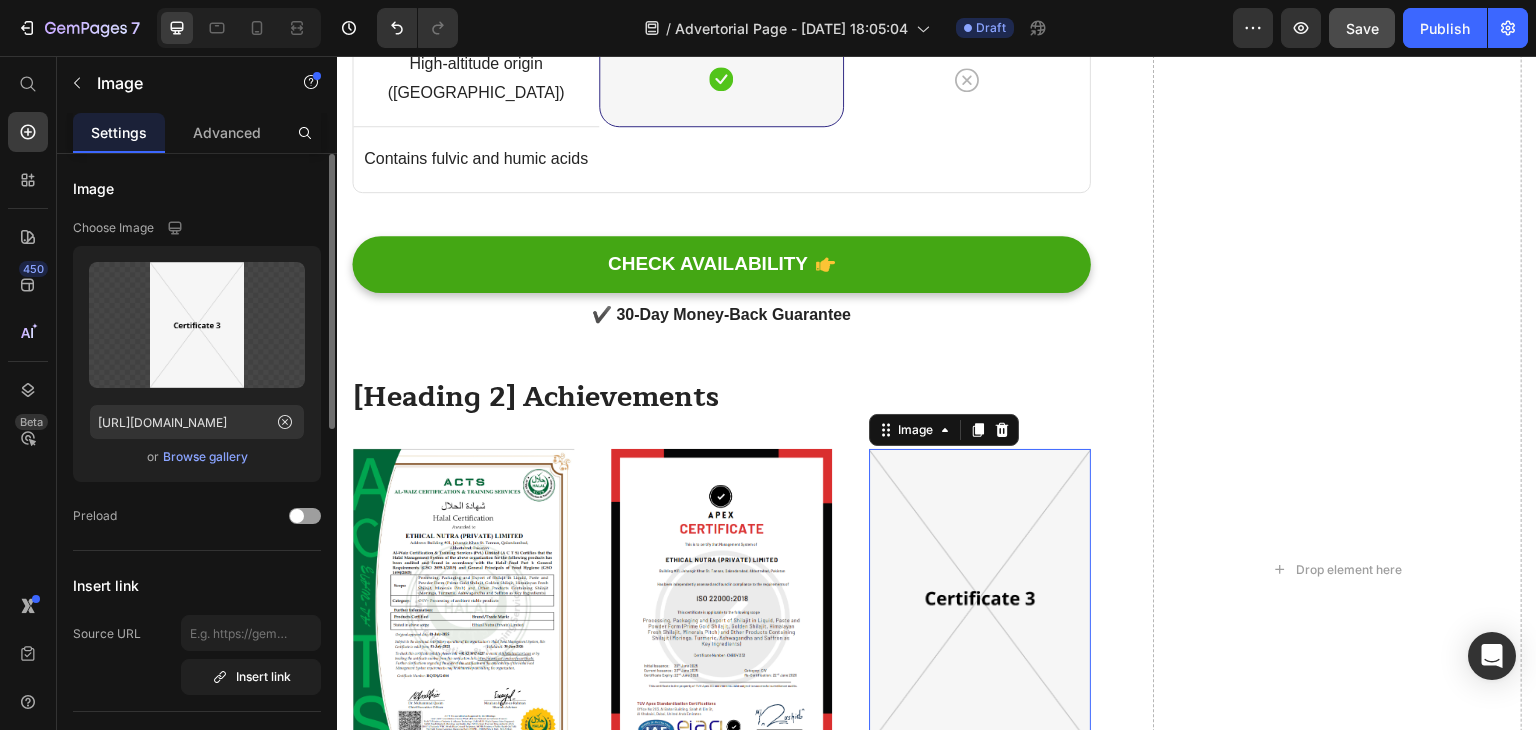 click on "Upload Image https://ucarecdn.com/3e46e67f-bcc3-4df3-acb3-885387d27c1a/-/format/auto/  or   Browse gallery" 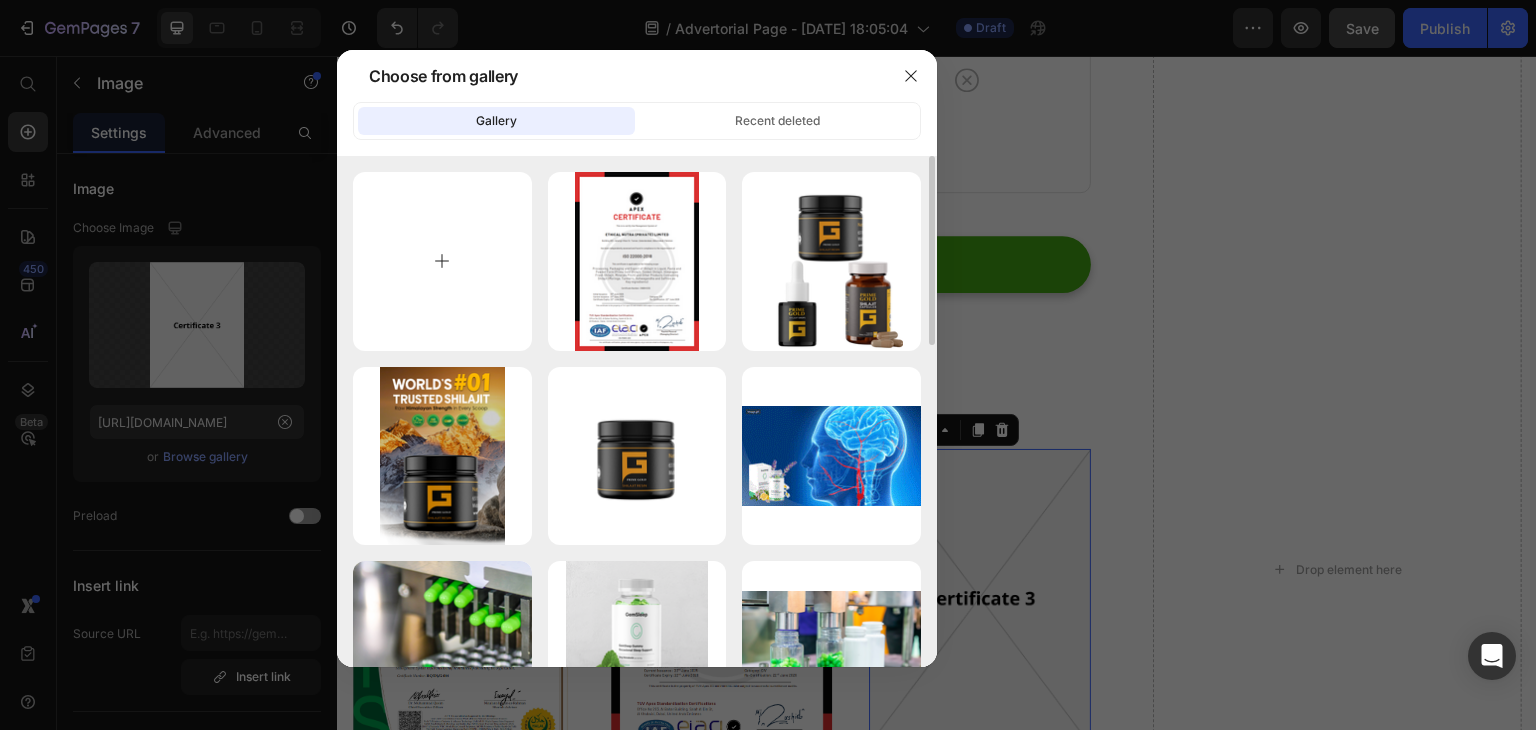 click at bounding box center [442, 261] 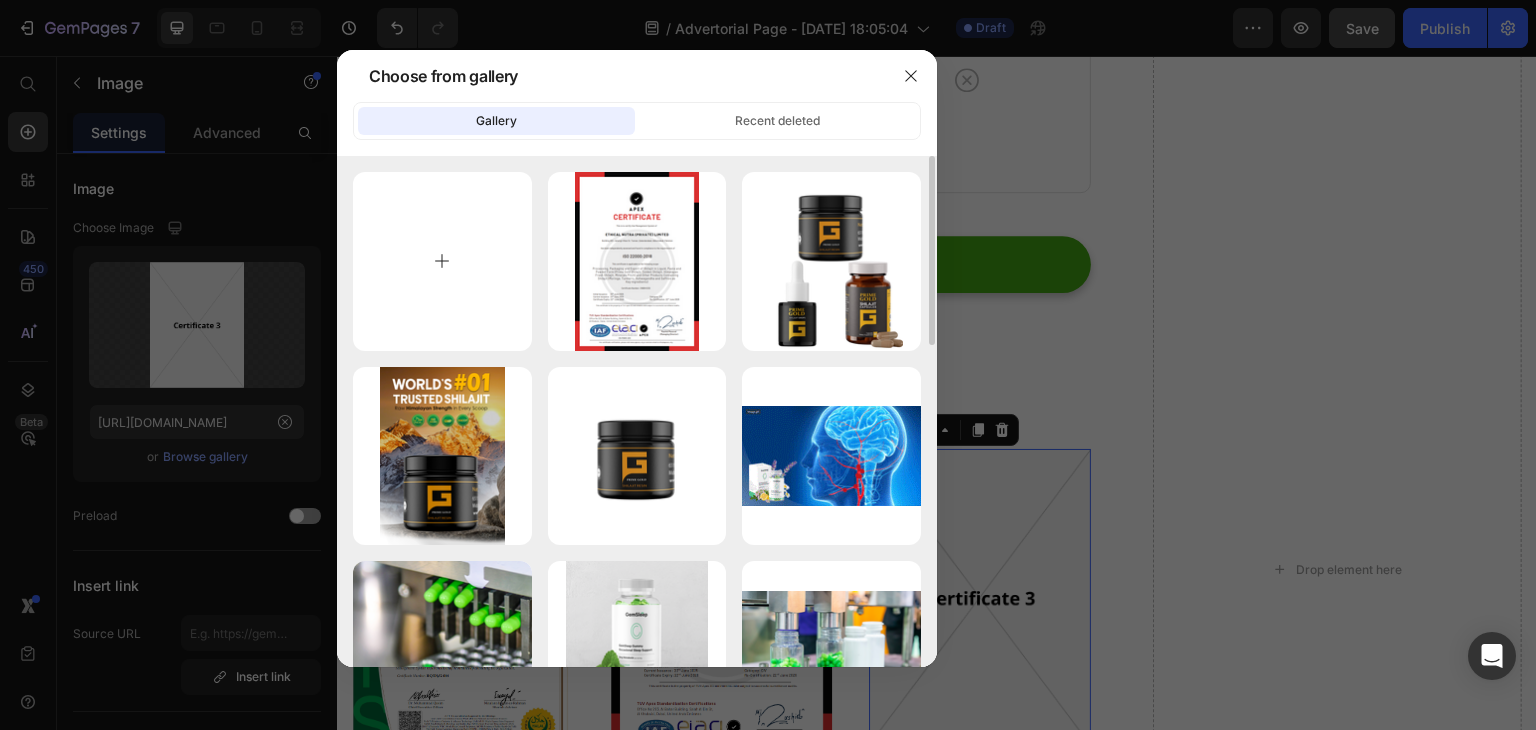 type on "C:\fakepath\Ethical Nutra GMP_001.png" 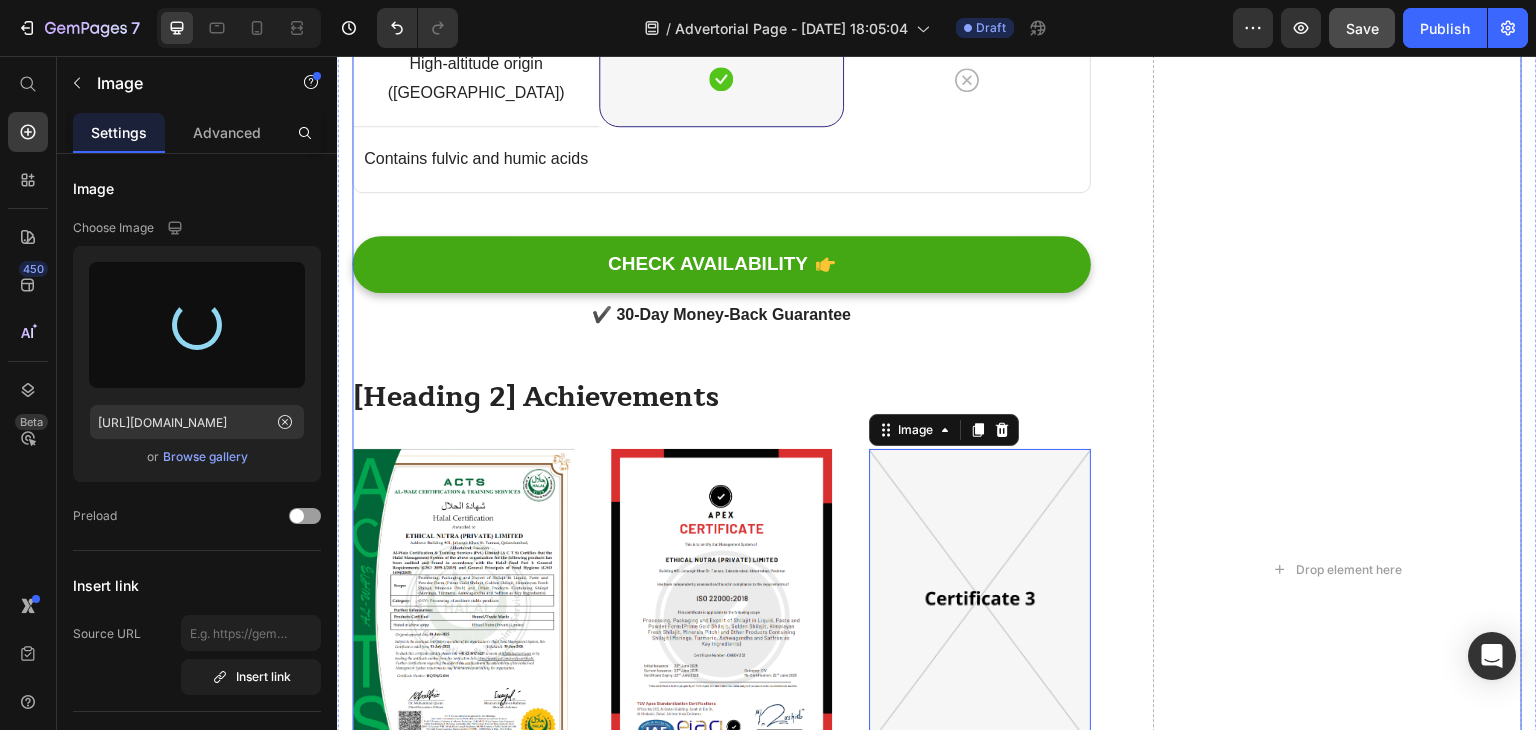 type on "https://cdn.shopify.com/s/files/1/0796/2411/0429/files/gempages_547377742321026216-6cd60e27-adc7-47db-af38-45ef0eea0abd.png" 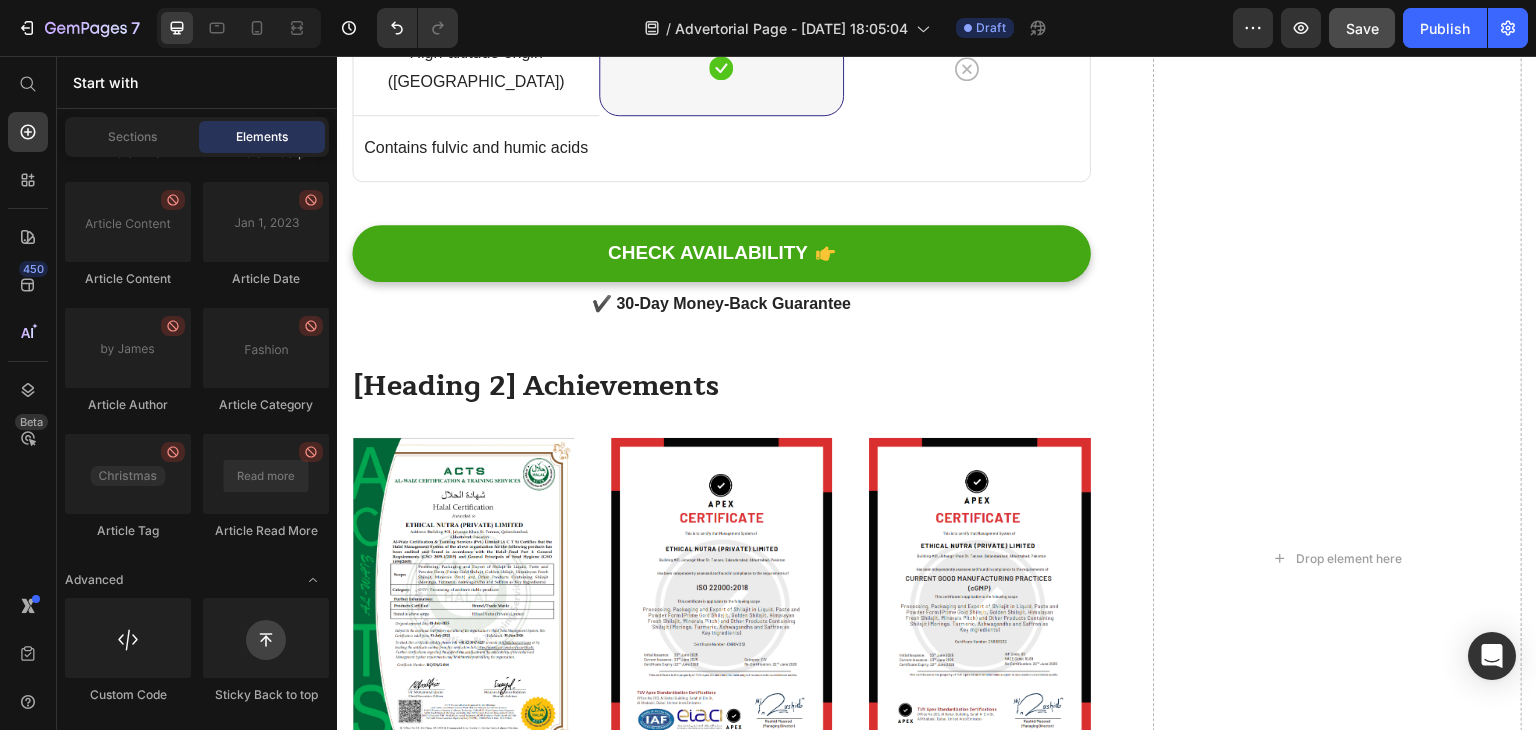 scroll, scrollTop: 8016, scrollLeft: 0, axis: vertical 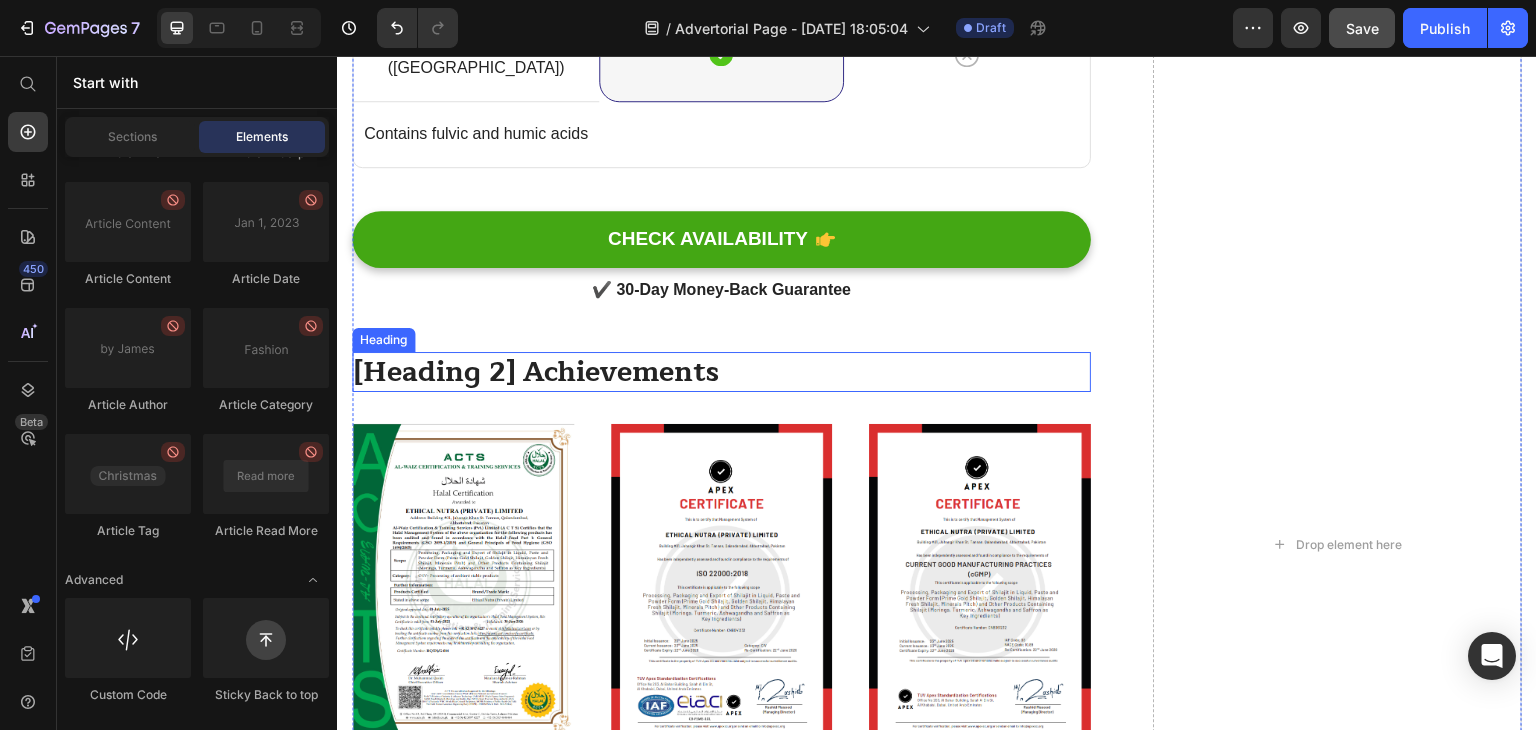 click on "[Heading 2] Achievements" at bounding box center [721, 372] 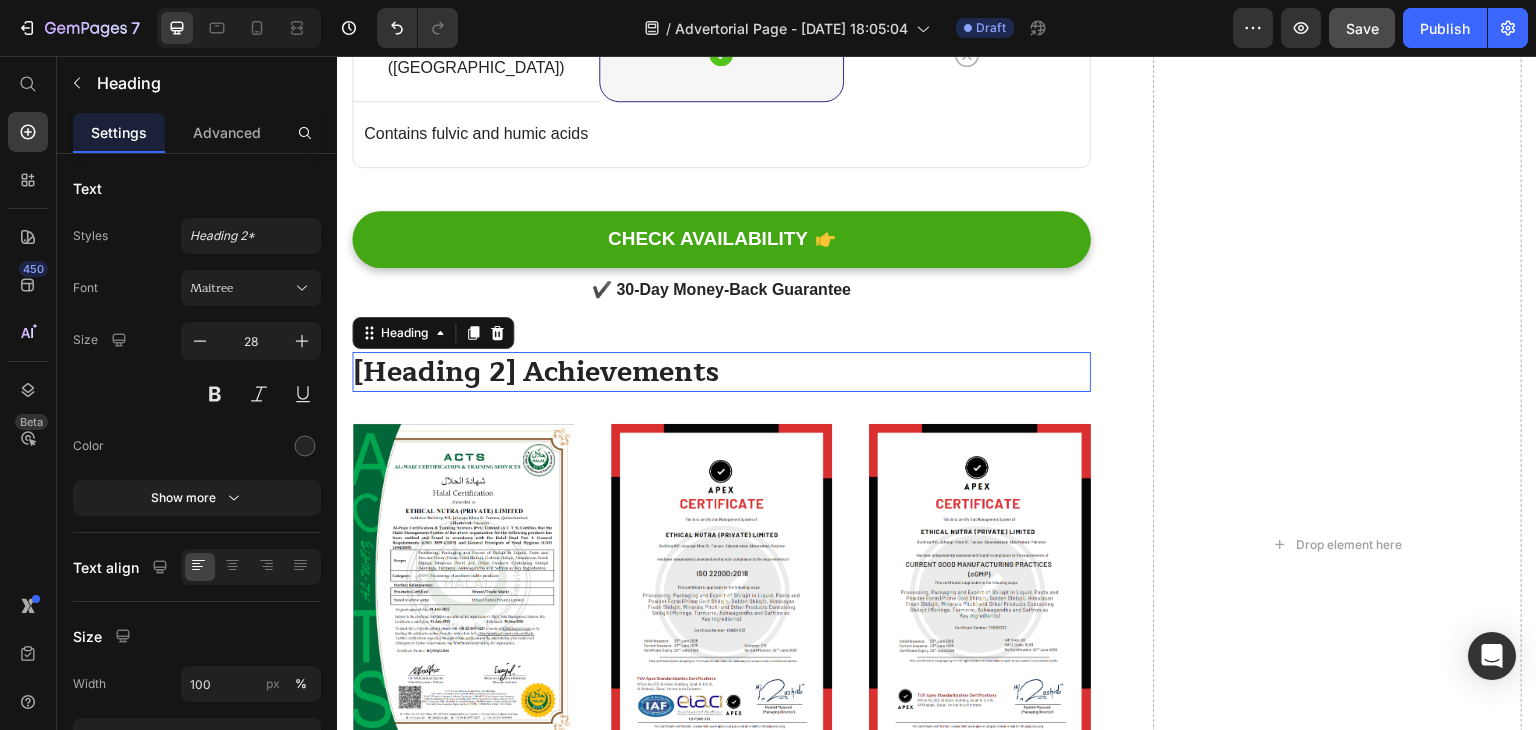 click on "[Heading 2] Achievements" at bounding box center (721, 372) 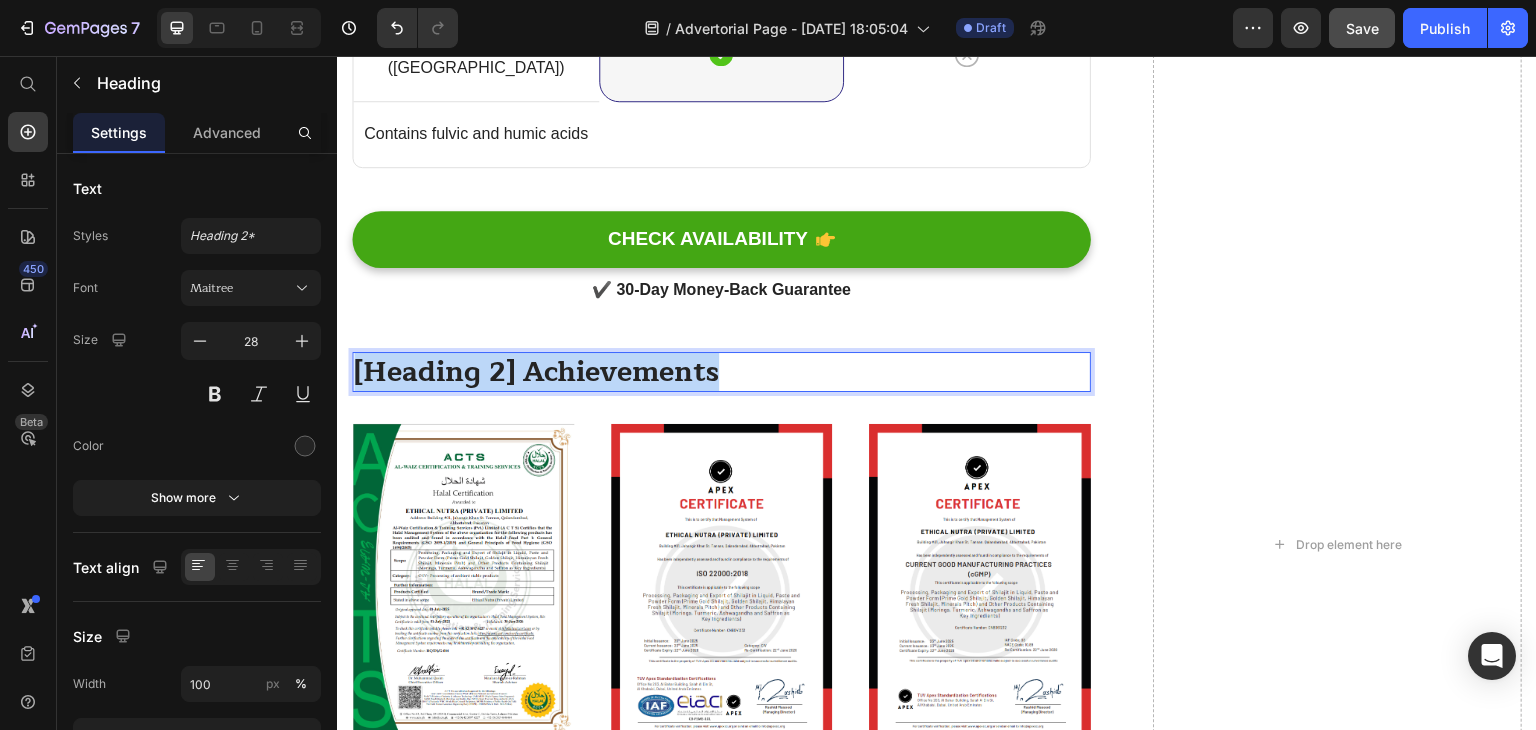 click on "[Heading 2] Achievements" at bounding box center [721, 372] 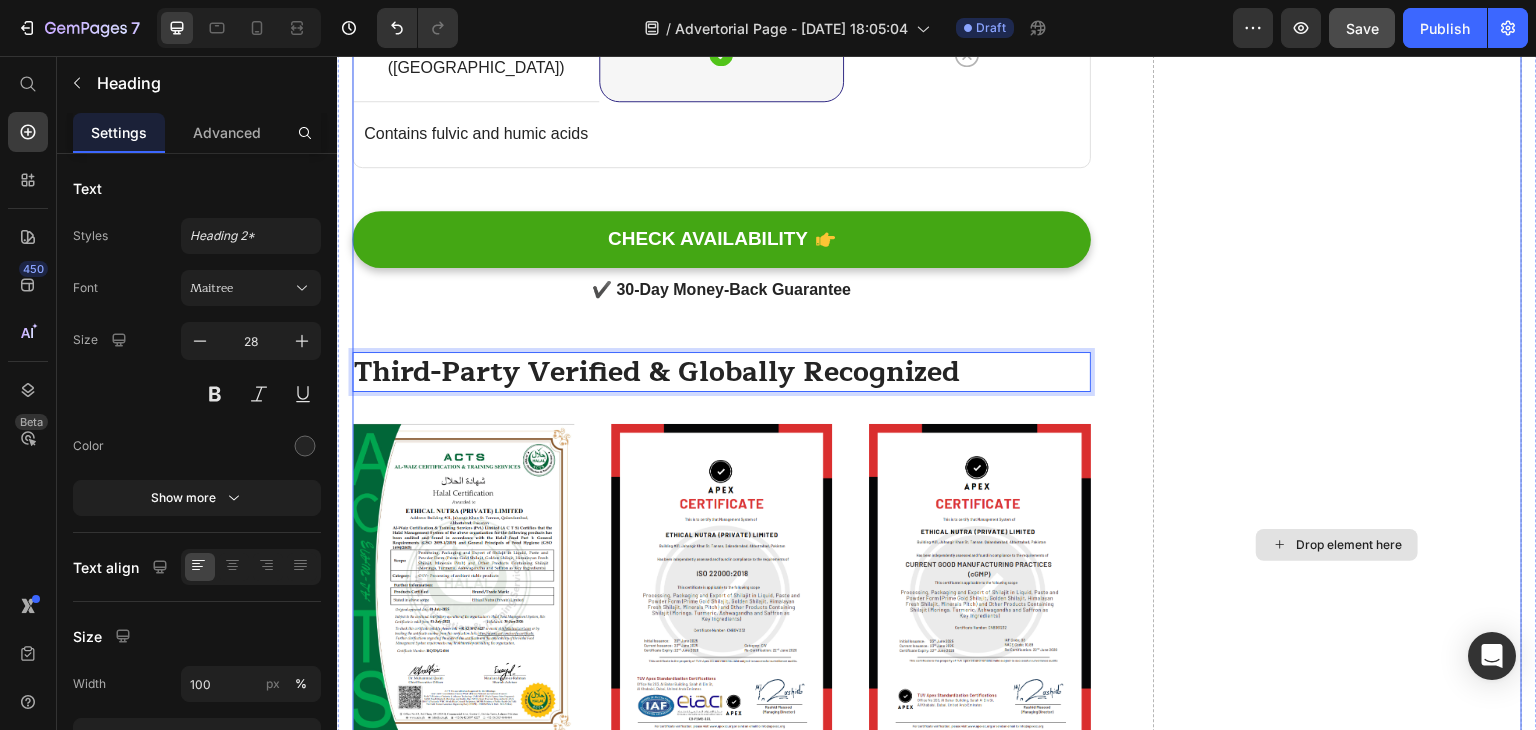 click on "Drop element here" at bounding box center [1337, 544] 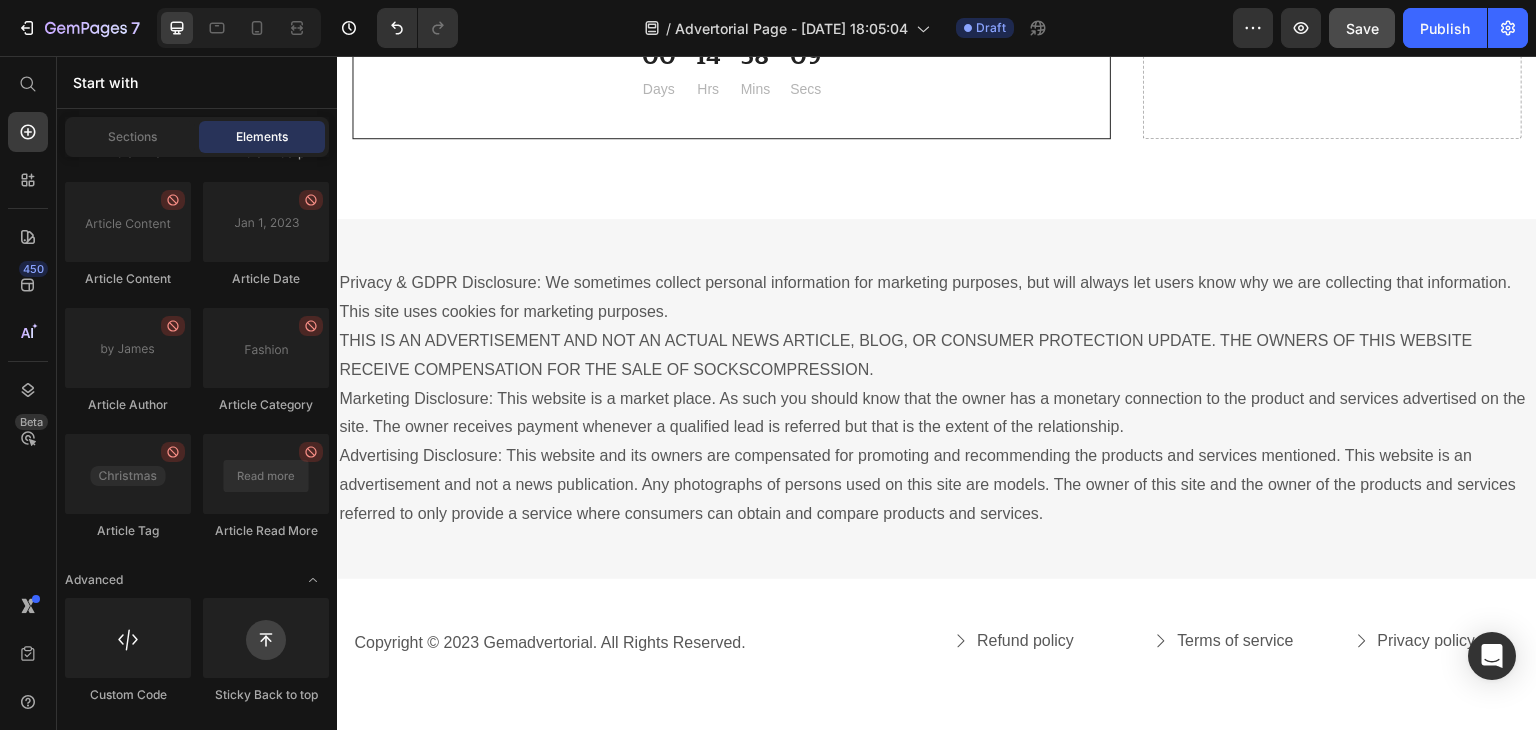 scroll, scrollTop: 10462, scrollLeft: 0, axis: vertical 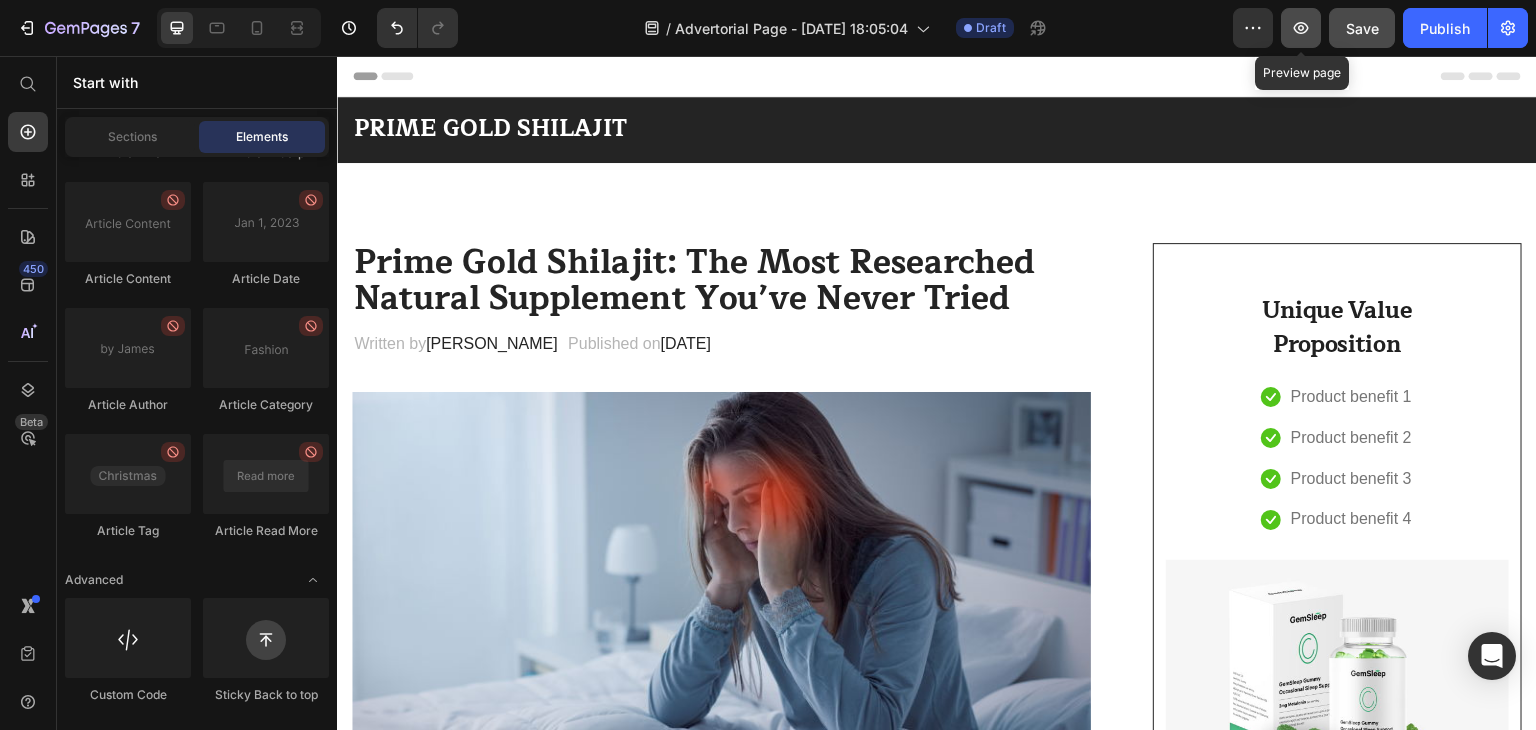 click 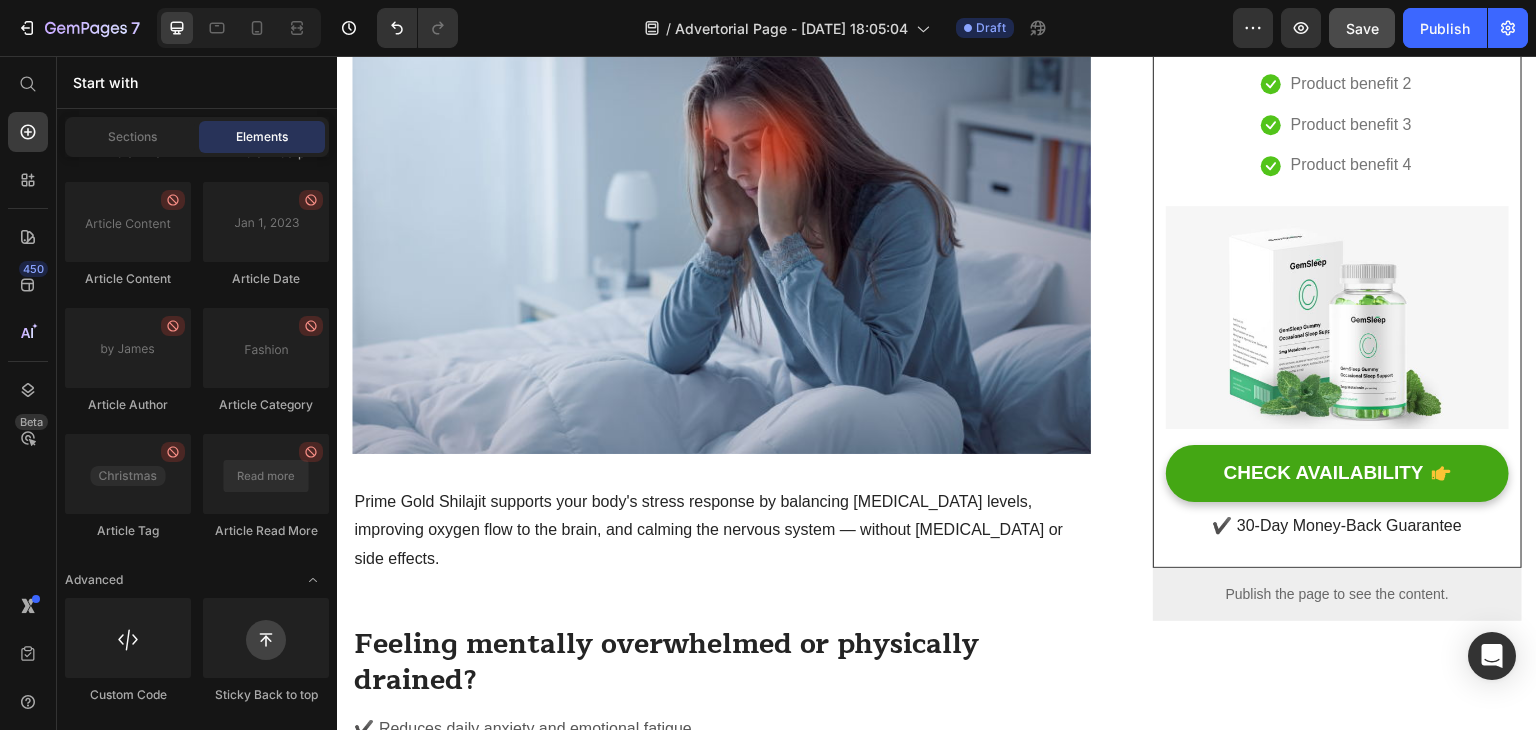 scroll, scrollTop: 368, scrollLeft: 0, axis: vertical 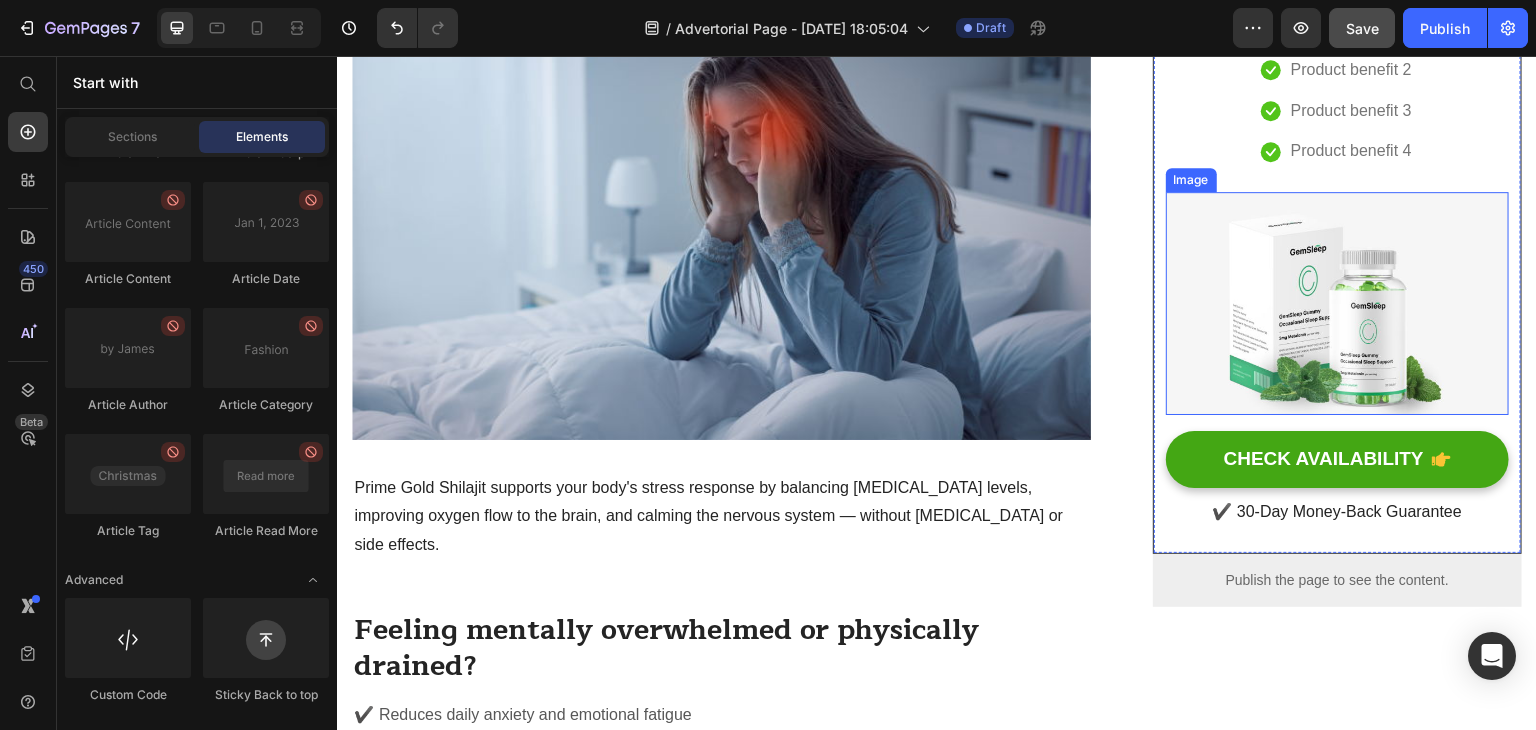 click at bounding box center [1337, 303] 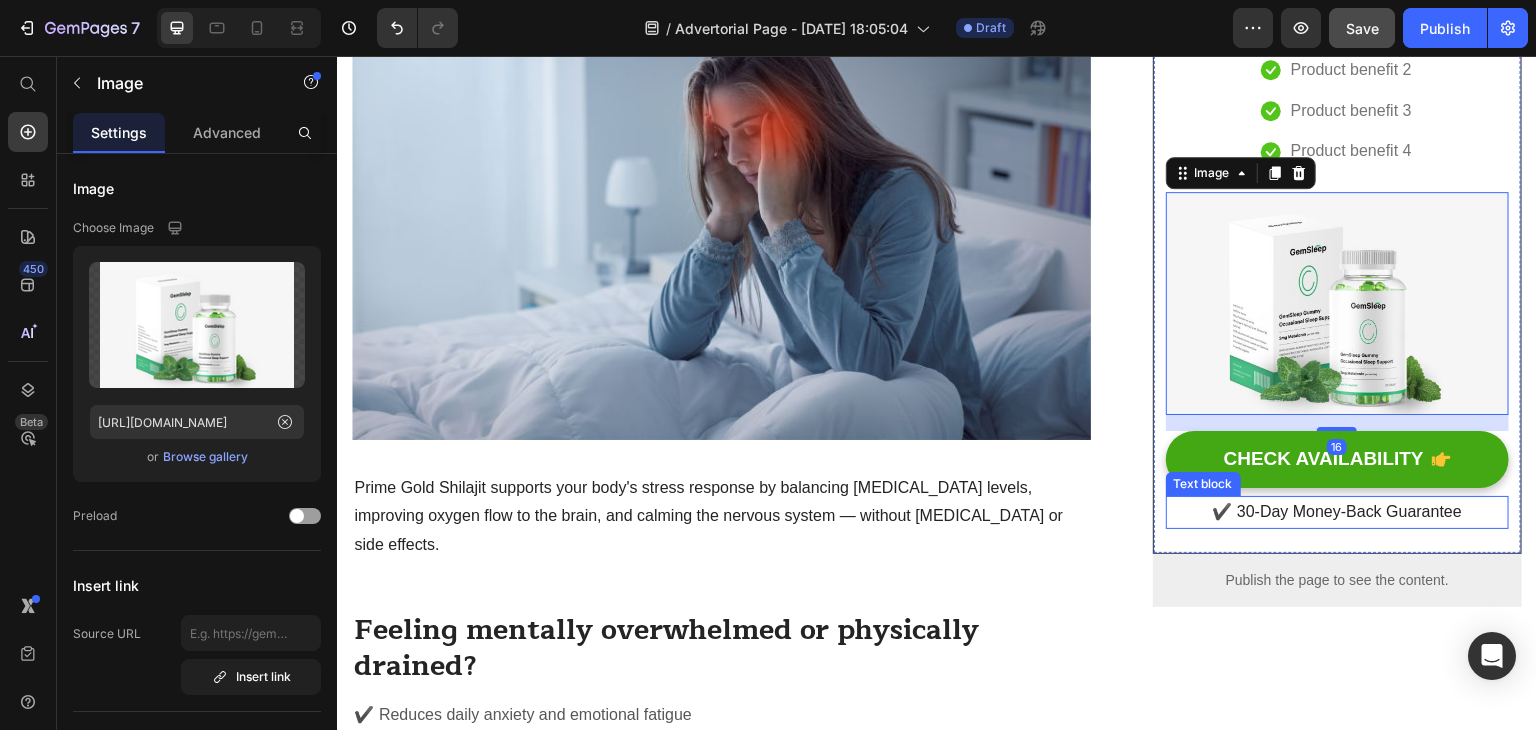 click on "✔️ 30-Day Money-Back Guarantee Text block" at bounding box center (1337, 512) 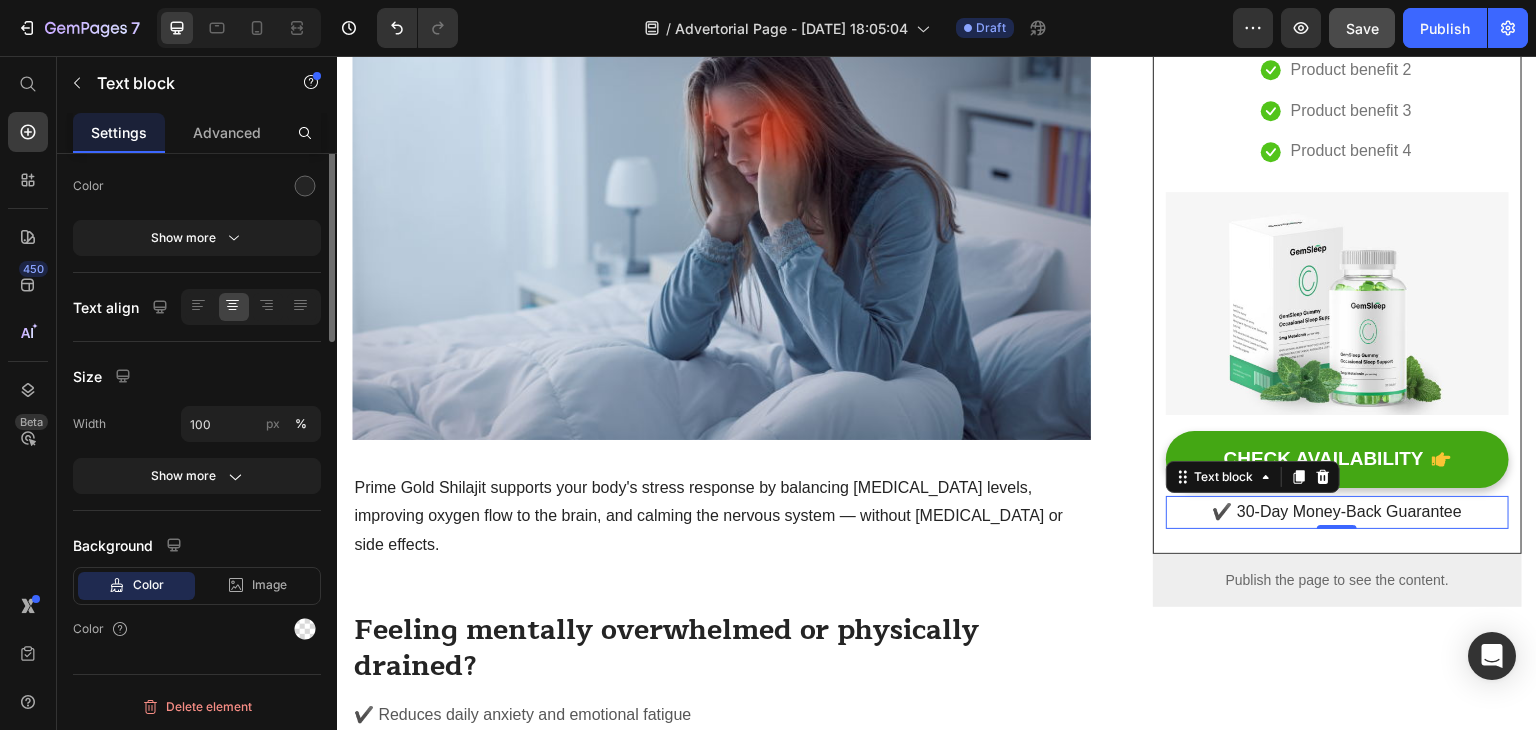scroll, scrollTop: 0, scrollLeft: 0, axis: both 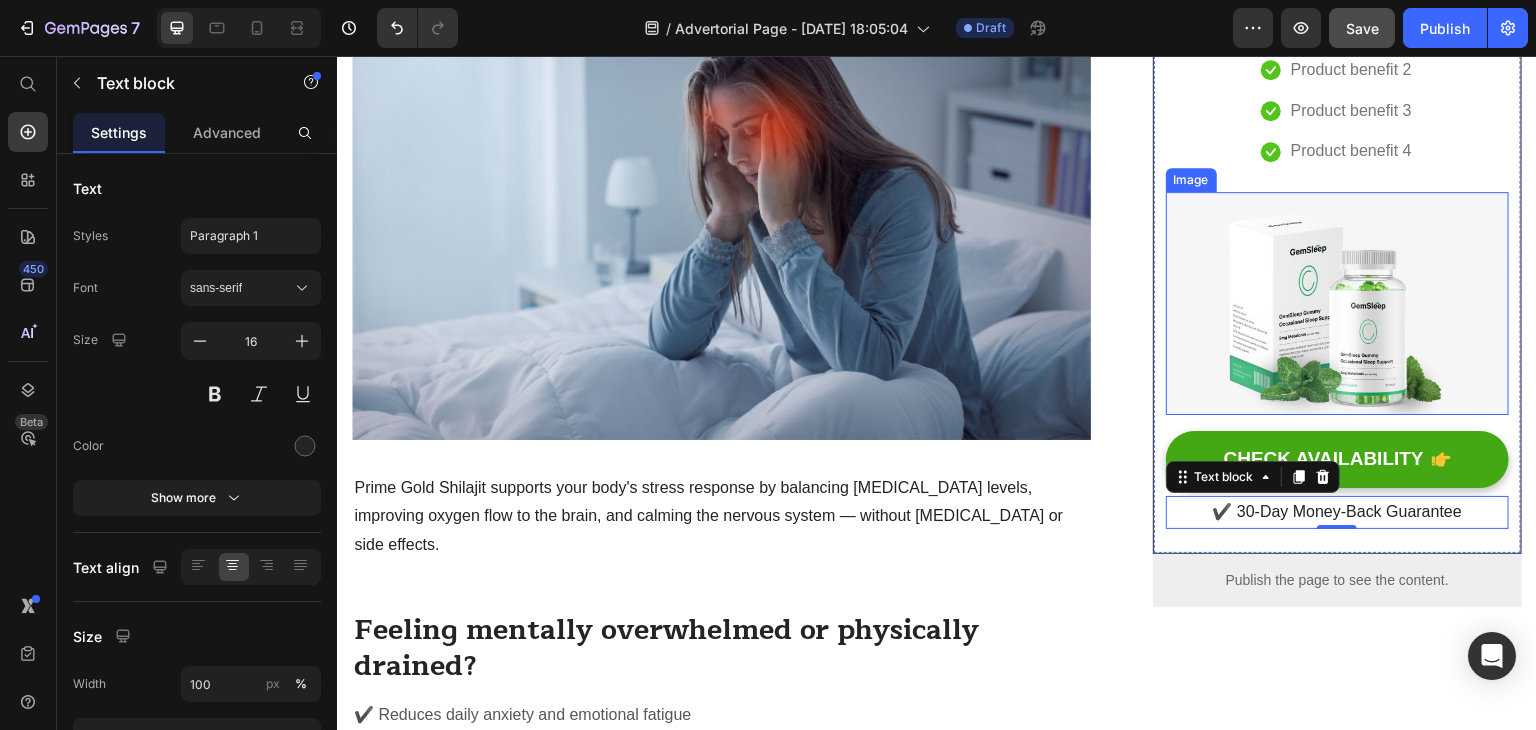 click at bounding box center [1337, 303] 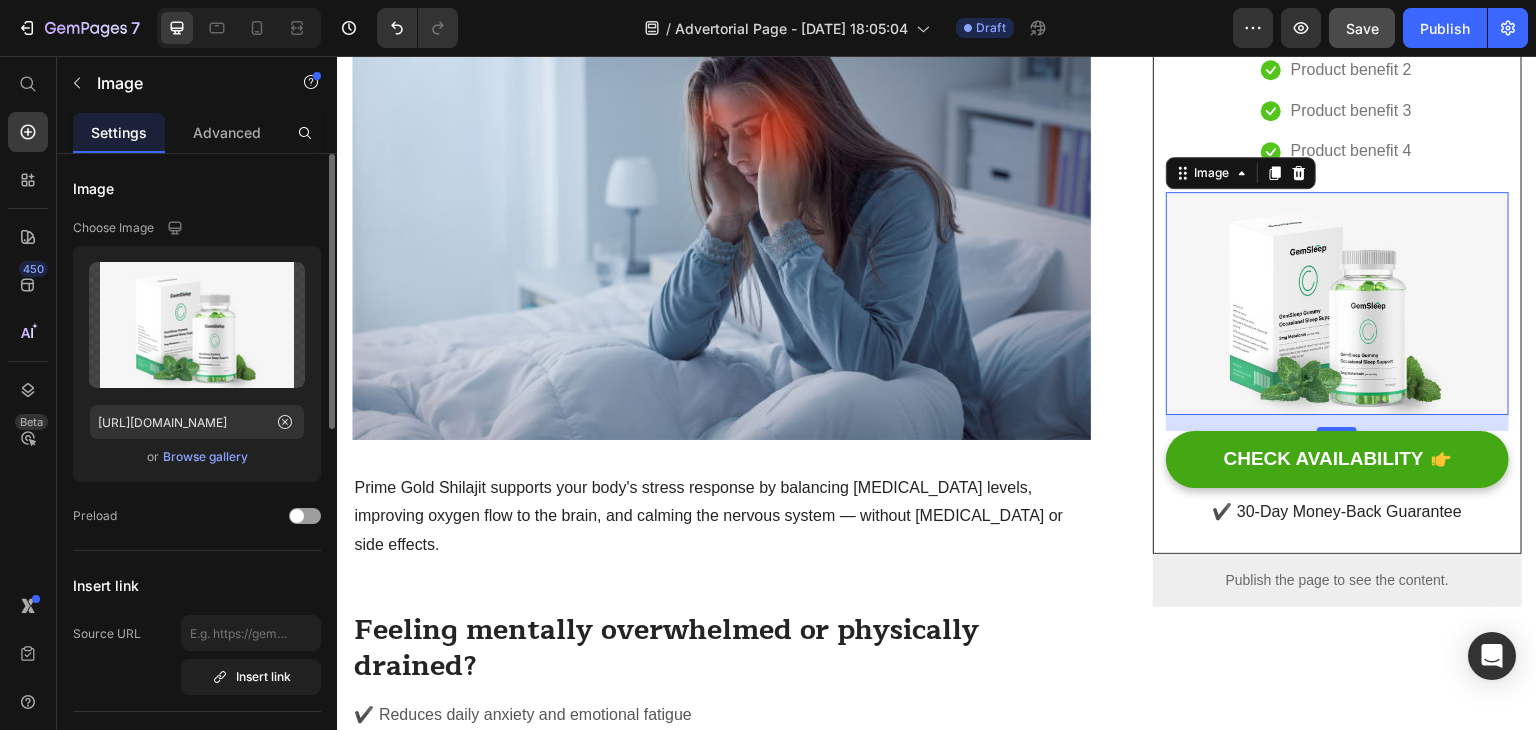click on "Browse gallery" at bounding box center (205, 457) 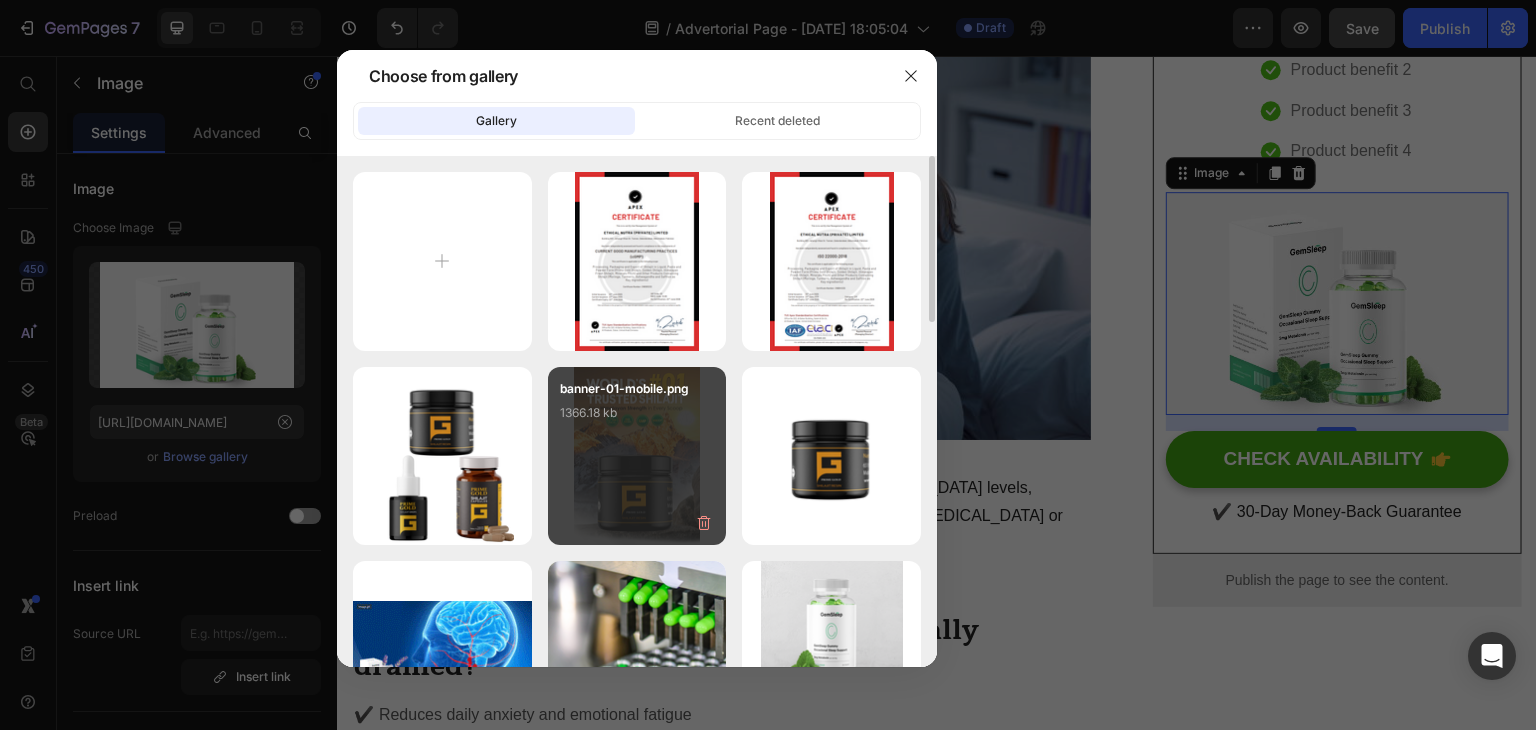 click on "banner-01-mobile.png 1366.18 kb" at bounding box center (637, 419) 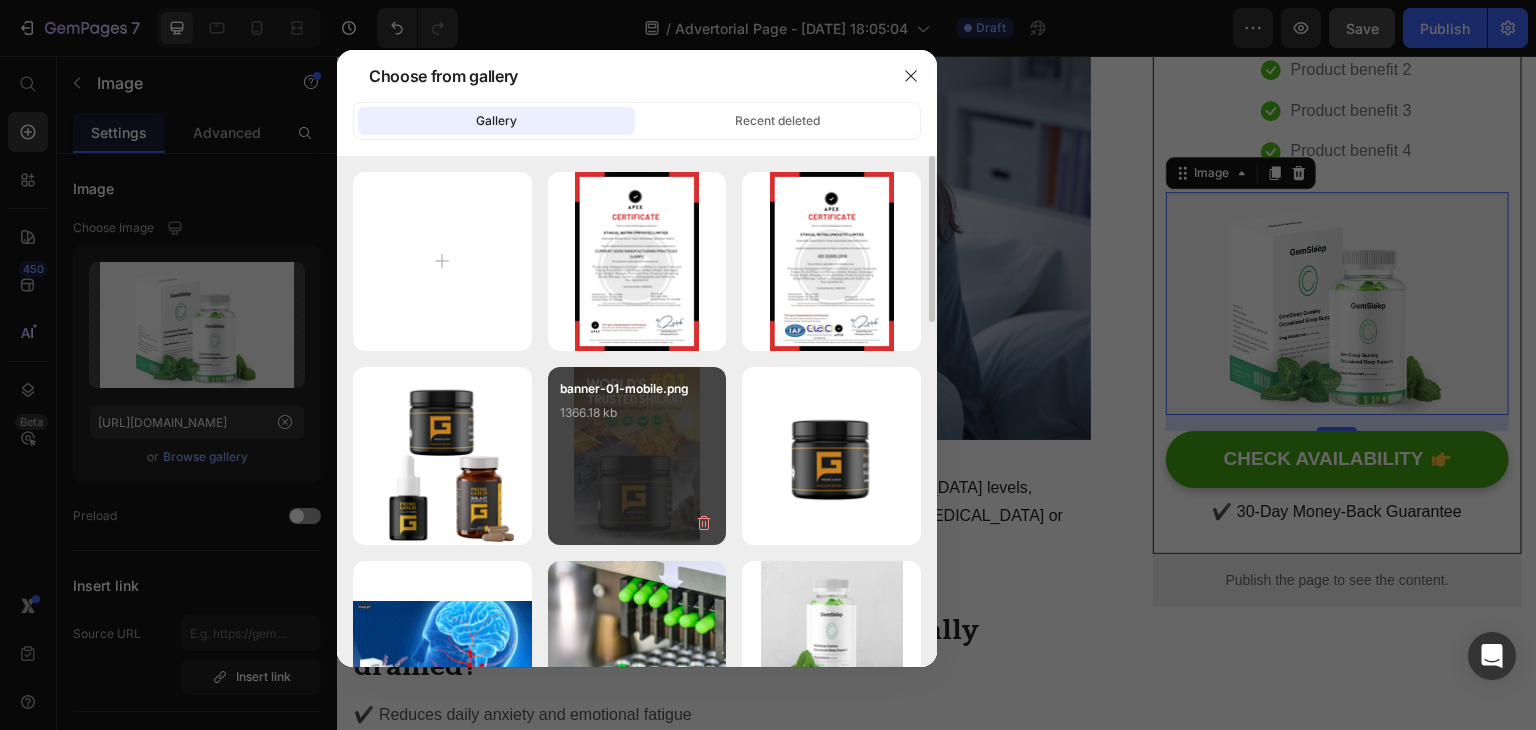 type on "[URL][DOMAIN_NAME]" 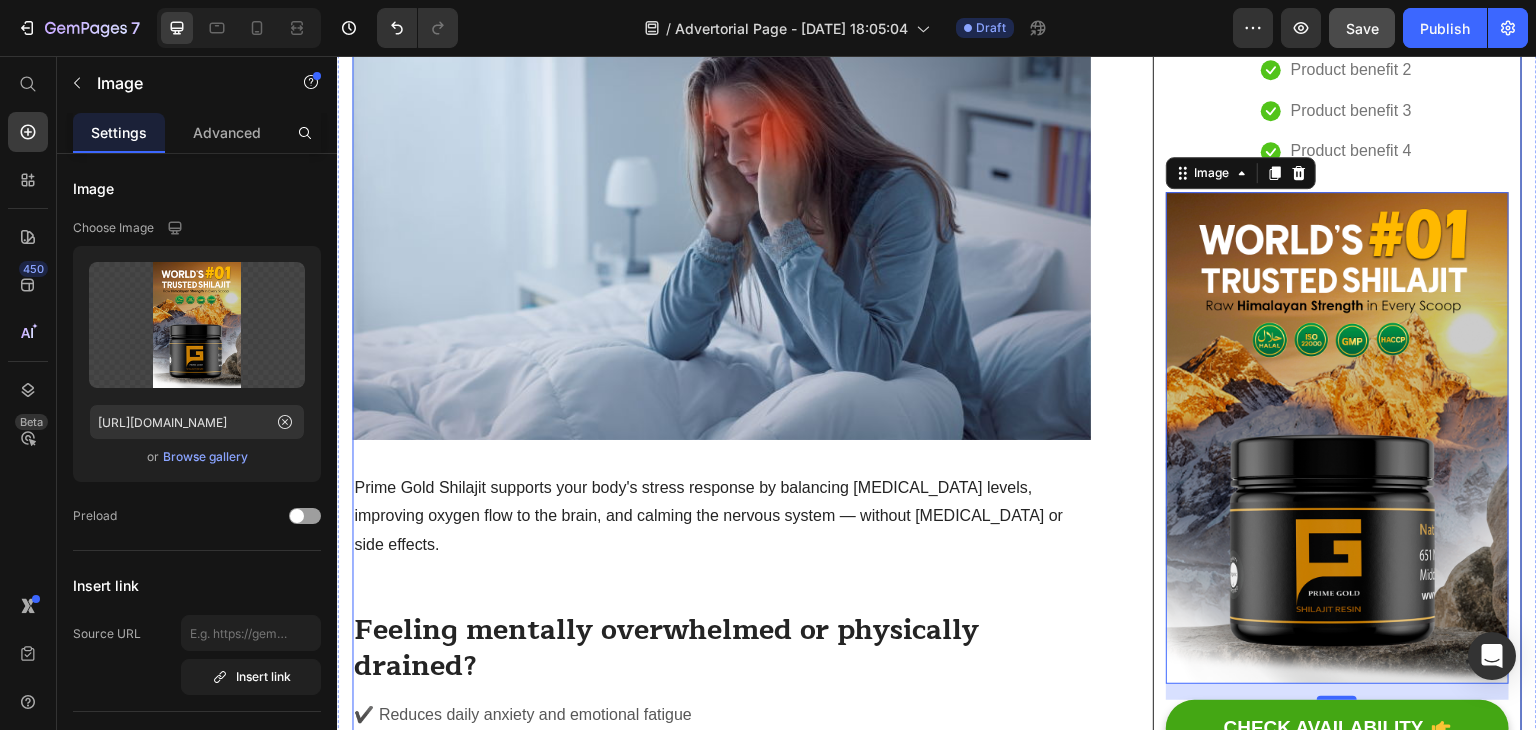 click on "Prime Gold Shilajit: The Most Researched Natural Supplement You’ve Never Tried Heading Written by  [PERSON_NAME]   Text block Published on  [DATE] Text block Row Image Prime Gold Shilajit supports your body's stress response by balancing [MEDICAL_DATA] levels, improving oxygen flow to the brain, and calming the nervous system — without [MEDICAL_DATA] or side effects. Text block Feeling mentally overwhelmed or physically drained? Heading ✔️ Reduces daily anxiety and emotional fatigue ✔️ Supports deep, natural relaxation ✔️ Helps relieve [MEDICAL_DATA] and mental fog ✔️ Enhances mood and clarity over time Clinically researched for cognitive support, anti-inflammation, and [MEDICAL_DATA] benefits. Text block
Icon Balances Stress Hormones:  Shilajit supports healthy [MEDICAL_DATA] levels, helping your body stay calm under pressure and reducing the effects of daily stress. Text block Row
Icon Calms the Nervous System: Text block Row
Icon Text block Row Row" at bounding box center (937, 2157) 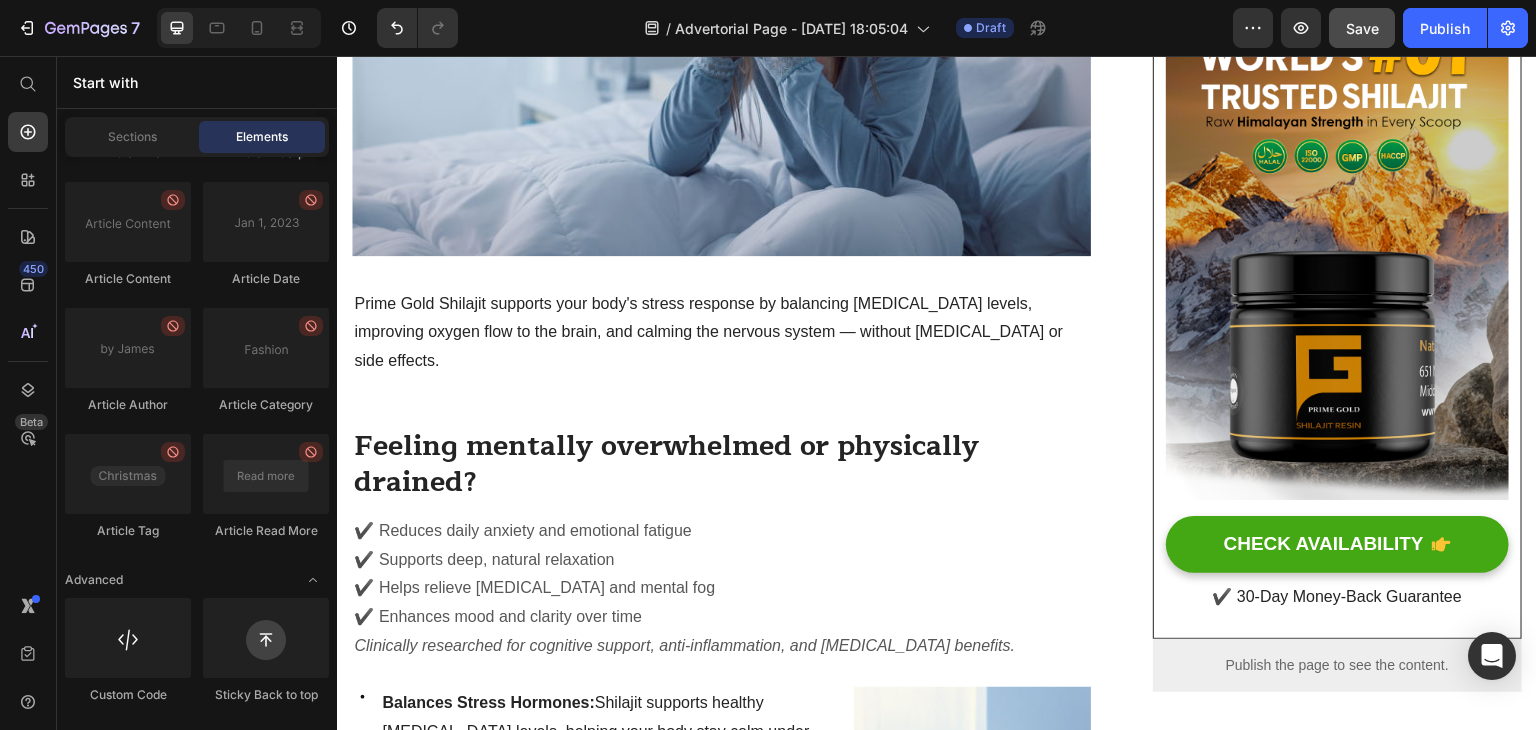 scroll, scrollTop: 566, scrollLeft: 0, axis: vertical 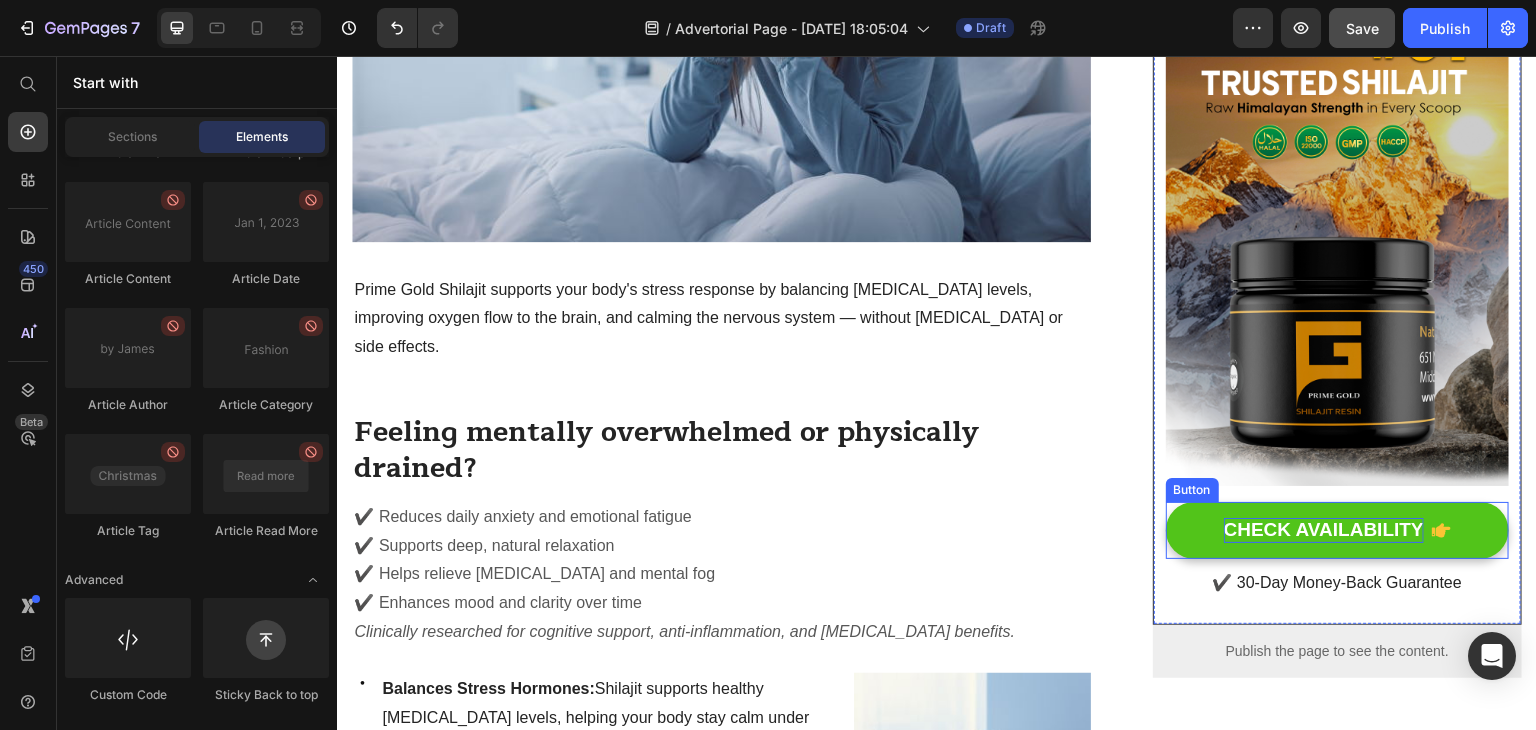 click on "CHECK AVAILABILITY" at bounding box center [1324, 530] 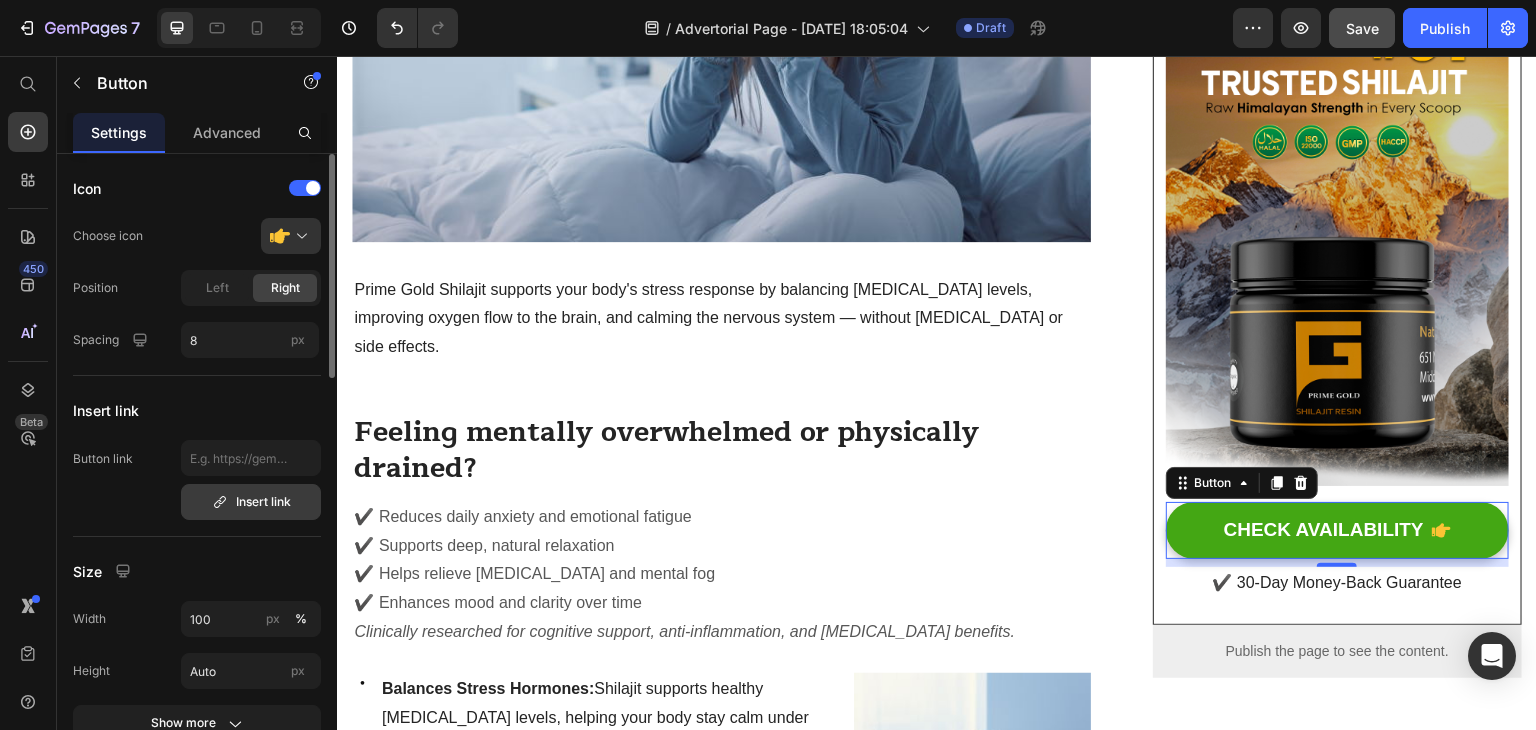 click on "Insert link" at bounding box center [251, 502] 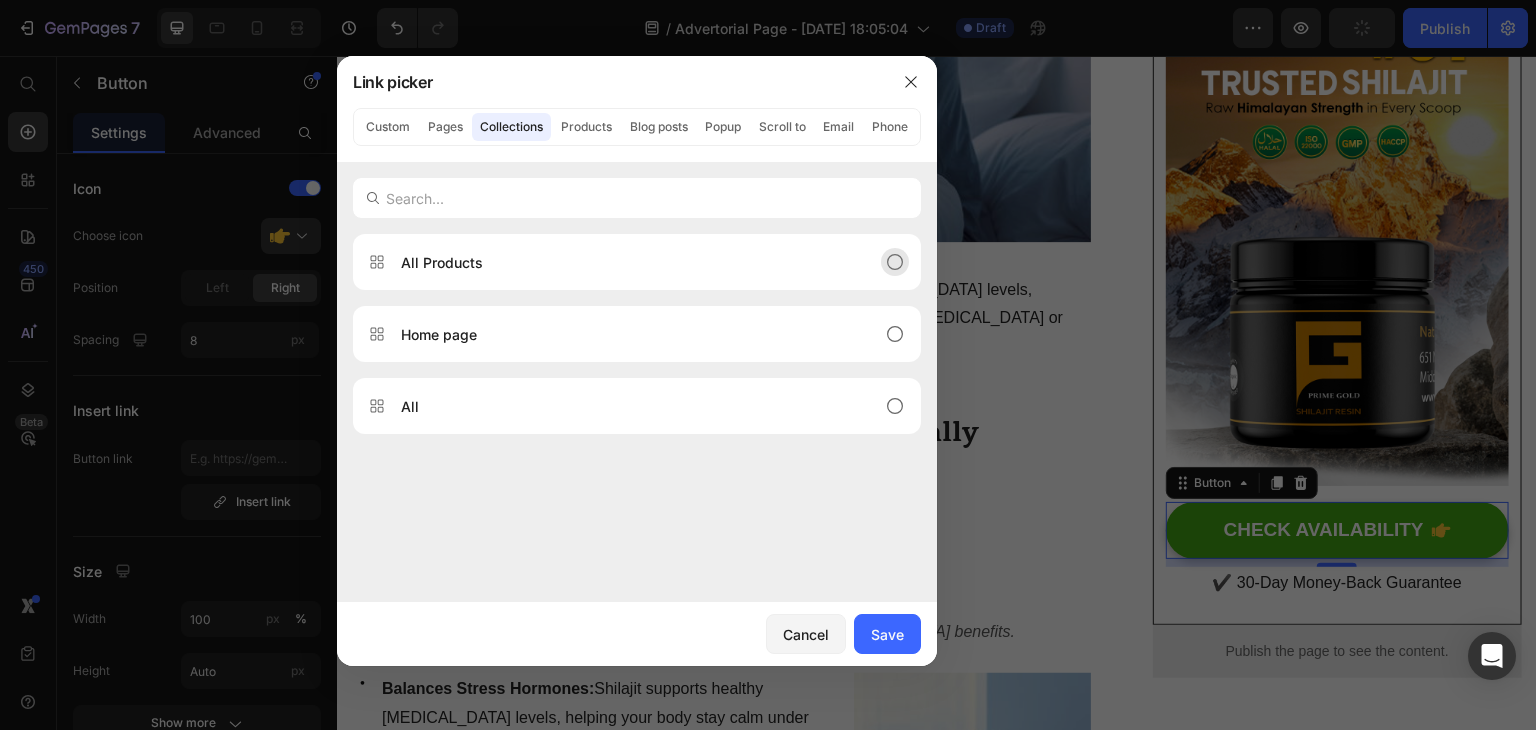 click 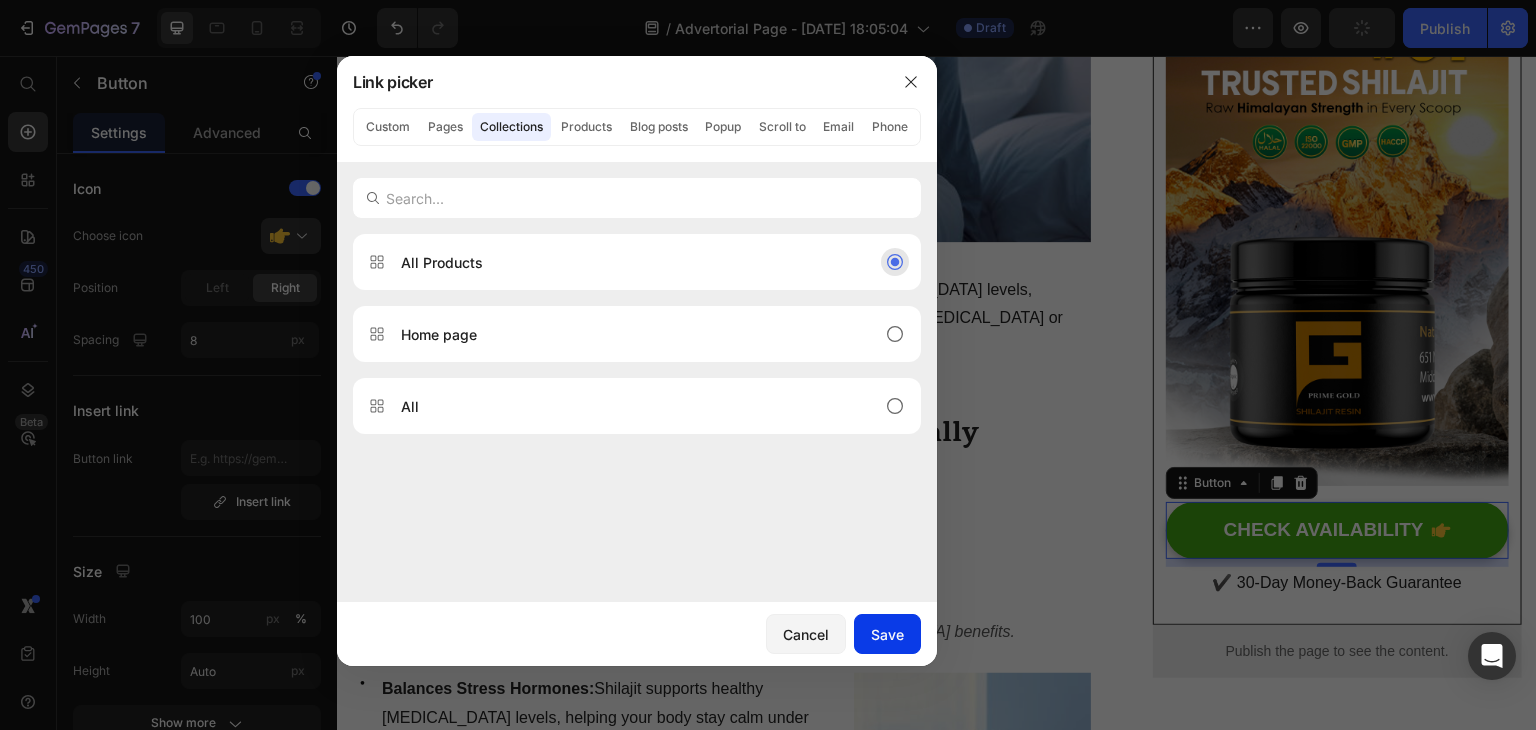 drag, startPoint x: 875, startPoint y: 625, endPoint x: 539, endPoint y: 568, distance: 340.80054 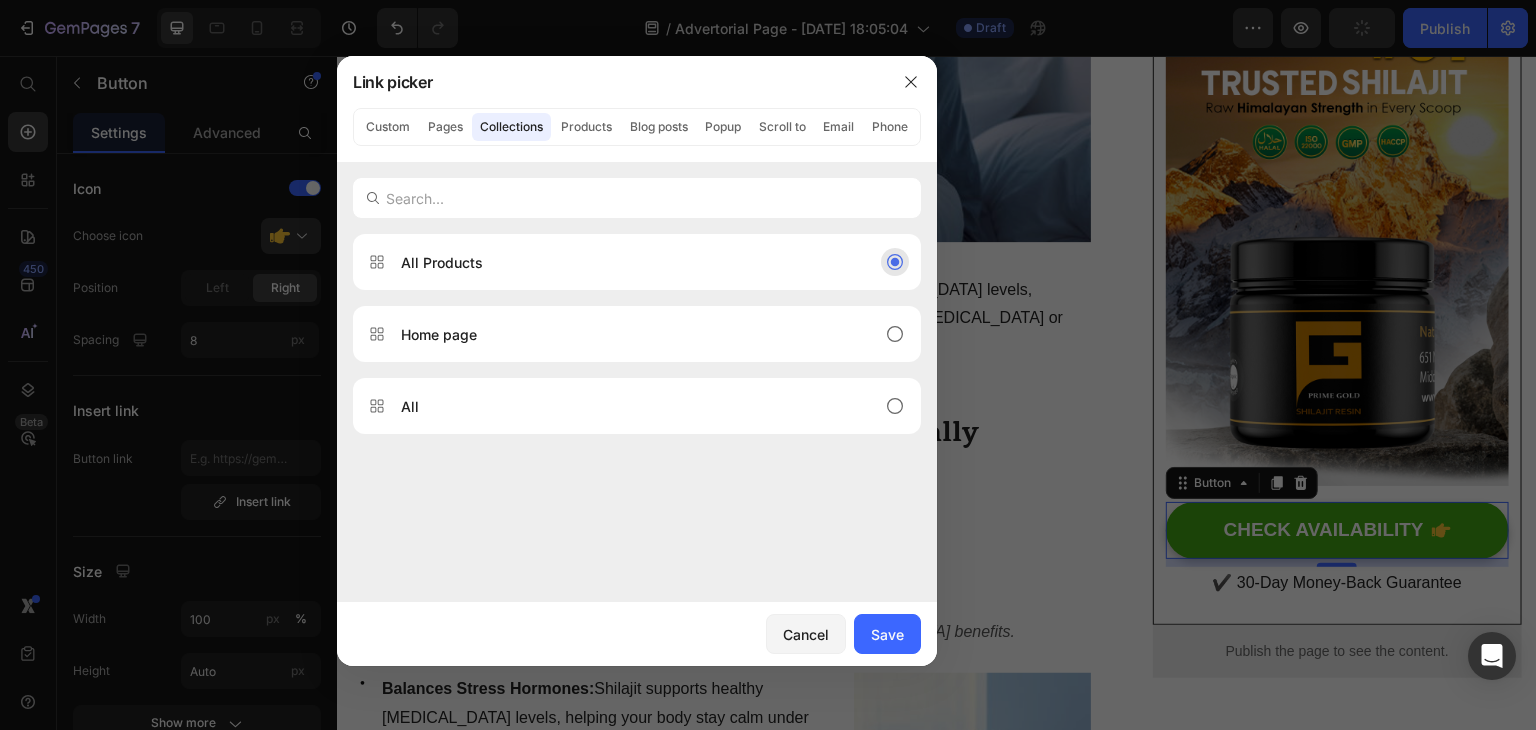 type on "/collections/all" 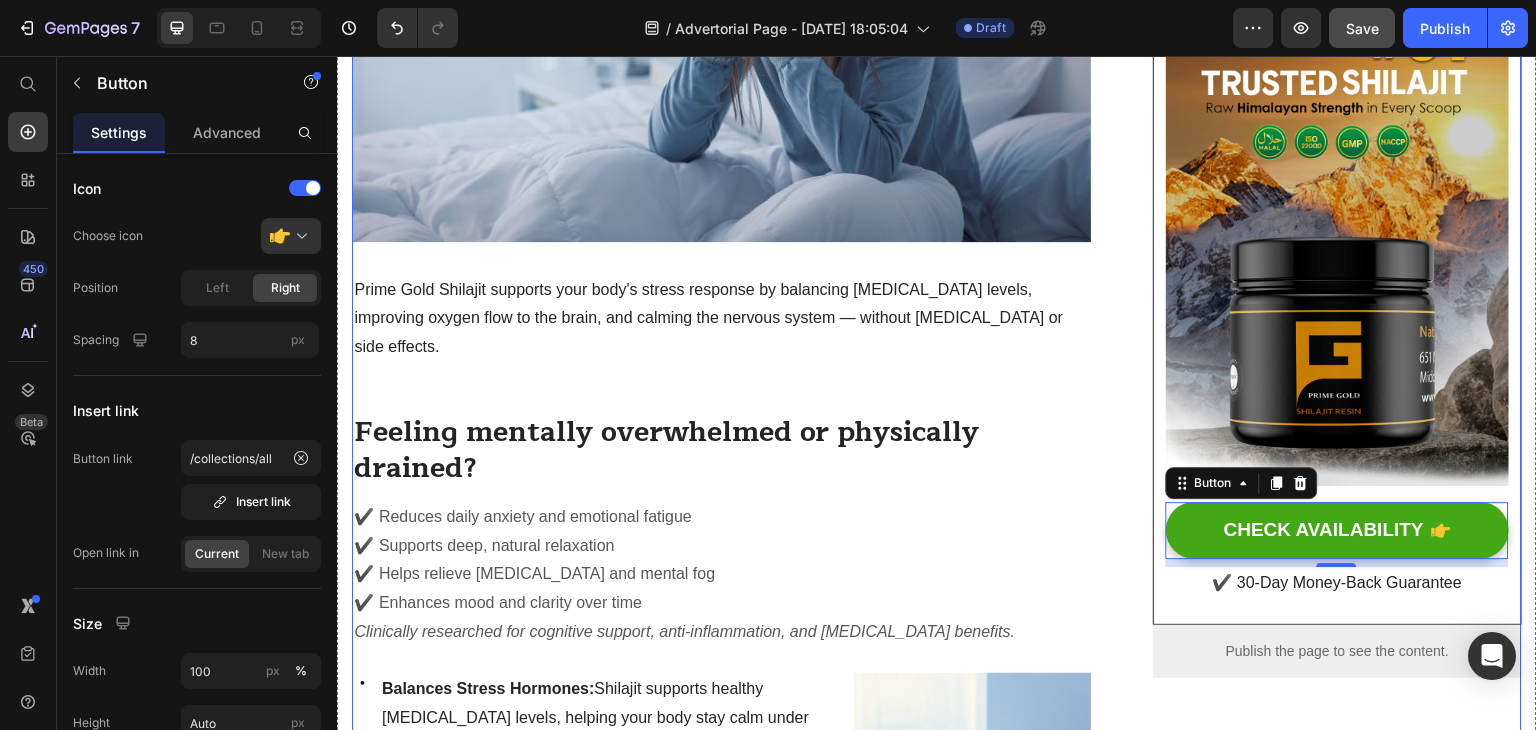scroll, scrollTop: 1232, scrollLeft: 0, axis: vertical 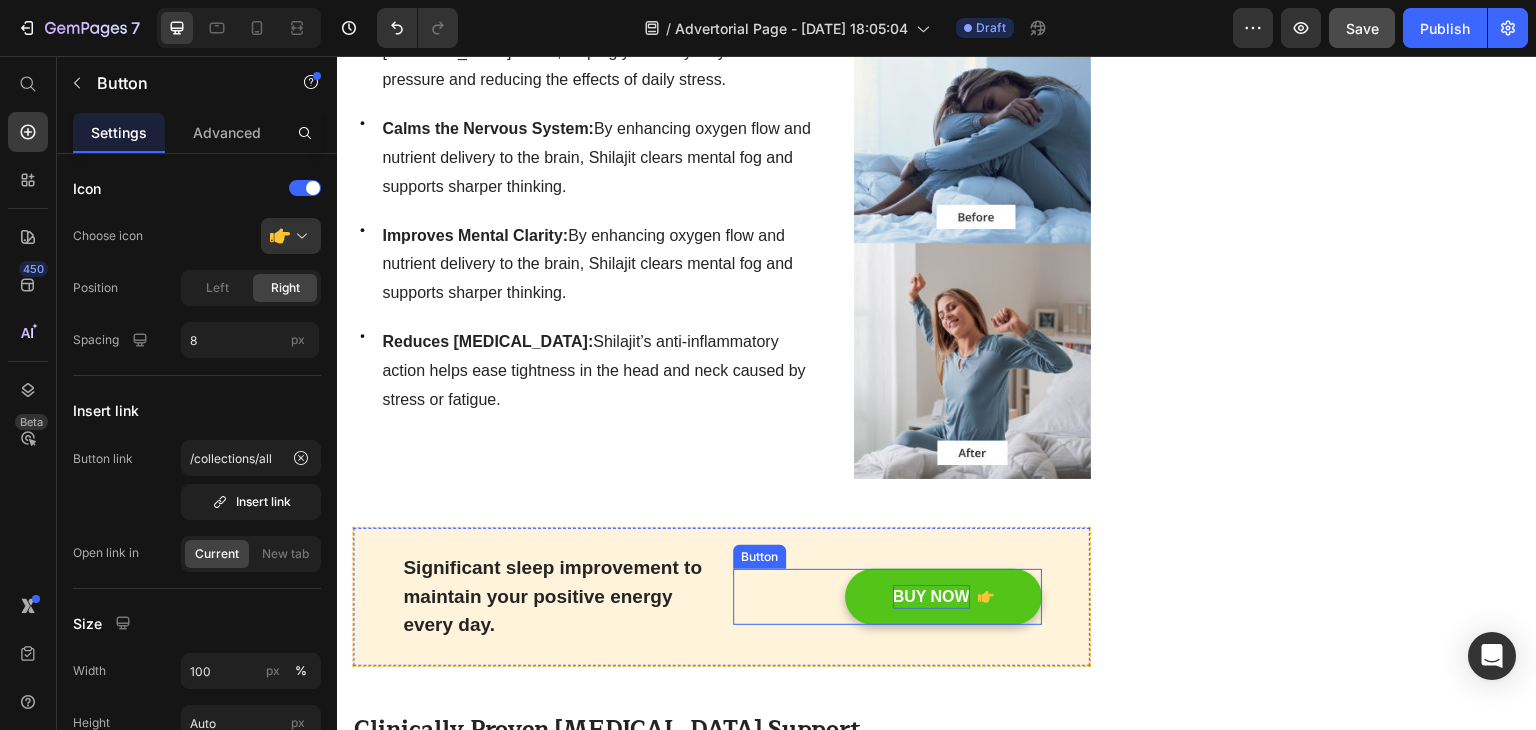 click on "BUY NOW" at bounding box center [931, 597] 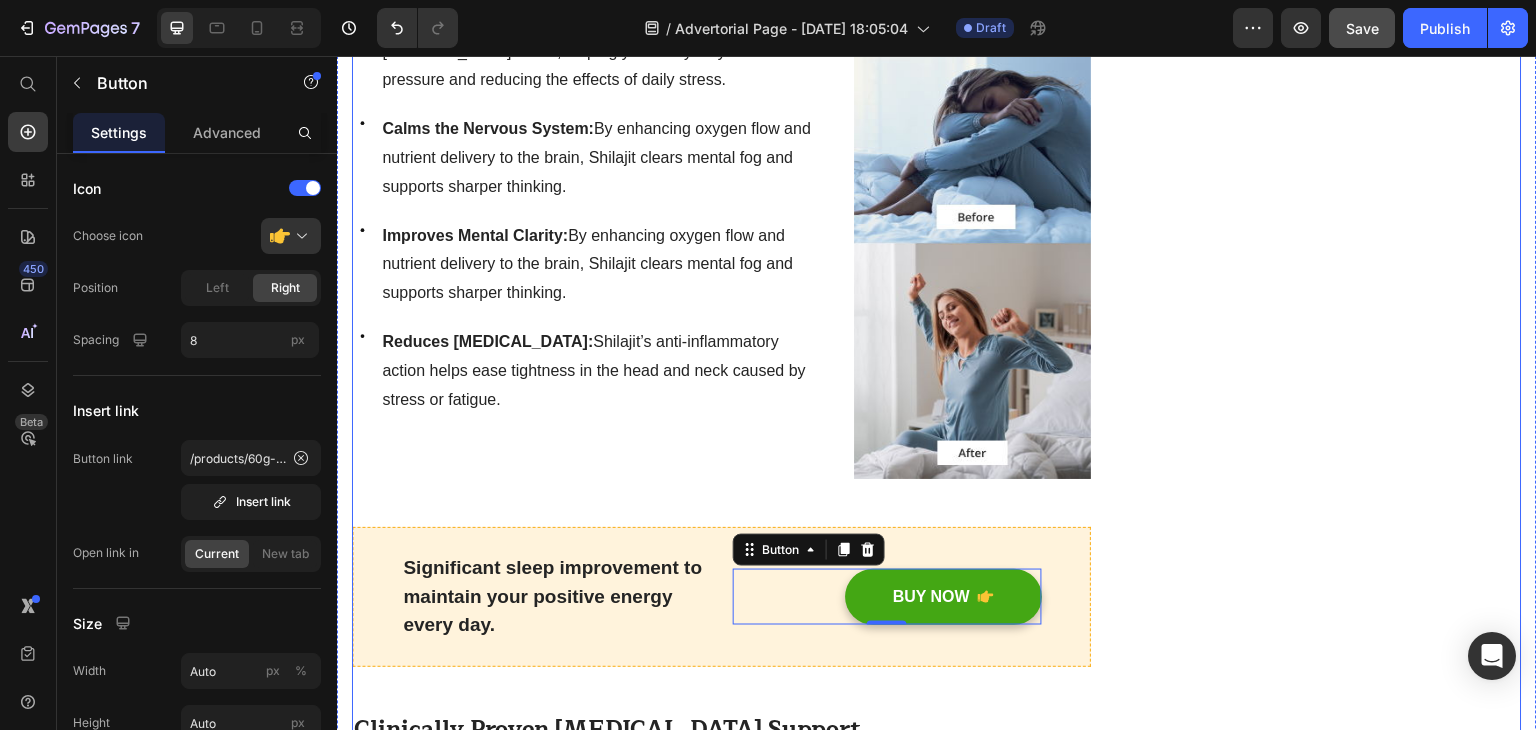 click on "Unique Value Proposition Heading
Icon Product benefit 1 Text block
Icon Product benefit 2 Text block
Icon Product benefit 3  Text block
Icon Product benefit 4   Text block Icon List Row Image  	   CHECK AVAILABILITY Button ✔️ 30-Day Money-Back Guarantee Text block Row
Publish the page to see the content.
Sticky sidebar" at bounding box center [1337, 1325] 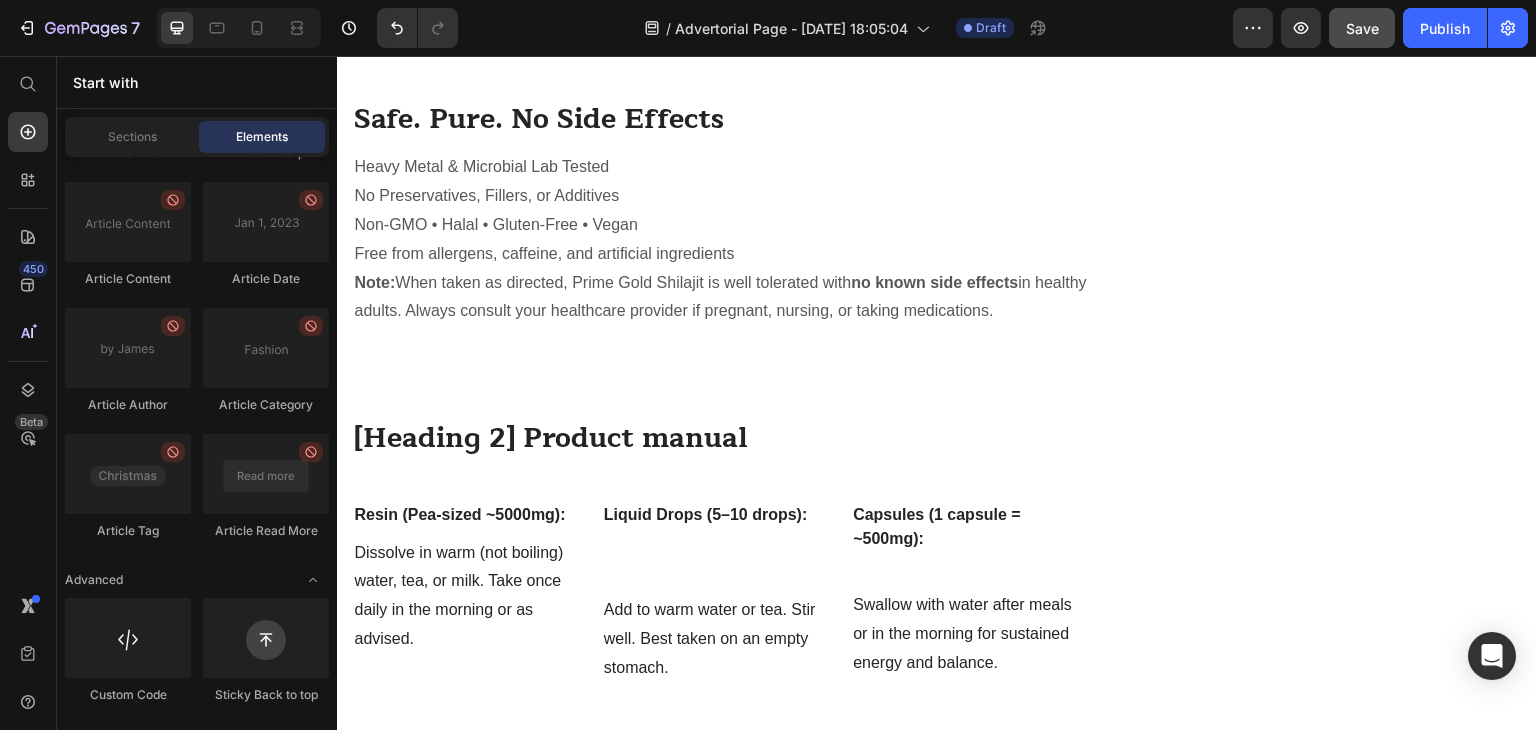 scroll, scrollTop: 4296, scrollLeft: 0, axis: vertical 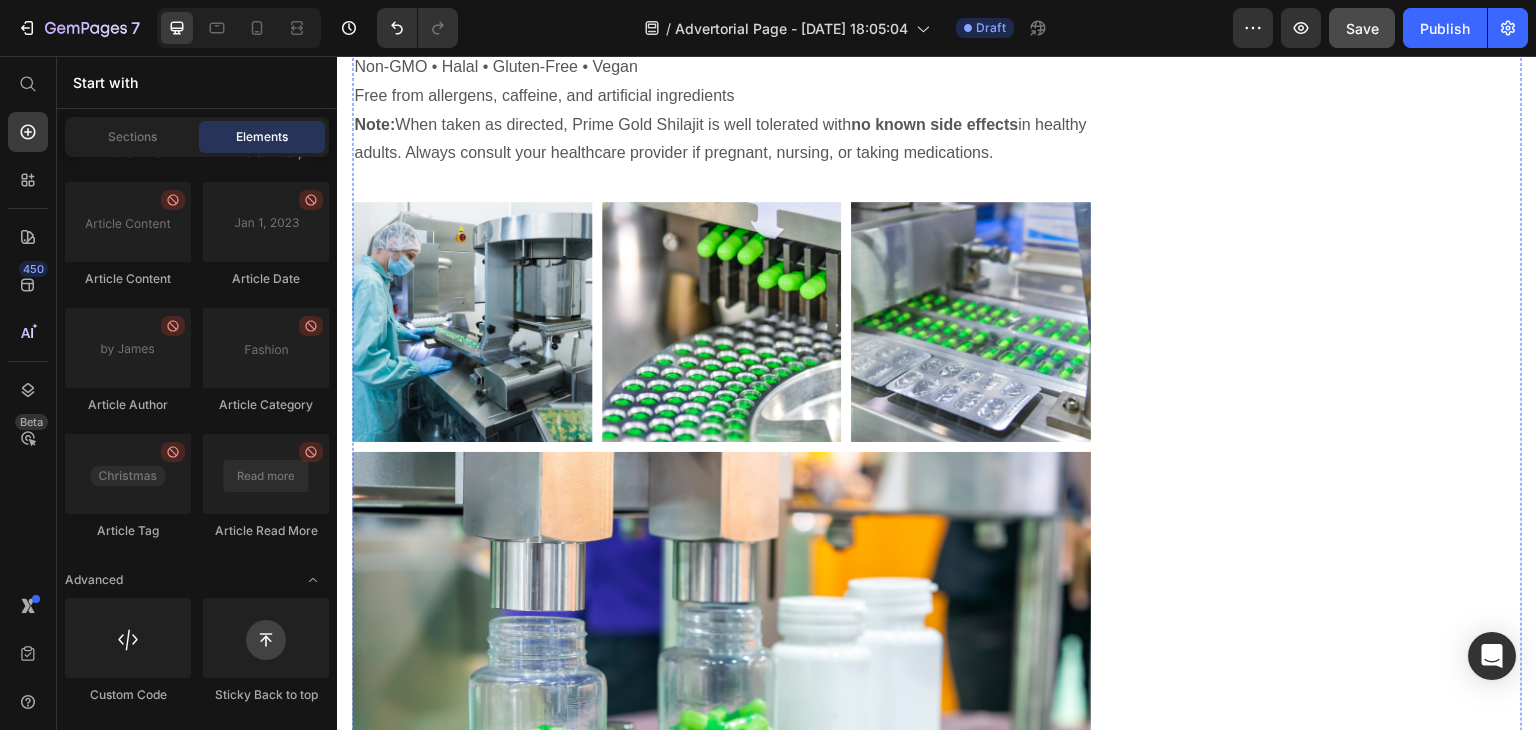 click at bounding box center (721, -1021) 